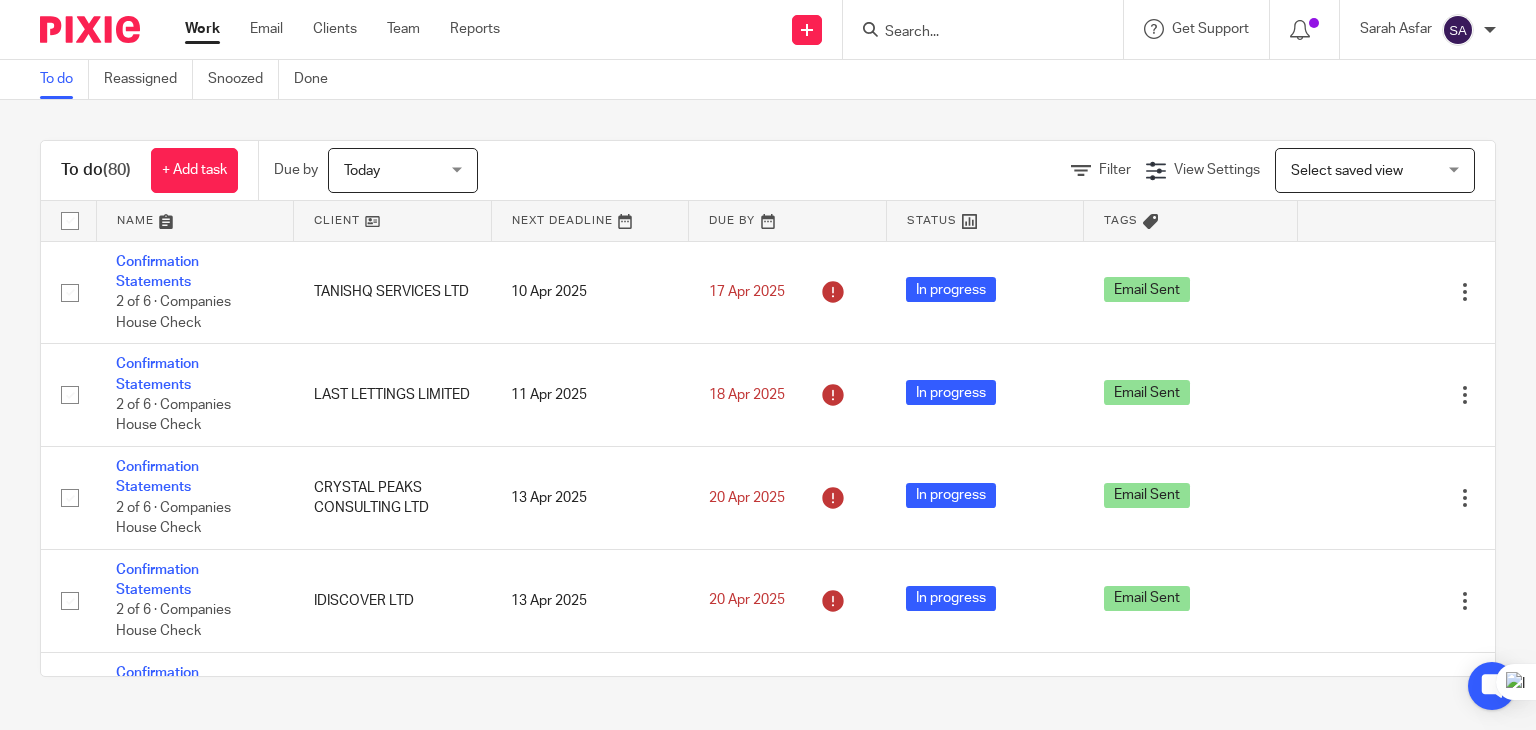 scroll, scrollTop: 0, scrollLeft: 0, axis: both 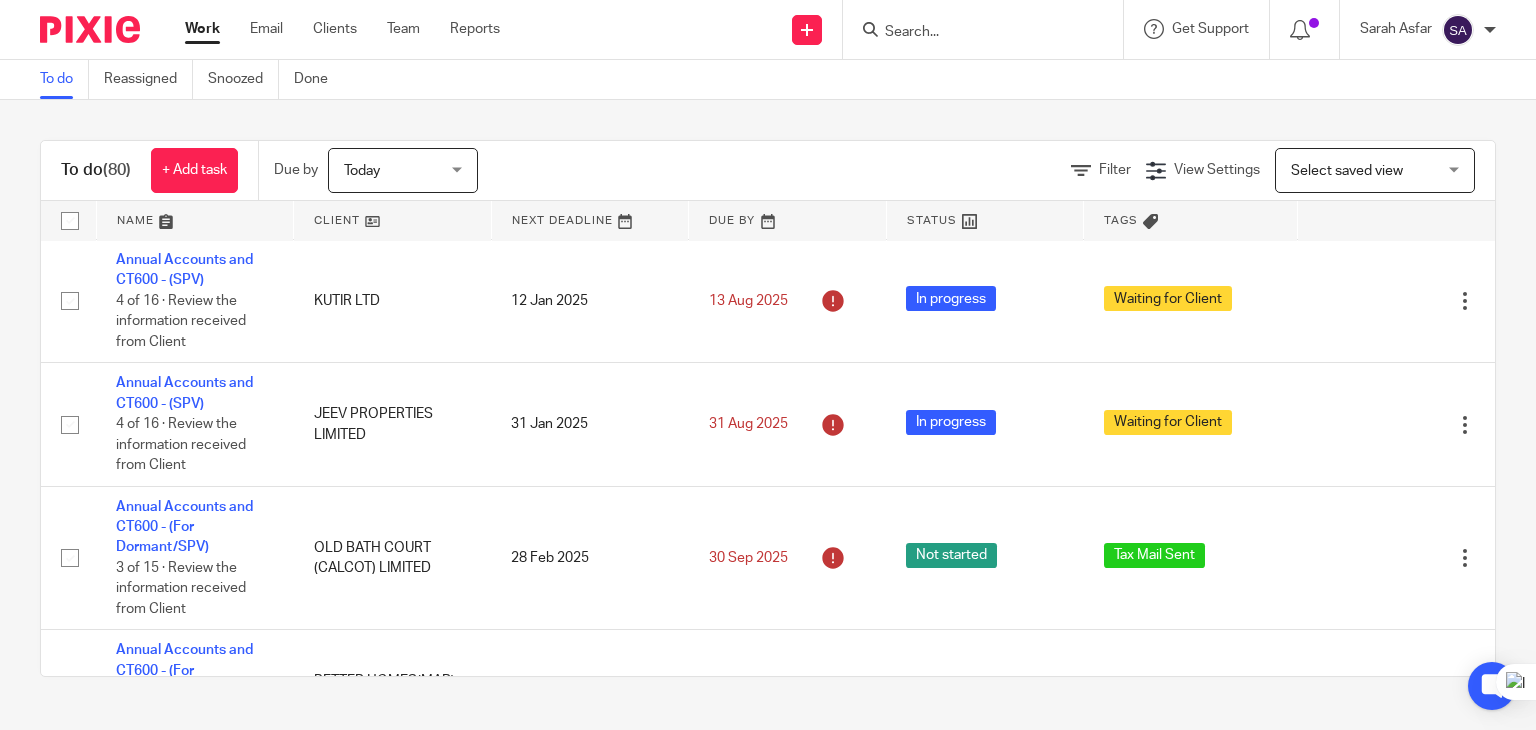click on "To do
(80)   + Add task    Due by
Today
Today
Today
Tomorrow
This week
Next week
This month
Next month
All
today     Filter     View Settings   View Settings       Manage saved views
Select saved view
Select saved view
Select saved view
Name     Client     Next Deadline     Due By     Status   Tags       Confirmation Statements
2
of
6 ·
Companies House Check
TANISHQ SERVICES LTD
10 Apr 2025
17 Apr 2025
In progress
Email Sent             Edit task
Delete
Confirmation Statements
2
of
6 ·
Companies House Check" at bounding box center [768, 408] 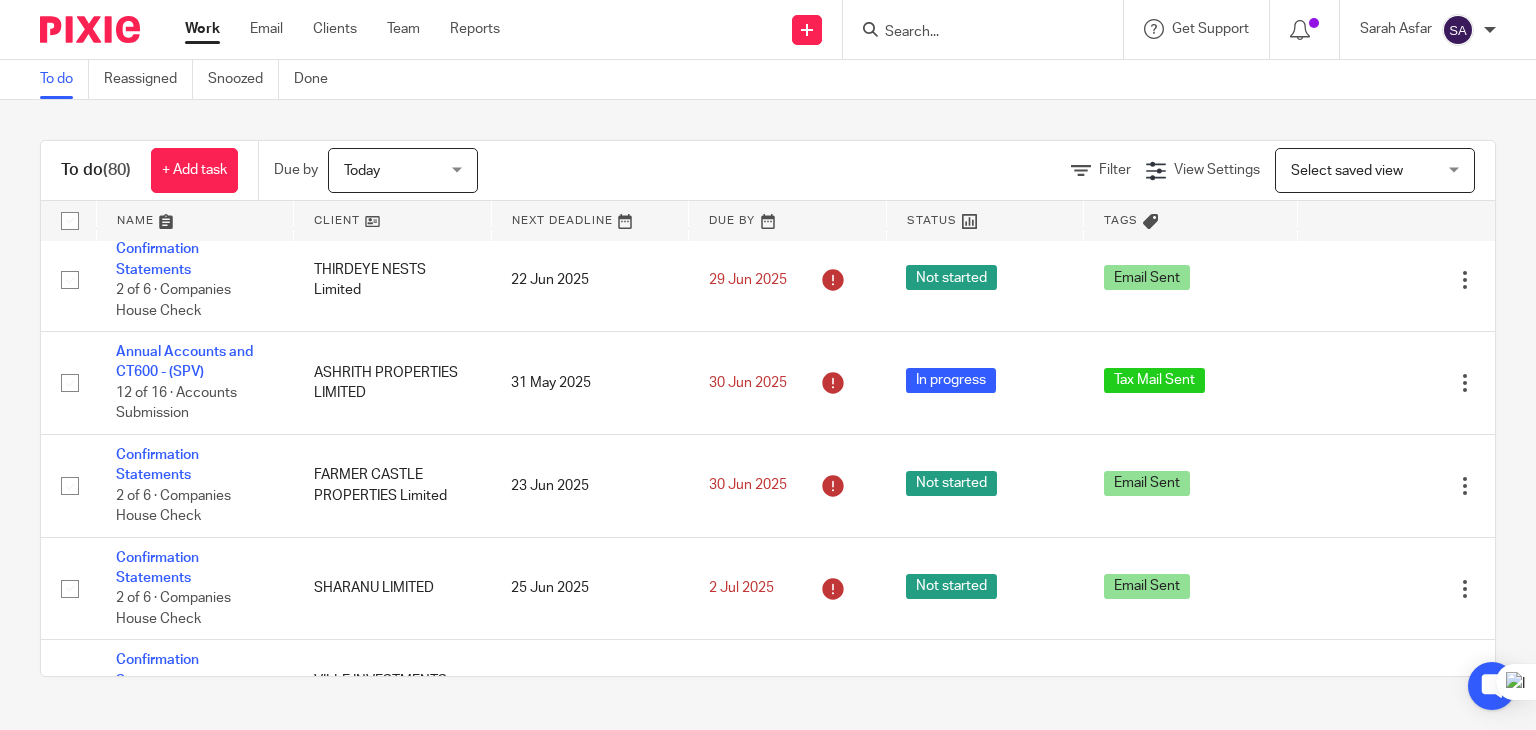 scroll, scrollTop: 4229, scrollLeft: 0, axis: vertical 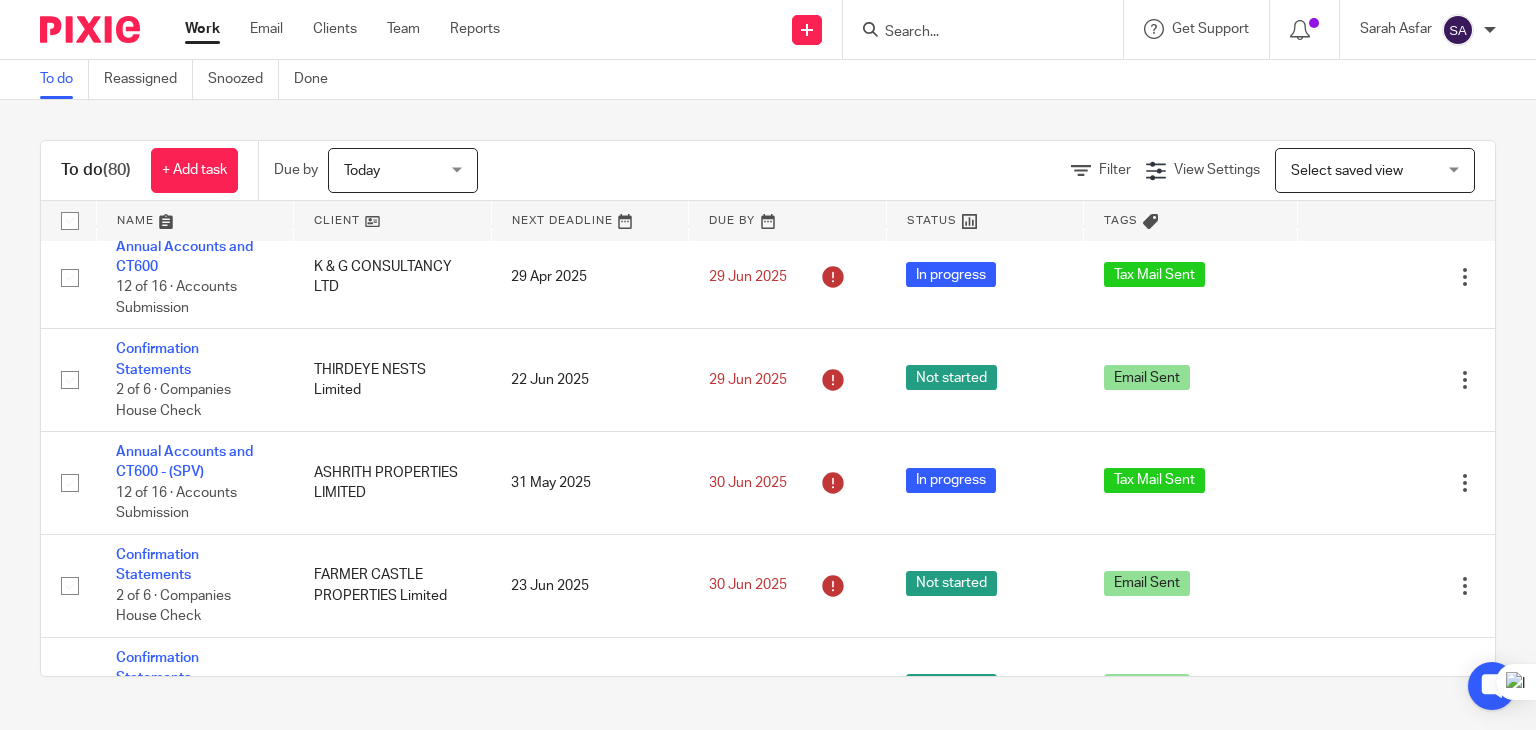 click at bounding box center (973, 33) 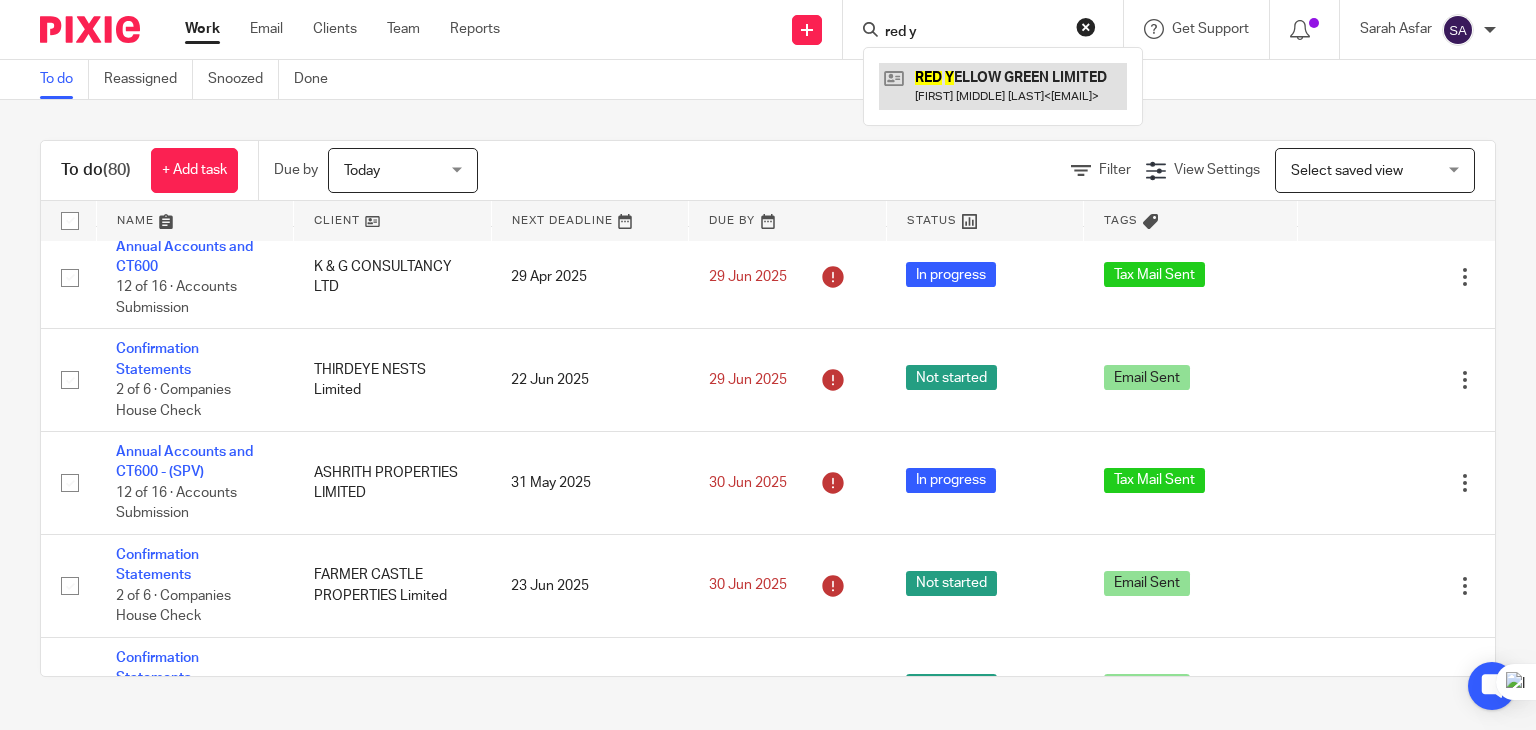 type on "red y" 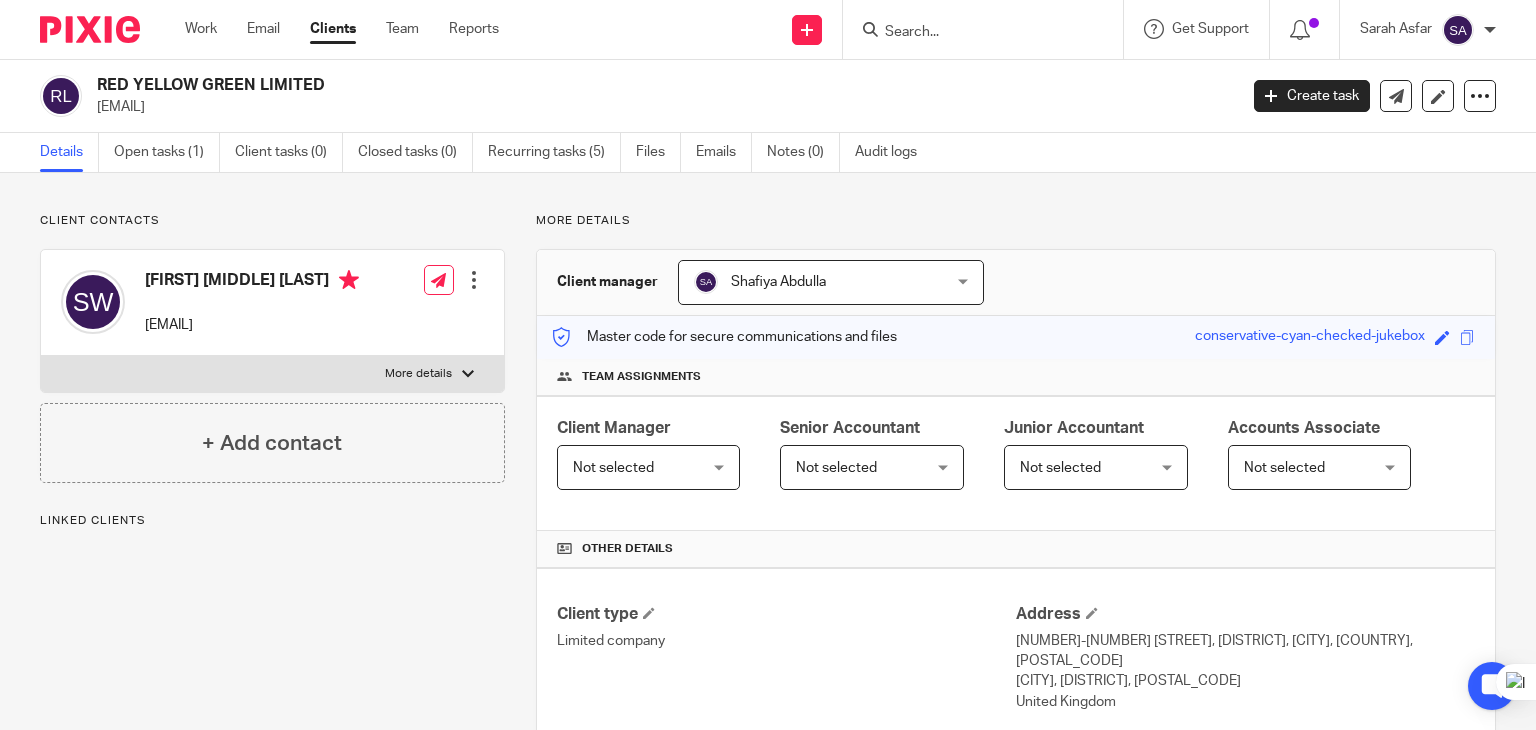 scroll, scrollTop: 0, scrollLeft: 0, axis: both 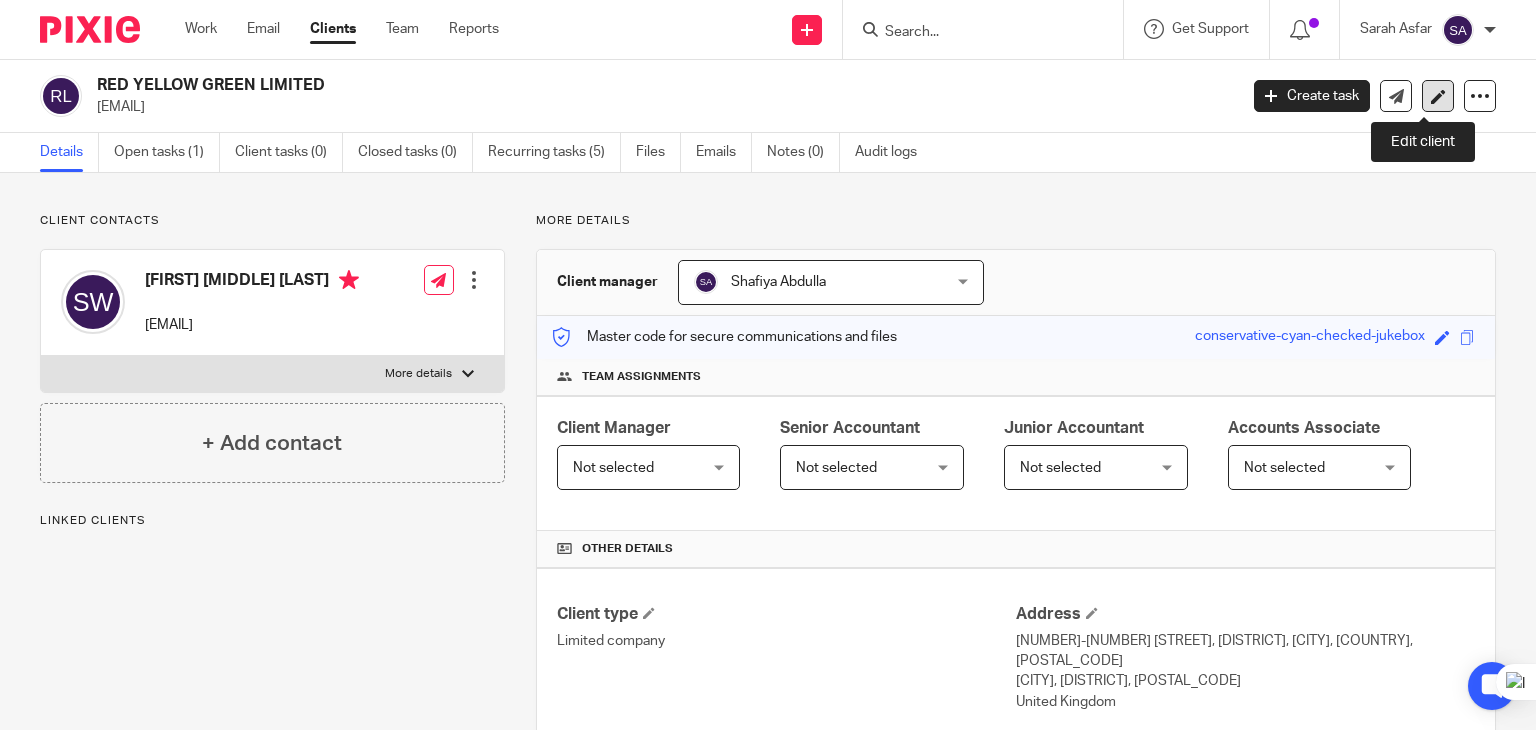 click at bounding box center (1438, 96) 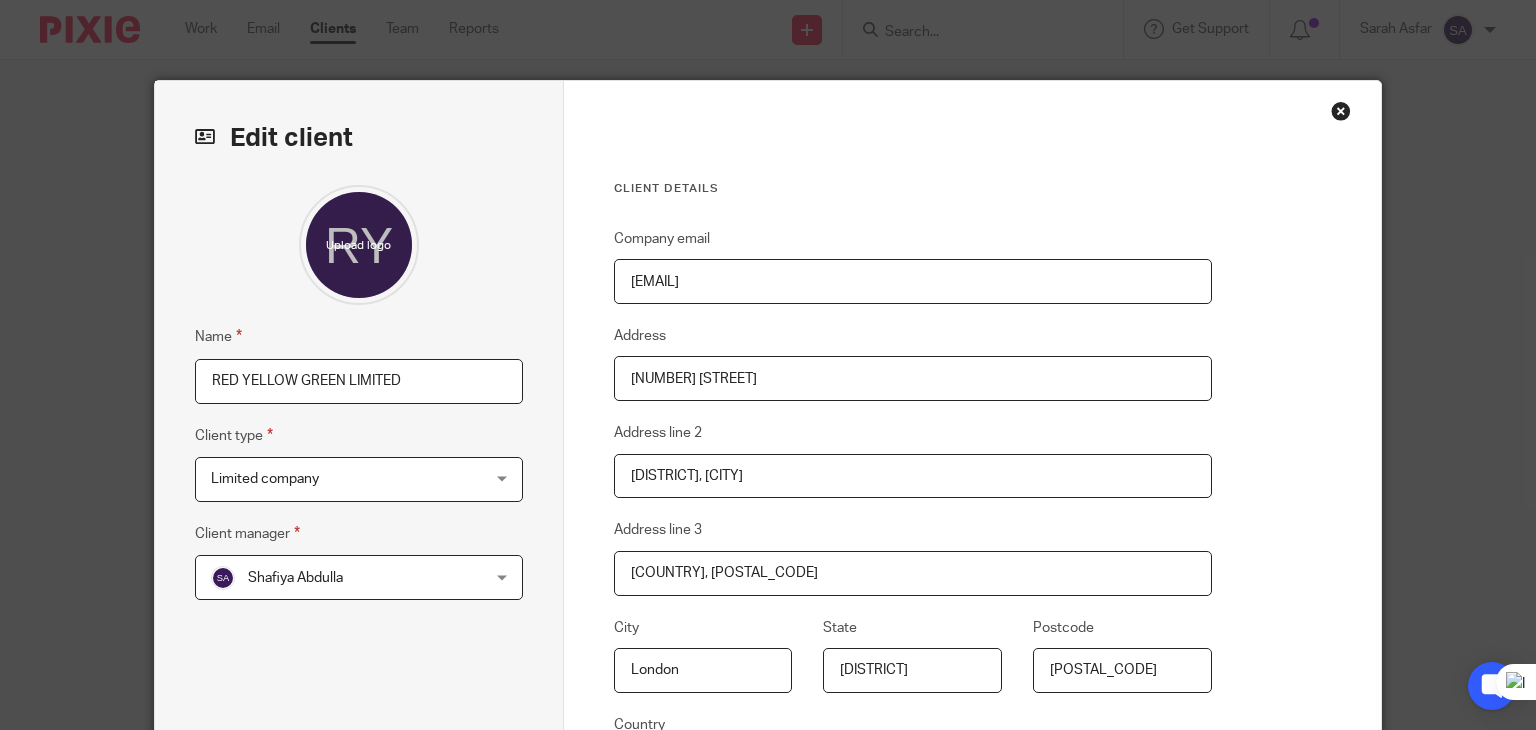 scroll, scrollTop: 0, scrollLeft: 0, axis: both 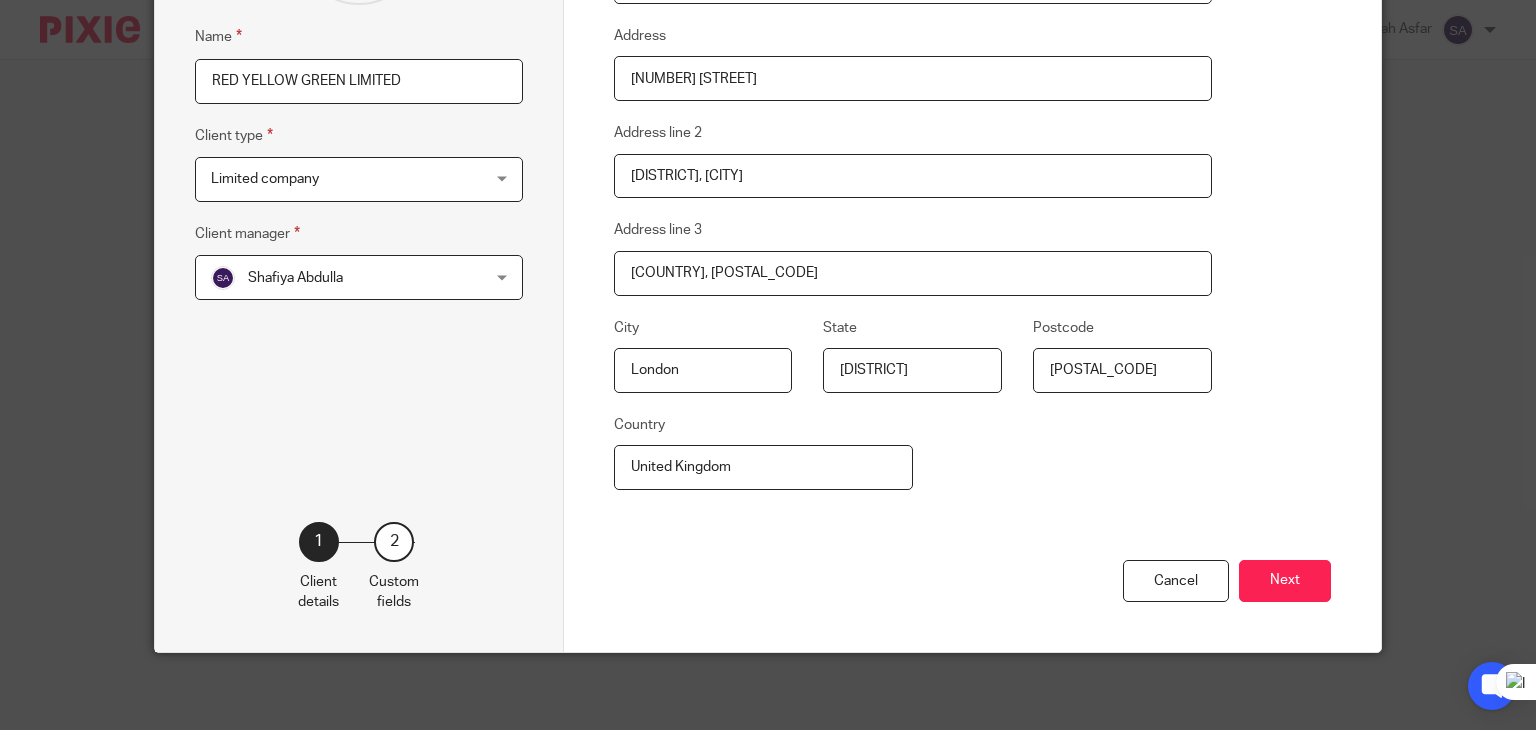 click on "Cancel   Next" at bounding box center (973, 606) 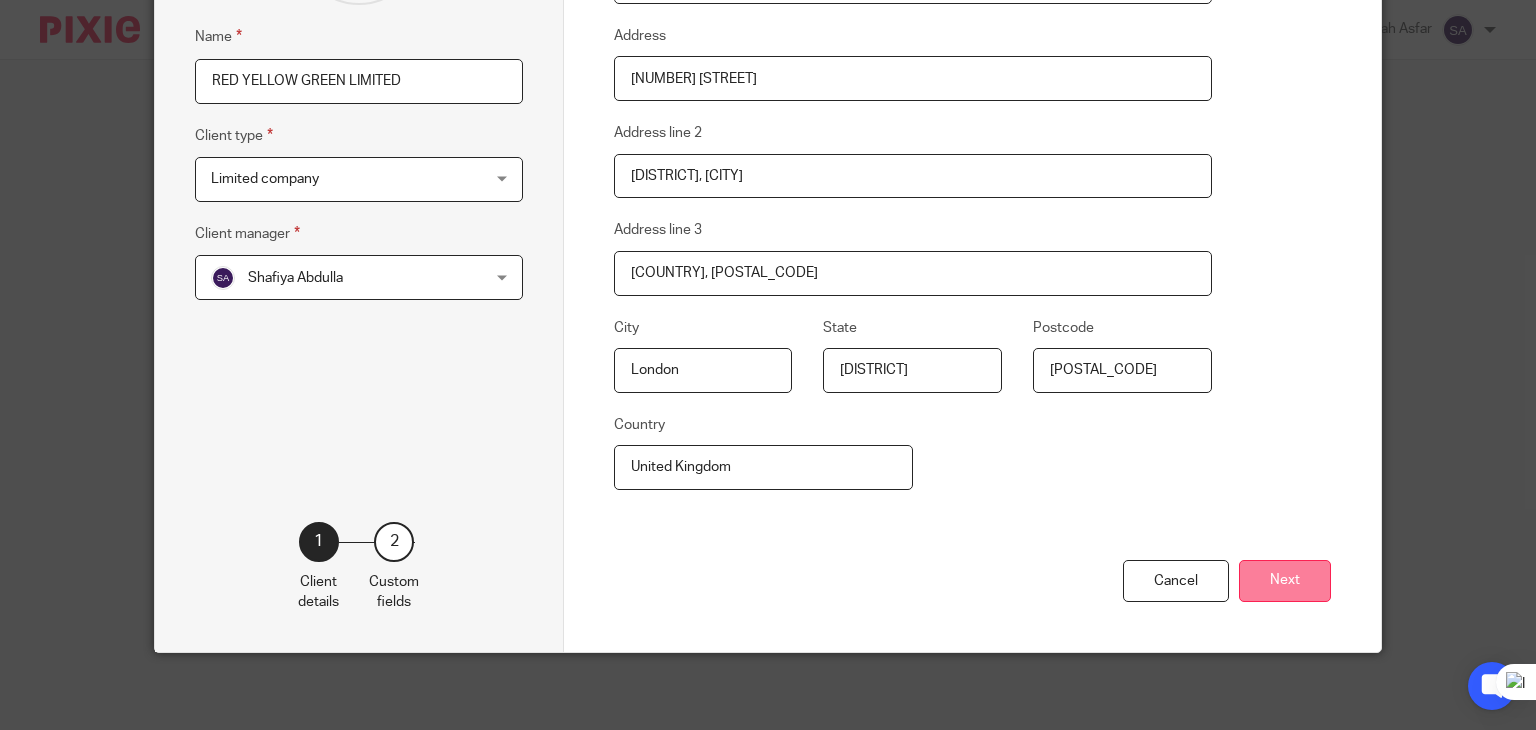 click on "Next" at bounding box center [1285, 581] 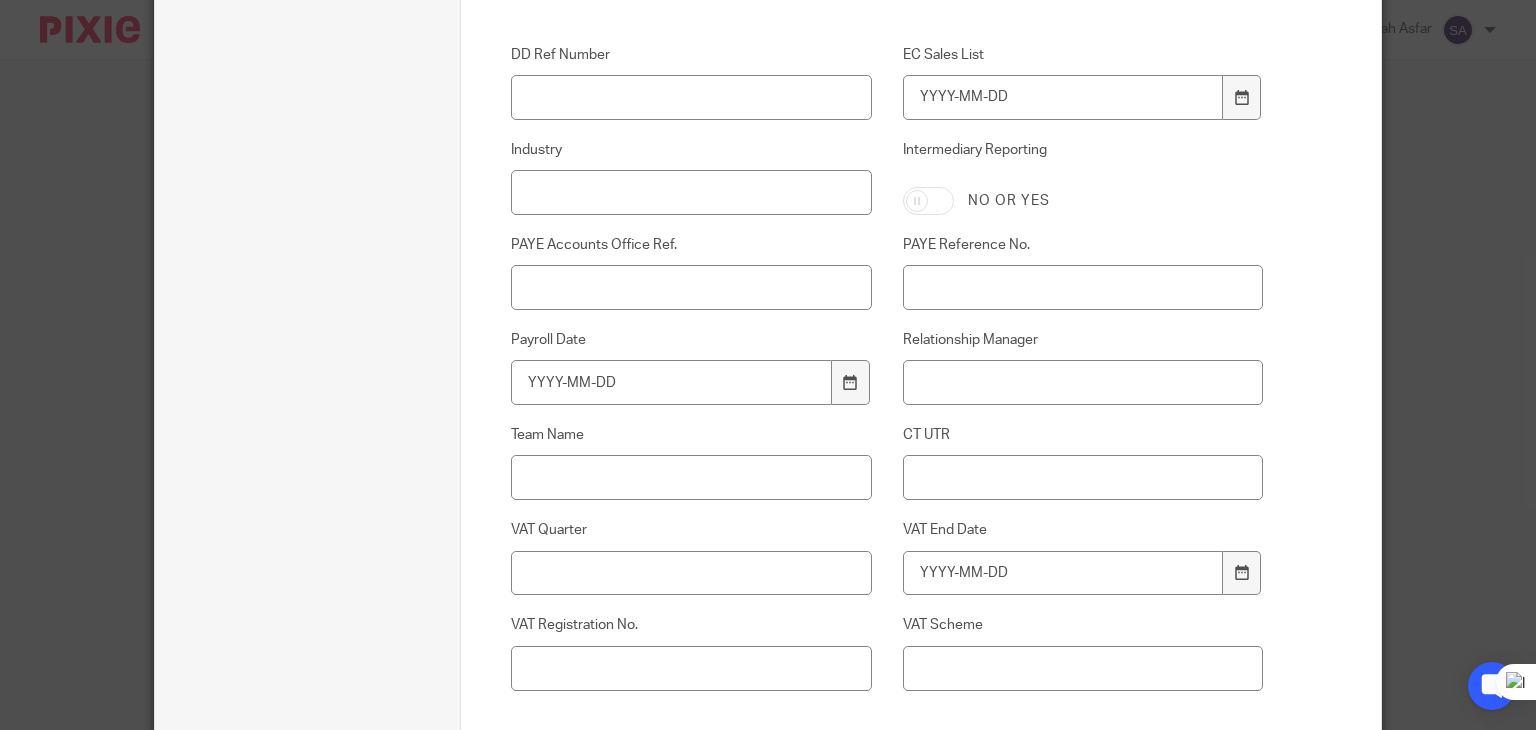 scroll, scrollTop: 1043, scrollLeft: 0, axis: vertical 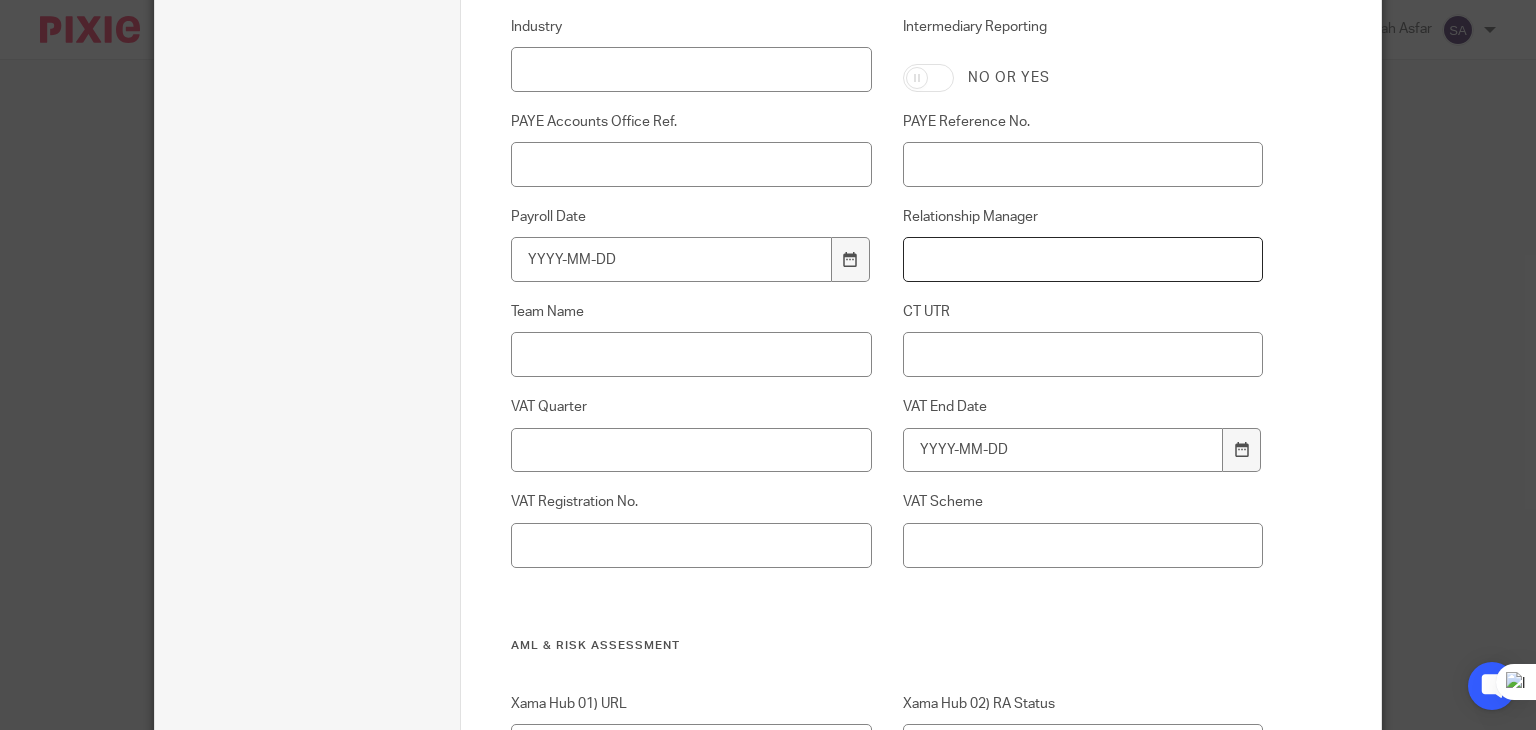 click on "Relationship Manager" at bounding box center (1083, 259) 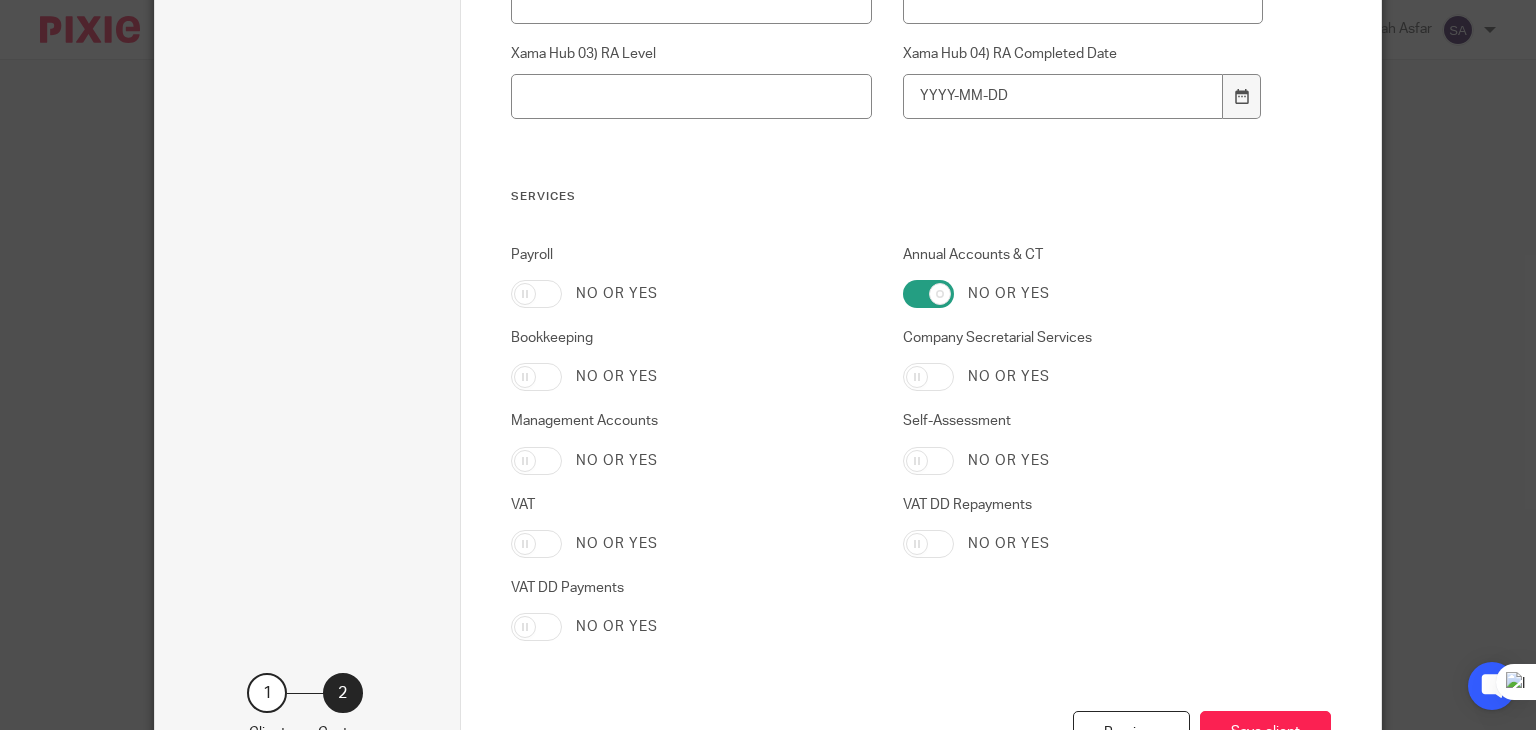 scroll, scrollTop: 1943, scrollLeft: 0, axis: vertical 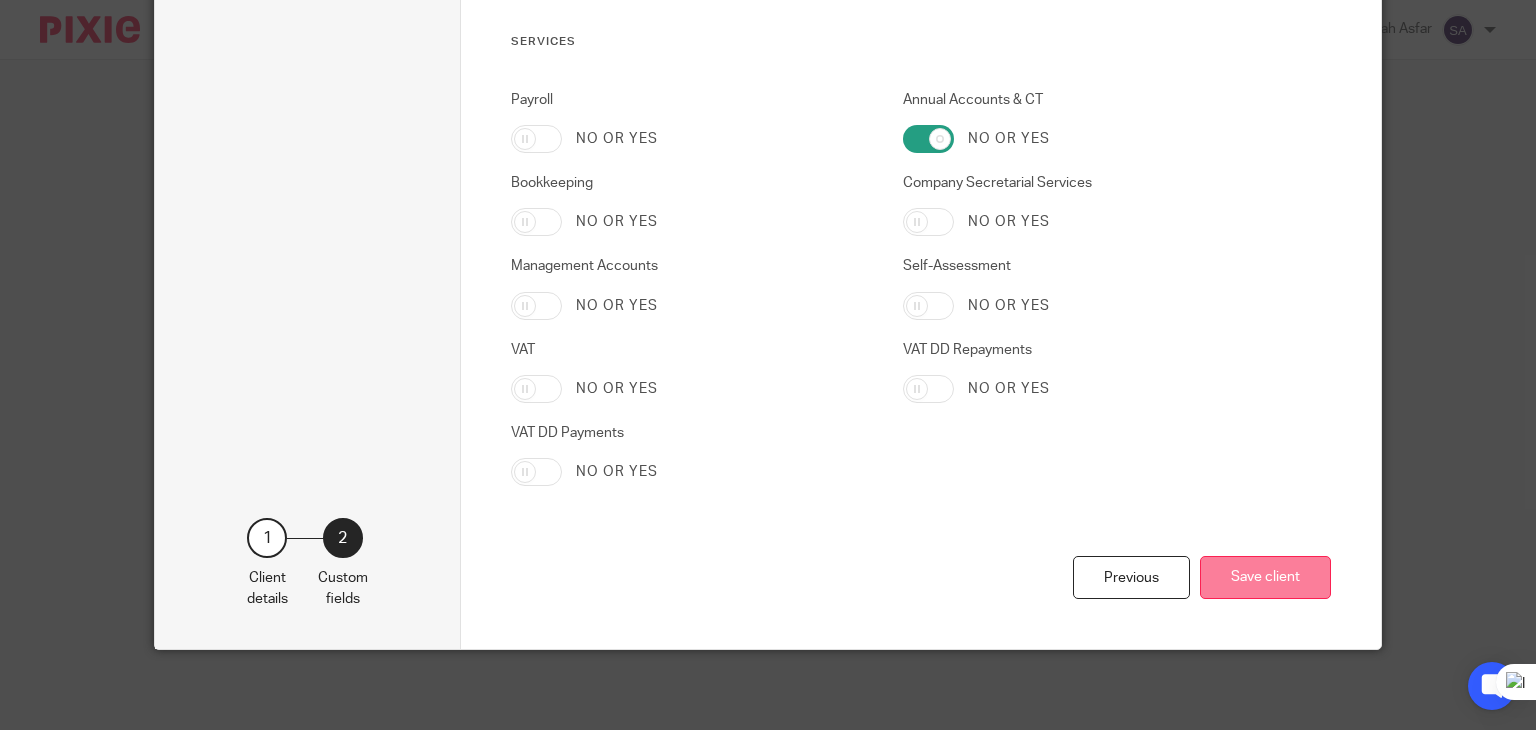 type on "Shafiya Abdulla" 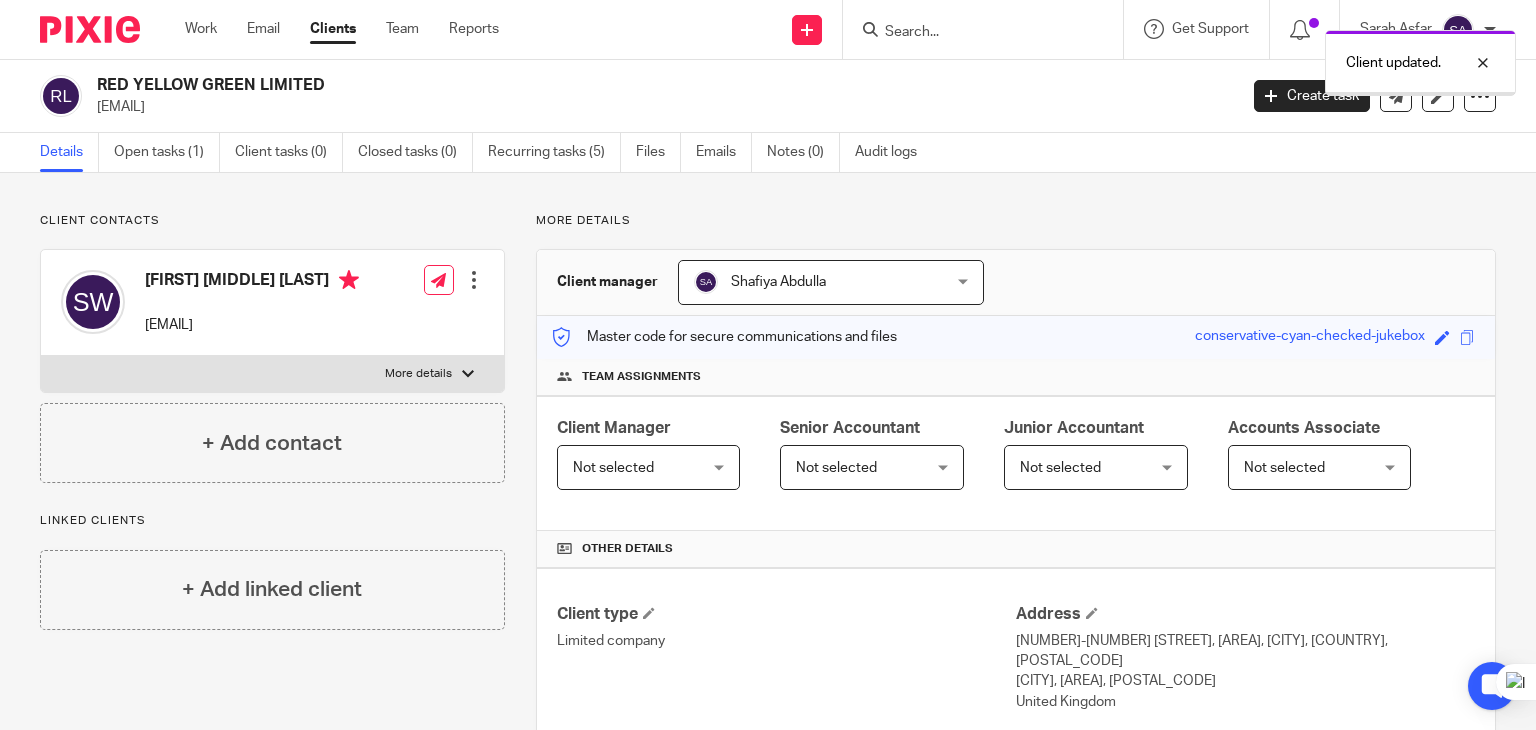 scroll, scrollTop: 0, scrollLeft: 0, axis: both 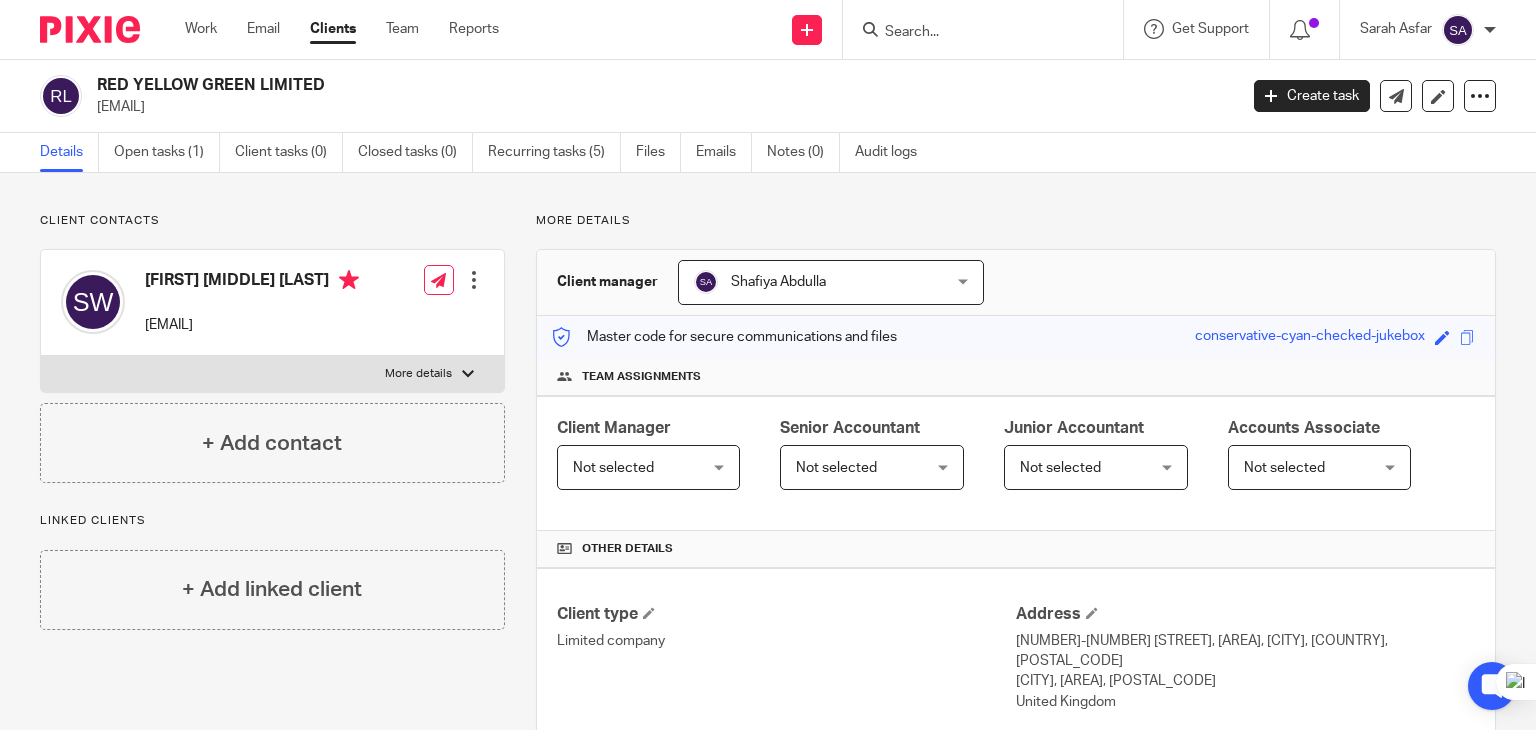 click at bounding box center [989, 29] 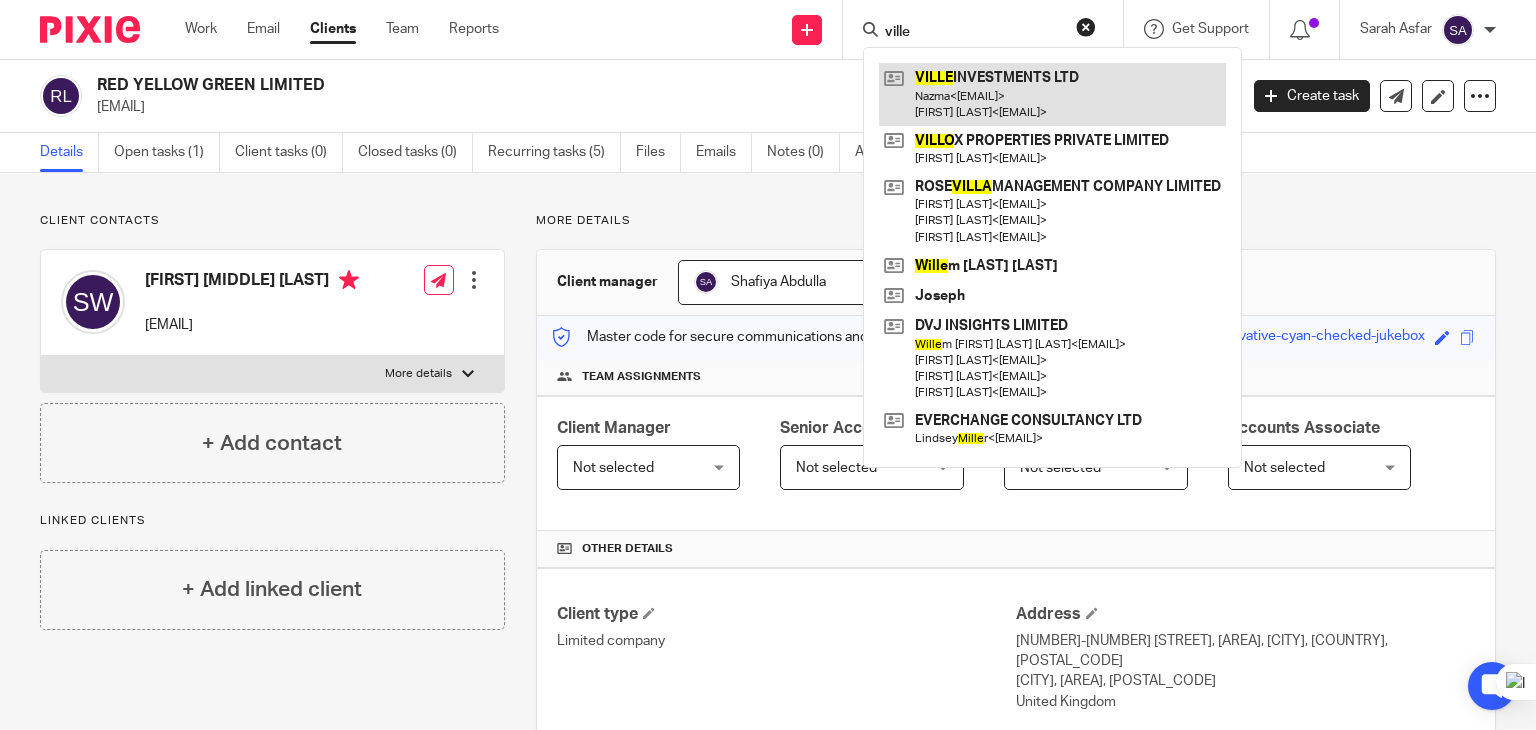 type on "ville" 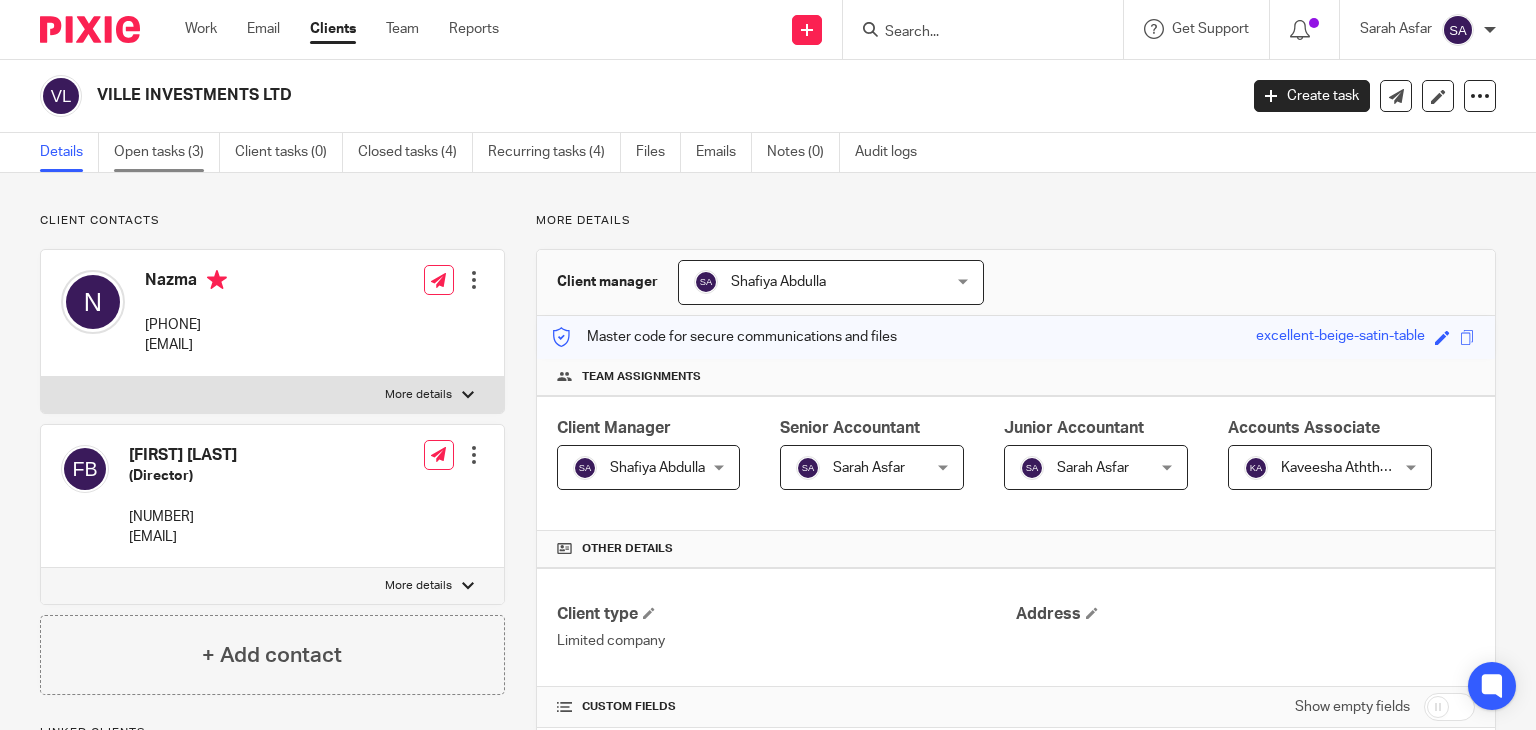 scroll, scrollTop: 0, scrollLeft: 0, axis: both 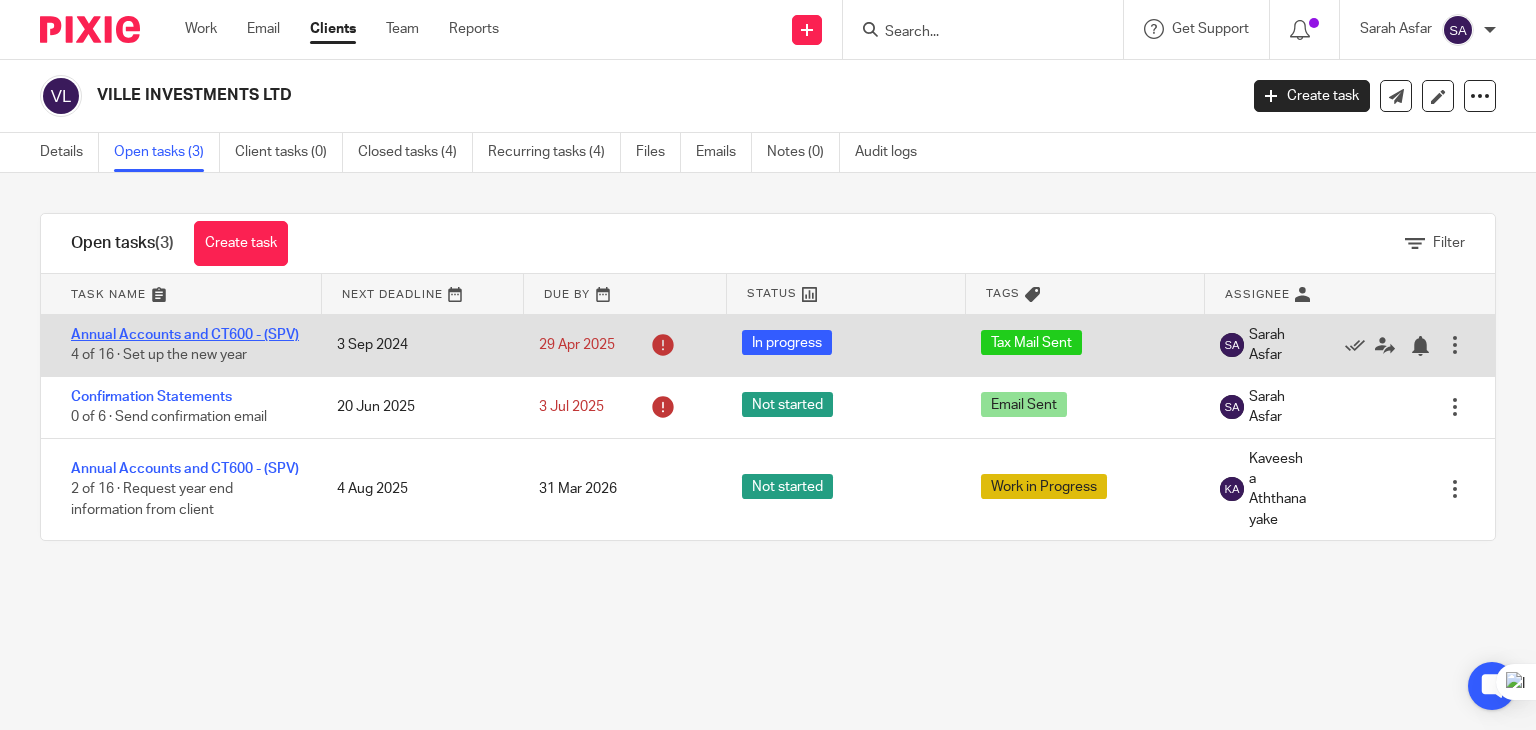 click on "Annual Accounts and CT600 - (SPV)" at bounding box center (185, 335) 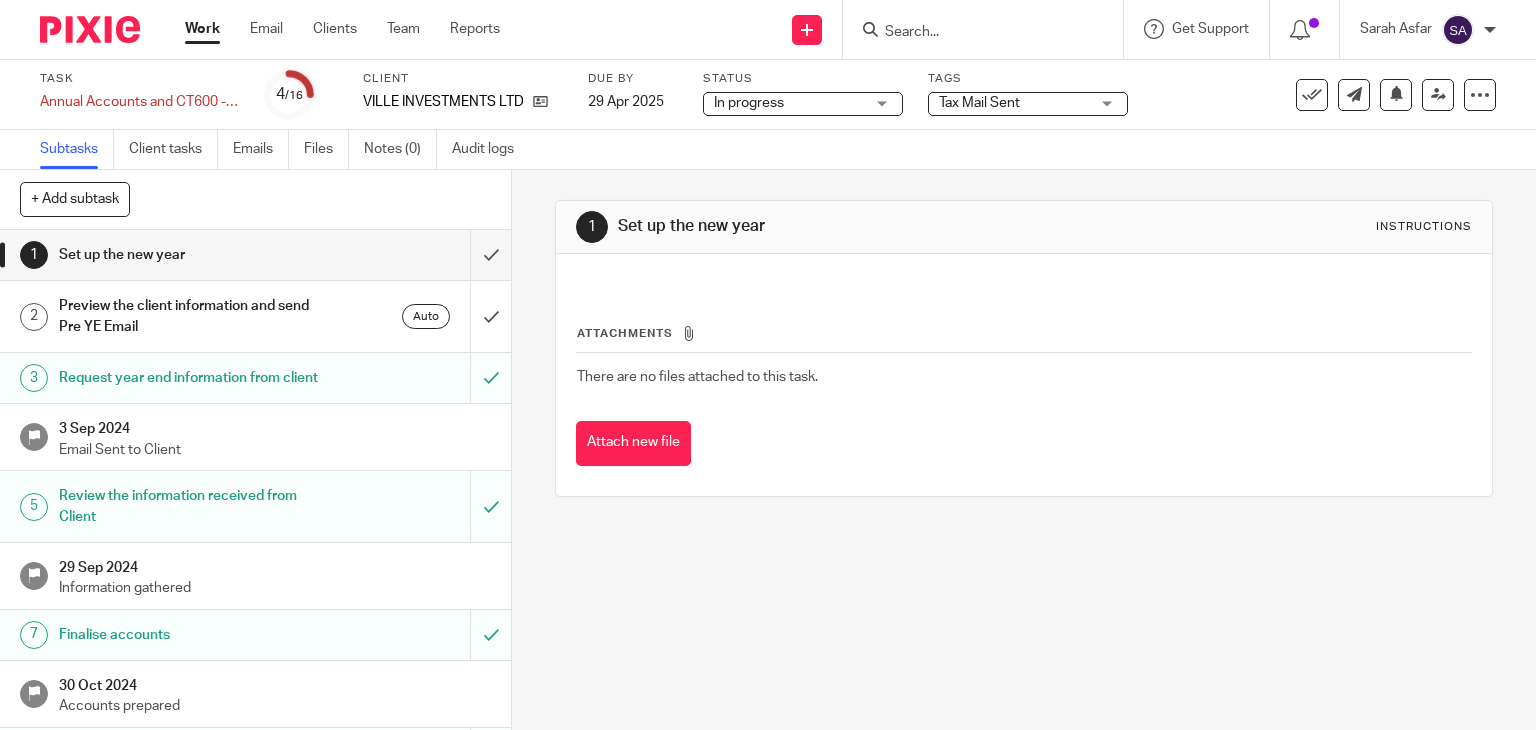 scroll, scrollTop: 0, scrollLeft: 0, axis: both 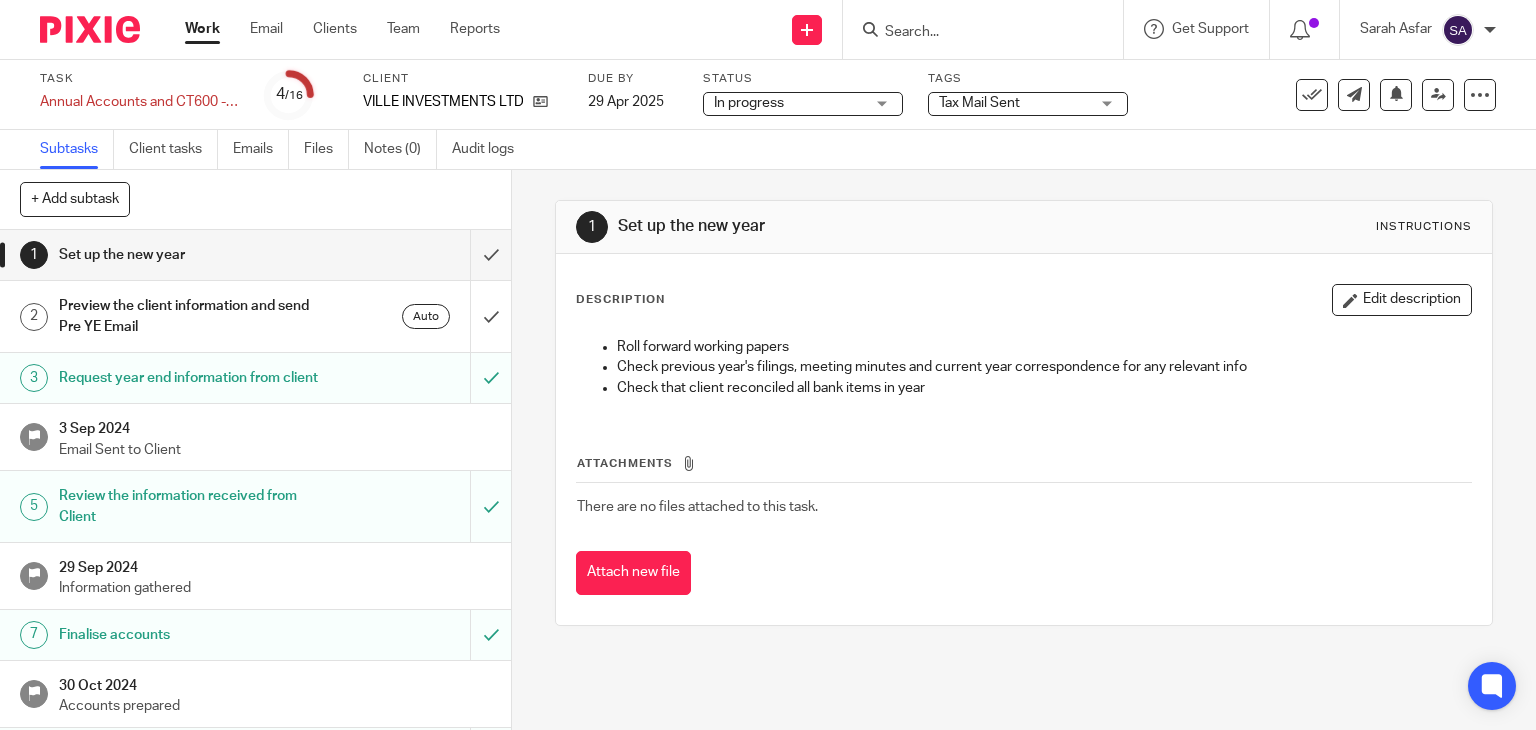 click on "Tax Mail Sent" at bounding box center (1014, 103) 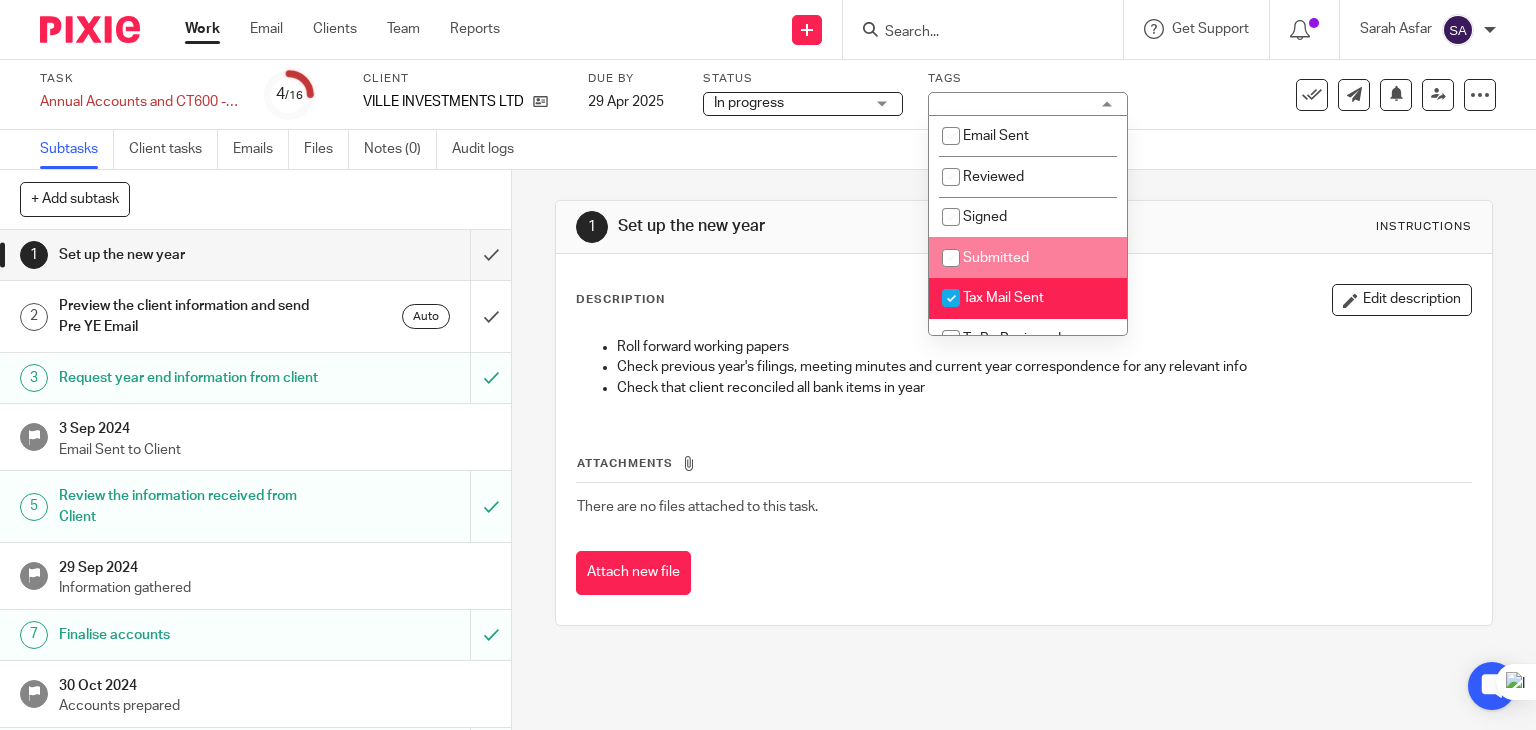 click on "Submitted" at bounding box center [1028, 257] 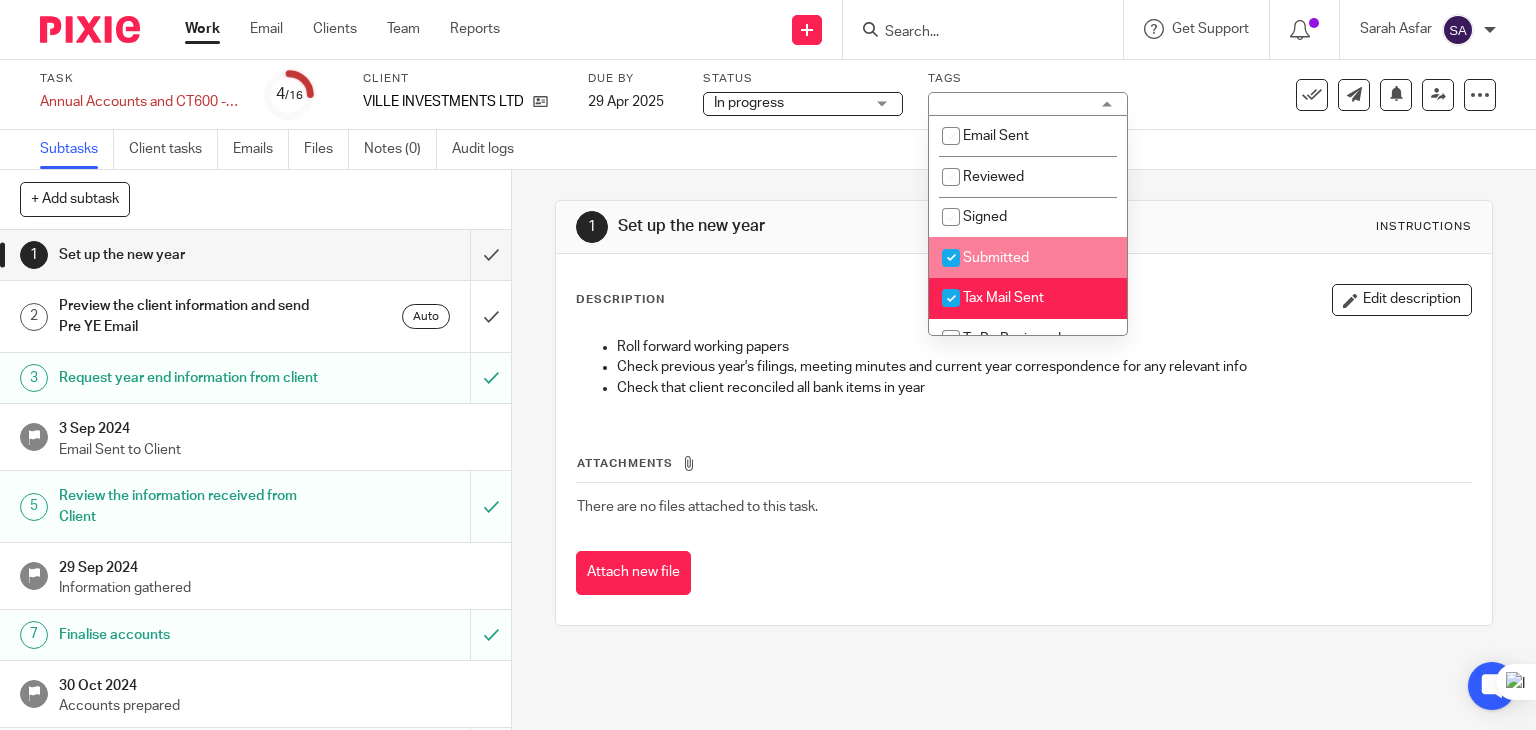 checkbox on "true" 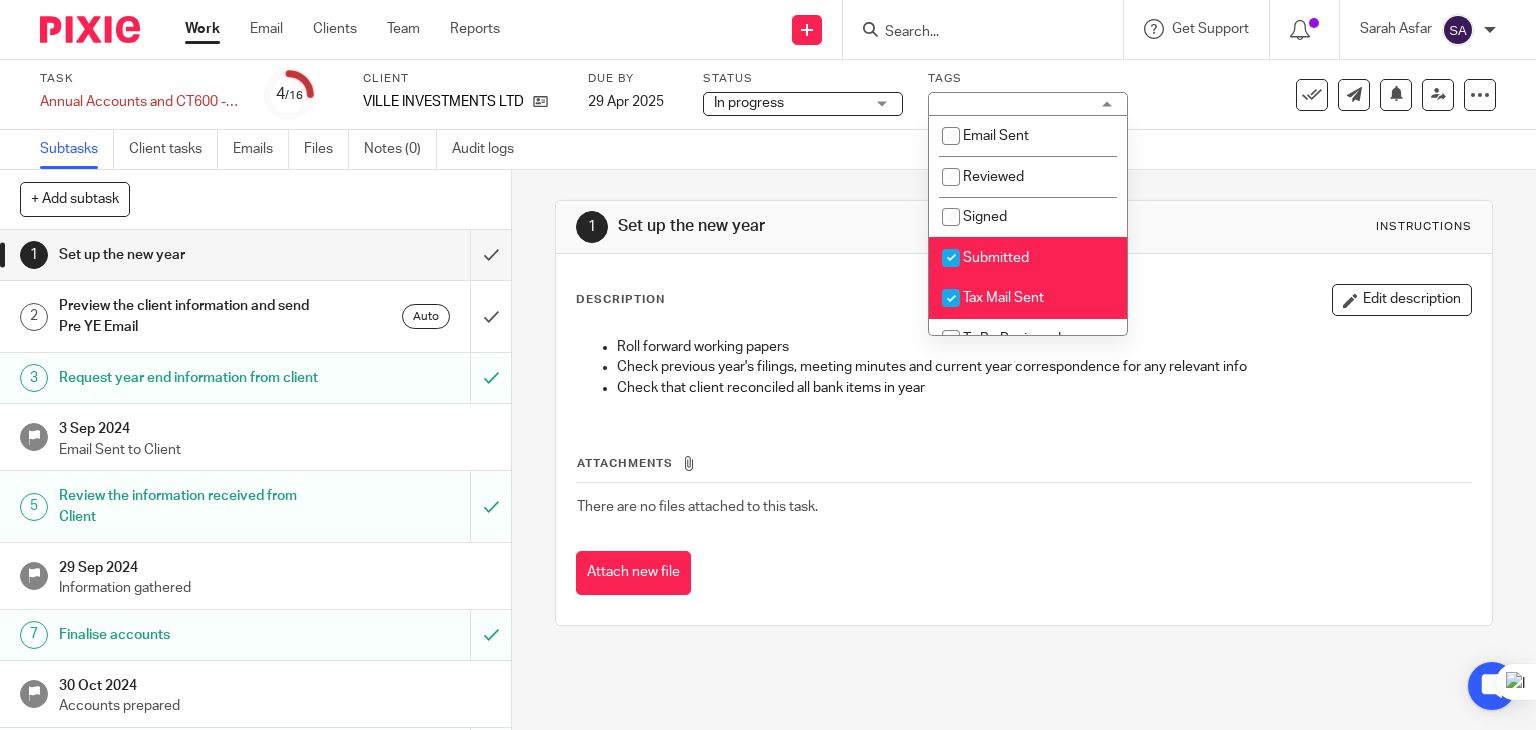 click on "Tax Mail Sent" at bounding box center [1003, 298] 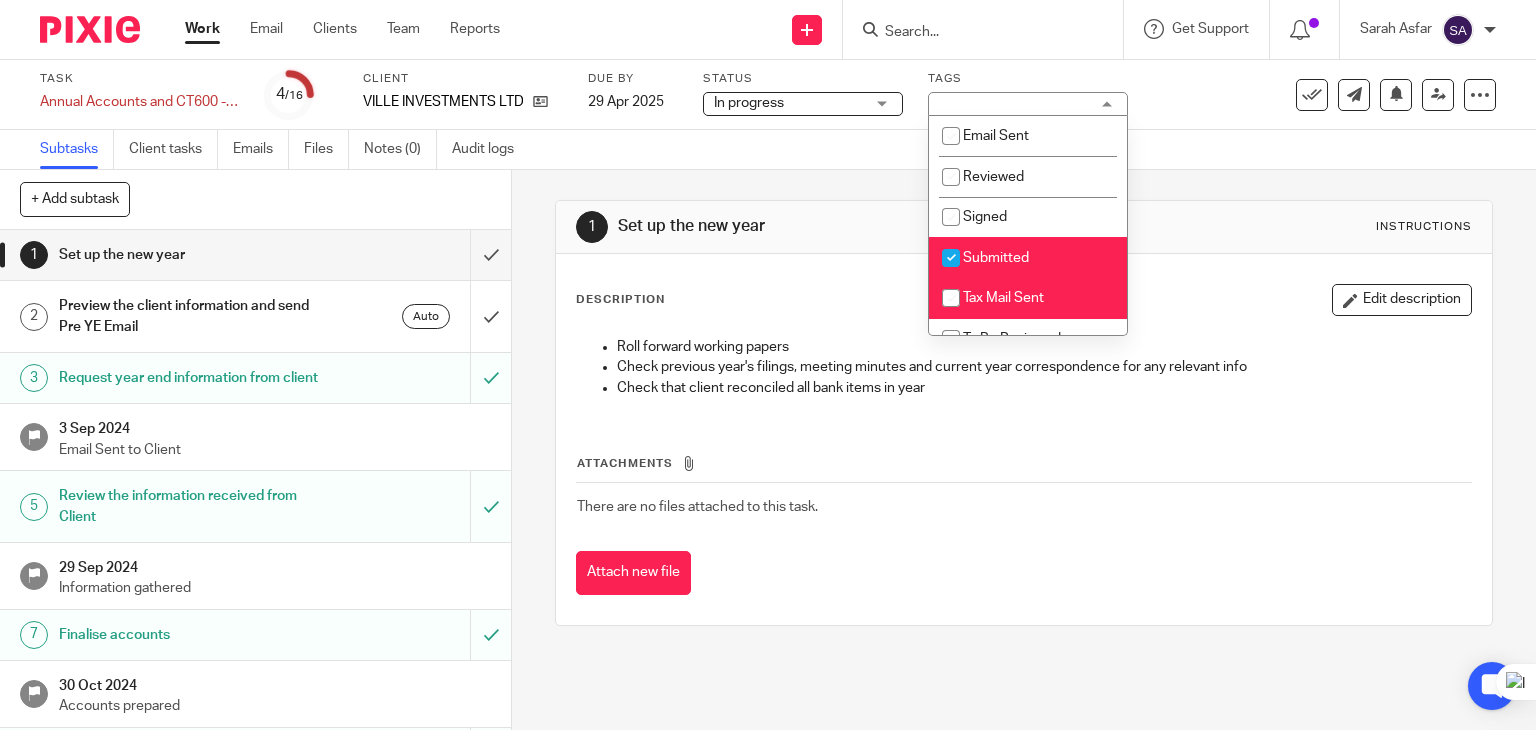 checkbox on "false" 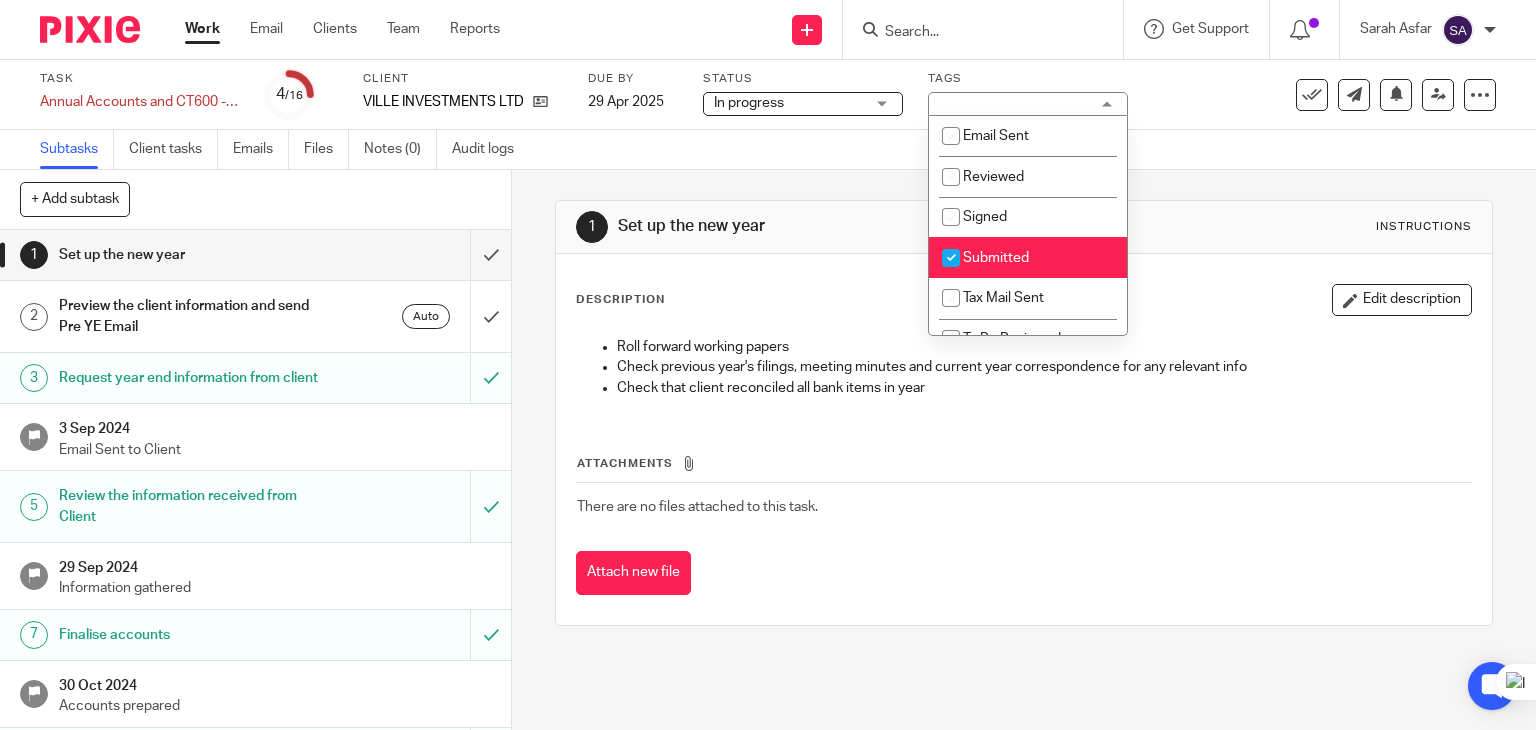 click on "1
Set up the new year
Instructions" at bounding box center [1024, 227] 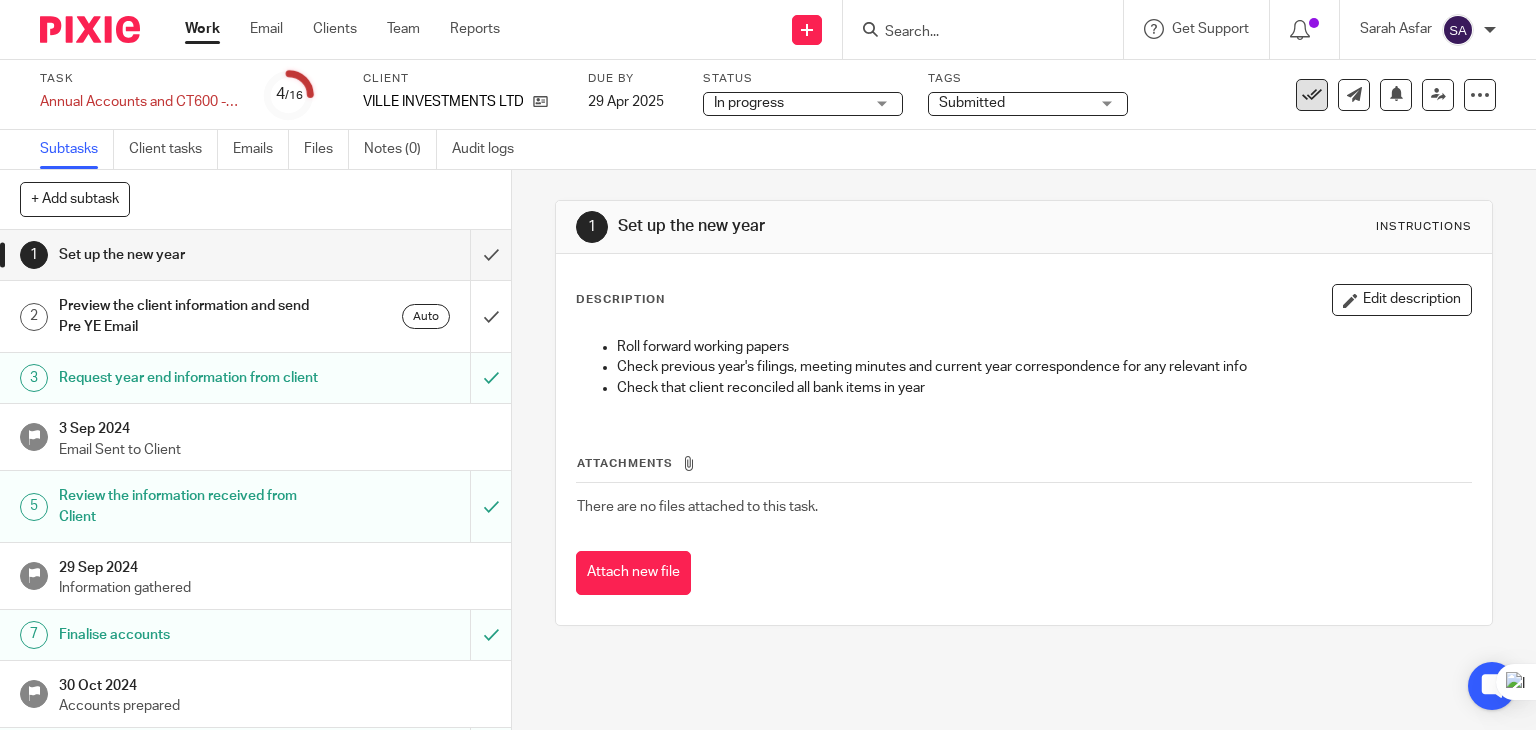 click at bounding box center [1312, 95] 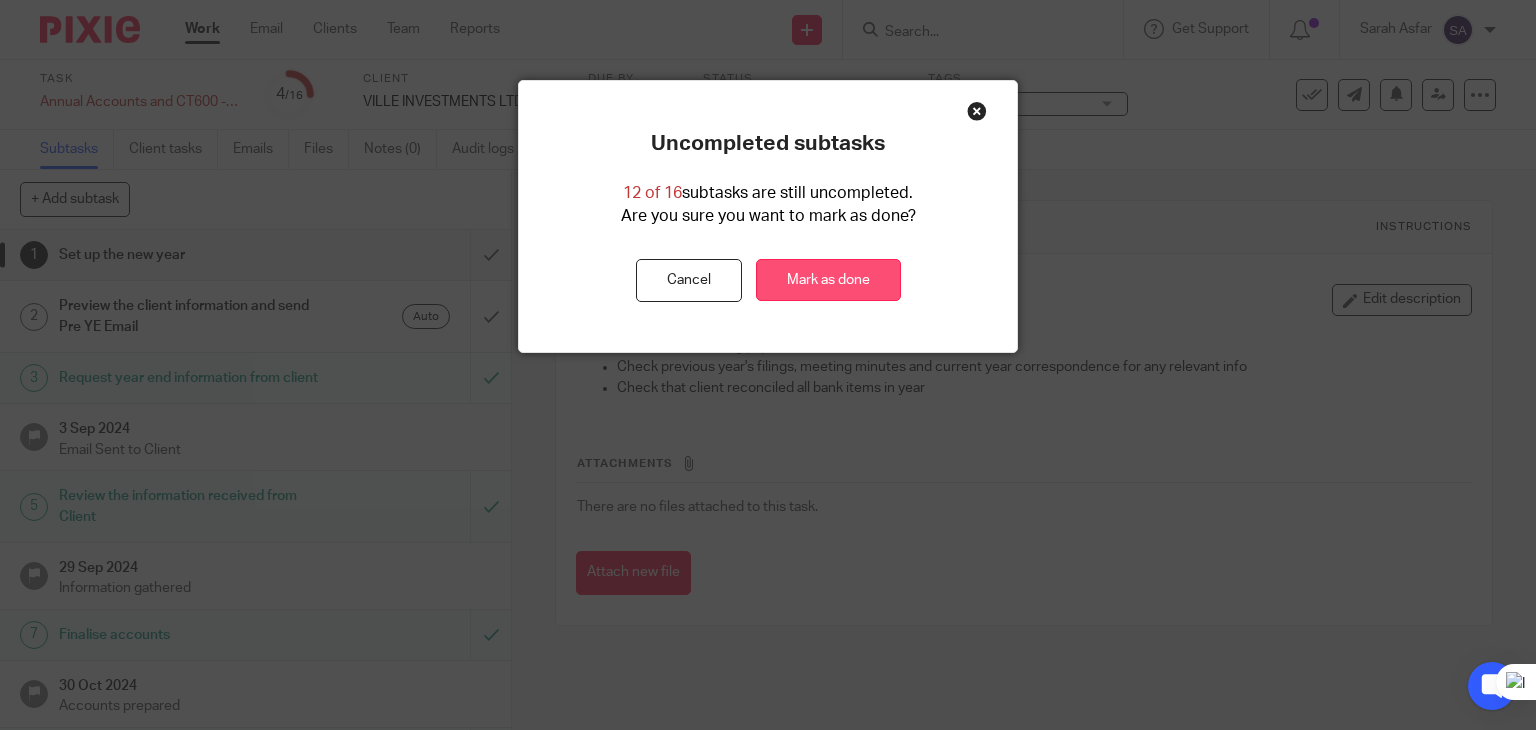 click on "Mark as done" at bounding box center [828, 280] 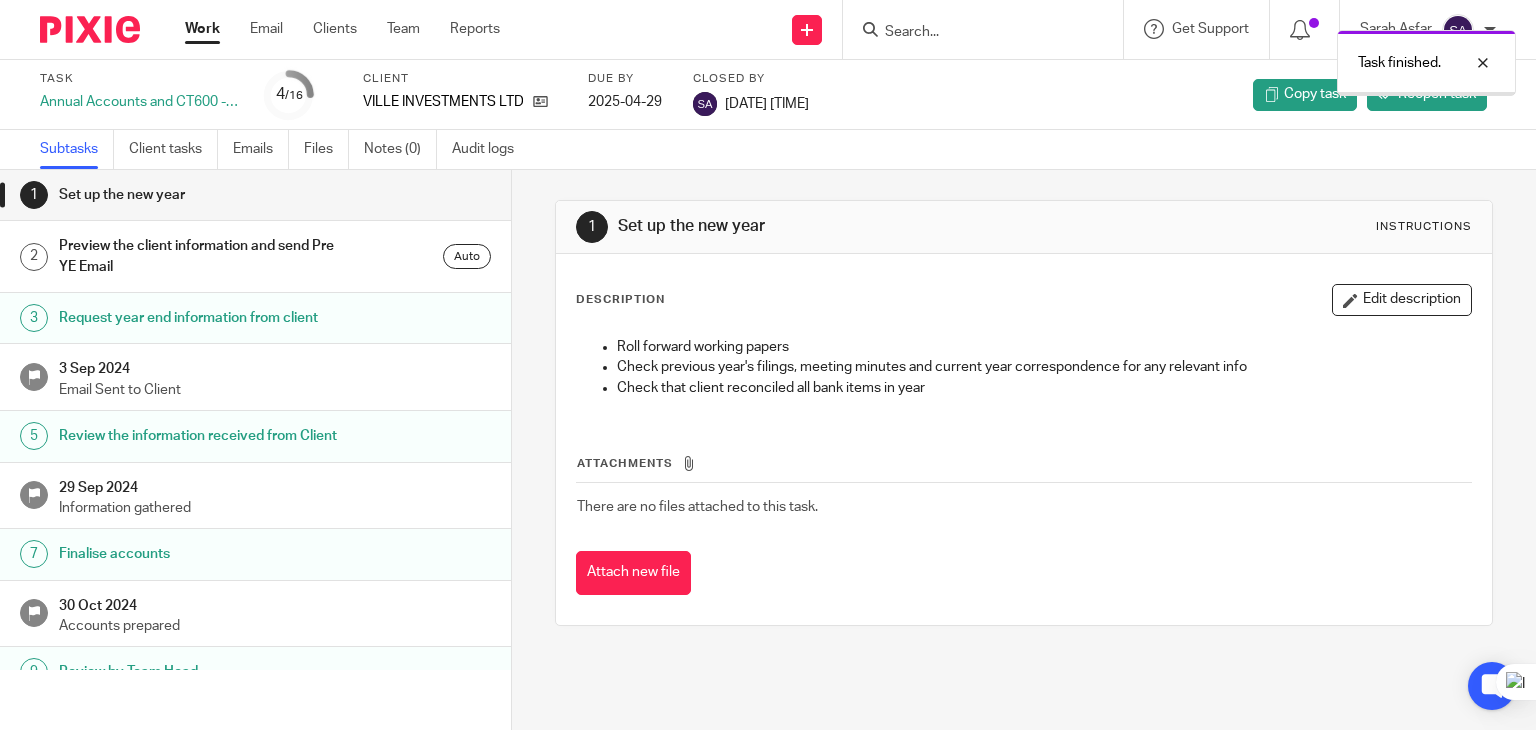 scroll, scrollTop: 0, scrollLeft: 0, axis: both 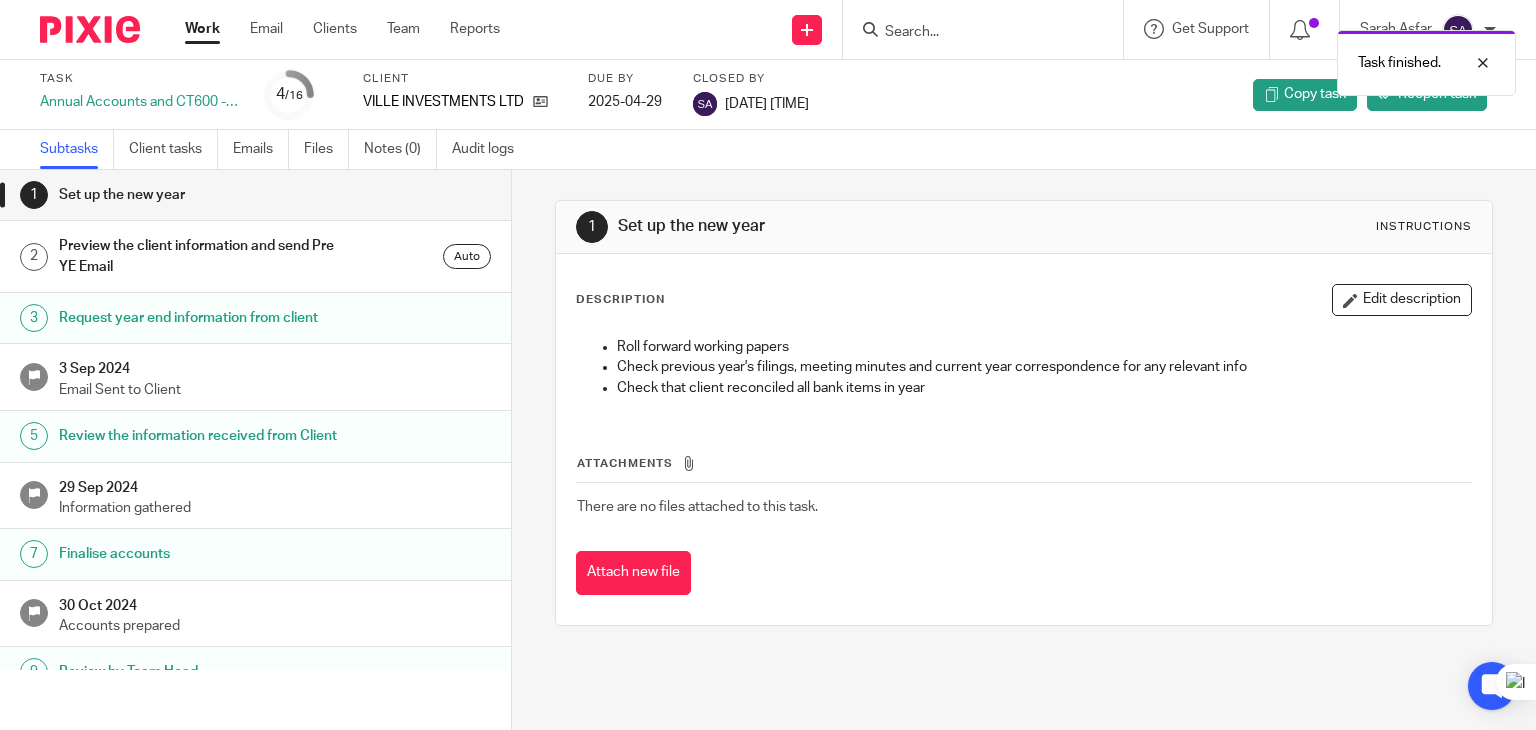 click on "Task finished." at bounding box center (1142, 58) 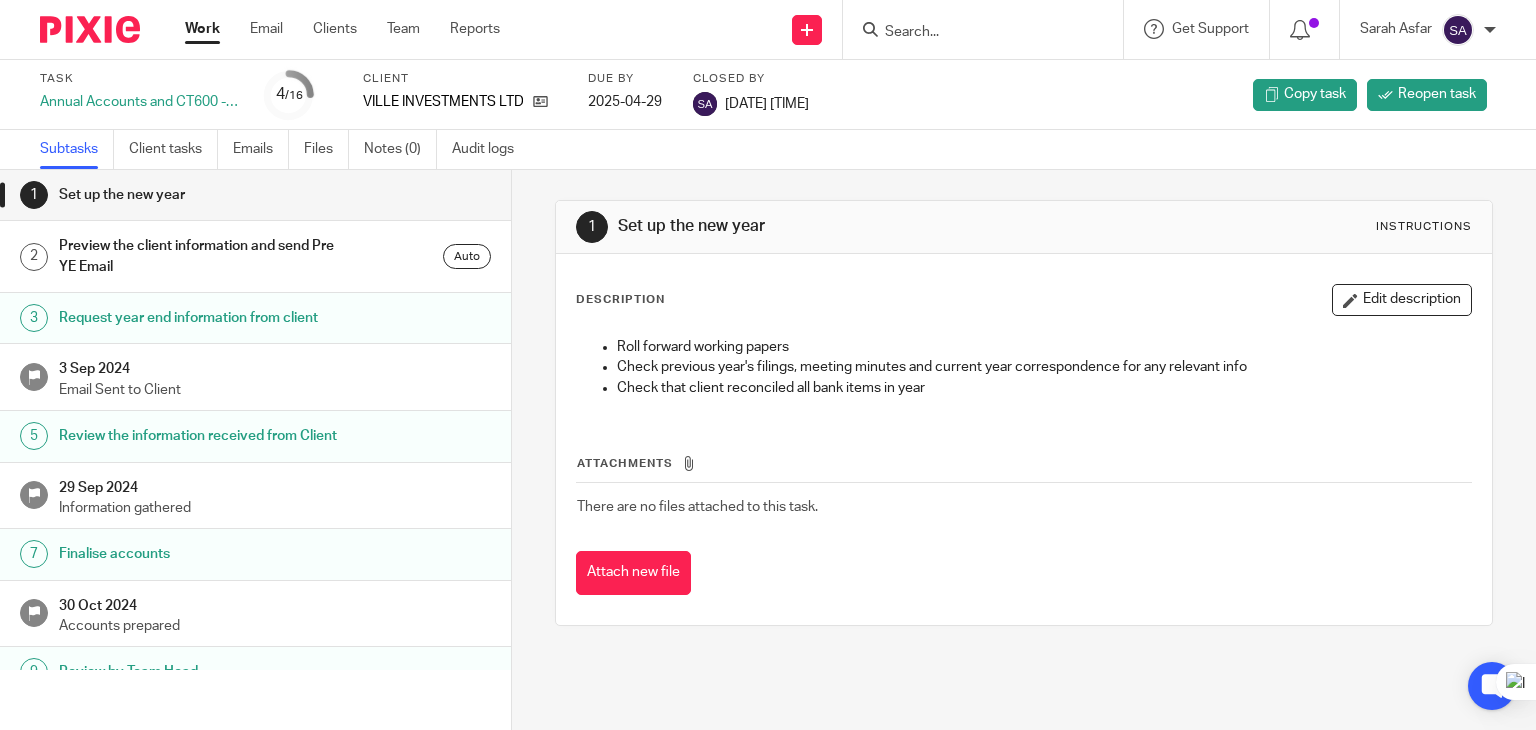 click at bounding box center (973, 33) 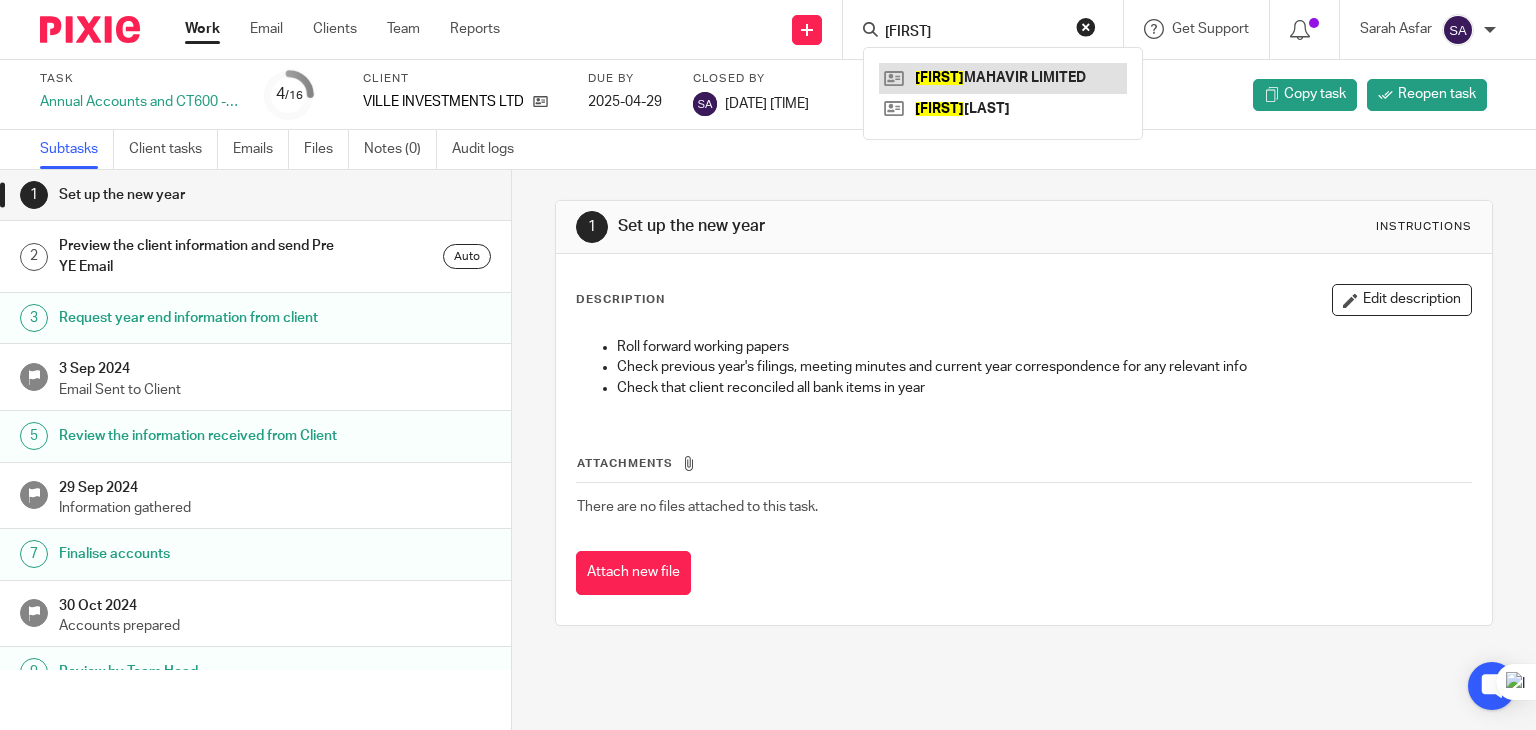 type on "meena" 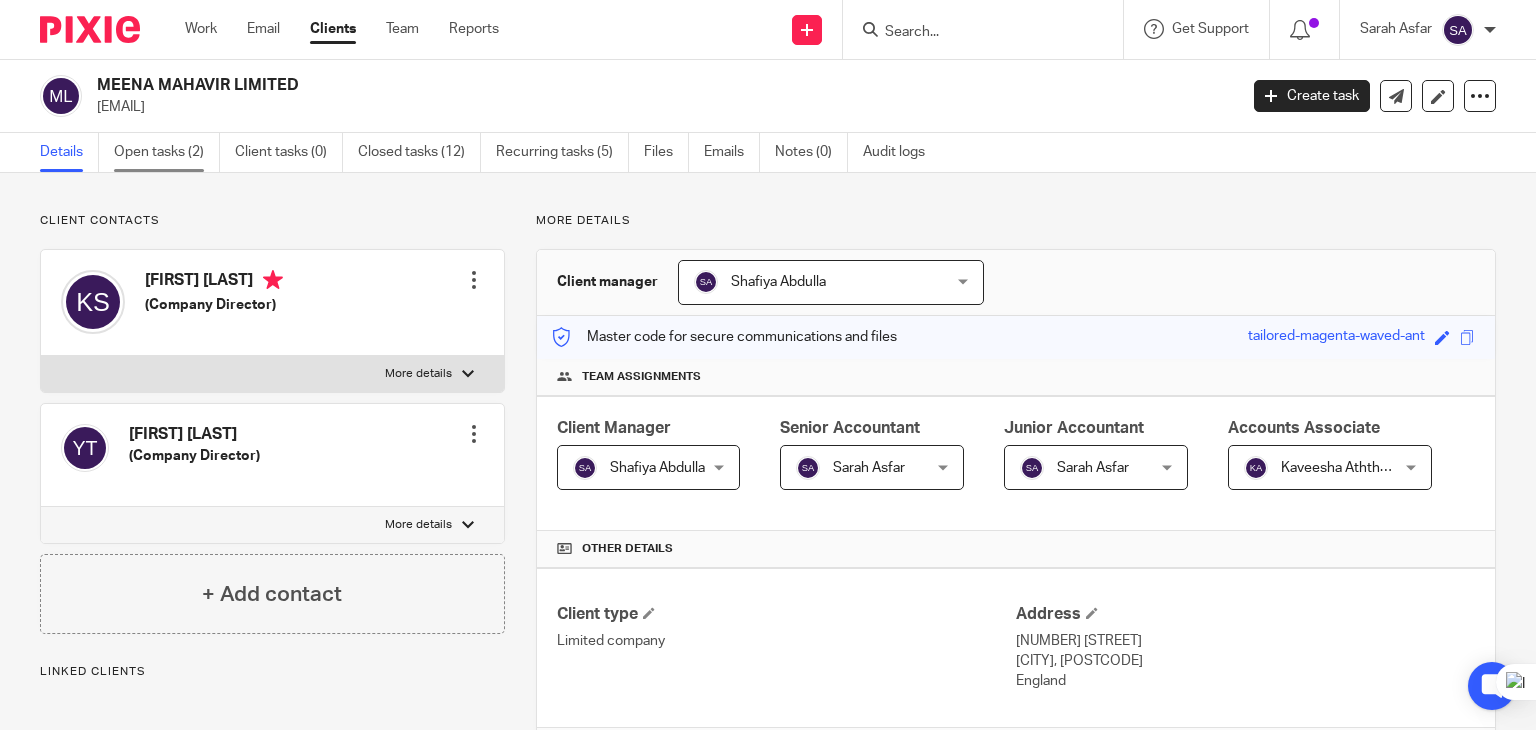 scroll, scrollTop: 0, scrollLeft: 0, axis: both 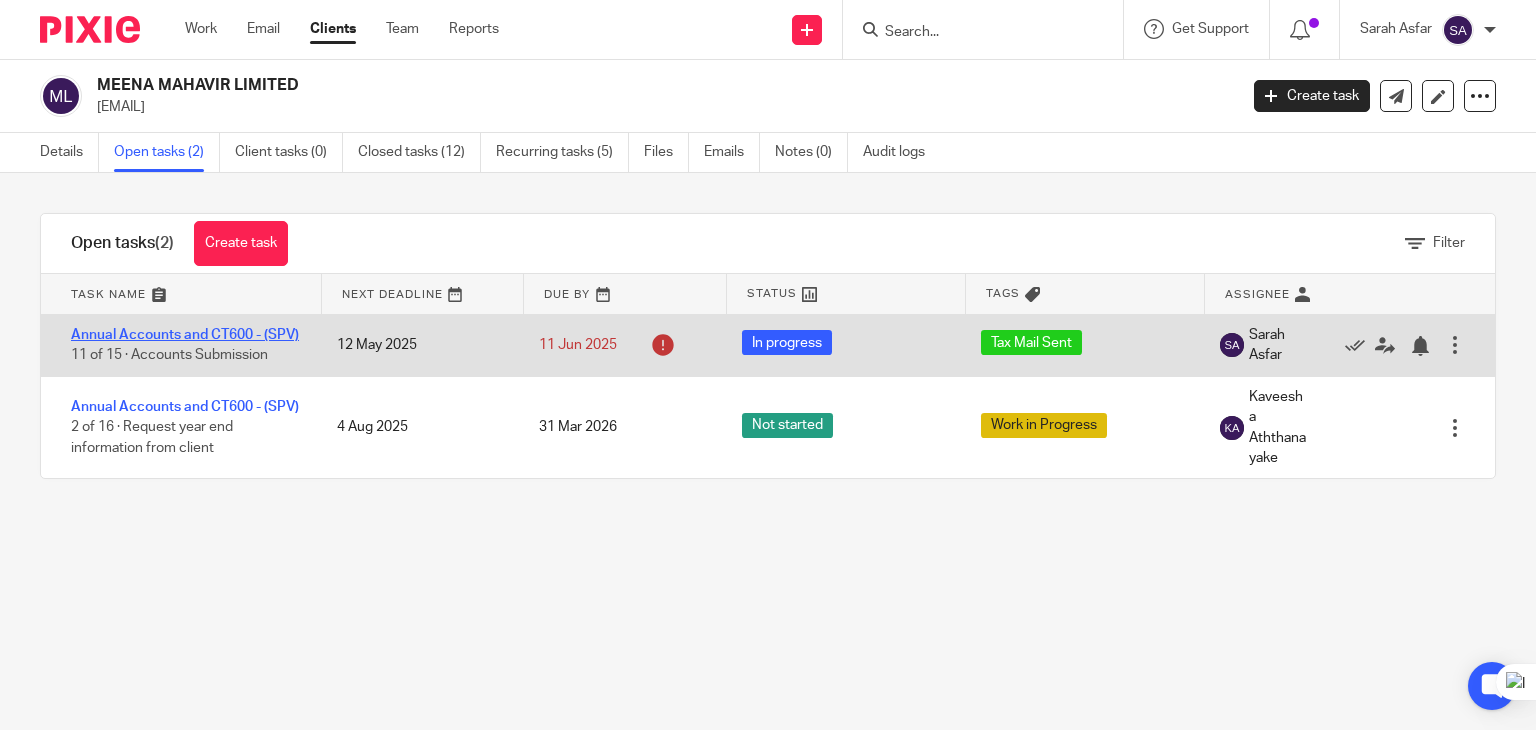 click on "Annual Accounts and CT600 - (SPV)" at bounding box center [185, 335] 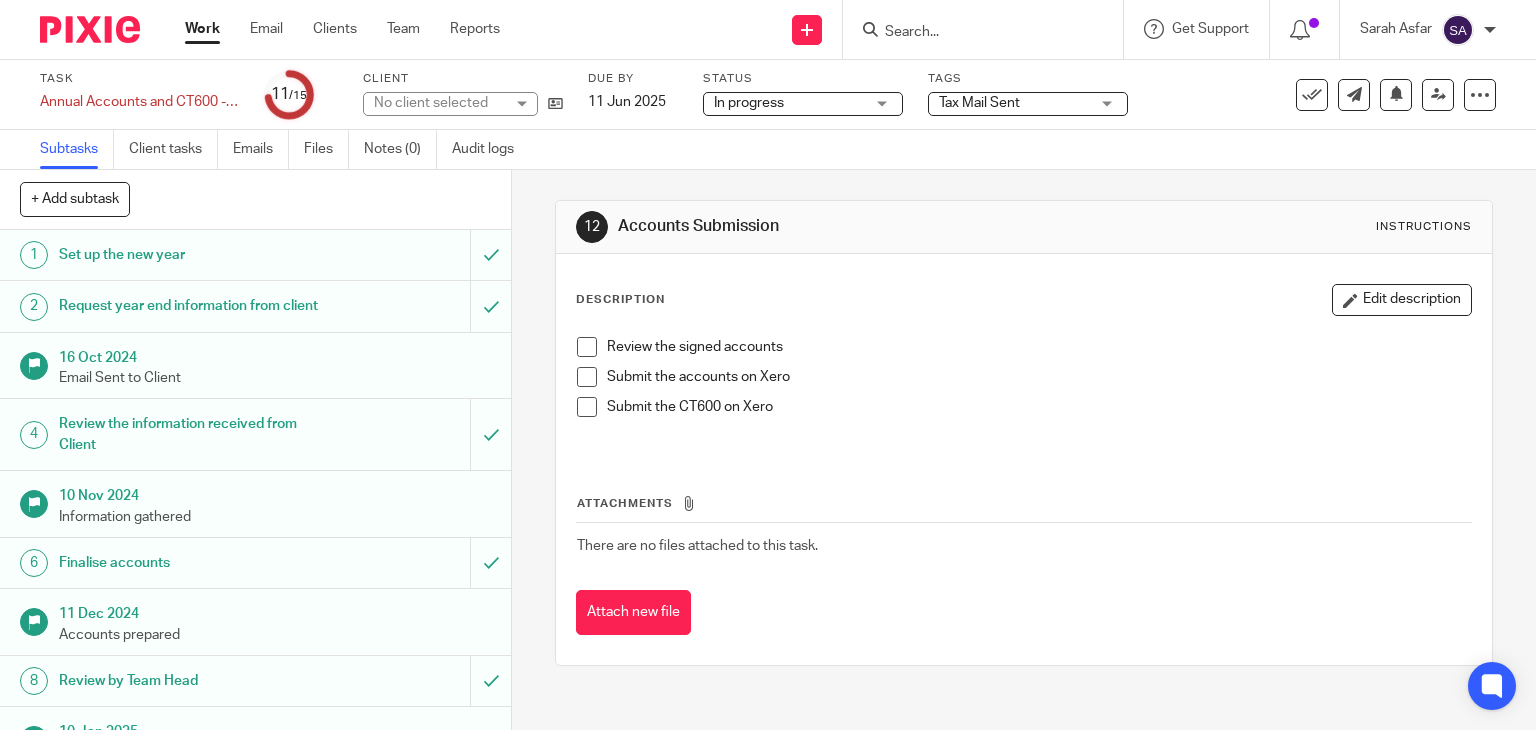scroll, scrollTop: 0, scrollLeft: 0, axis: both 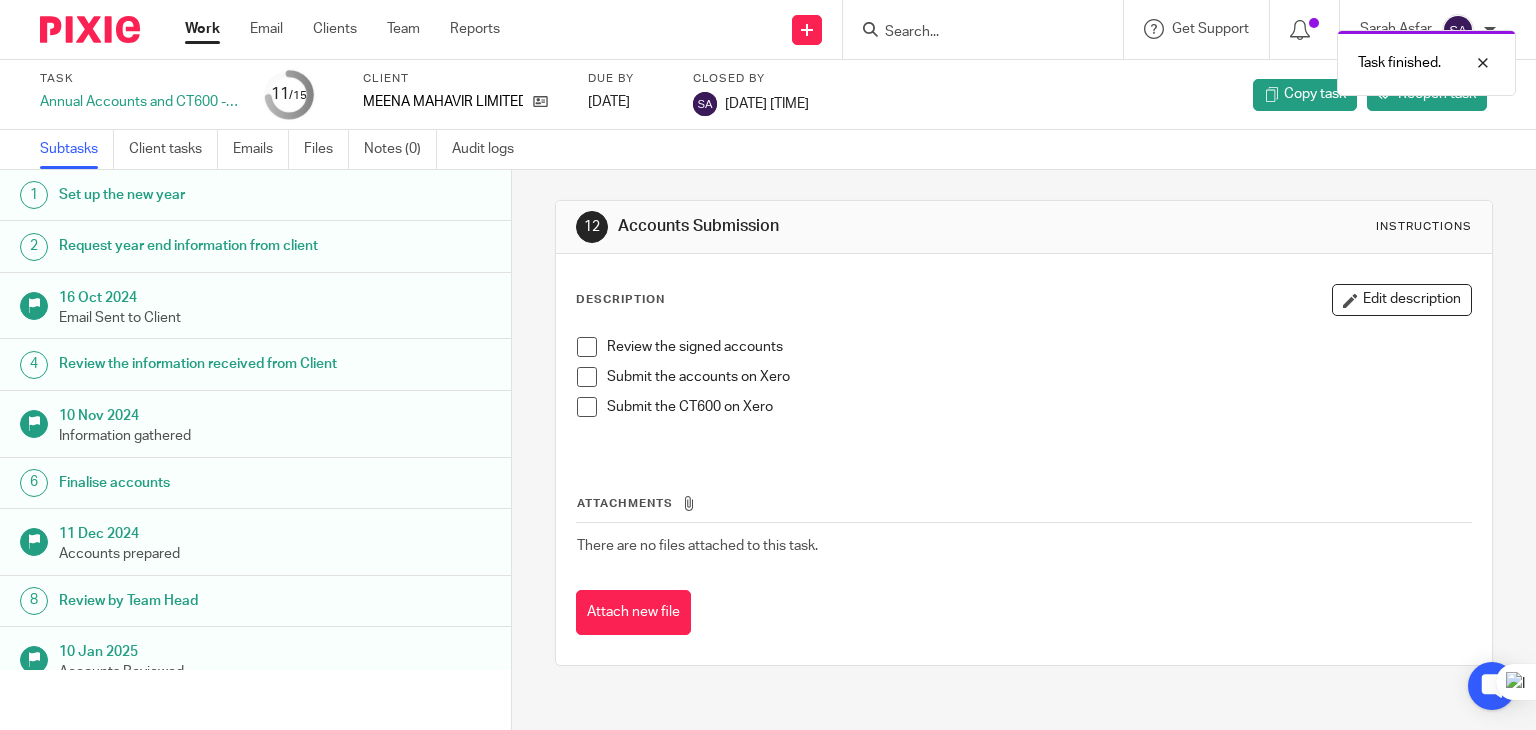 click on "Task finished." at bounding box center [1142, 58] 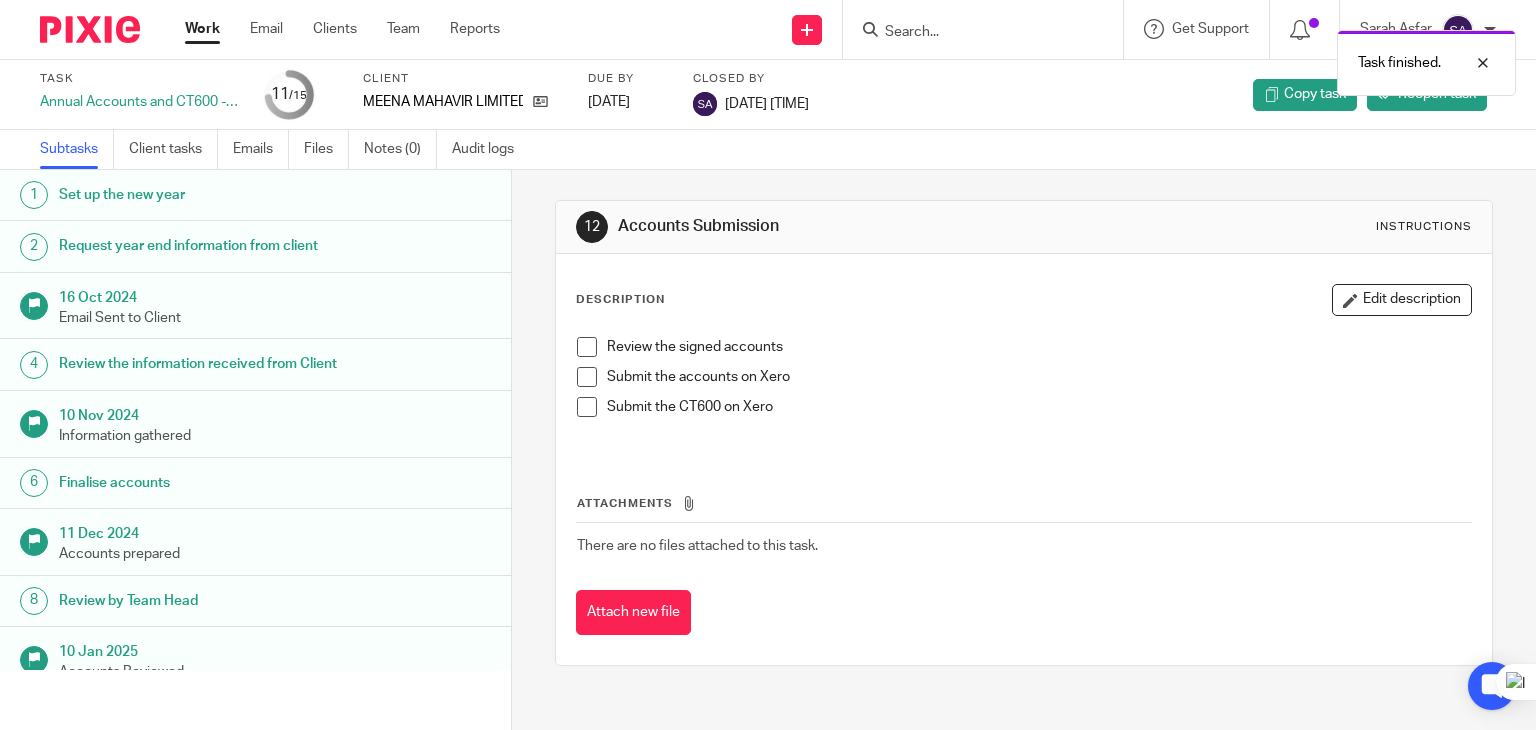 click on "Task finished." at bounding box center (1142, 58) 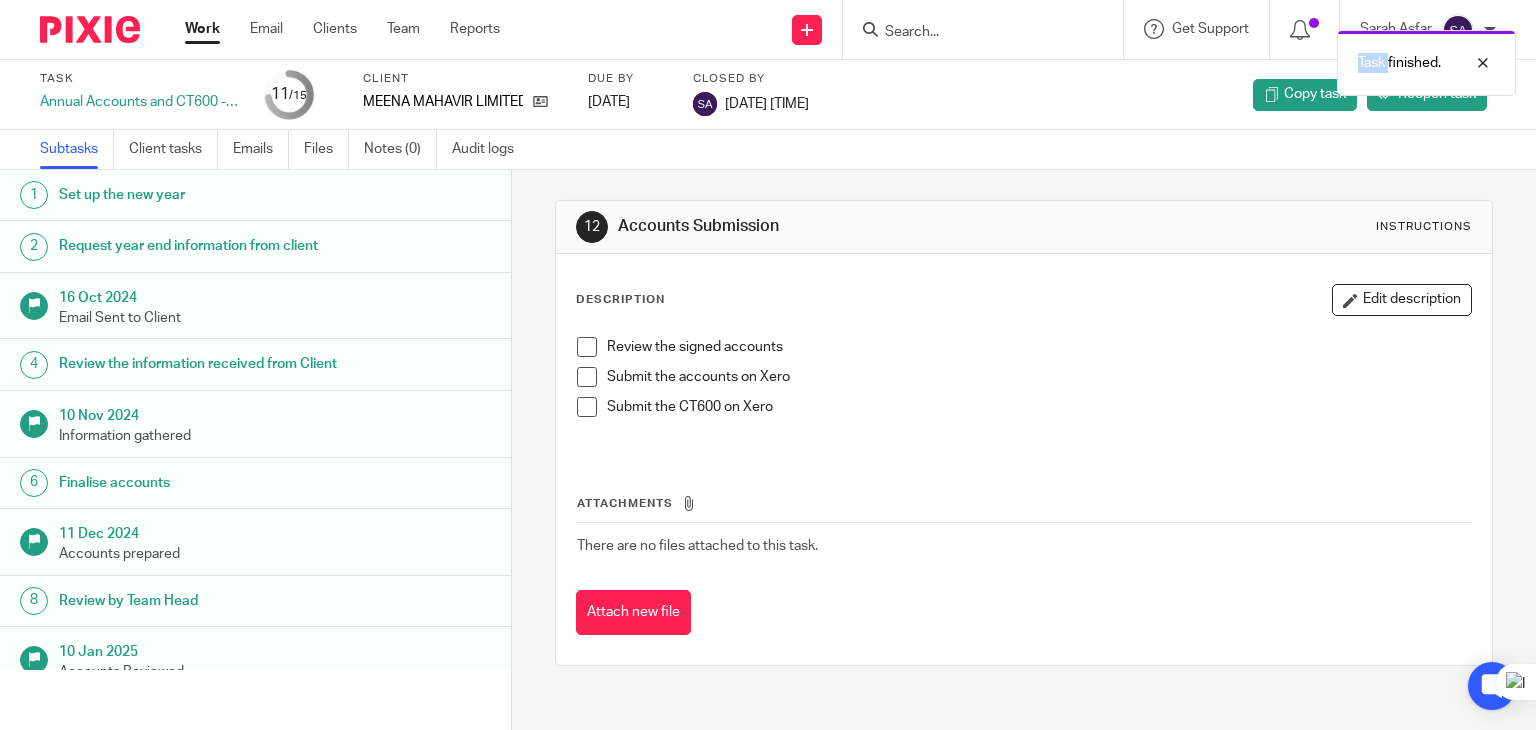 click on "Task finished." at bounding box center (1142, 58) 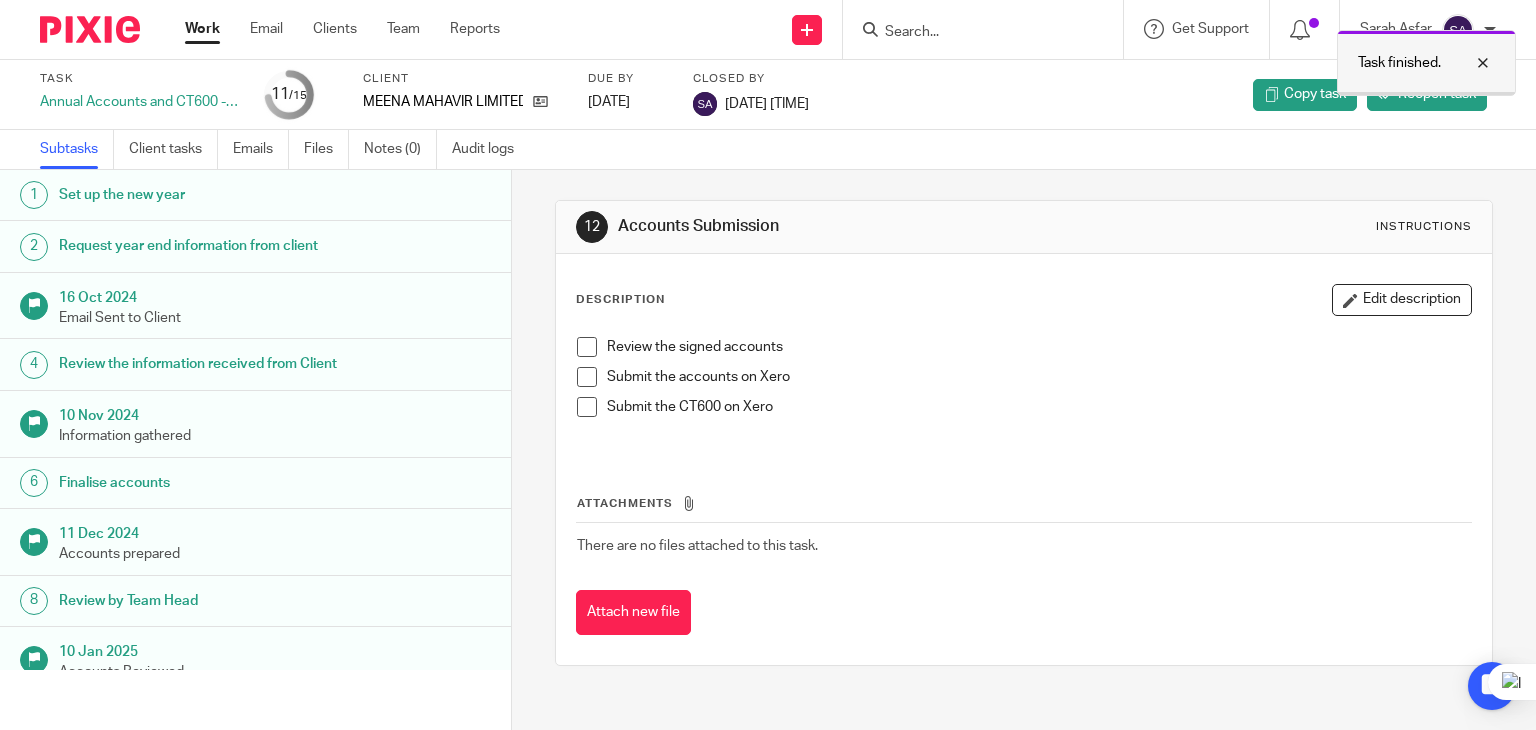 click at bounding box center (1468, 63) 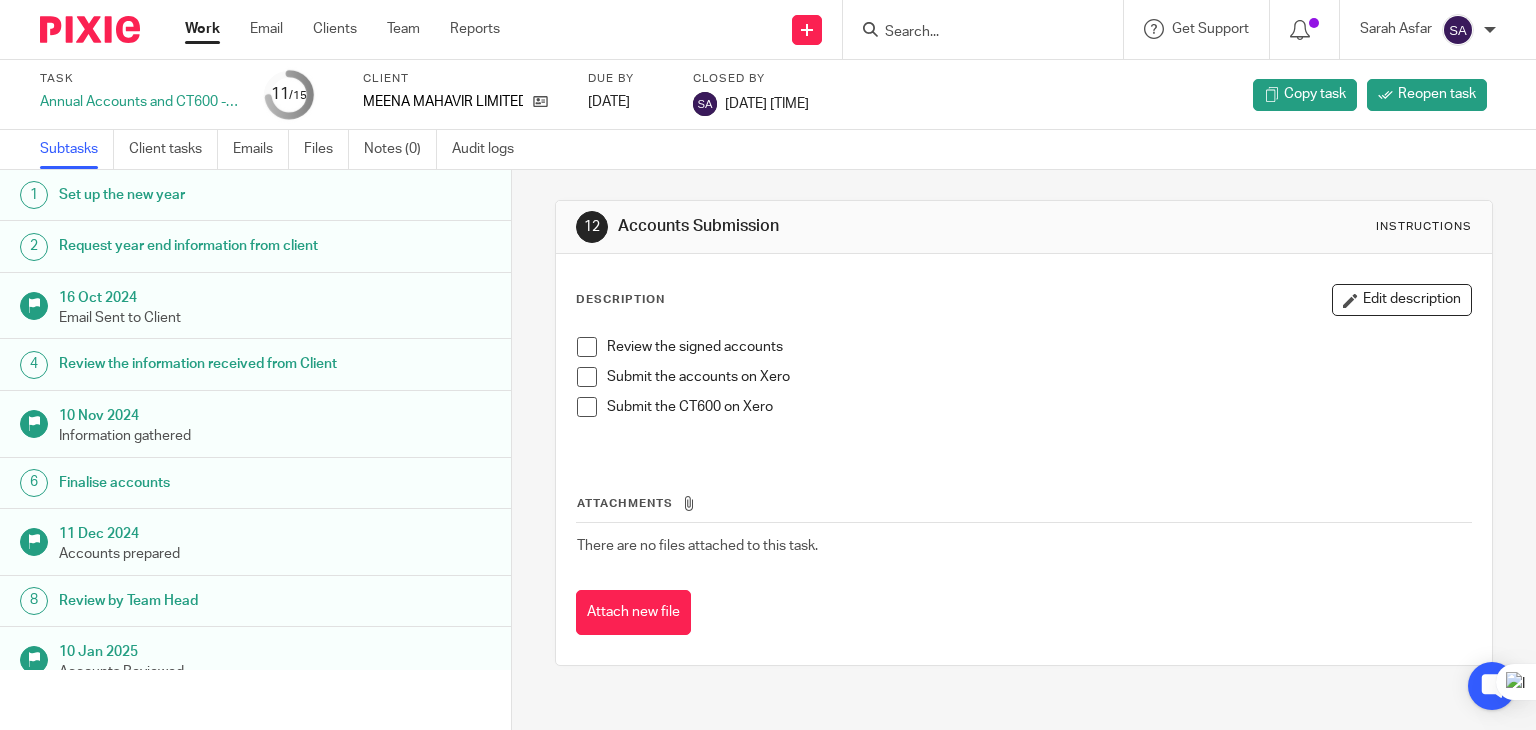click at bounding box center (973, 33) 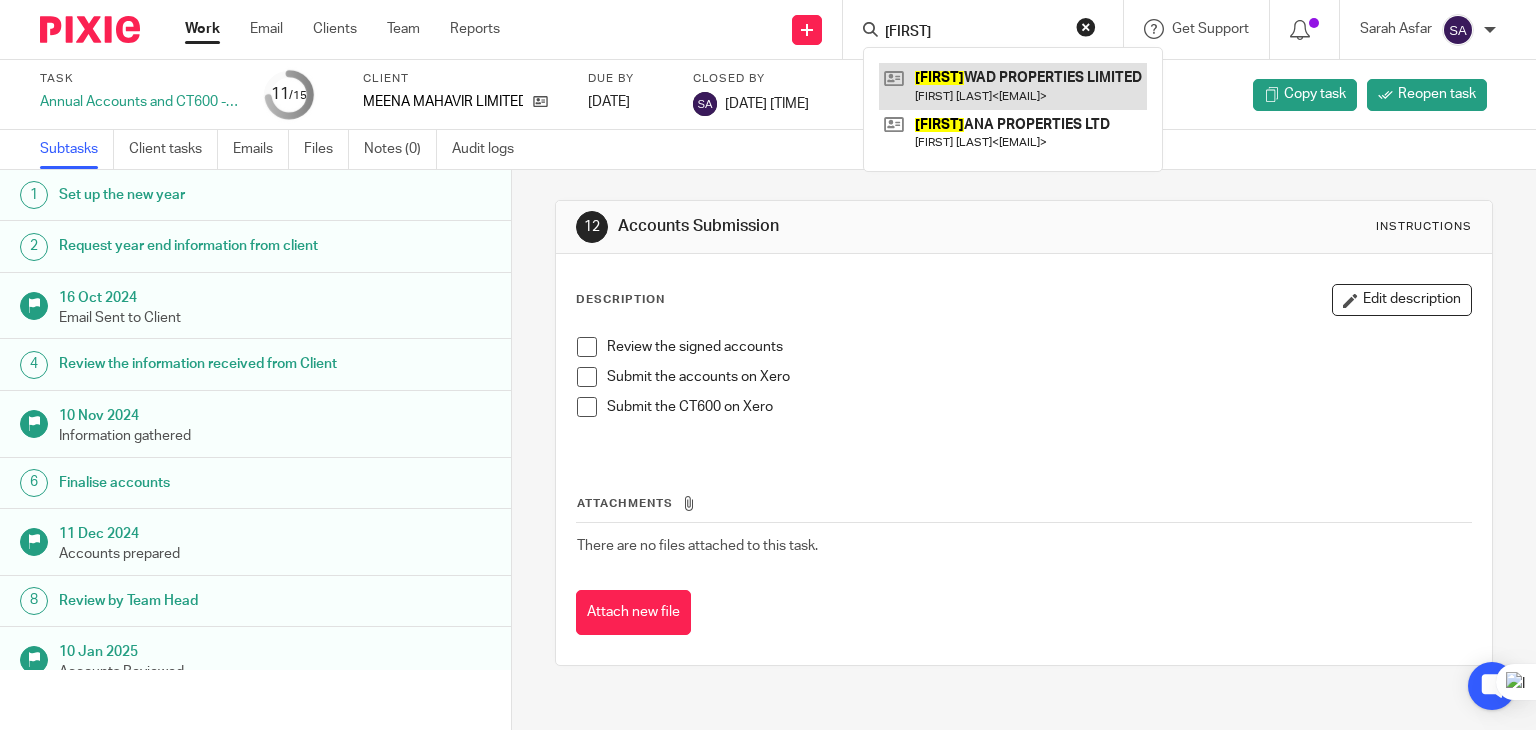type on "aashir" 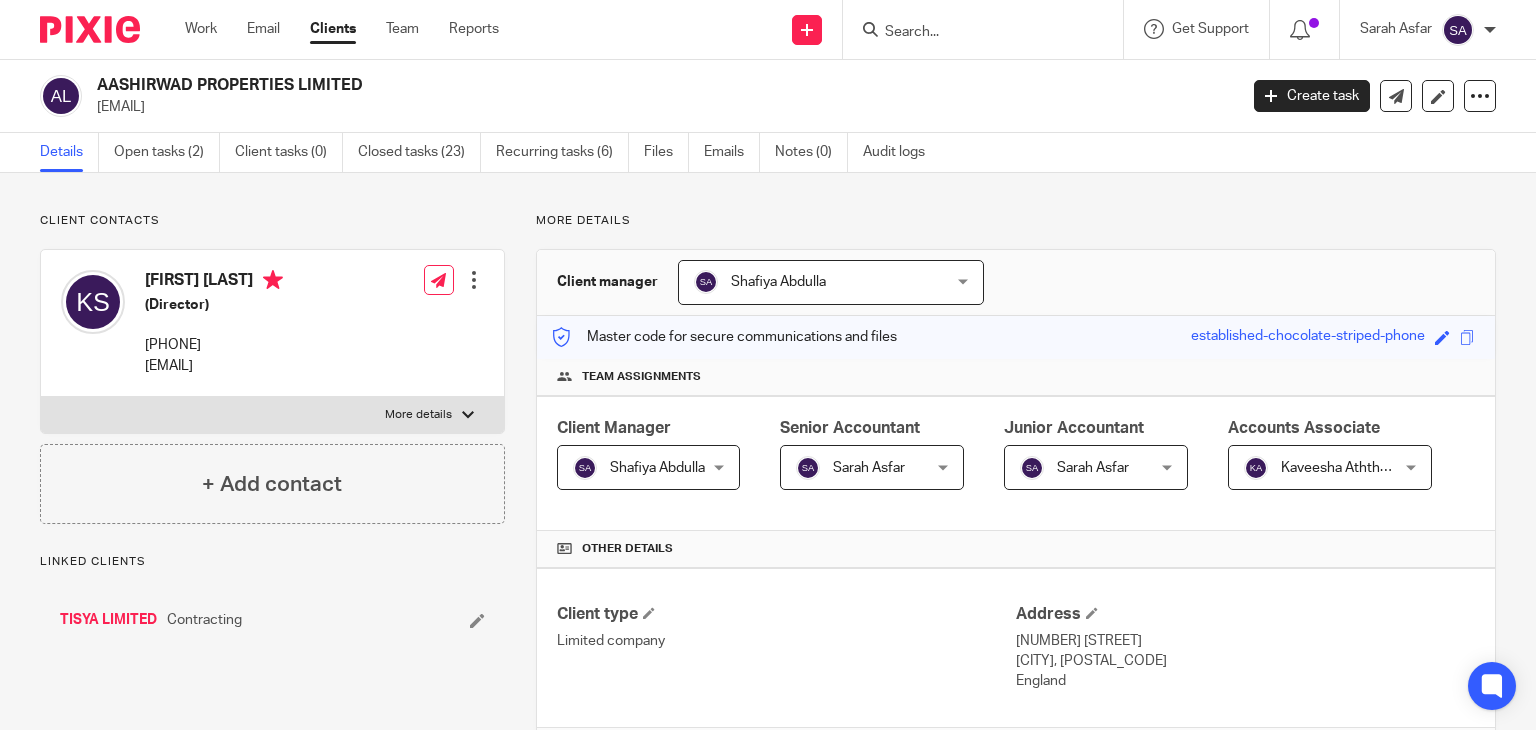 scroll, scrollTop: 0, scrollLeft: 0, axis: both 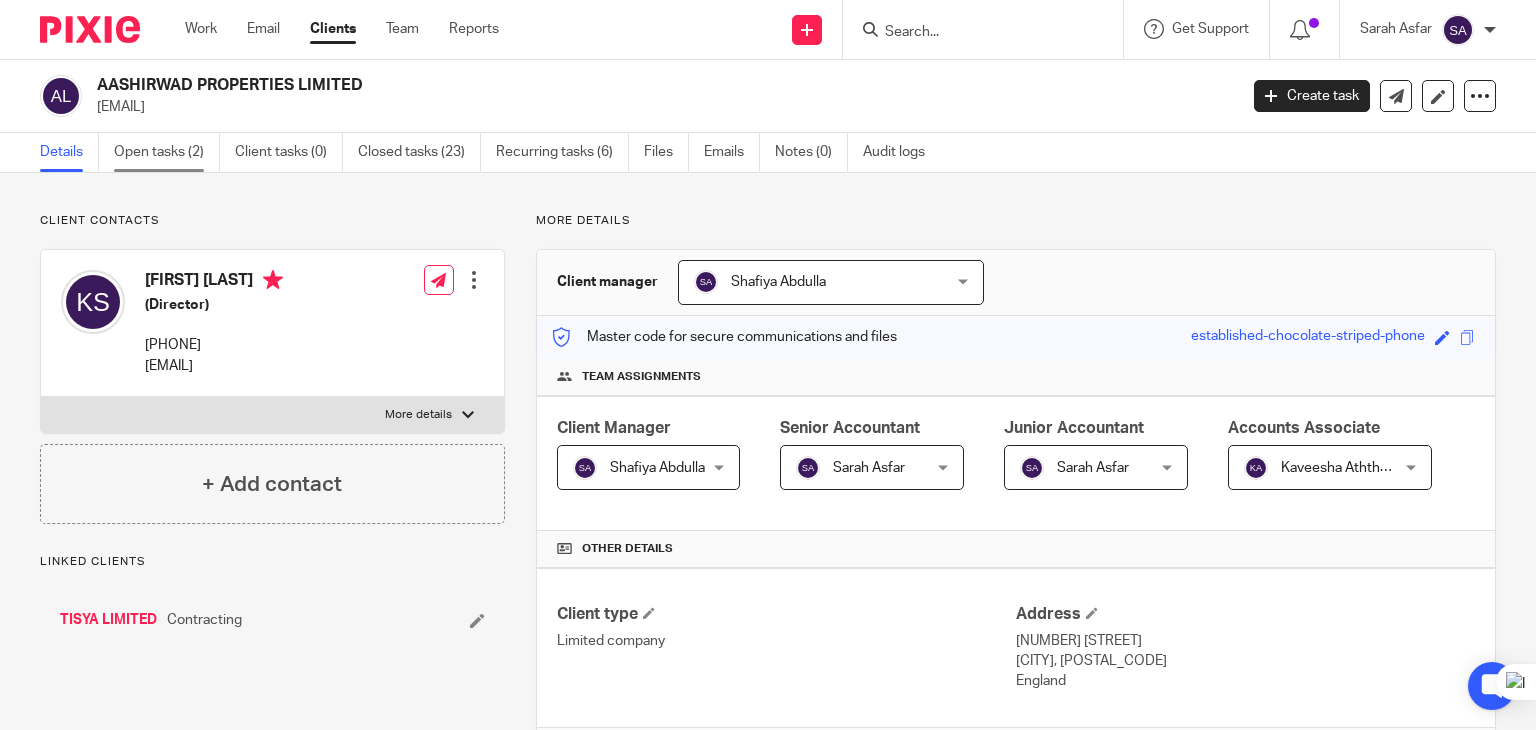 click on "Open tasks (2)" at bounding box center [167, 152] 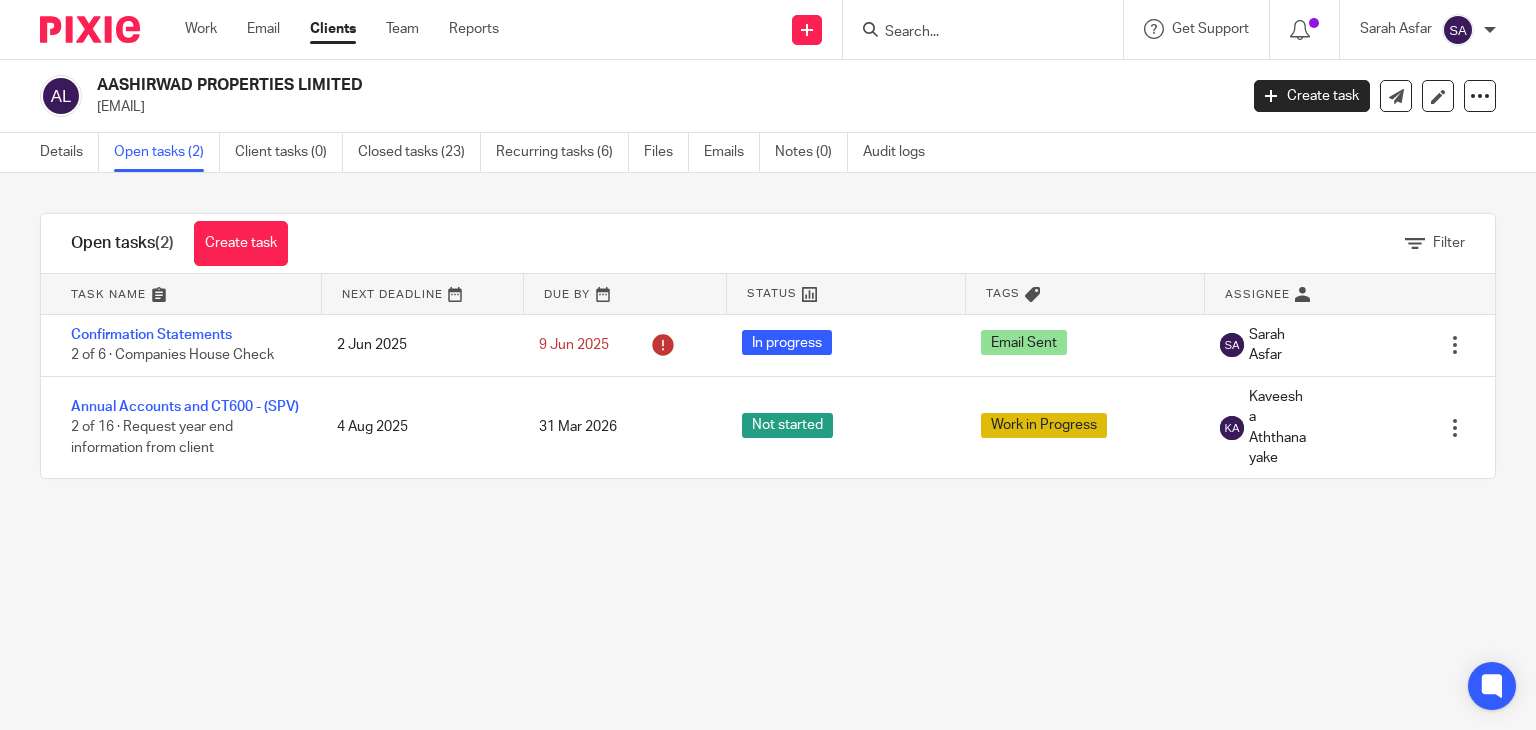 scroll, scrollTop: 0, scrollLeft: 0, axis: both 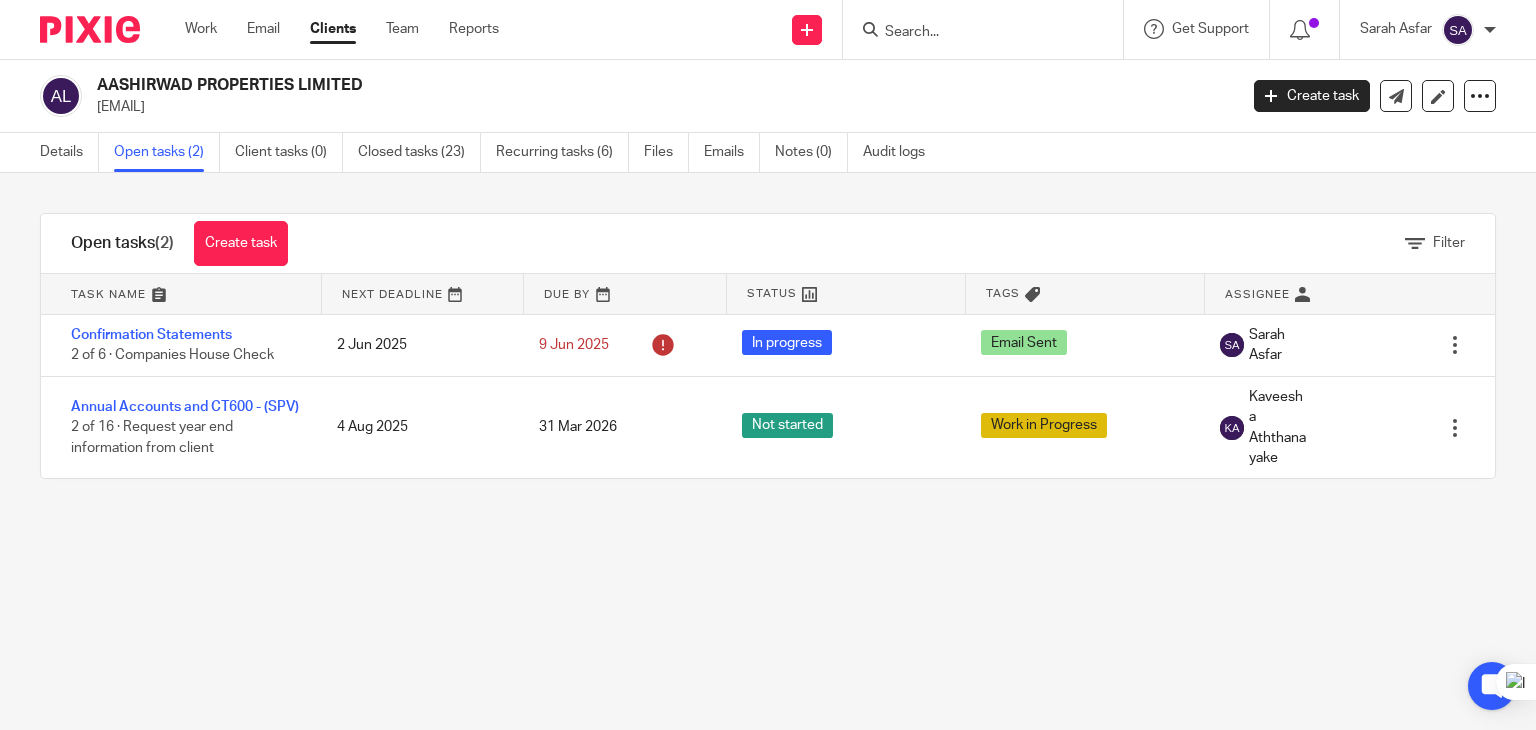click at bounding box center [973, 33] 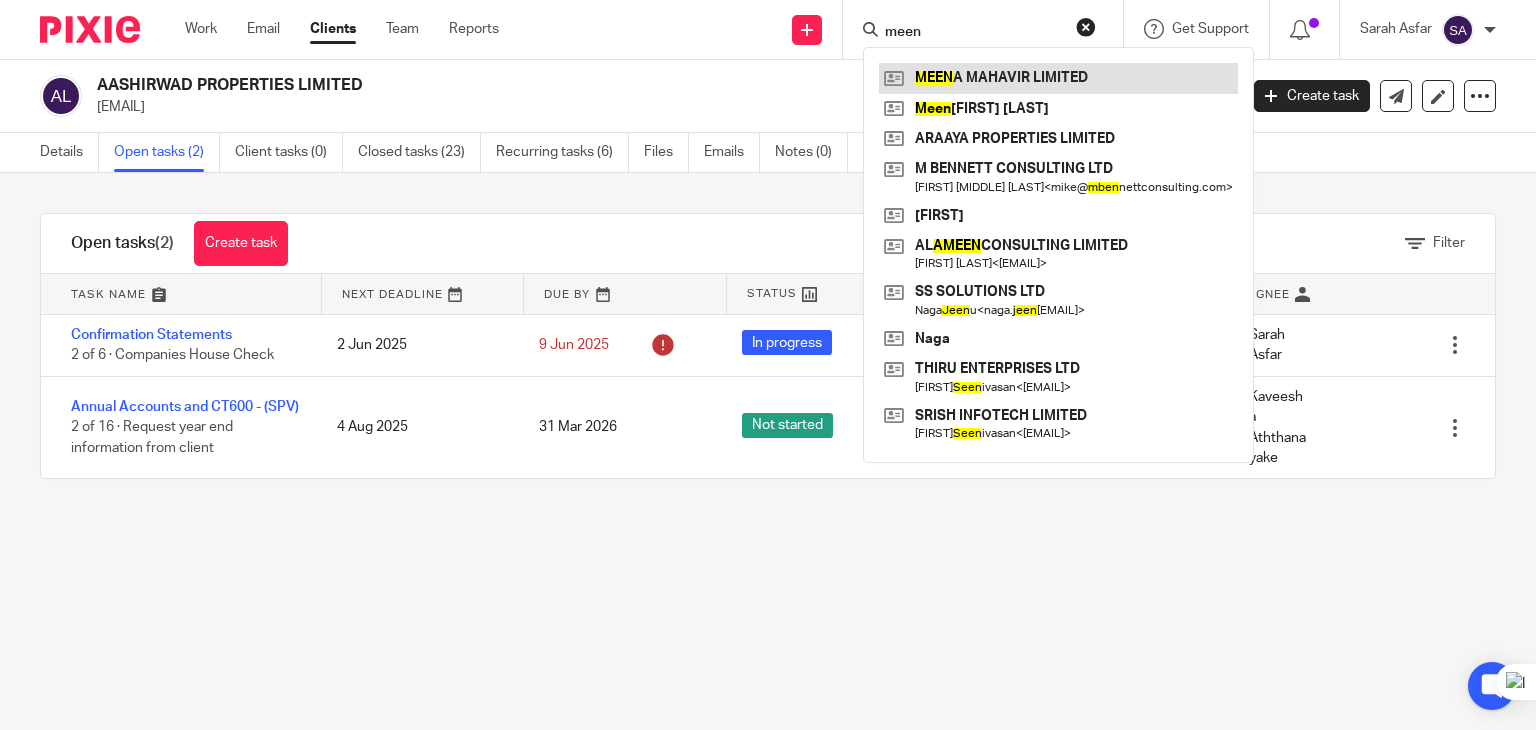 type on "meen" 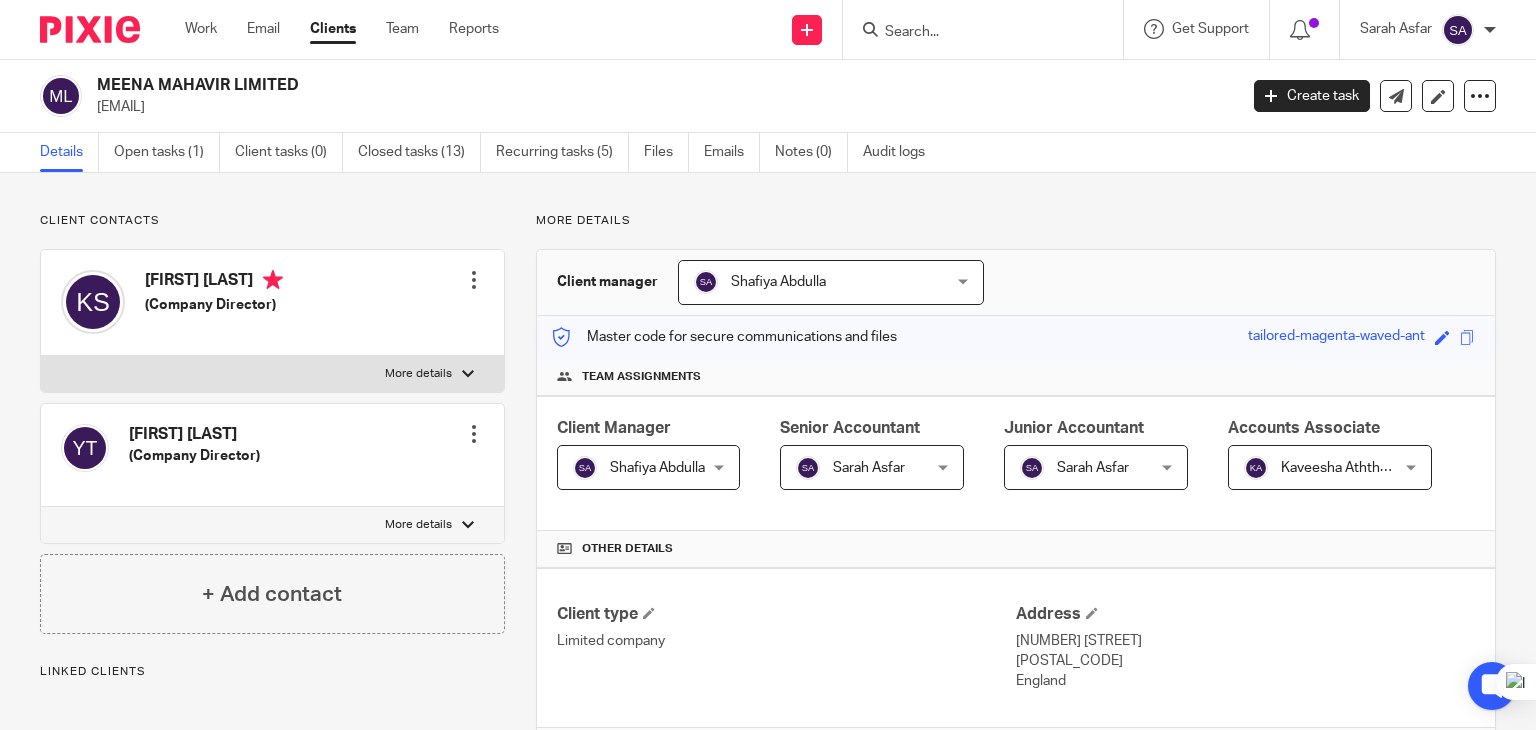 scroll, scrollTop: 0, scrollLeft: 0, axis: both 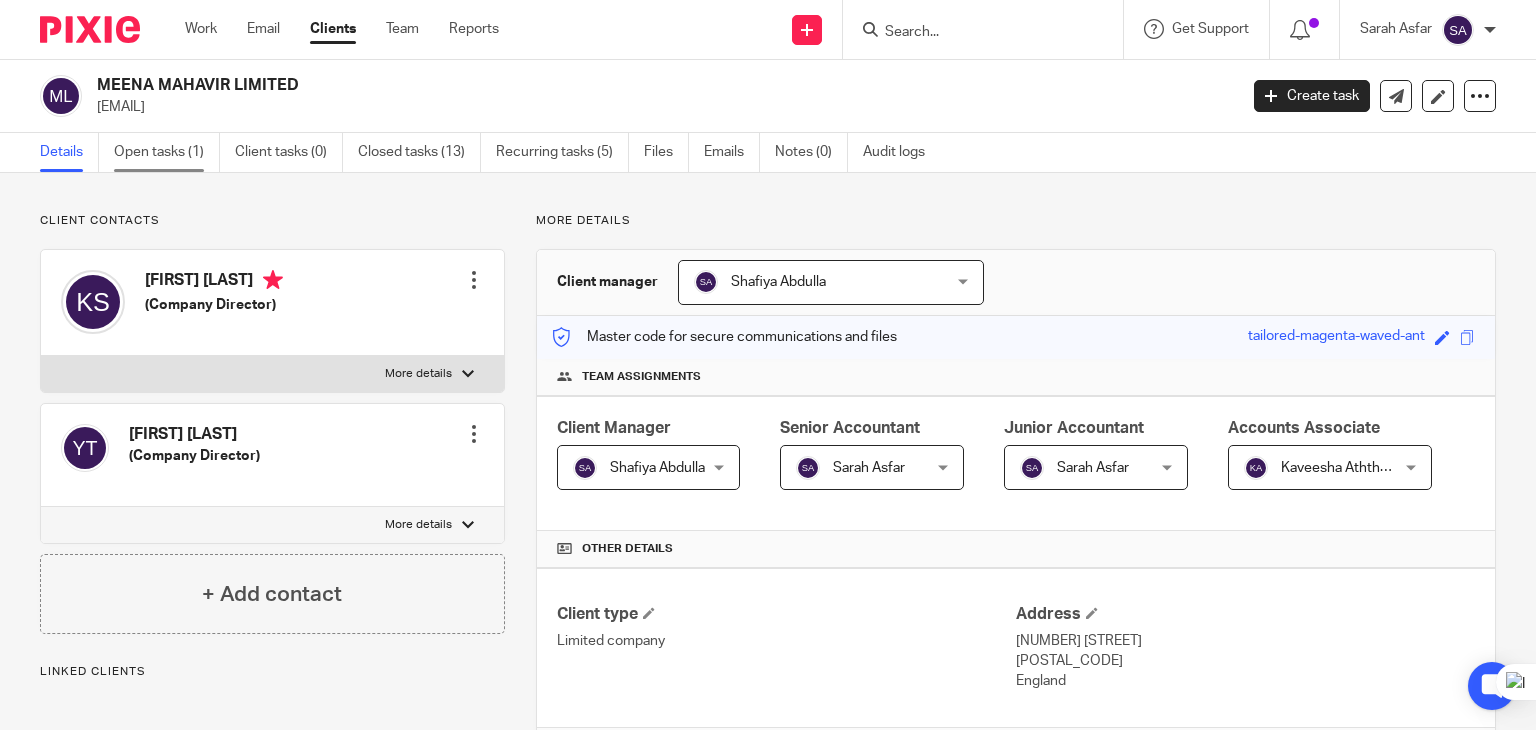 click on "Open tasks (1)" at bounding box center (167, 152) 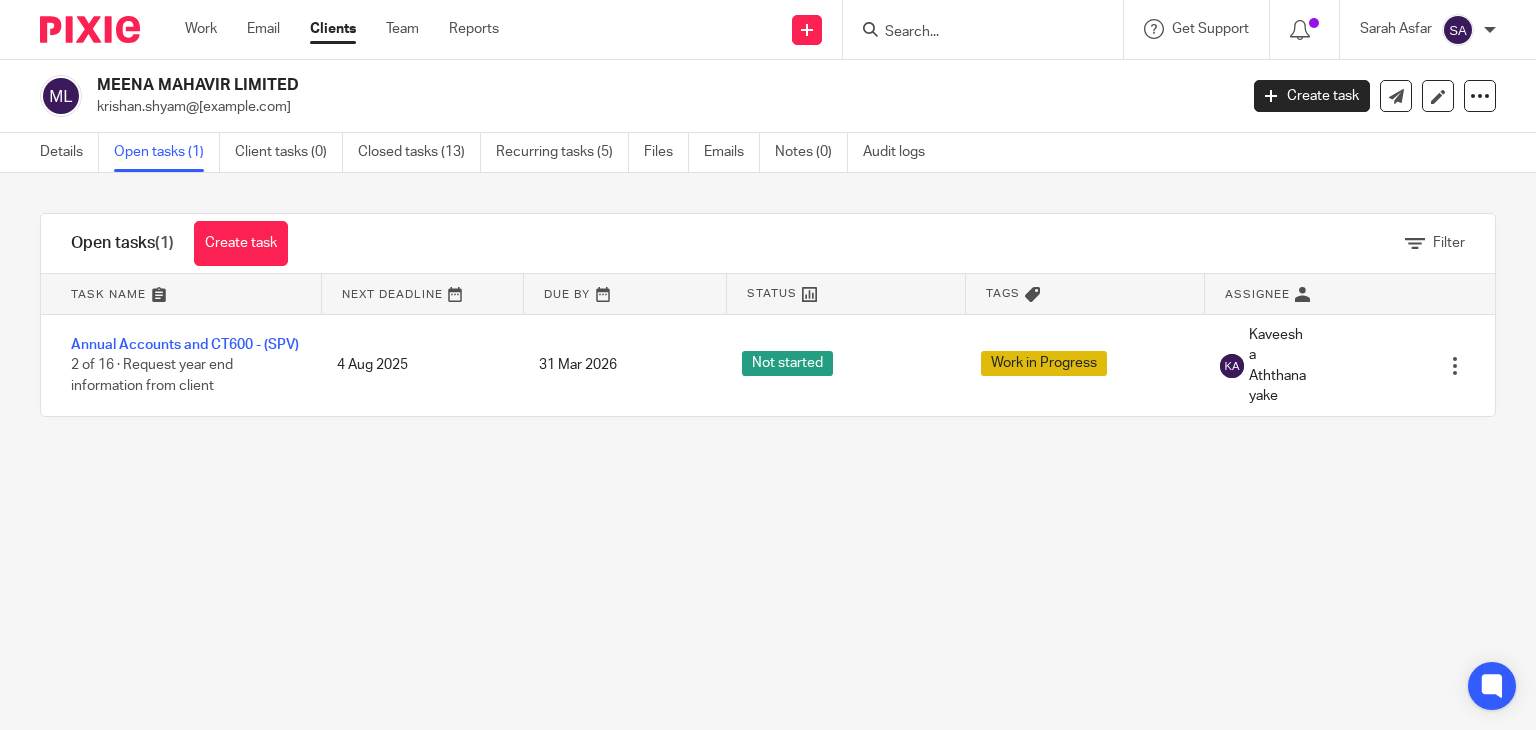 scroll, scrollTop: 0, scrollLeft: 0, axis: both 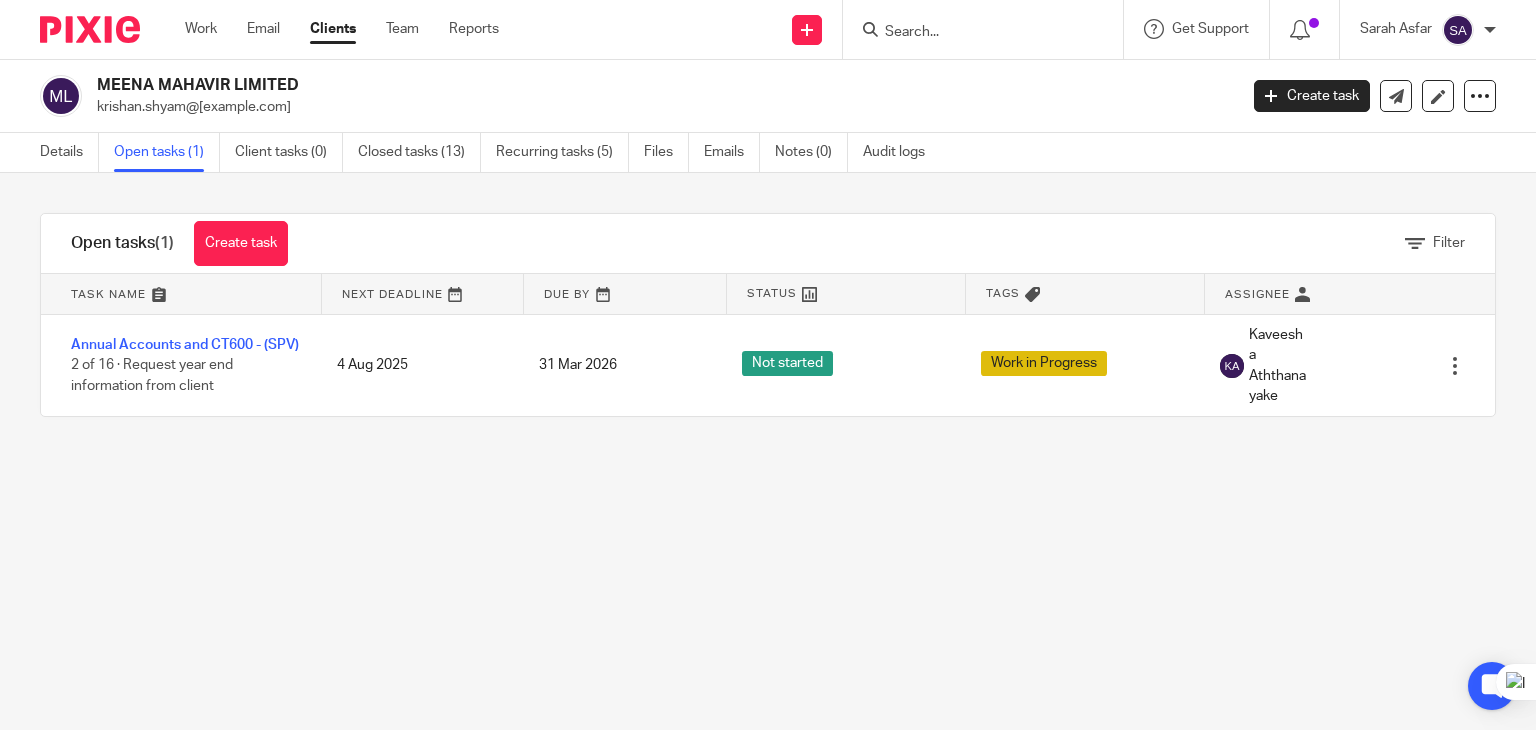 click at bounding box center (973, 33) 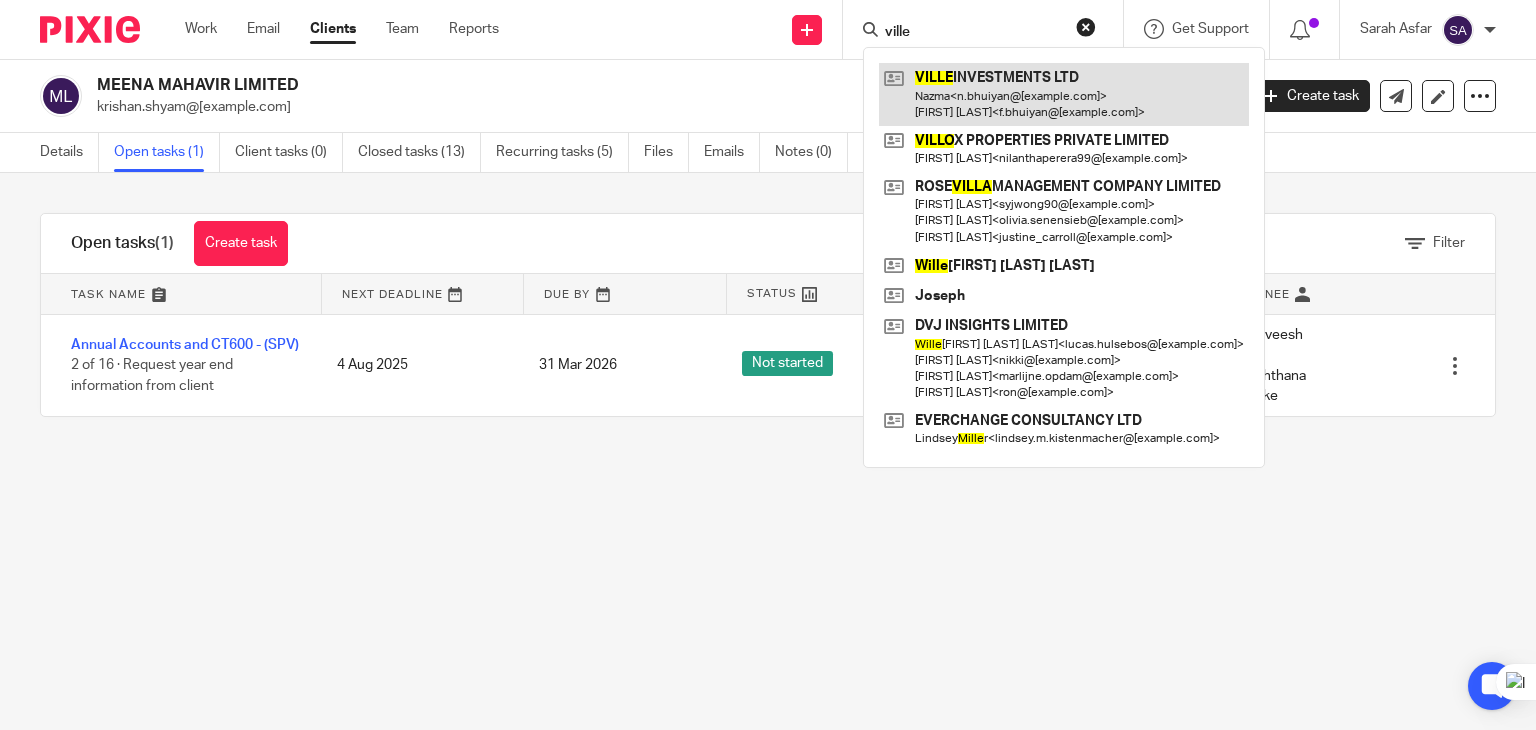 type on "ville" 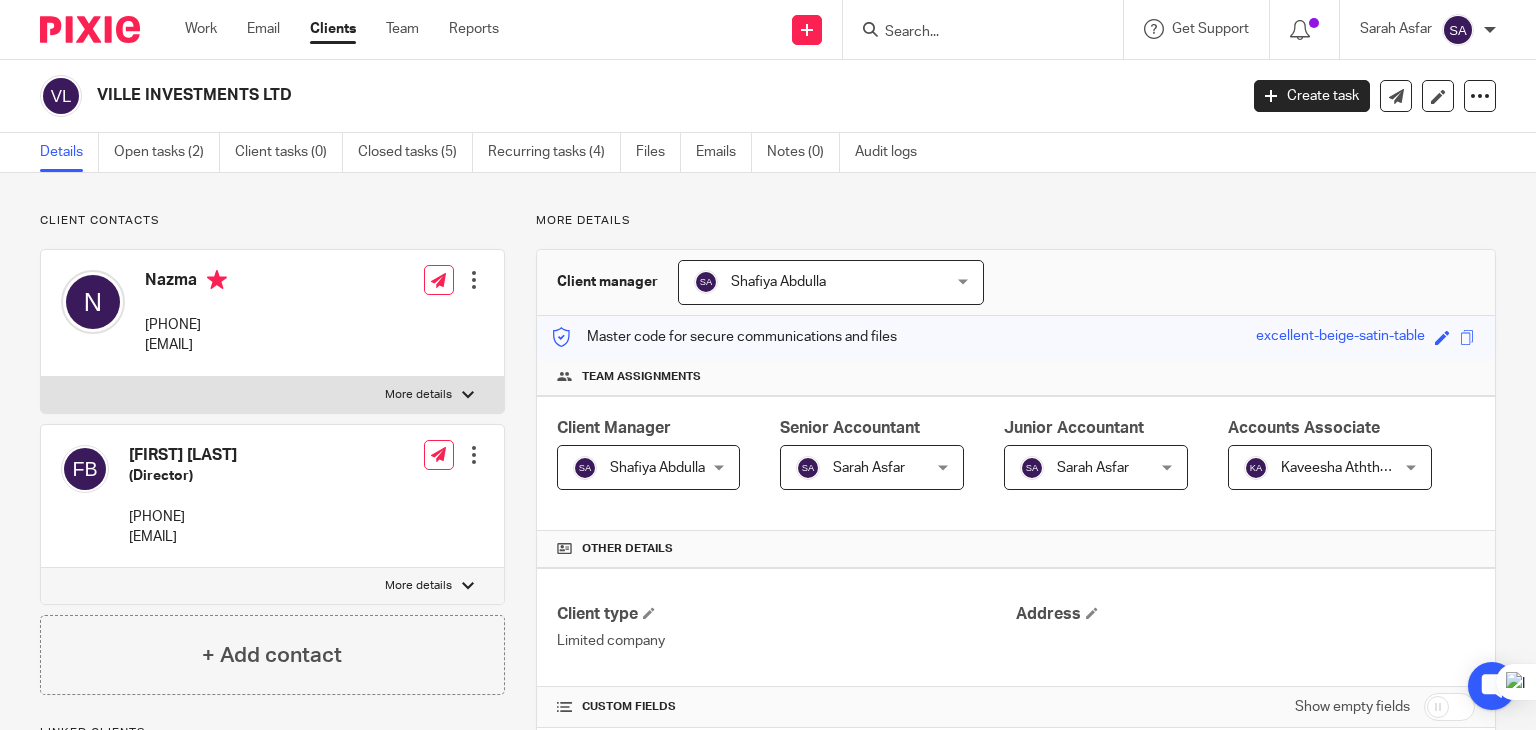 scroll, scrollTop: 0, scrollLeft: 0, axis: both 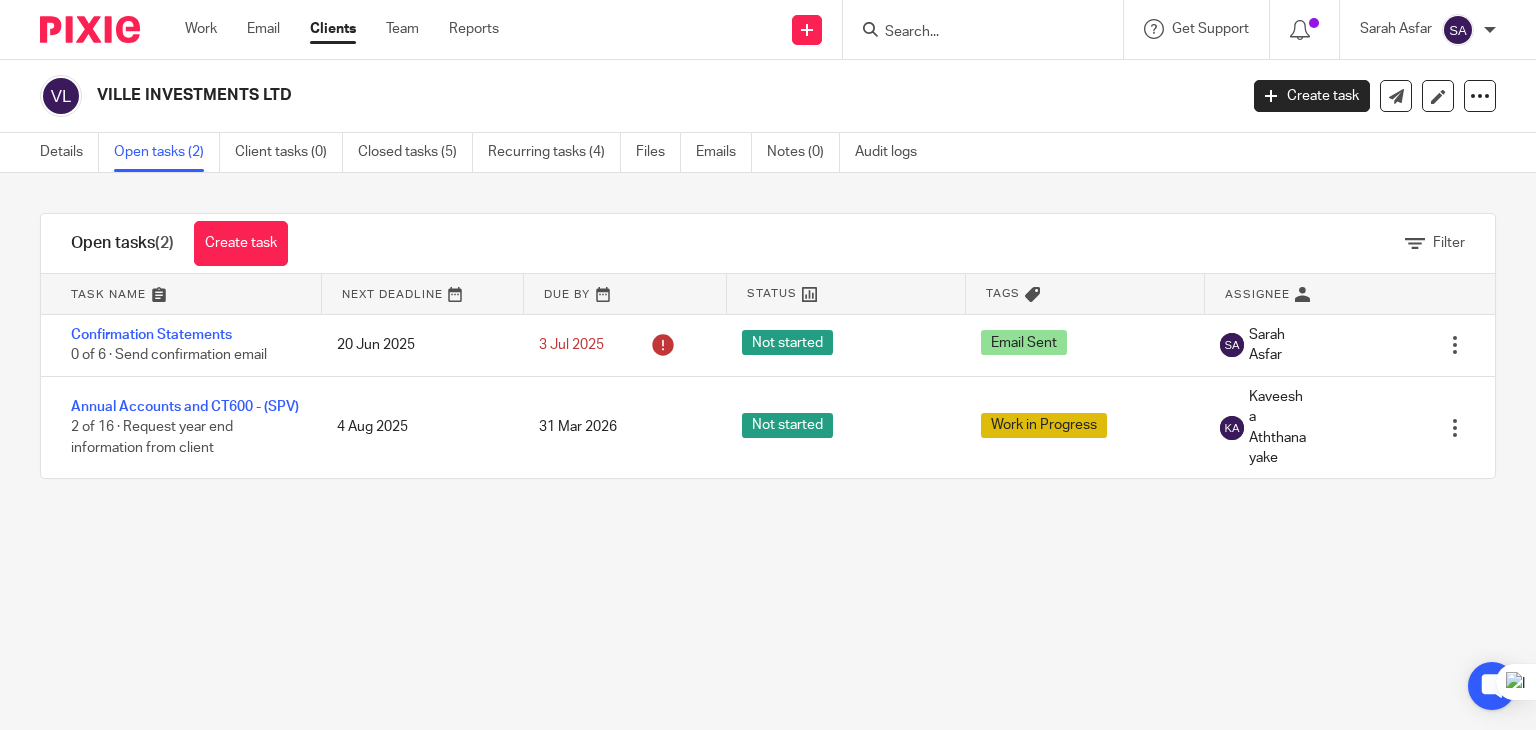 click at bounding box center (973, 33) 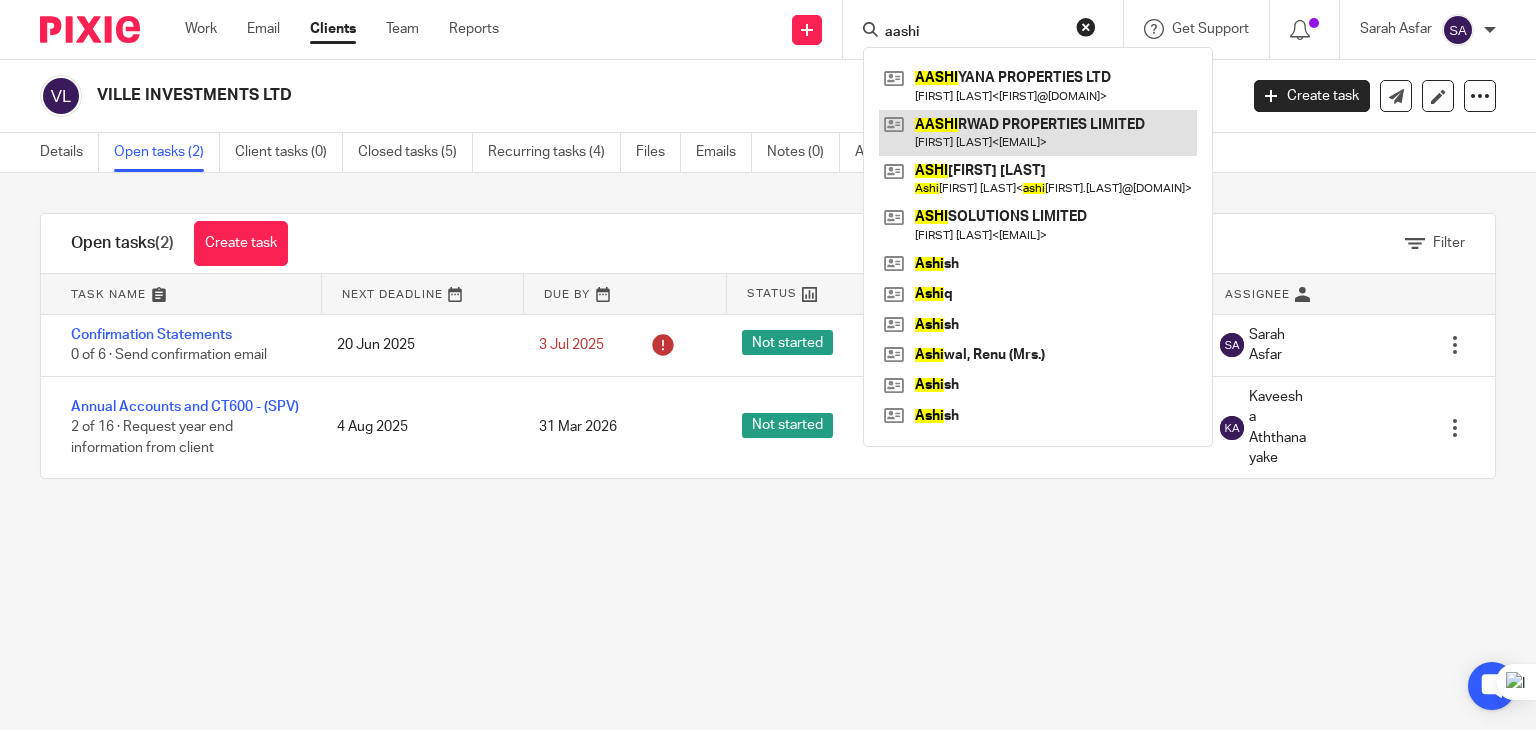 type on "aashi" 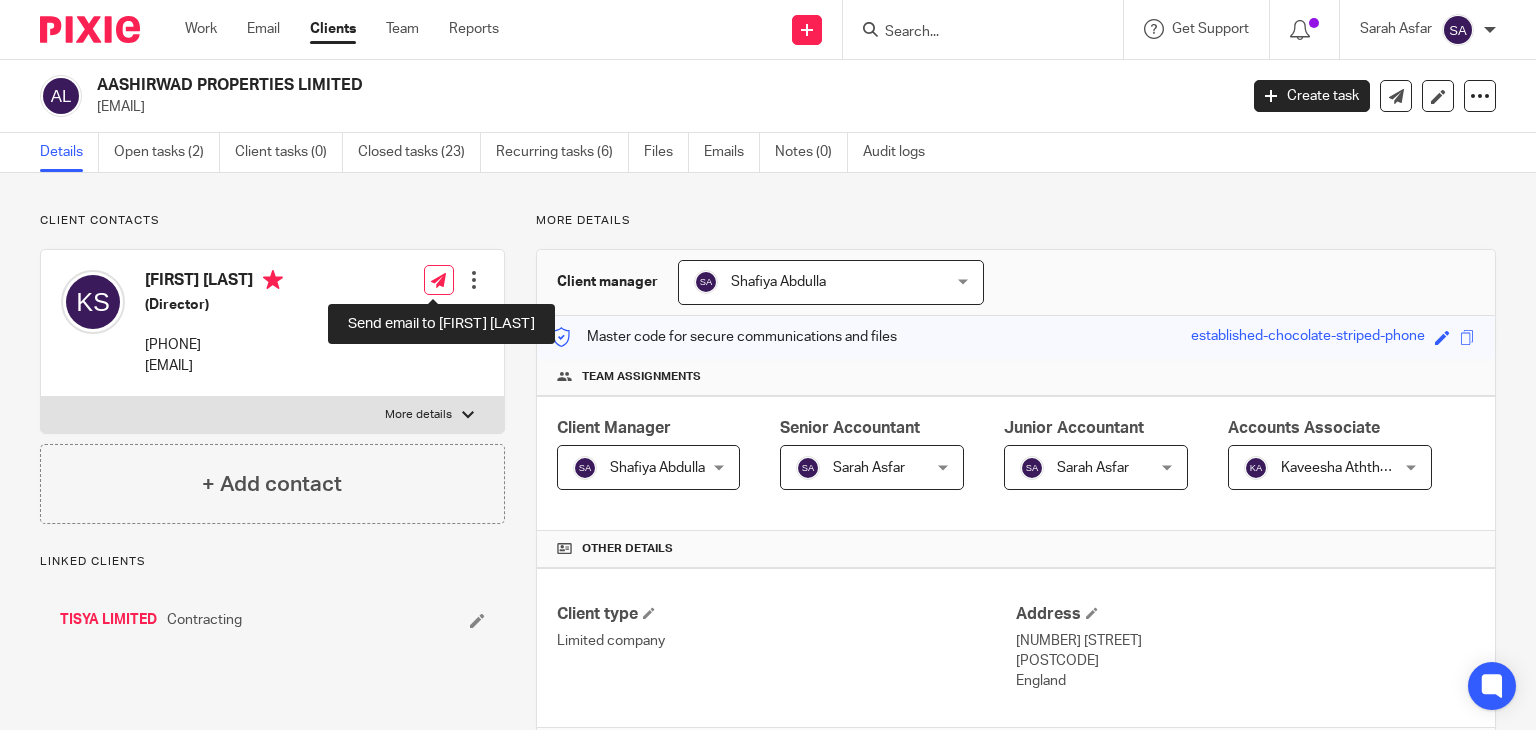 scroll, scrollTop: 0, scrollLeft: 0, axis: both 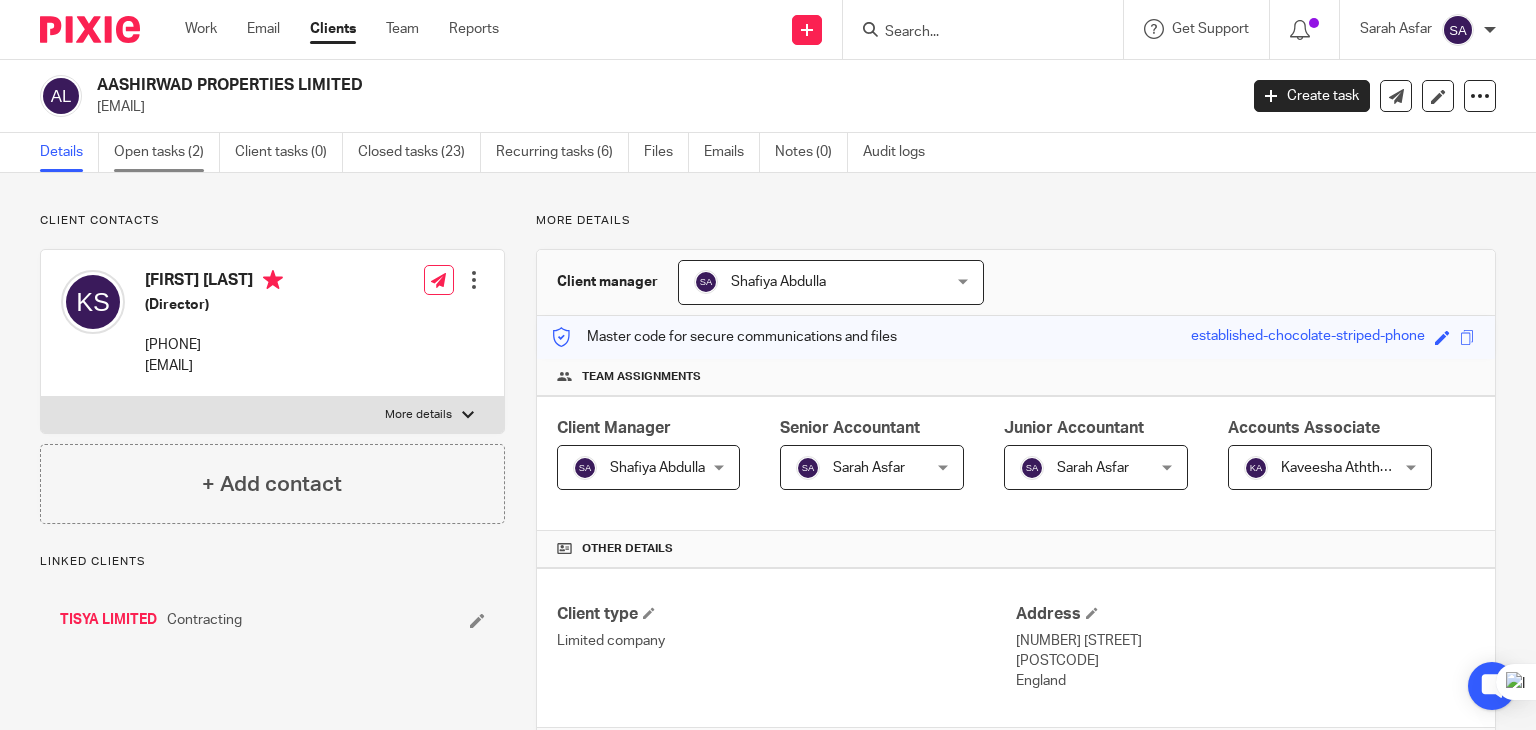 click on "Open tasks (2)" at bounding box center (167, 152) 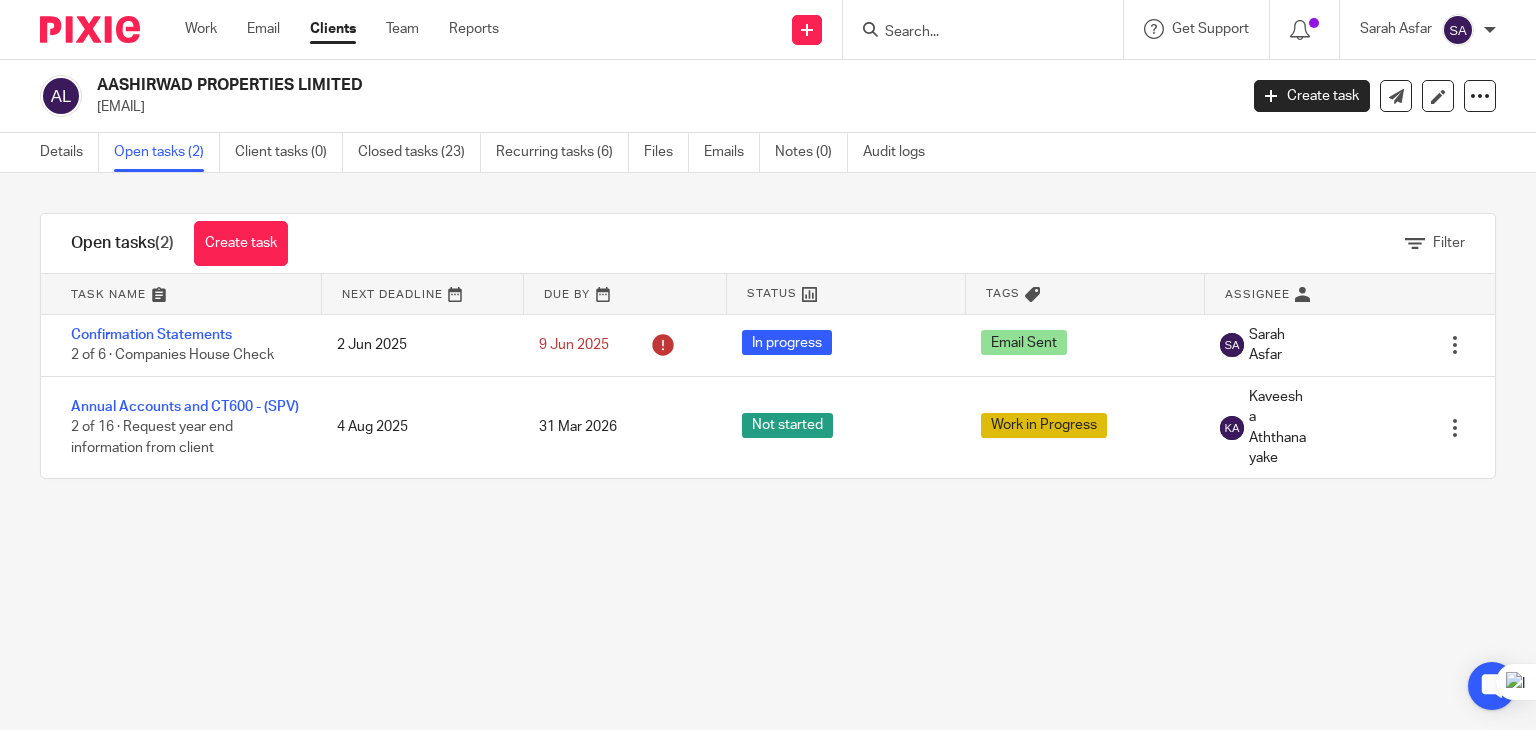 scroll, scrollTop: 0, scrollLeft: 0, axis: both 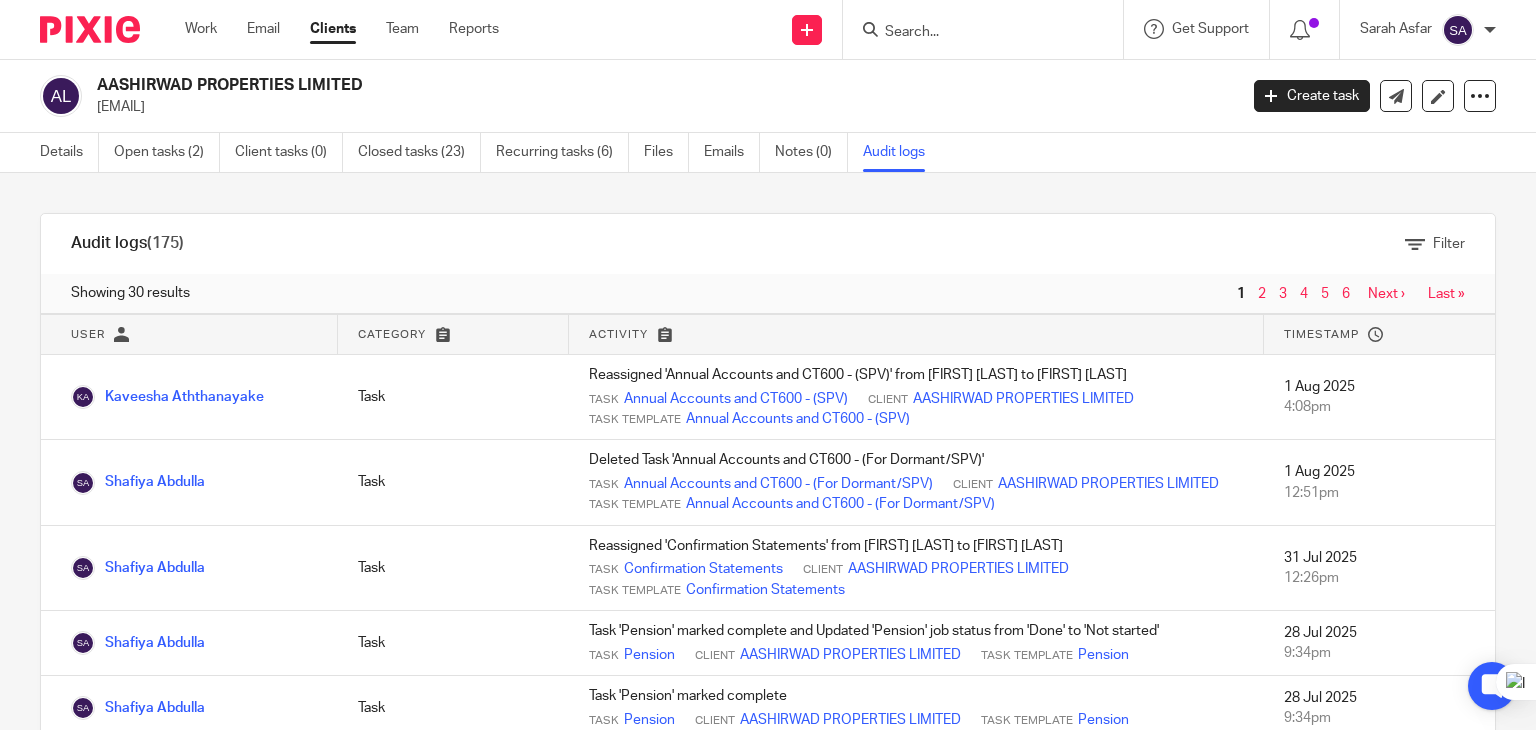 click at bounding box center [973, 33] 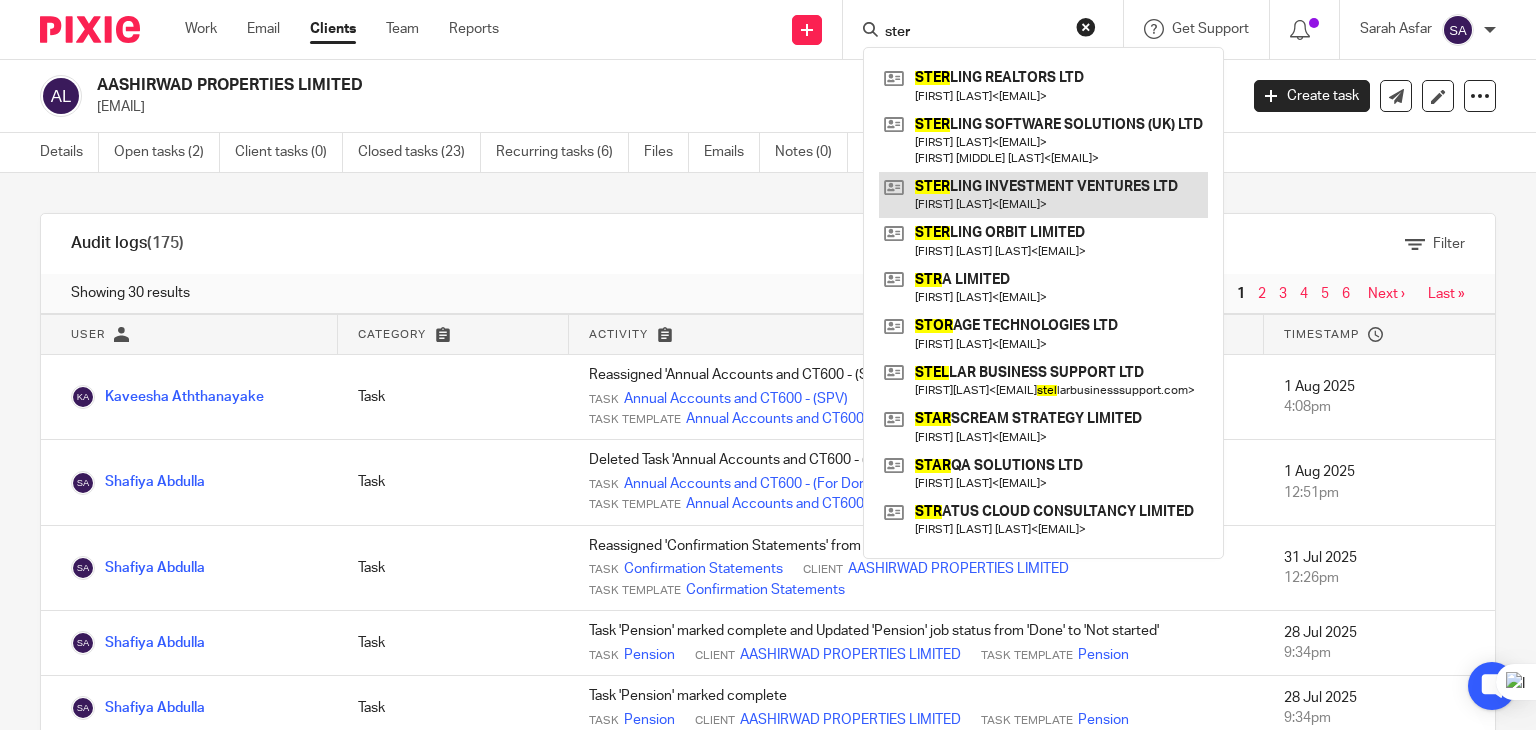 type on "ster" 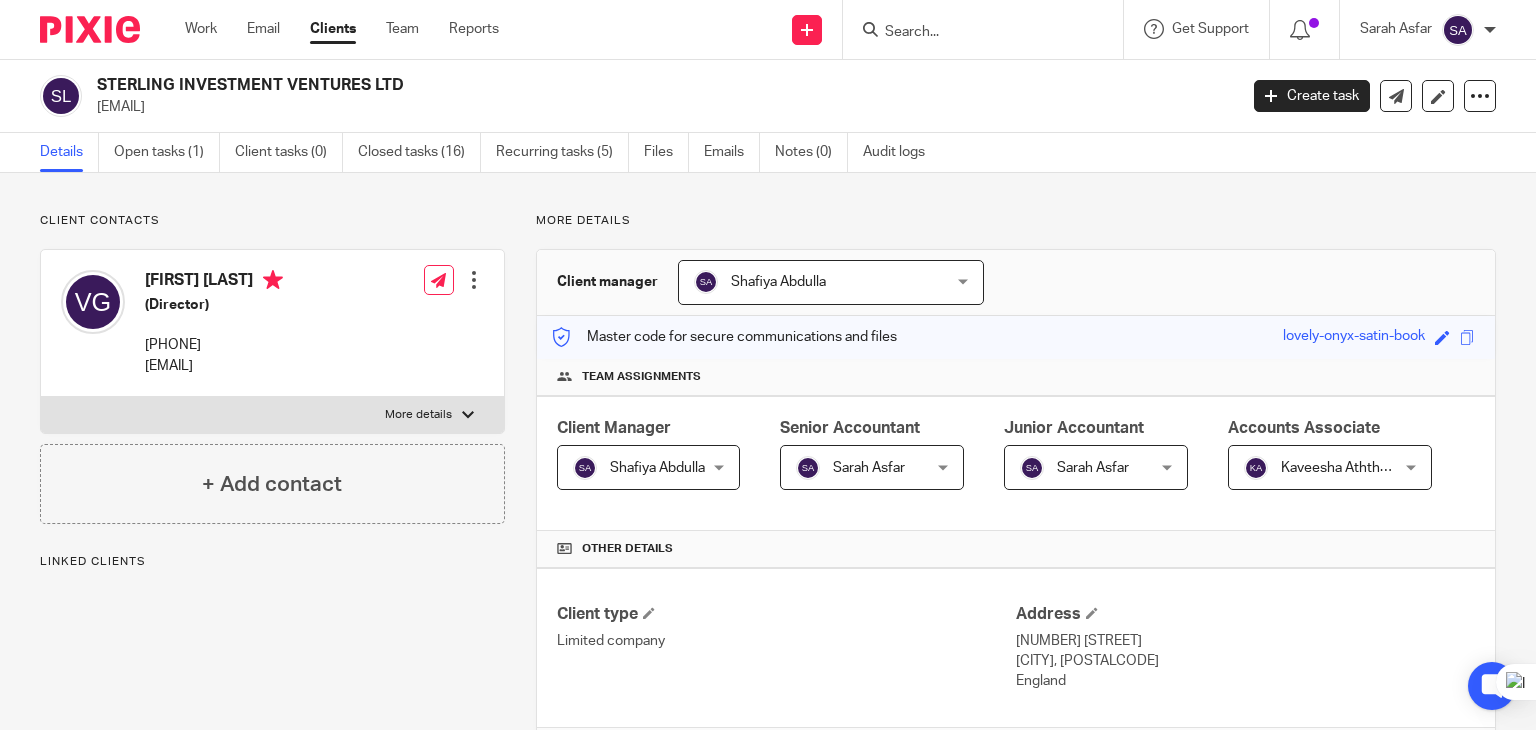 scroll, scrollTop: 0, scrollLeft: 0, axis: both 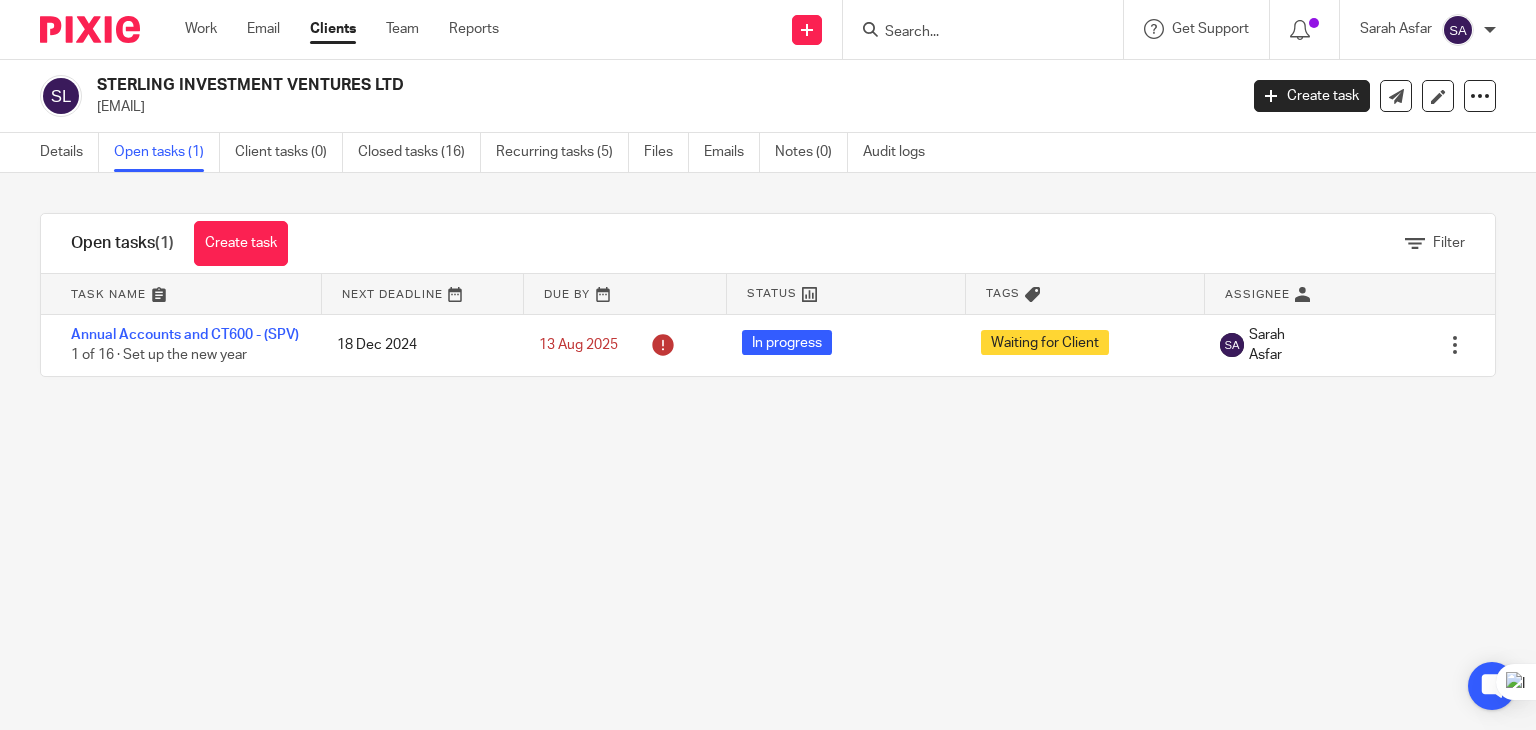 click at bounding box center (989, 29) 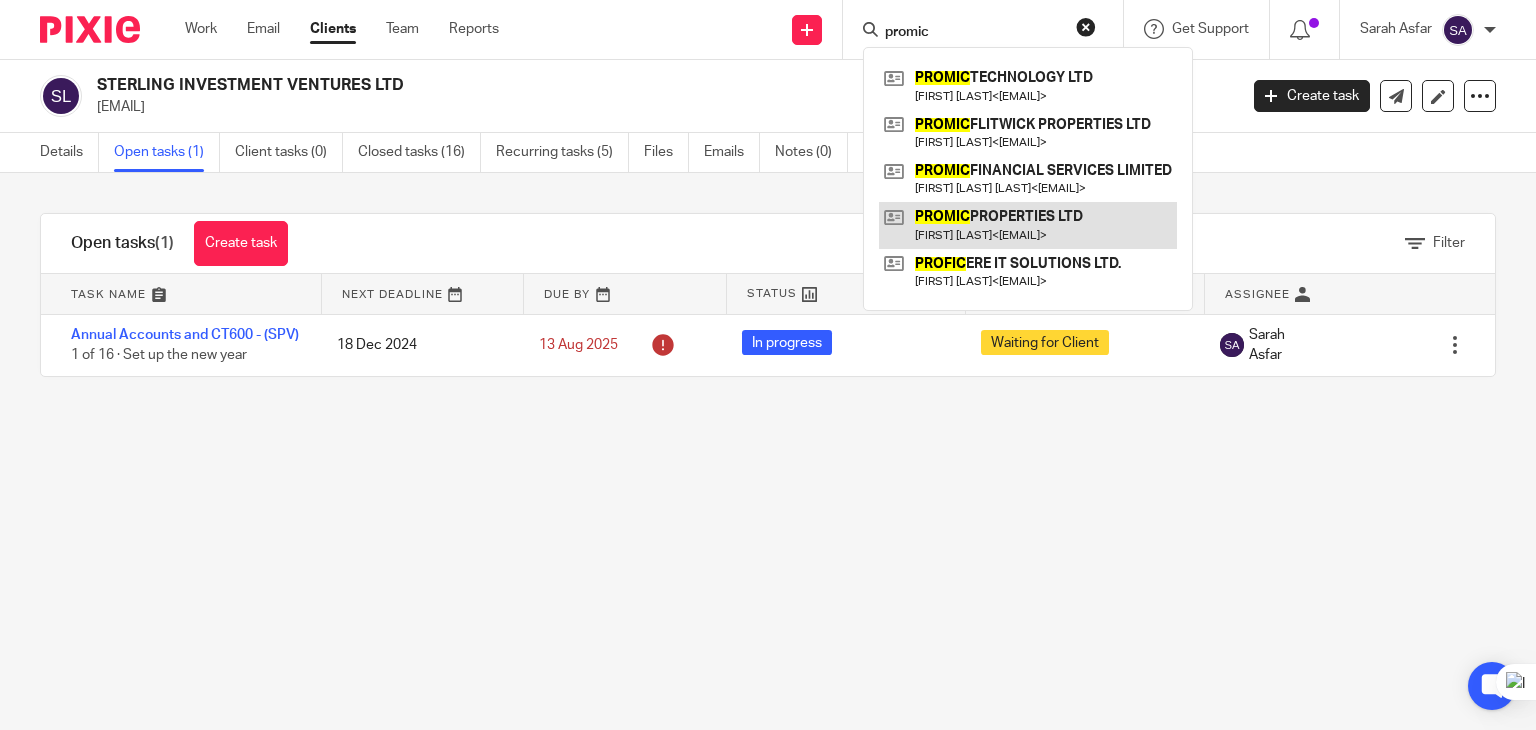 type on "promic" 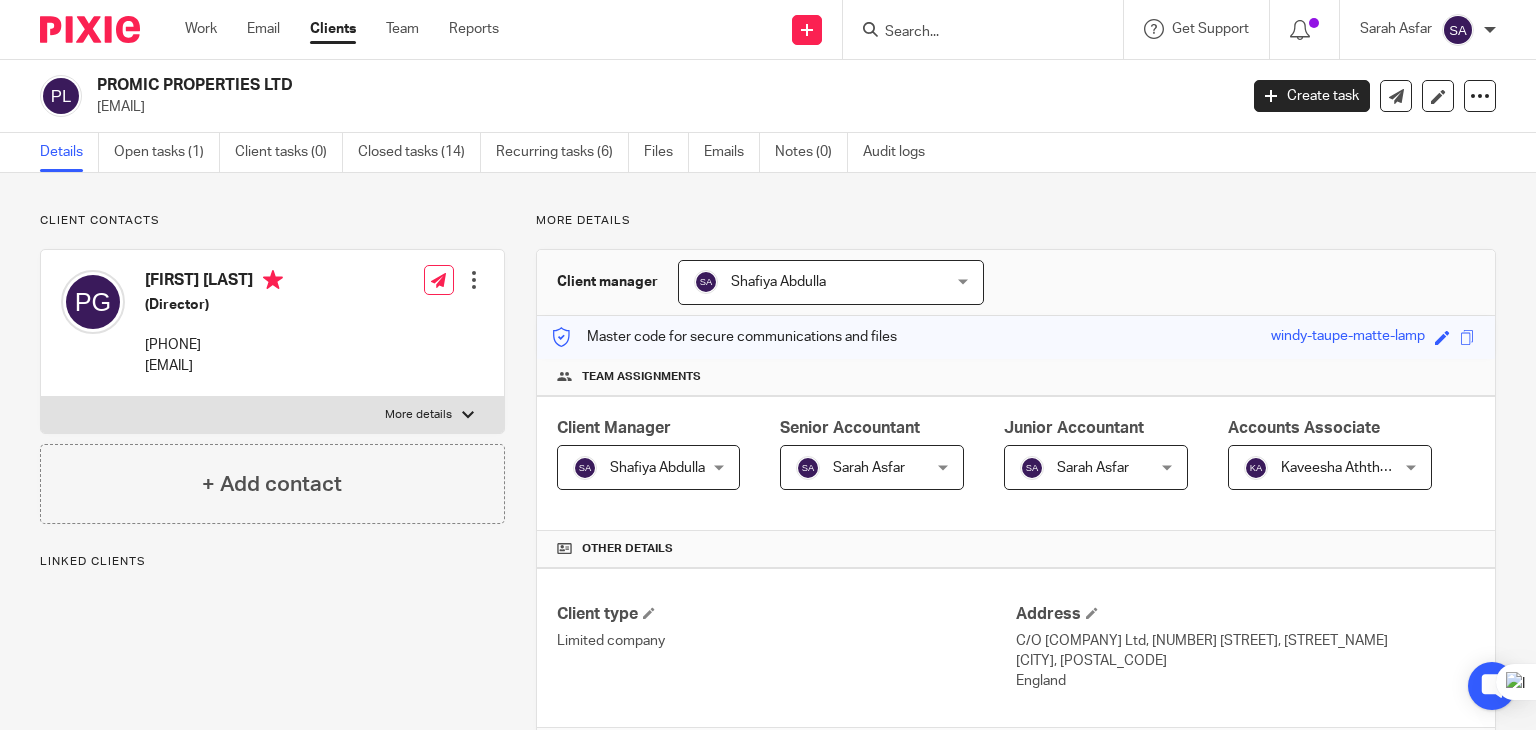 click on "Open tasks (1)" at bounding box center [167, 152] 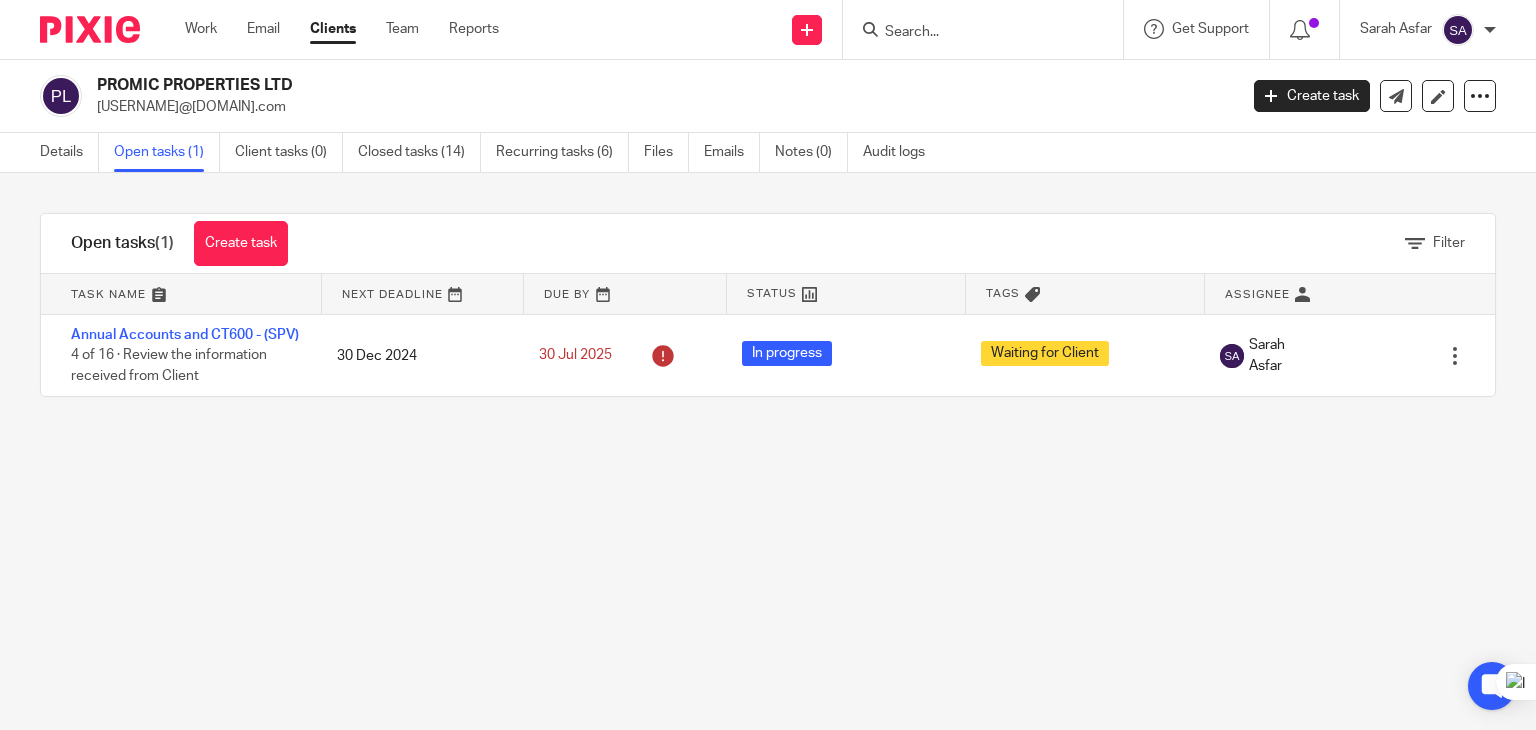 scroll, scrollTop: 0, scrollLeft: 0, axis: both 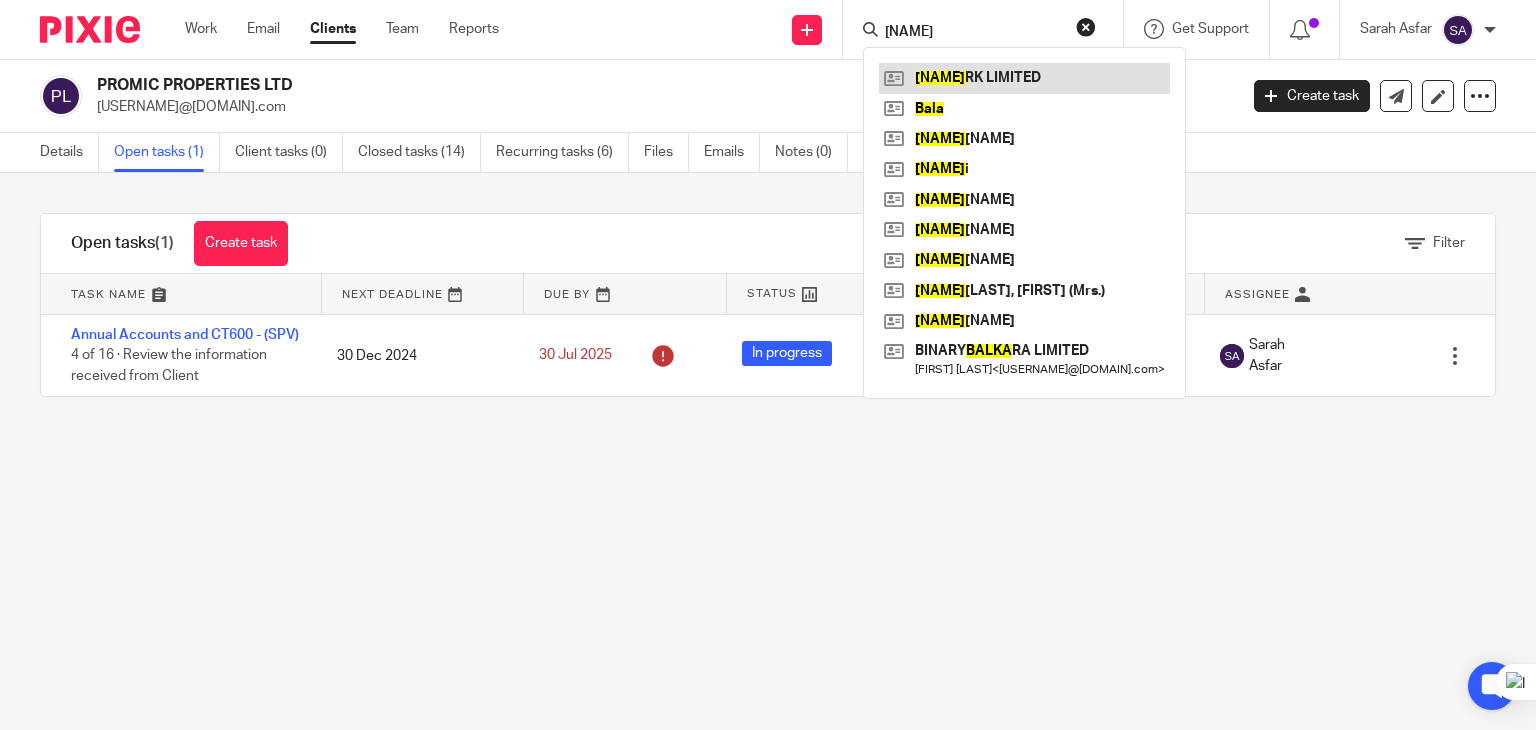 type on "balaa" 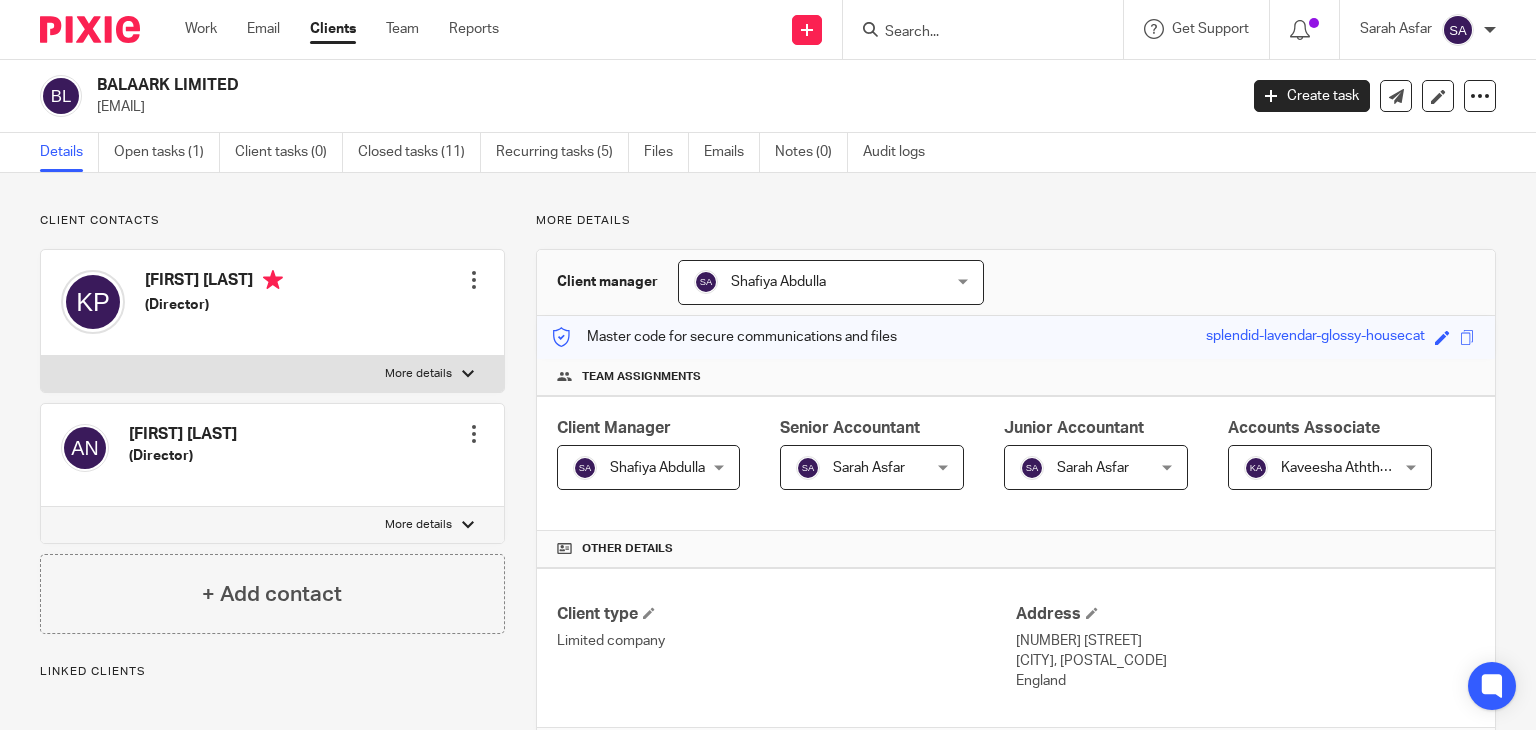 click on "Open tasks (1)" at bounding box center (167, 152) 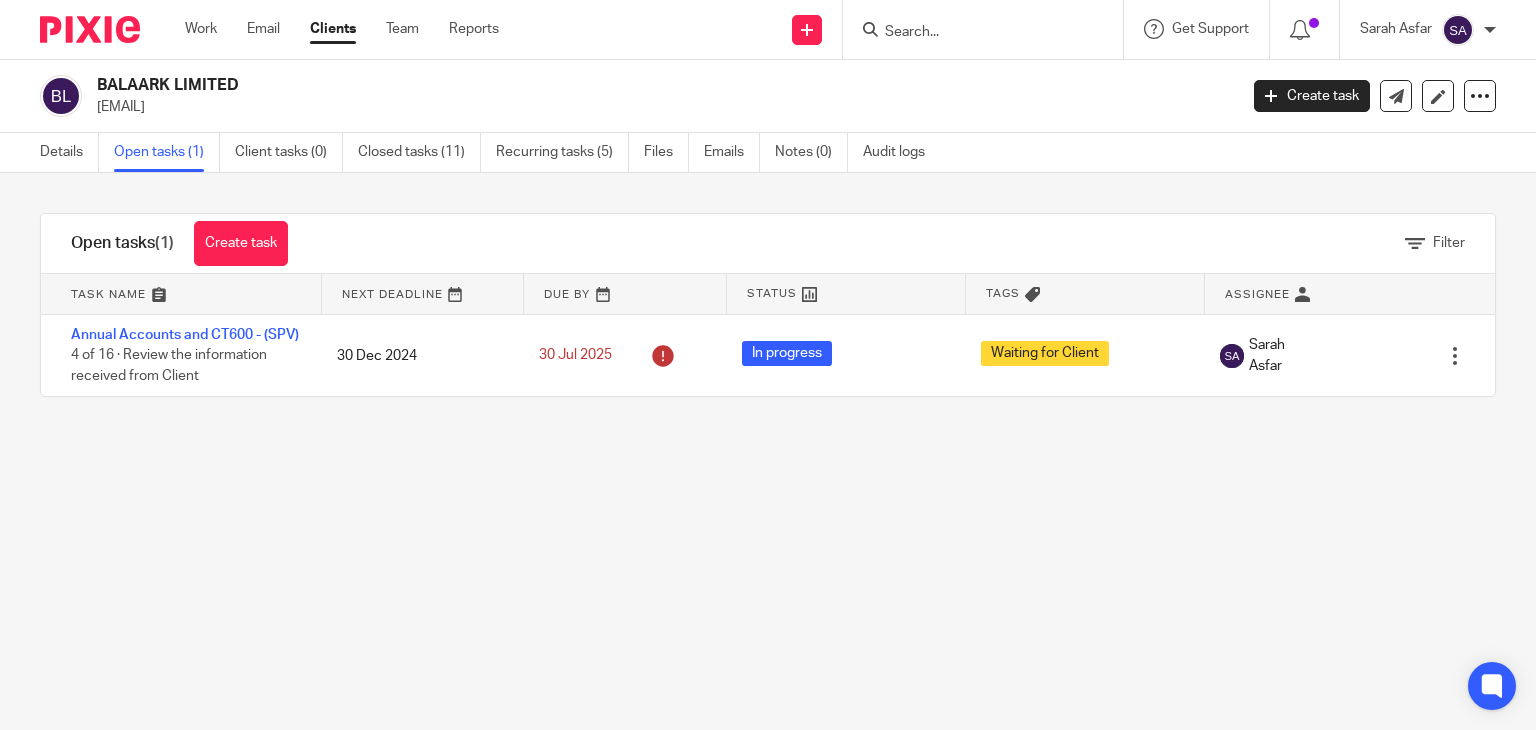 scroll, scrollTop: 0, scrollLeft: 0, axis: both 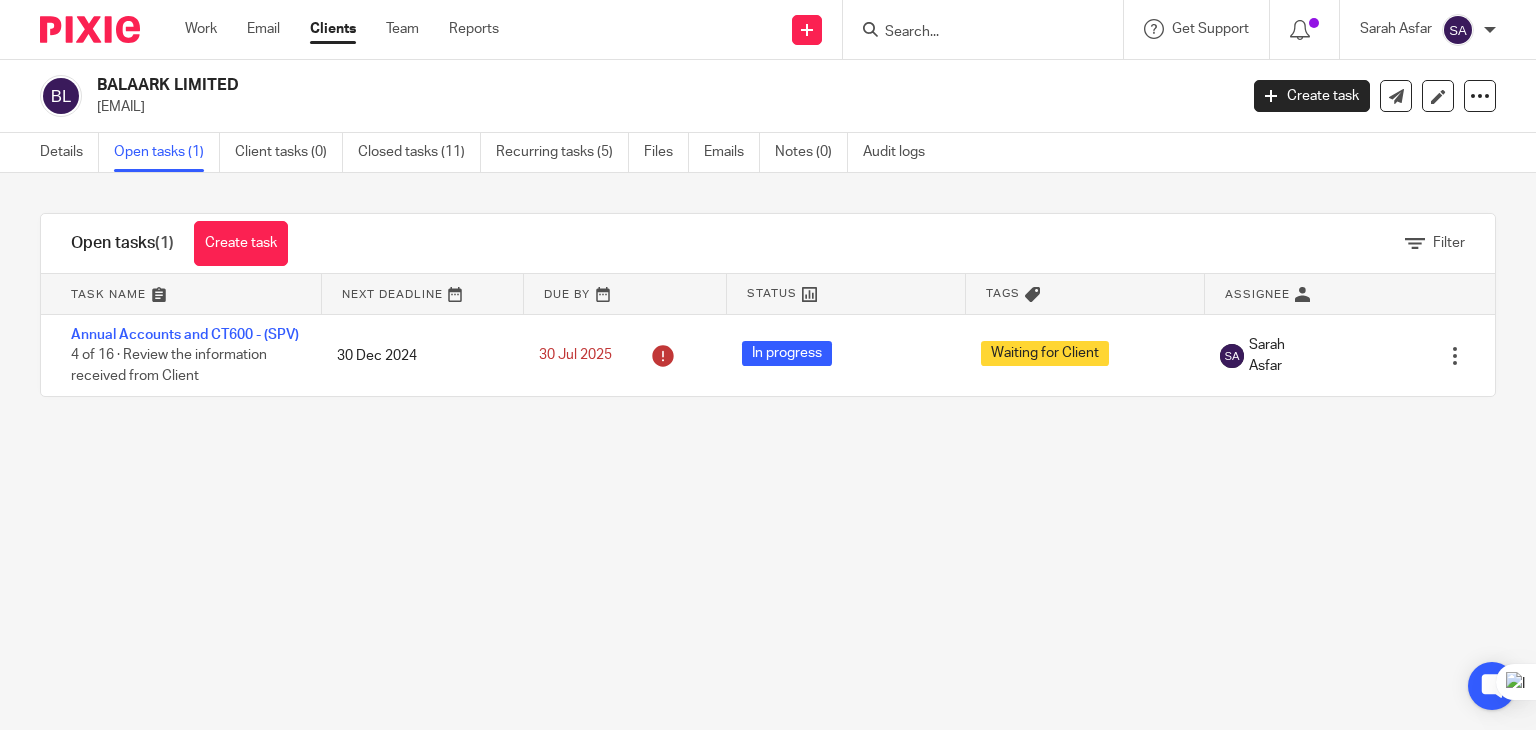 click at bounding box center [973, 33] 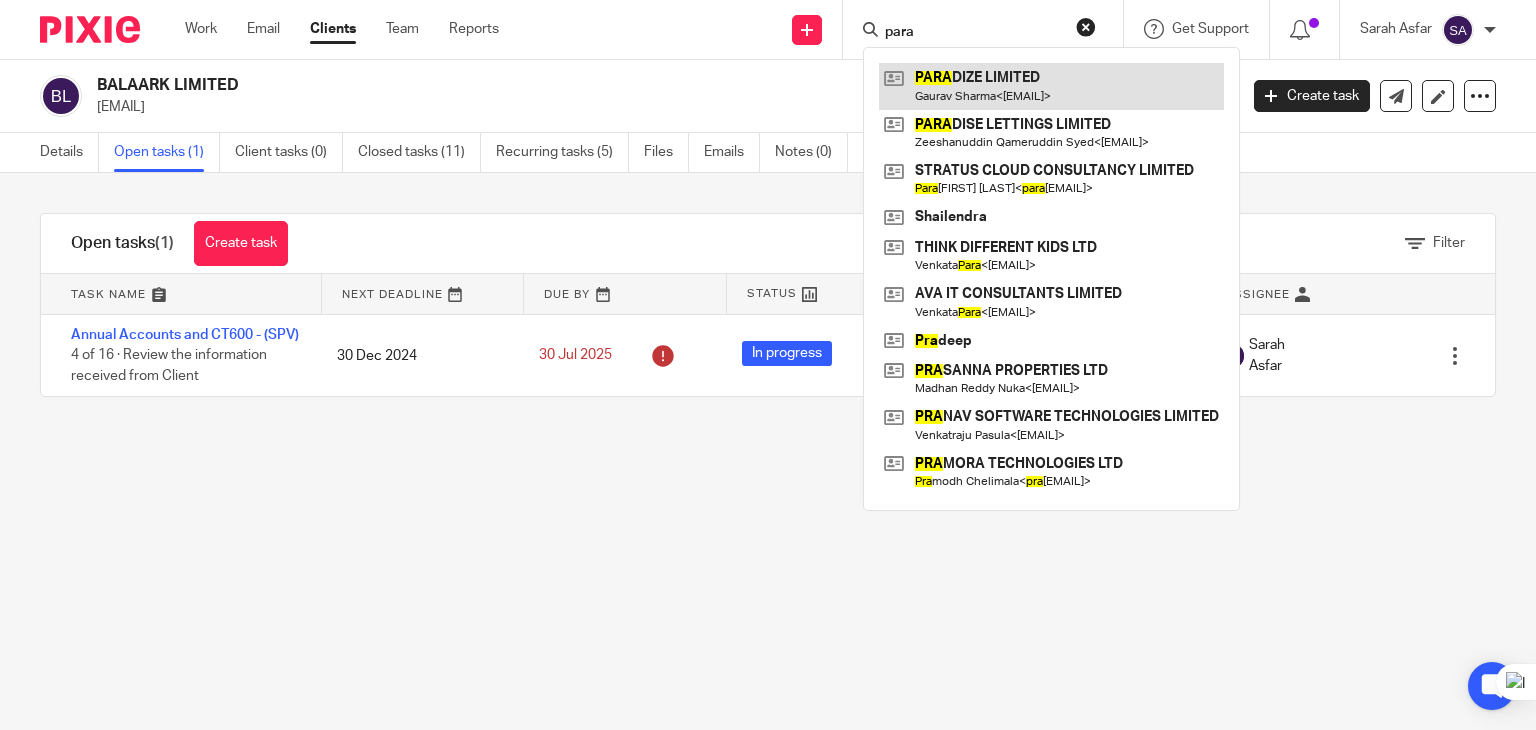type on "para" 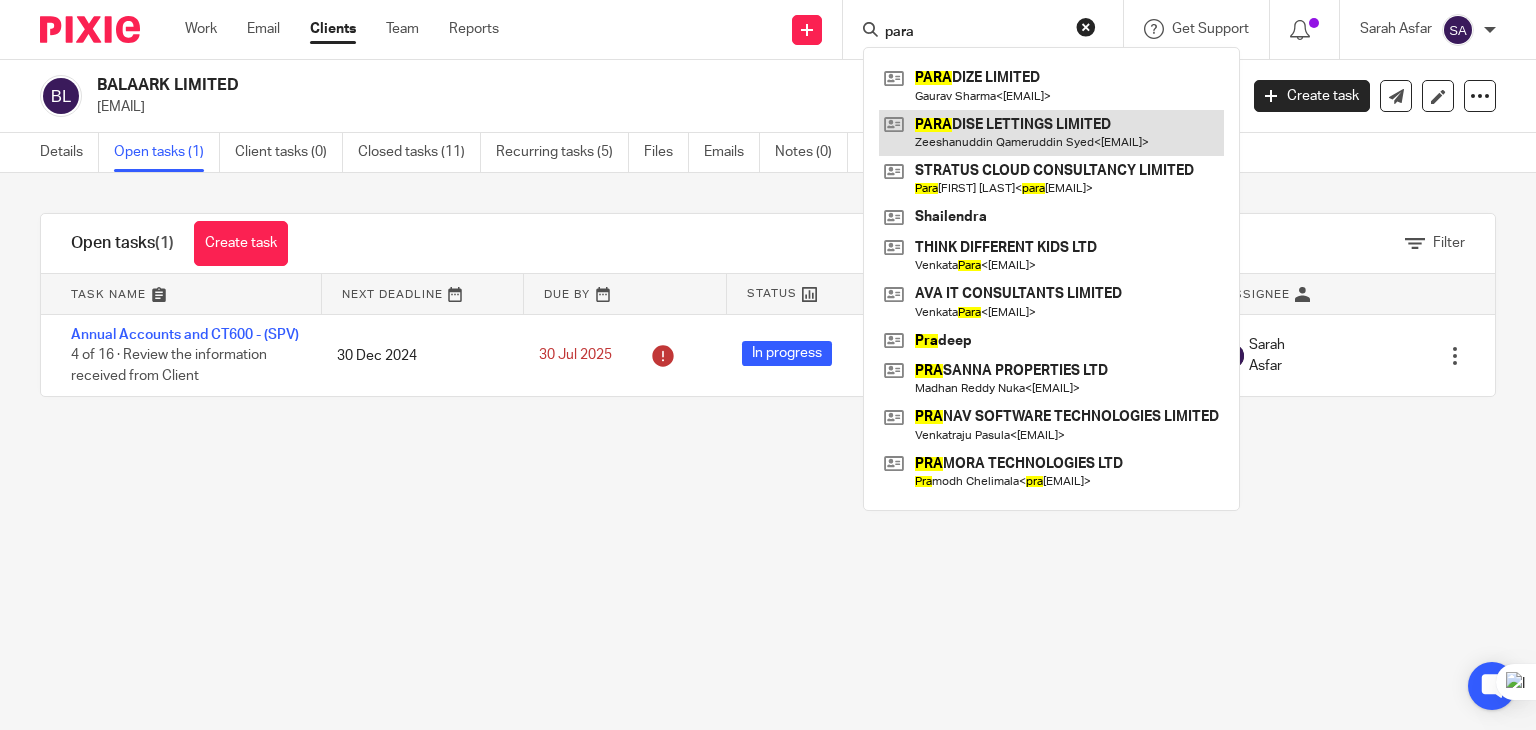 click at bounding box center (1051, 133) 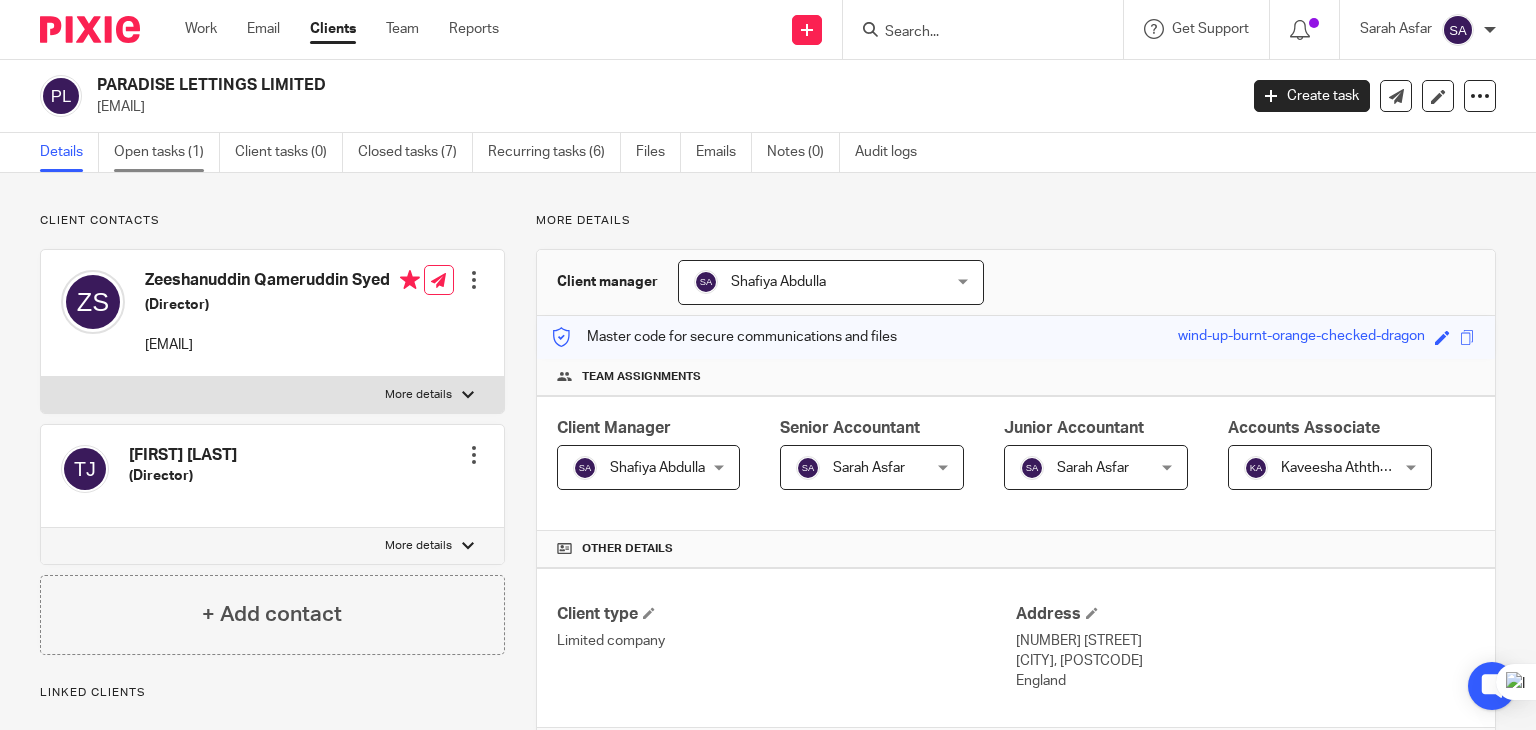 scroll, scrollTop: 0, scrollLeft: 0, axis: both 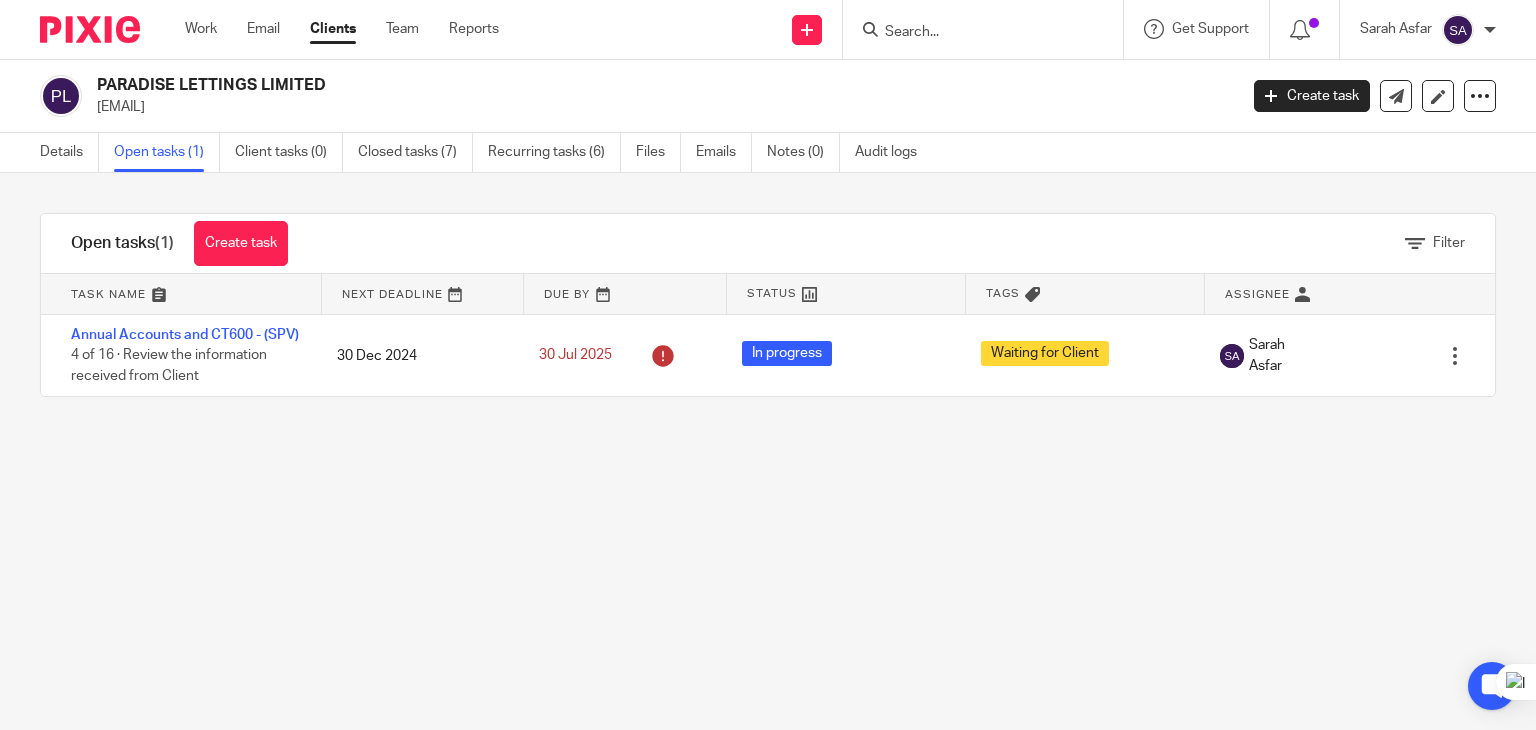 click at bounding box center (973, 33) 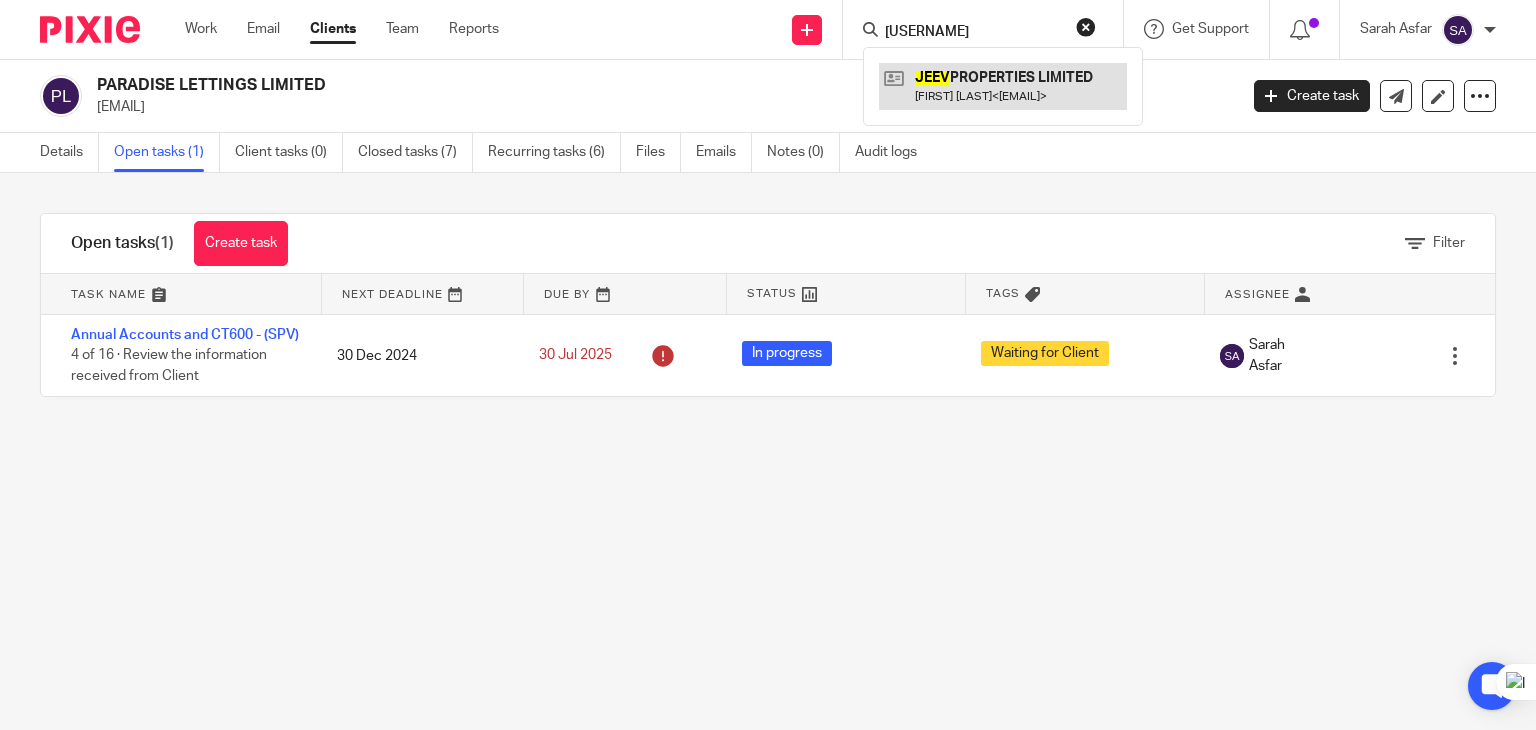 type on "[USERNAME]" 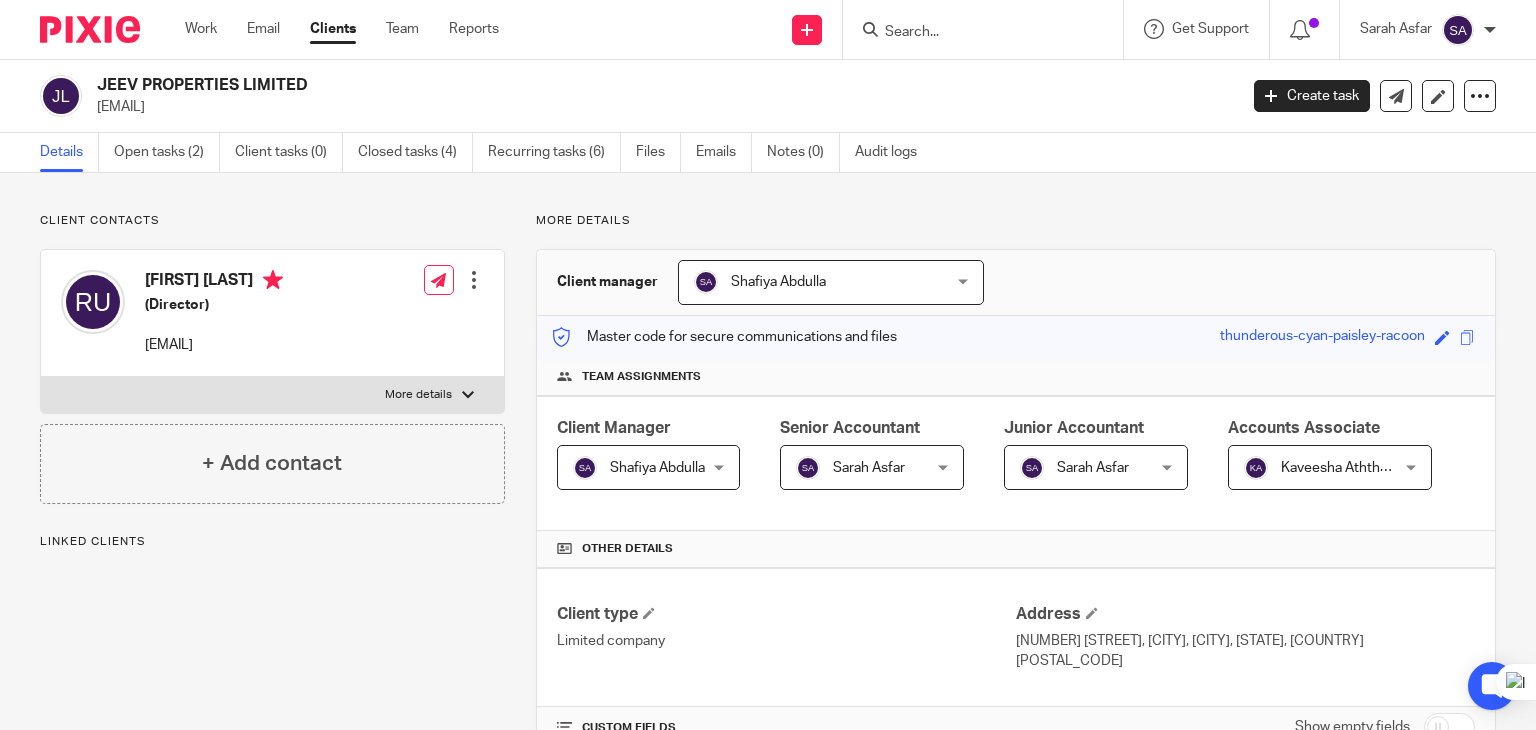 click on "Open tasks (2)" at bounding box center [167, 152] 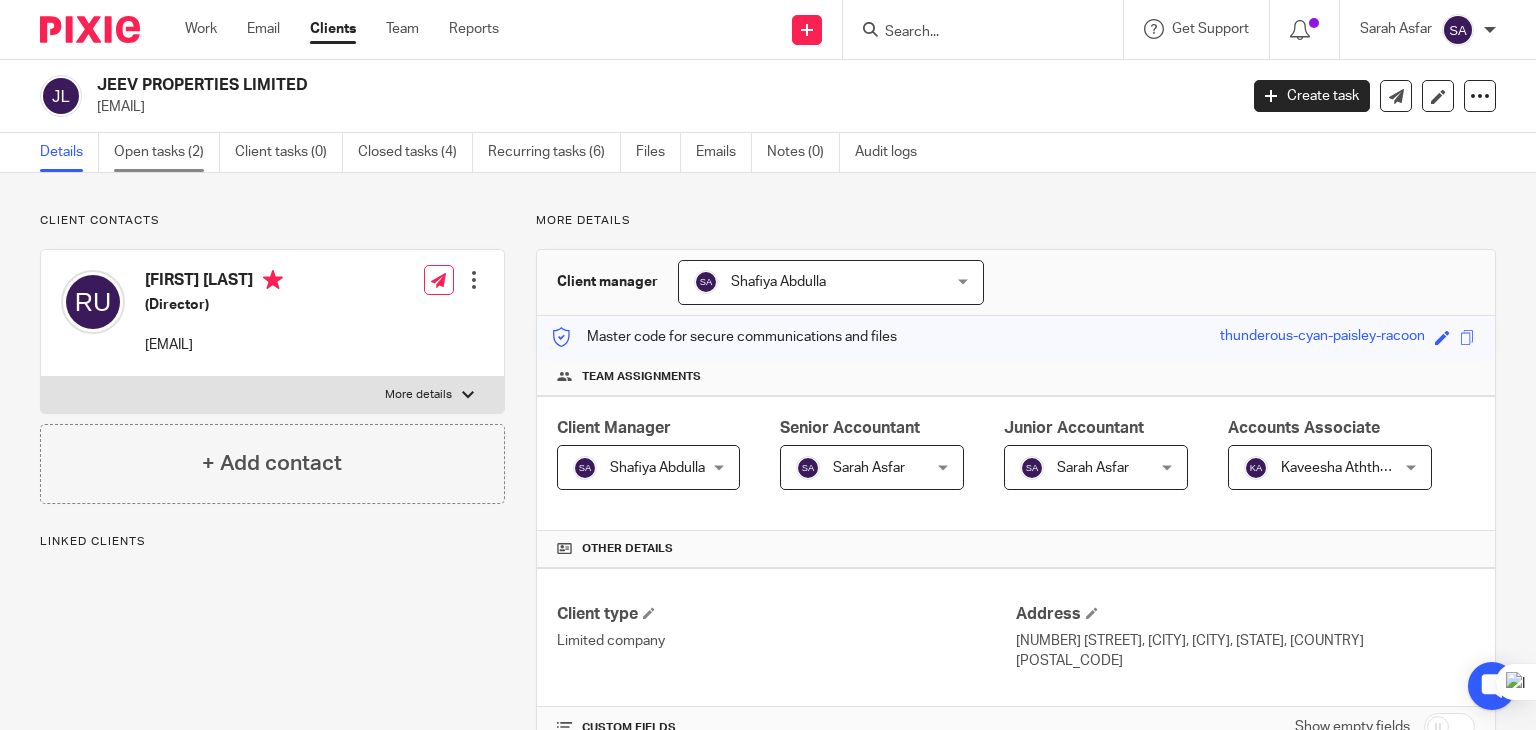 click on "Open tasks (2)" at bounding box center [167, 152] 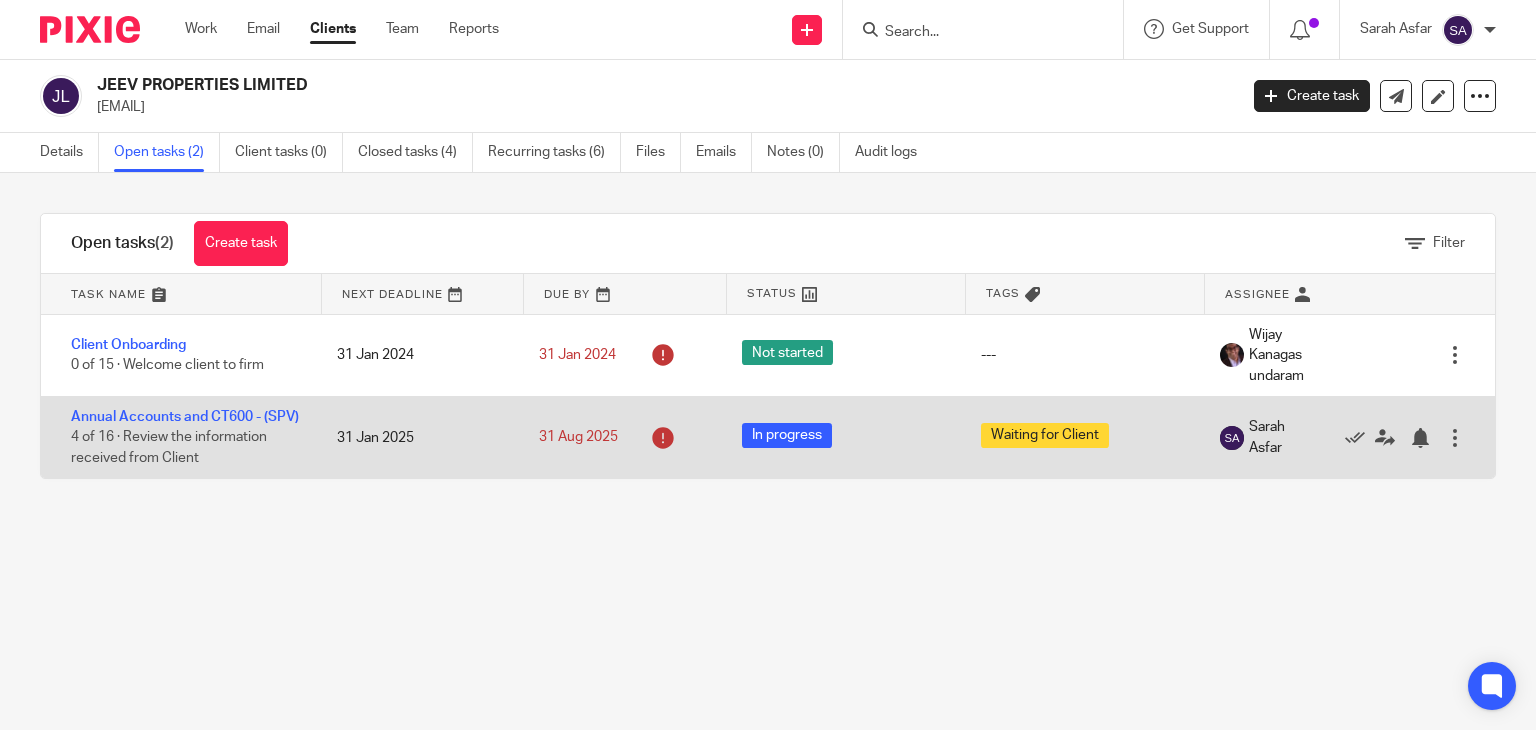 scroll, scrollTop: 0, scrollLeft: 0, axis: both 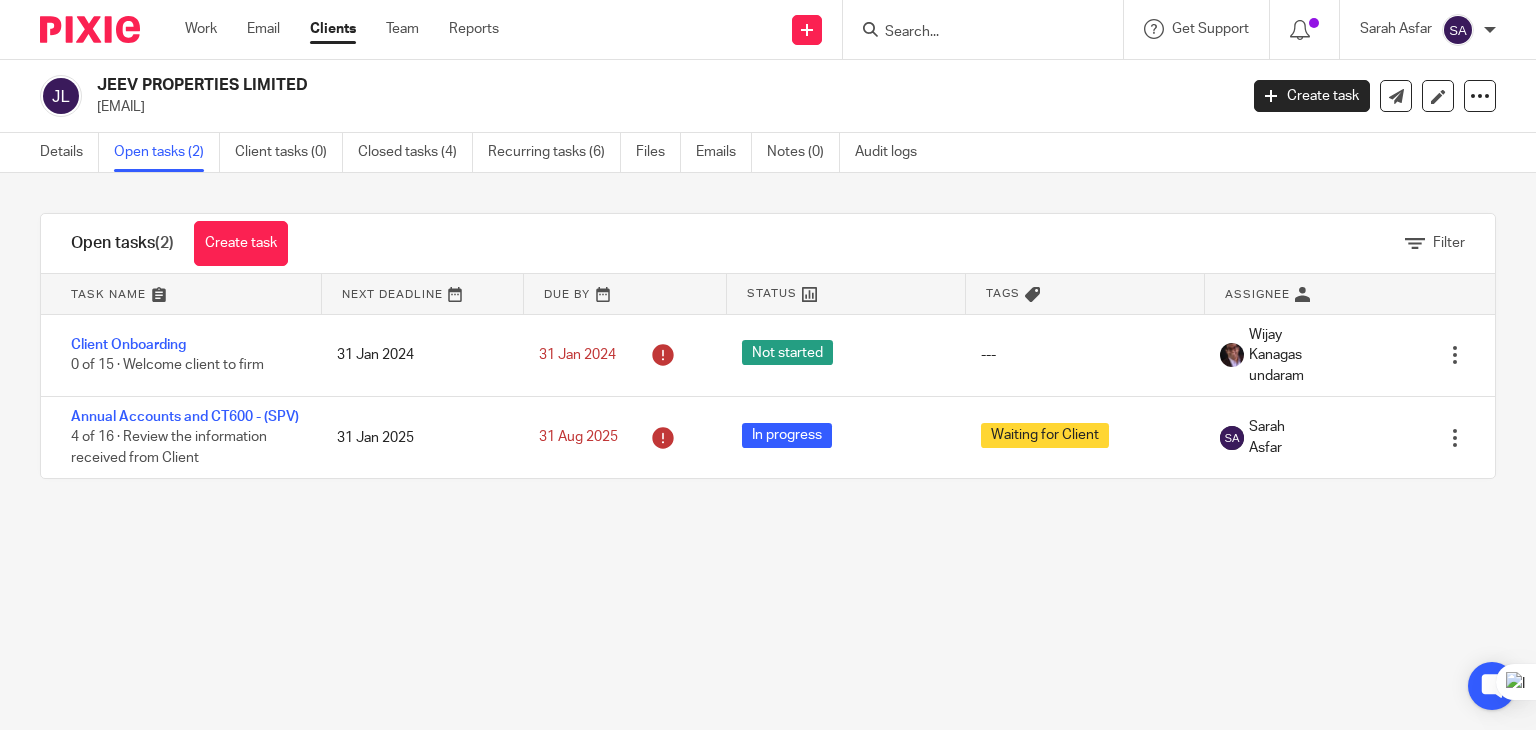 click at bounding box center [973, 33] 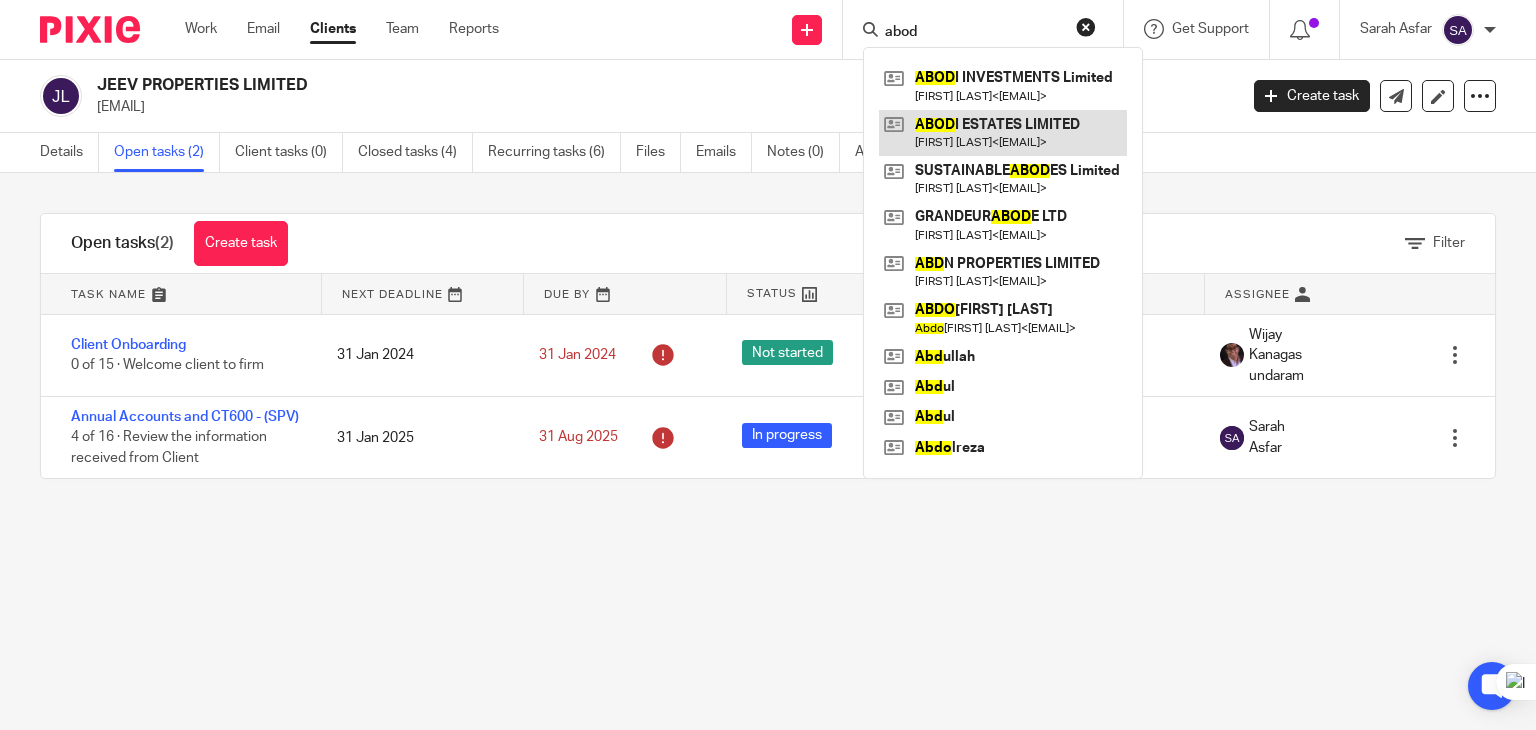 type on "abod" 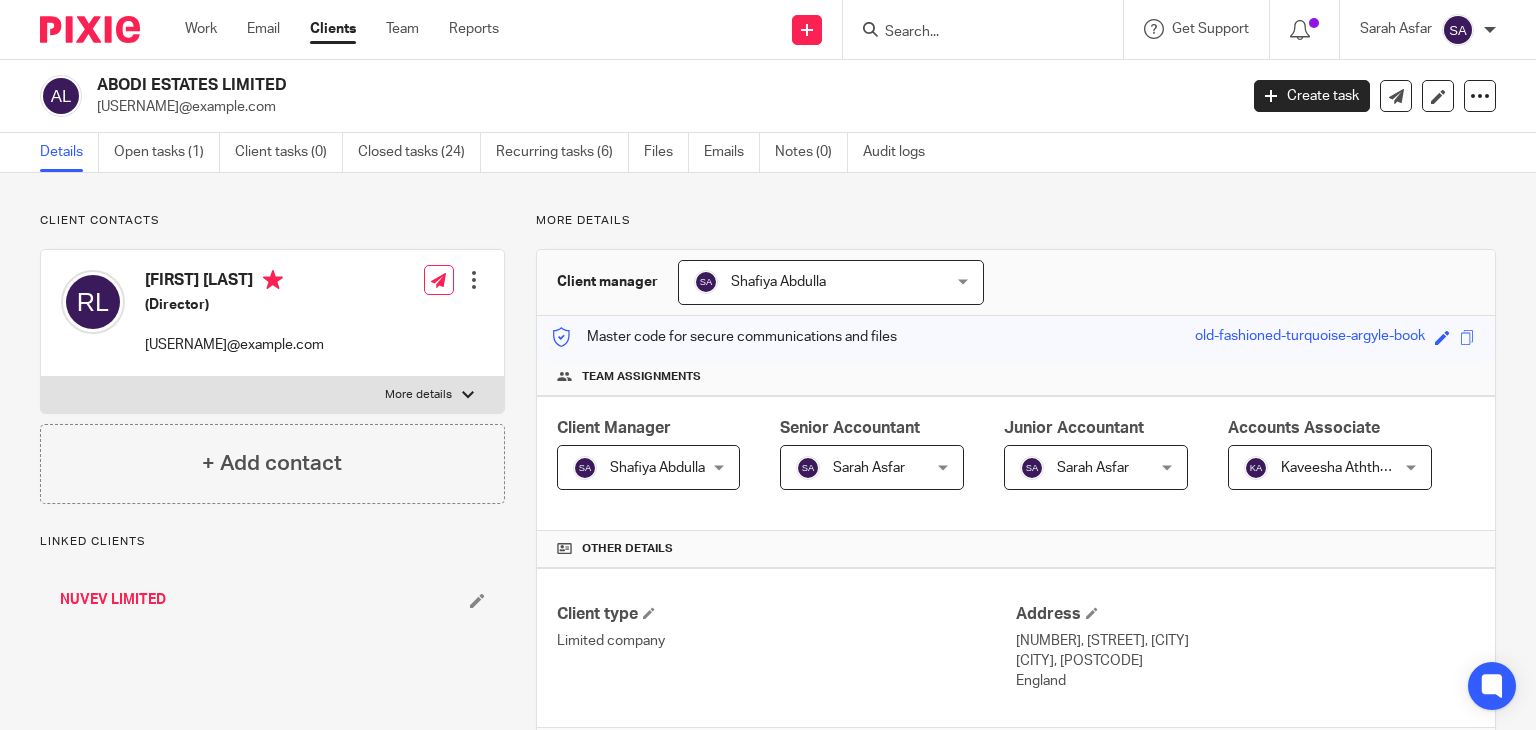 scroll, scrollTop: 0, scrollLeft: 0, axis: both 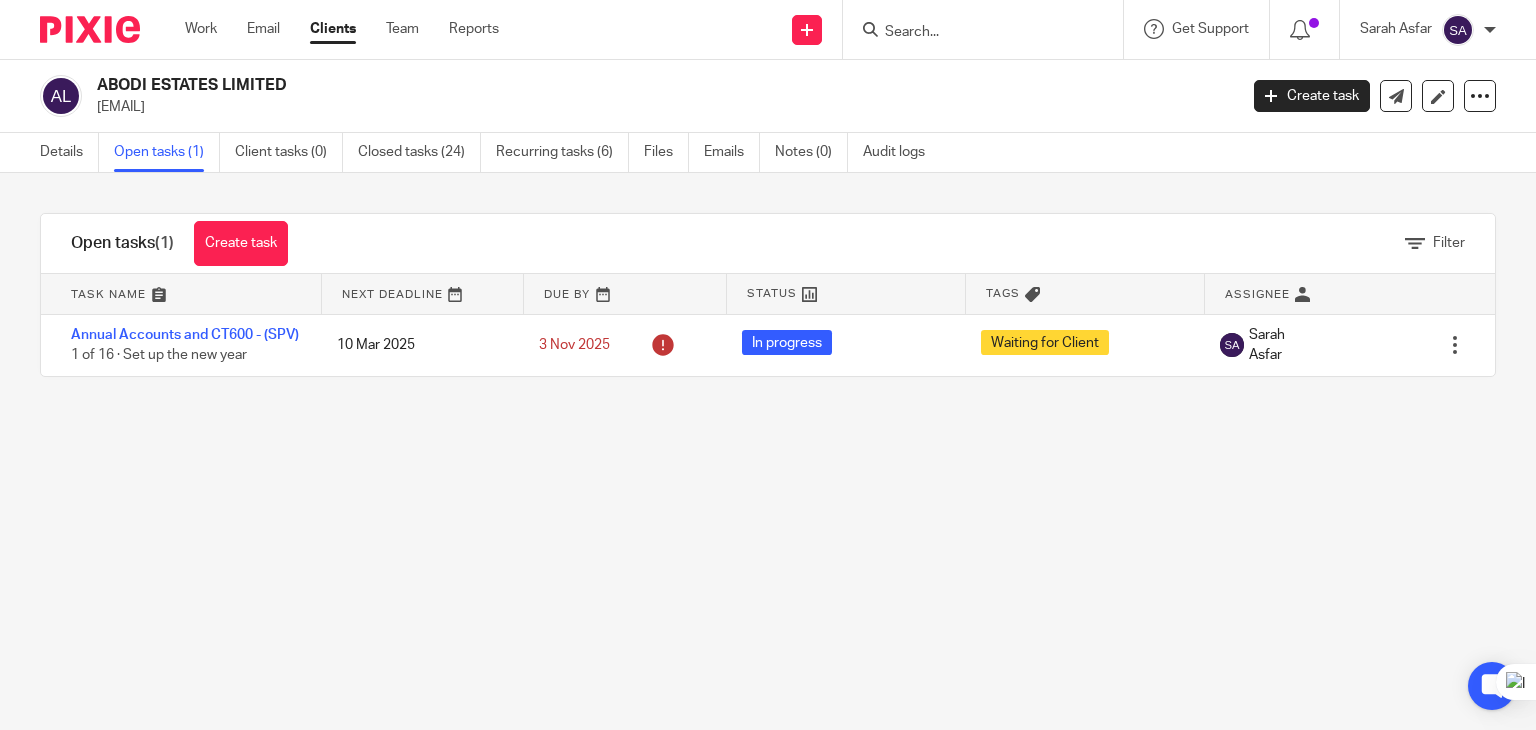 click at bounding box center (973, 33) 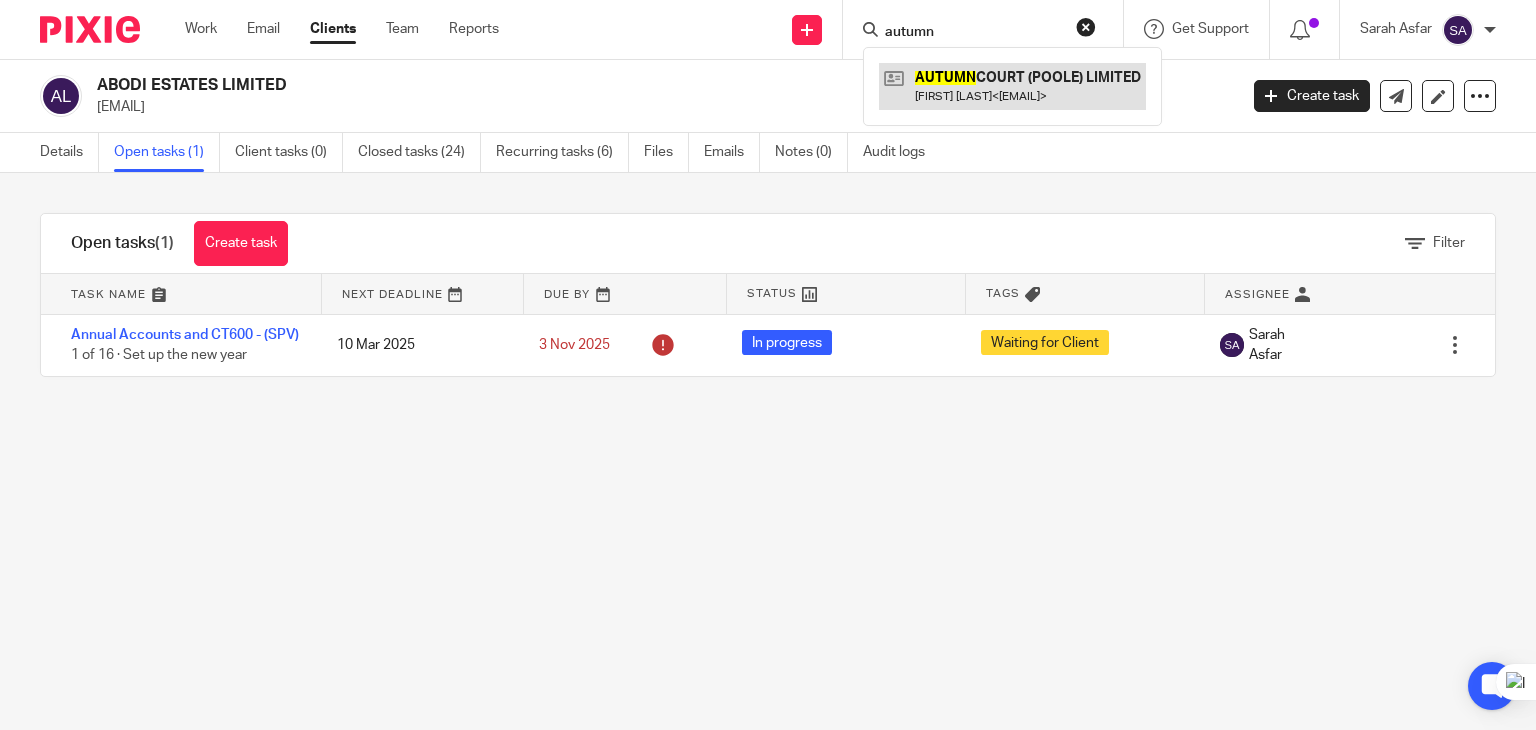 type on "autumn" 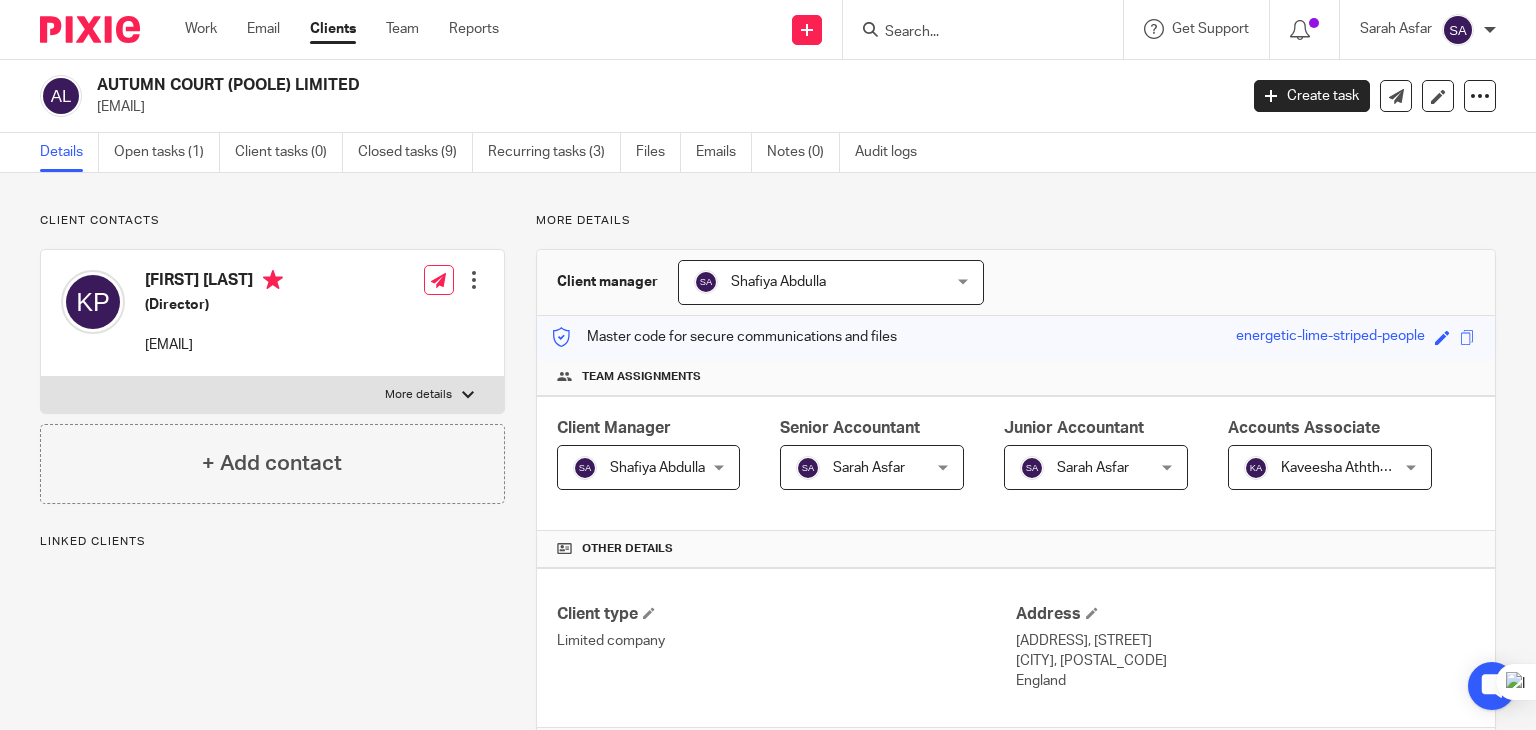 click on "Open tasks (1)" at bounding box center (167, 152) 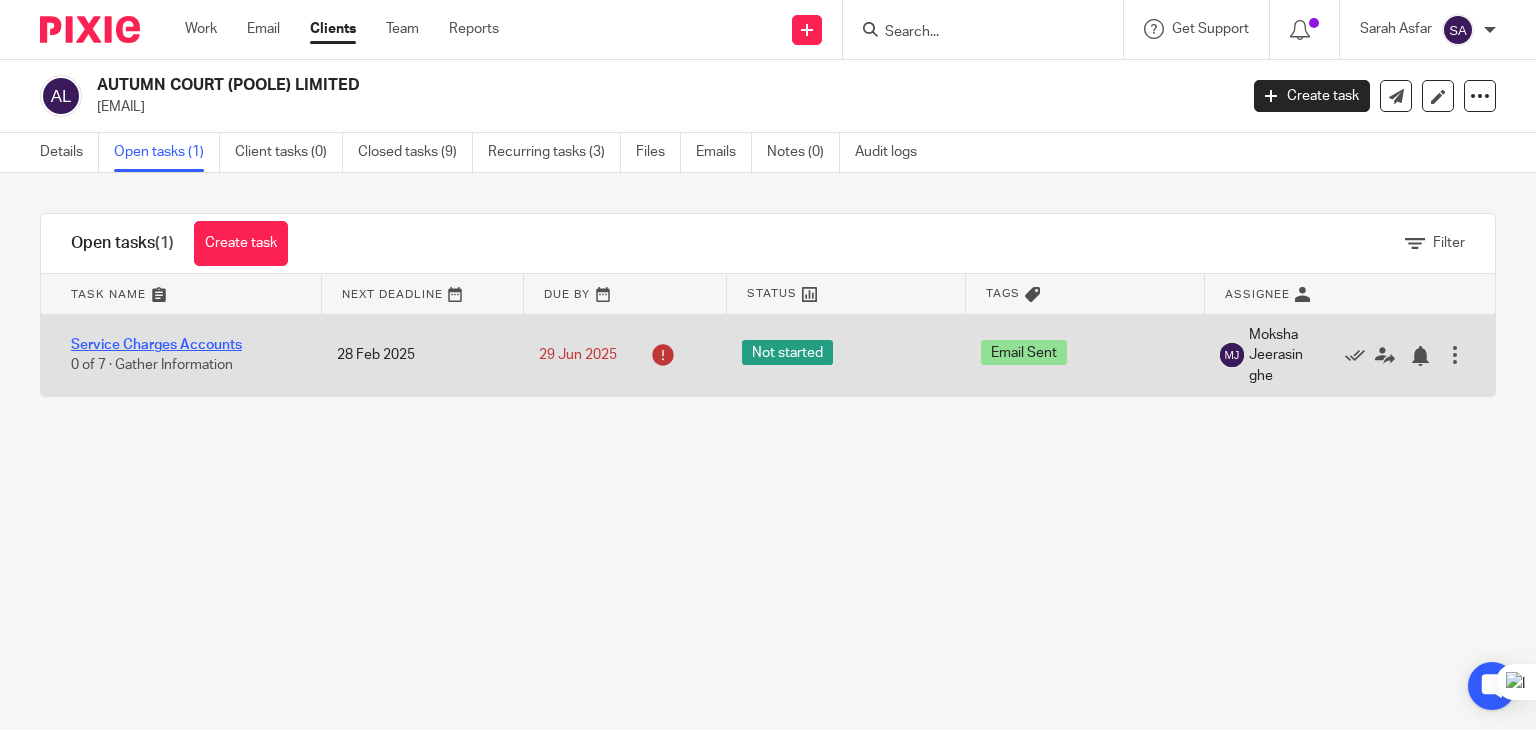 scroll, scrollTop: 0, scrollLeft: 0, axis: both 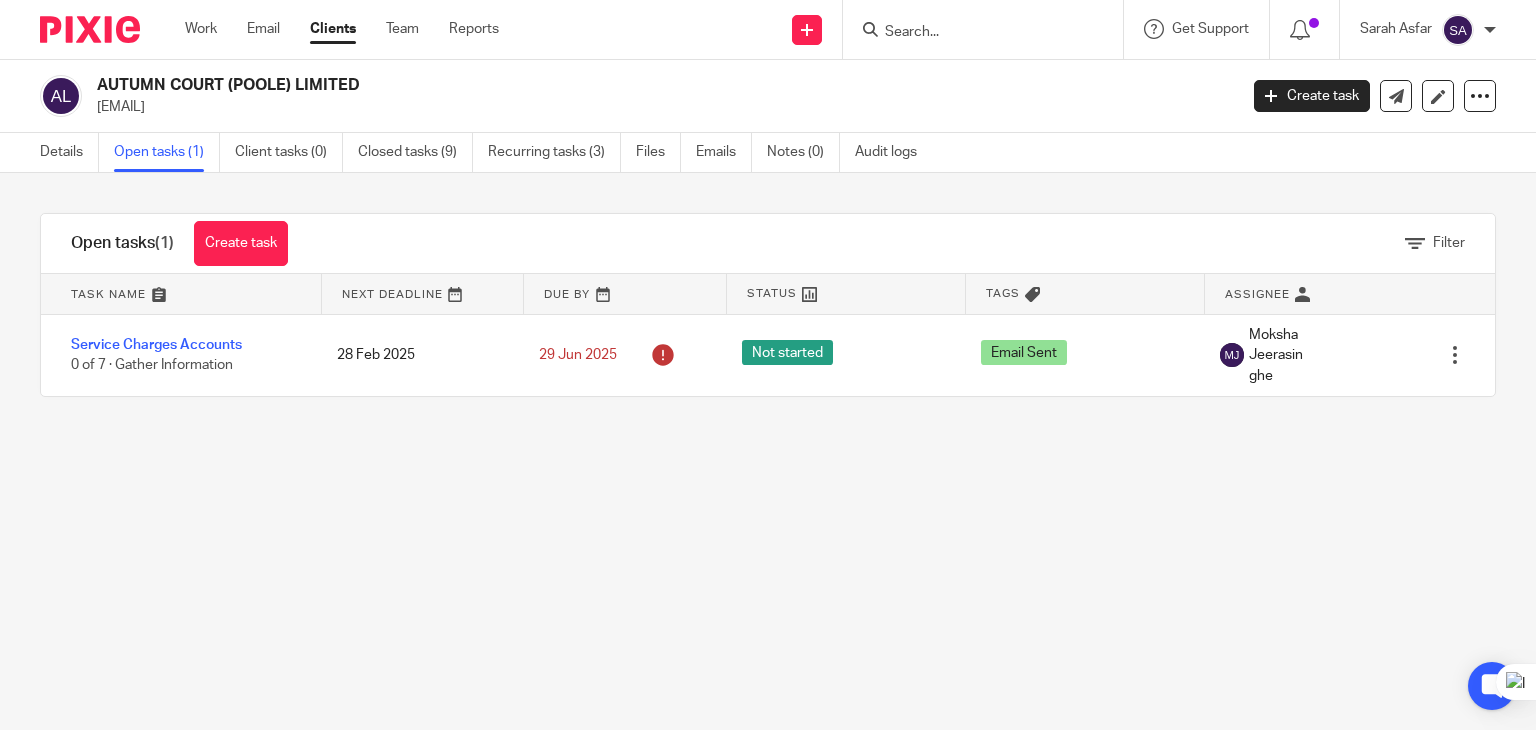 click at bounding box center [973, 33] 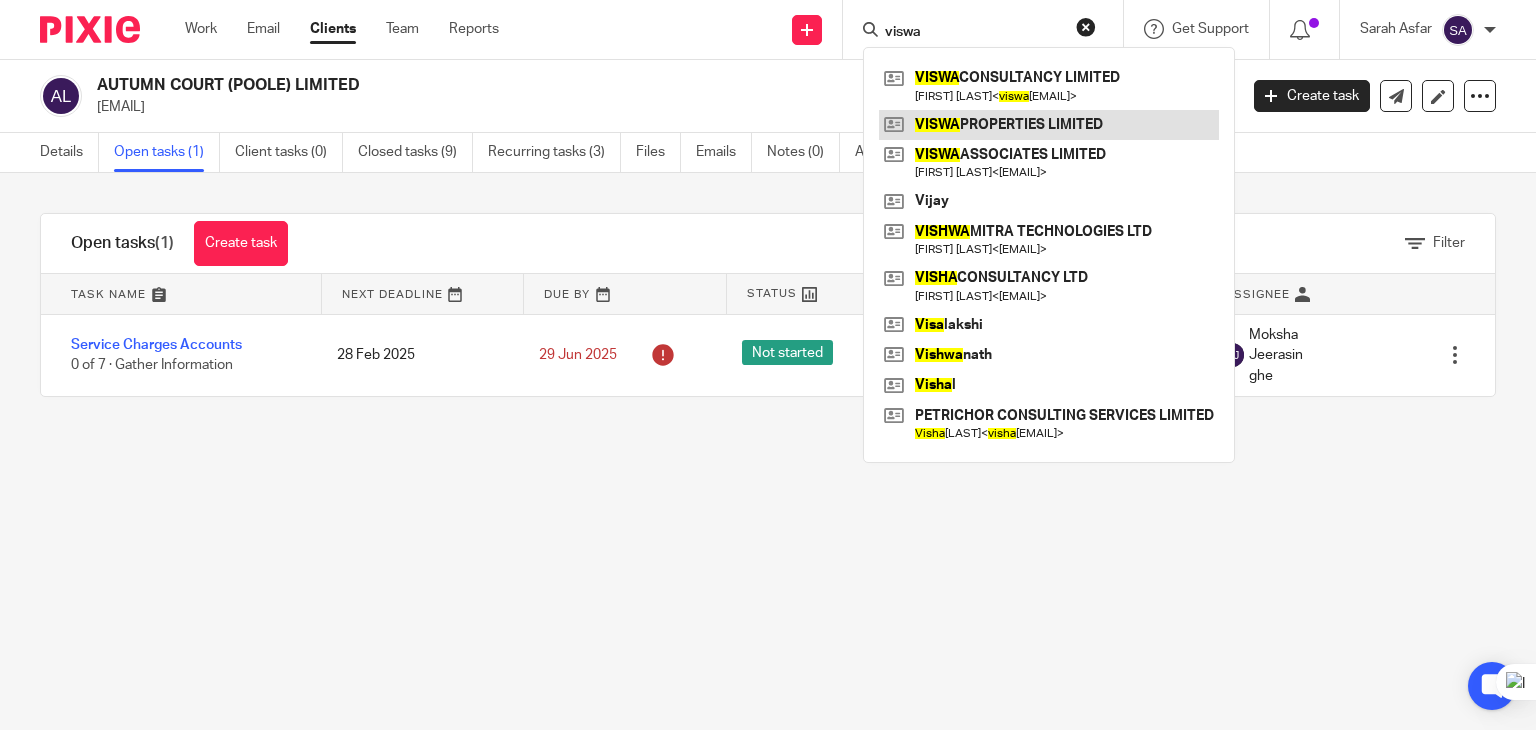 type on "viswa" 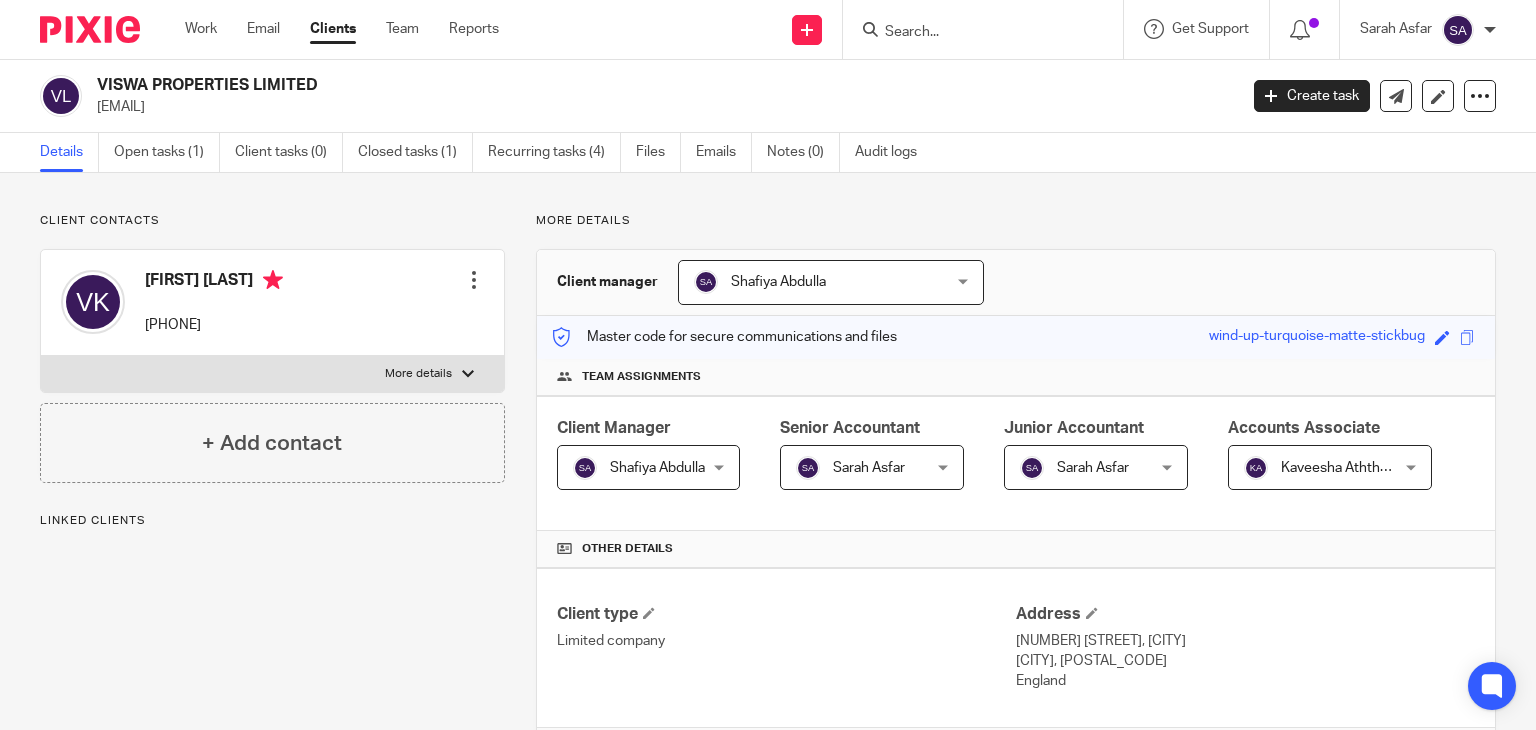 click on "Open tasks (1)" at bounding box center (167, 152) 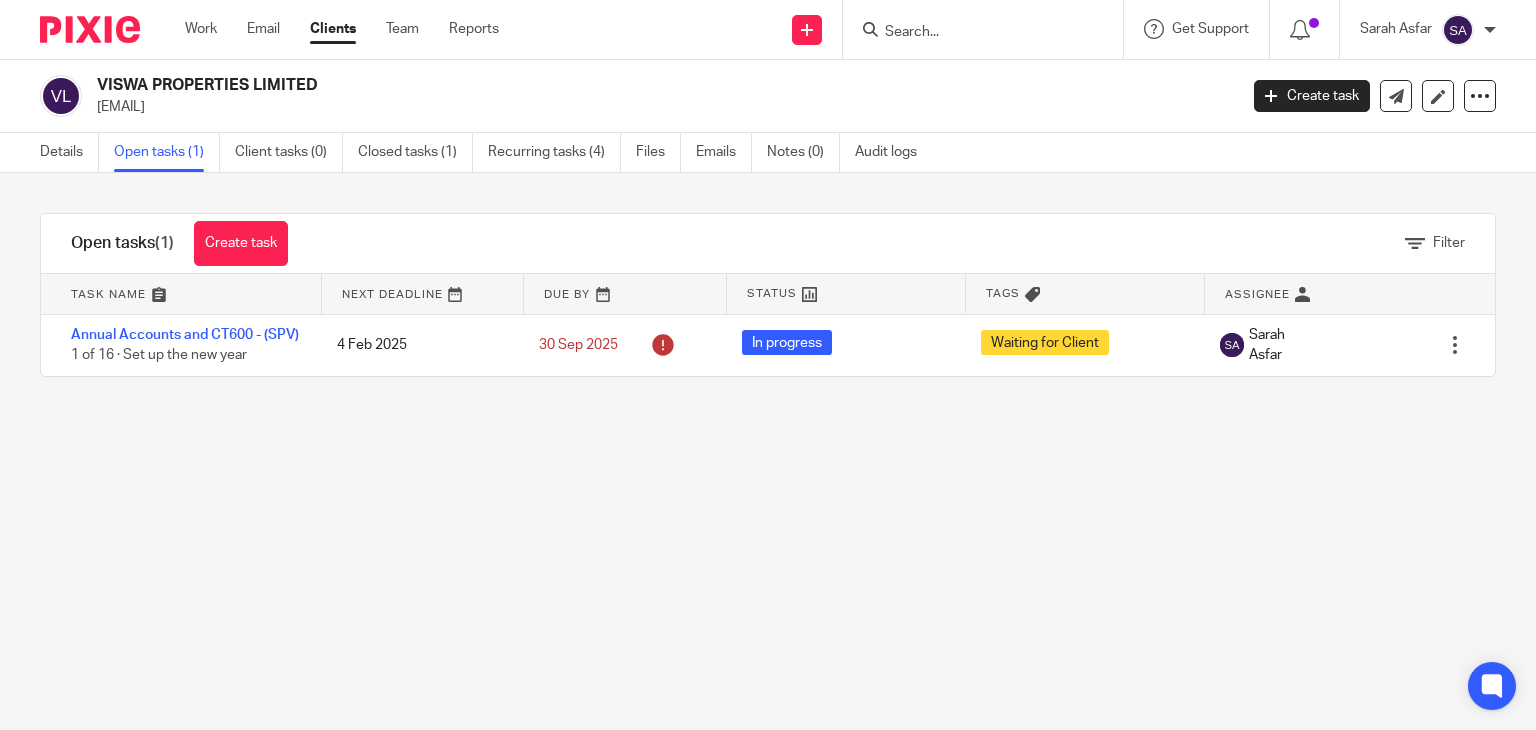 scroll, scrollTop: 0, scrollLeft: 0, axis: both 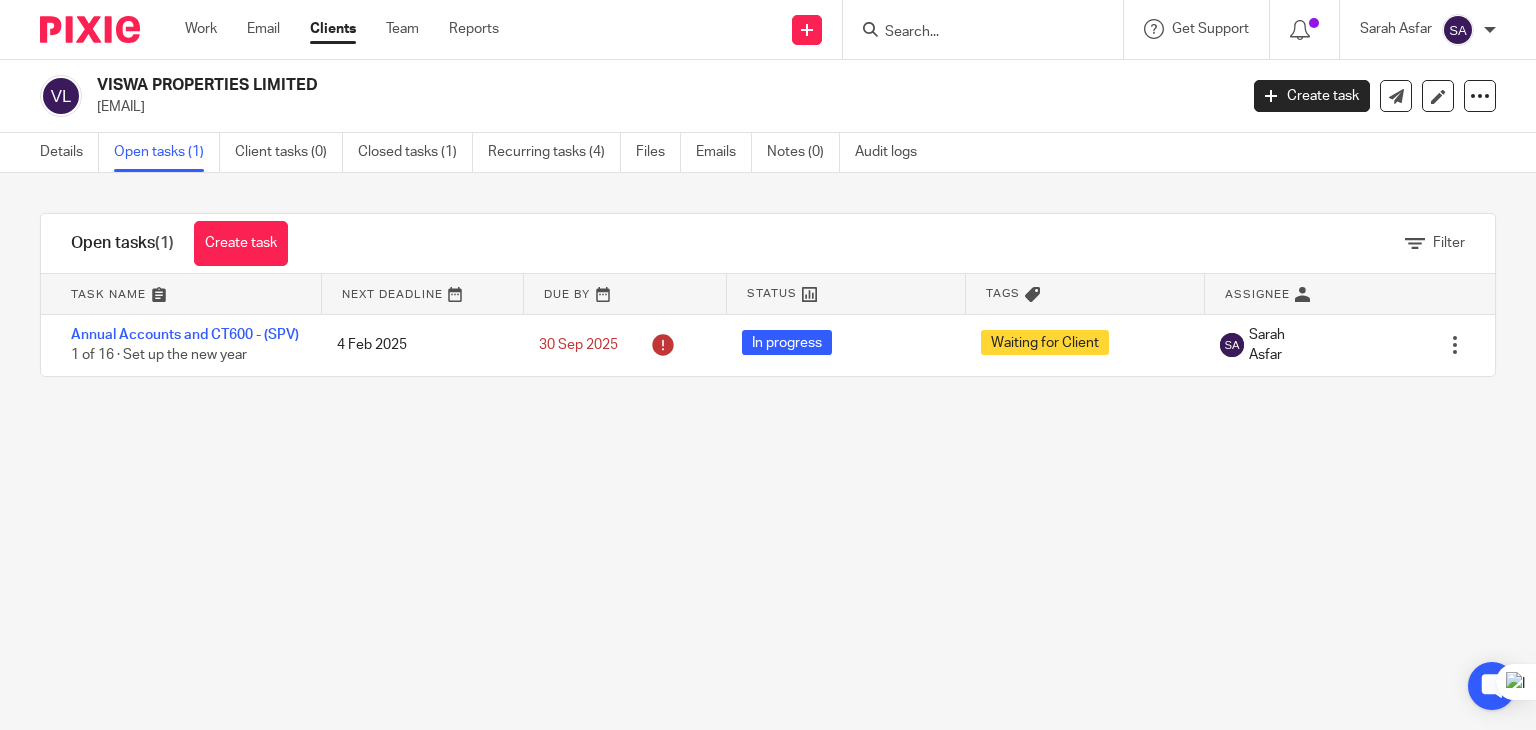 click at bounding box center (989, 29) 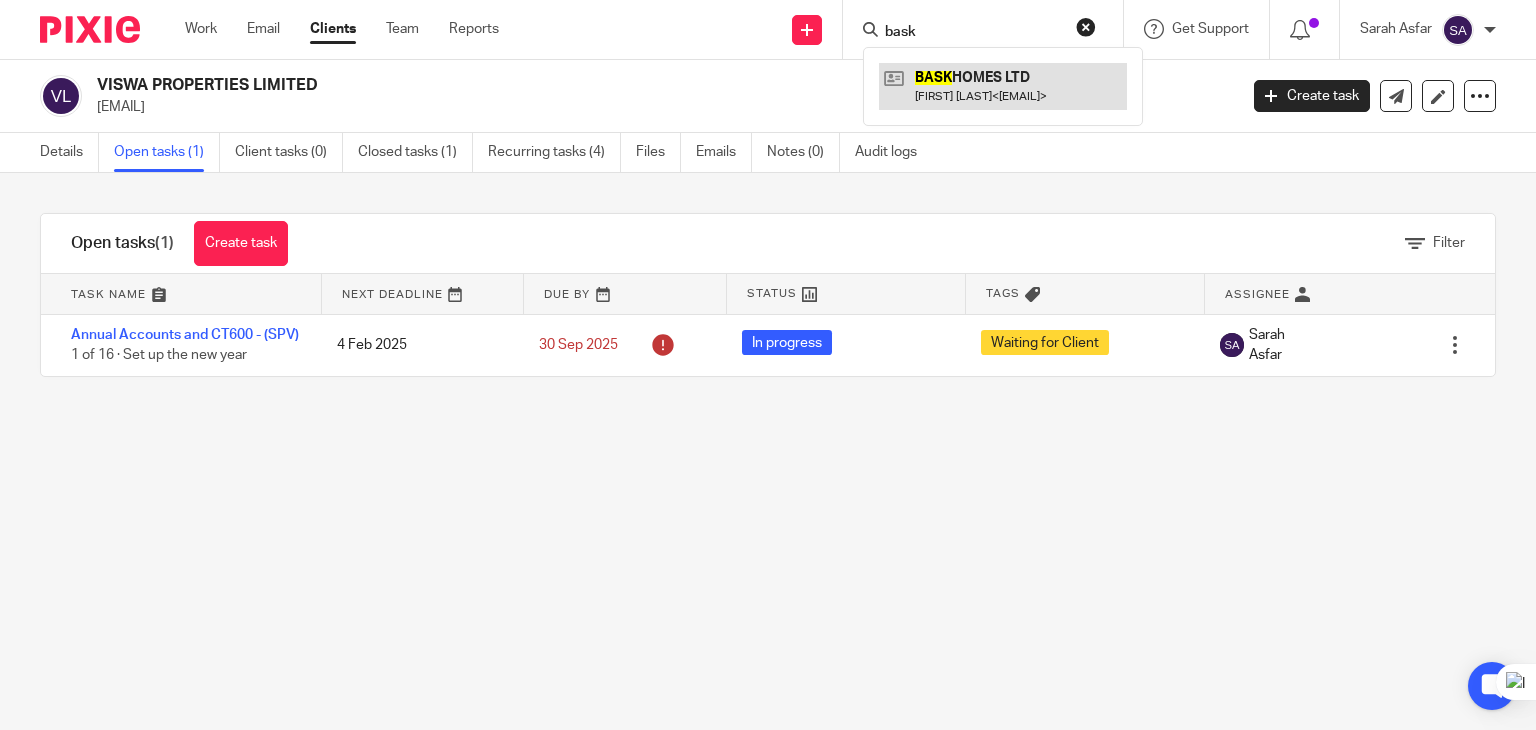 type on "bask" 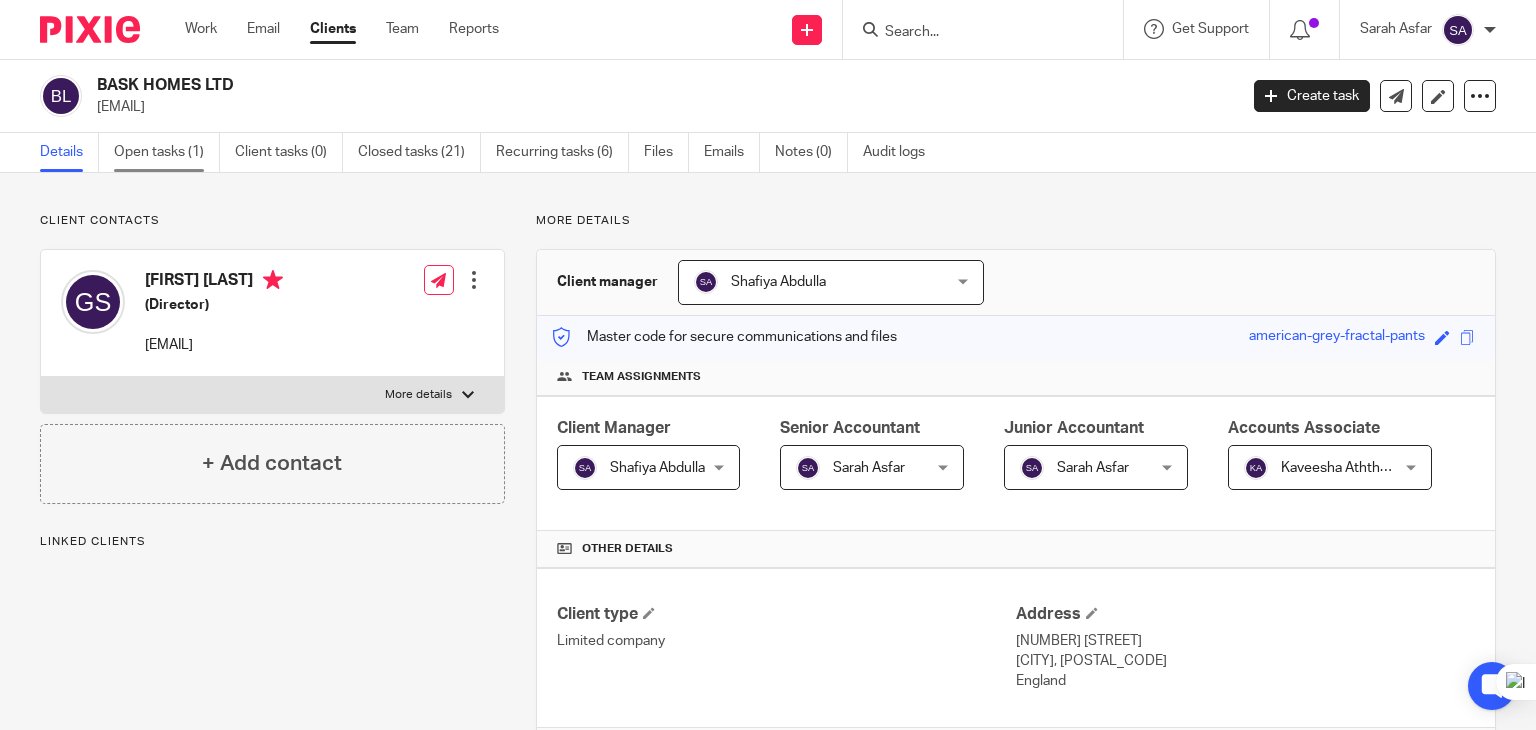 scroll, scrollTop: 0, scrollLeft: 0, axis: both 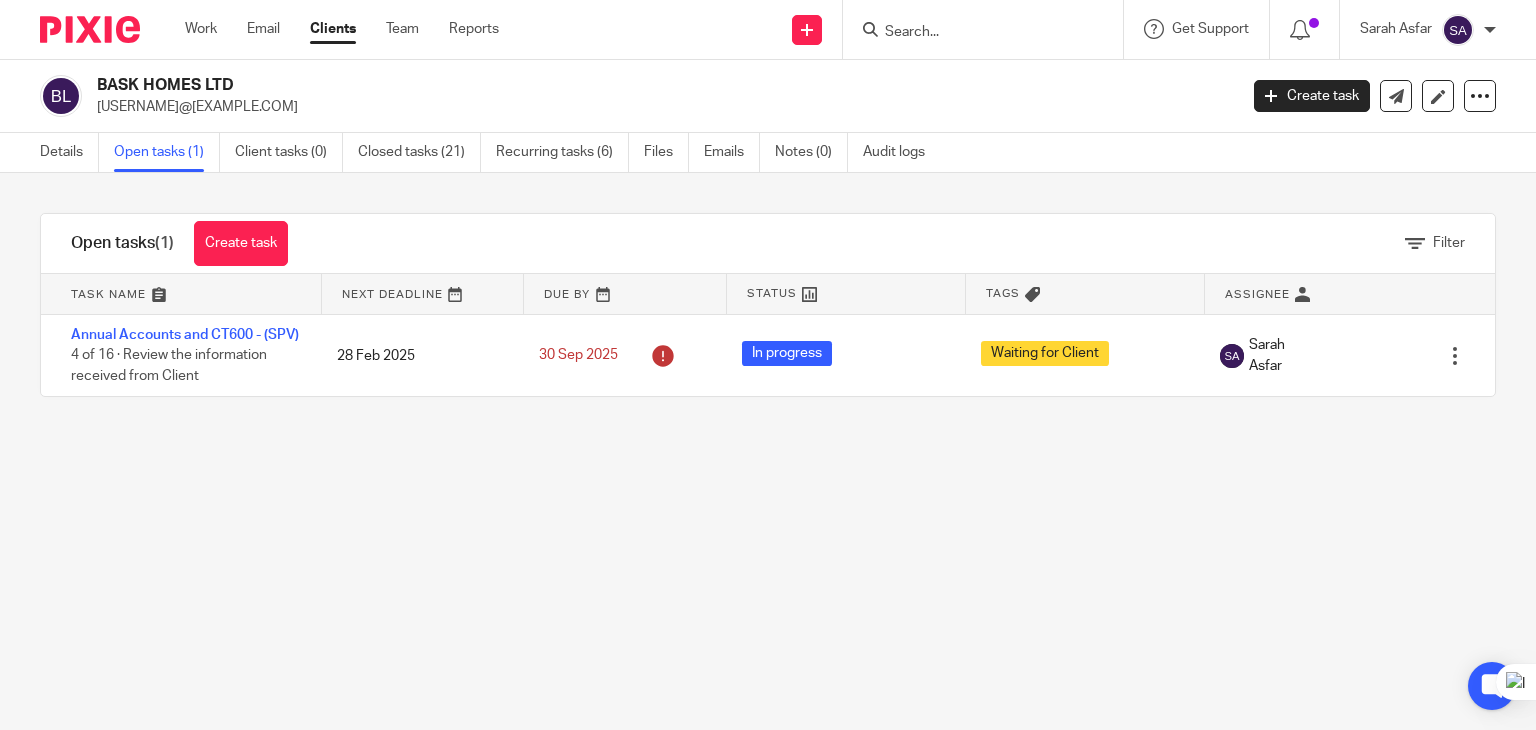 click at bounding box center (973, 33) 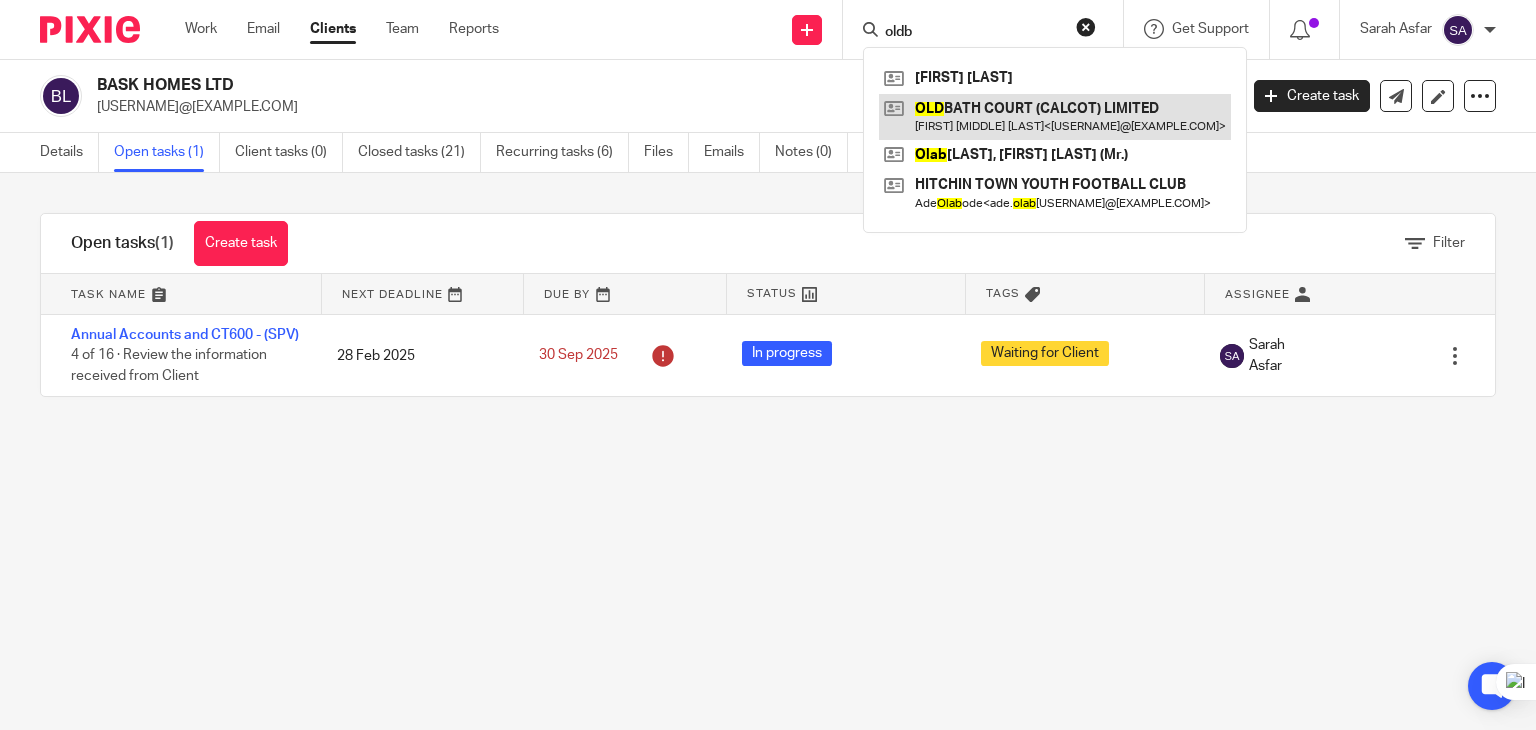 type on "oldb" 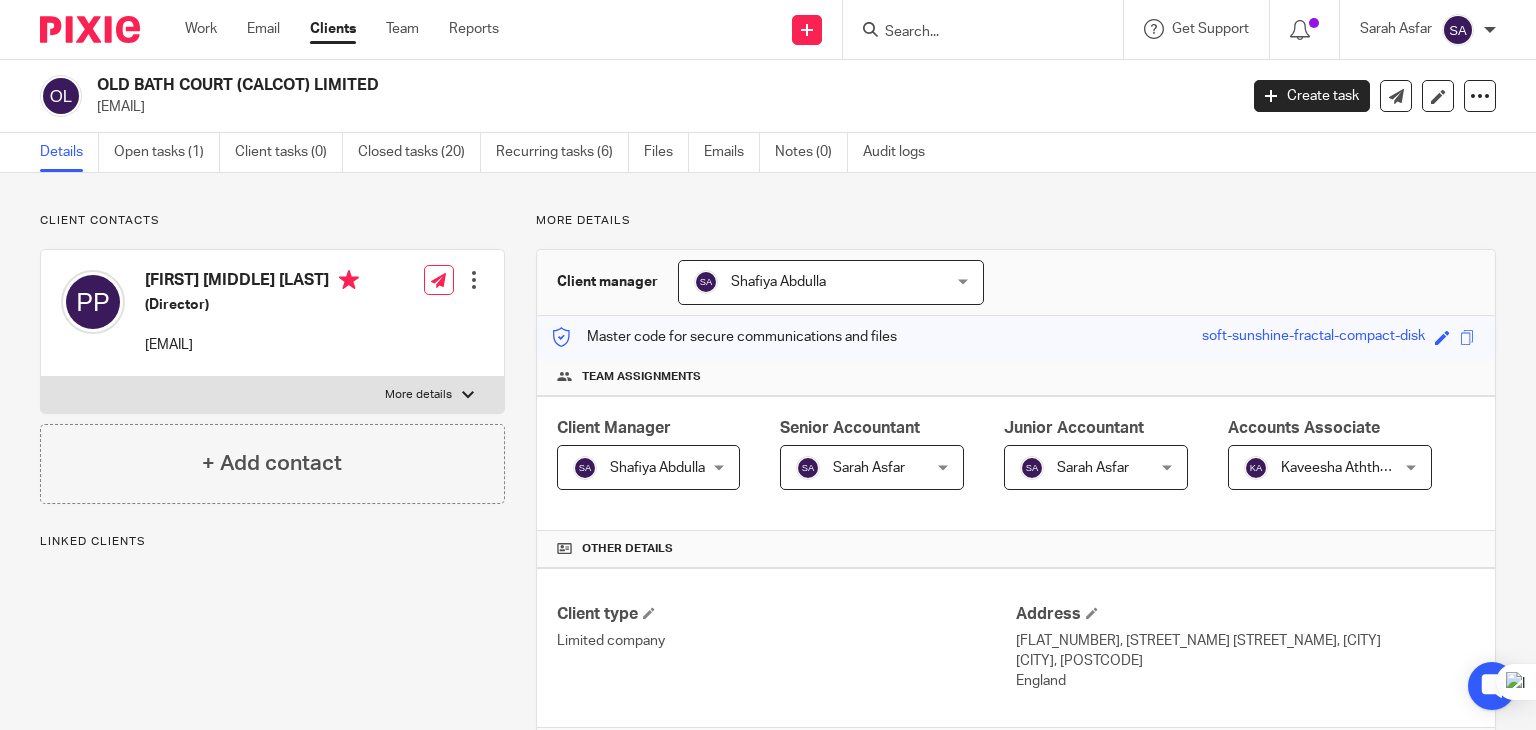 scroll, scrollTop: 0, scrollLeft: 0, axis: both 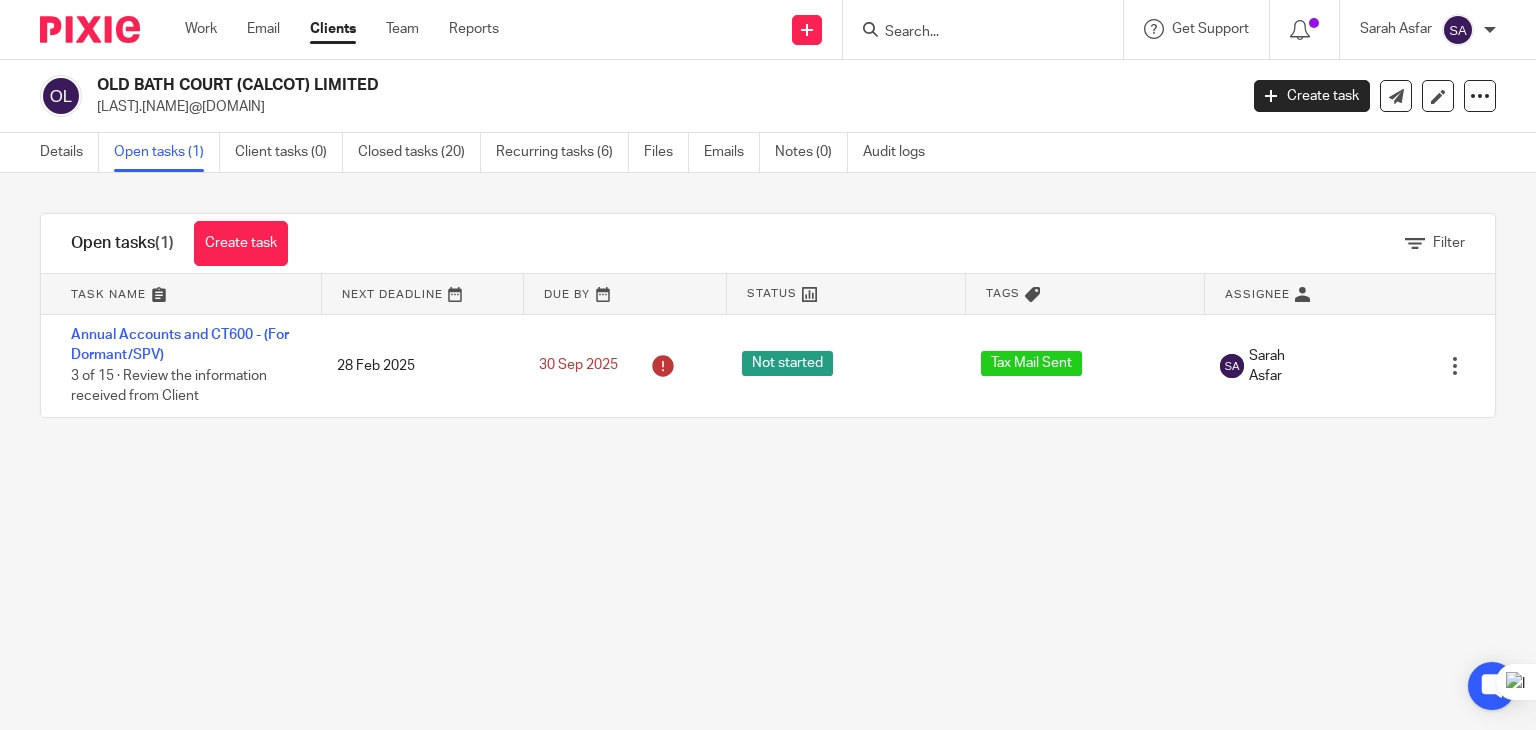 click at bounding box center [973, 33] 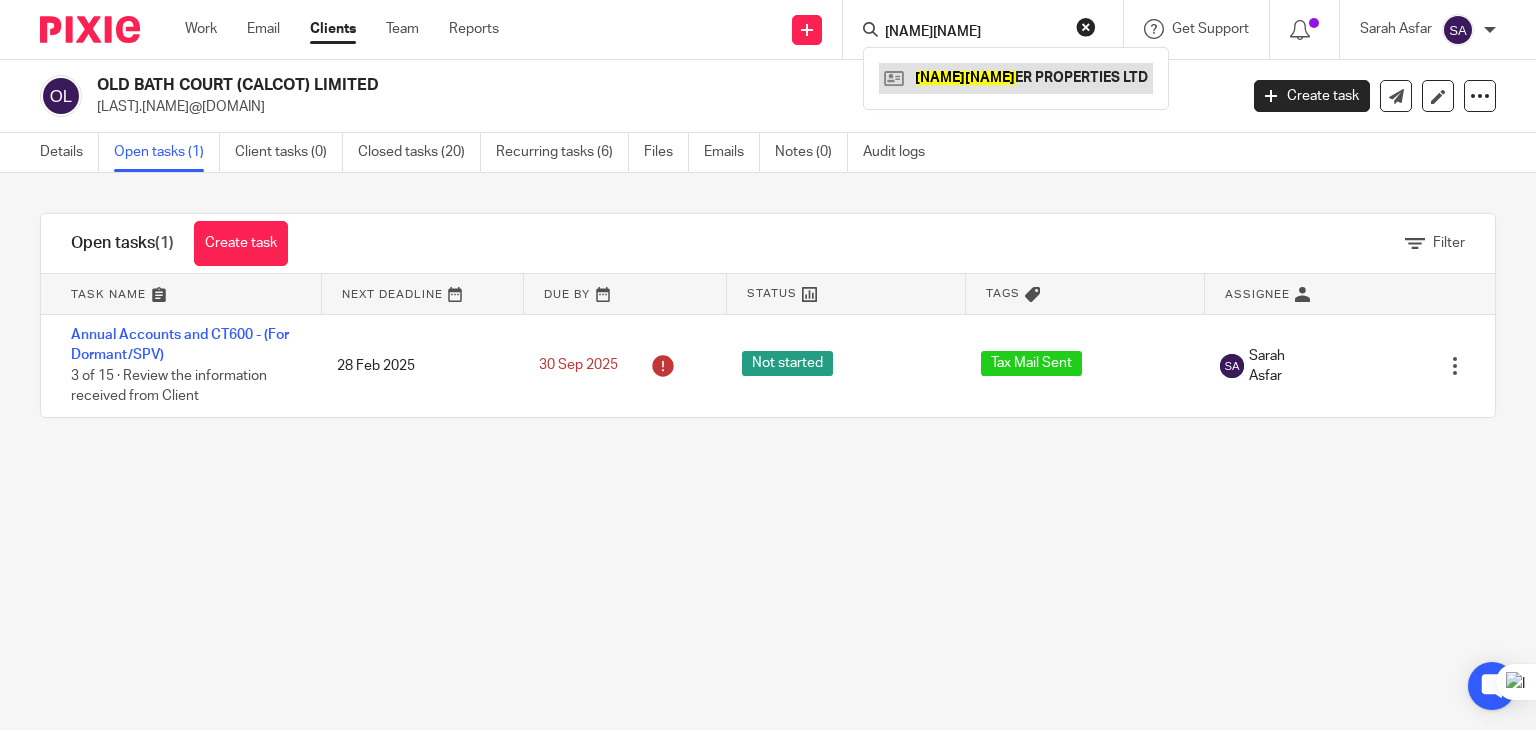 type on "kiranve" 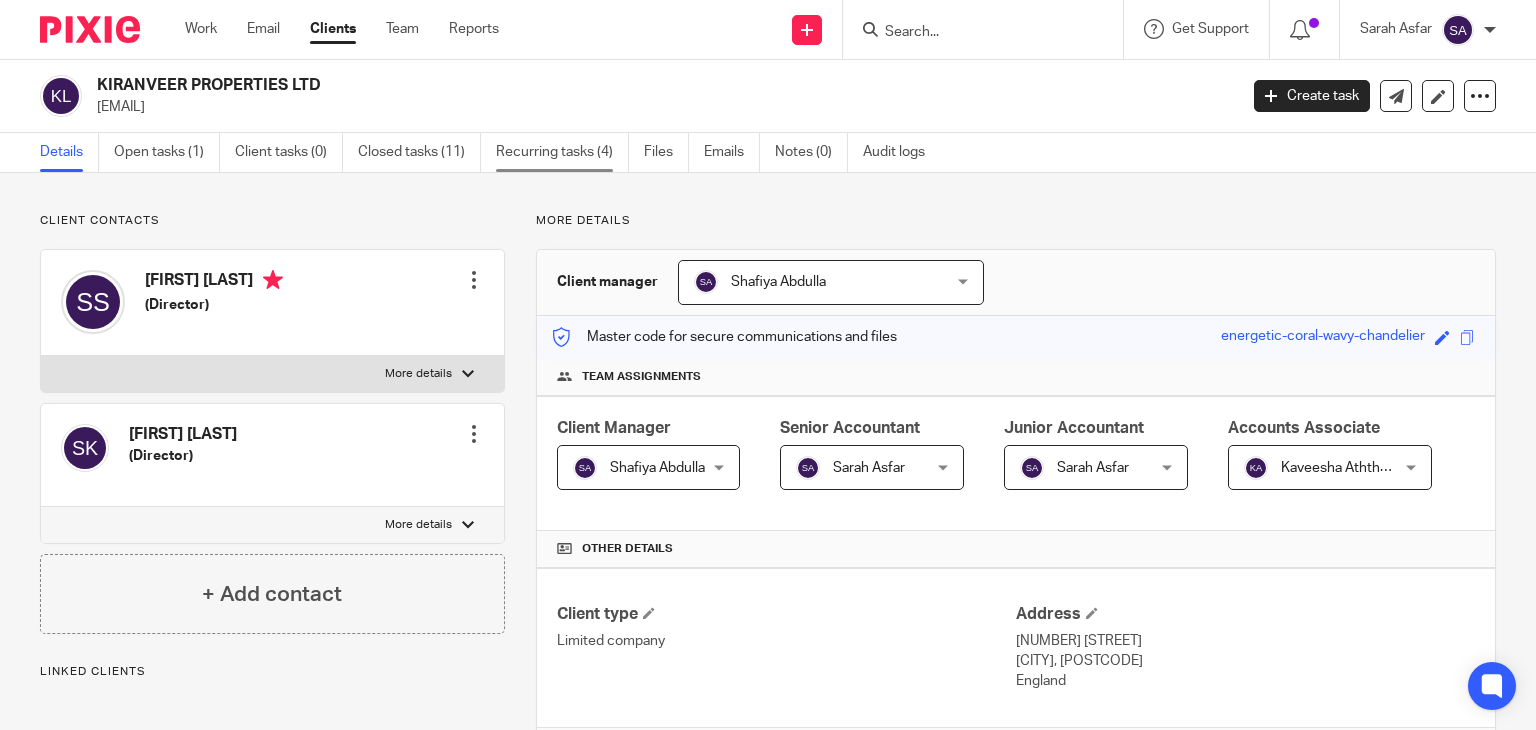 scroll, scrollTop: 0, scrollLeft: 0, axis: both 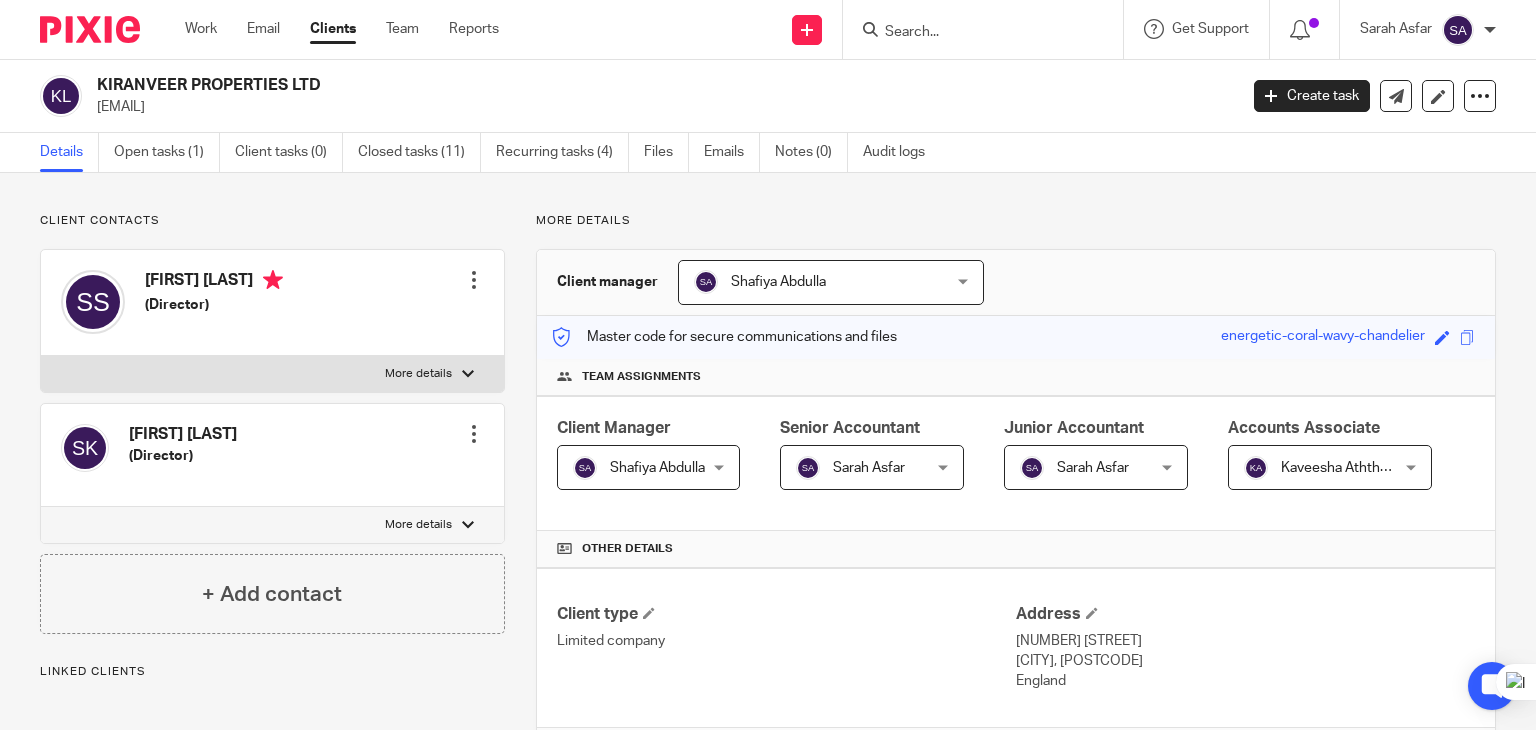 click on "Client contacts
Sandeep Kaur
(Director)
Edit contact
Create client from contact
Export data
Make primary
CC in auto emails" at bounding box center [768, 1172] 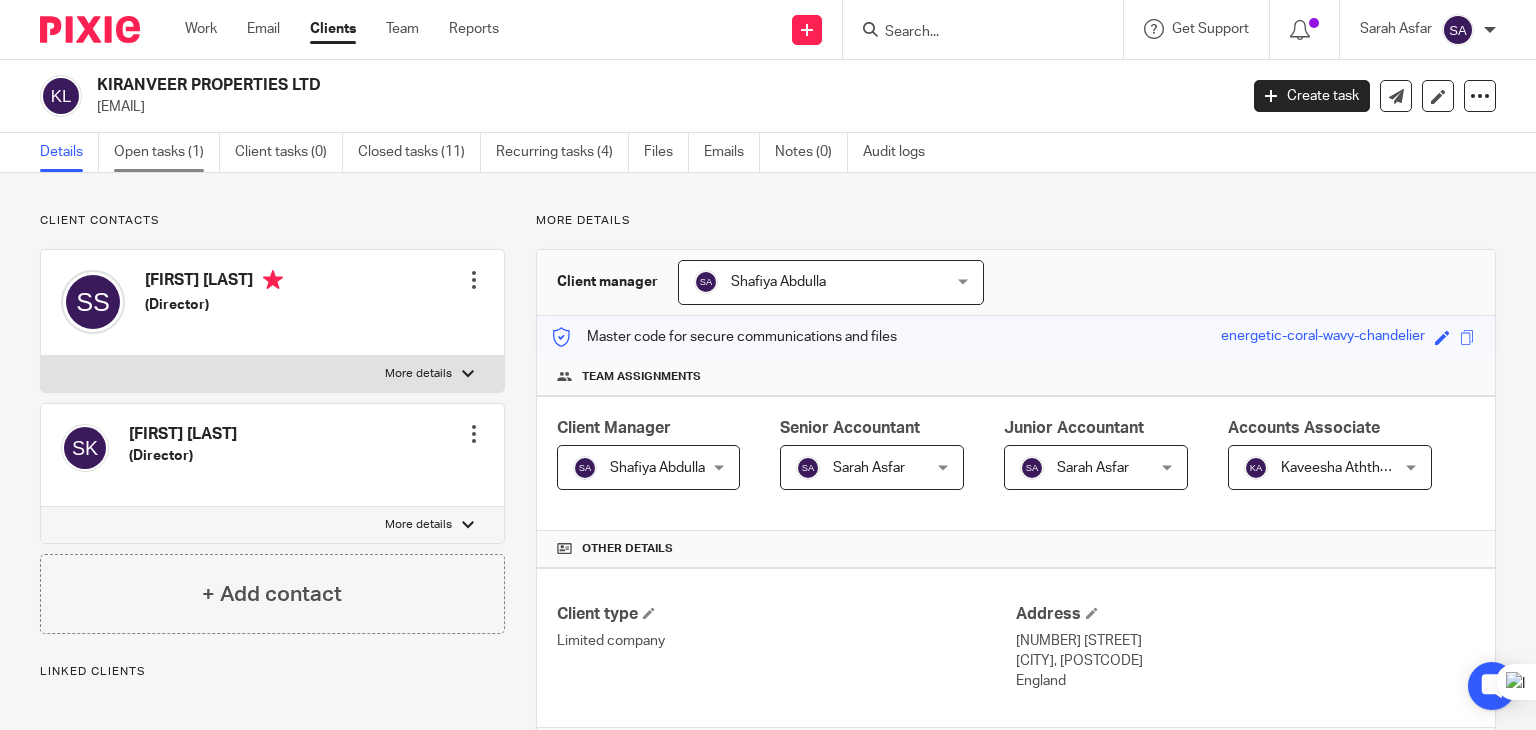 click on "Open tasks (1)" at bounding box center [167, 152] 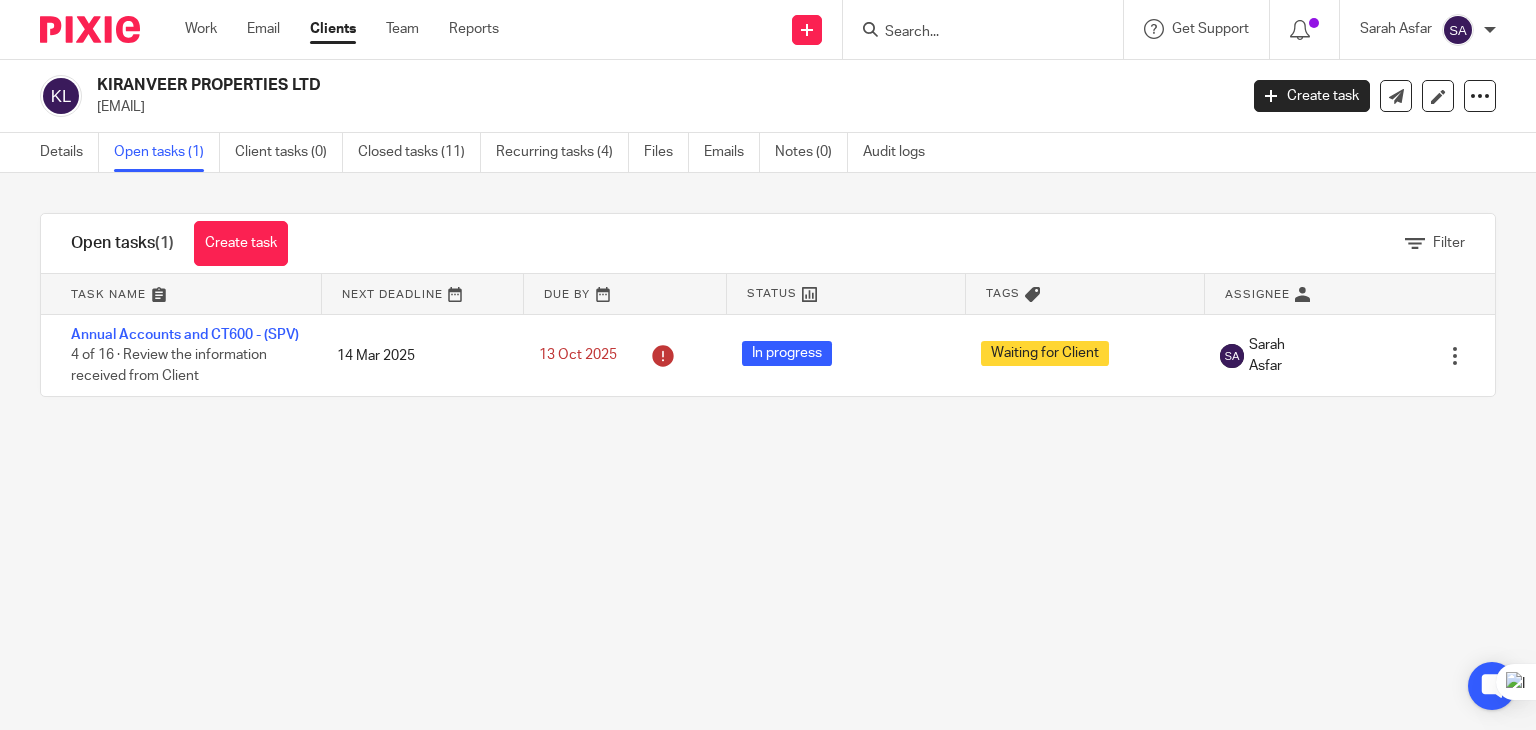 scroll, scrollTop: 0, scrollLeft: 0, axis: both 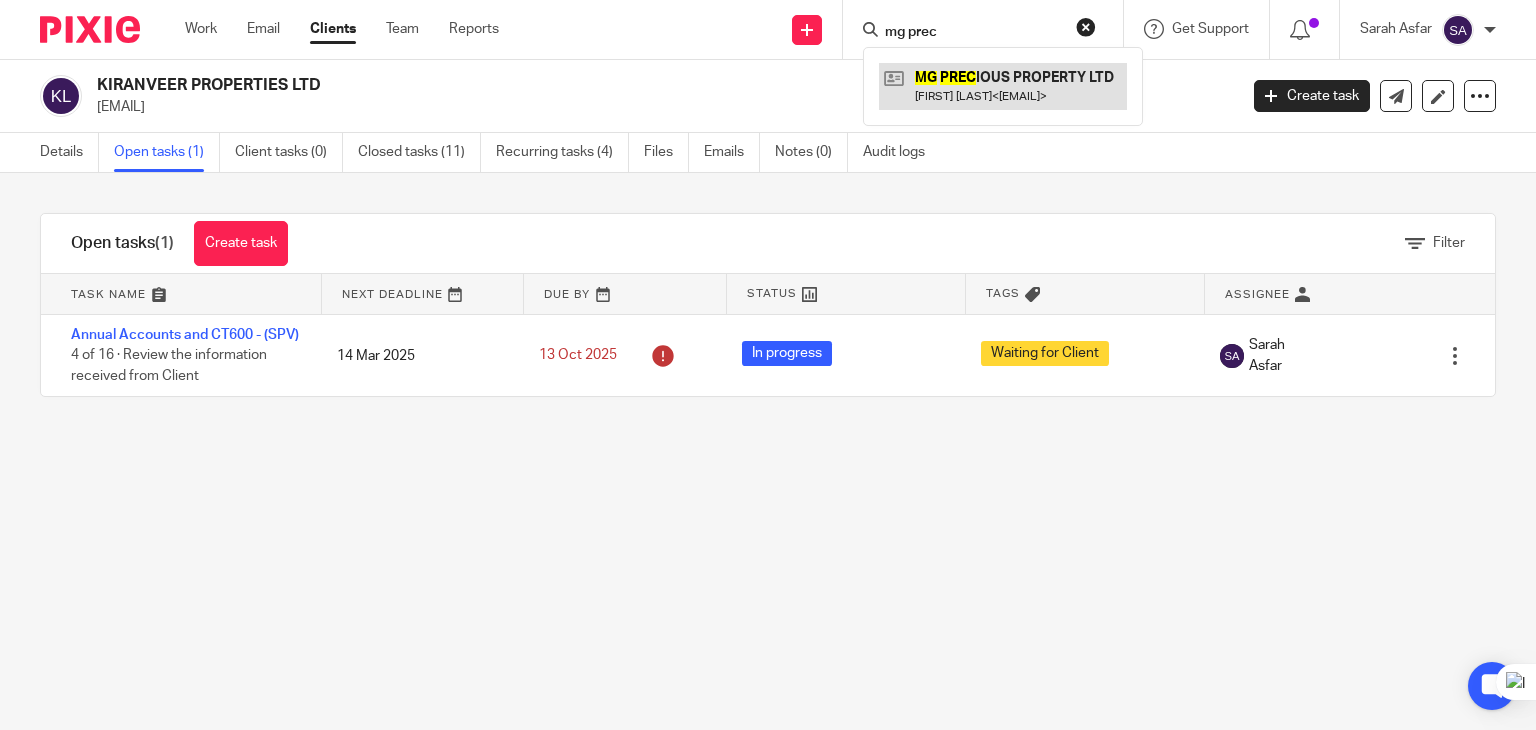 type on "mg prec" 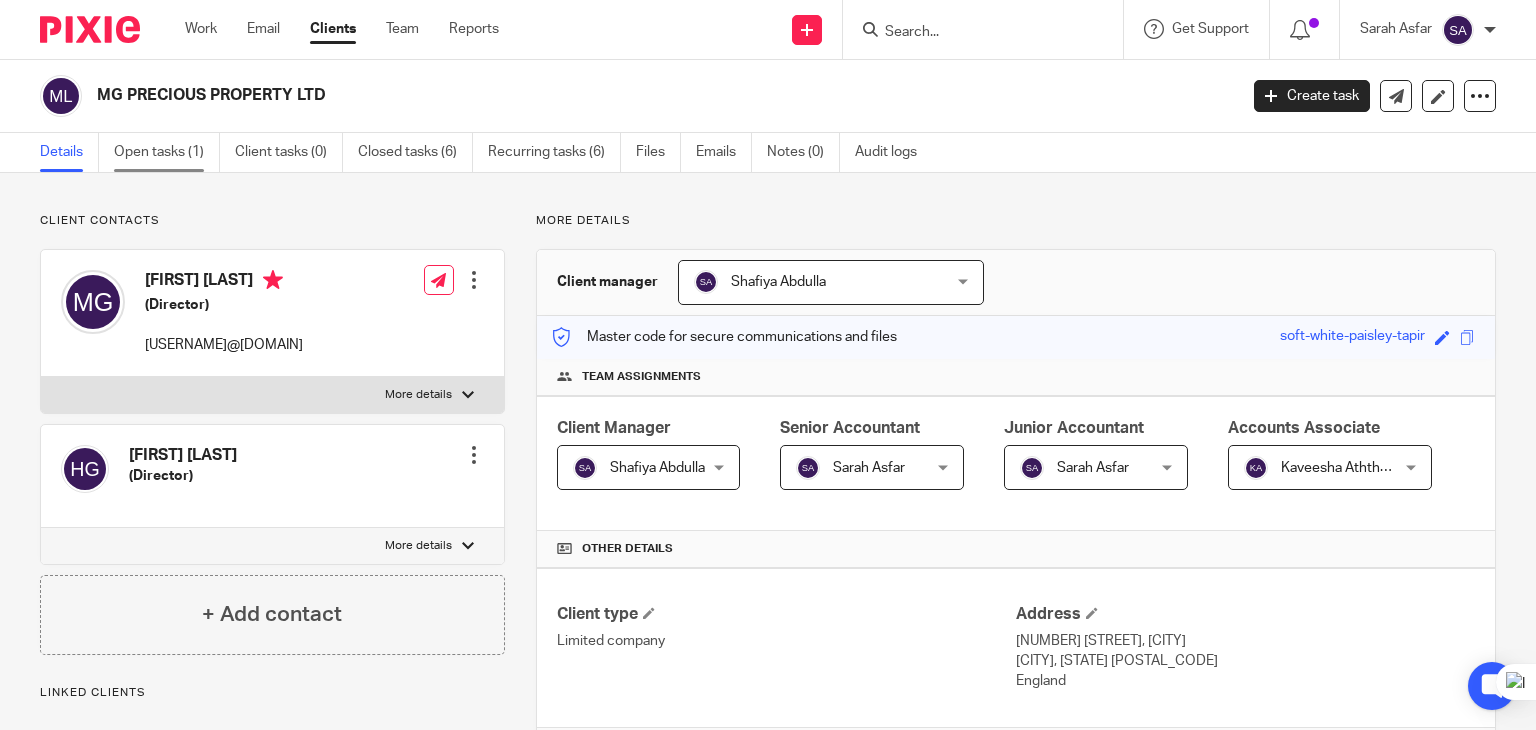 scroll, scrollTop: 0, scrollLeft: 0, axis: both 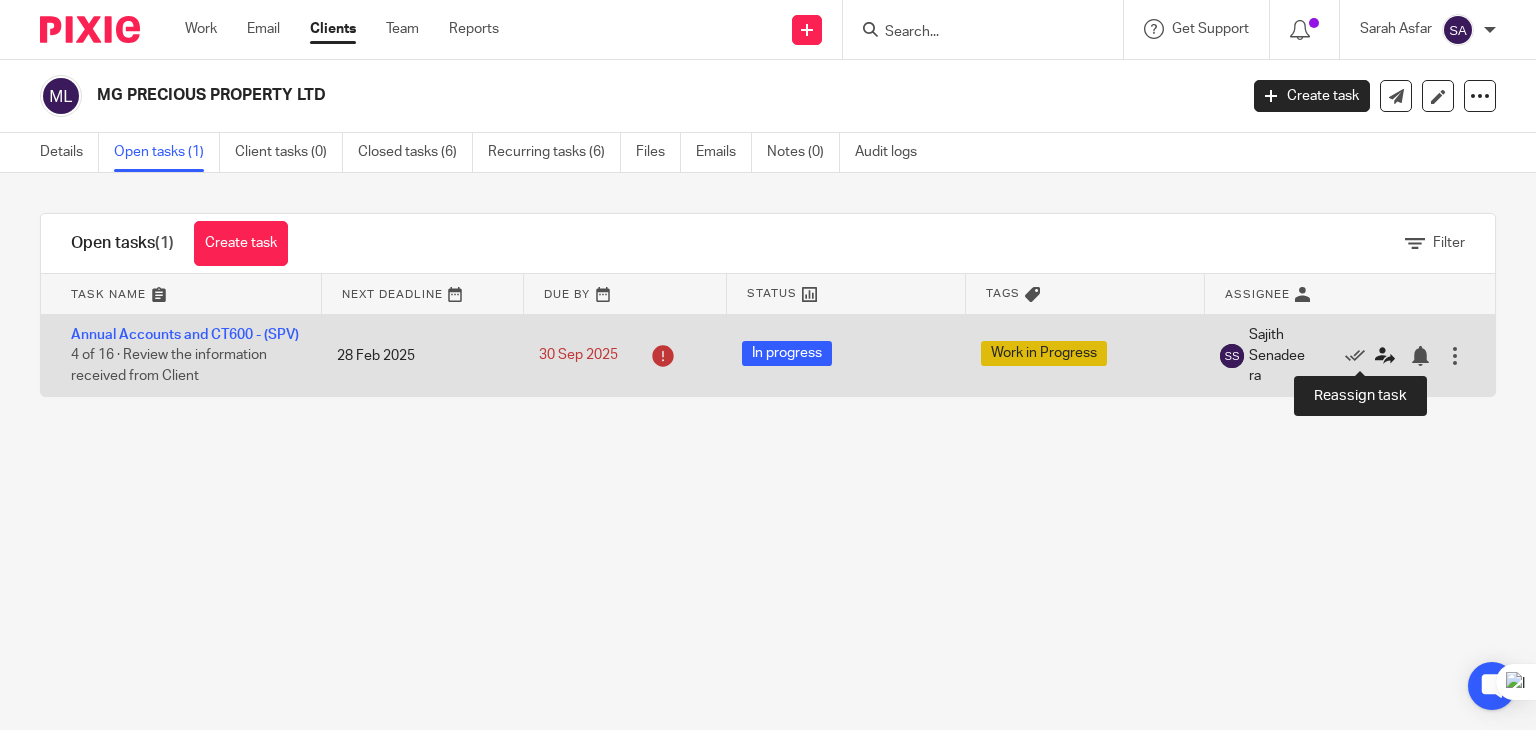 click at bounding box center [1385, 356] 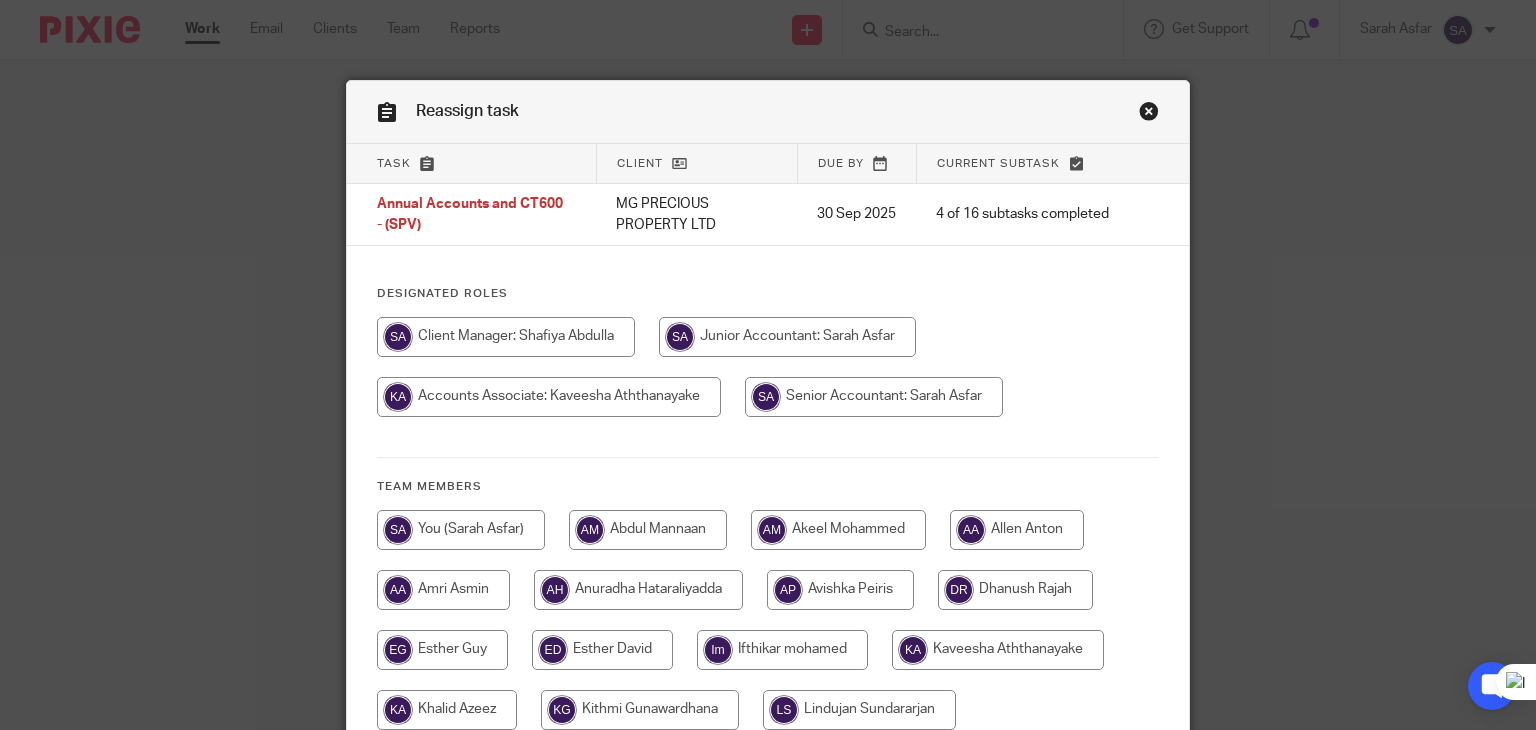 scroll, scrollTop: 0, scrollLeft: 0, axis: both 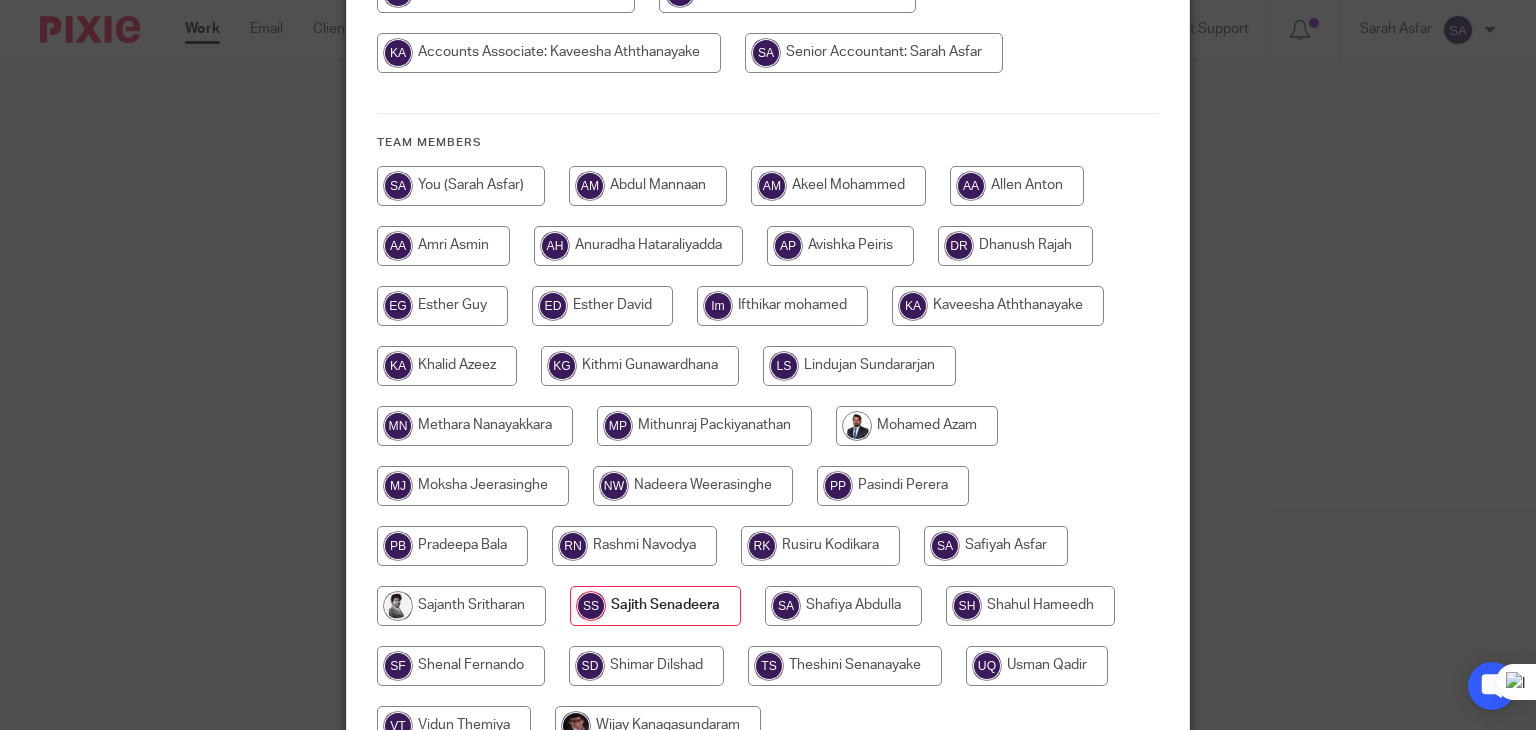 click at bounding box center (461, 186) 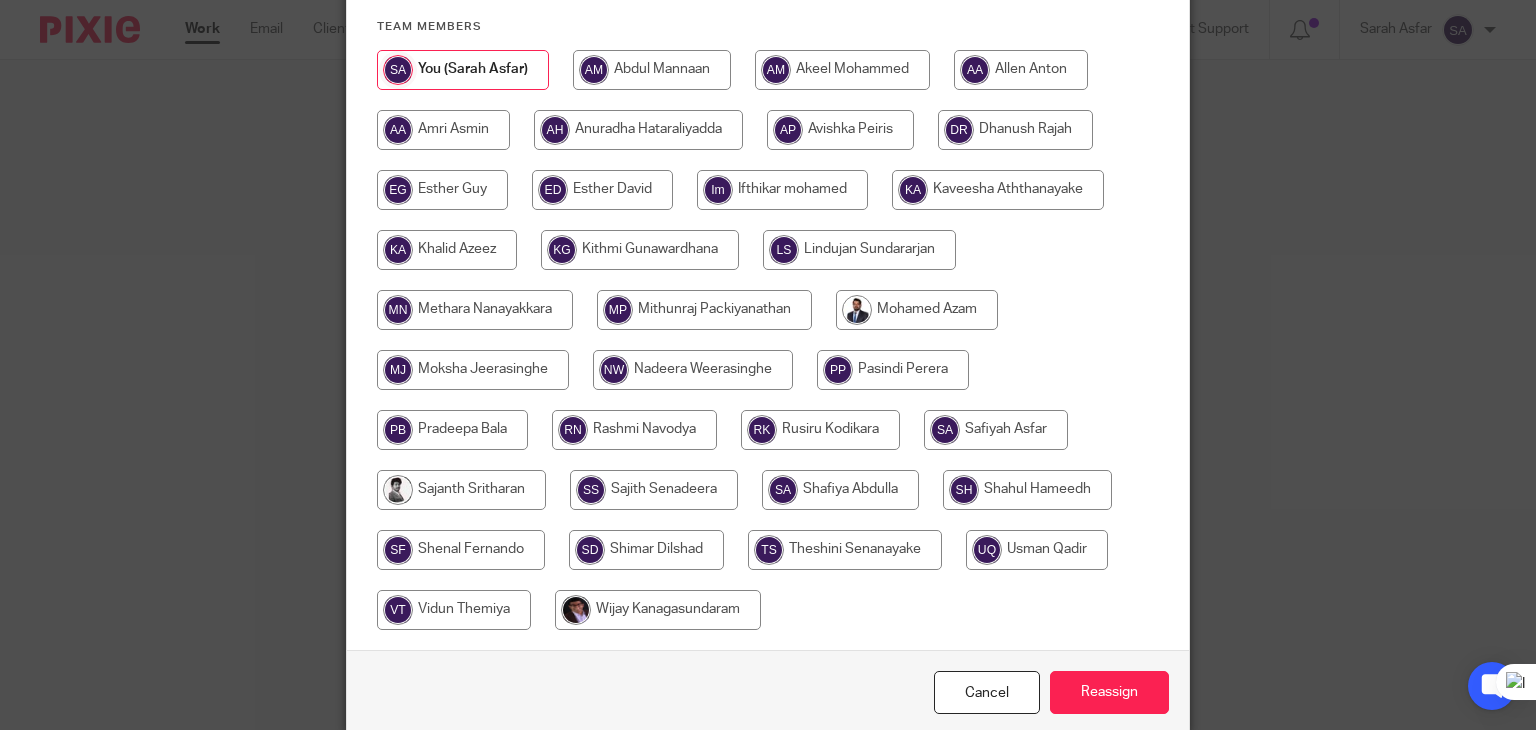scroll, scrollTop: 544, scrollLeft: 0, axis: vertical 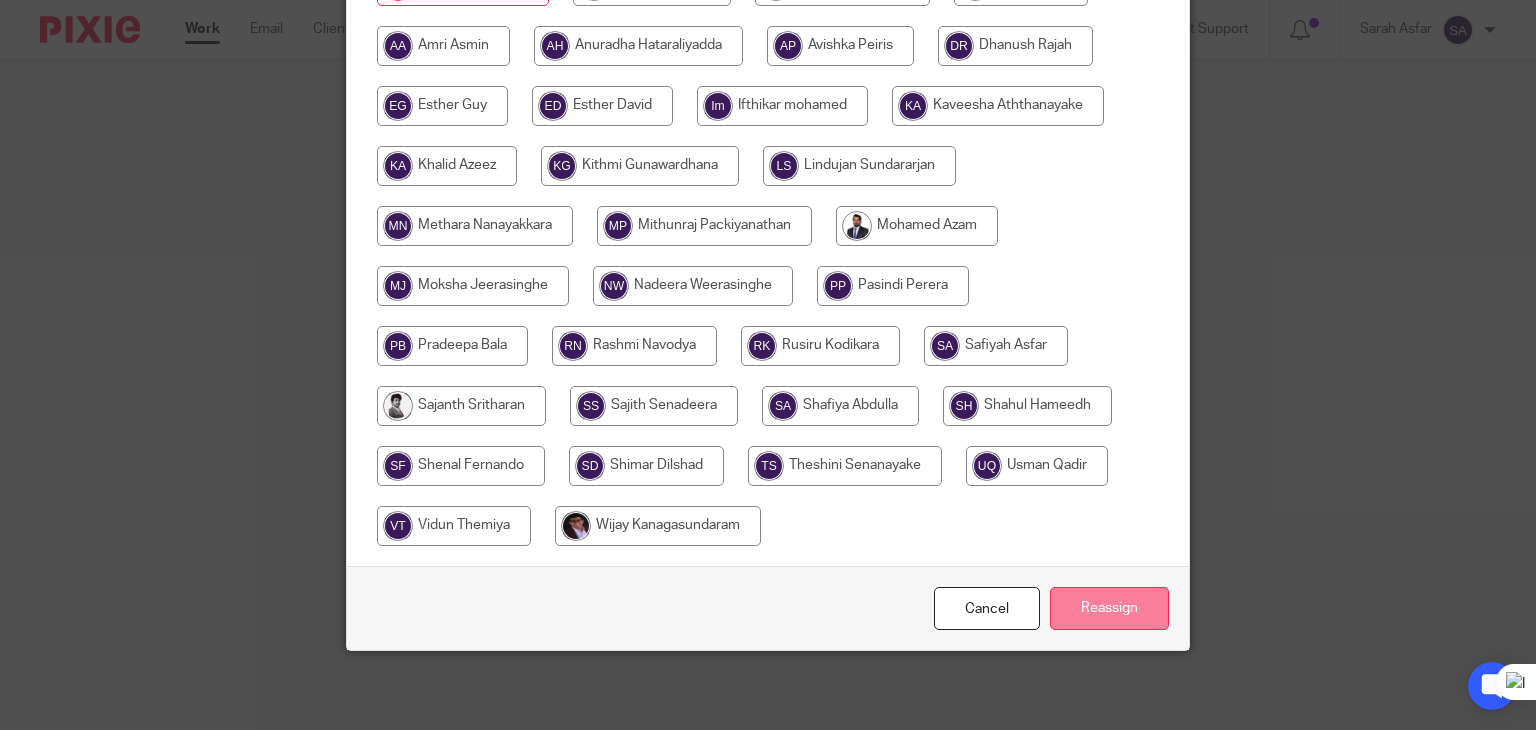 click on "Reassign" at bounding box center (1109, 608) 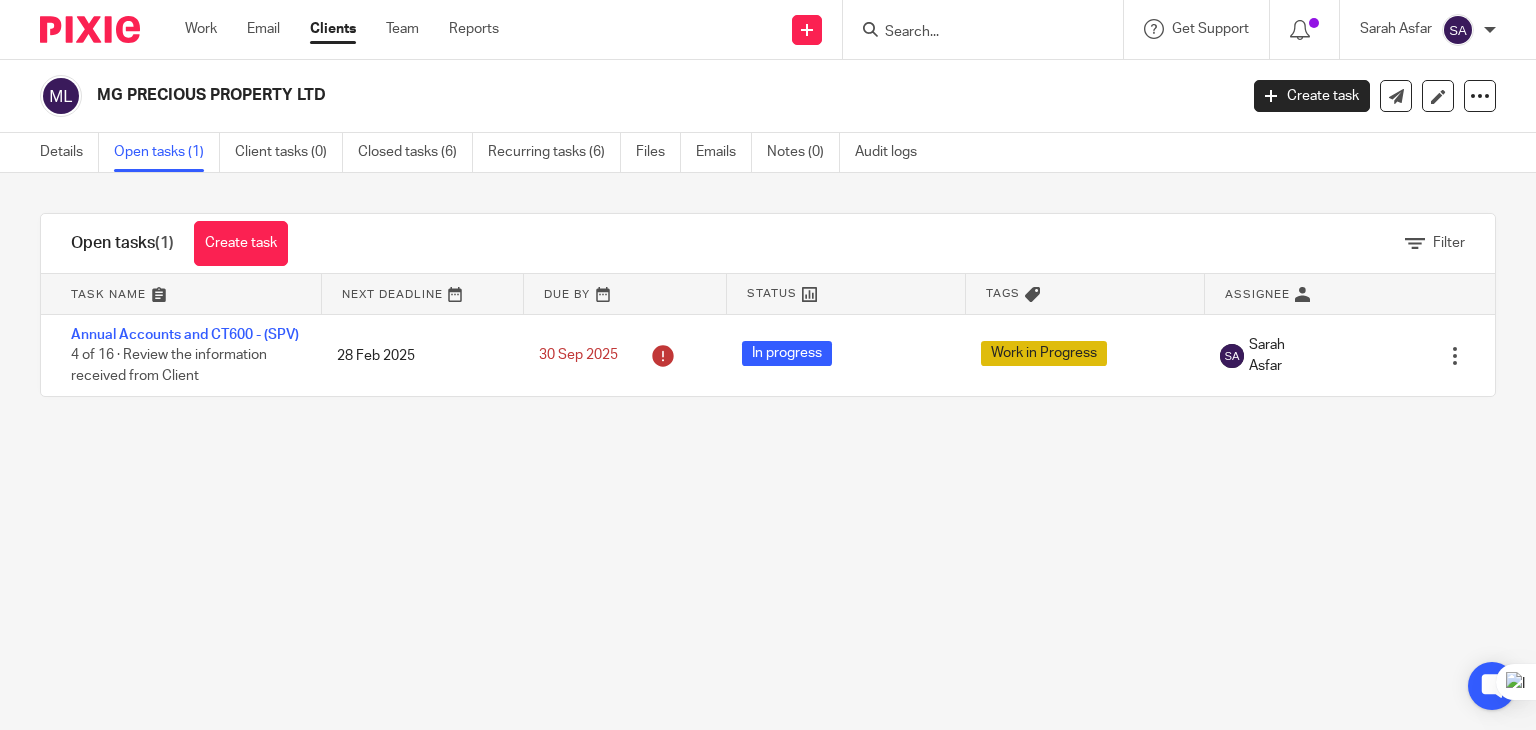 scroll, scrollTop: 0, scrollLeft: 0, axis: both 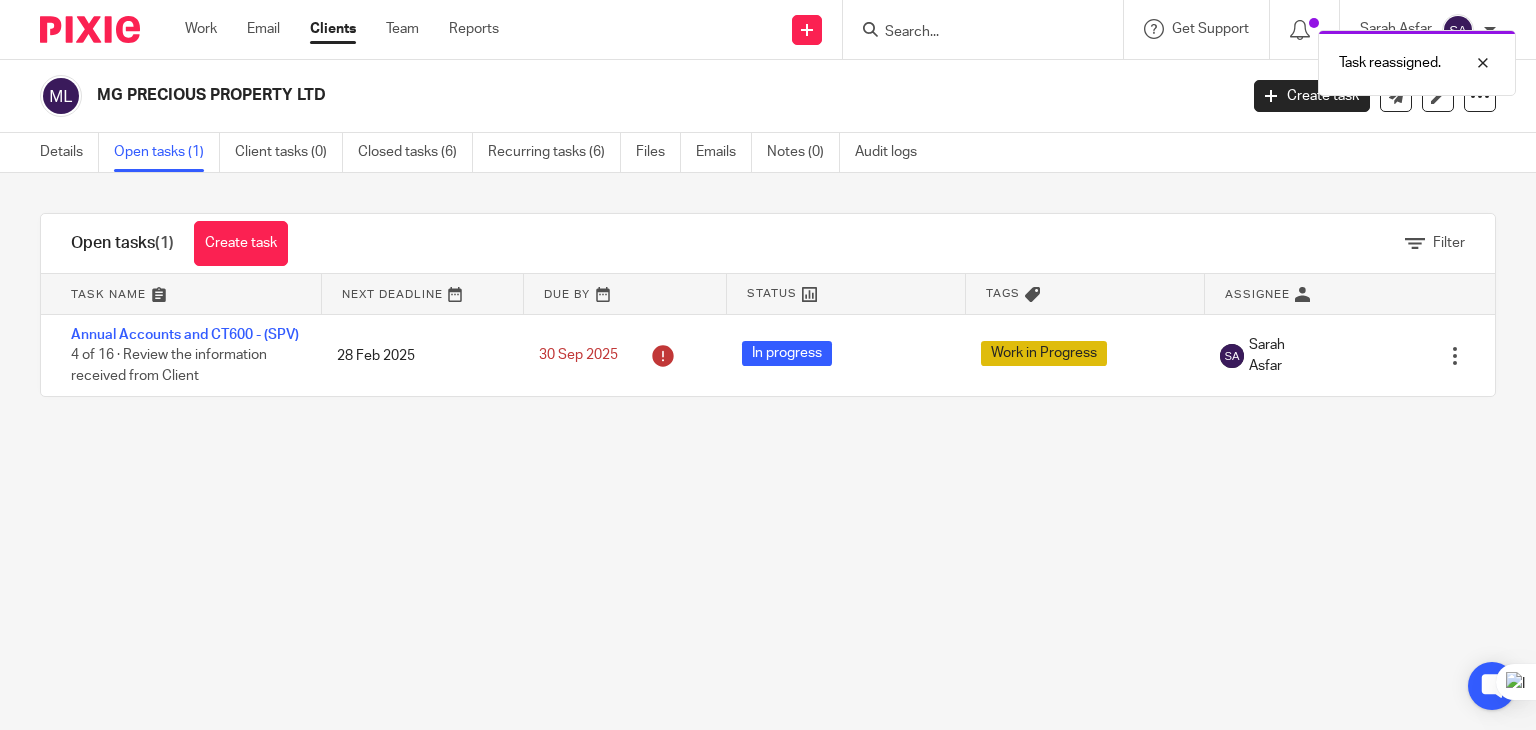 click on "Task reassigned." at bounding box center (1142, 58) 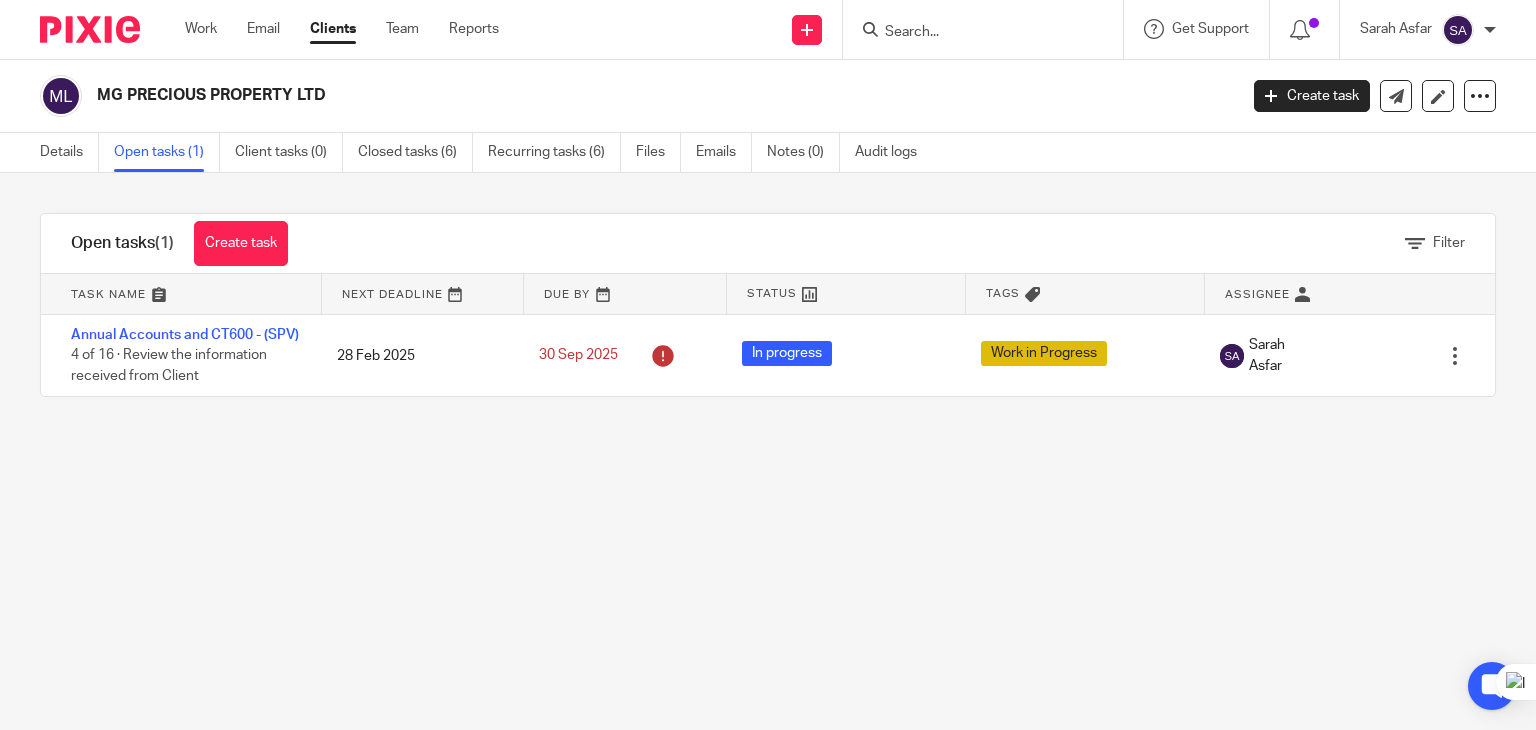 click at bounding box center (973, 33) 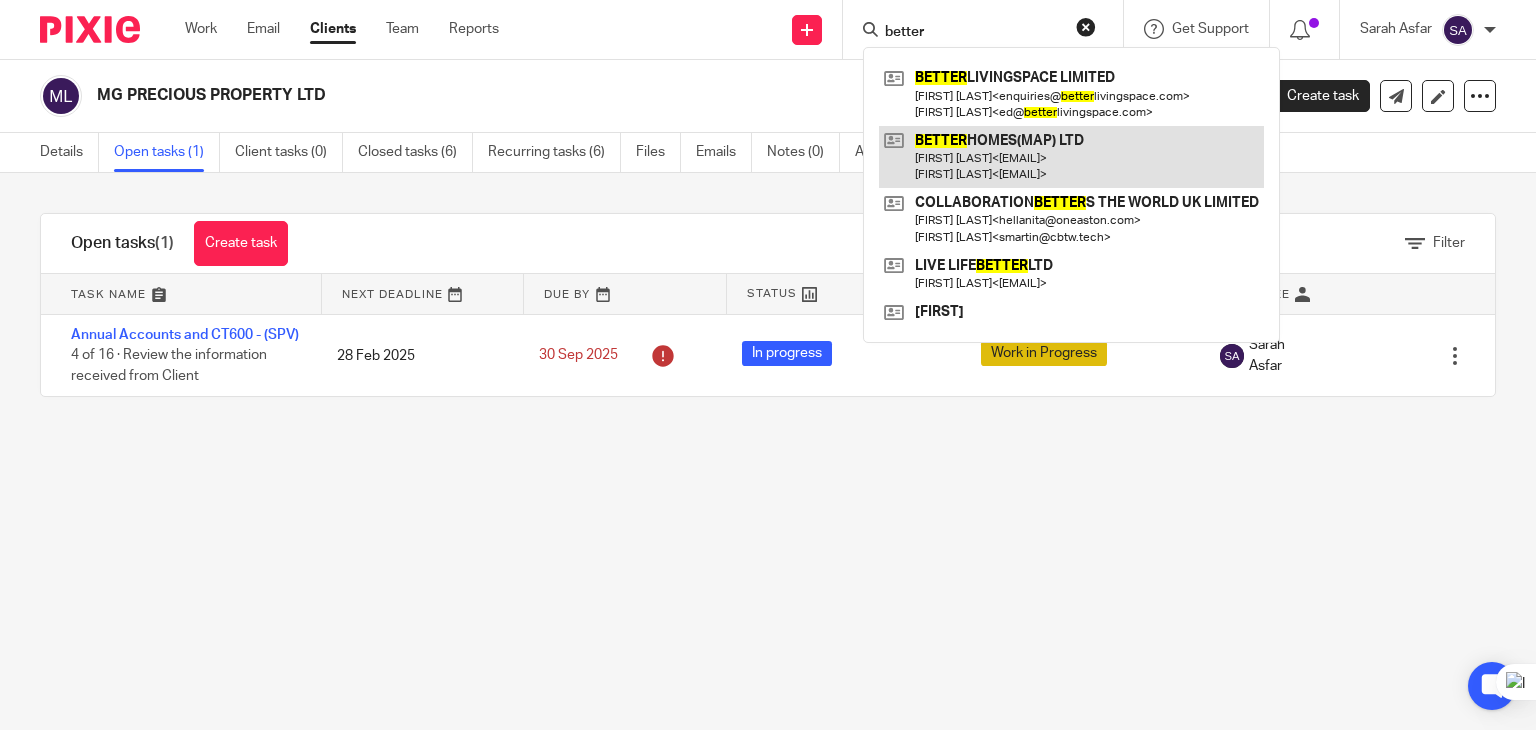 type on "better" 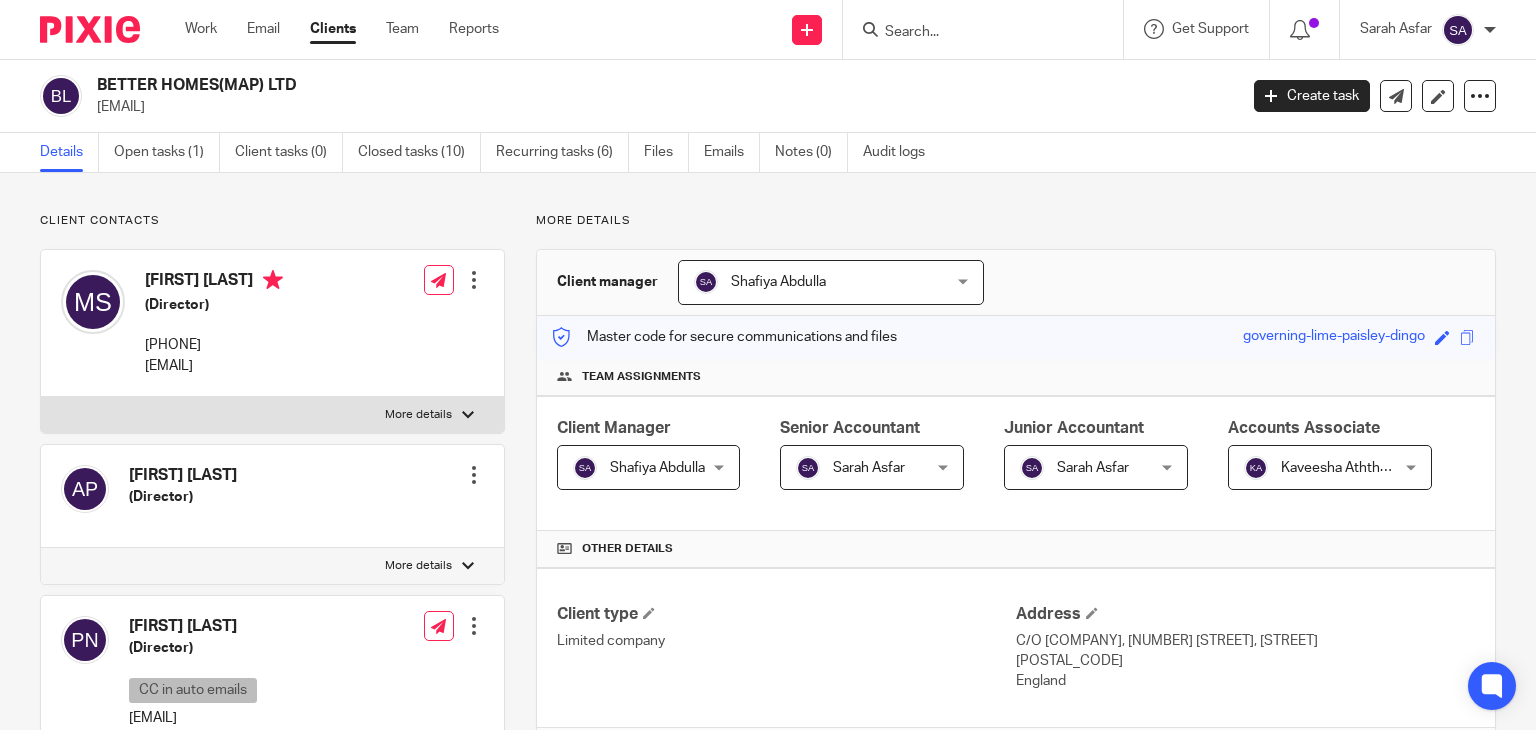 scroll, scrollTop: 0, scrollLeft: 0, axis: both 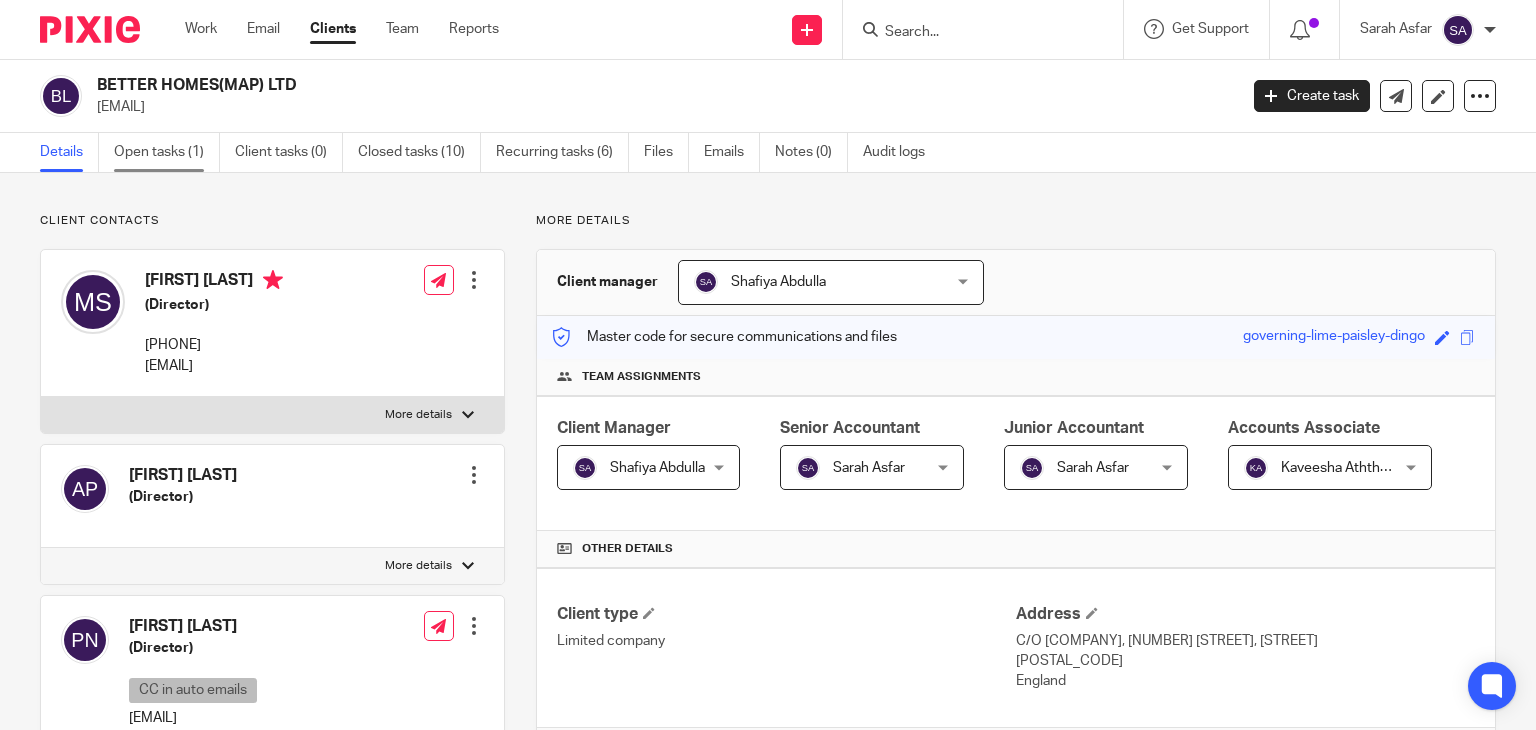 click on "Open tasks (1)" at bounding box center [167, 152] 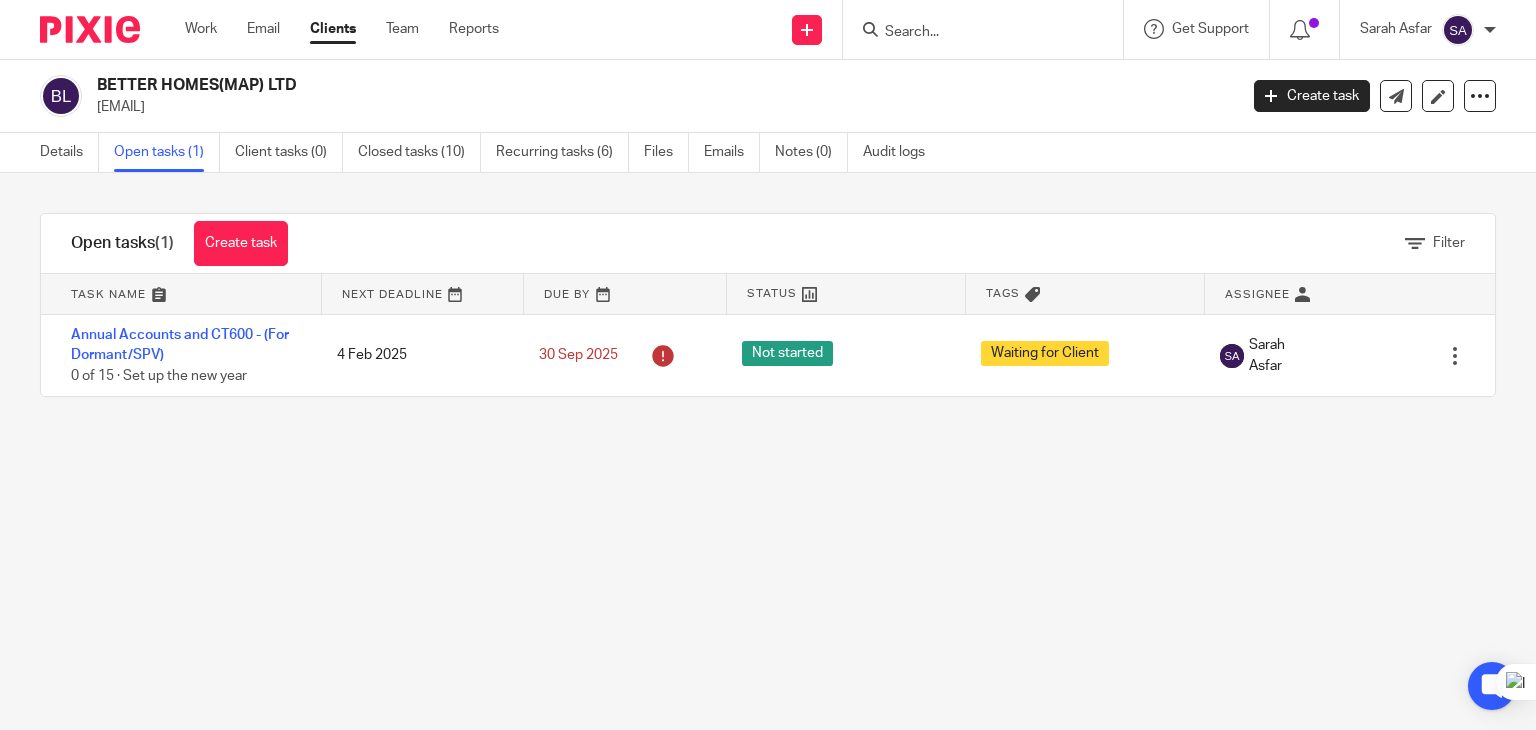 scroll, scrollTop: 0, scrollLeft: 0, axis: both 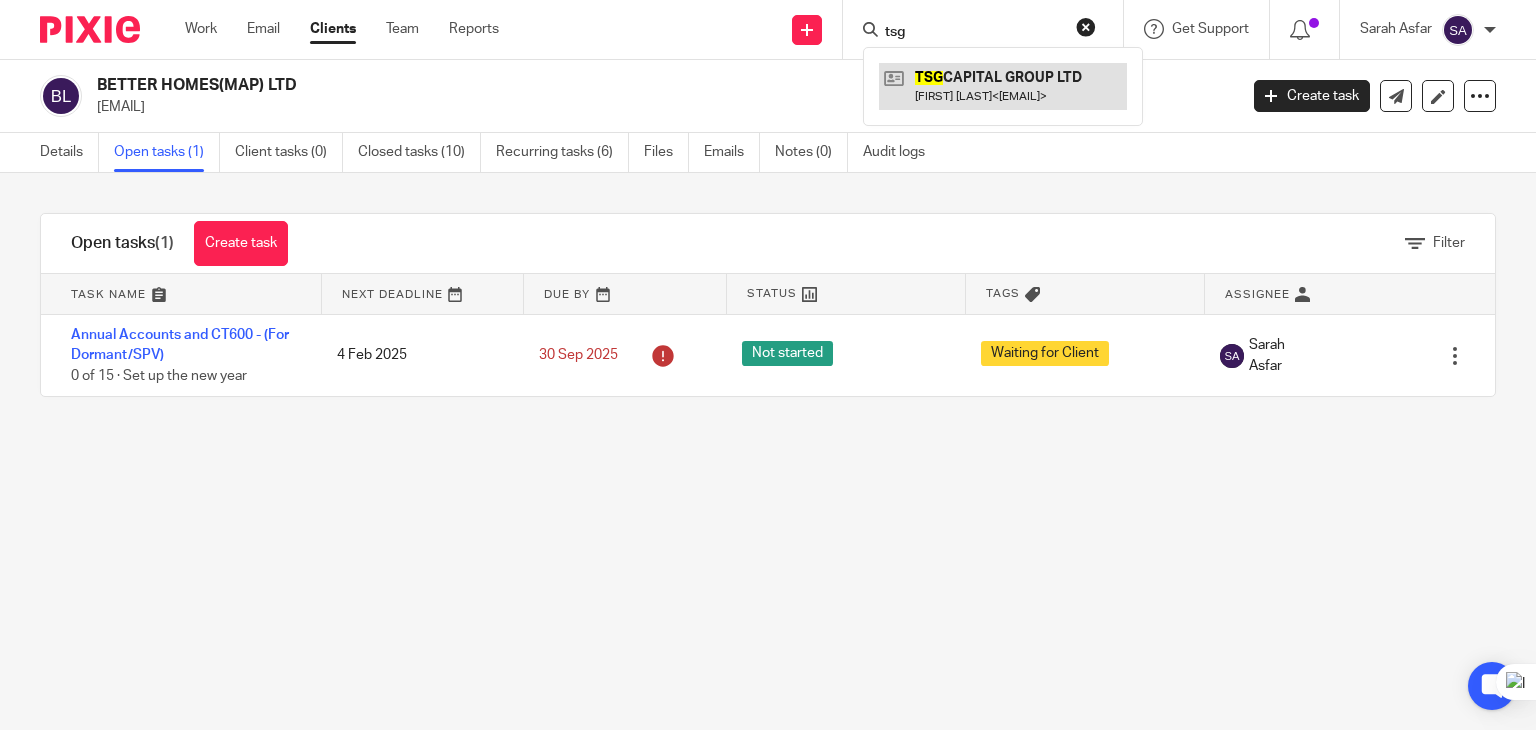 type on "tsg" 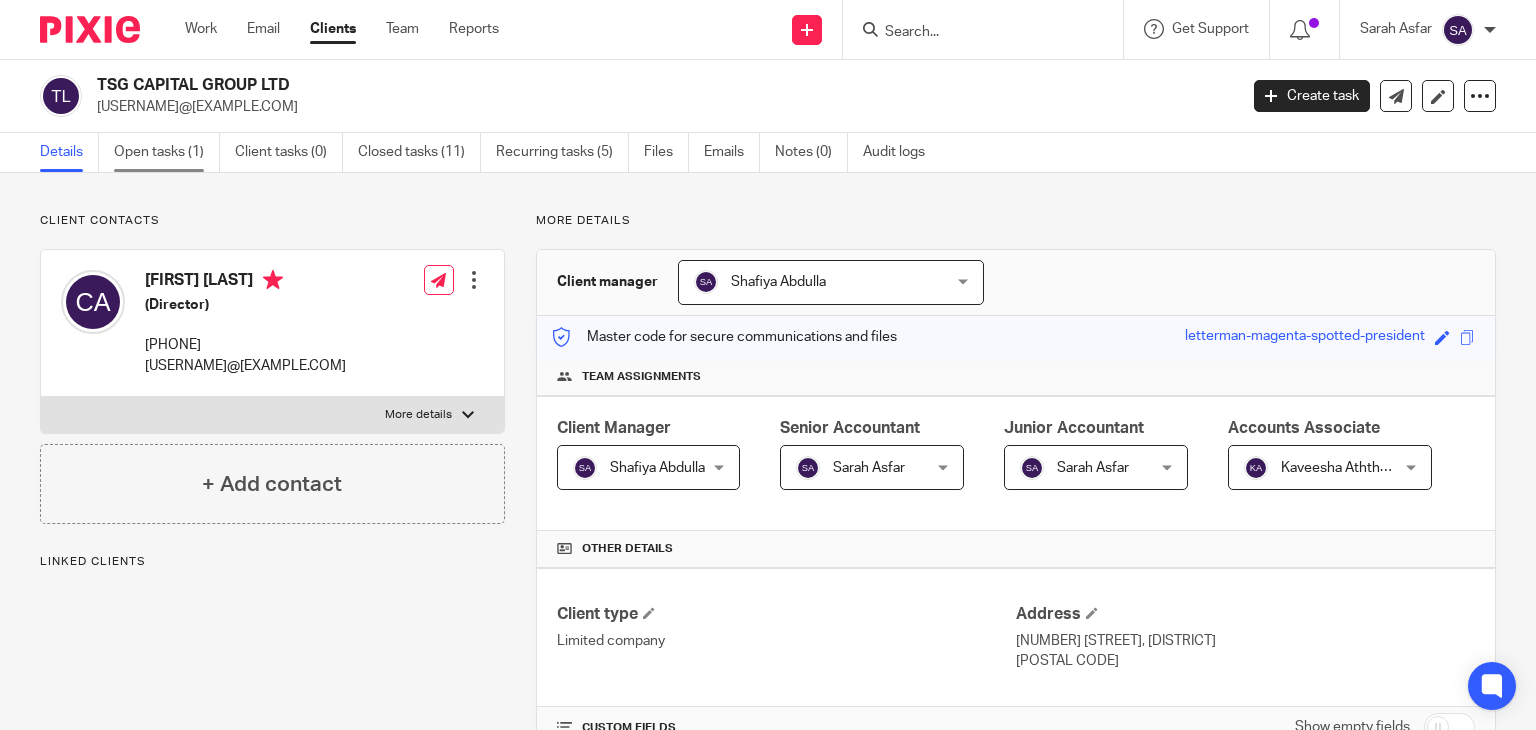 scroll, scrollTop: 0, scrollLeft: 0, axis: both 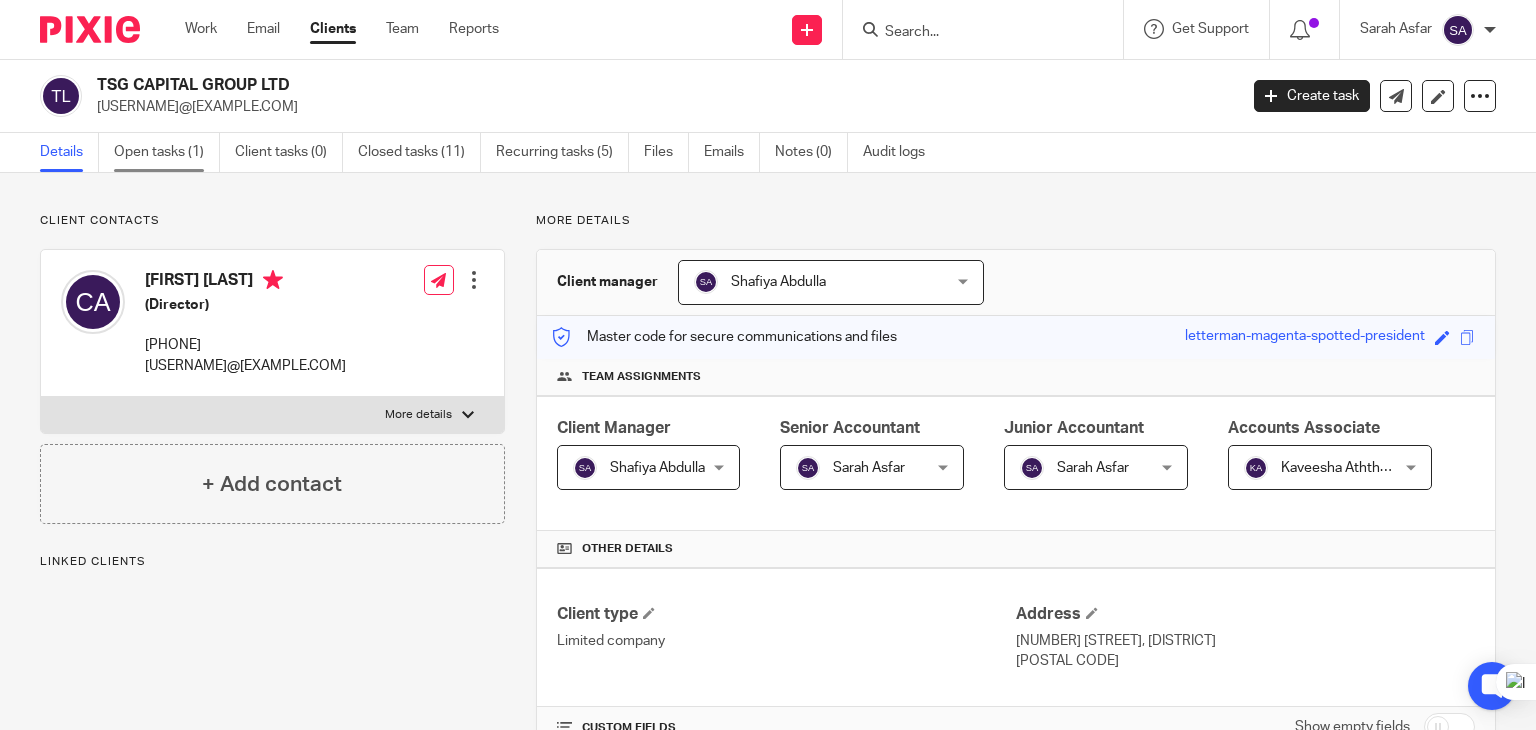 click on "Open tasks (1)" at bounding box center (167, 152) 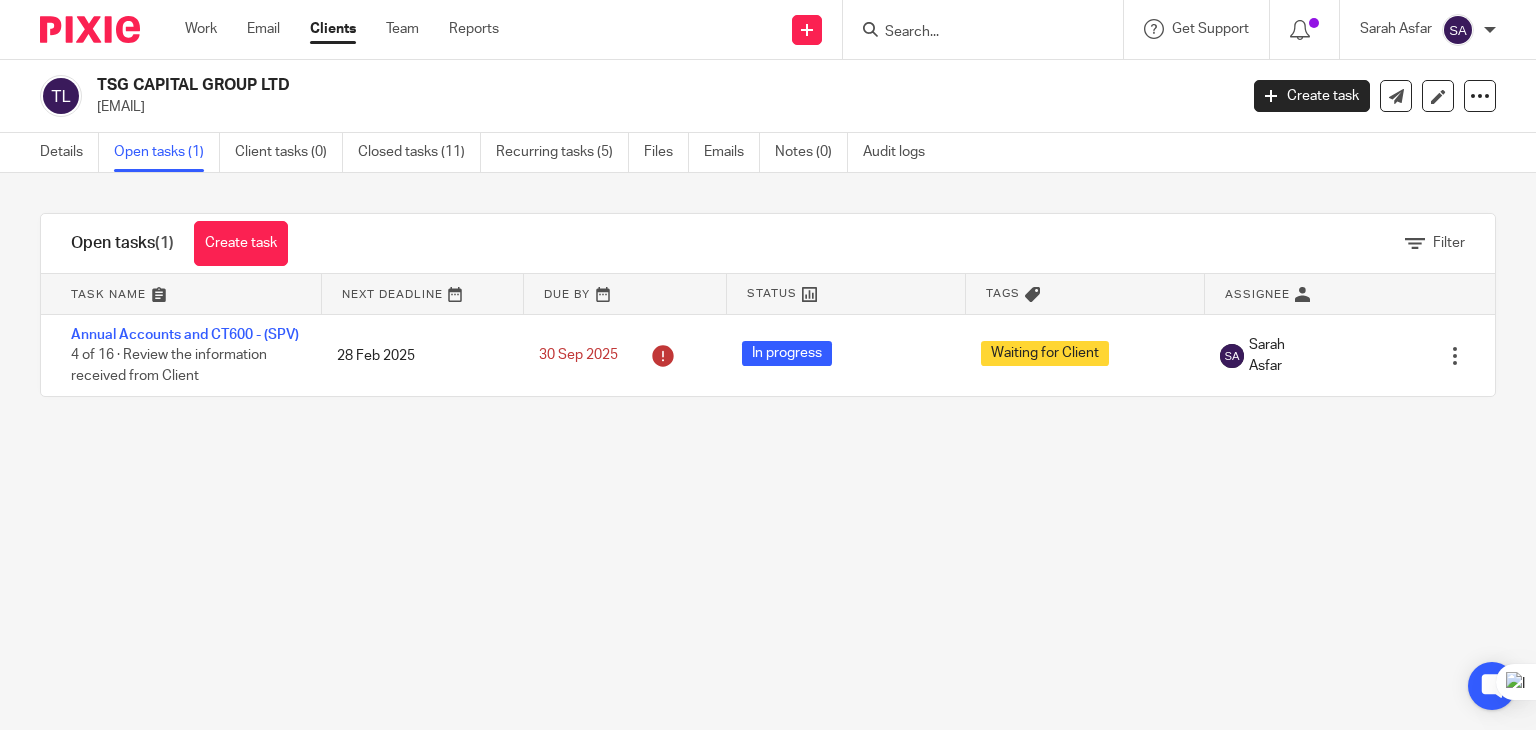 scroll, scrollTop: 0, scrollLeft: 0, axis: both 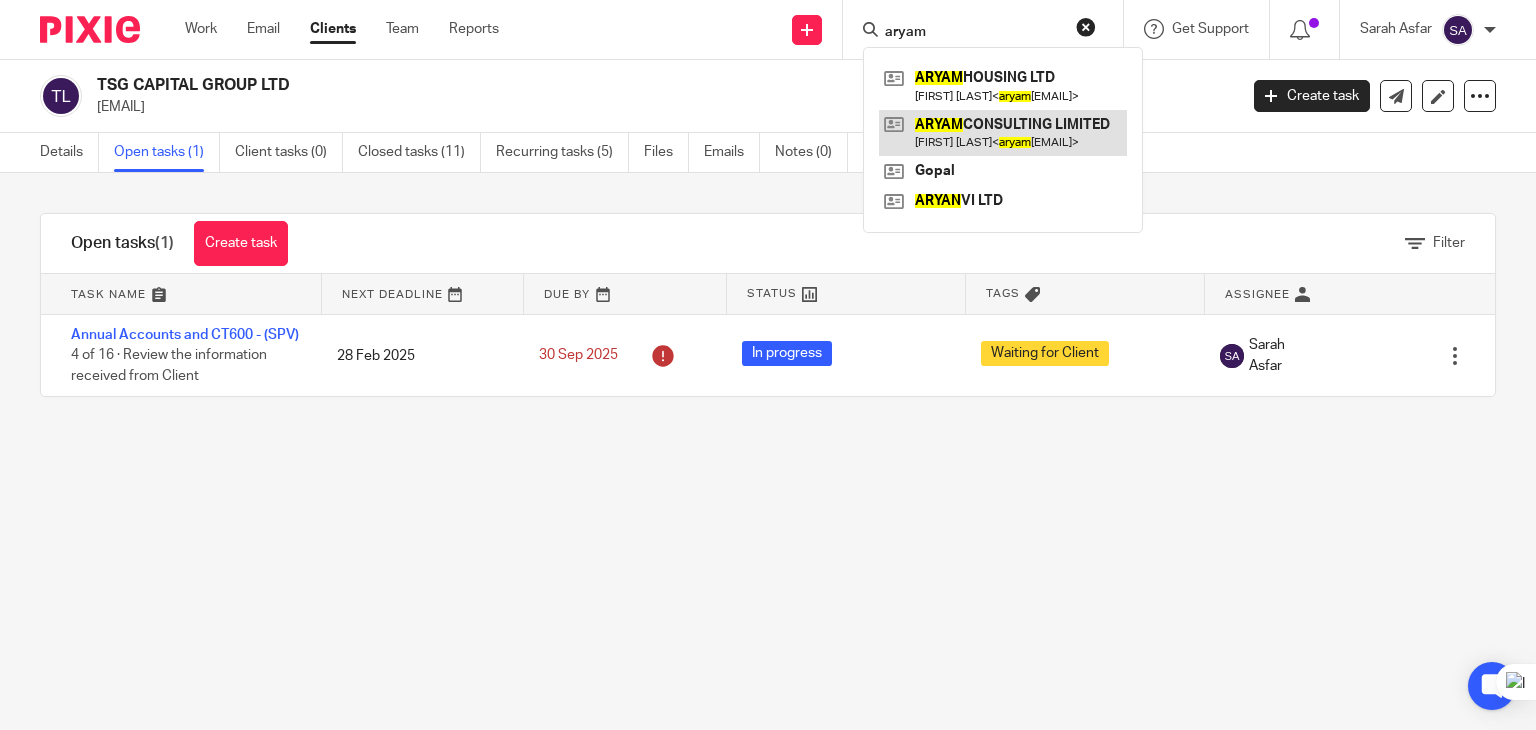 type on "aryam" 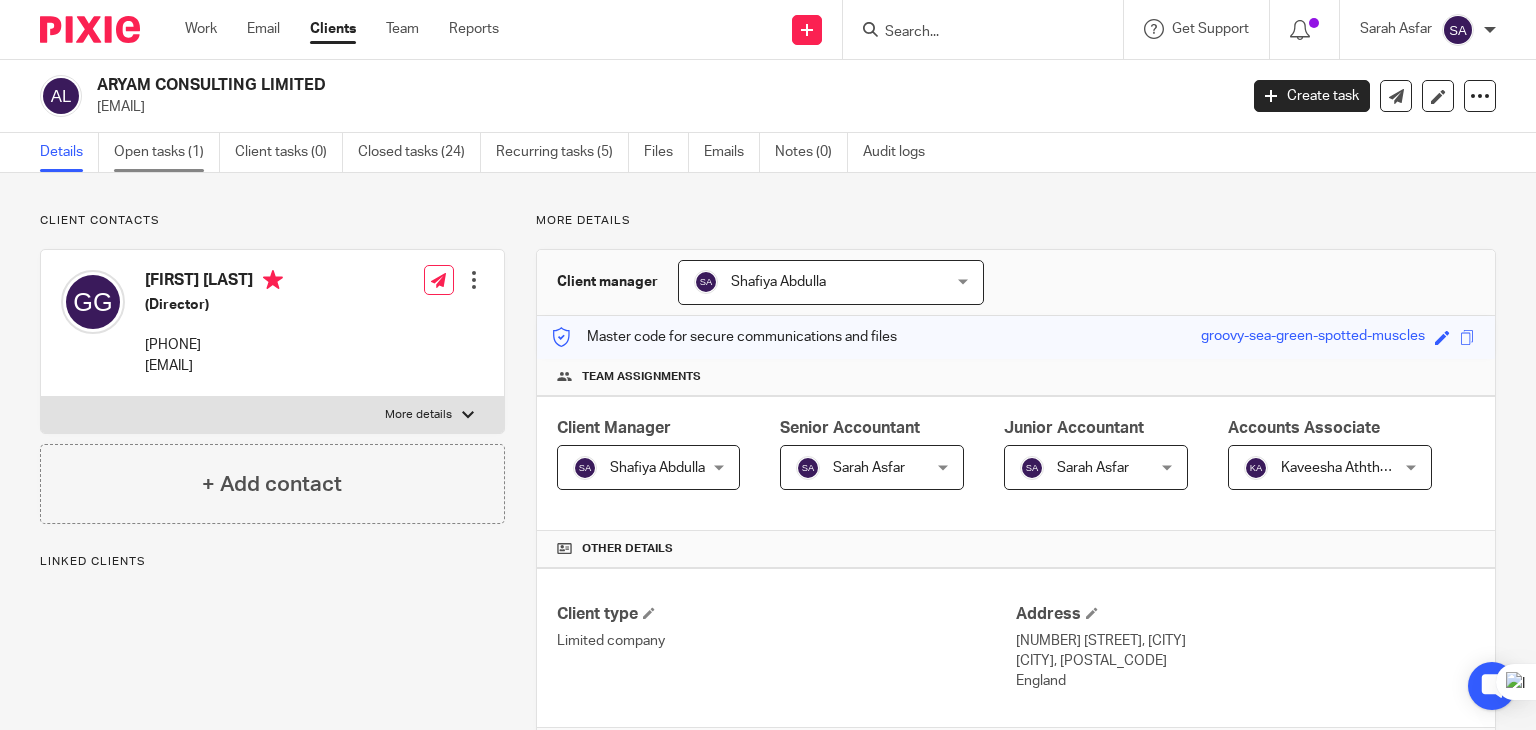 scroll, scrollTop: 0, scrollLeft: 0, axis: both 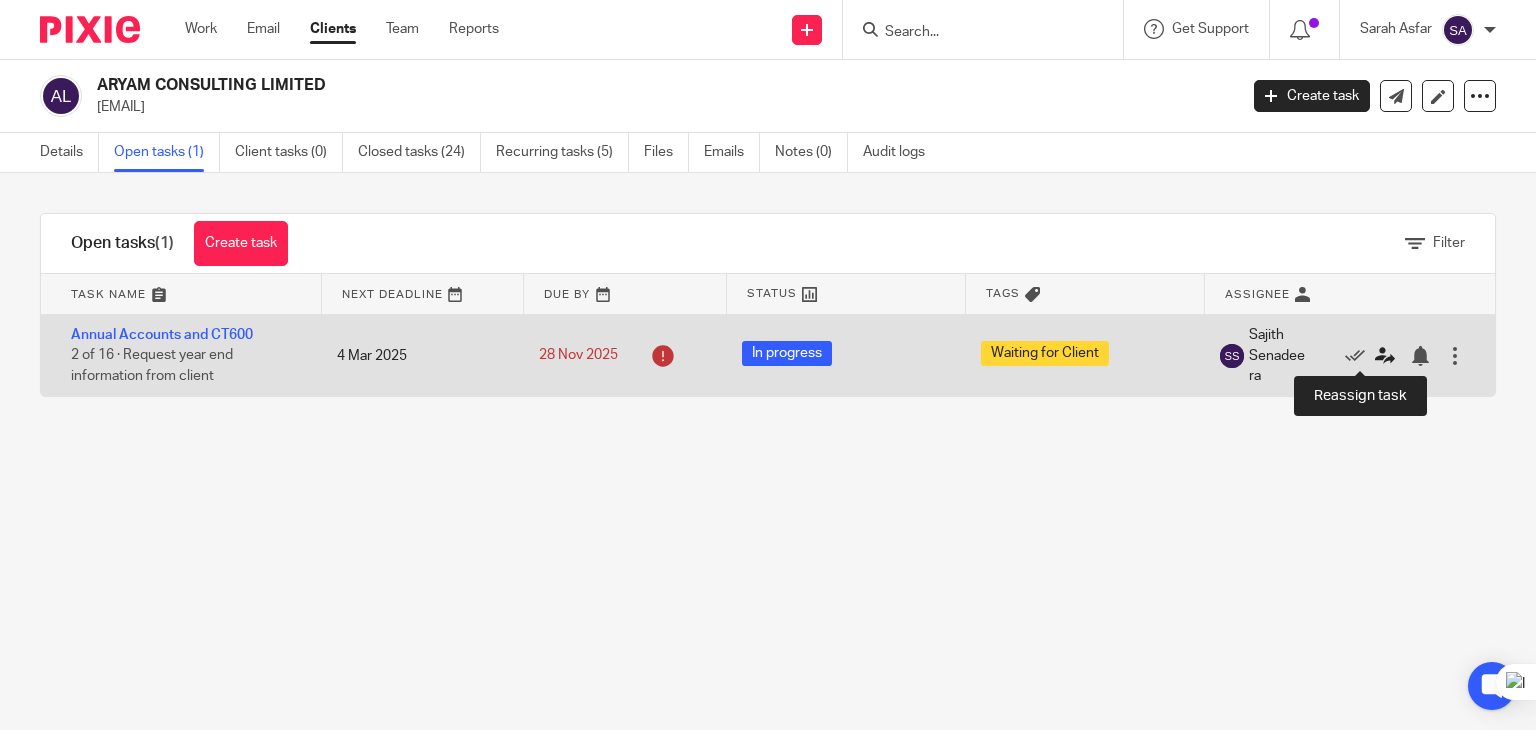 click at bounding box center (1385, 356) 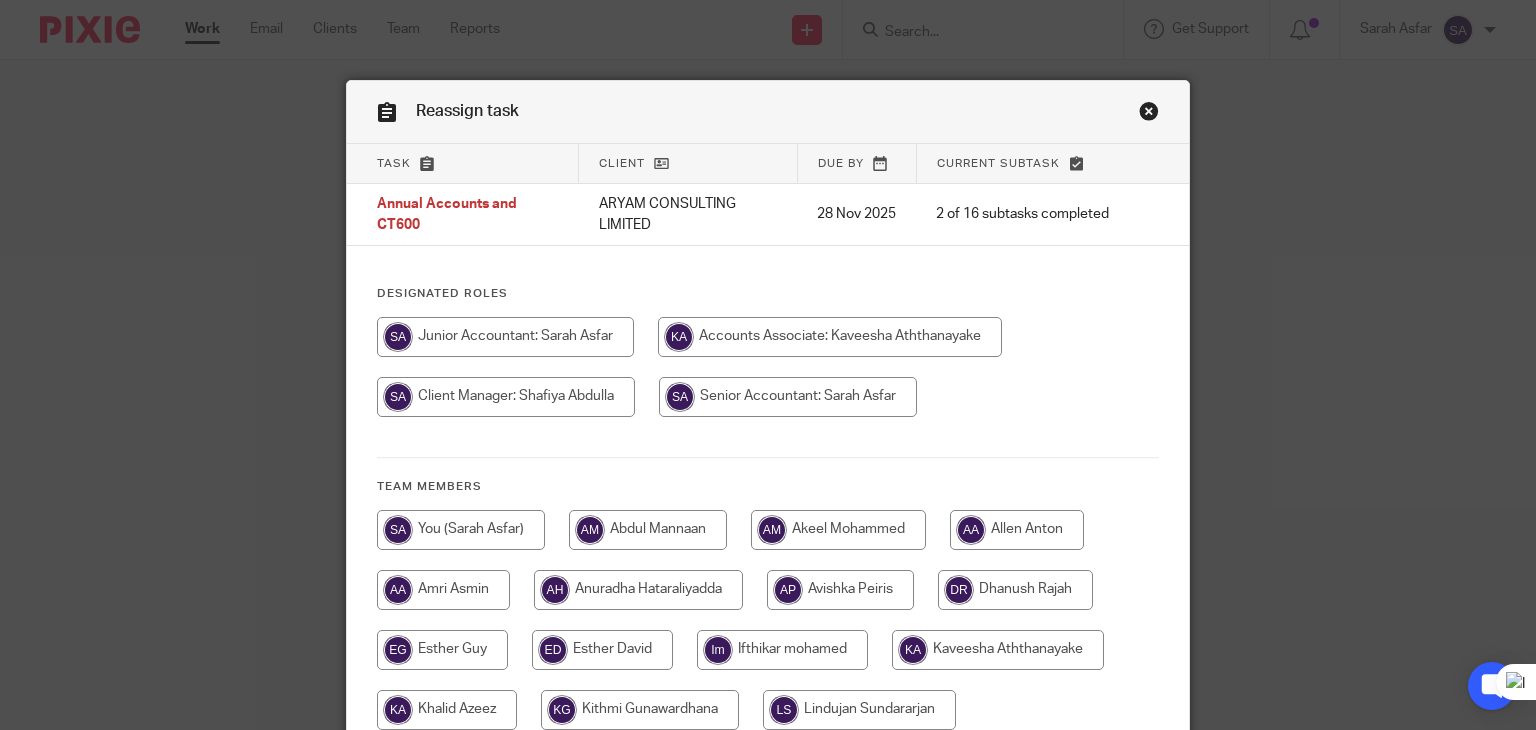 scroll, scrollTop: 0, scrollLeft: 0, axis: both 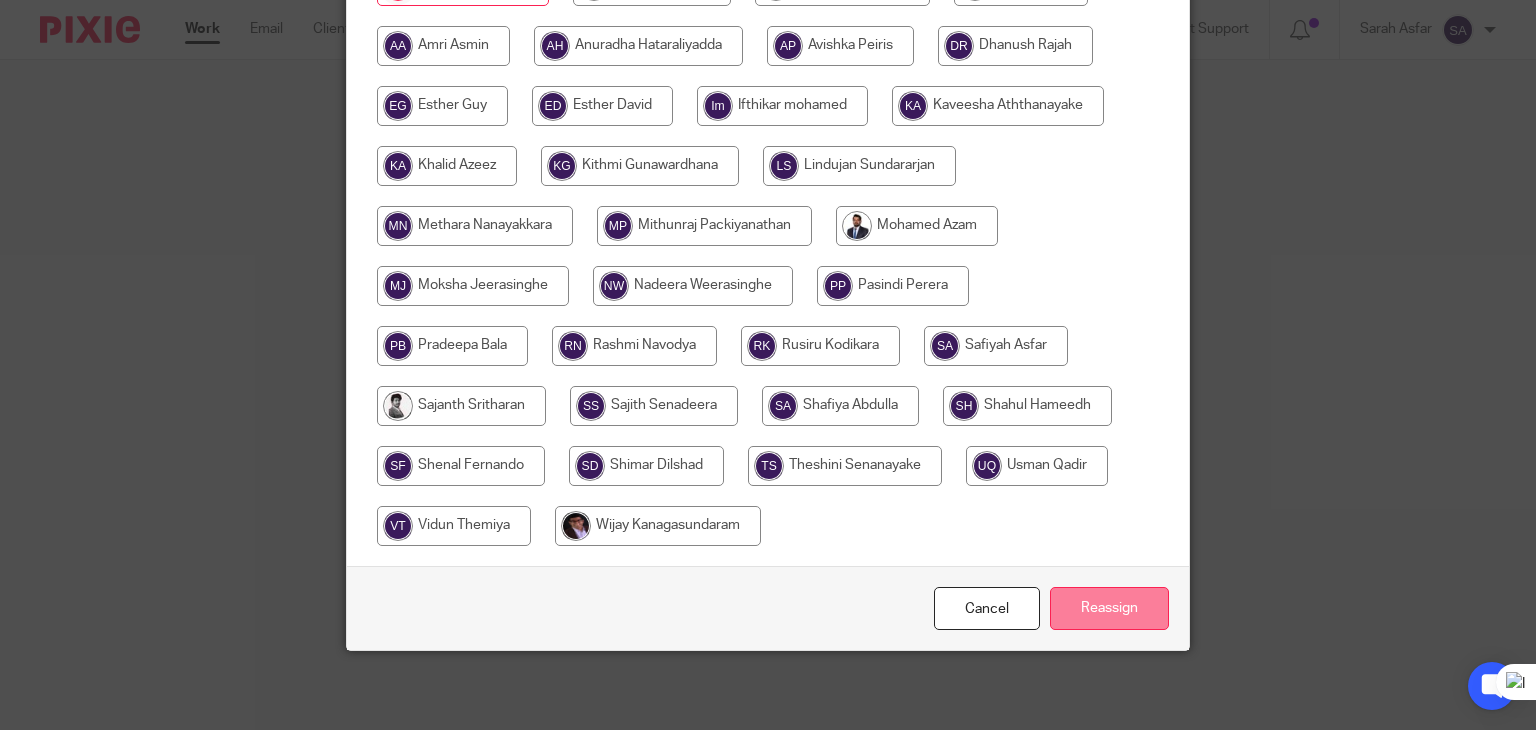 click on "Reassign" at bounding box center (1109, 608) 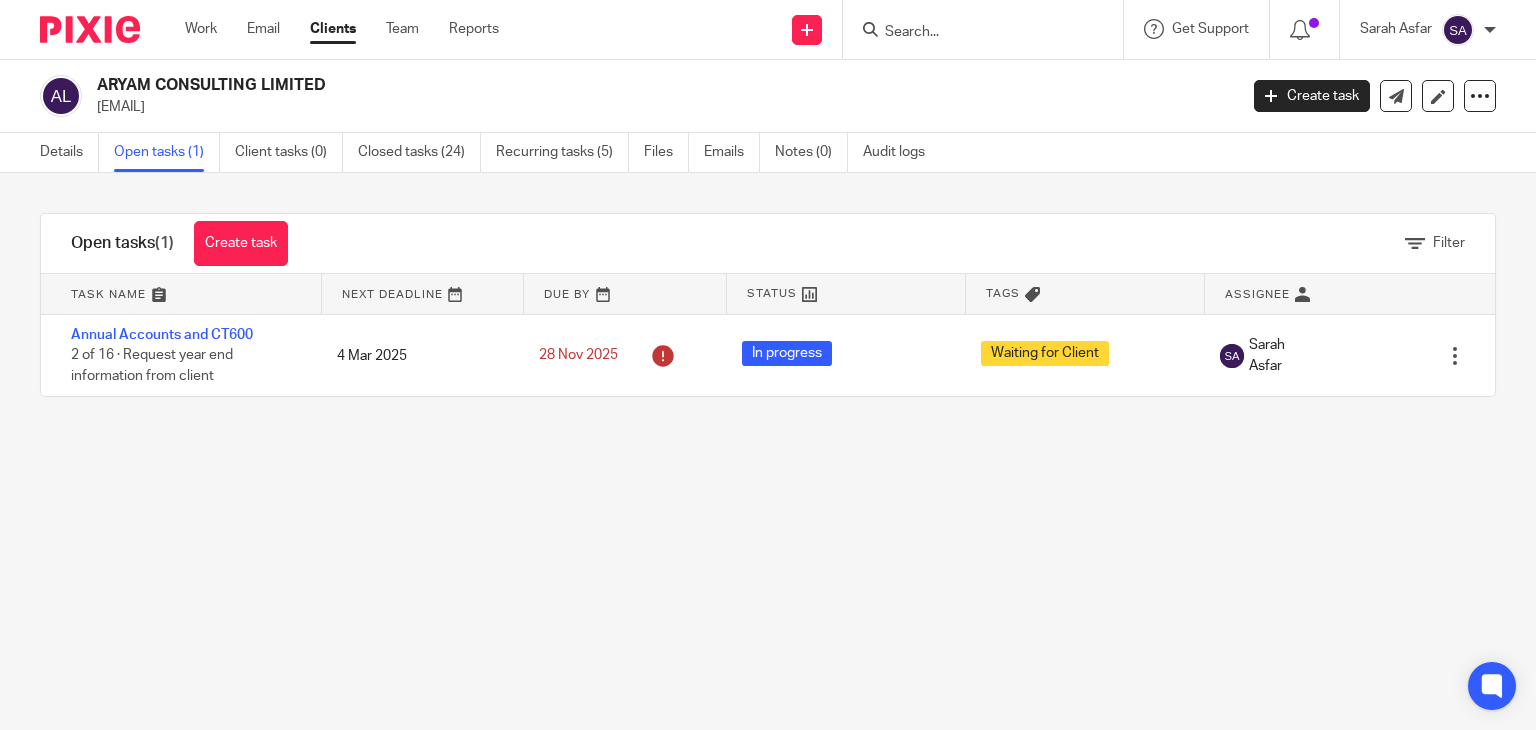 click at bounding box center [973, 33] 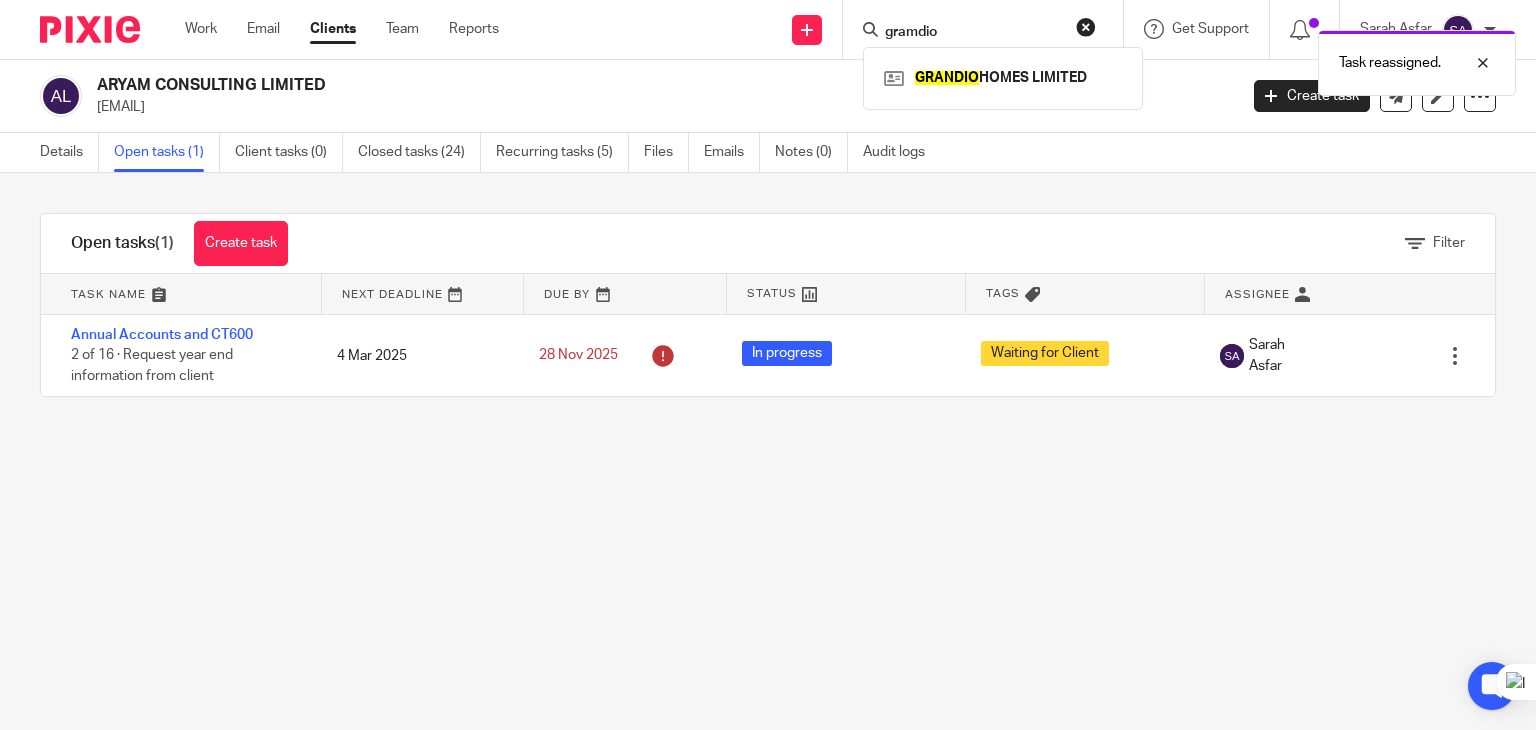 type on "gramdio" 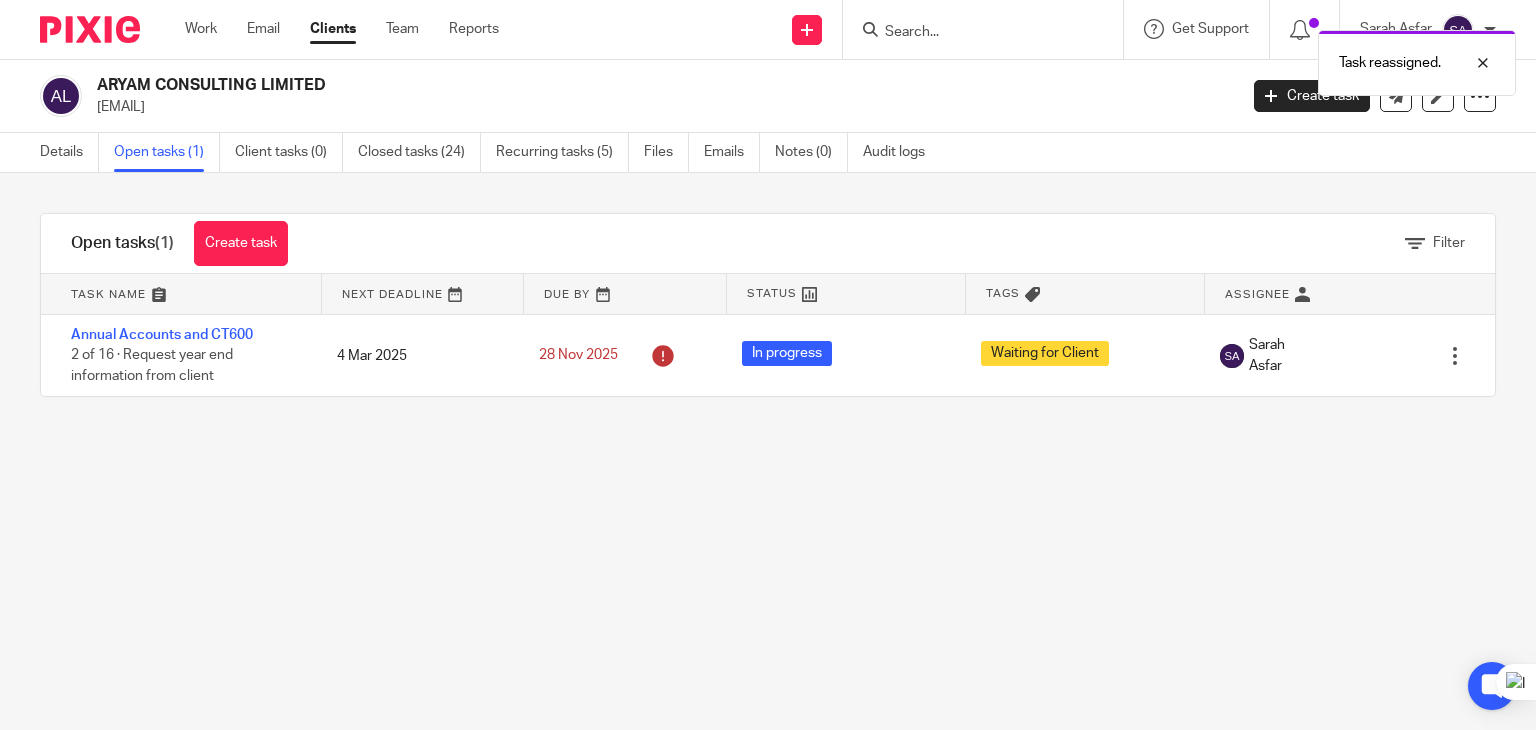 click on "Task reassigned." at bounding box center (1142, 58) 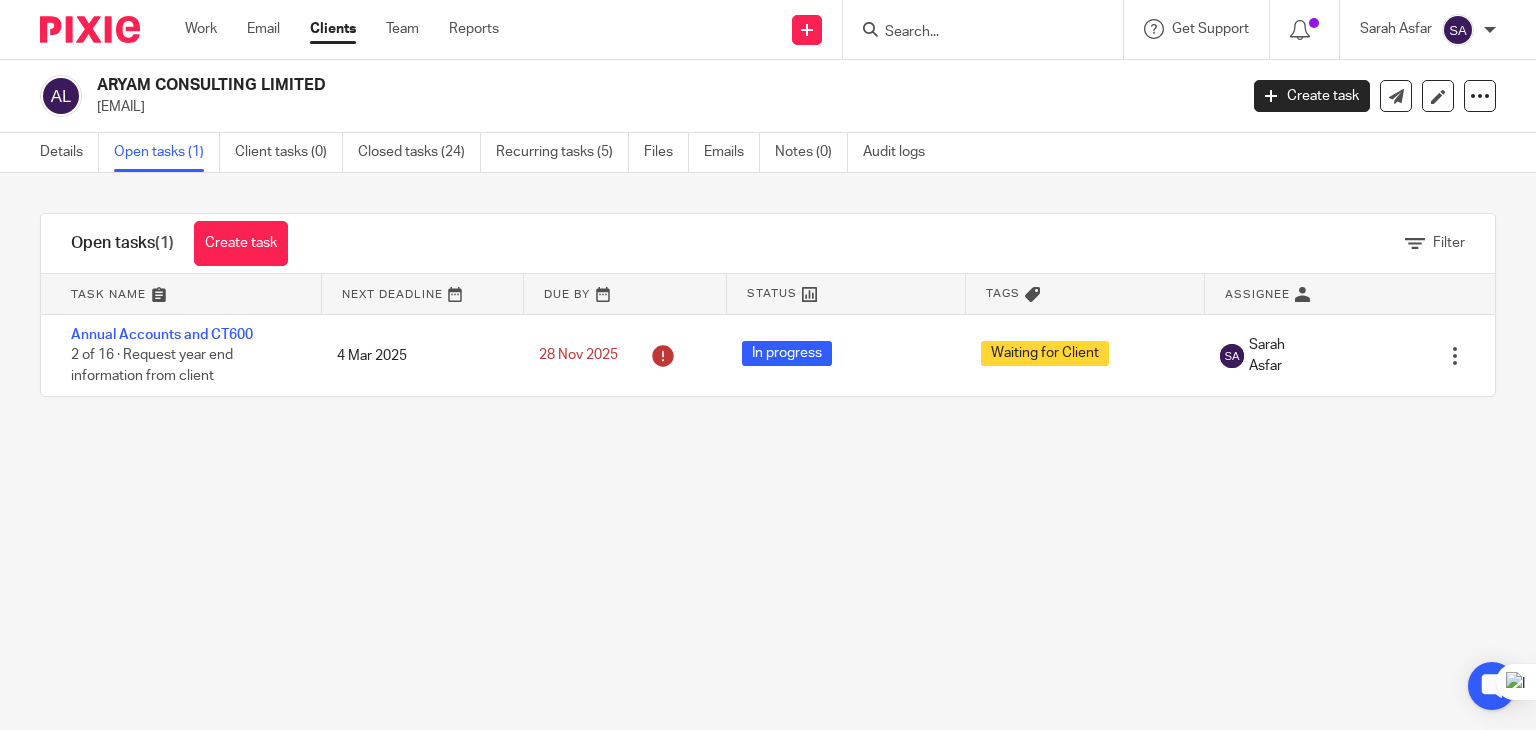 click at bounding box center (973, 33) 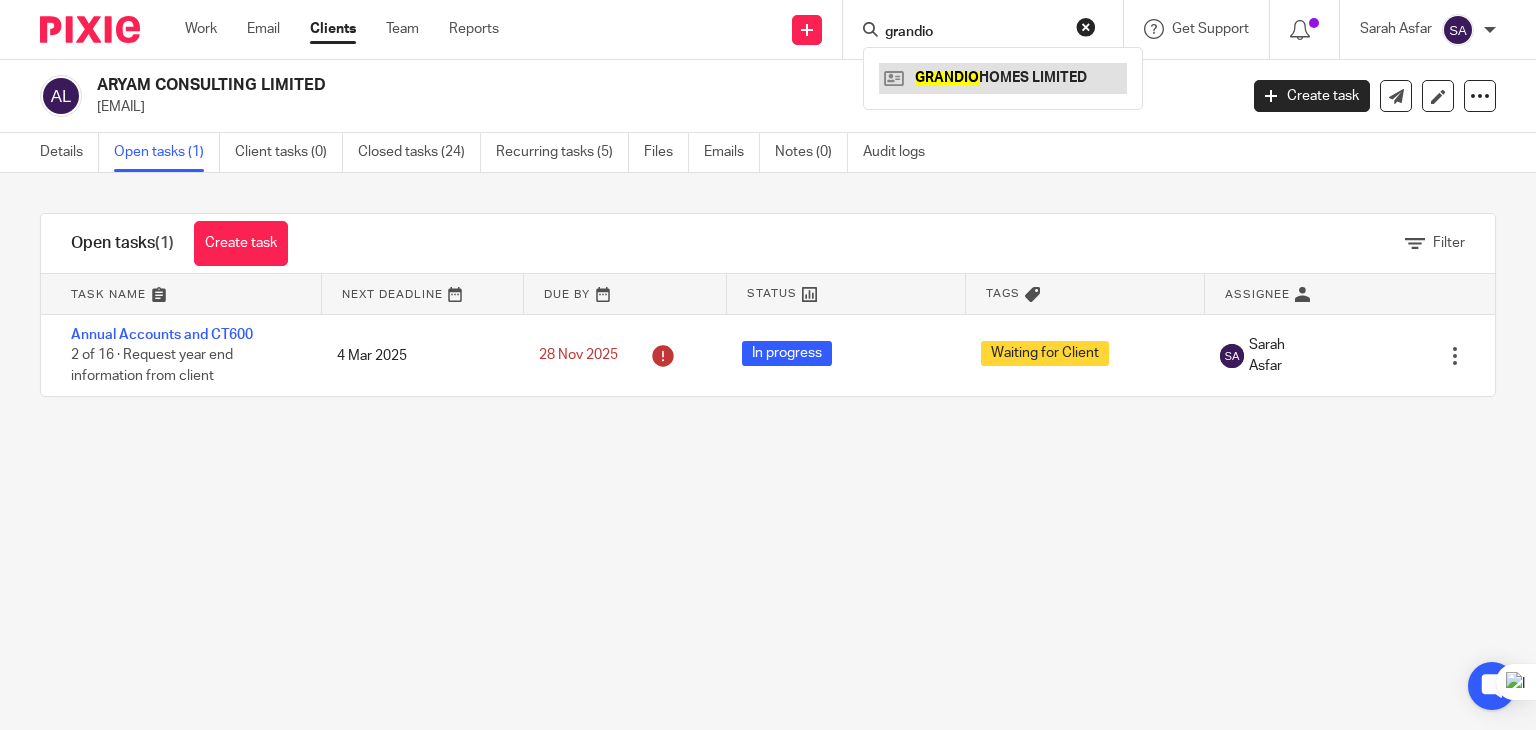 type on "grandio" 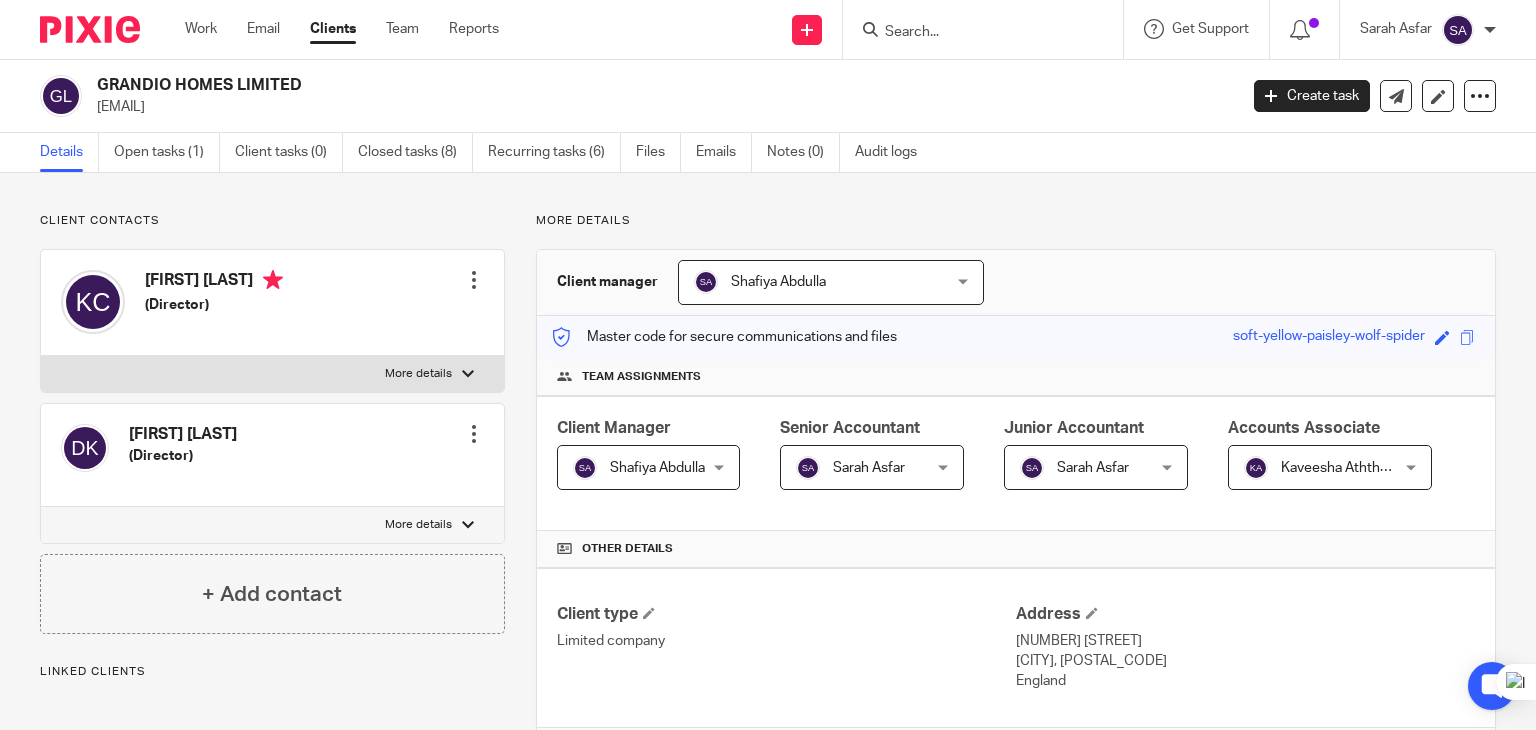 click on "Open tasks (1)" at bounding box center (167, 152) 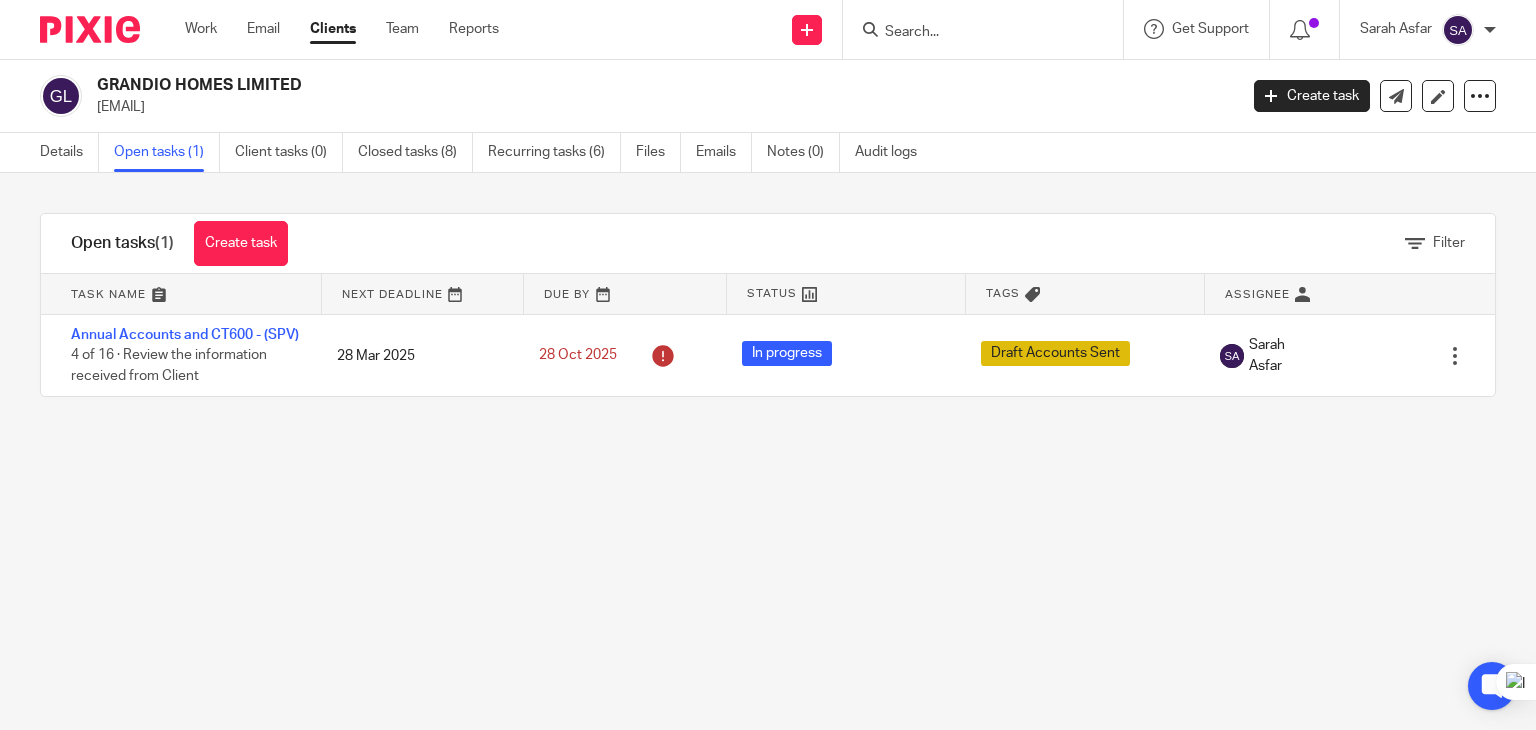 scroll, scrollTop: 0, scrollLeft: 0, axis: both 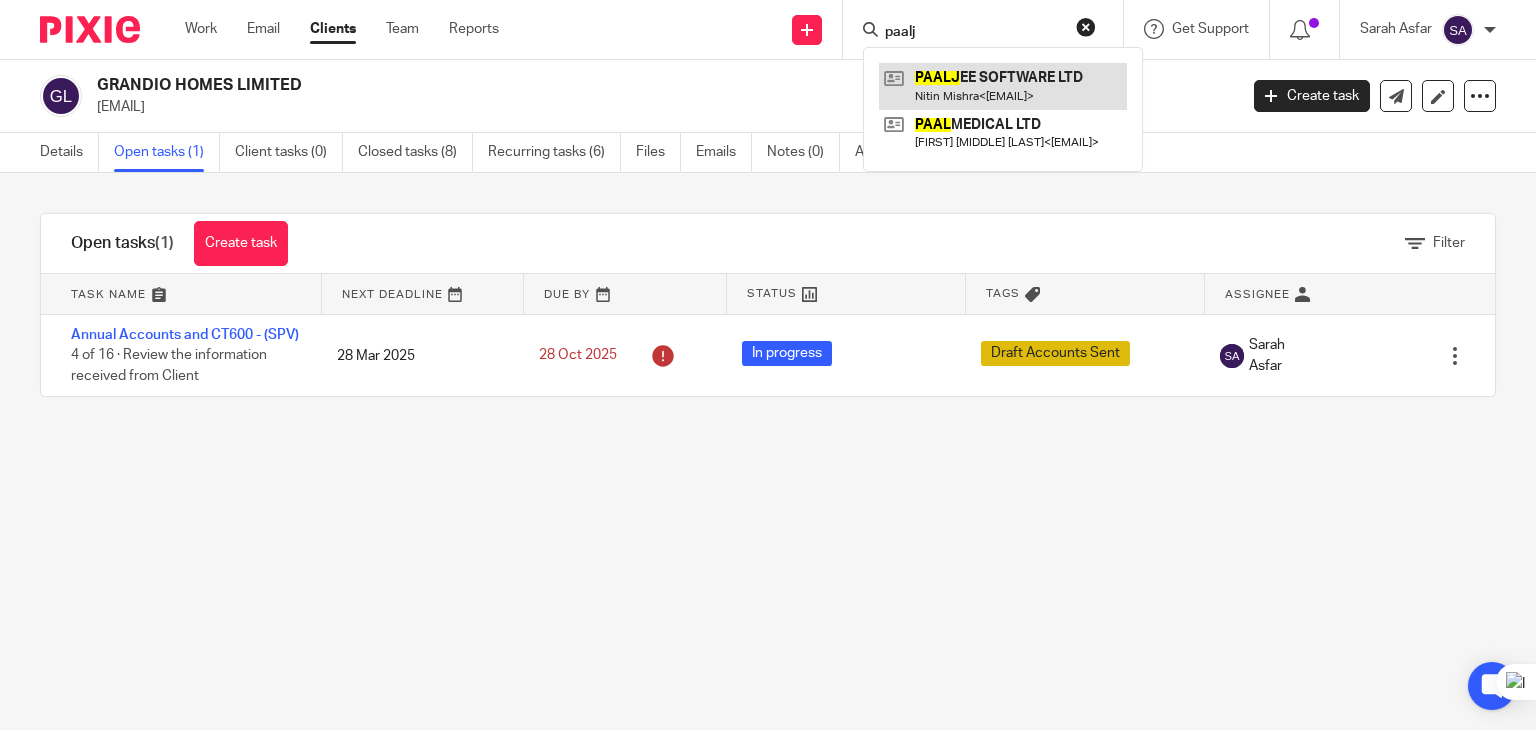 type on "paalj" 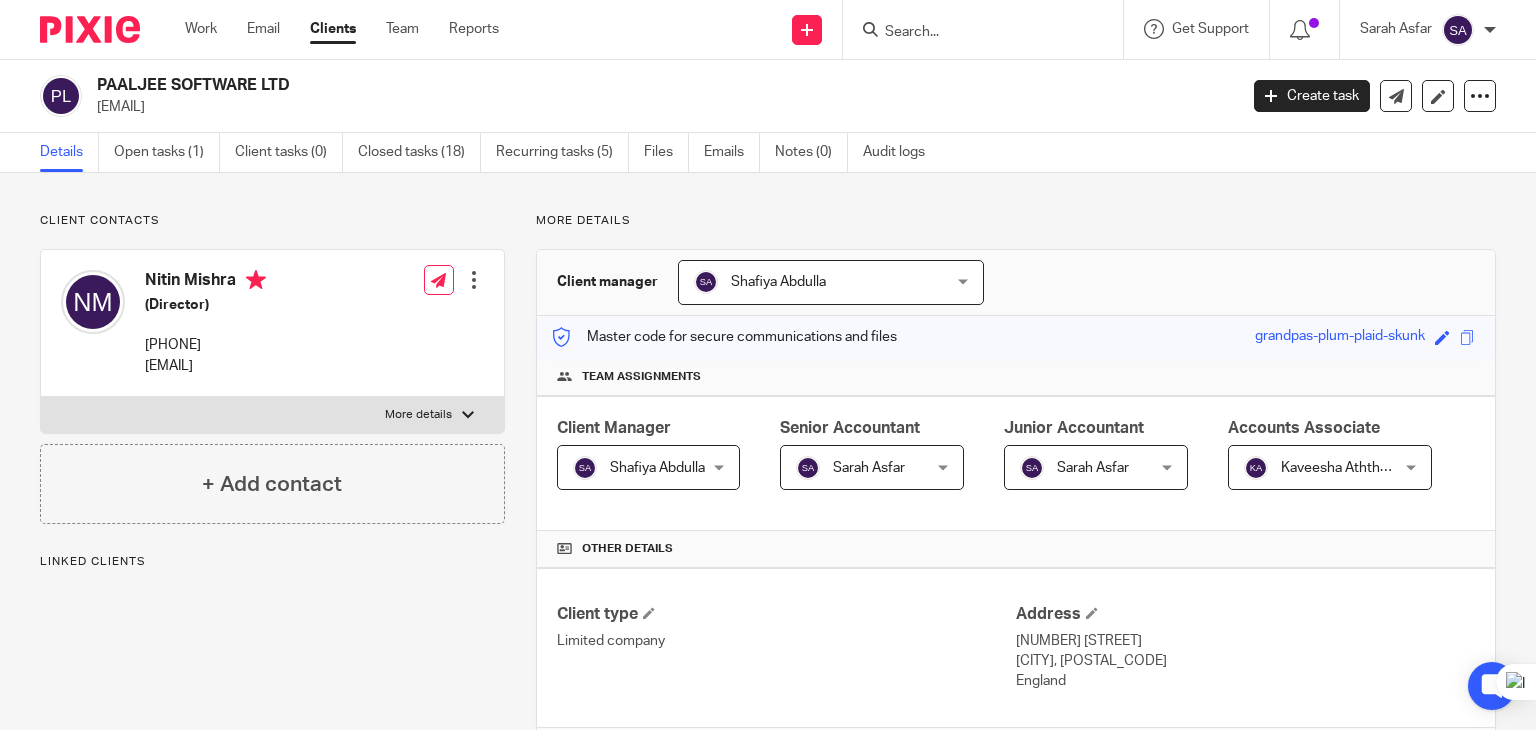scroll, scrollTop: 0, scrollLeft: 0, axis: both 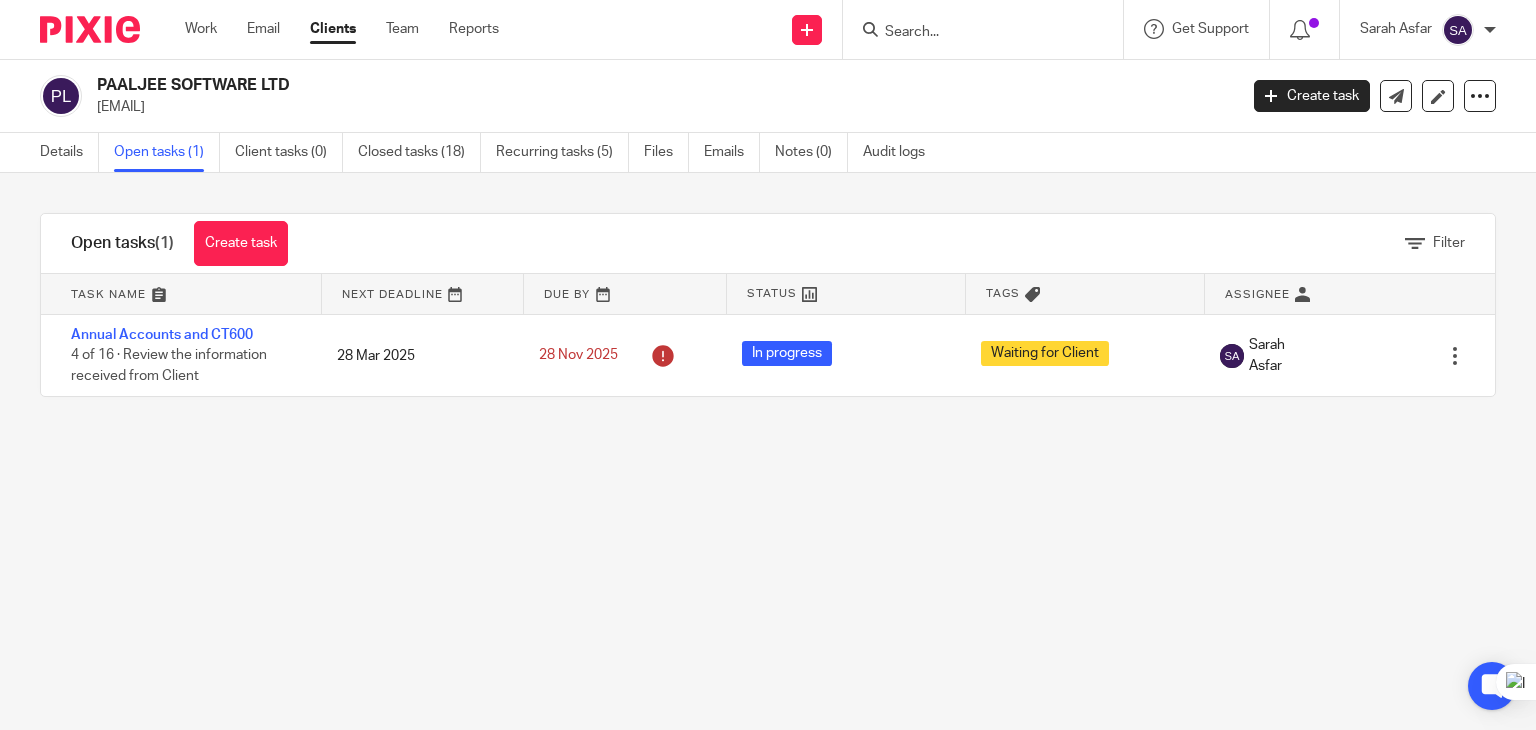 click at bounding box center [973, 33] 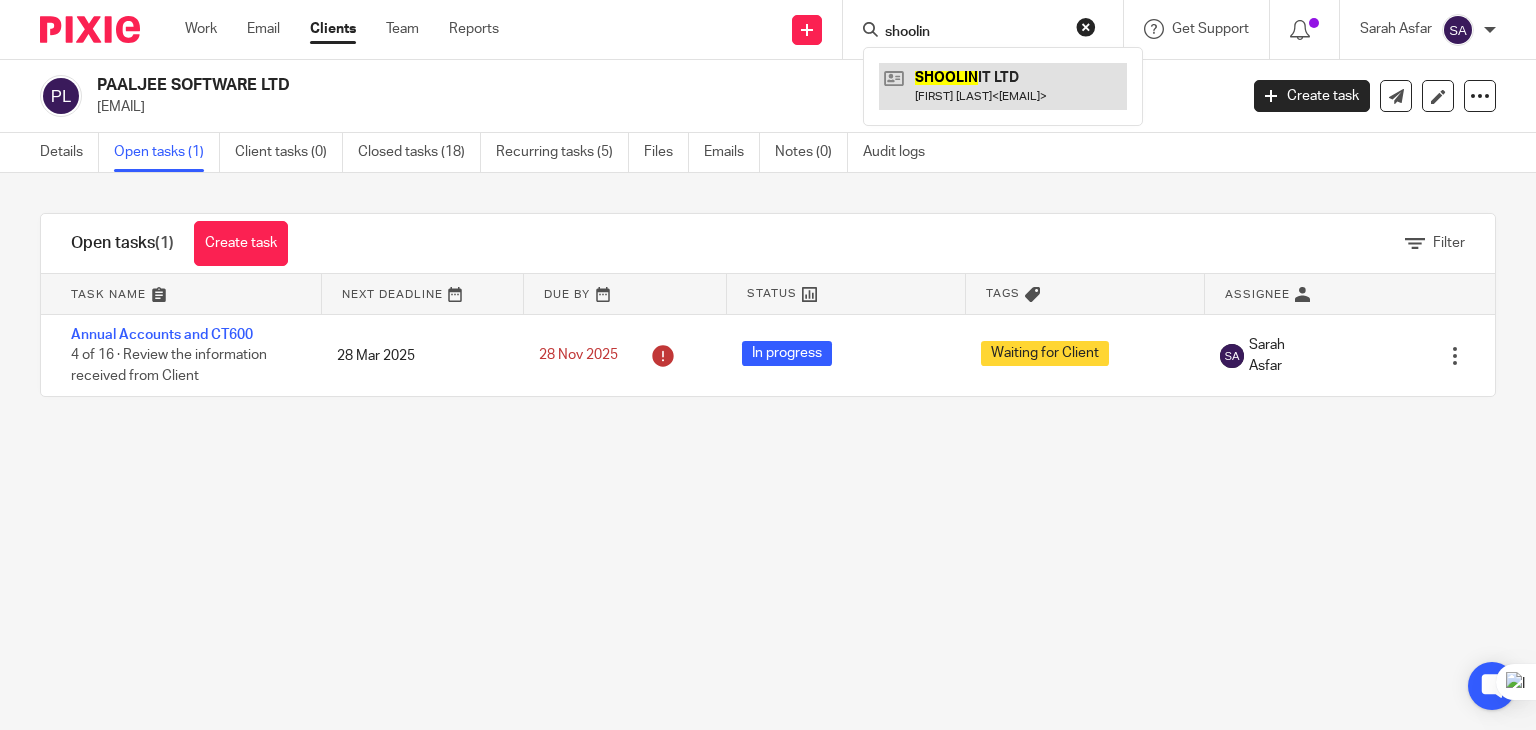 type on "shoolin" 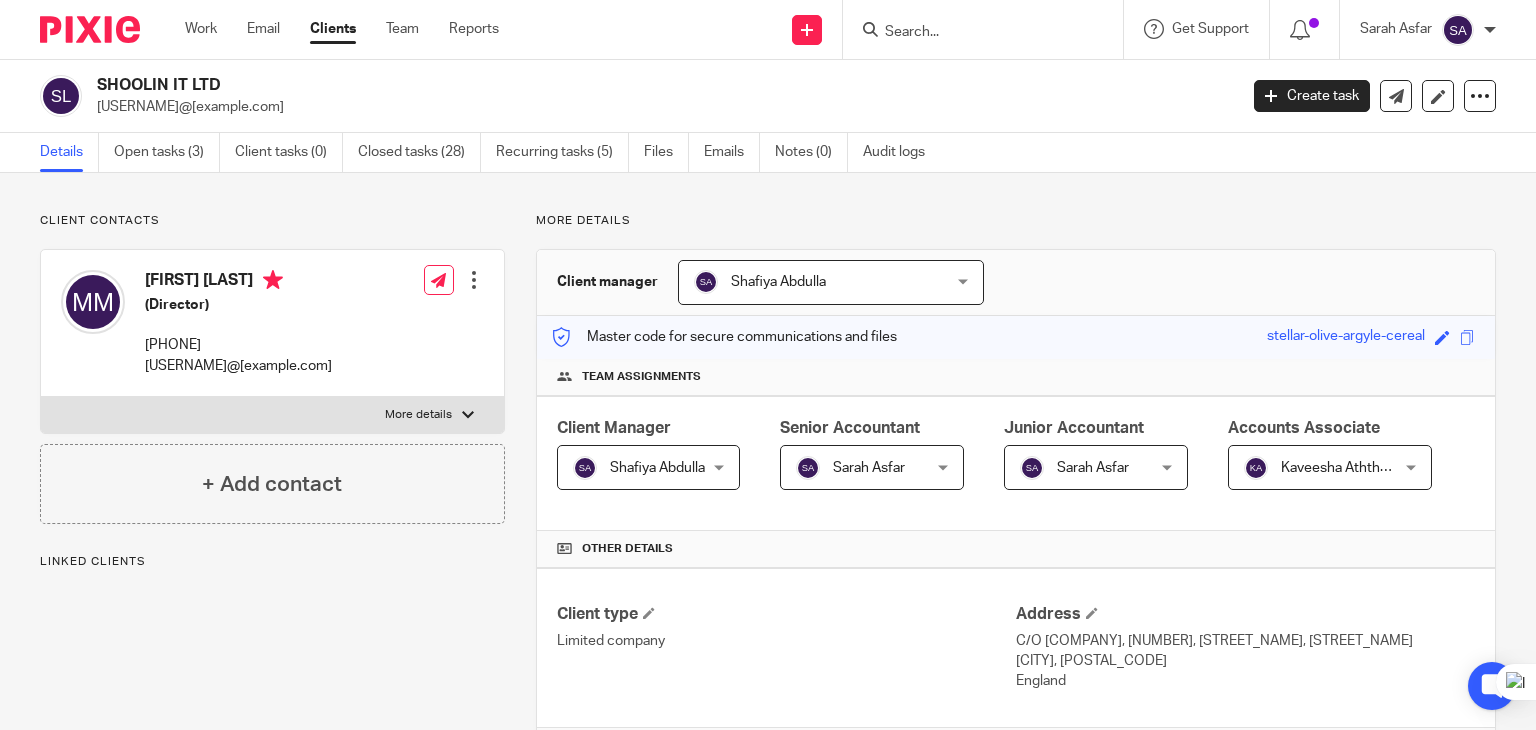 scroll, scrollTop: 0, scrollLeft: 0, axis: both 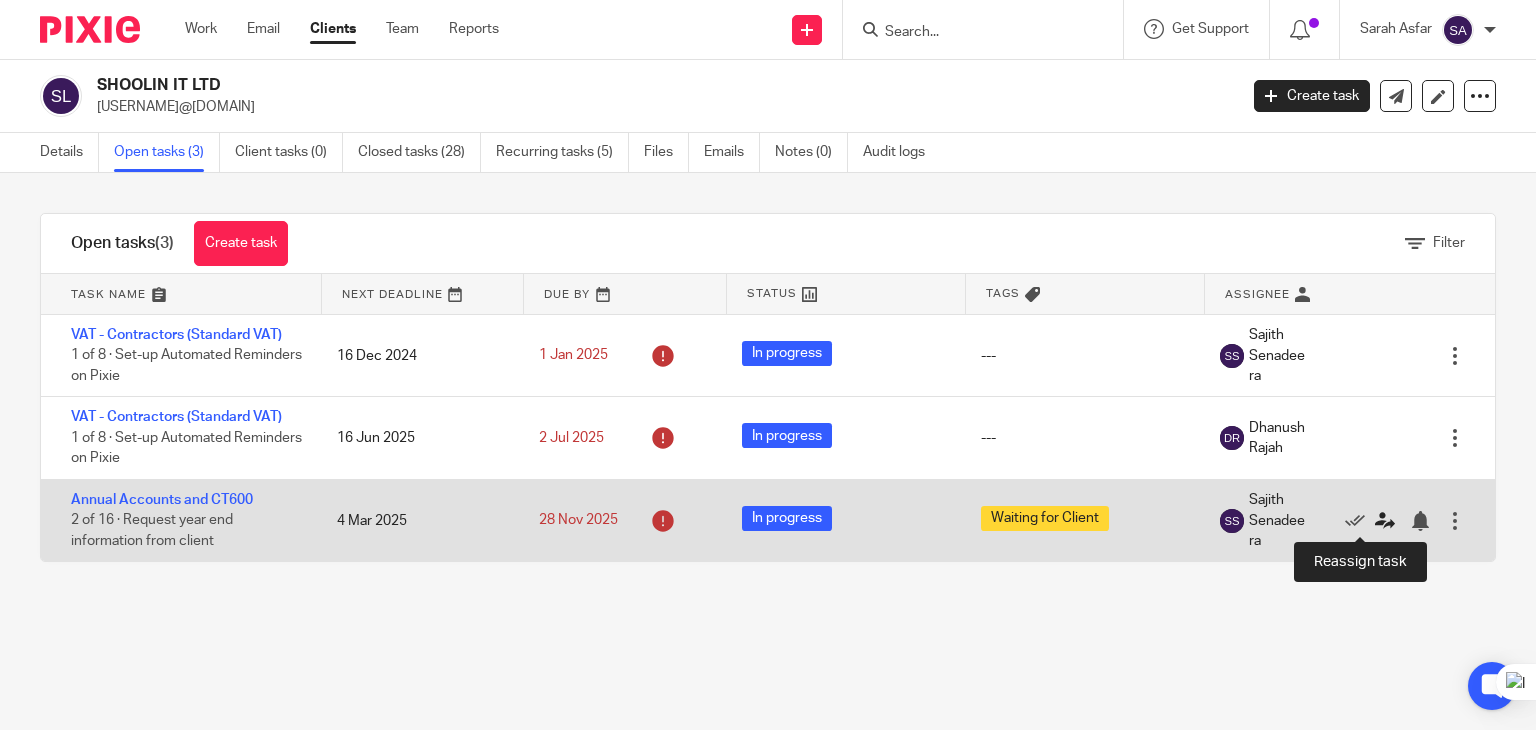 click at bounding box center [1385, 521] 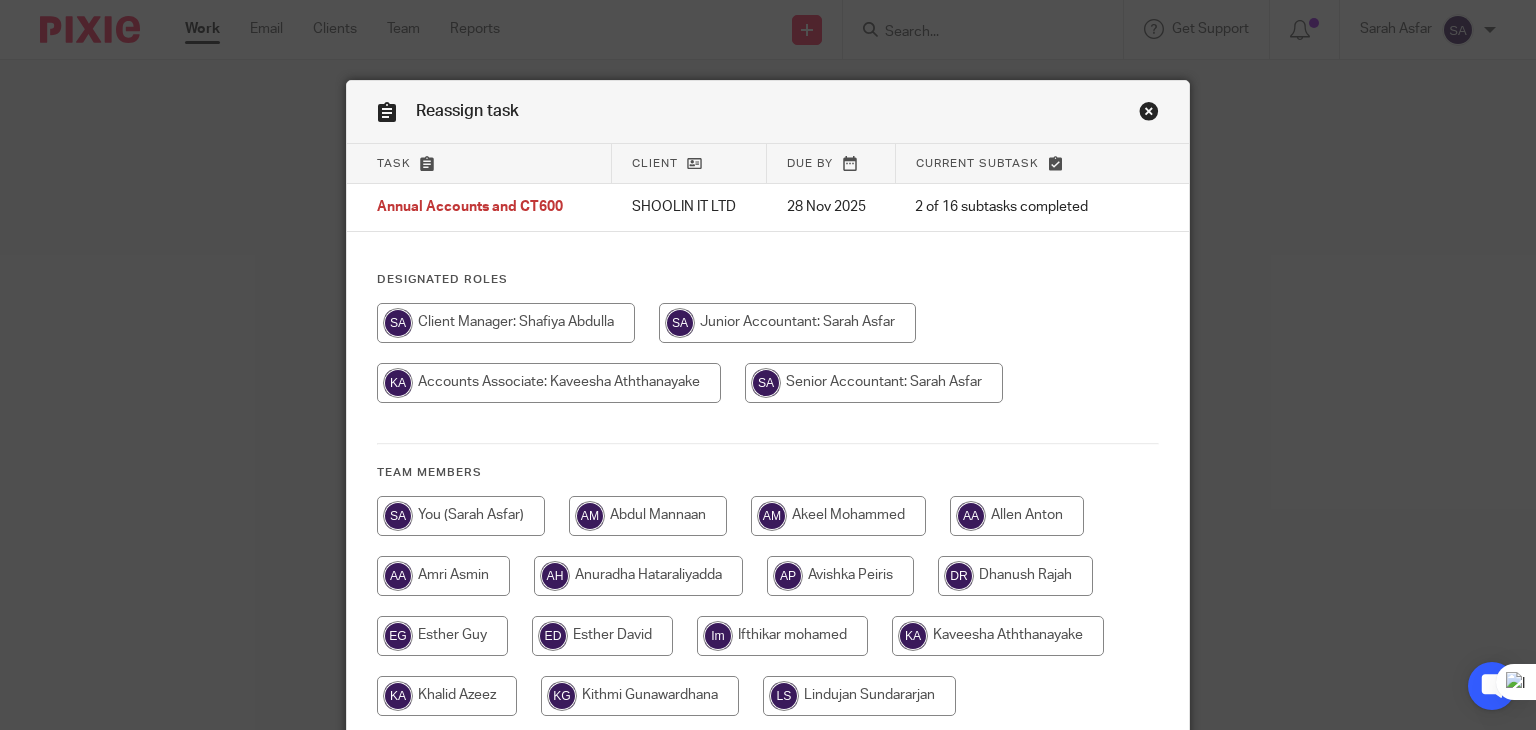 scroll, scrollTop: 0, scrollLeft: 0, axis: both 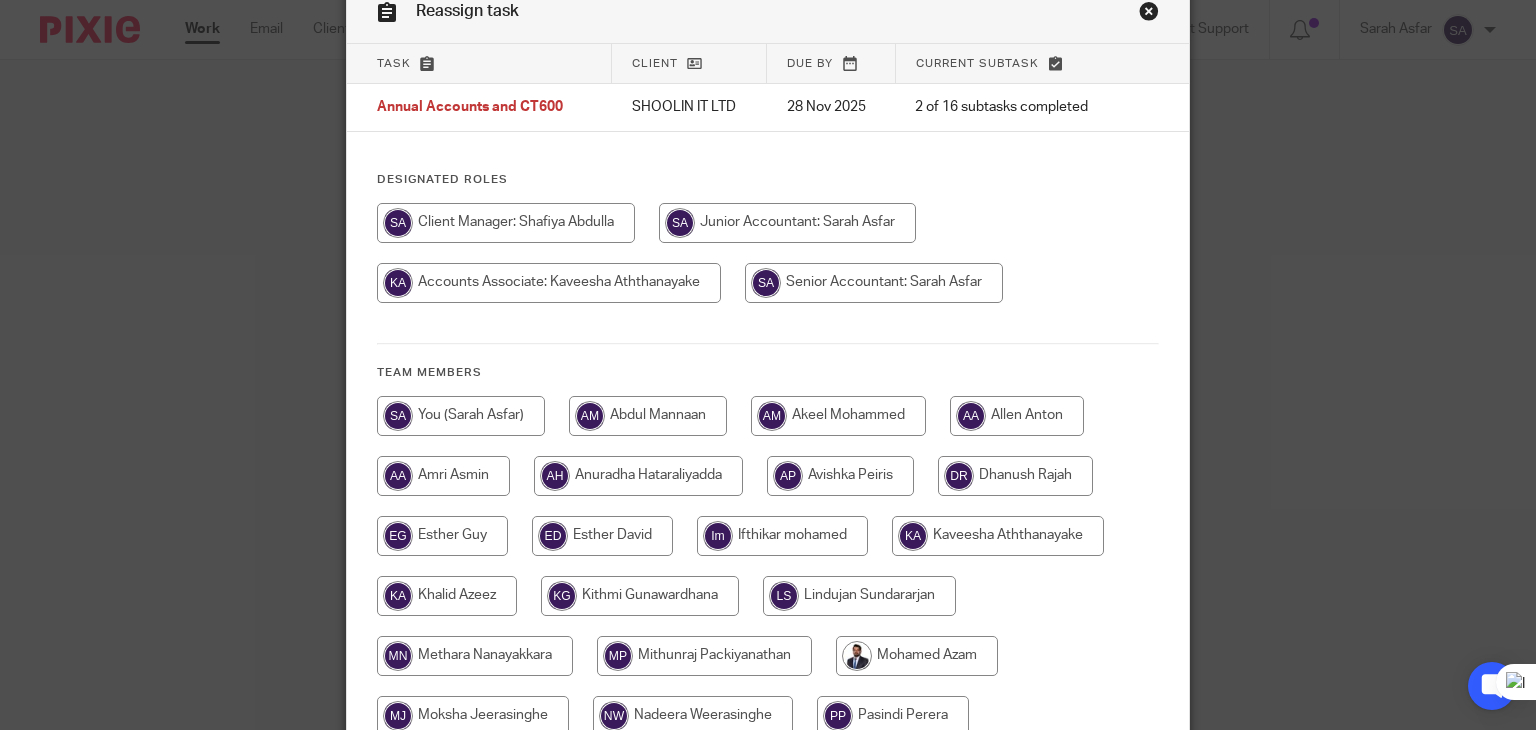 click at bounding box center [768, 696] 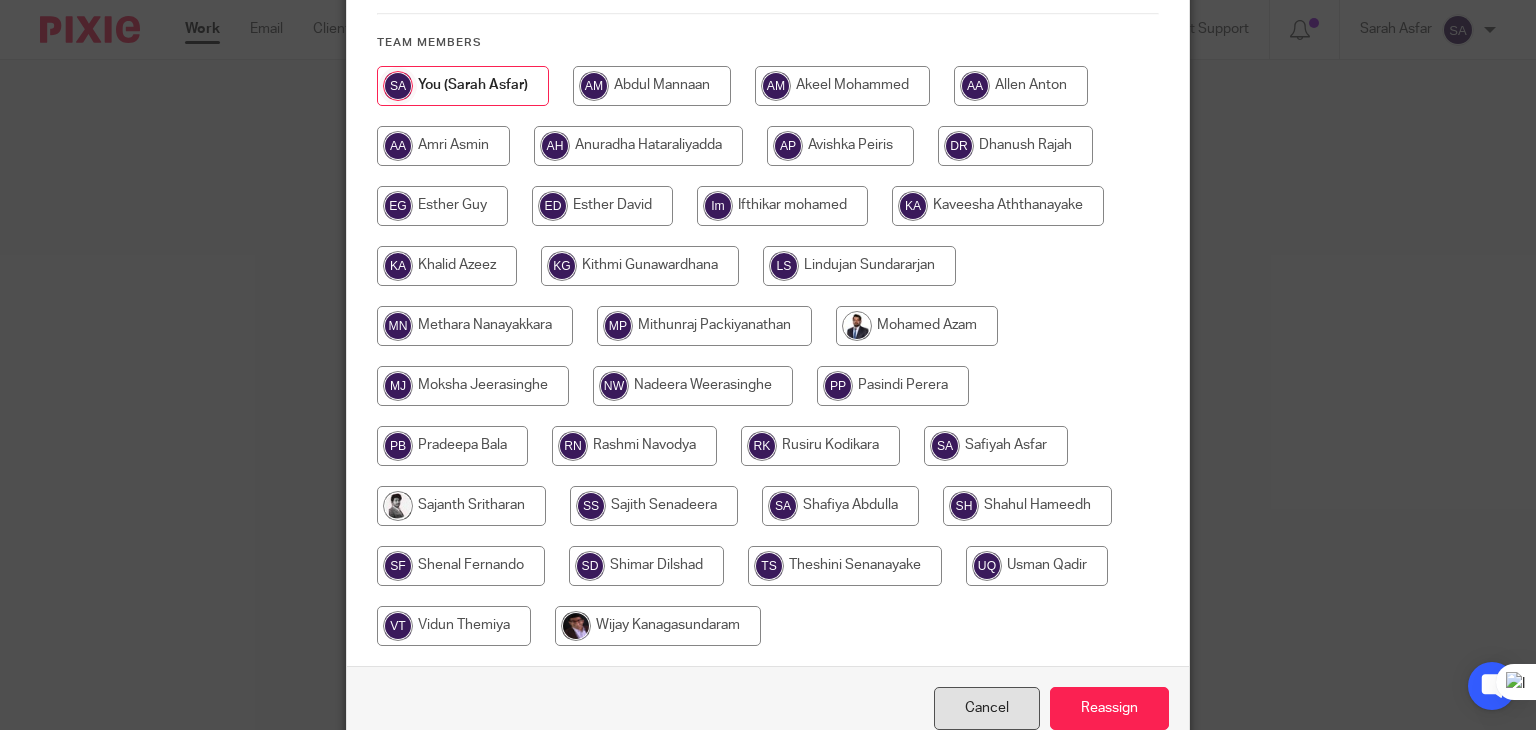 scroll, scrollTop: 530, scrollLeft: 0, axis: vertical 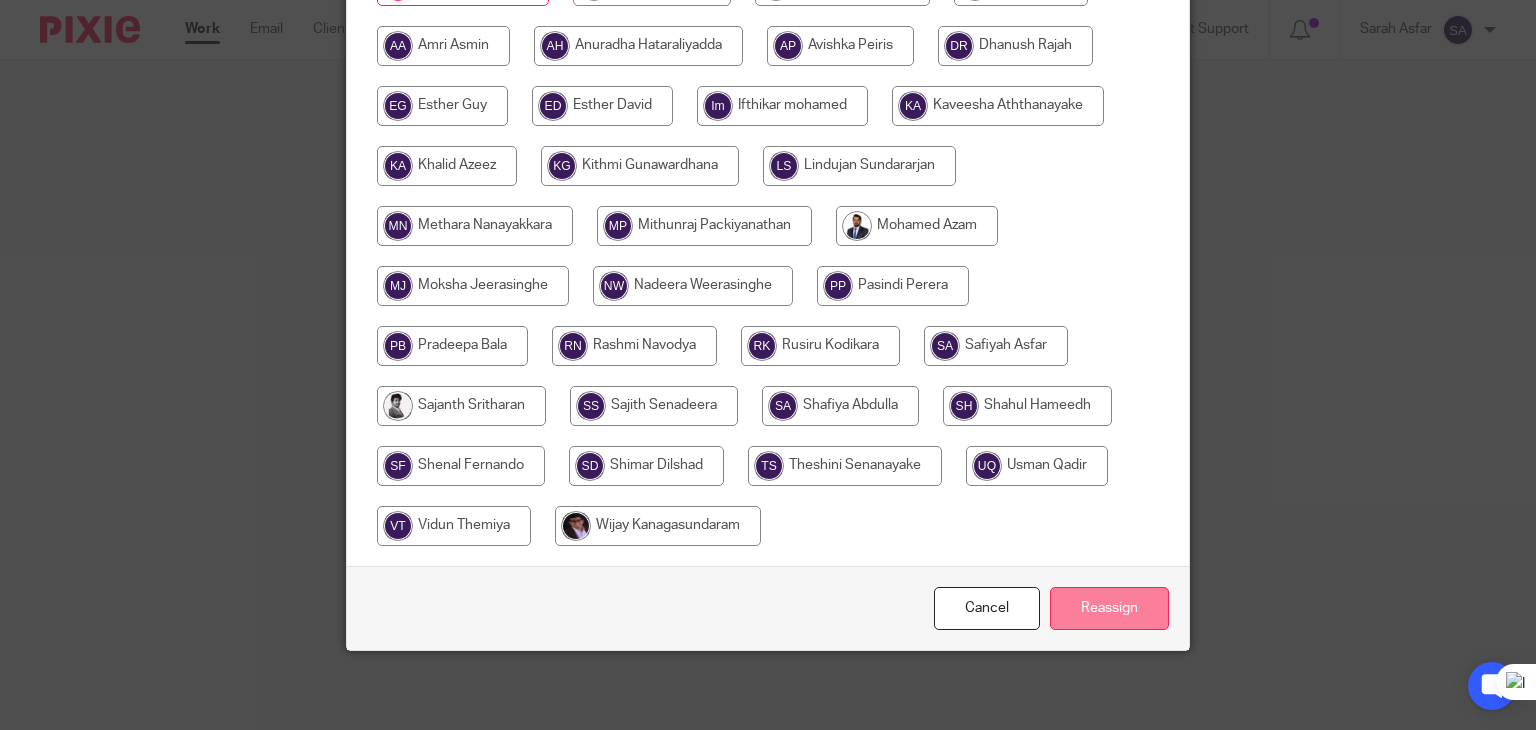 click on "Reassign" at bounding box center [1109, 608] 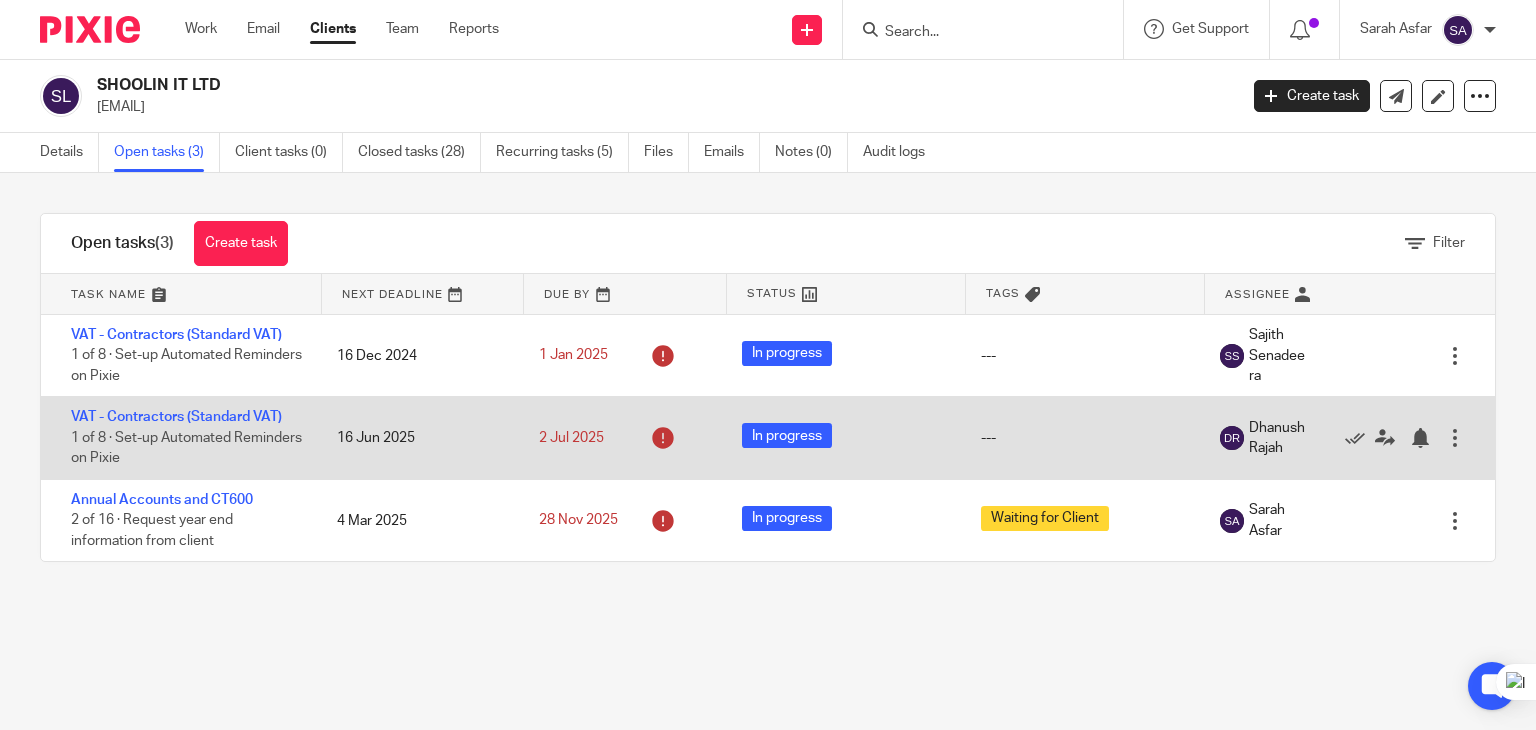 scroll, scrollTop: 0, scrollLeft: 0, axis: both 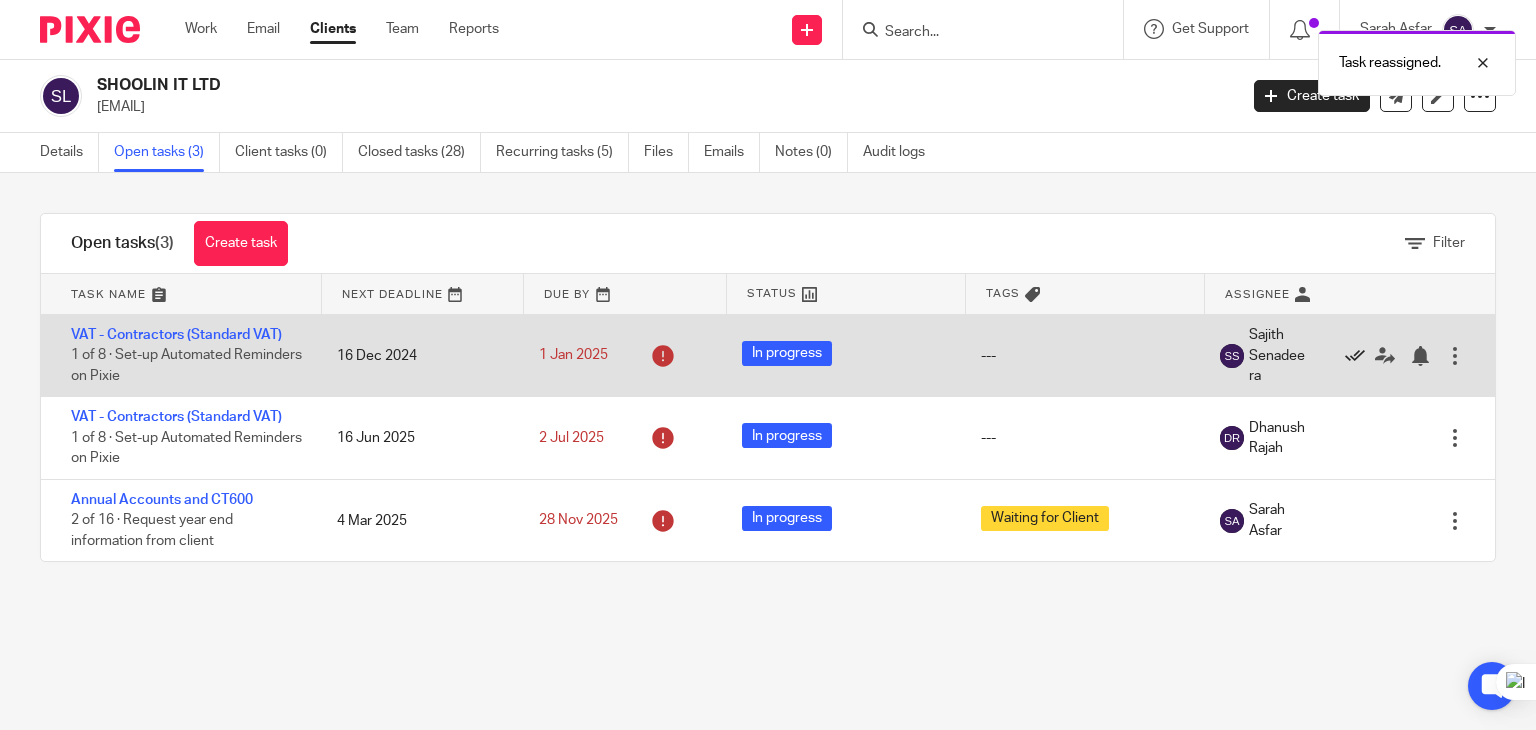 click at bounding box center [1355, 356] 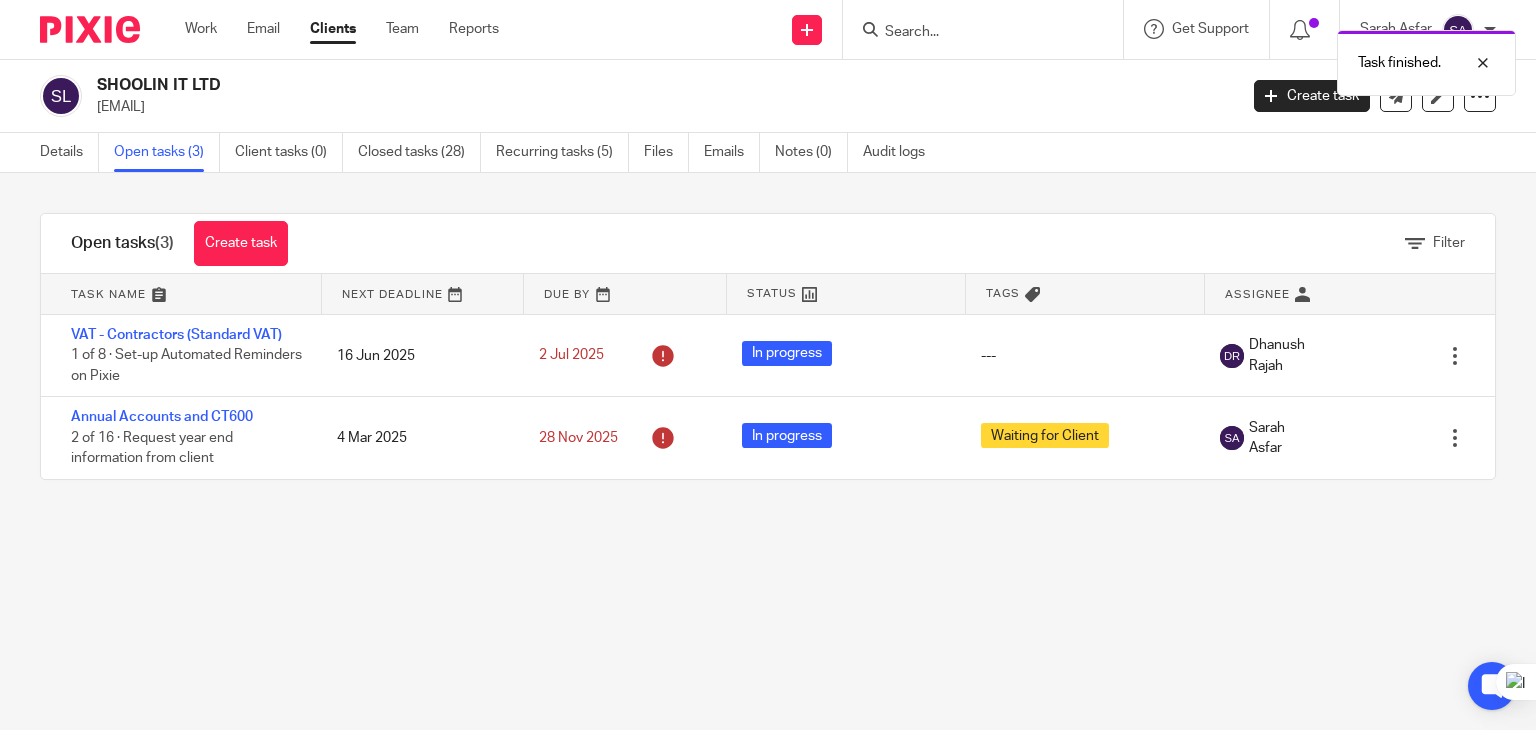 click on "Task finished." at bounding box center [1142, 58] 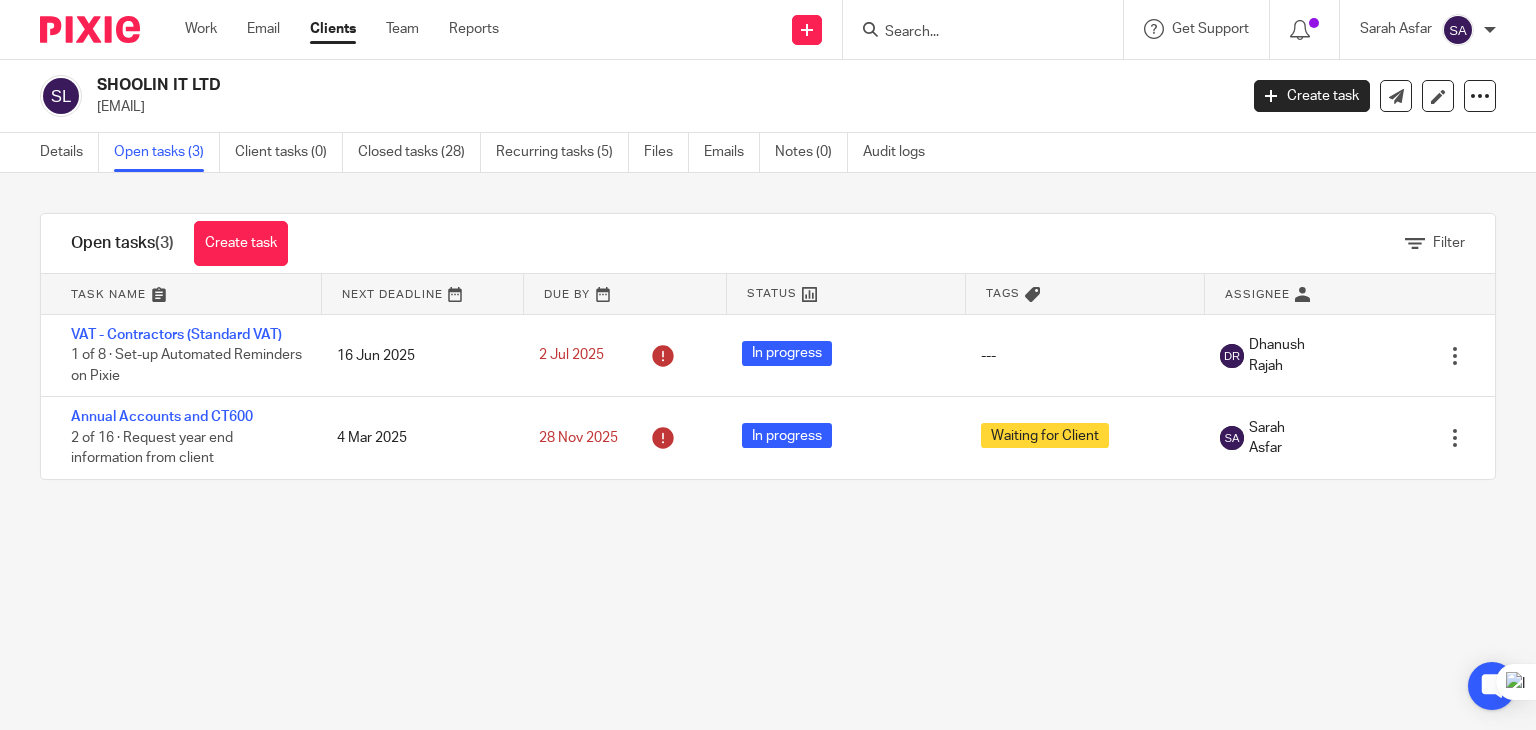 click at bounding box center (973, 33) 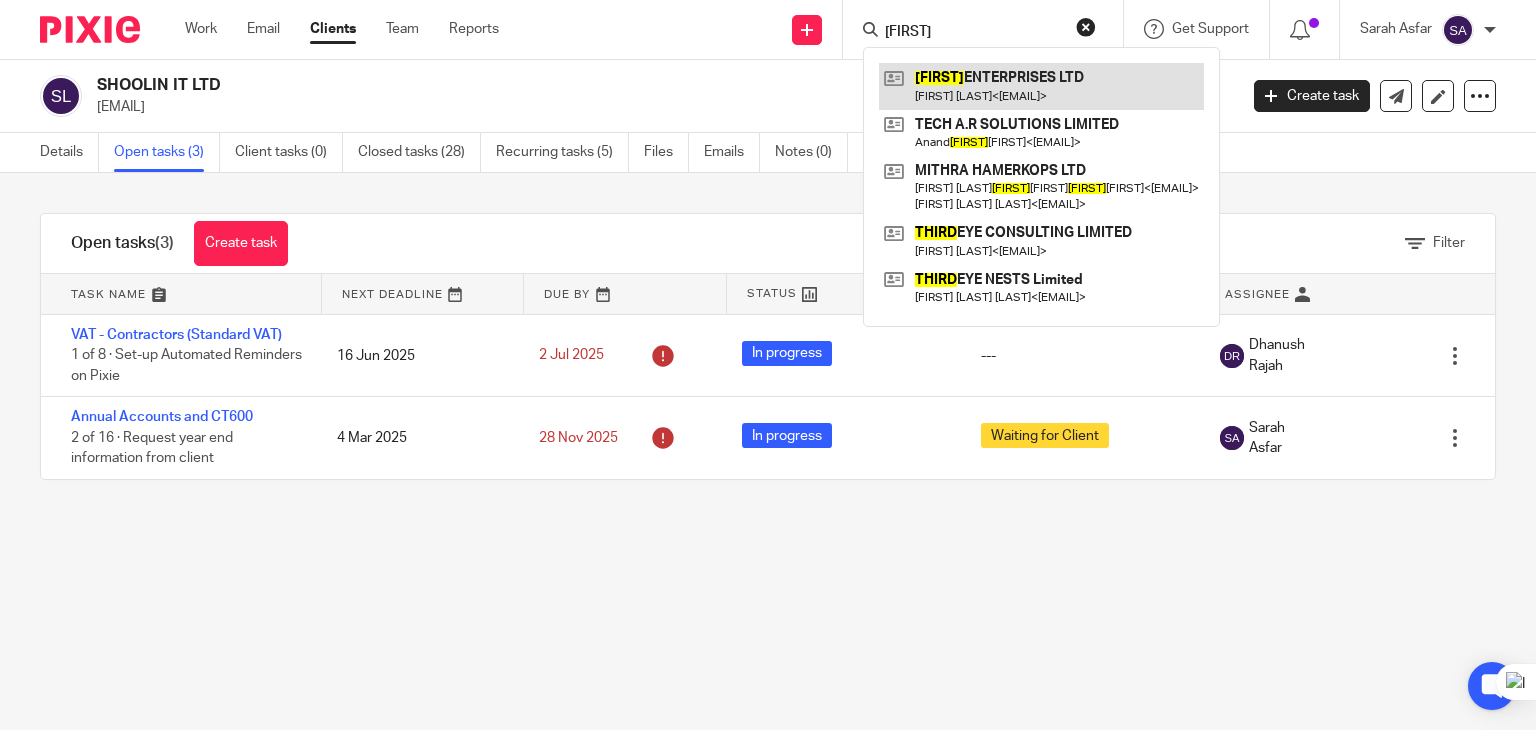 type on "thiru" 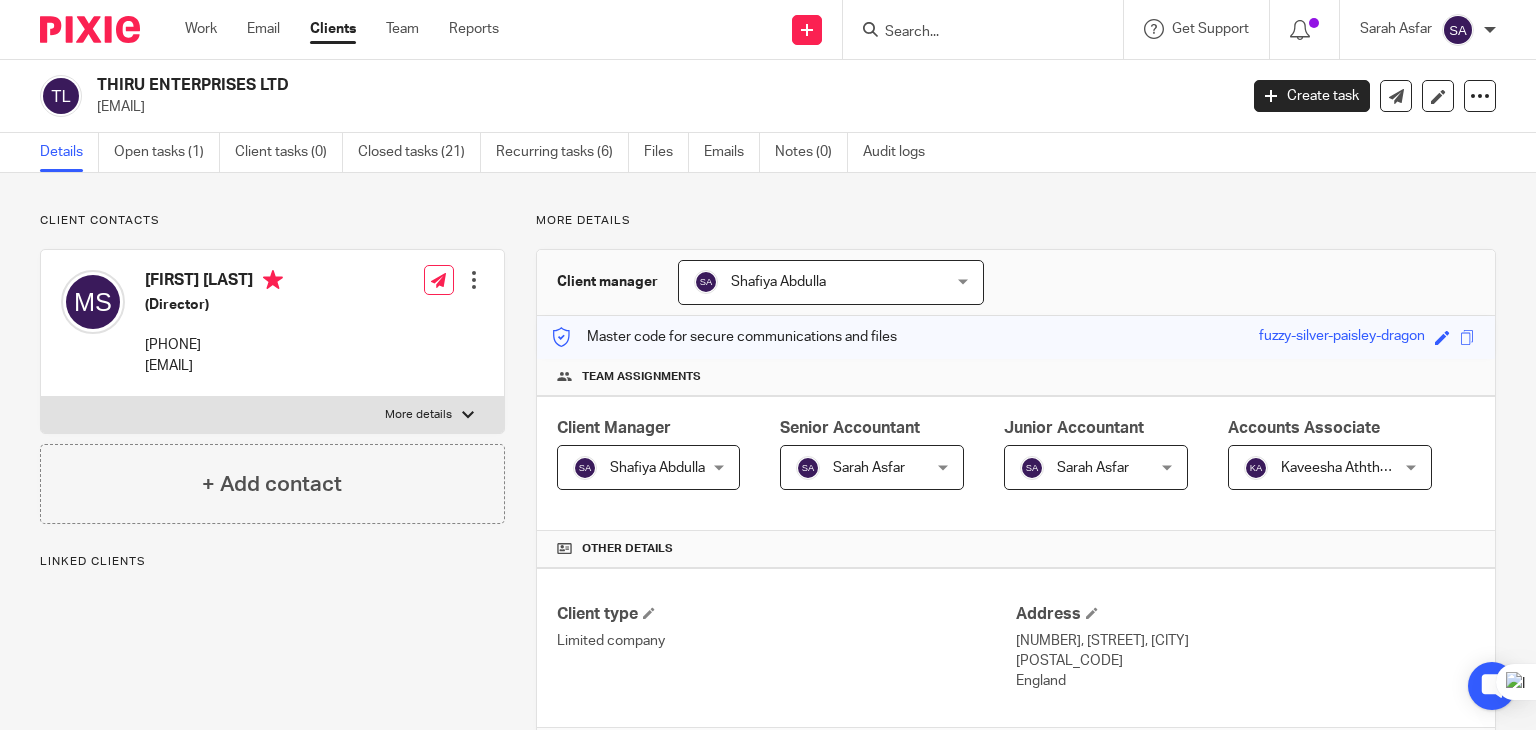 scroll, scrollTop: 0, scrollLeft: 0, axis: both 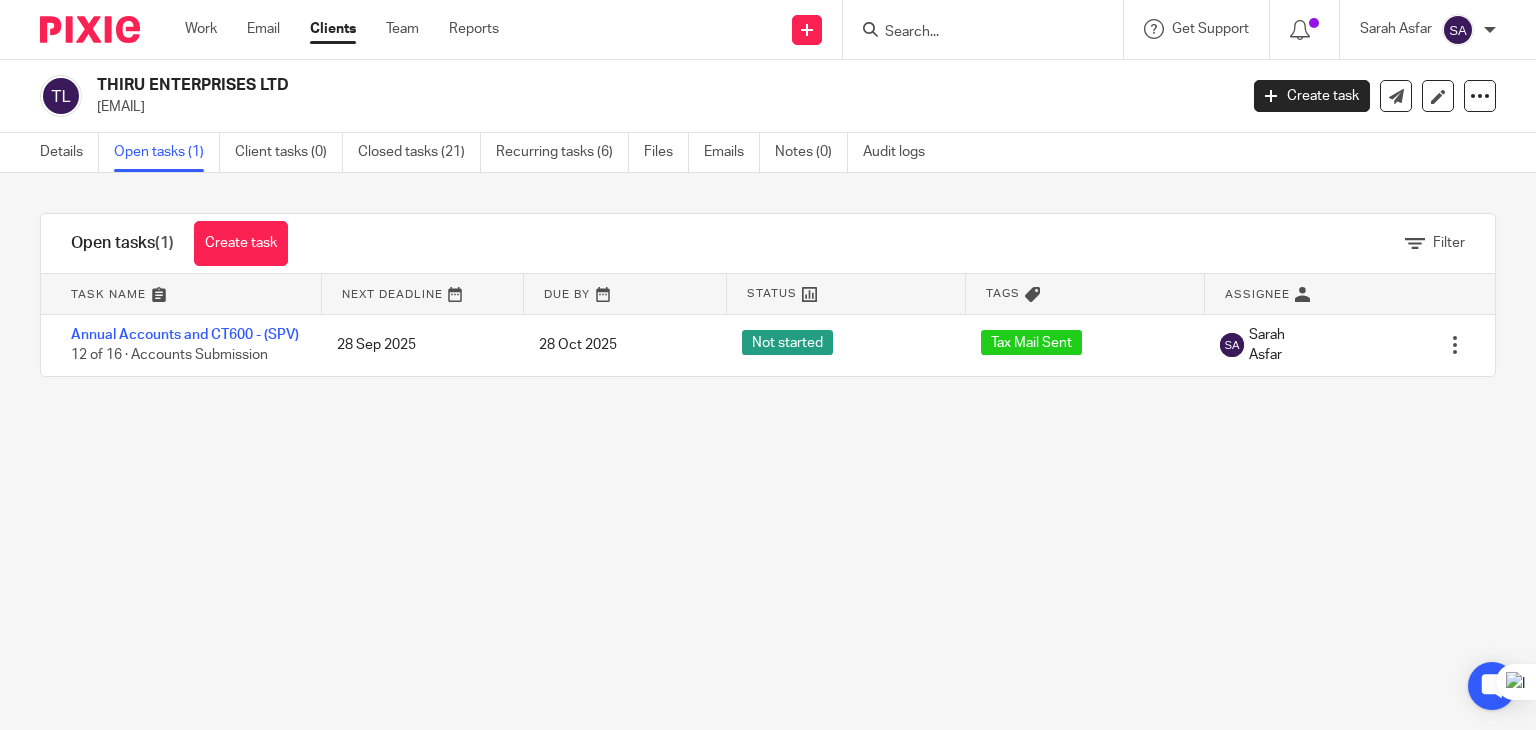 click at bounding box center (973, 33) 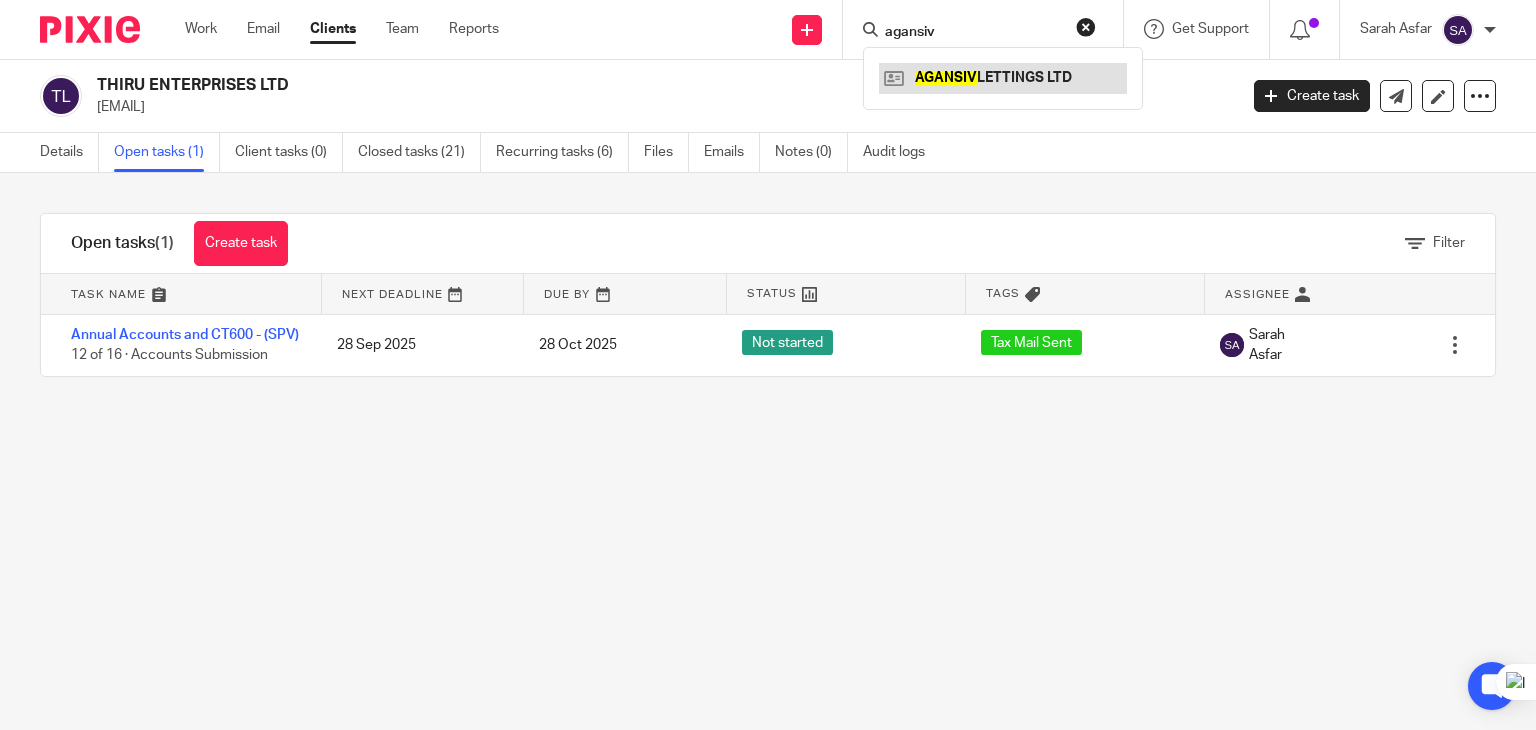 type on "agansiv" 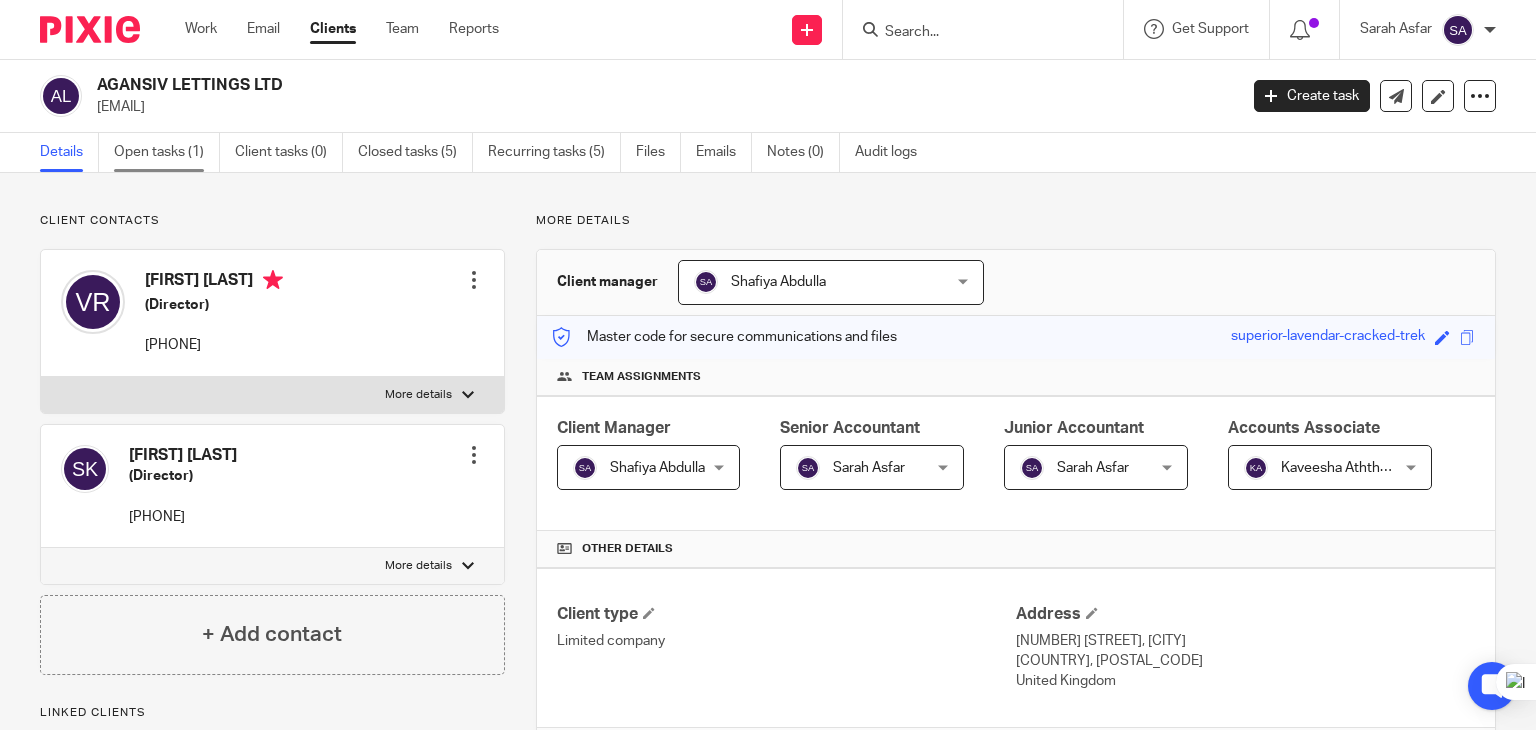 scroll, scrollTop: 0, scrollLeft: 0, axis: both 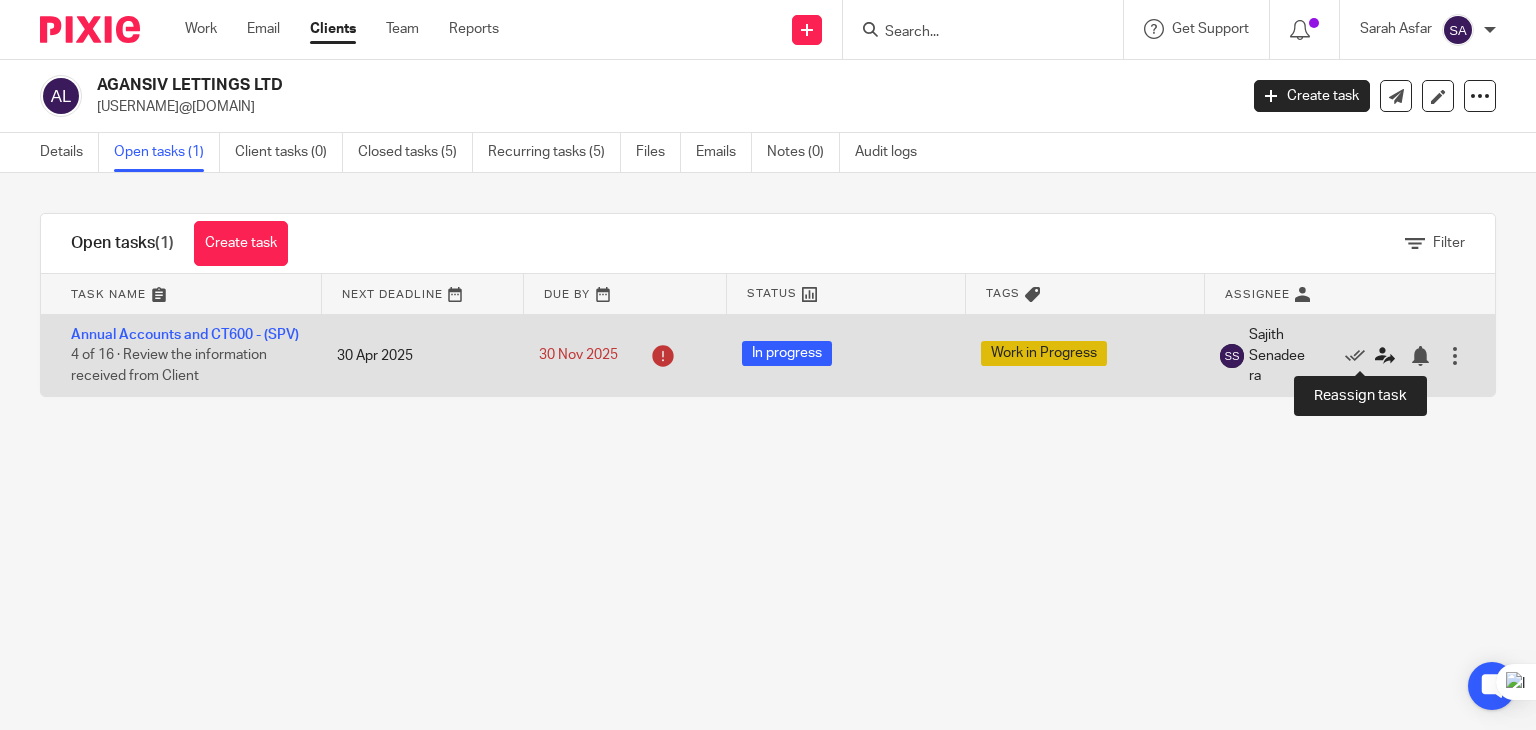 click at bounding box center (1385, 356) 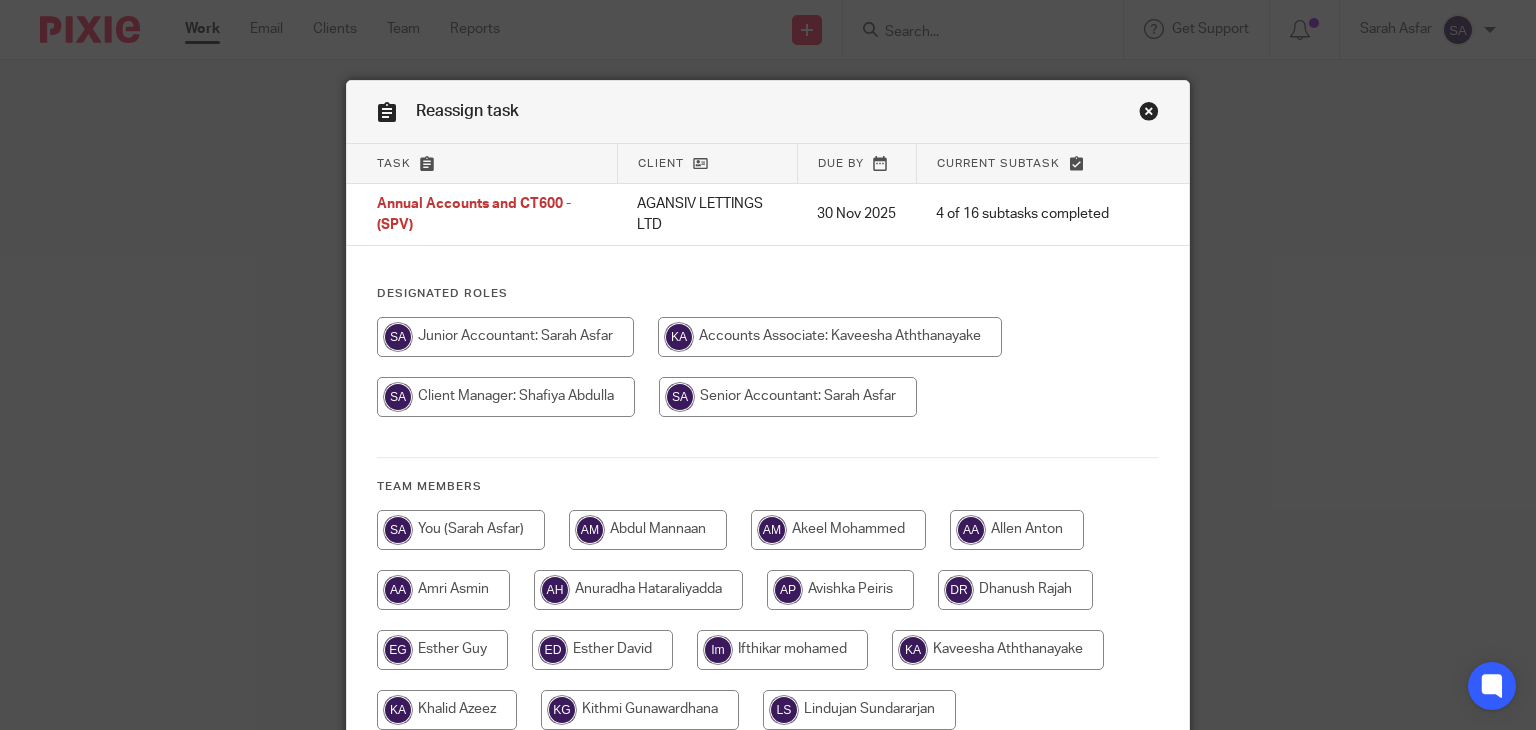 scroll, scrollTop: 0, scrollLeft: 0, axis: both 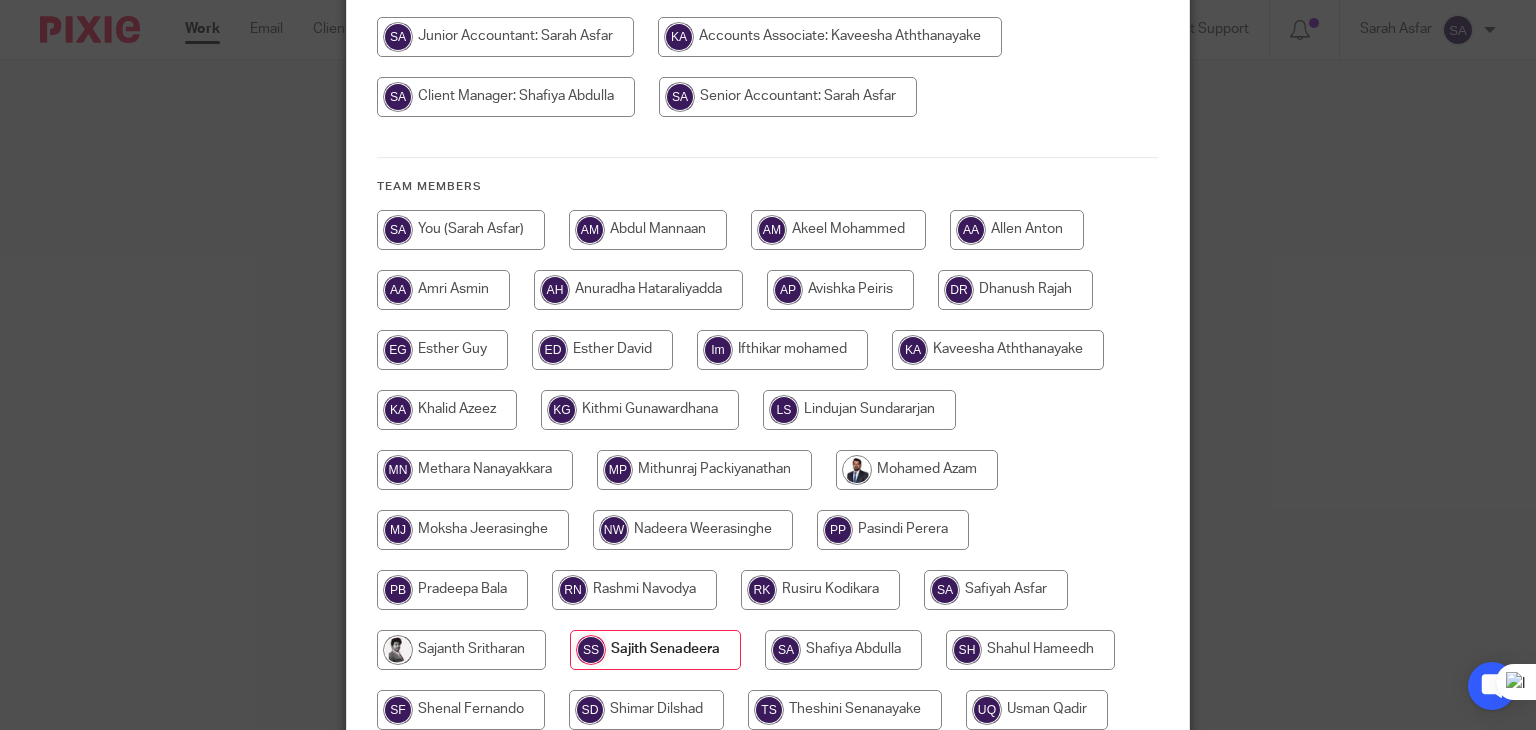 click at bounding box center [505, 37] 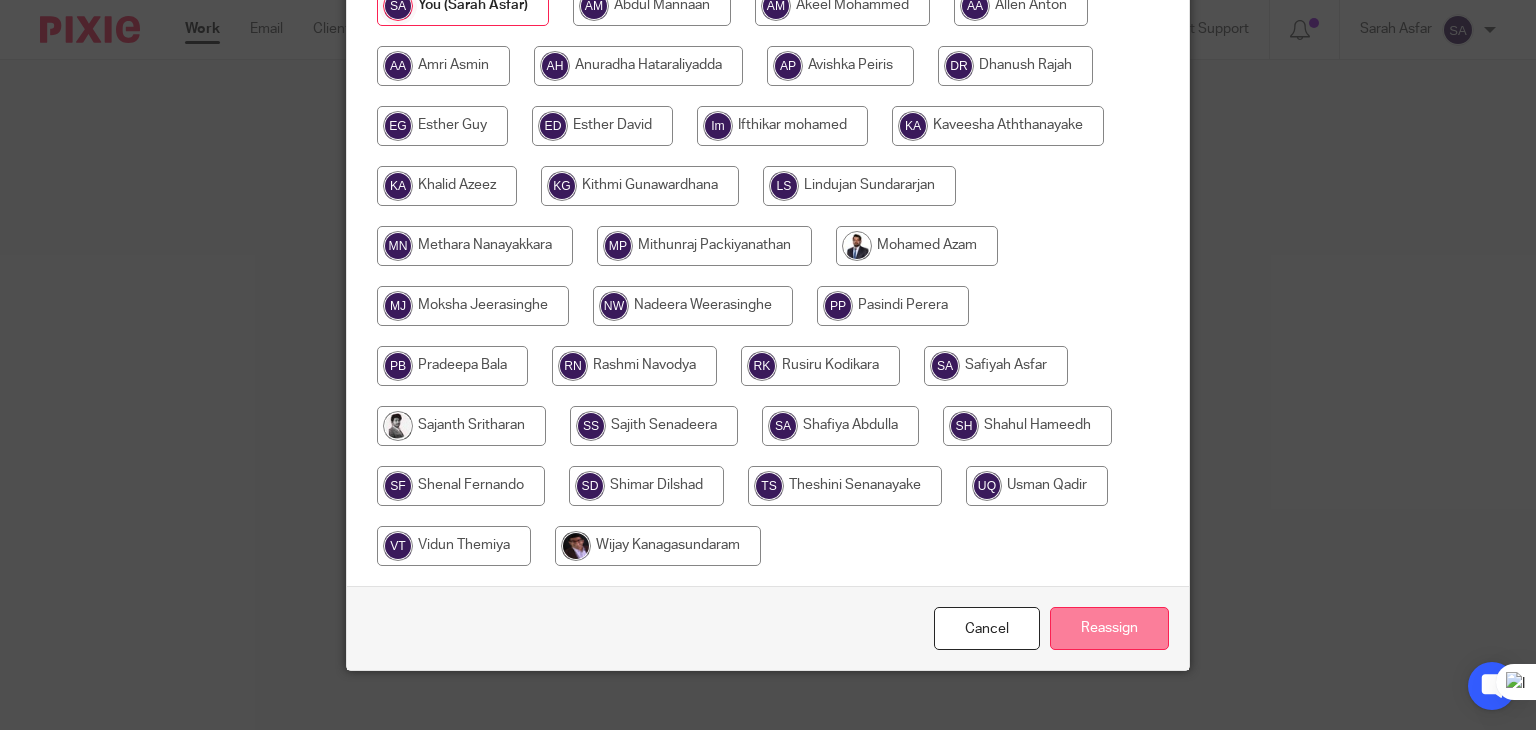 scroll, scrollTop: 544, scrollLeft: 0, axis: vertical 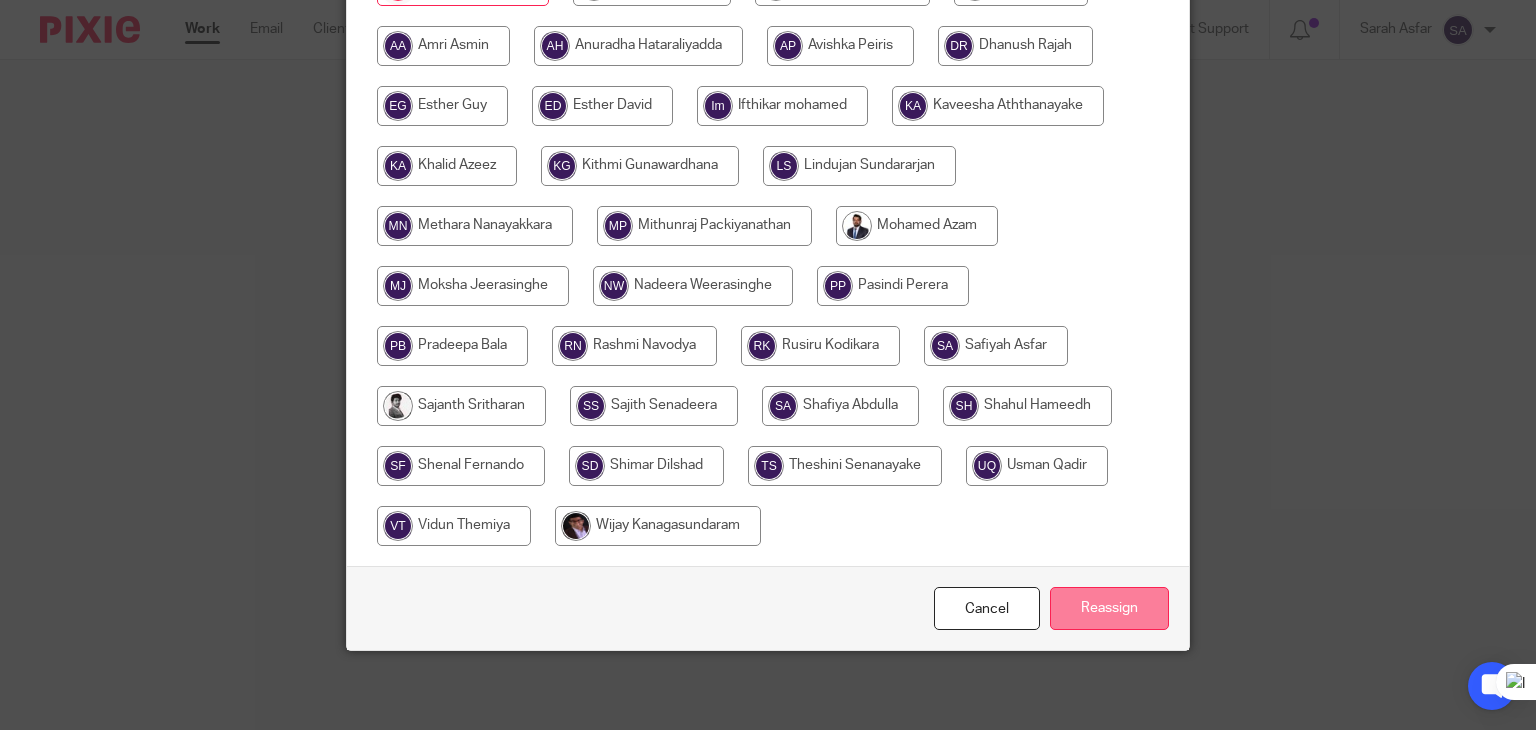 click on "Reassign" at bounding box center [1109, 608] 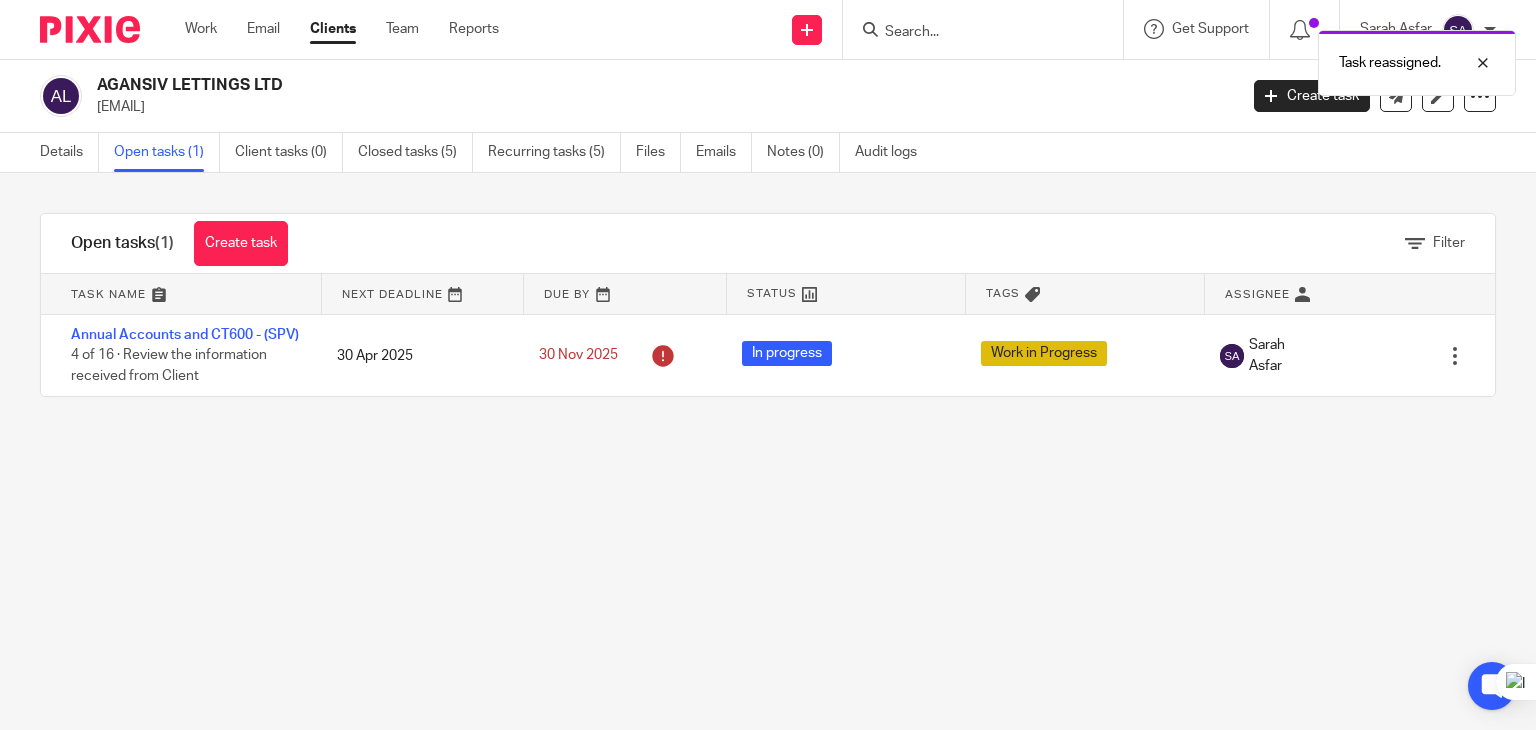 scroll, scrollTop: 0, scrollLeft: 0, axis: both 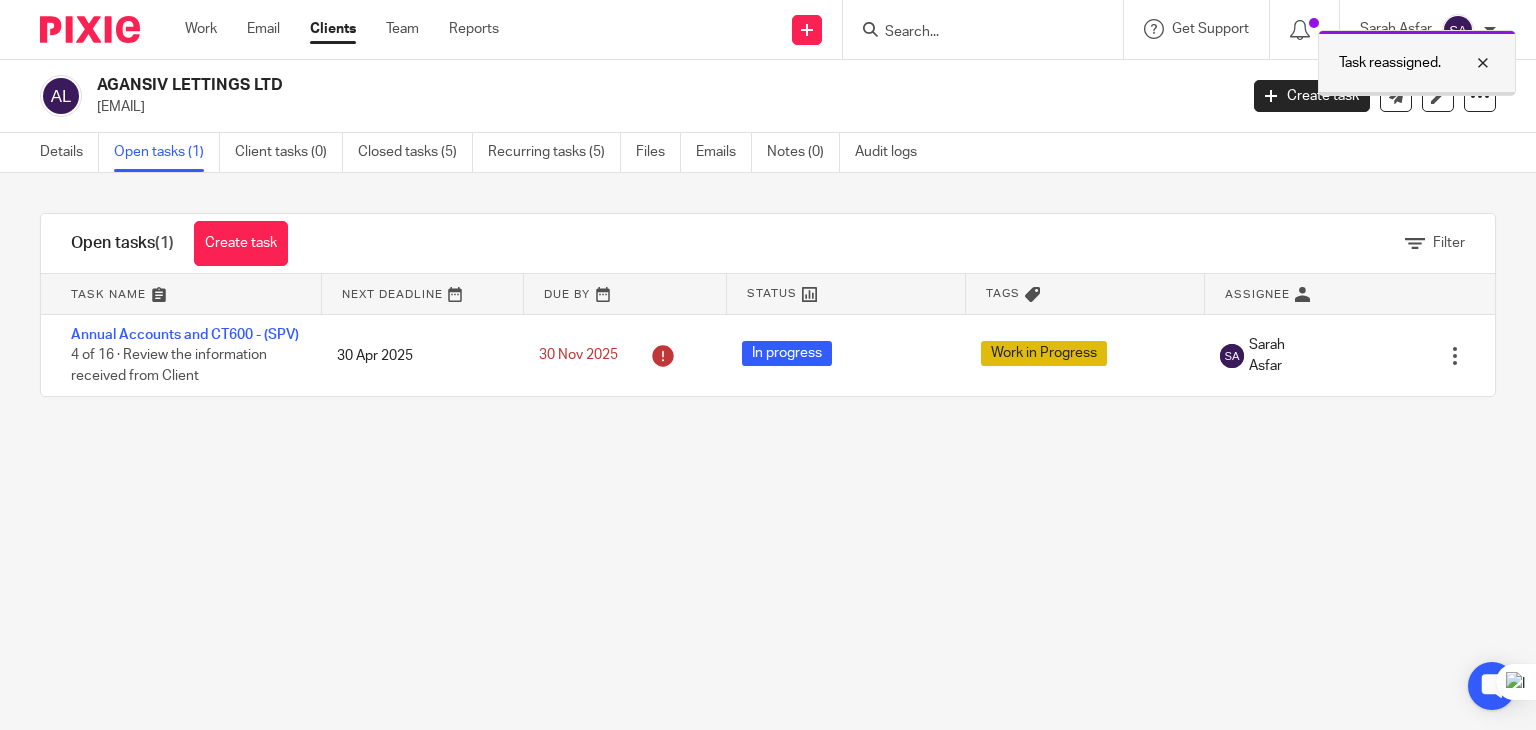 drag, startPoint x: 1476, startPoint y: 64, endPoint x: 1408, endPoint y: 45, distance: 70.60453 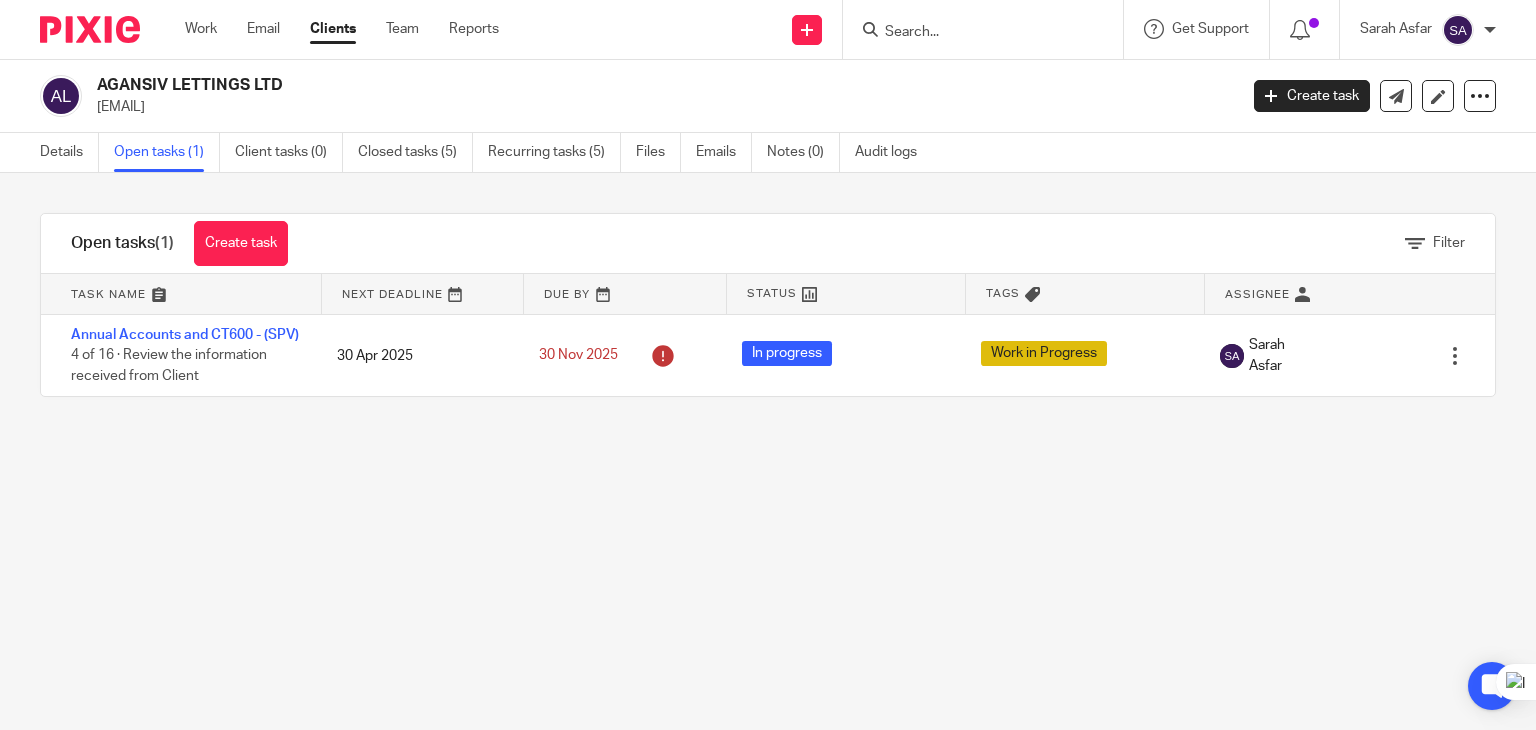 click at bounding box center (973, 33) 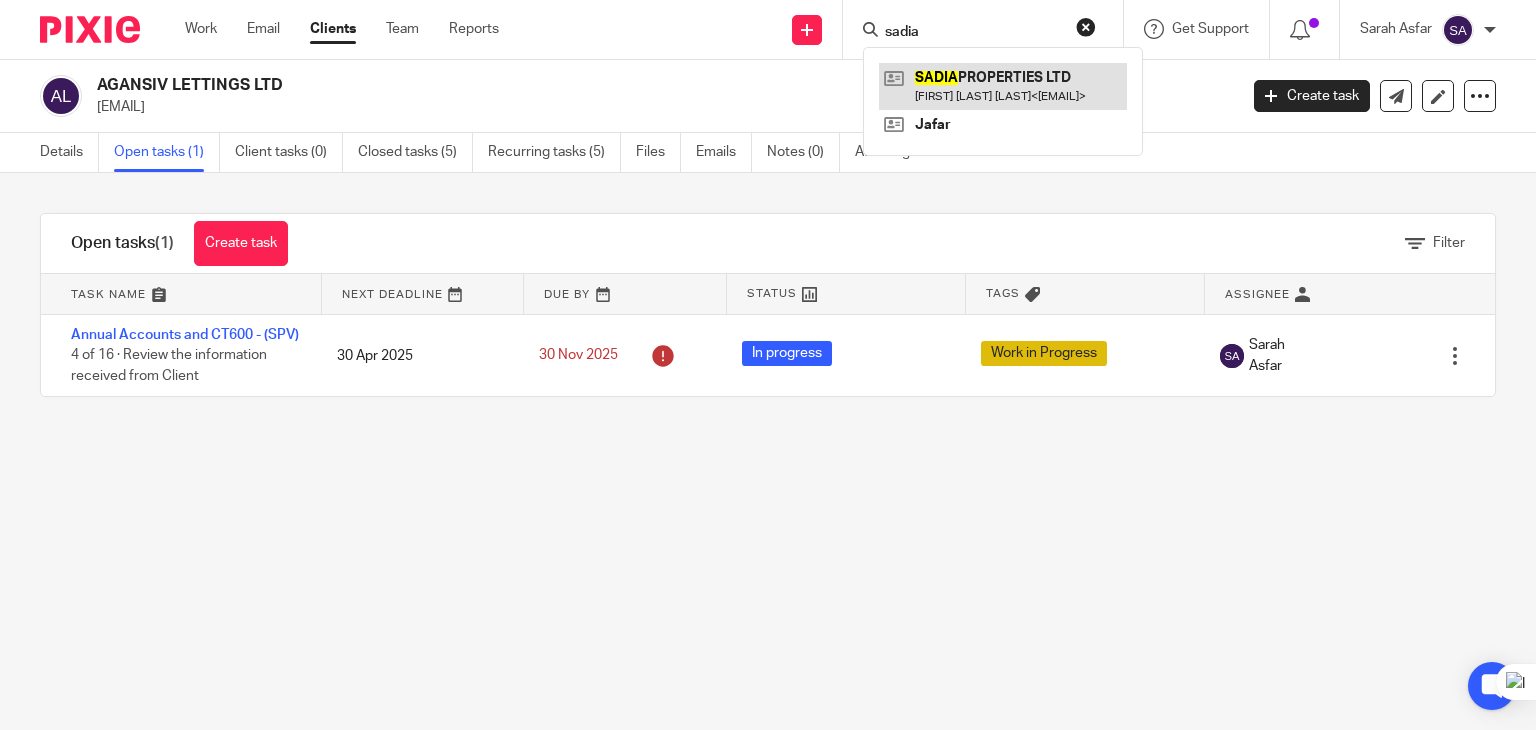 type on "sadia" 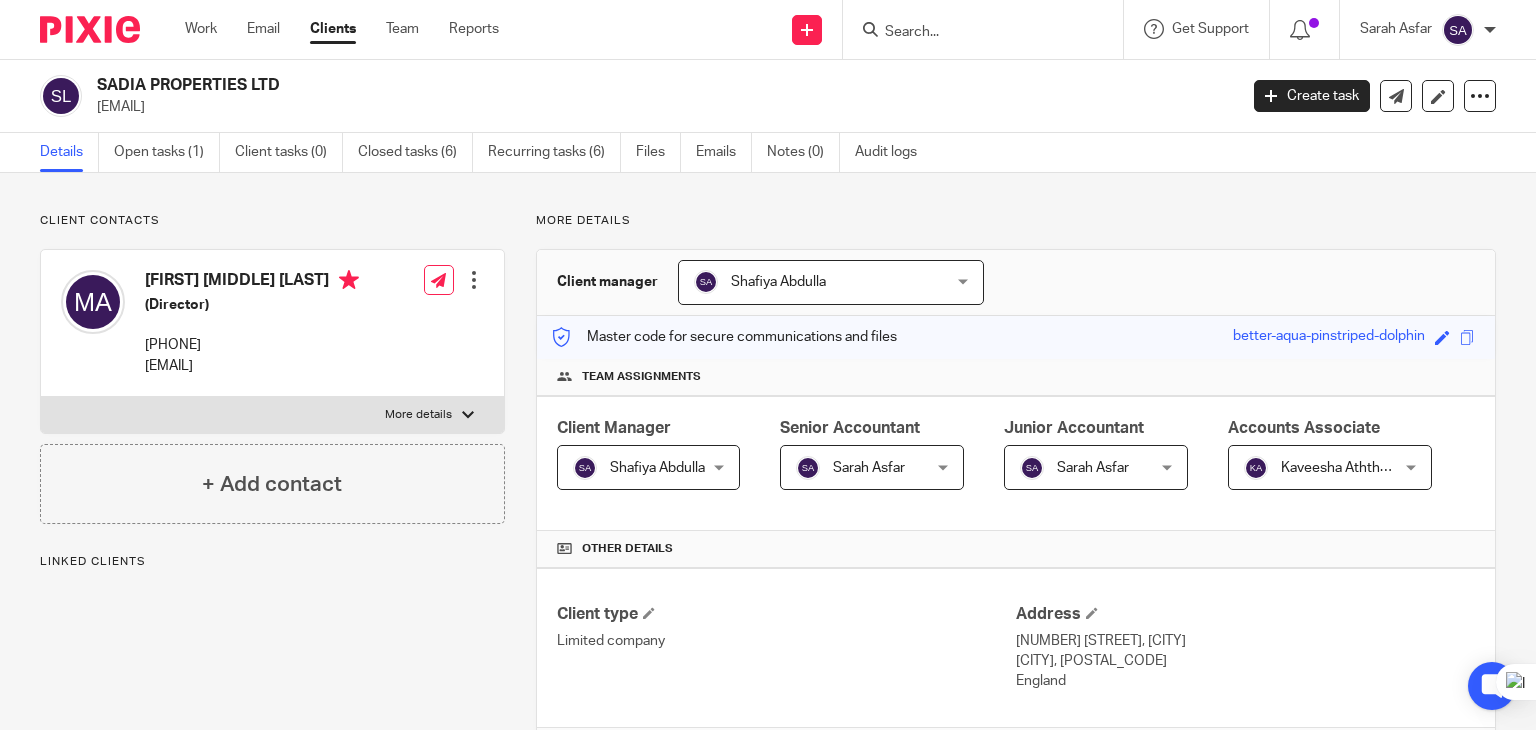 scroll, scrollTop: 0, scrollLeft: 0, axis: both 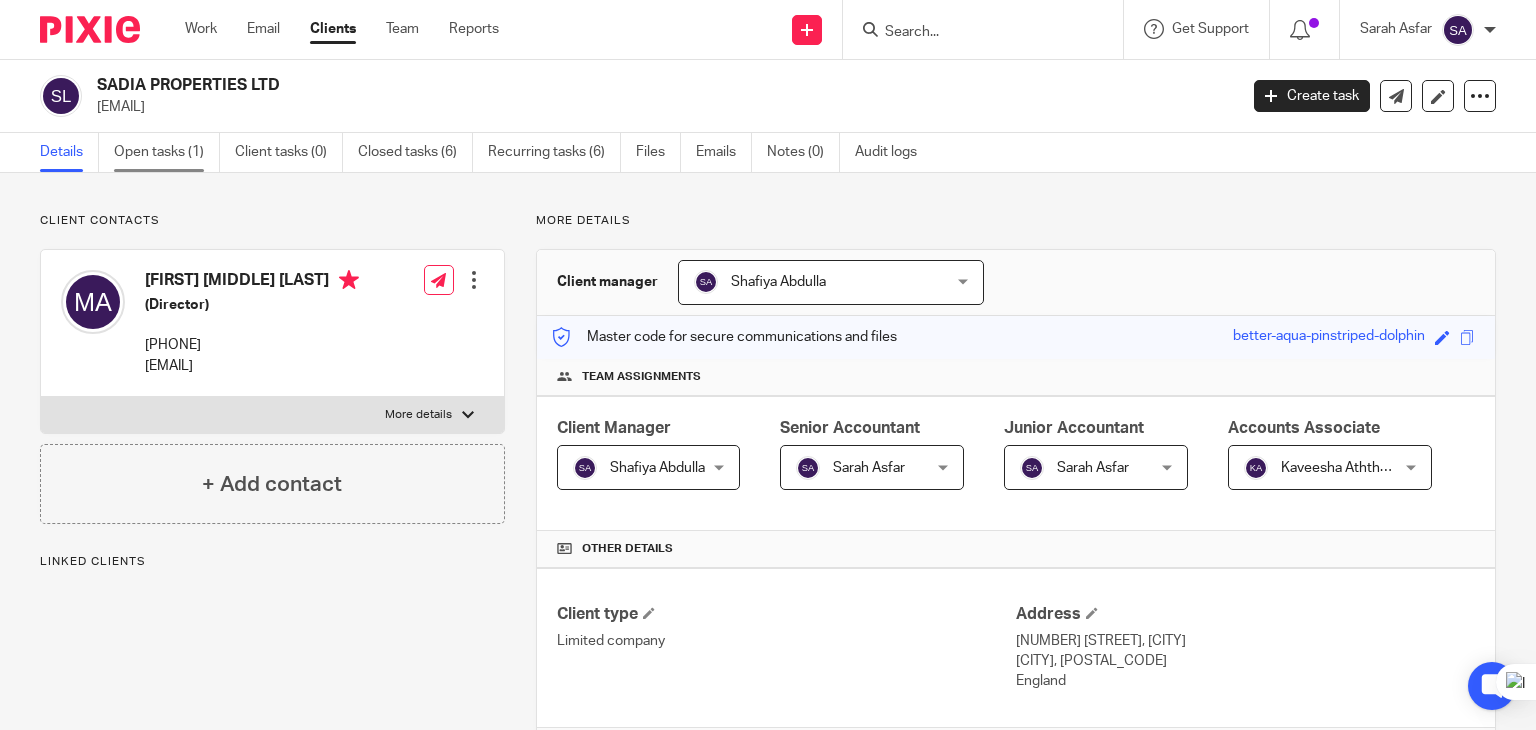 click on "Open tasks (1)" at bounding box center [167, 152] 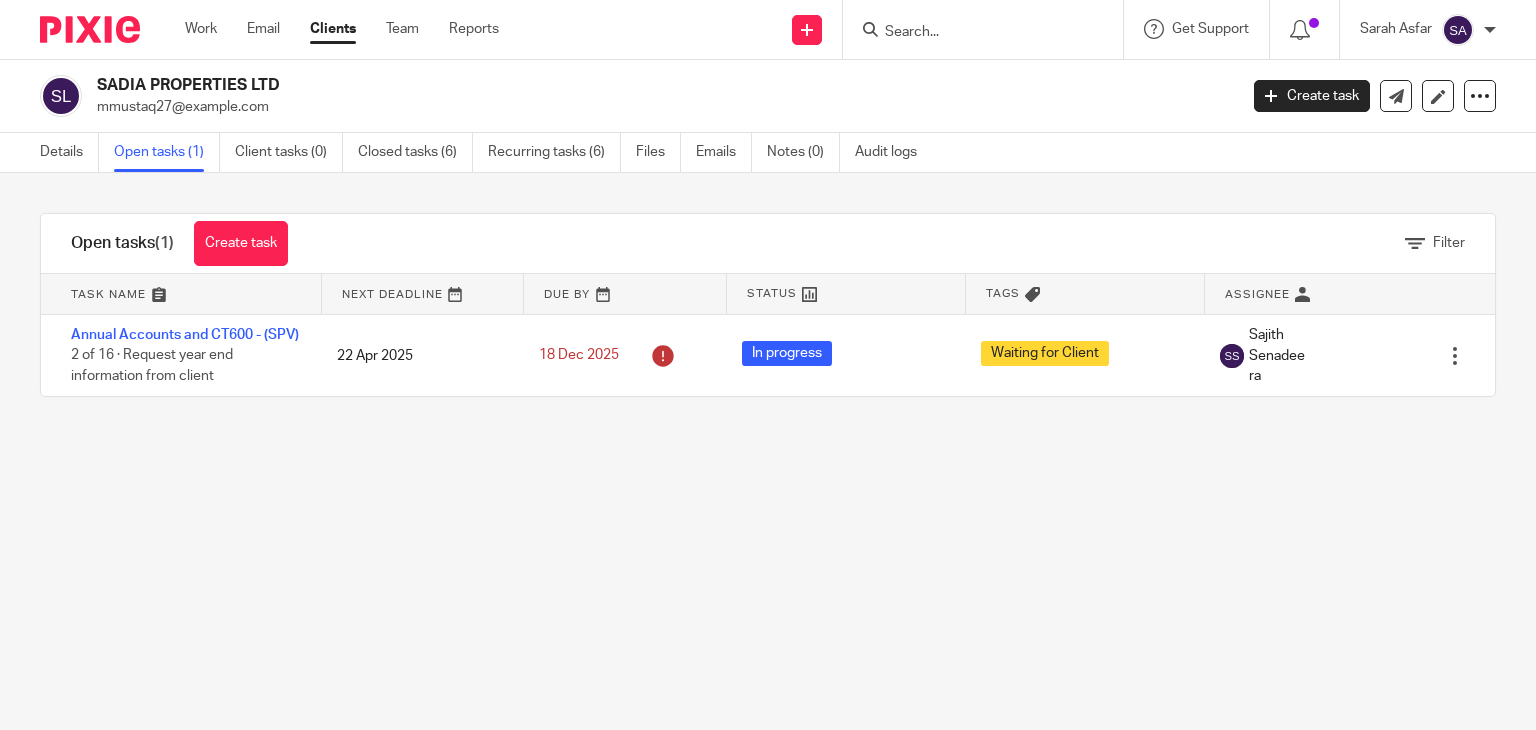 scroll, scrollTop: 0, scrollLeft: 0, axis: both 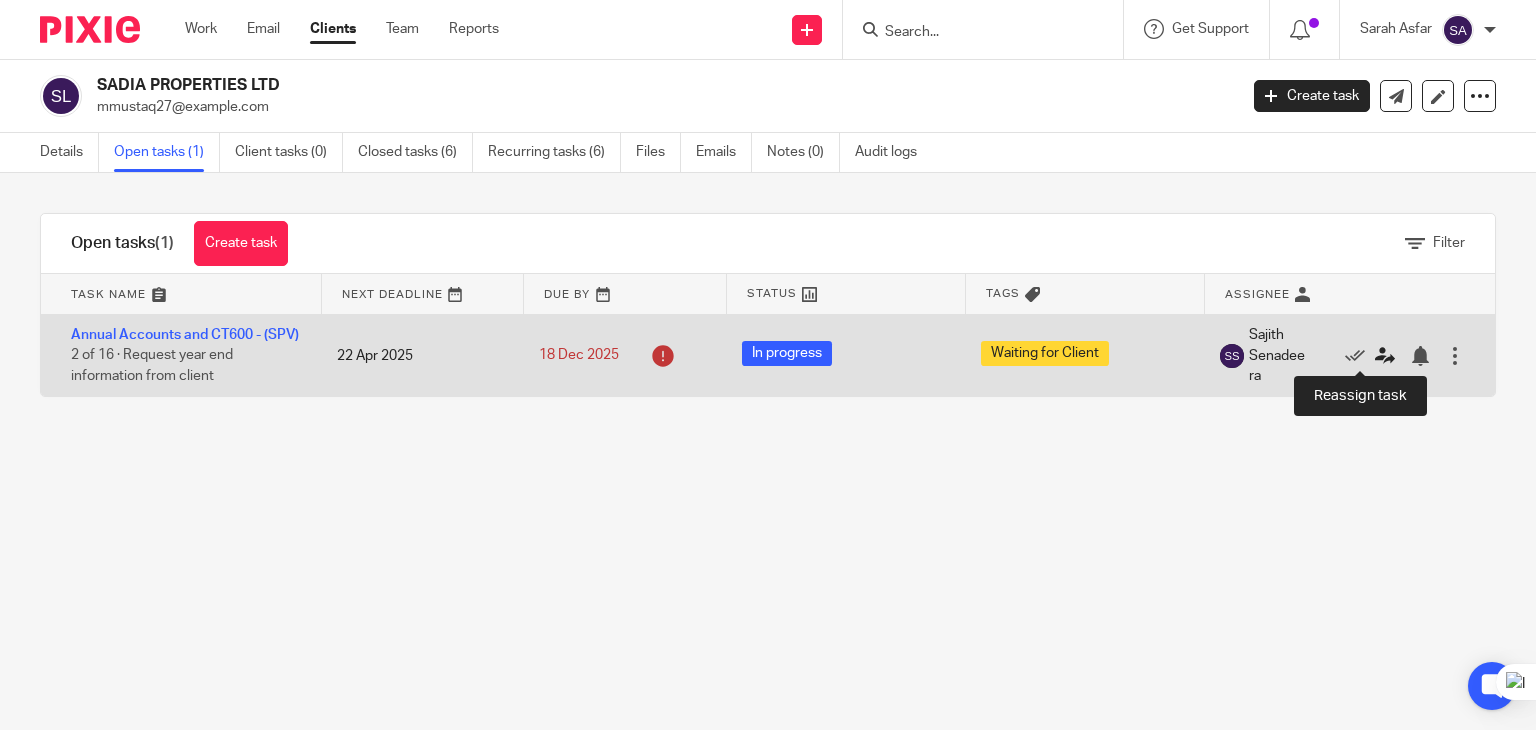 click at bounding box center (1385, 356) 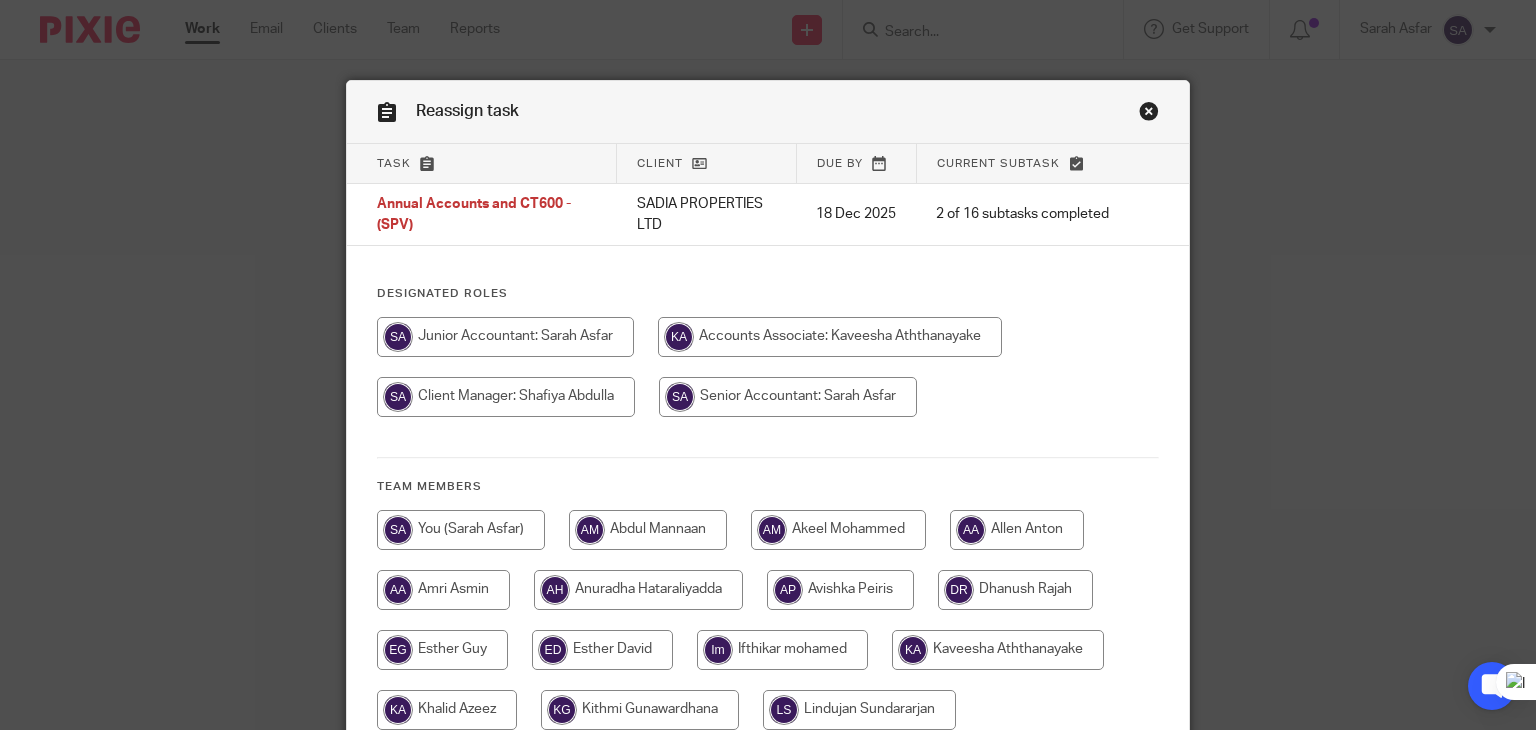 scroll, scrollTop: 0, scrollLeft: 0, axis: both 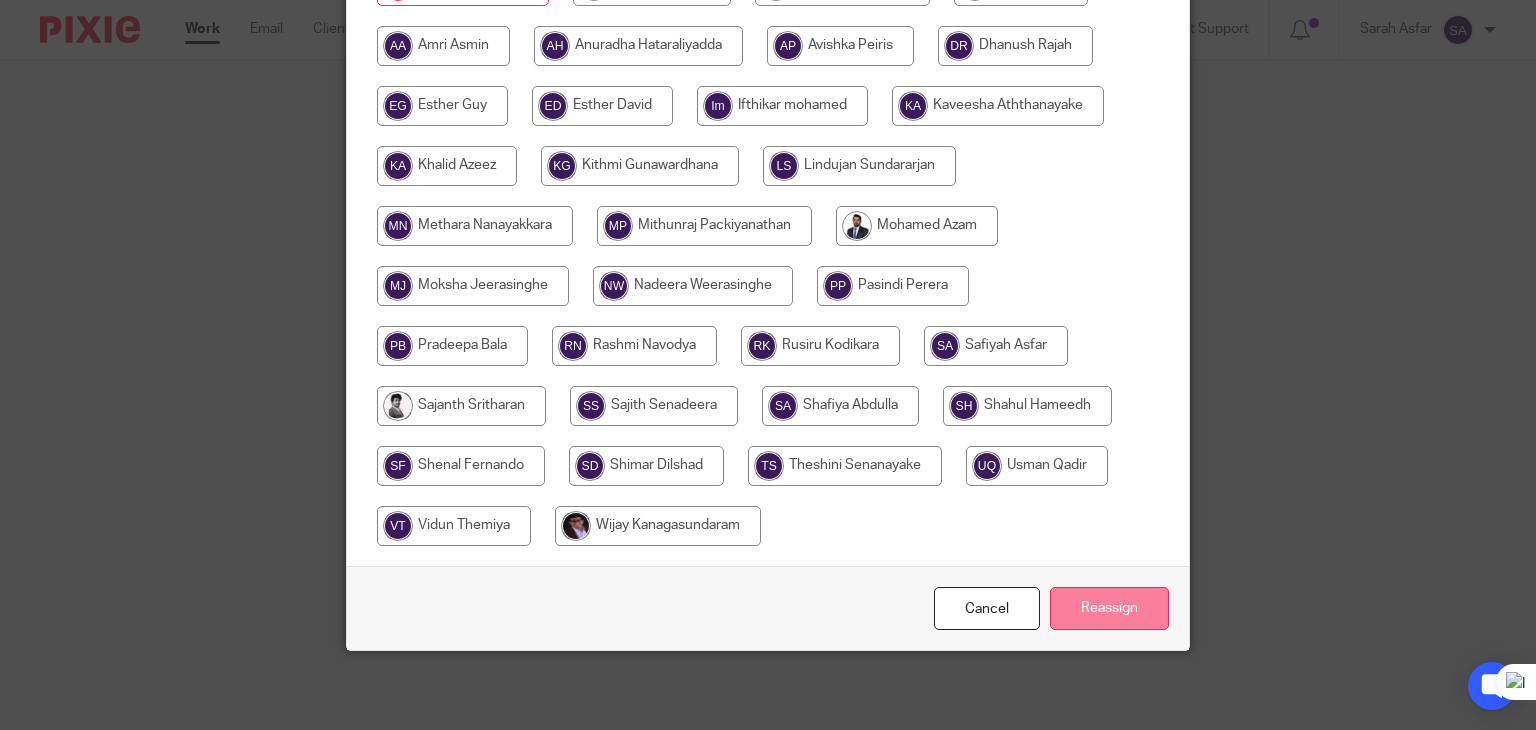 click on "Reassign" at bounding box center [1109, 608] 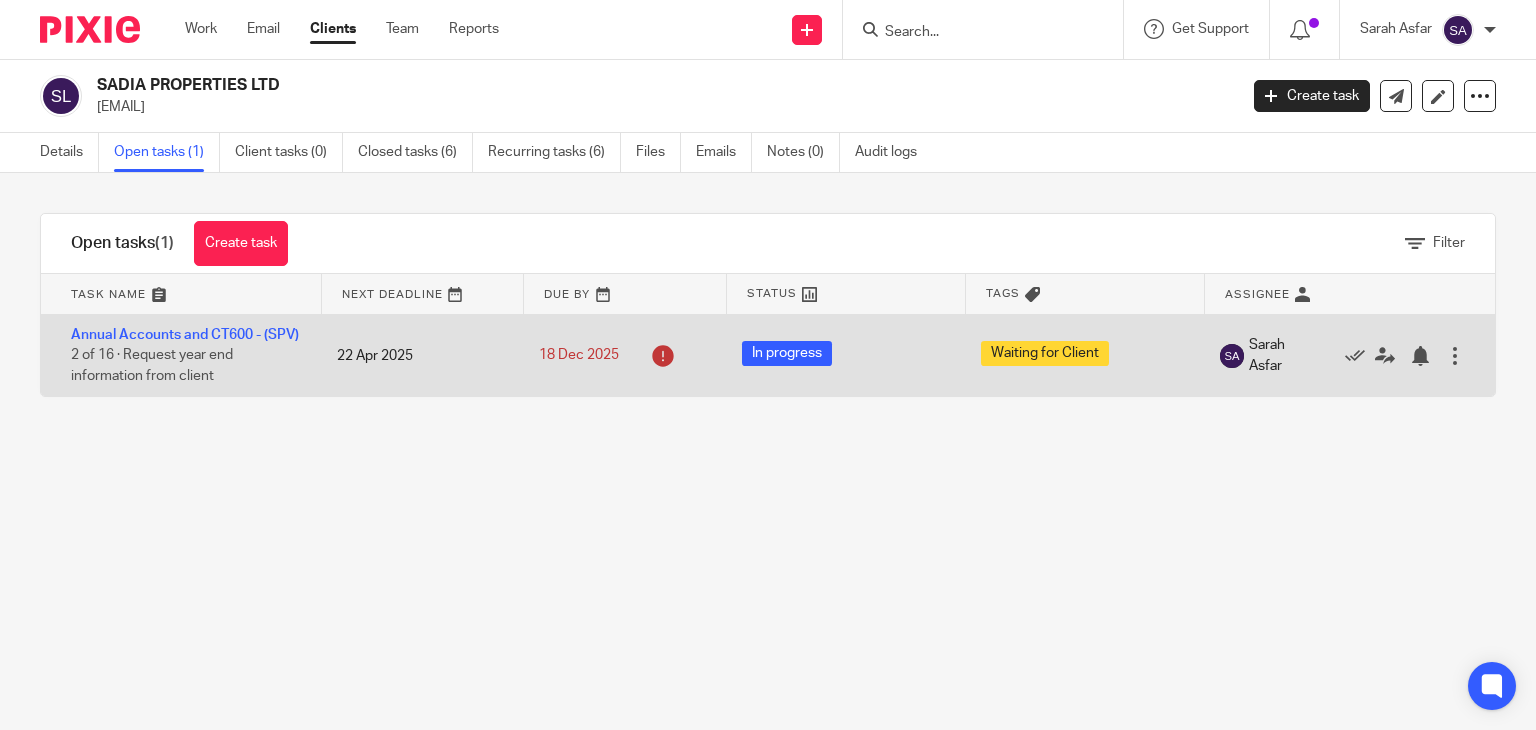 scroll, scrollTop: 0, scrollLeft: 0, axis: both 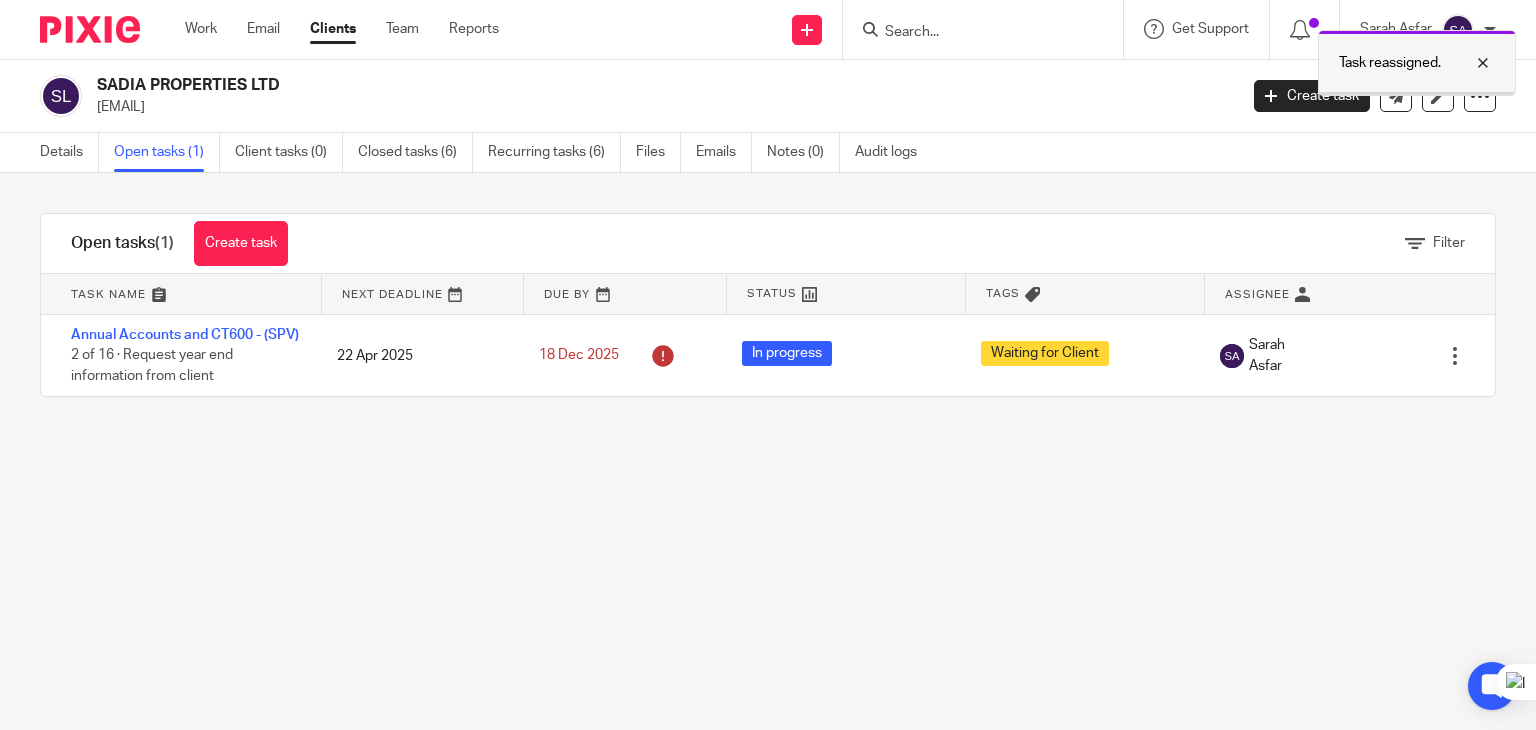 click on "Task reassigned." at bounding box center [1417, 63] 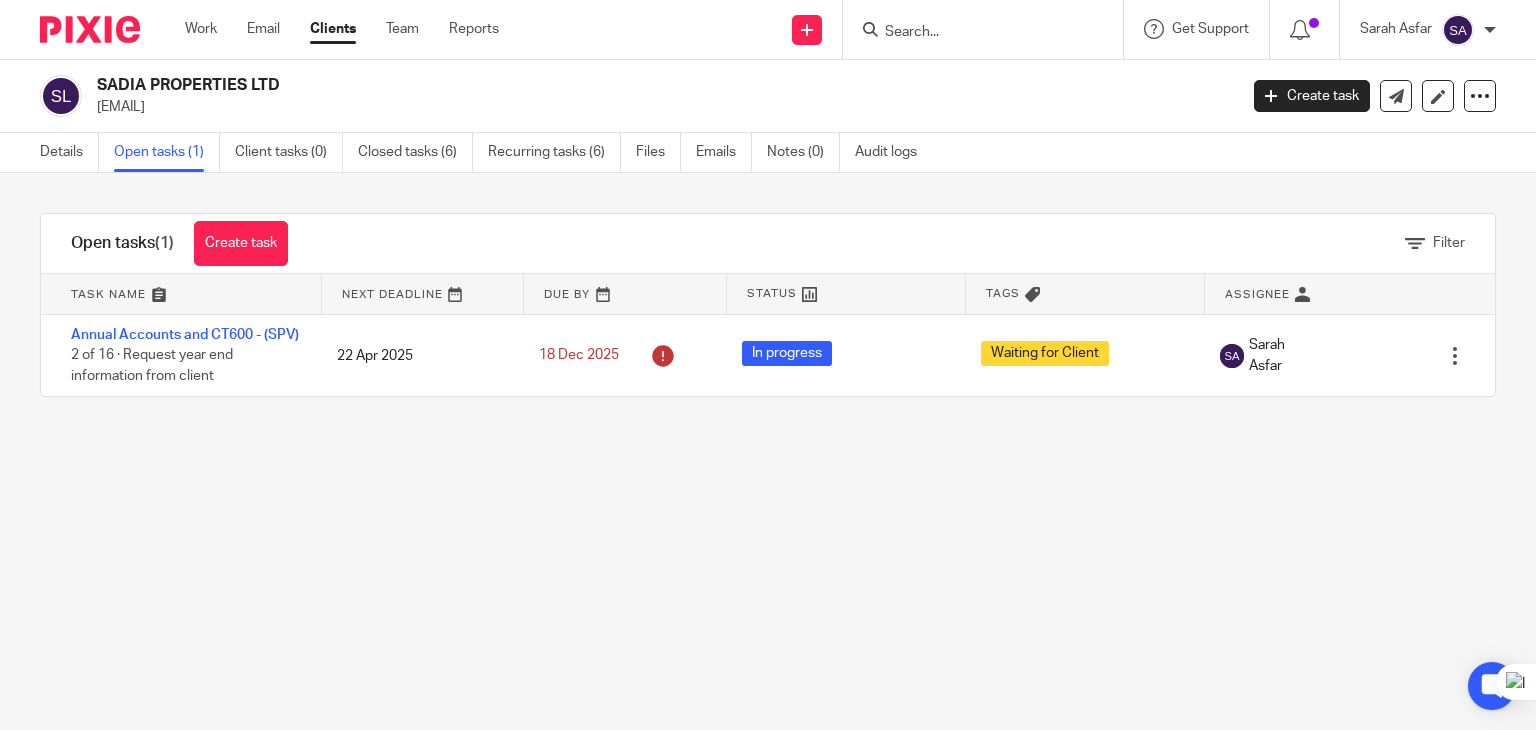 drag, startPoint x: 934, startPoint y: 23, endPoint x: 888, endPoint y: 38, distance: 48.38388 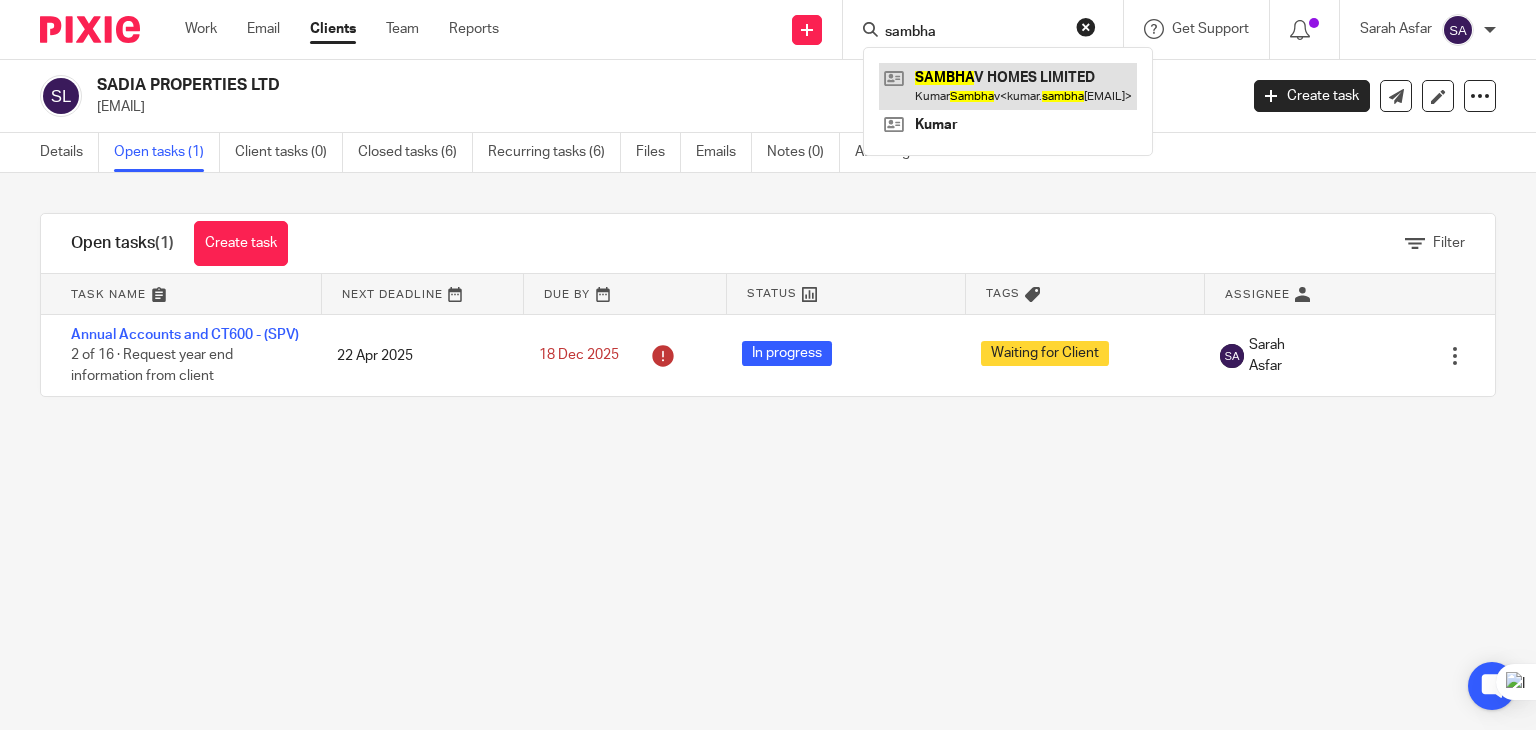 type on "sambha" 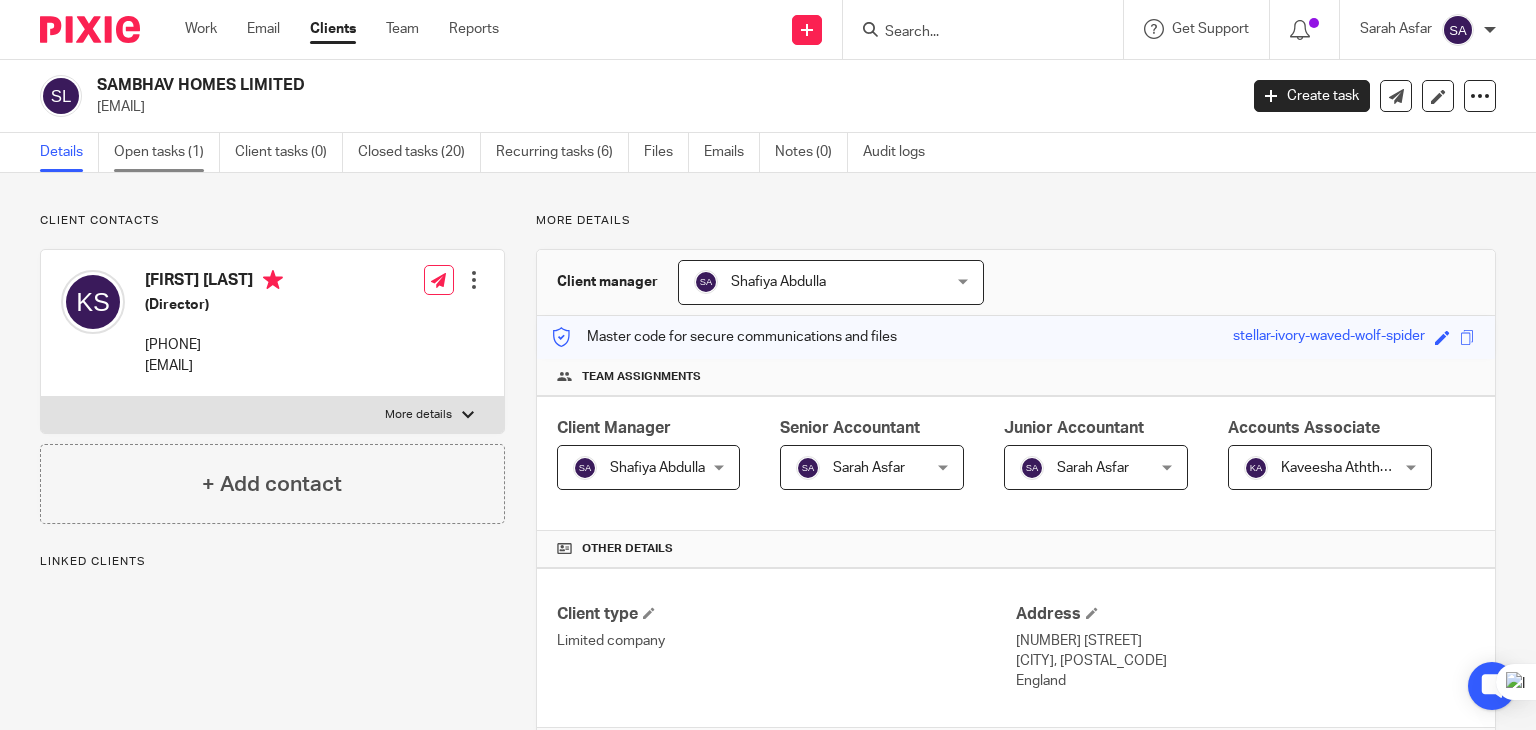 scroll, scrollTop: 0, scrollLeft: 0, axis: both 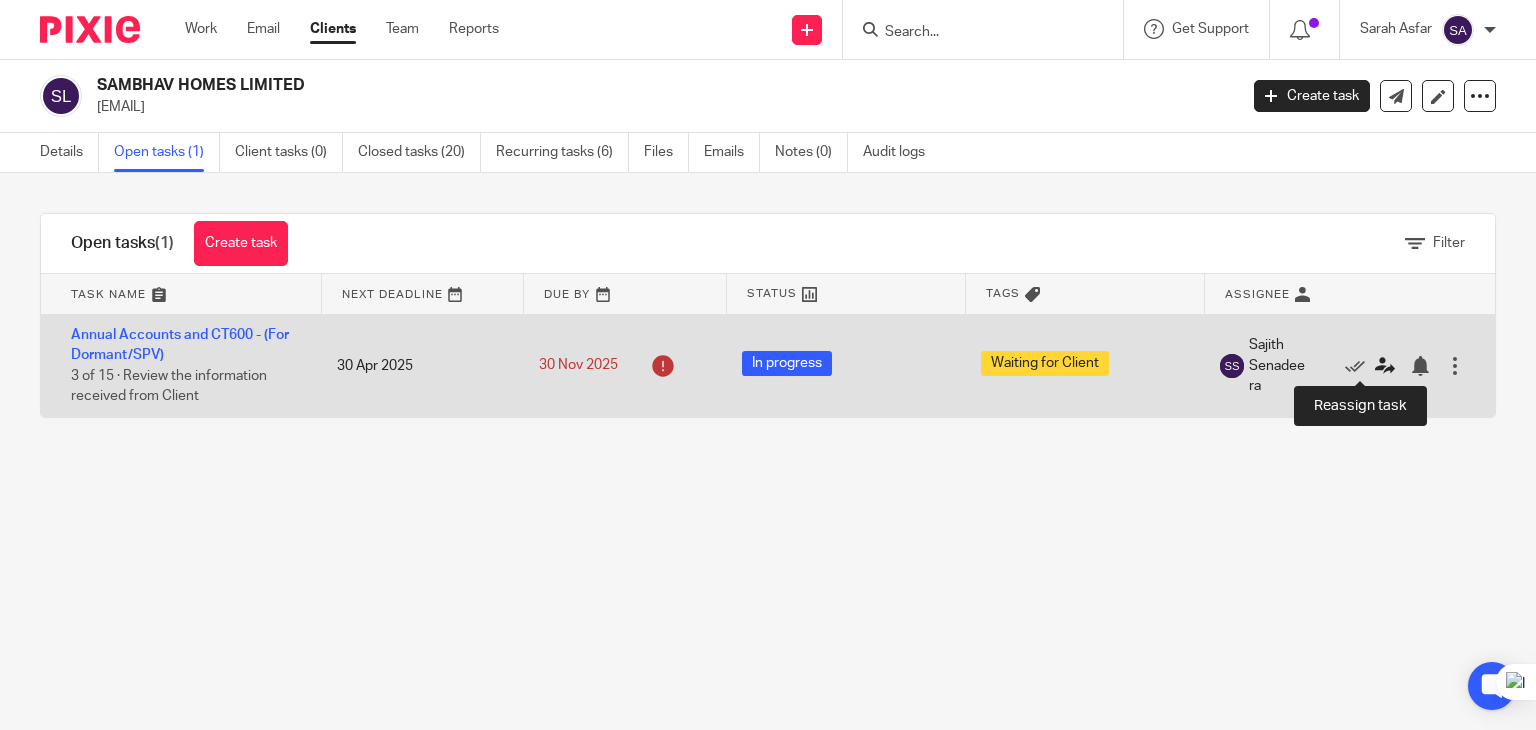 click at bounding box center [1385, 366] 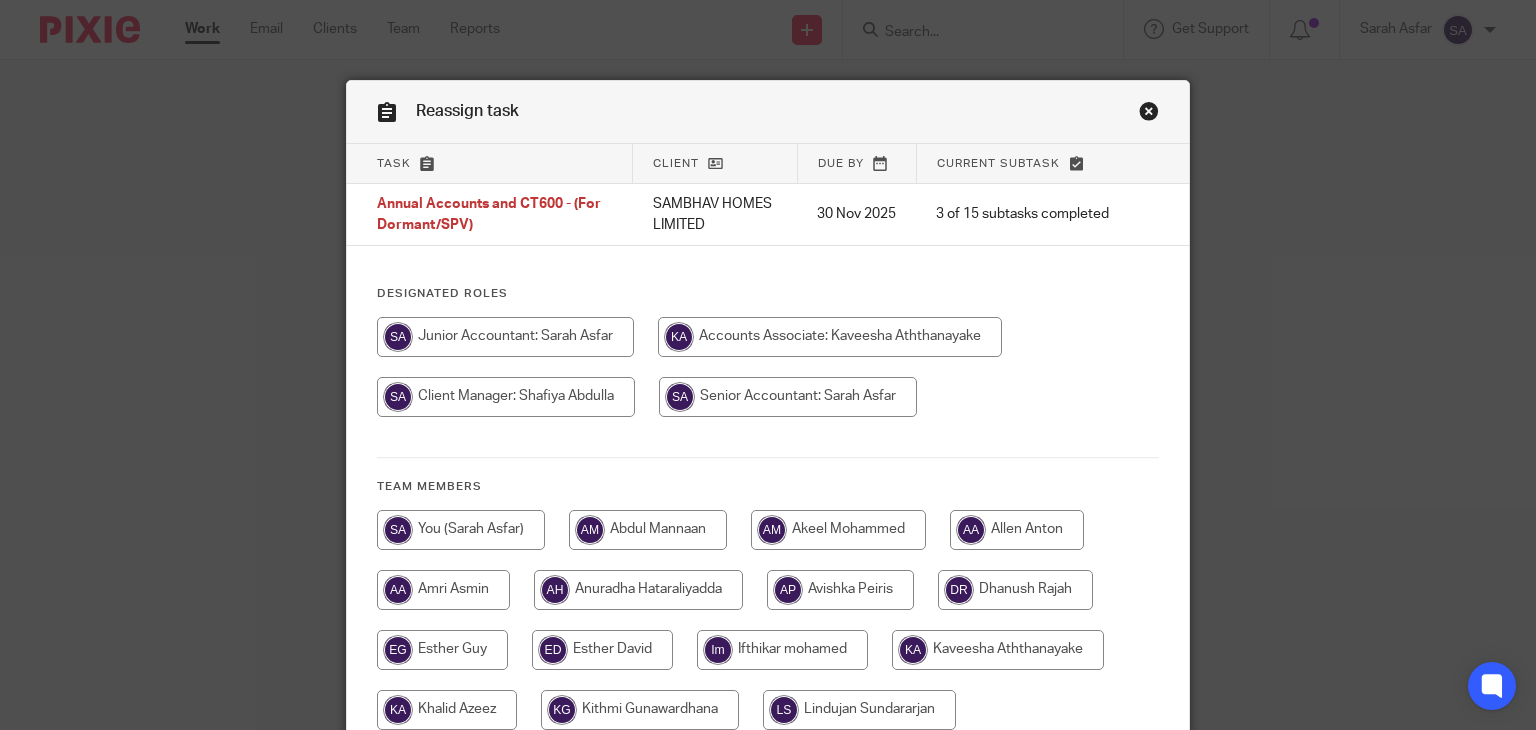 scroll, scrollTop: 0, scrollLeft: 0, axis: both 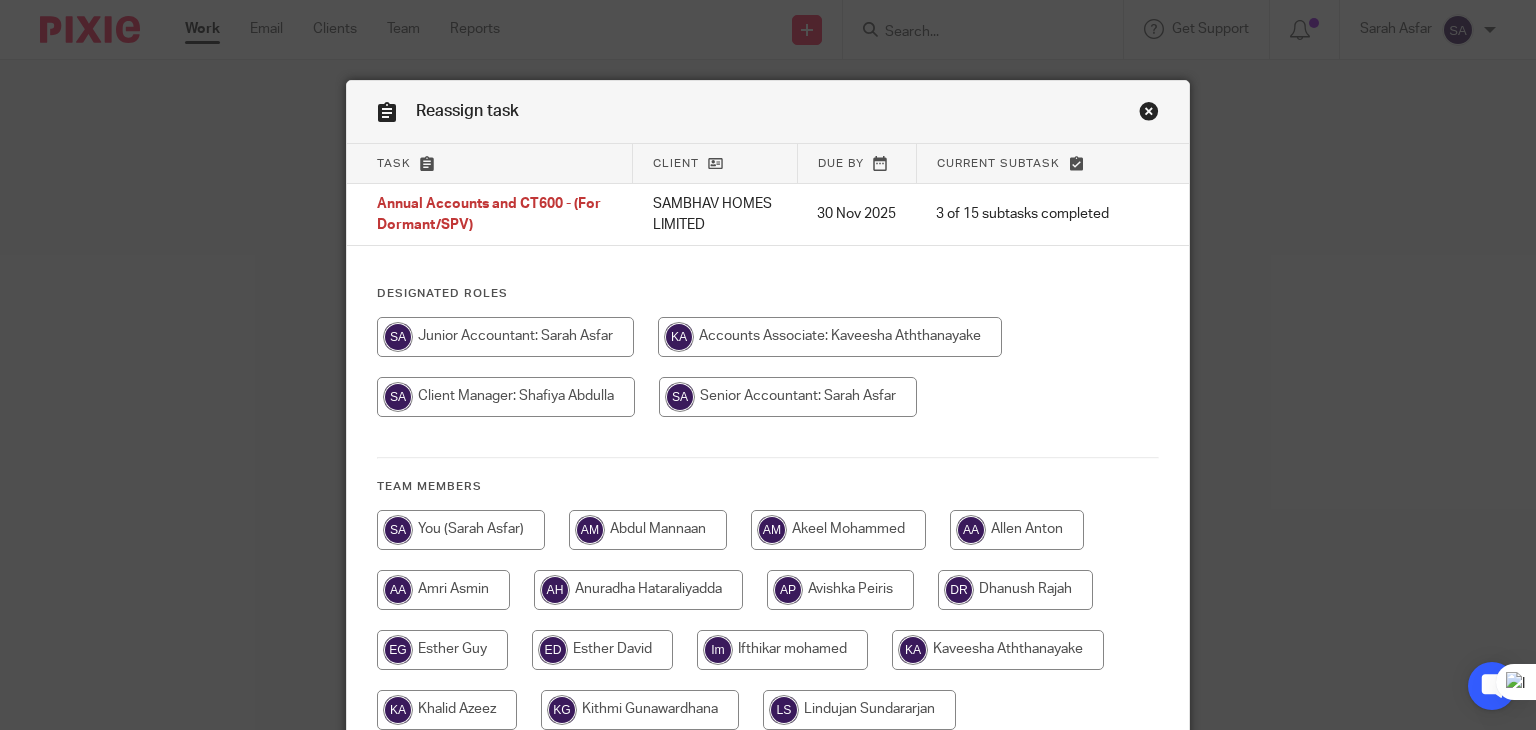 drag, startPoint x: 460, startPoint y: 531, endPoint x: 845, endPoint y: 500, distance: 386.24603 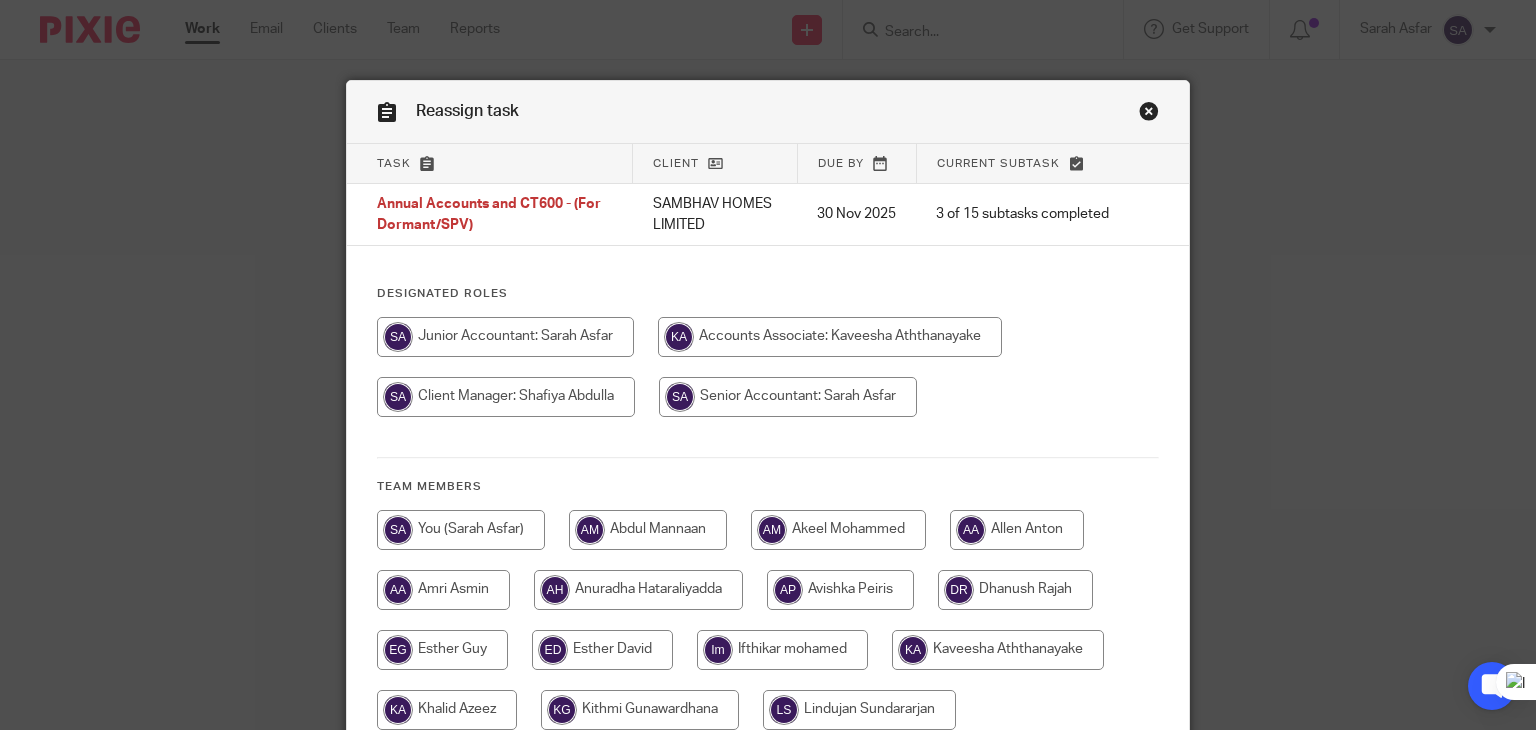 click at bounding box center [505, 337] 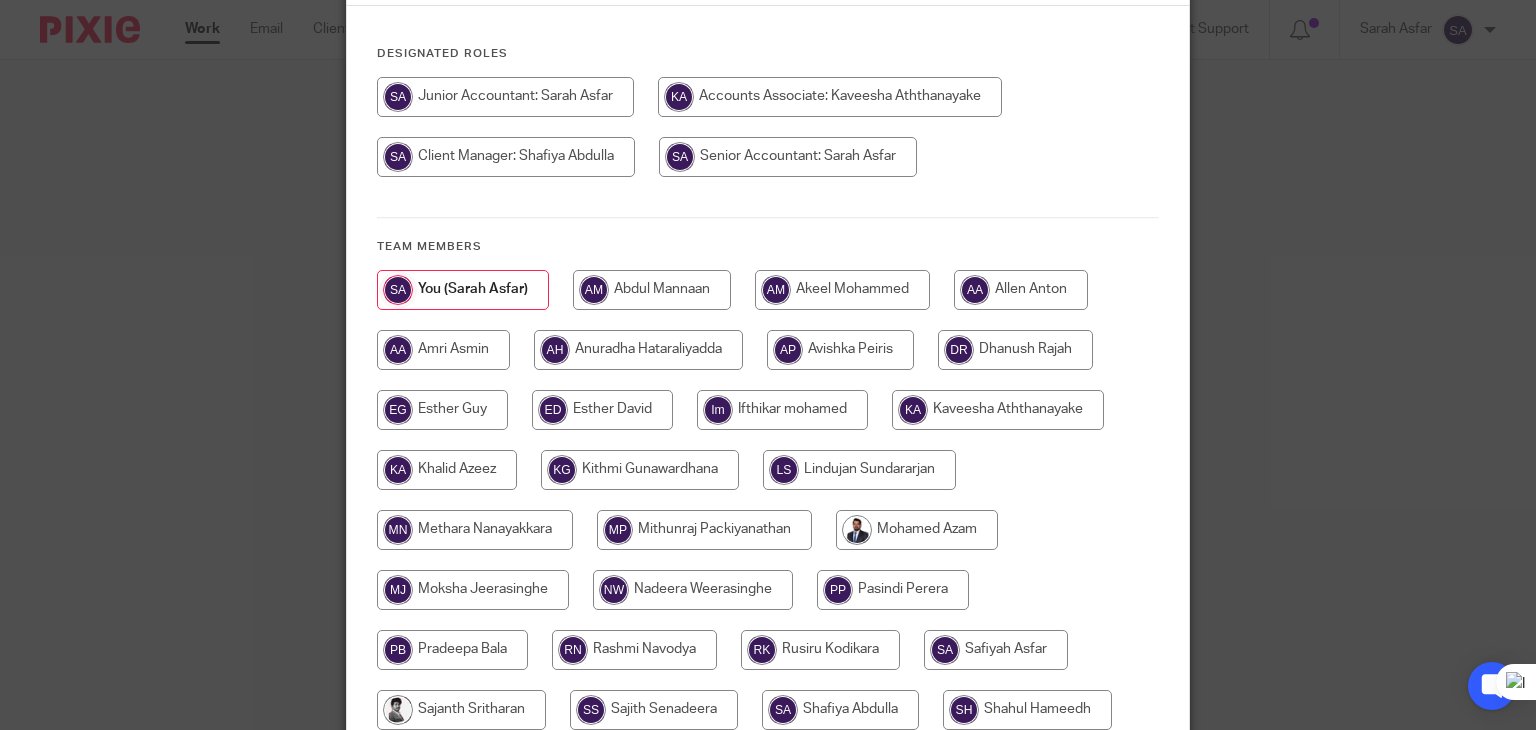 scroll, scrollTop: 544, scrollLeft: 0, axis: vertical 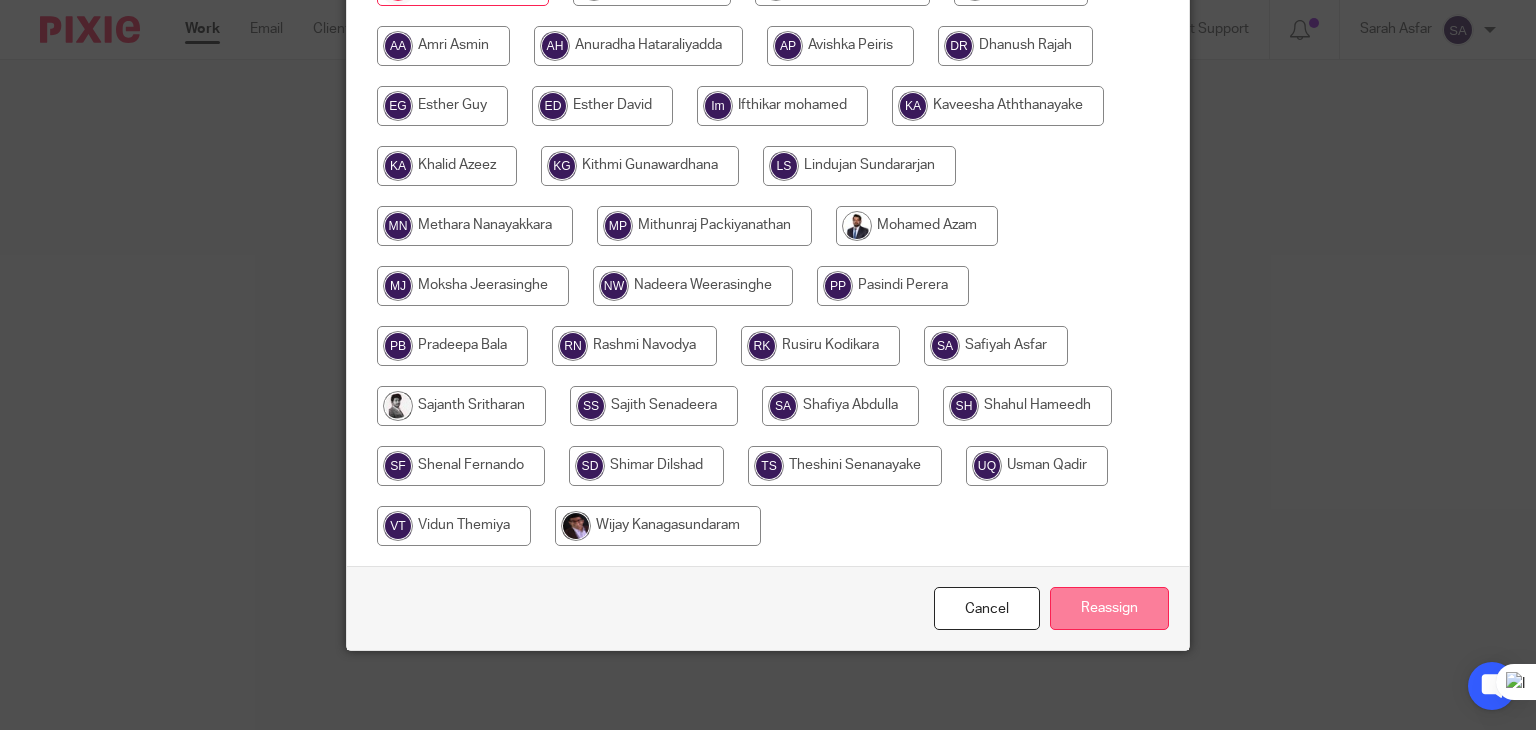 click on "Reassign" at bounding box center (1109, 608) 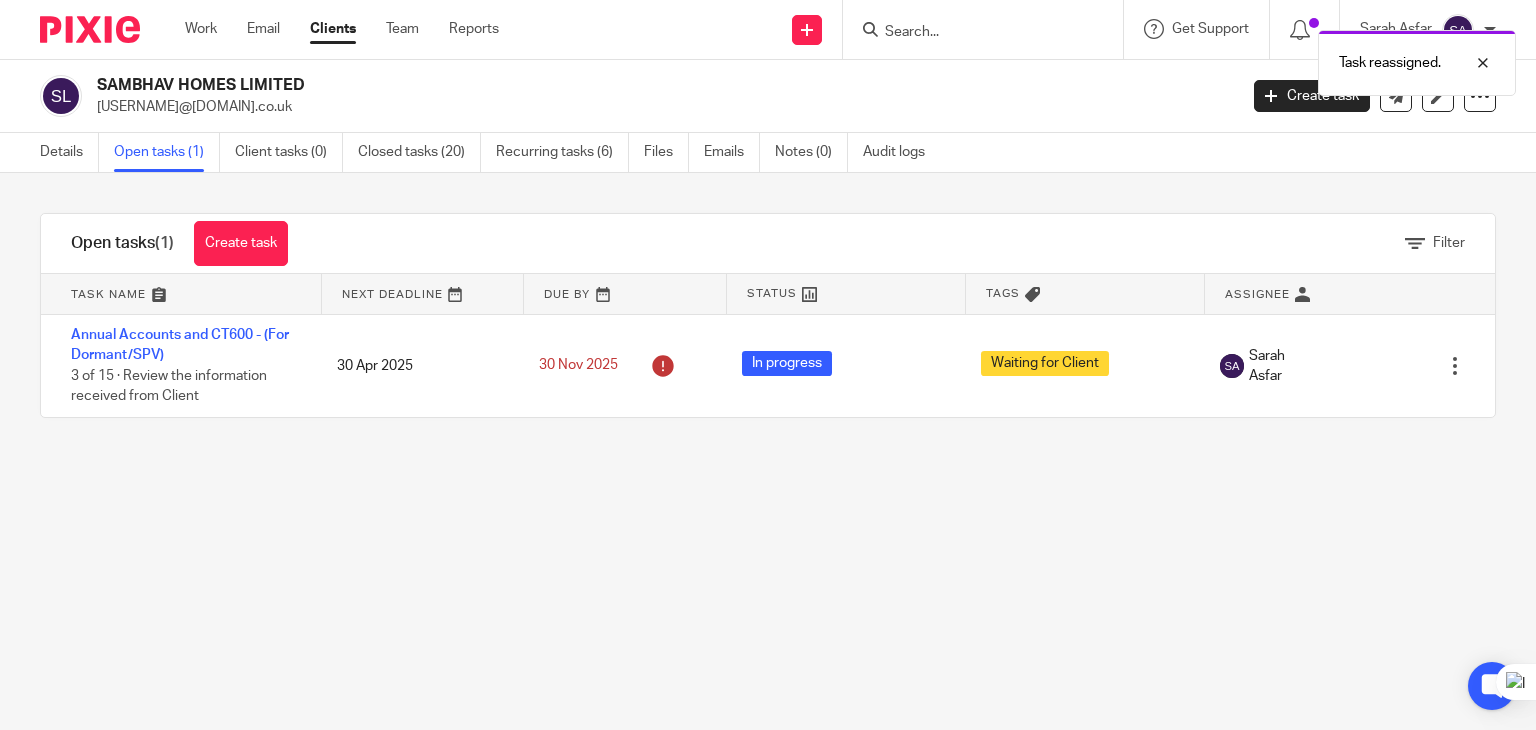scroll, scrollTop: 0, scrollLeft: 0, axis: both 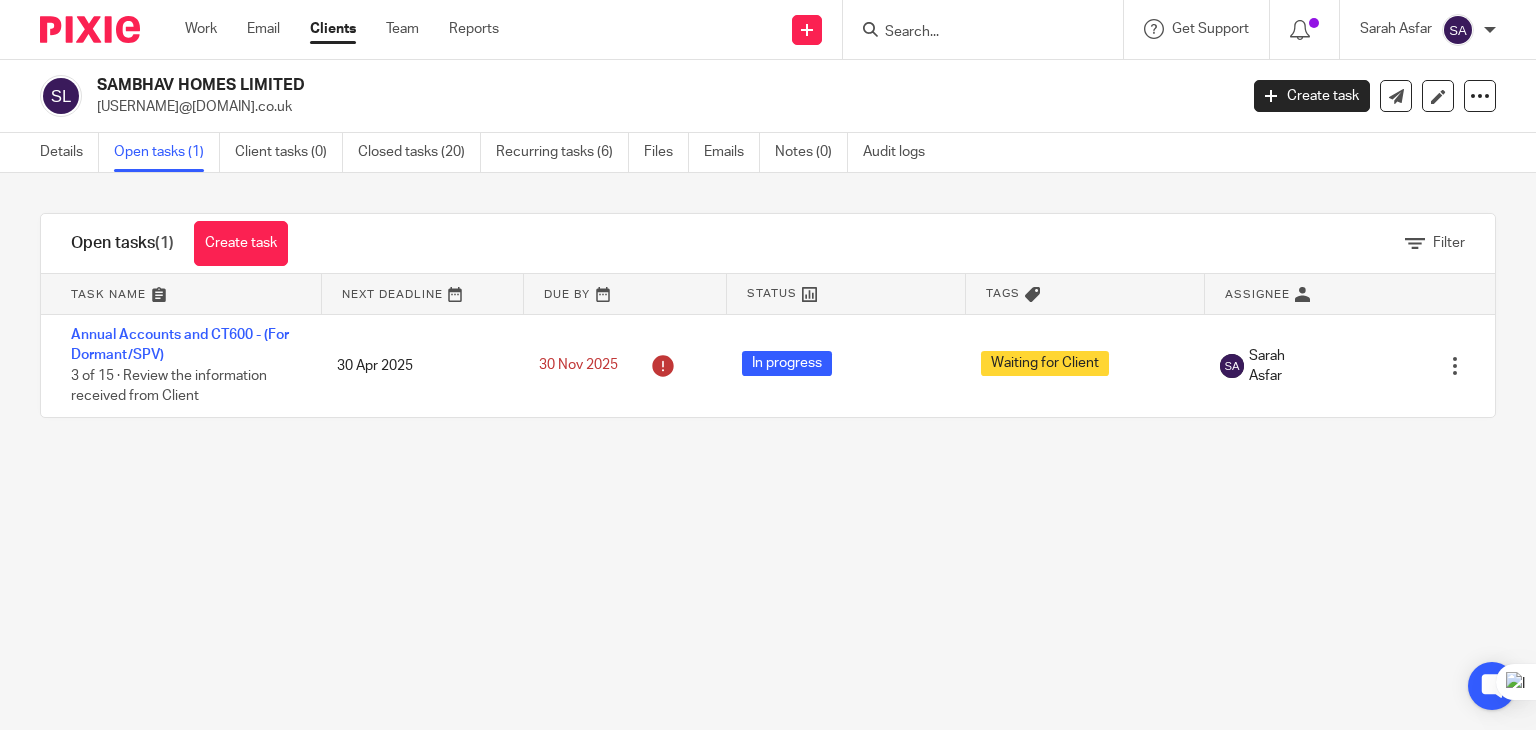 click at bounding box center (973, 33) 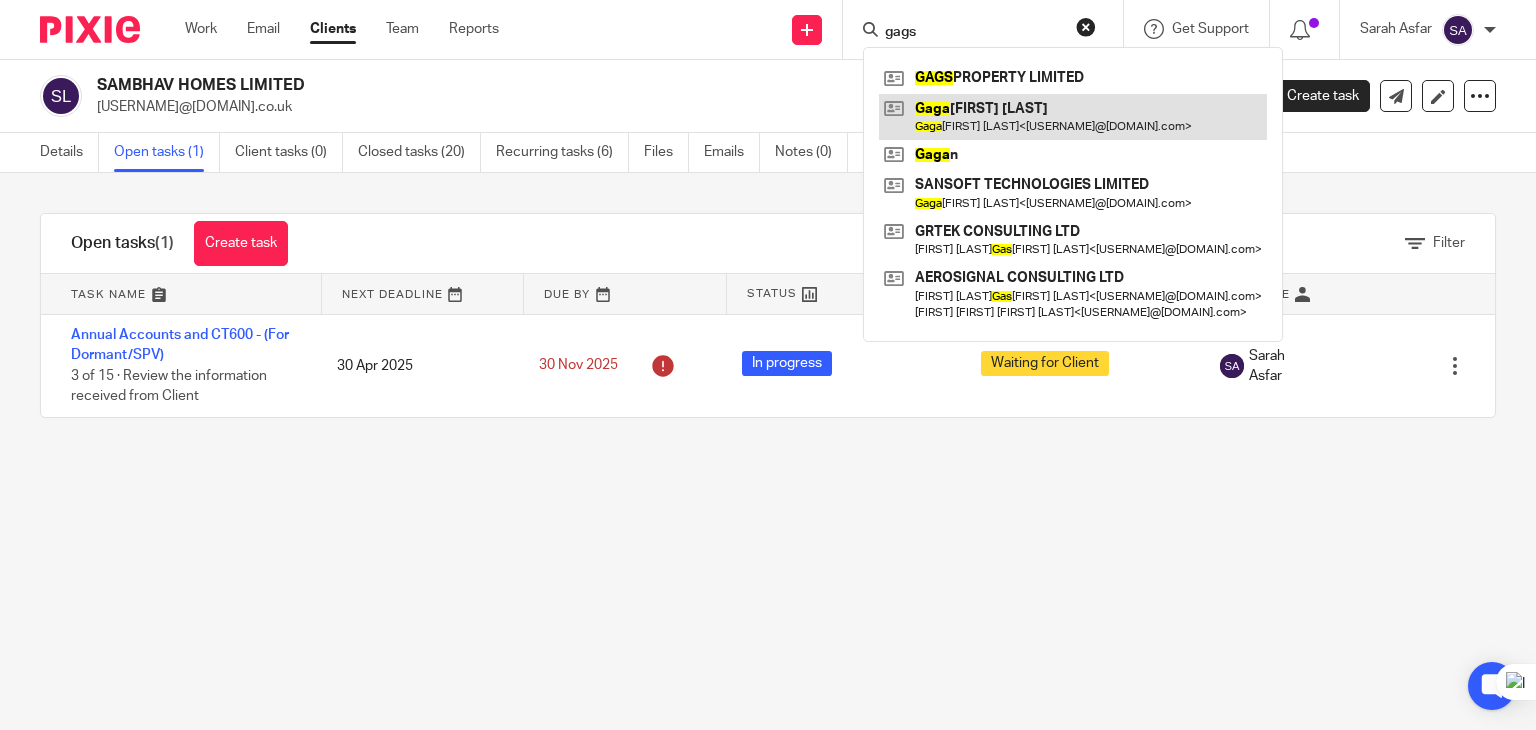 type on "gags" 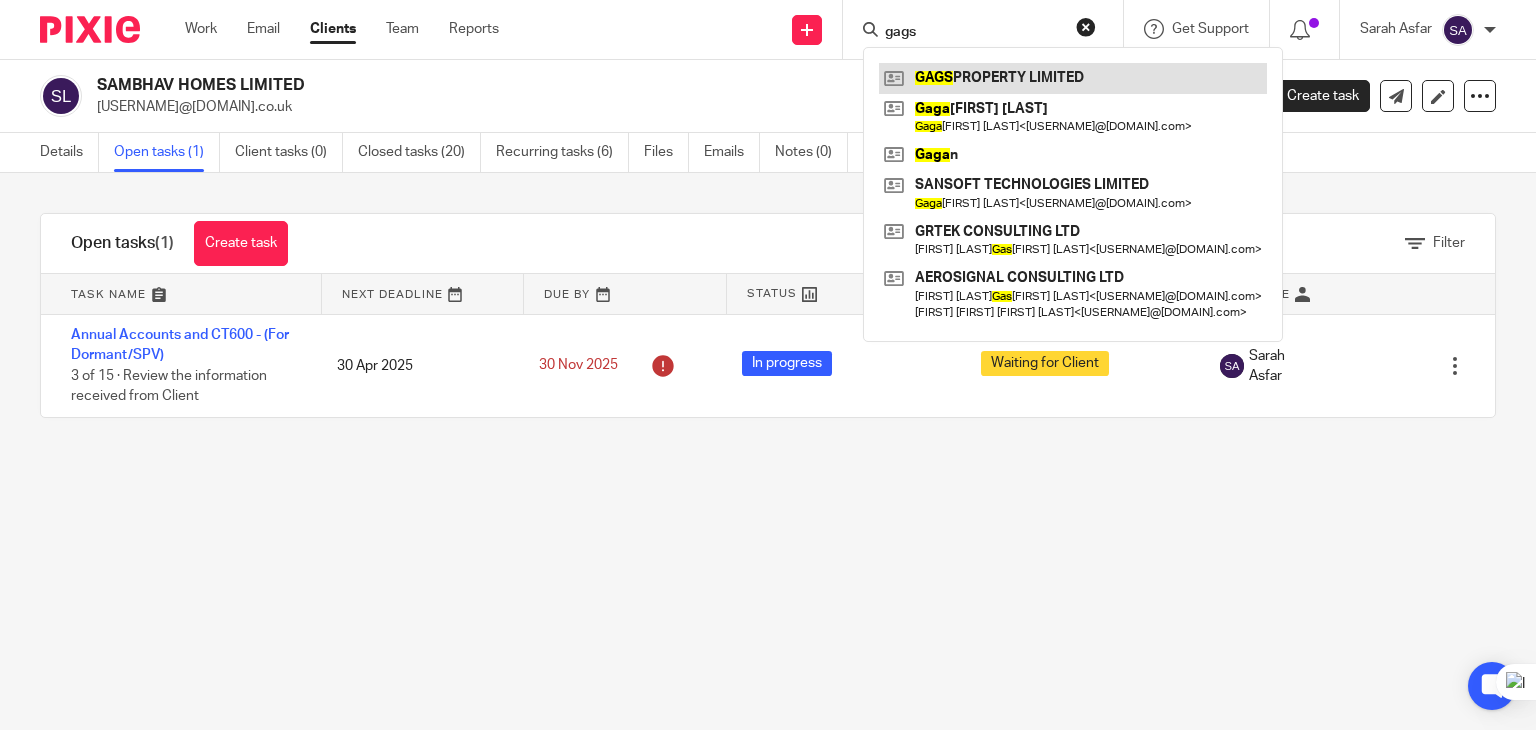 click at bounding box center [1073, 78] 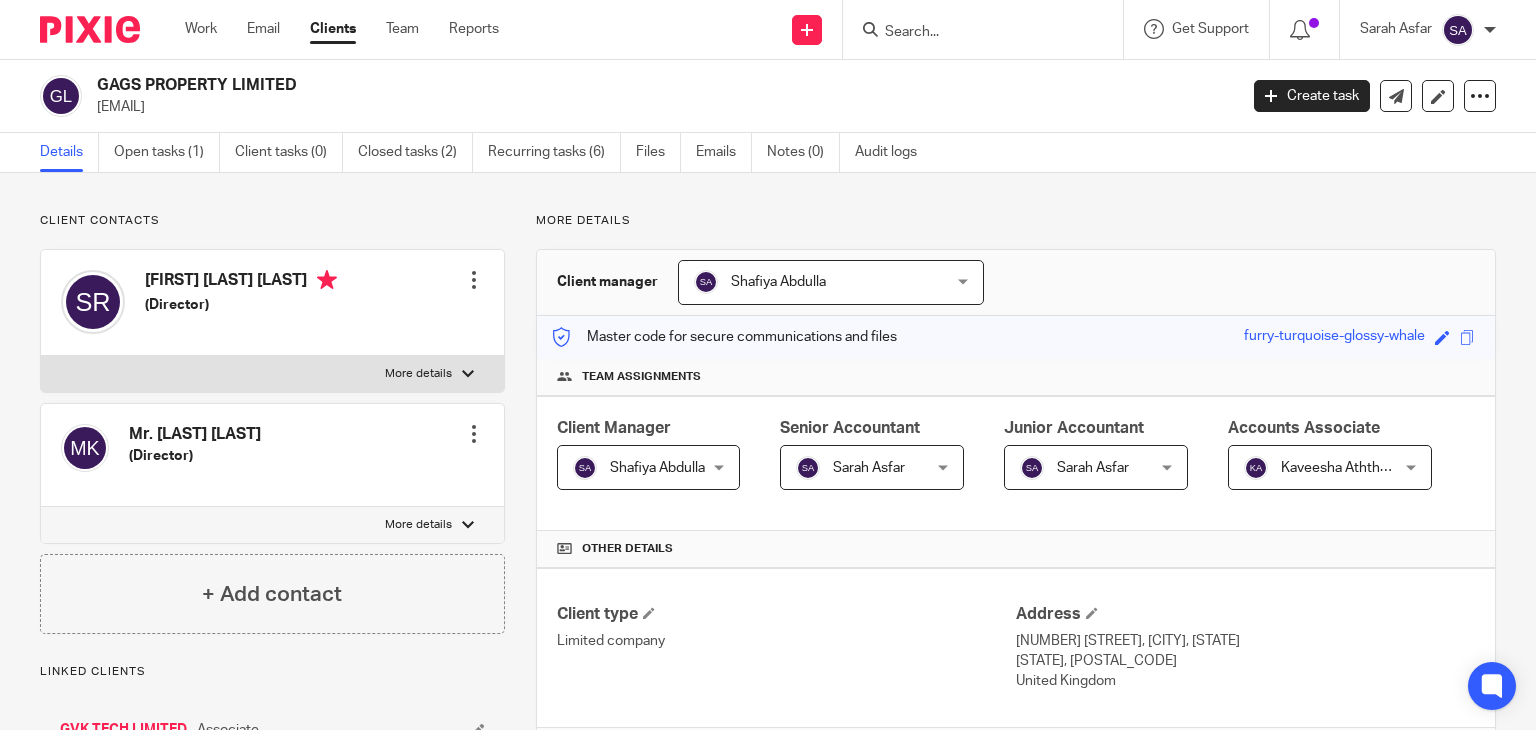 scroll, scrollTop: 0, scrollLeft: 0, axis: both 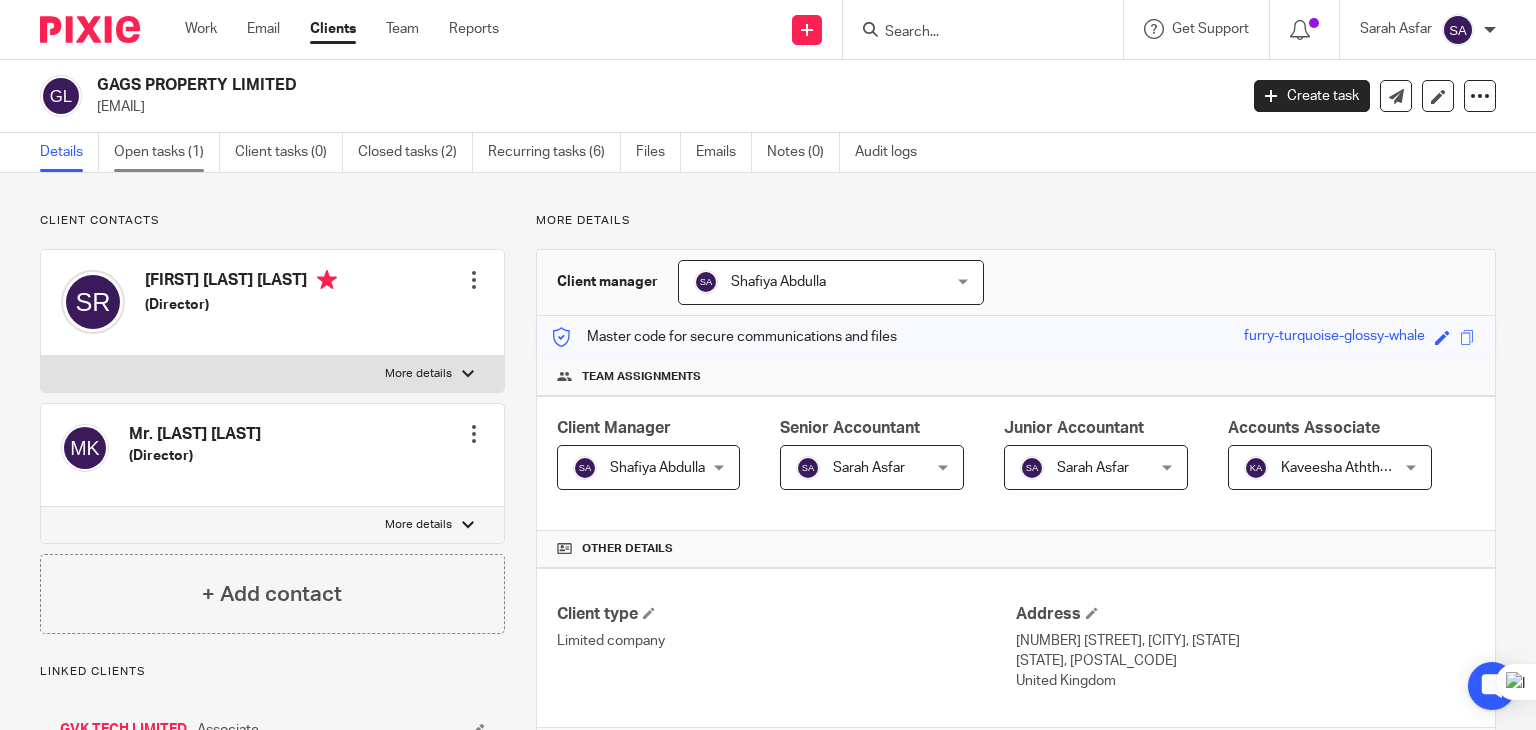 click on "Open tasks (1)" at bounding box center (167, 152) 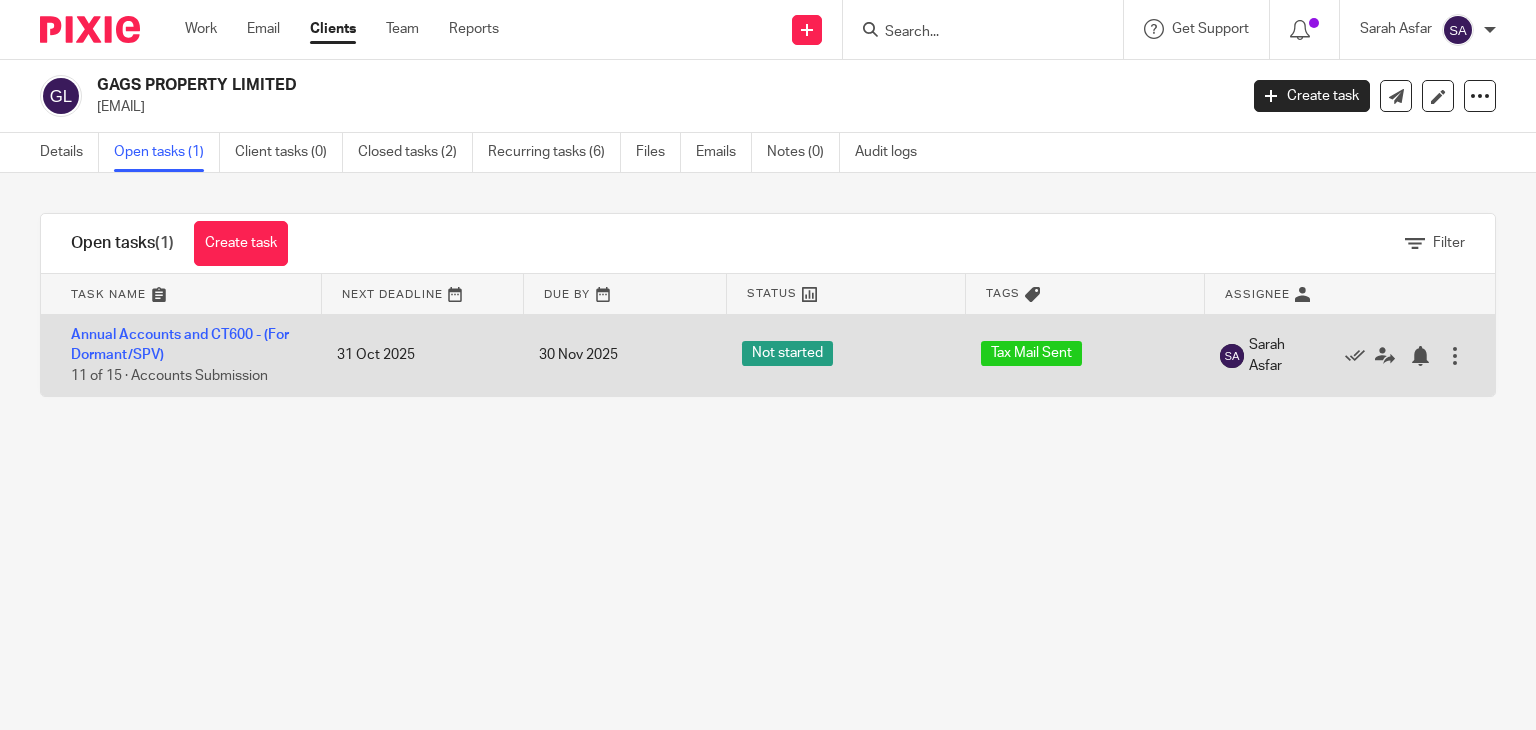 scroll, scrollTop: 0, scrollLeft: 0, axis: both 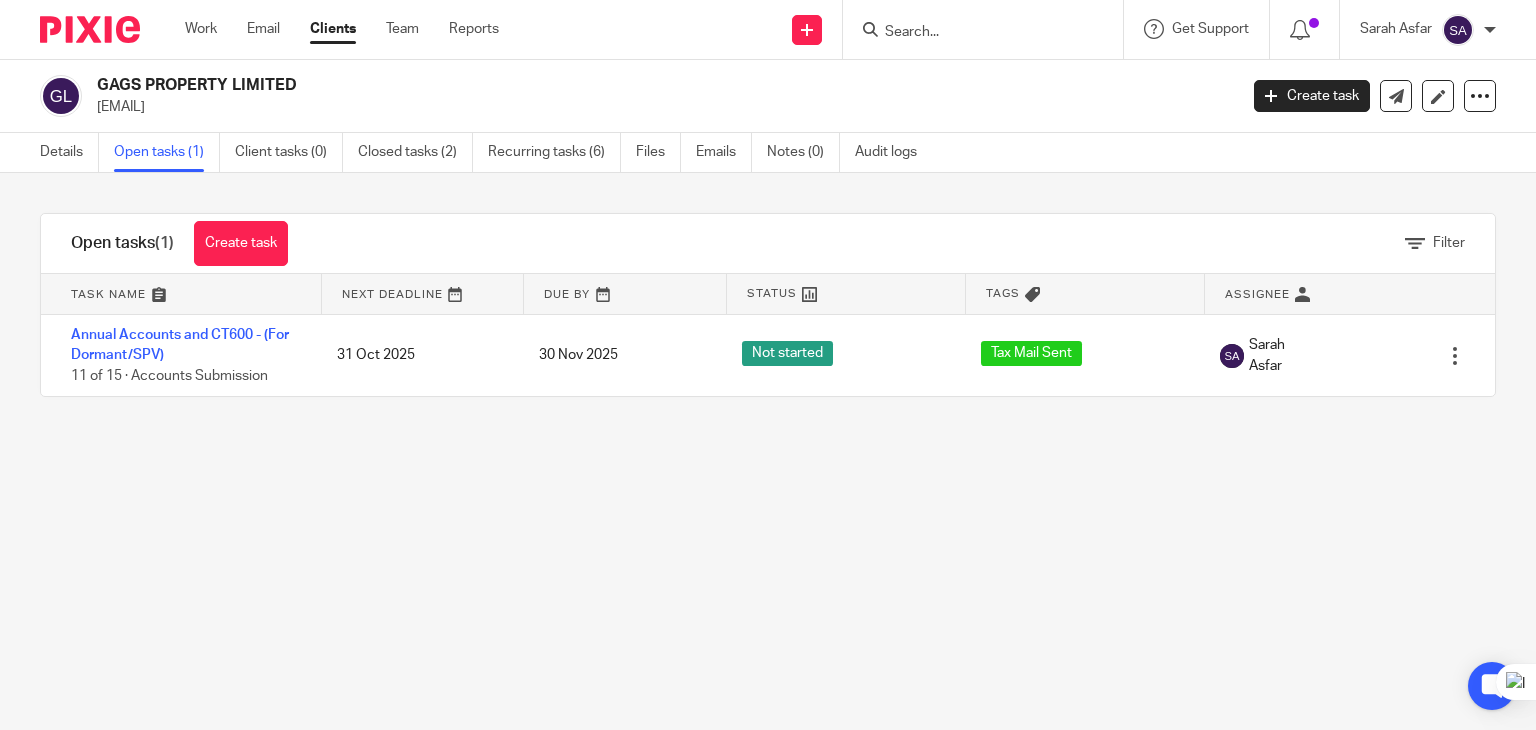 click at bounding box center (973, 33) 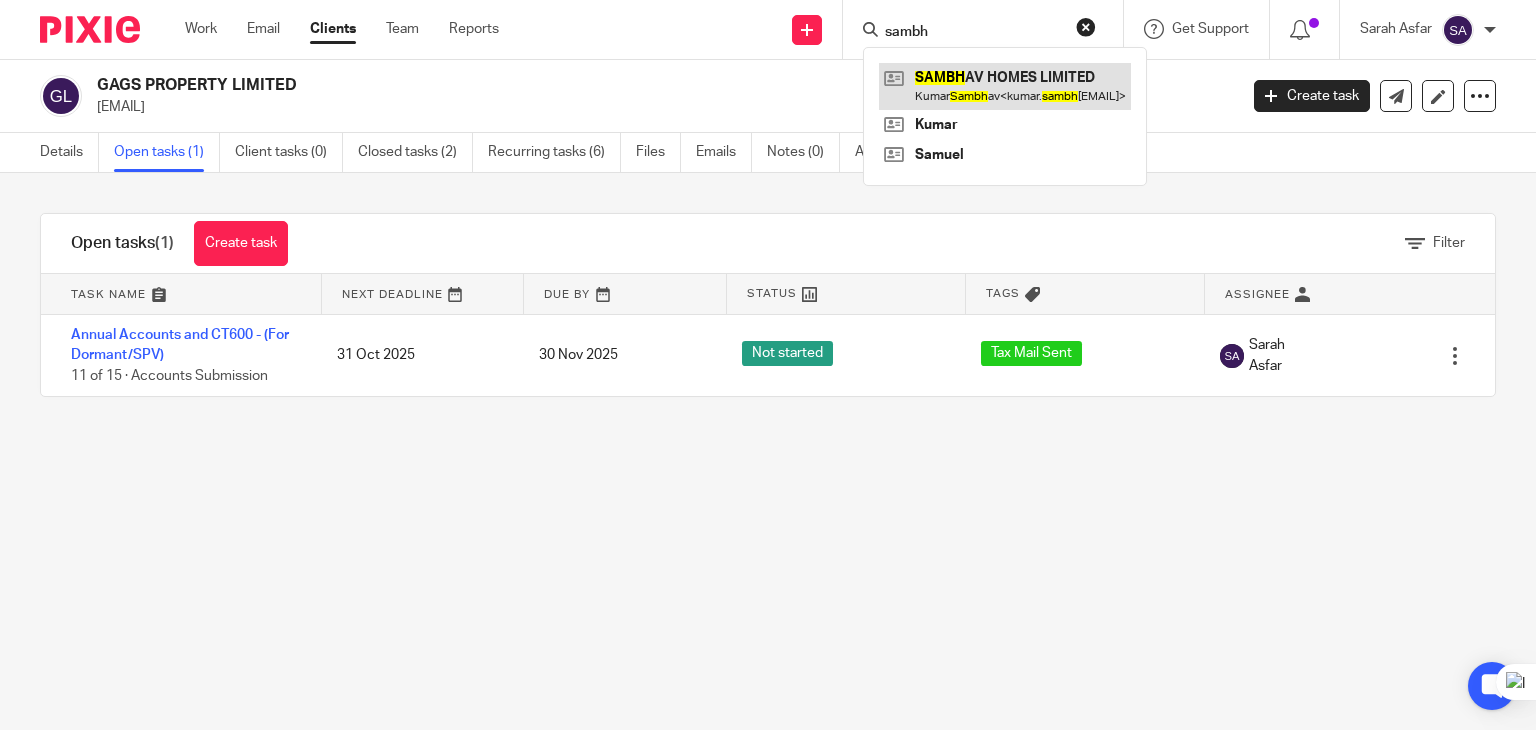 type on "sambh" 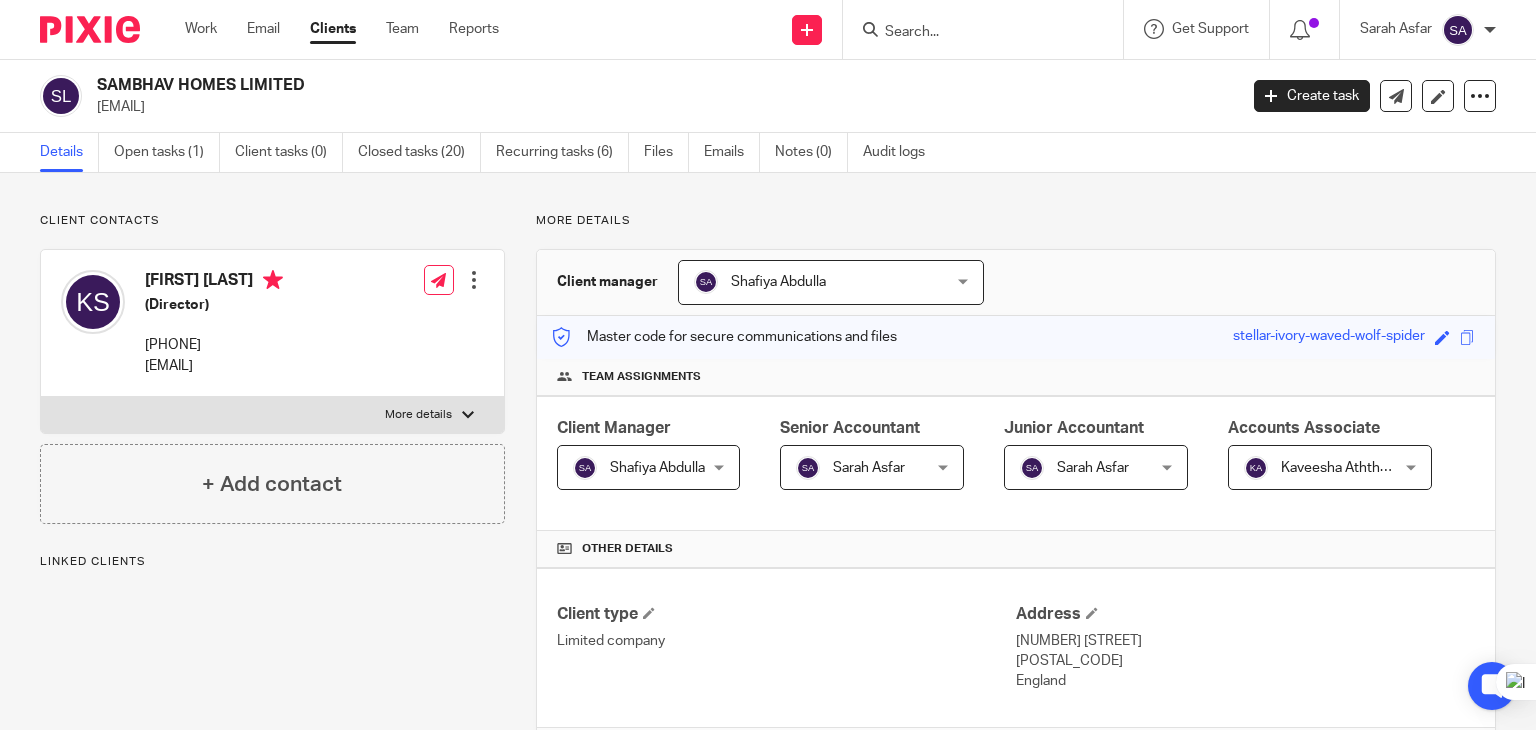 click on "Open tasks (1)" at bounding box center (167, 152) 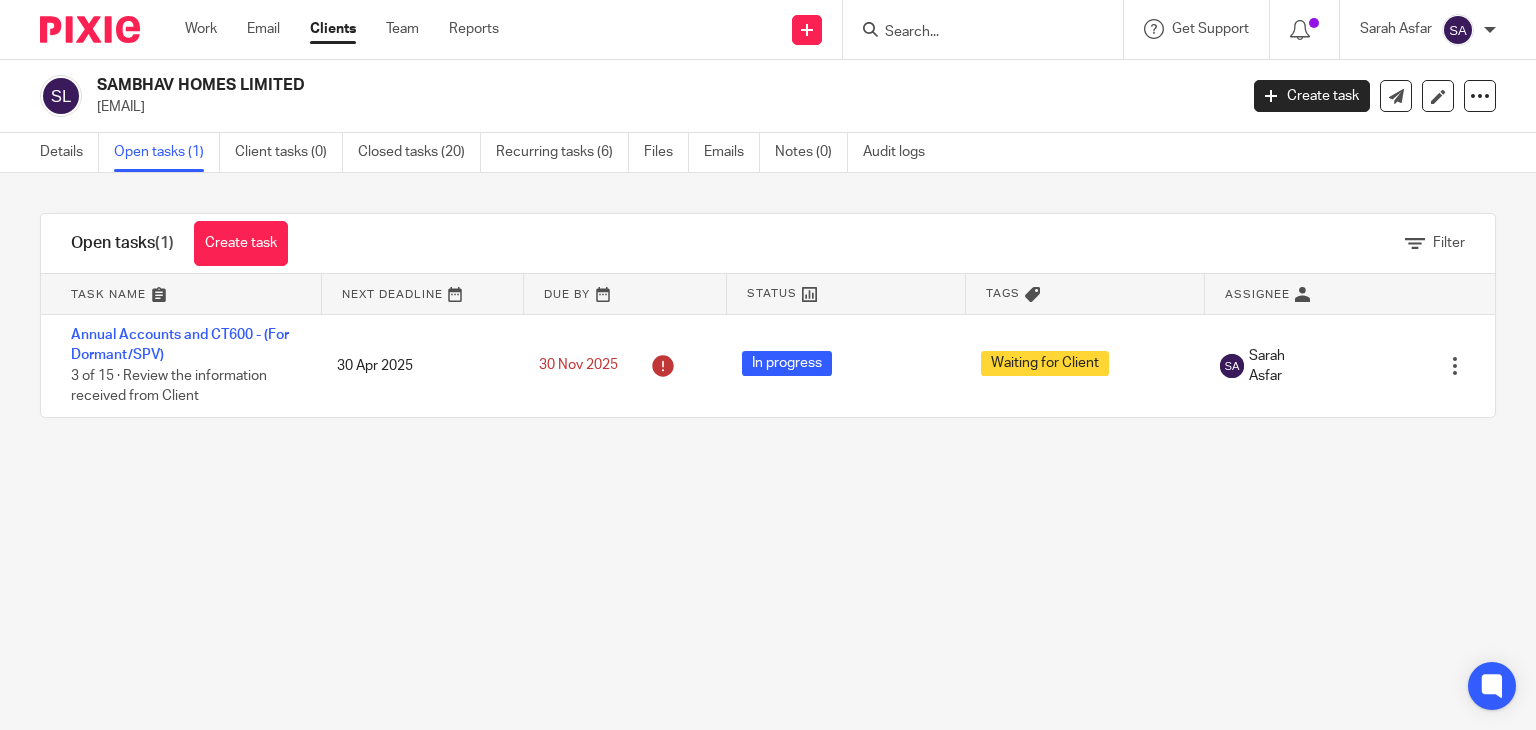 scroll, scrollTop: 0, scrollLeft: 0, axis: both 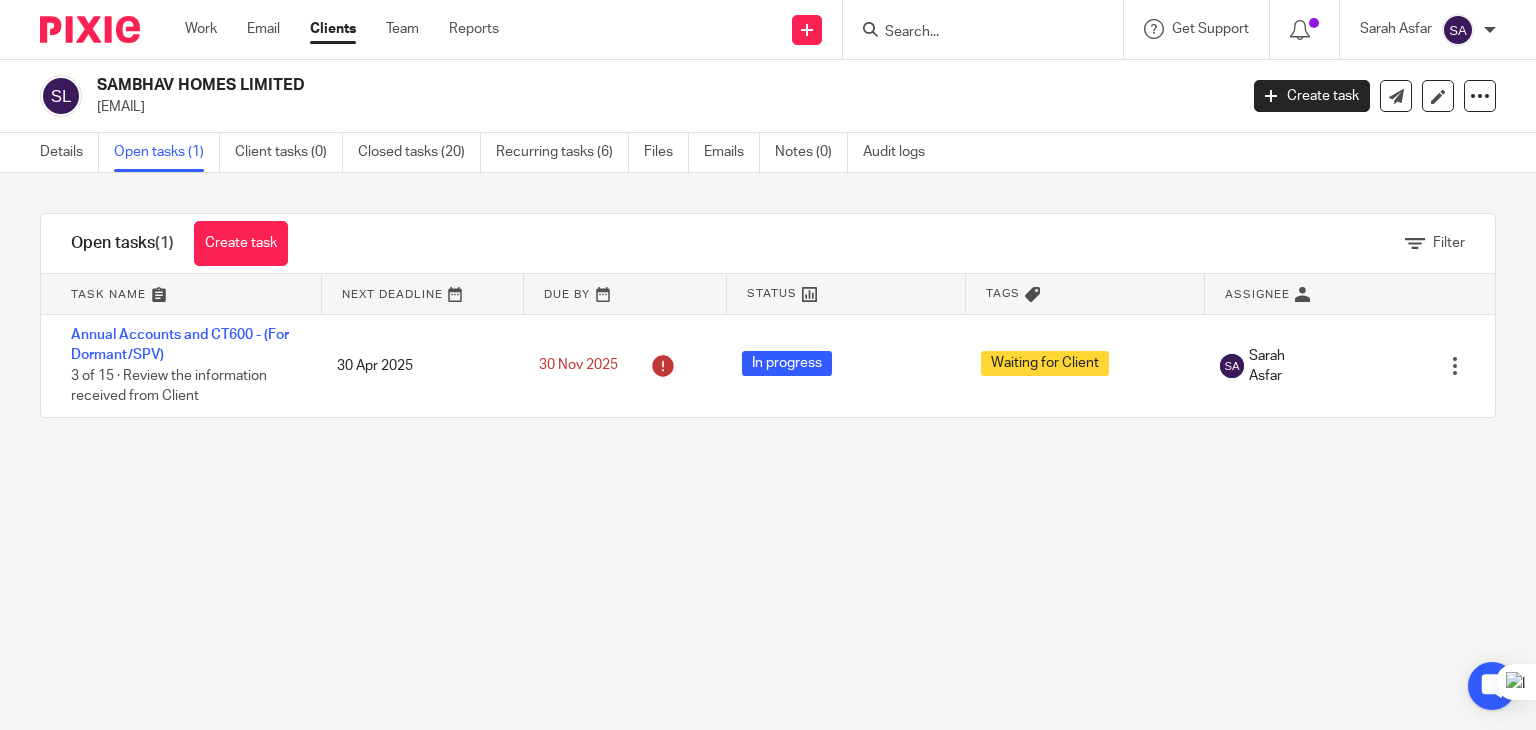 click at bounding box center (973, 33) 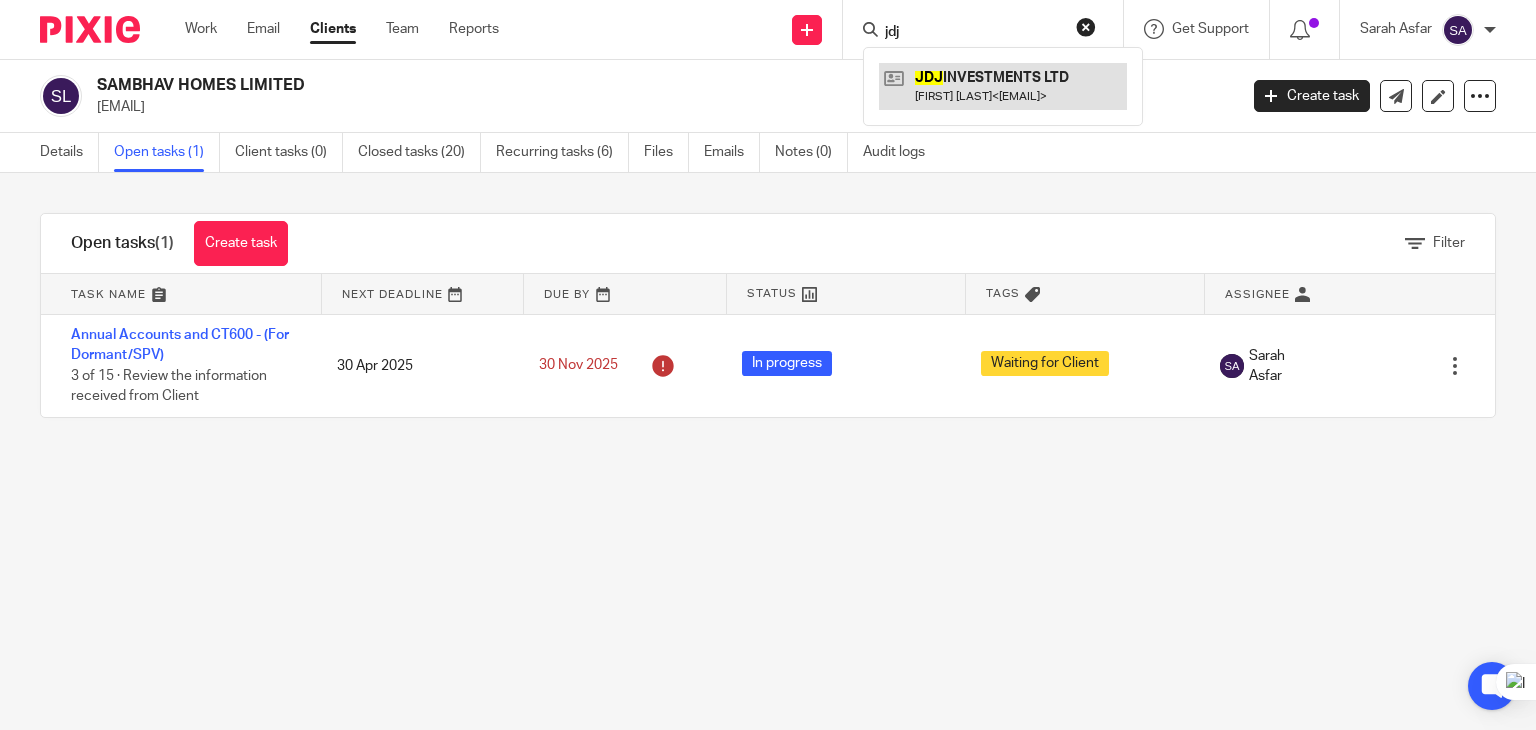 type on "jdj" 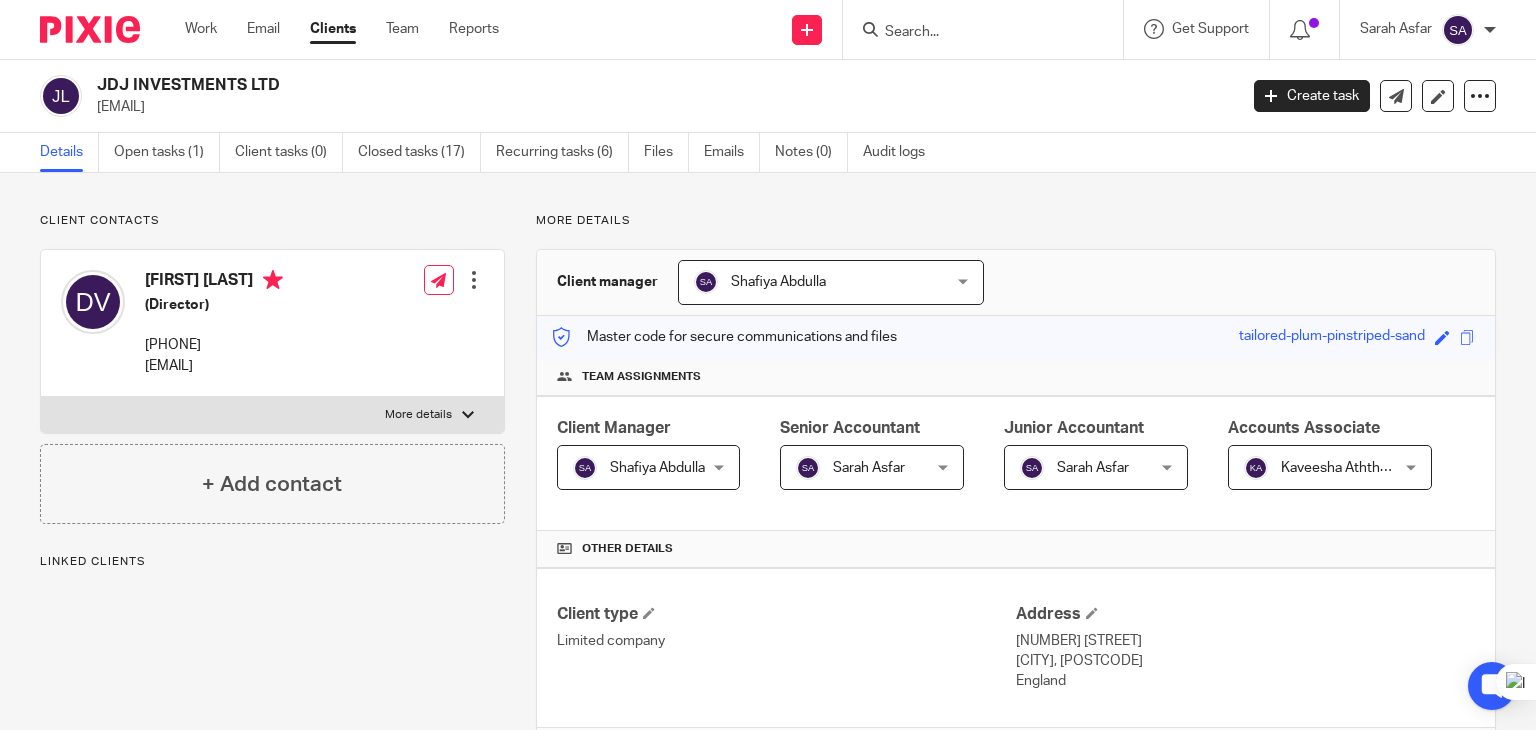 scroll, scrollTop: 0, scrollLeft: 0, axis: both 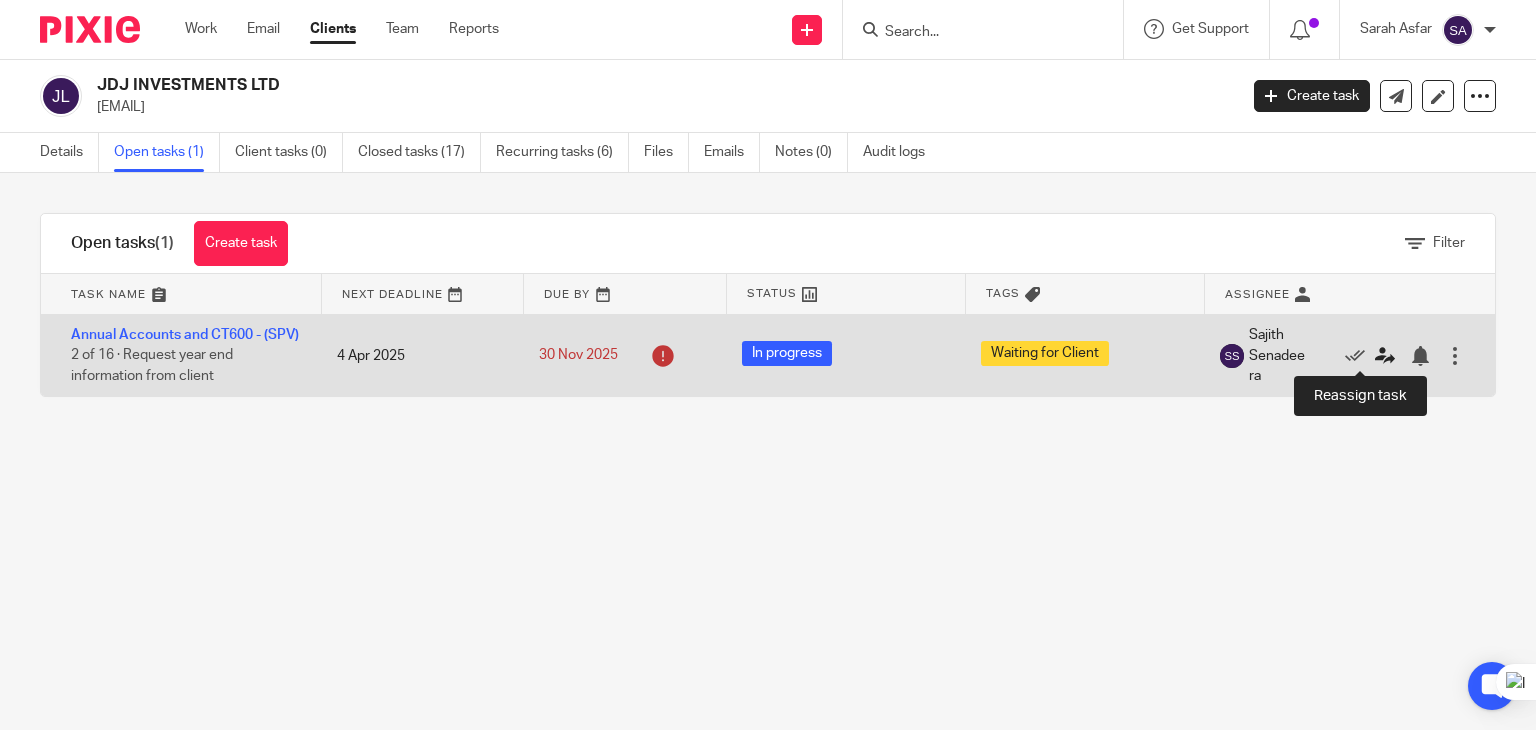 click at bounding box center [1385, 356] 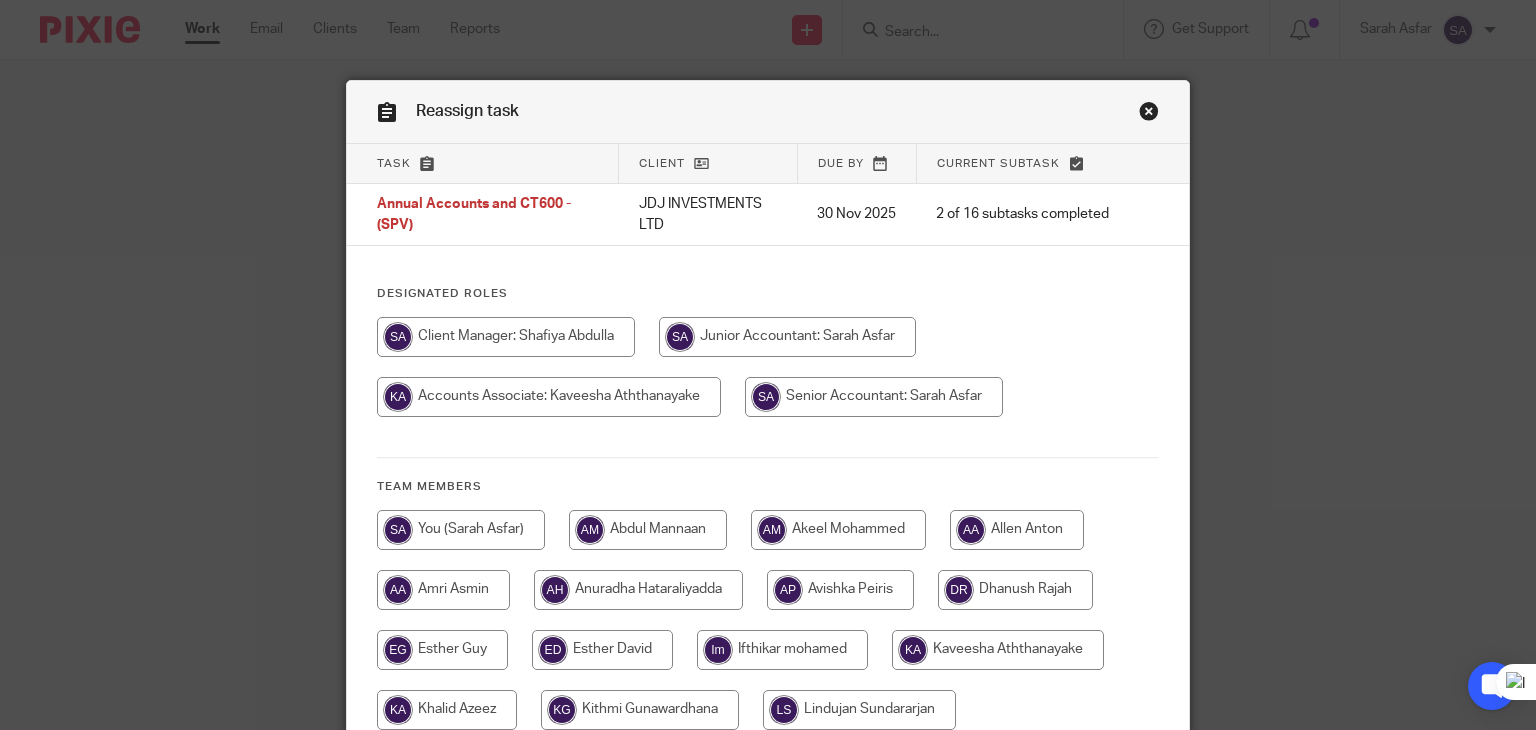 scroll, scrollTop: 0, scrollLeft: 0, axis: both 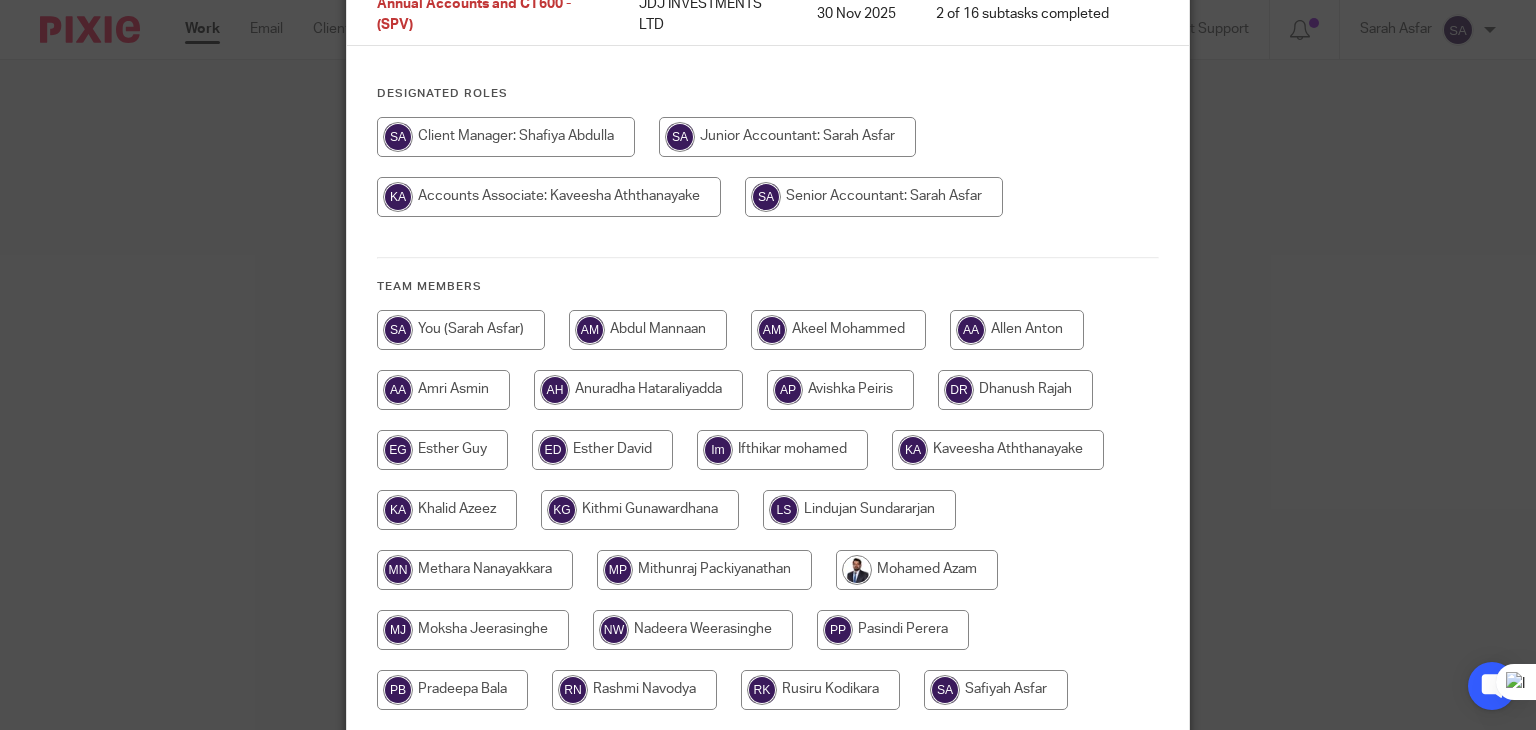 click at bounding box center [461, 330] 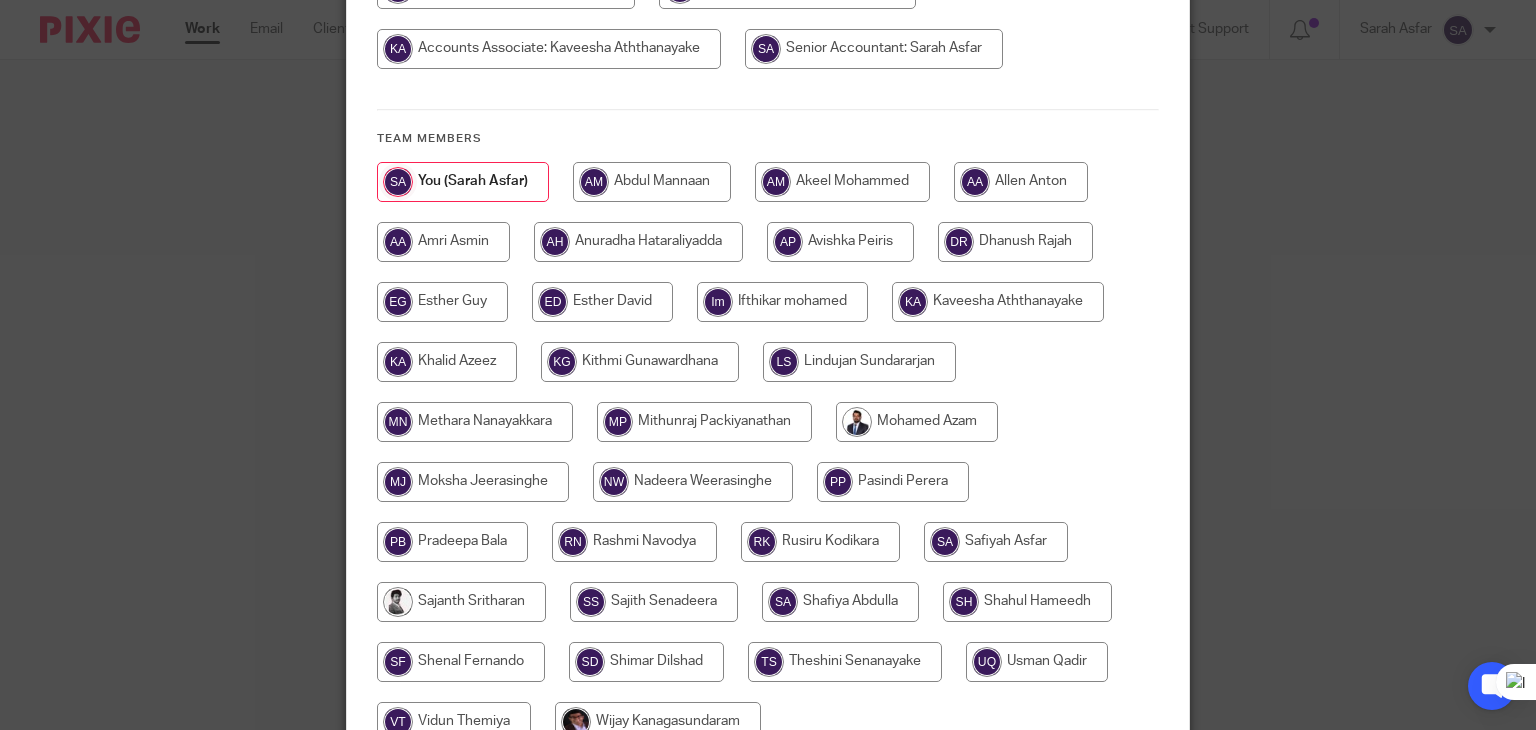 scroll, scrollTop: 544, scrollLeft: 0, axis: vertical 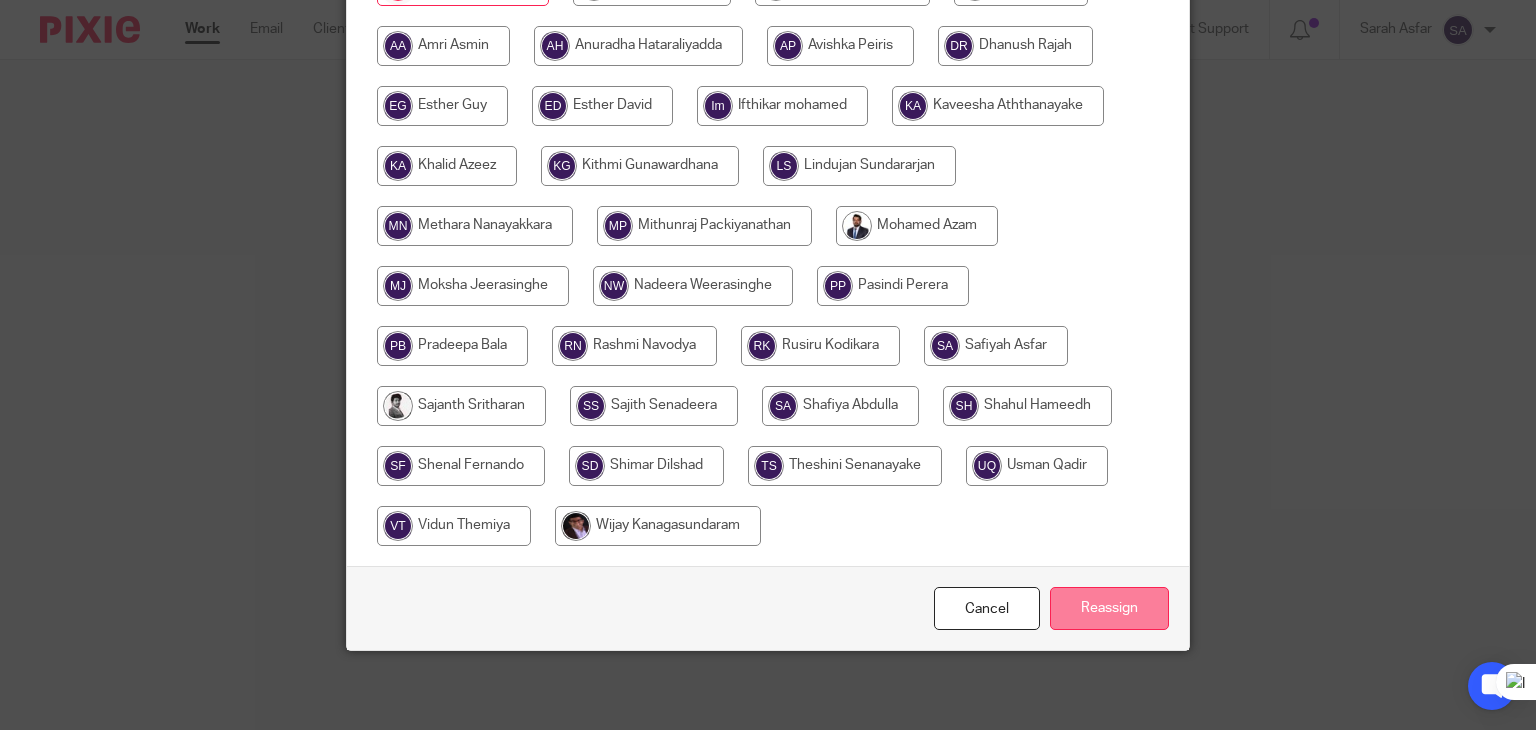click on "Reassign" at bounding box center [1109, 608] 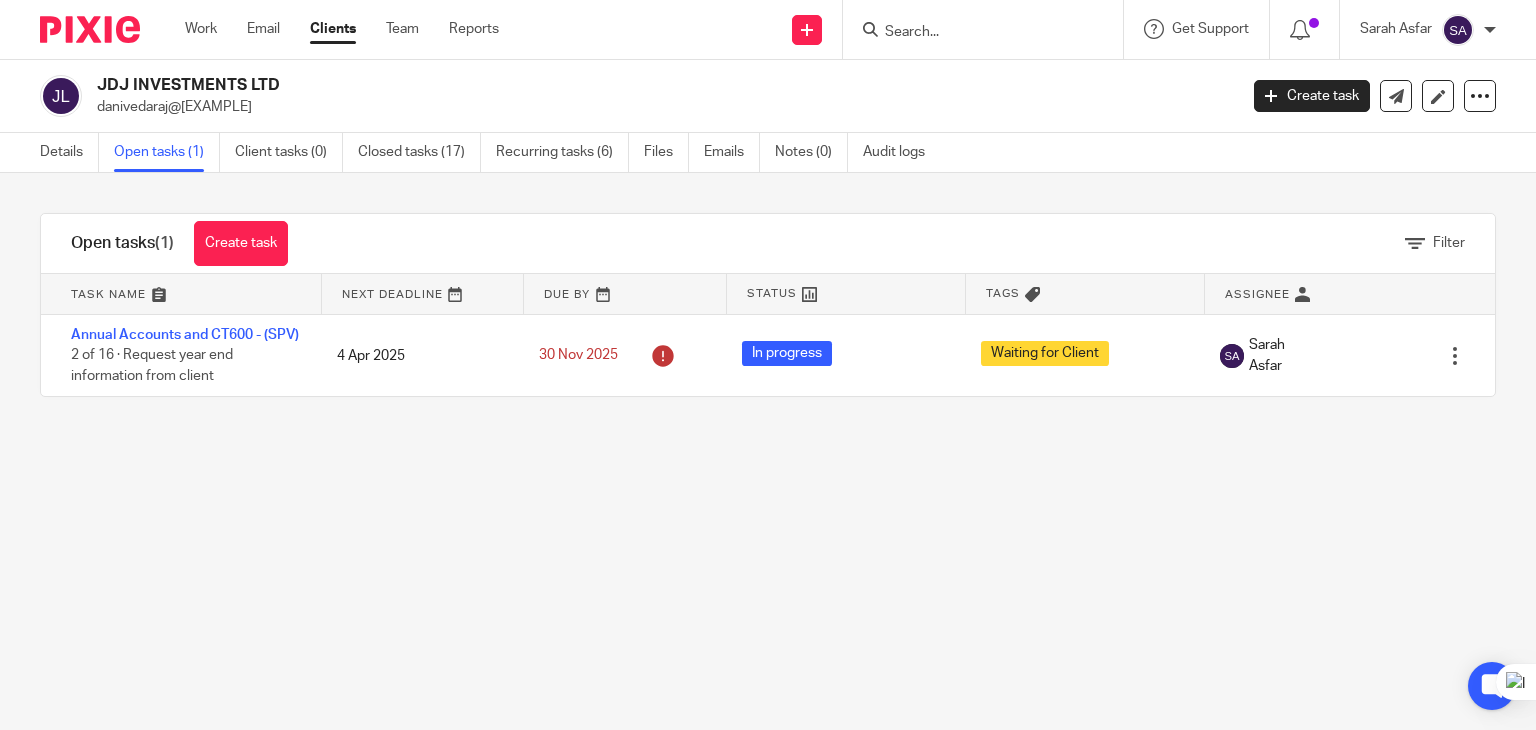 scroll, scrollTop: 0, scrollLeft: 0, axis: both 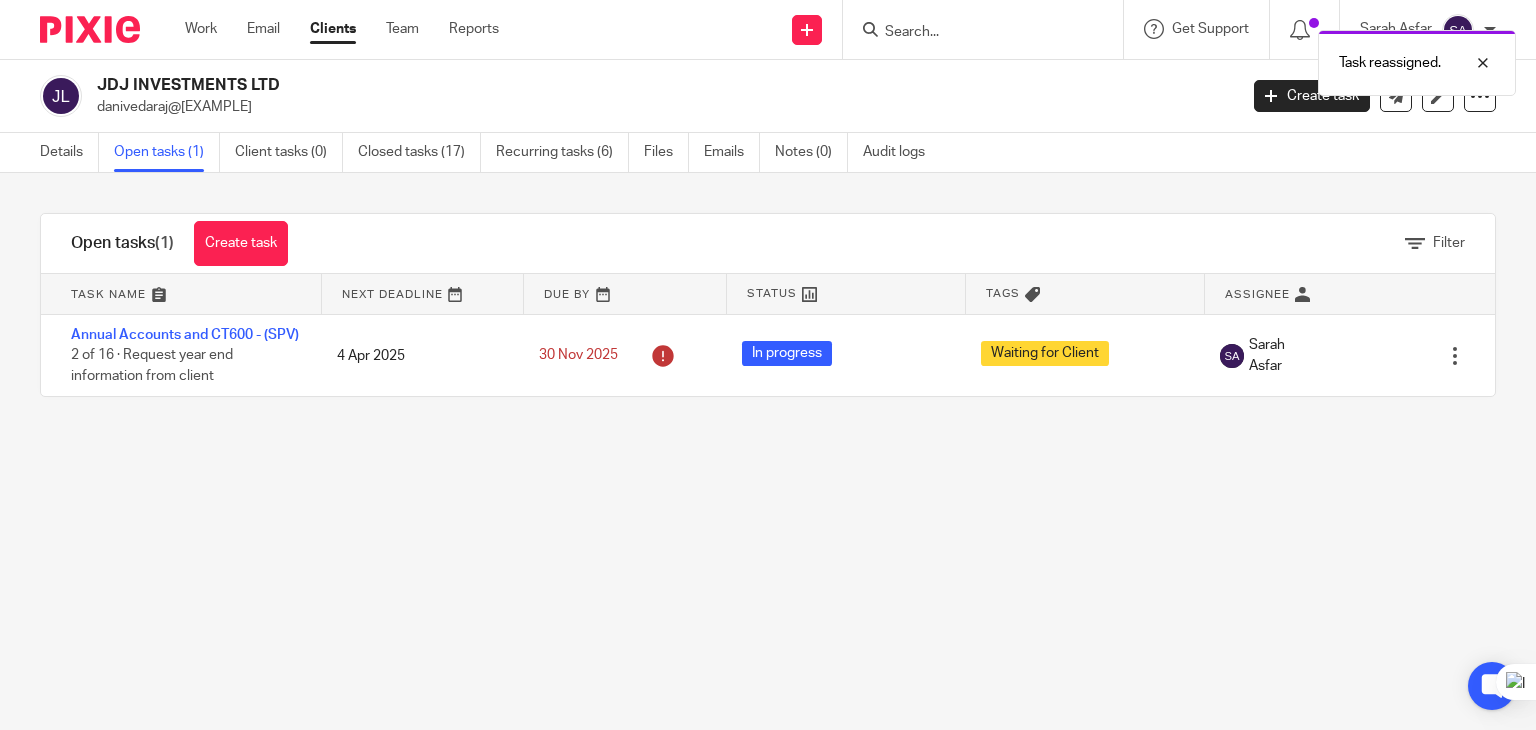 click on "Task reassigned." at bounding box center (1142, 58) 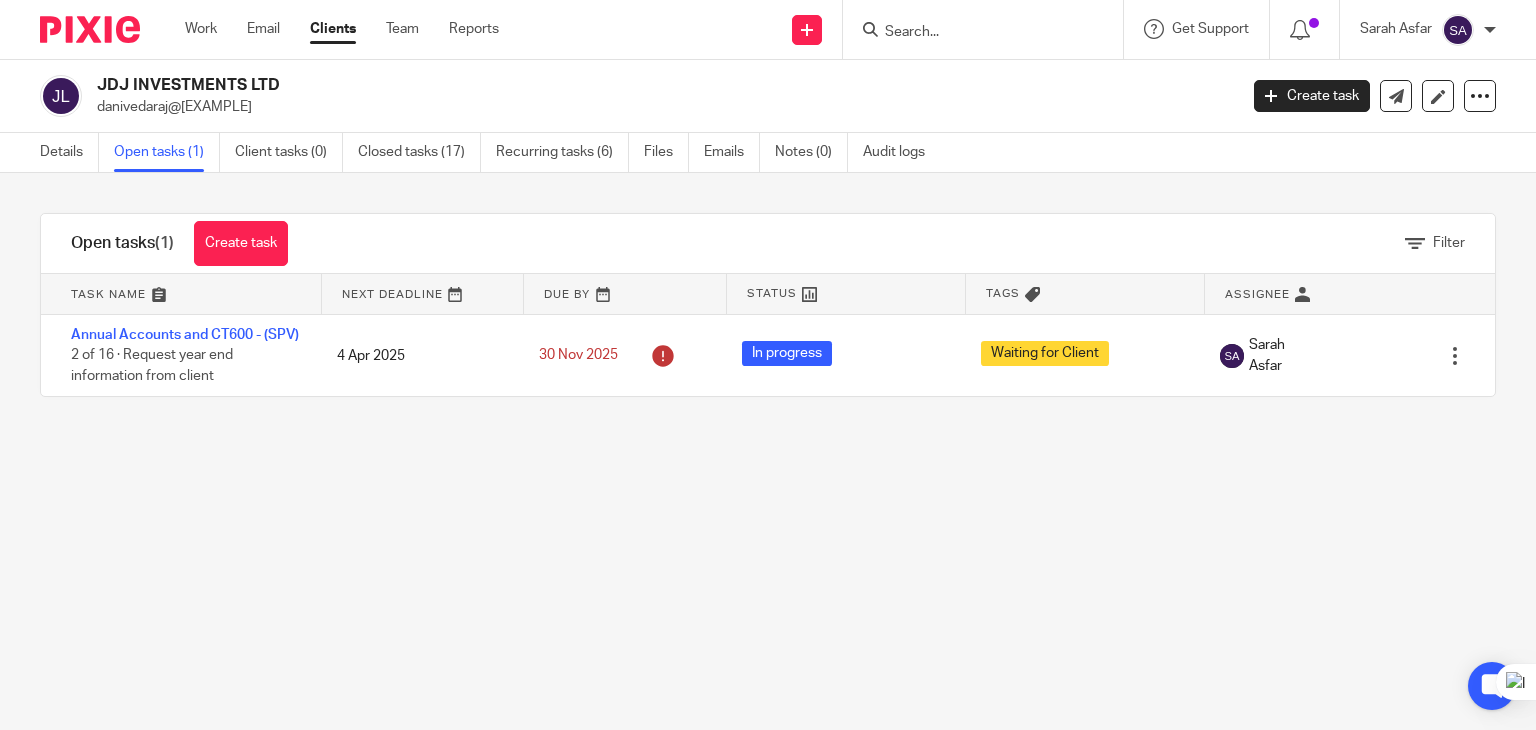 click at bounding box center [973, 33] 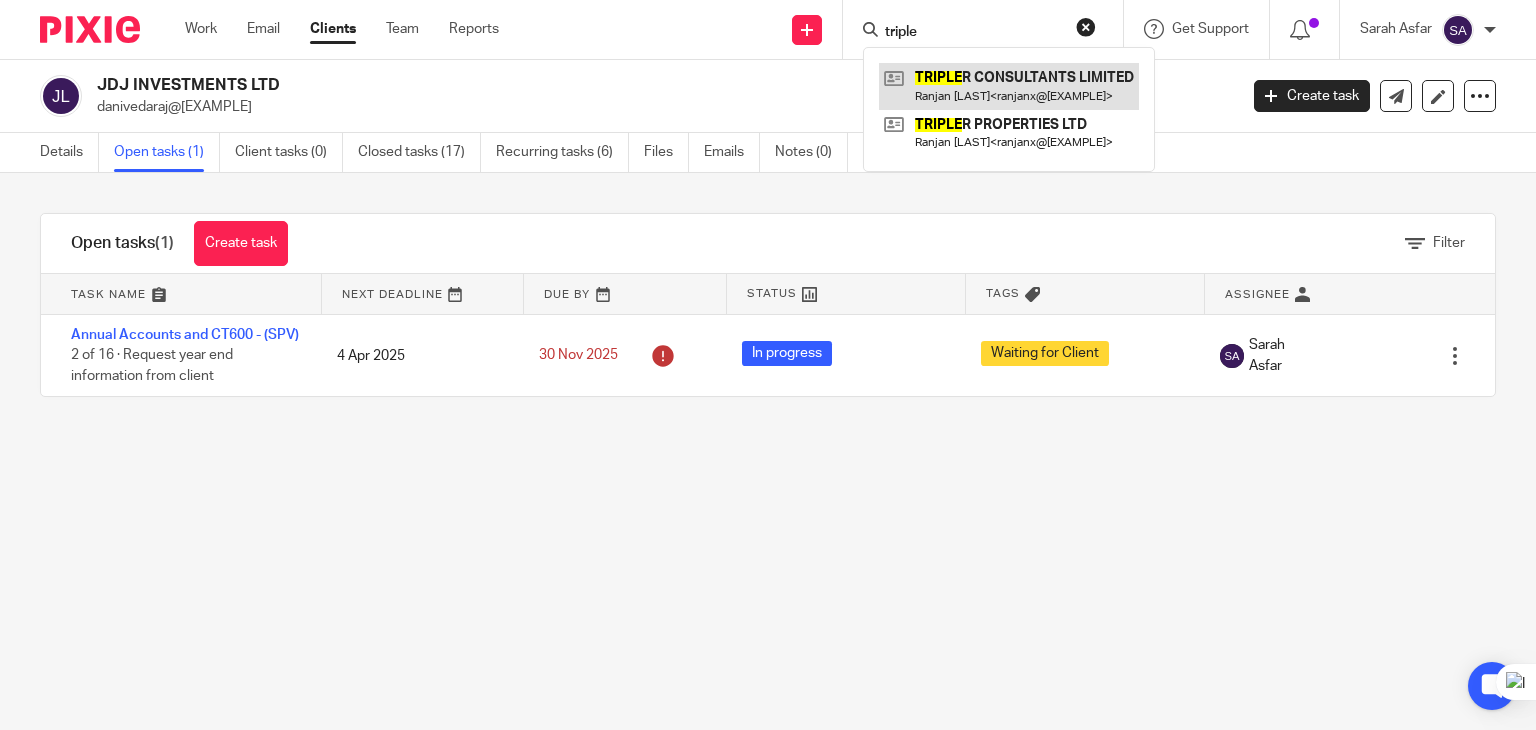 type on "triple" 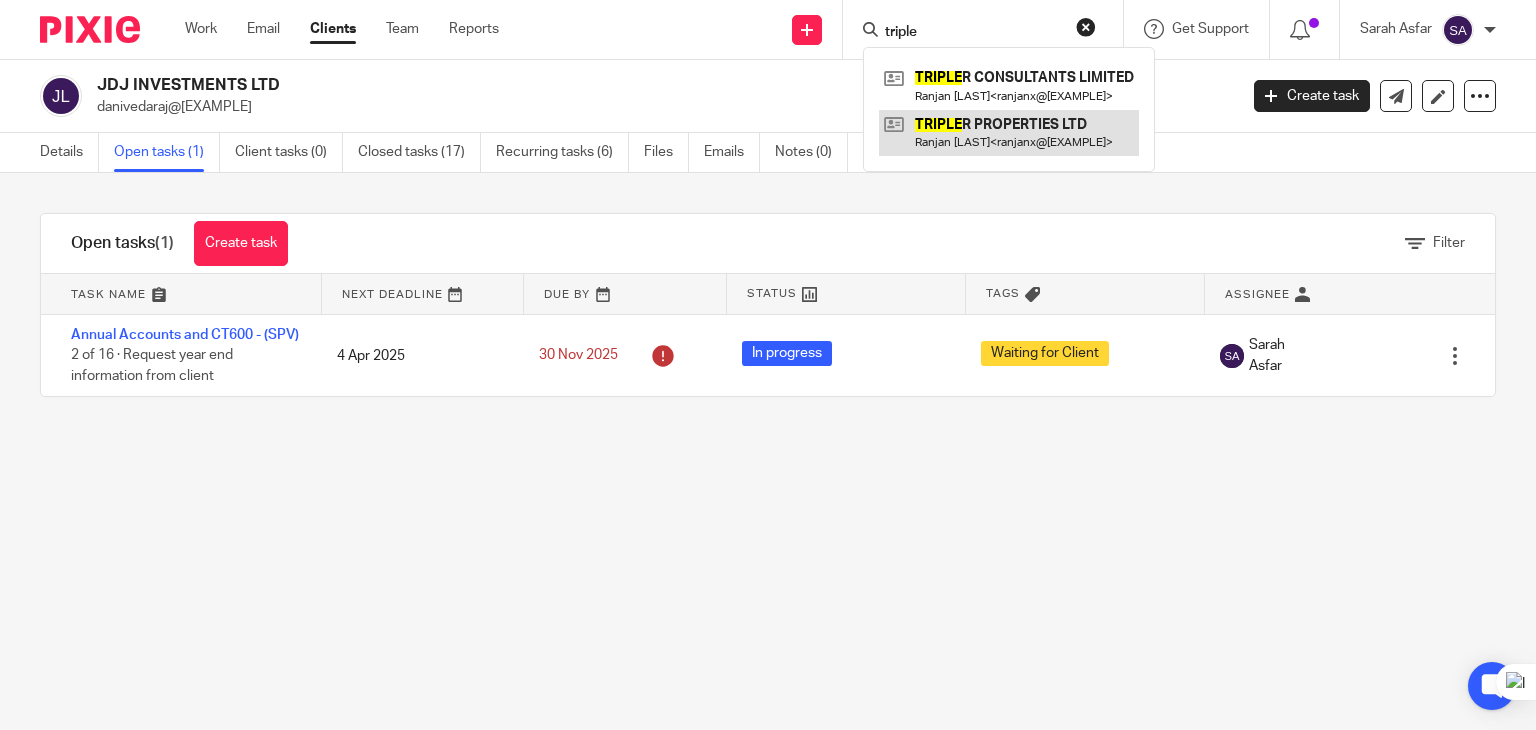 click at bounding box center (1009, 133) 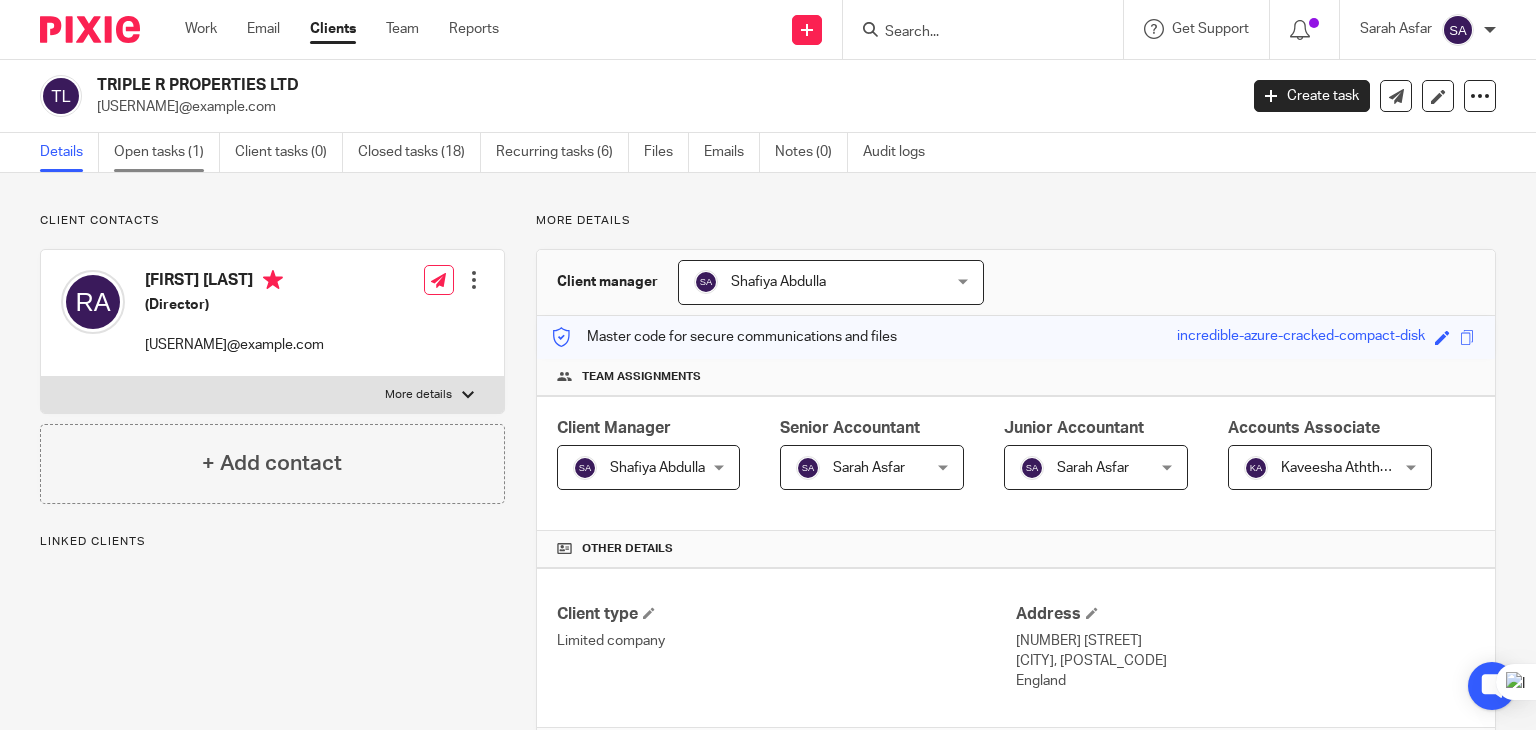 scroll, scrollTop: 0, scrollLeft: 0, axis: both 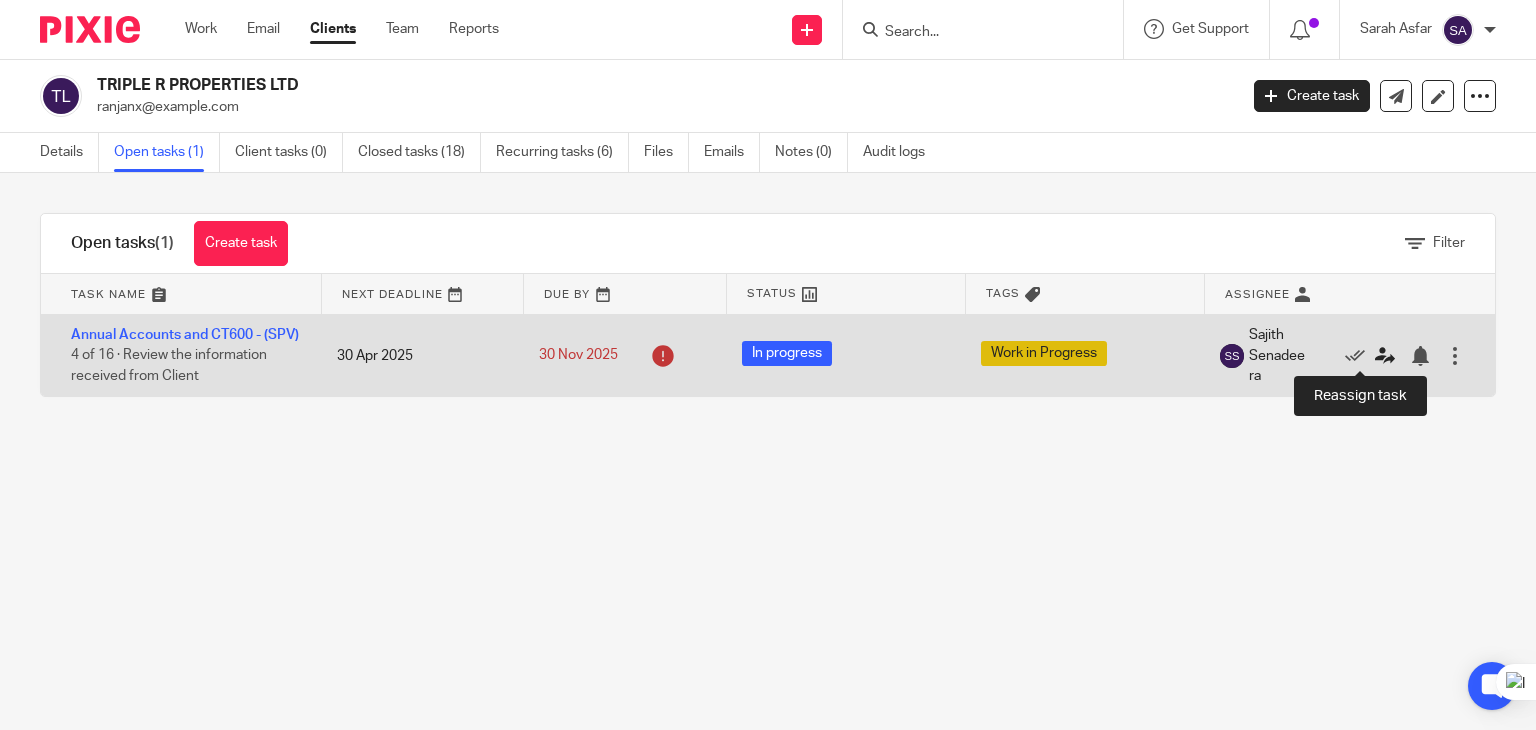 click at bounding box center (1385, 356) 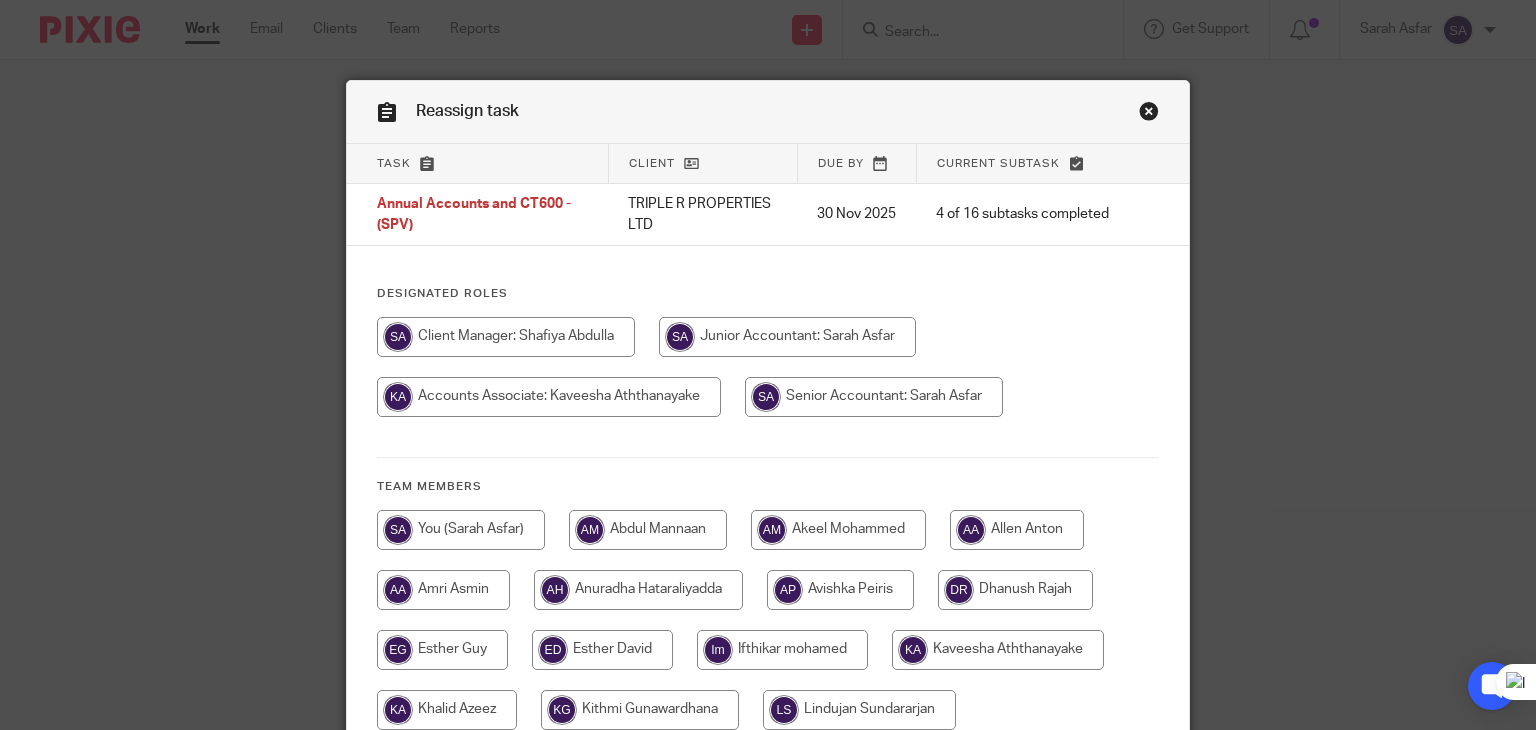 scroll, scrollTop: 0, scrollLeft: 0, axis: both 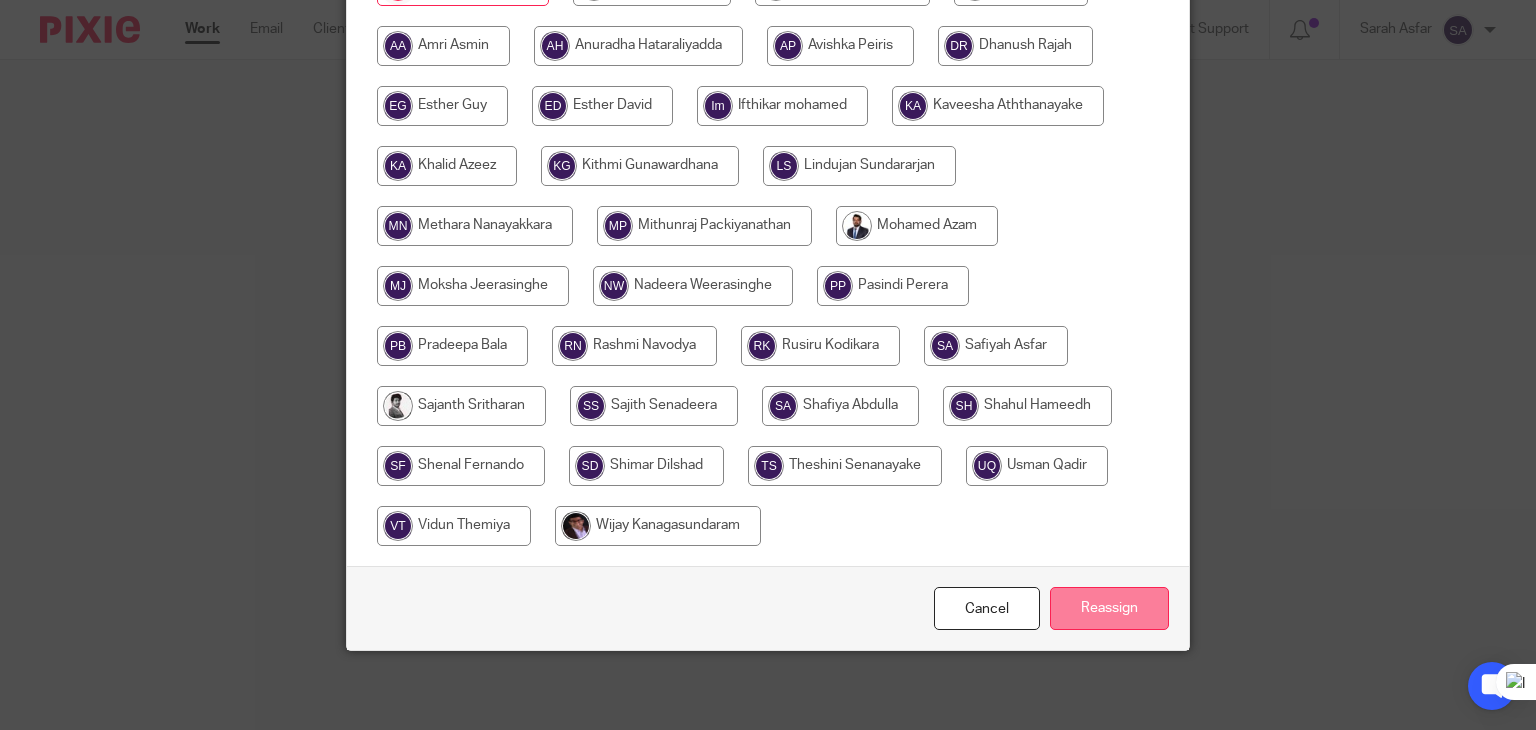 click on "Reassign" at bounding box center [1109, 608] 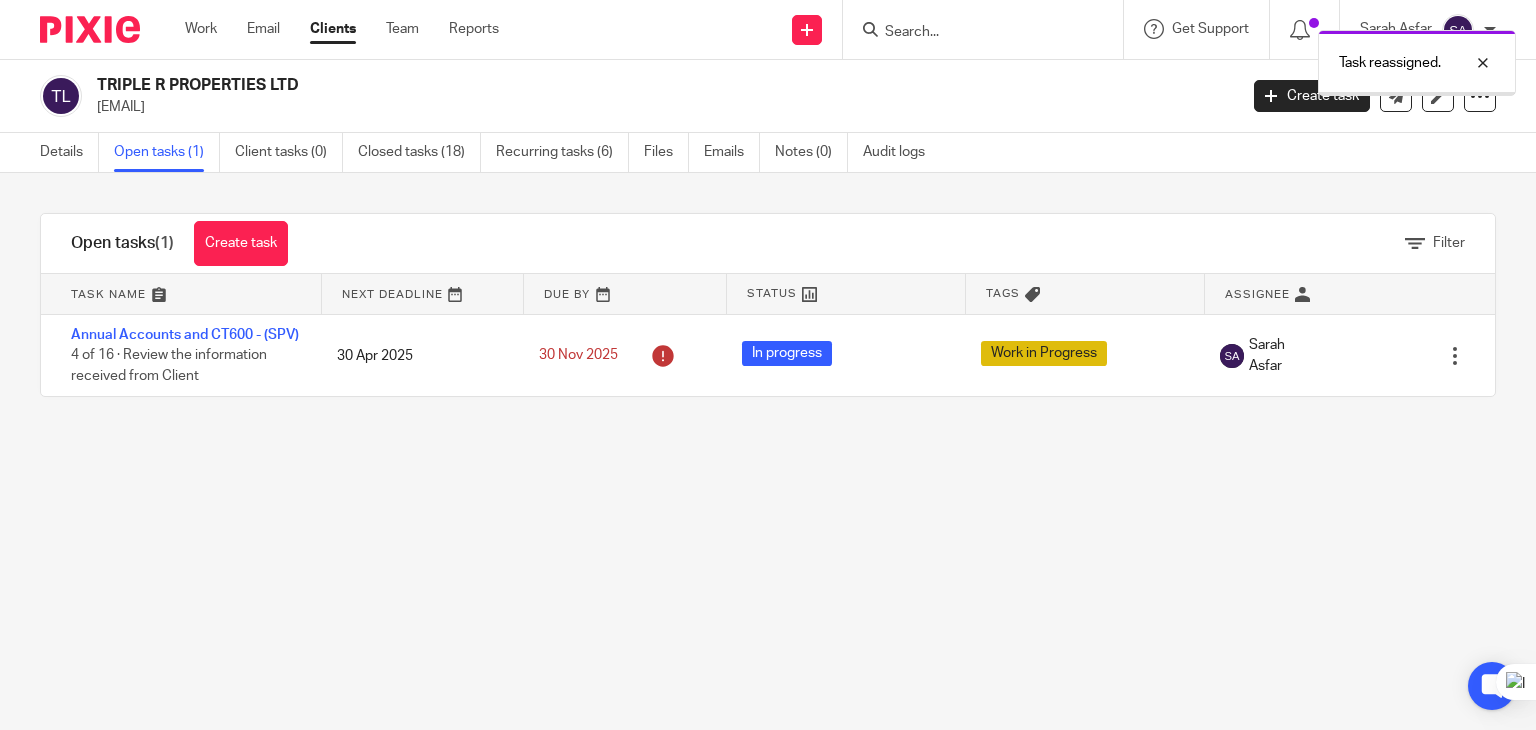 scroll, scrollTop: 0, scrollLeft: 0, axis: both 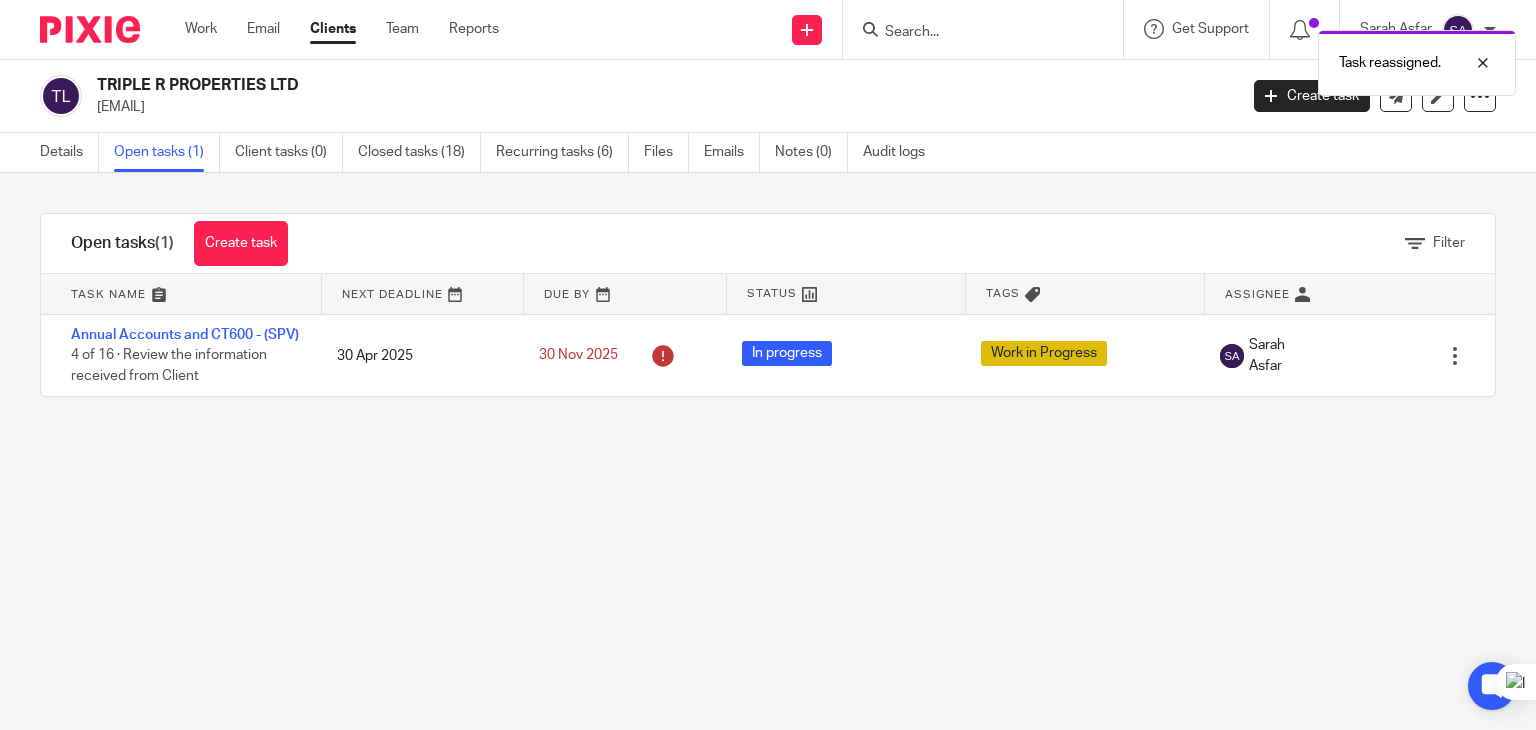 click on "Task reassigned." at bounding box center (1142, 58) 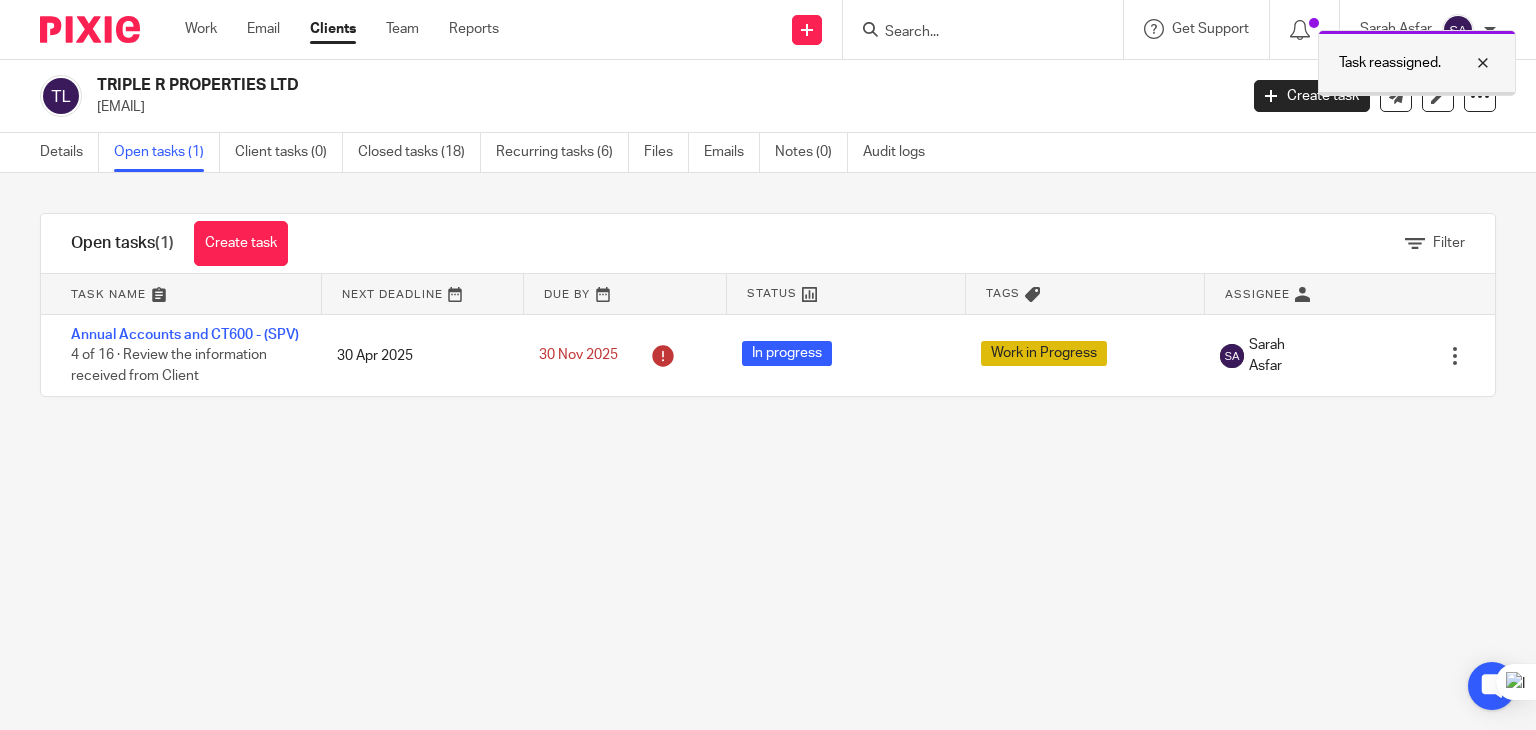 click at bounding box center [1468, 63] 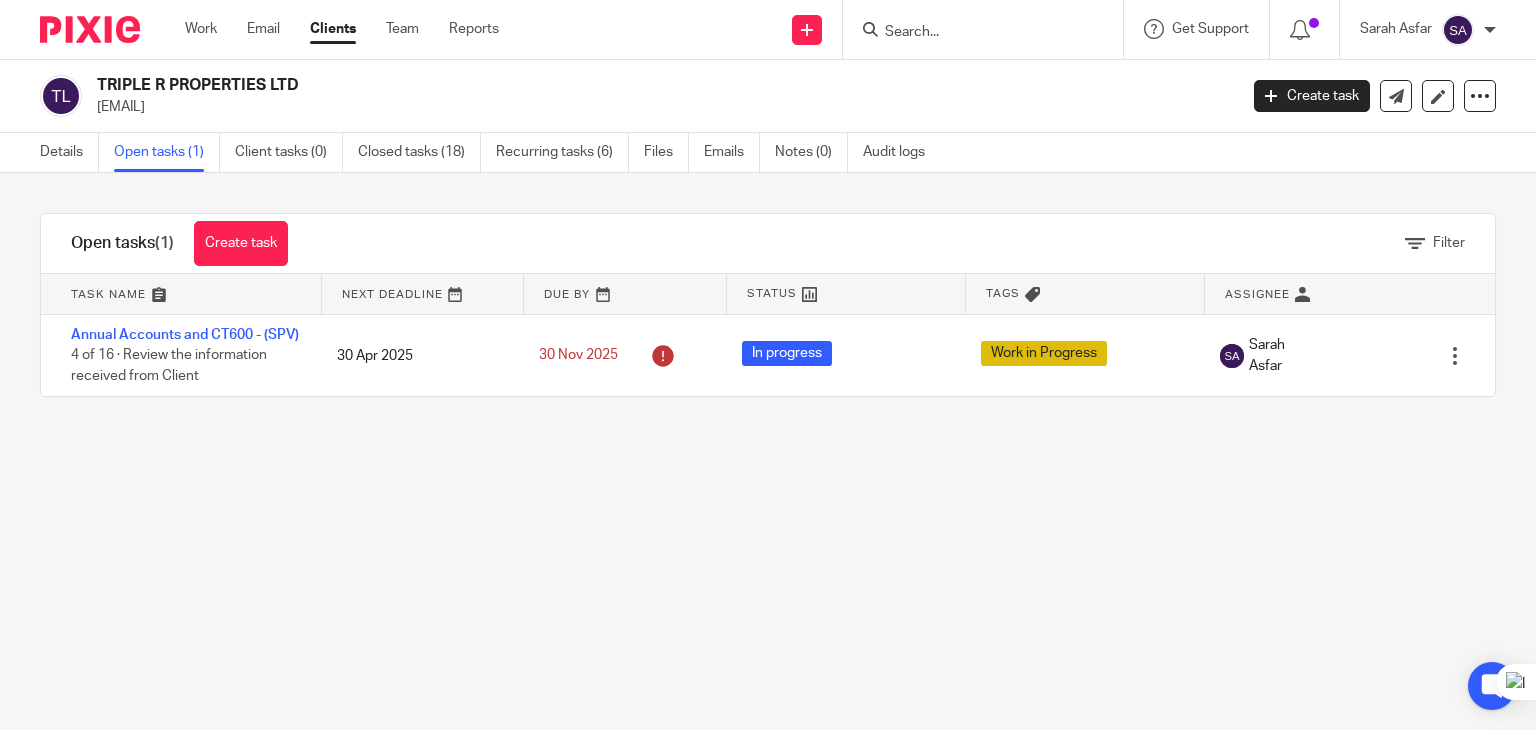 click at bounding box center [973, 33] 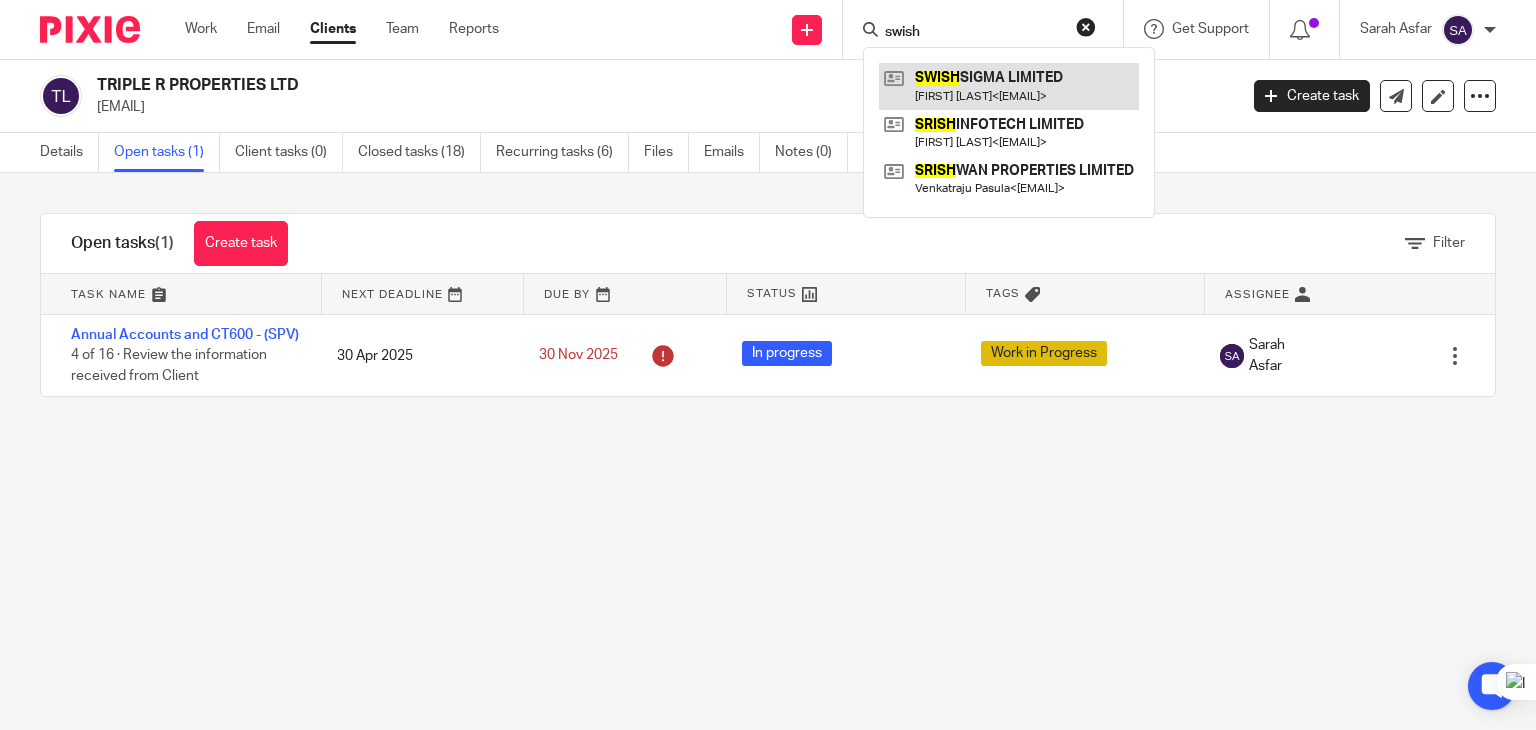 type on "swish" 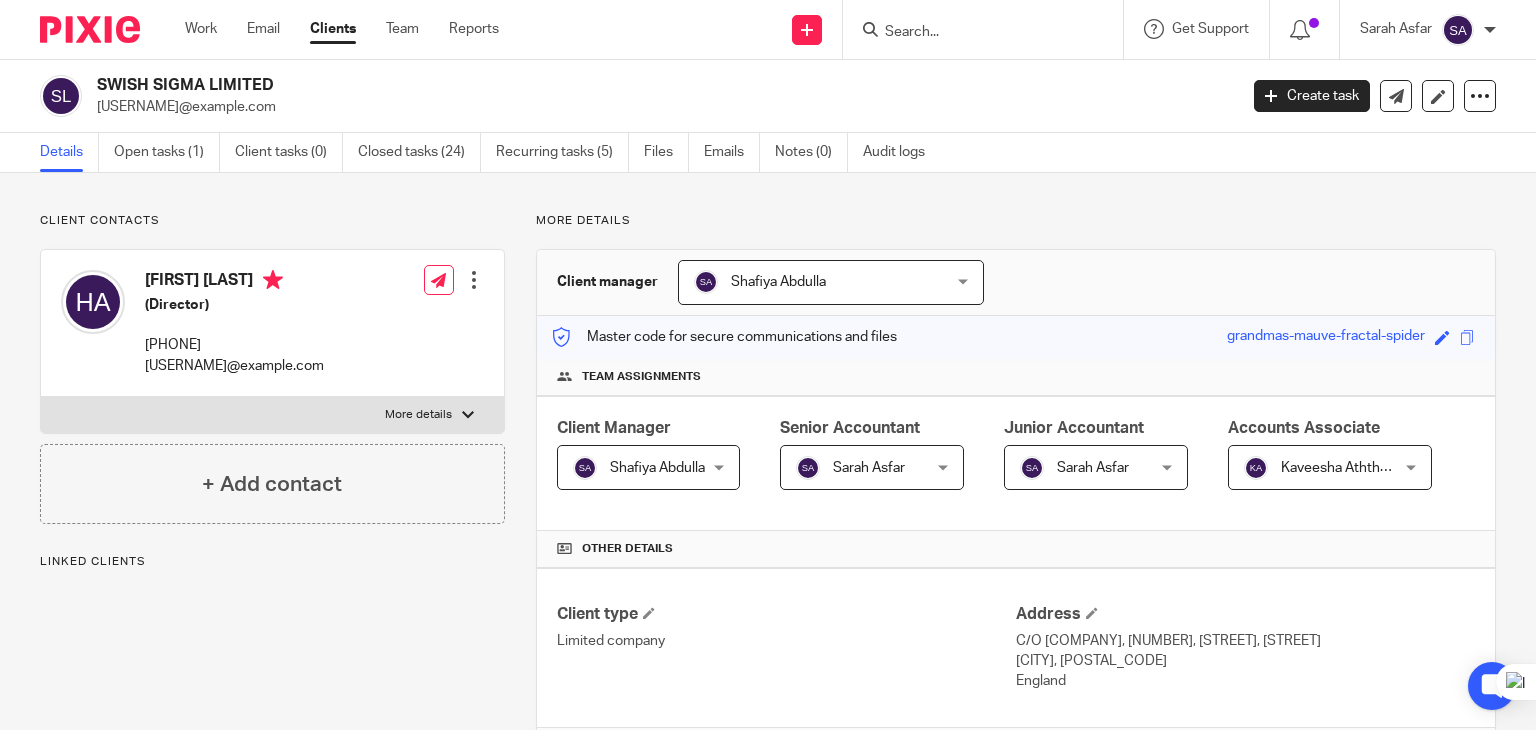 scroll, scrollTop: 0, scrollLeft: 0, axis: both 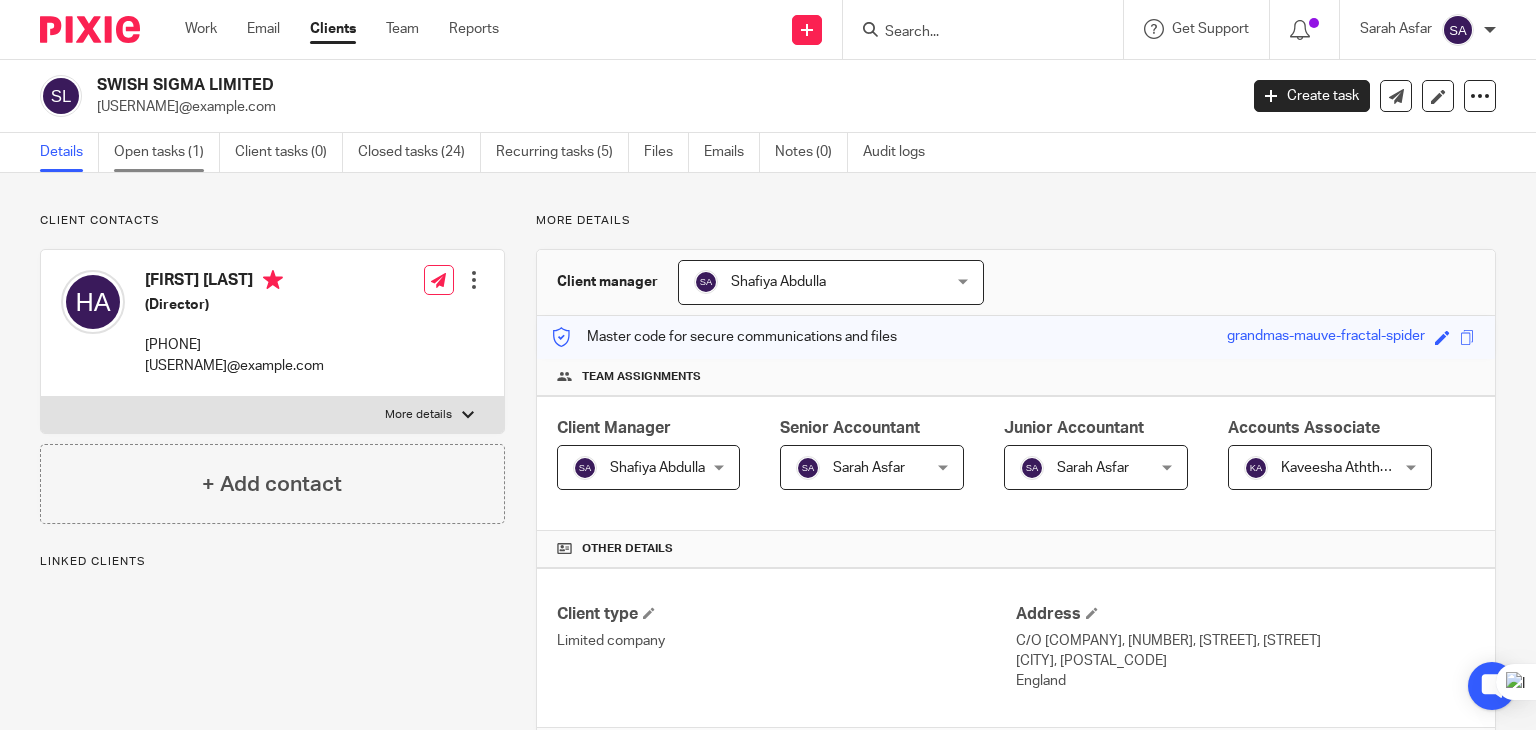 click on "Open tasks (1)" at bounding box center [167, 152] 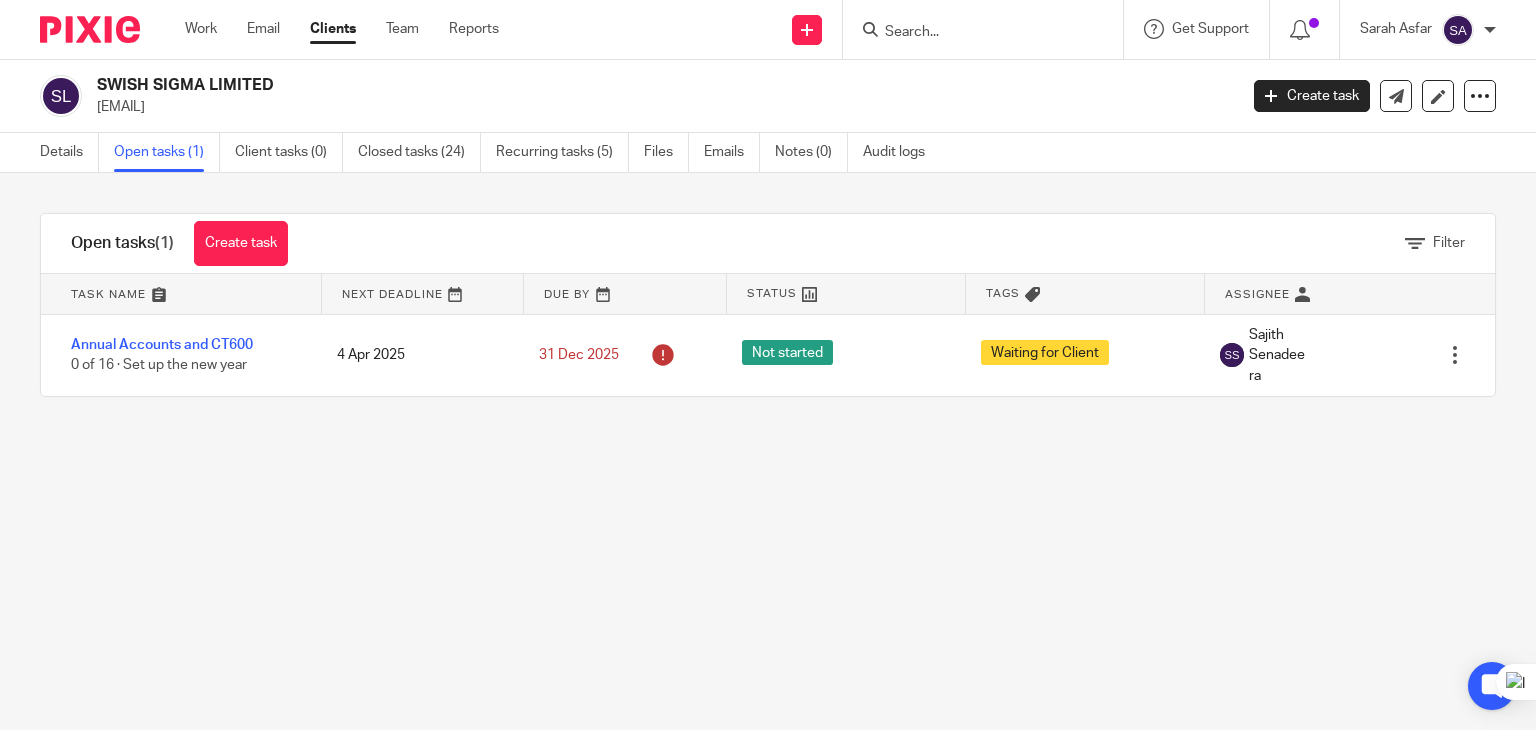 scroll, scrollTop: 0, scrollLeft: 0, axis: both 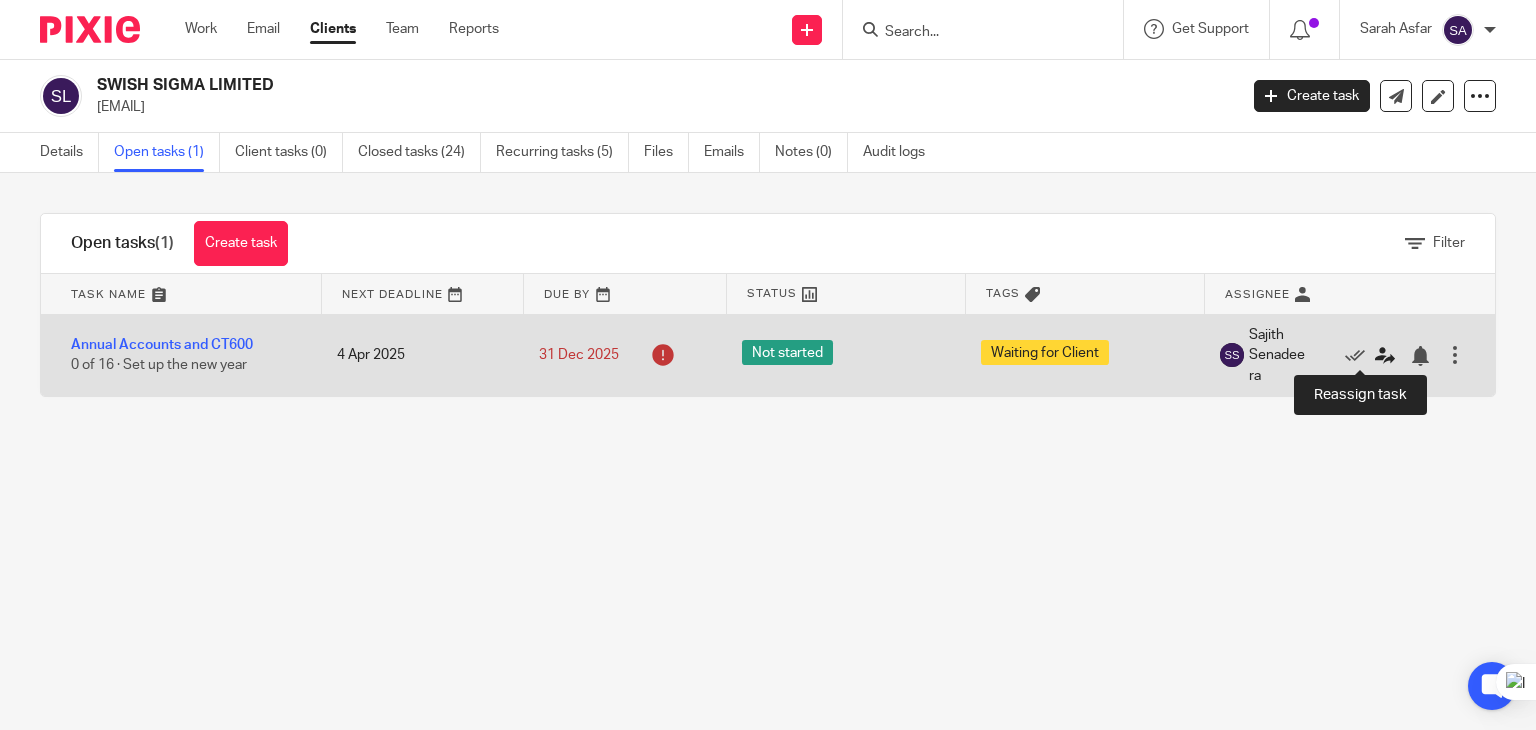 click at bounding box center (1385, 356) 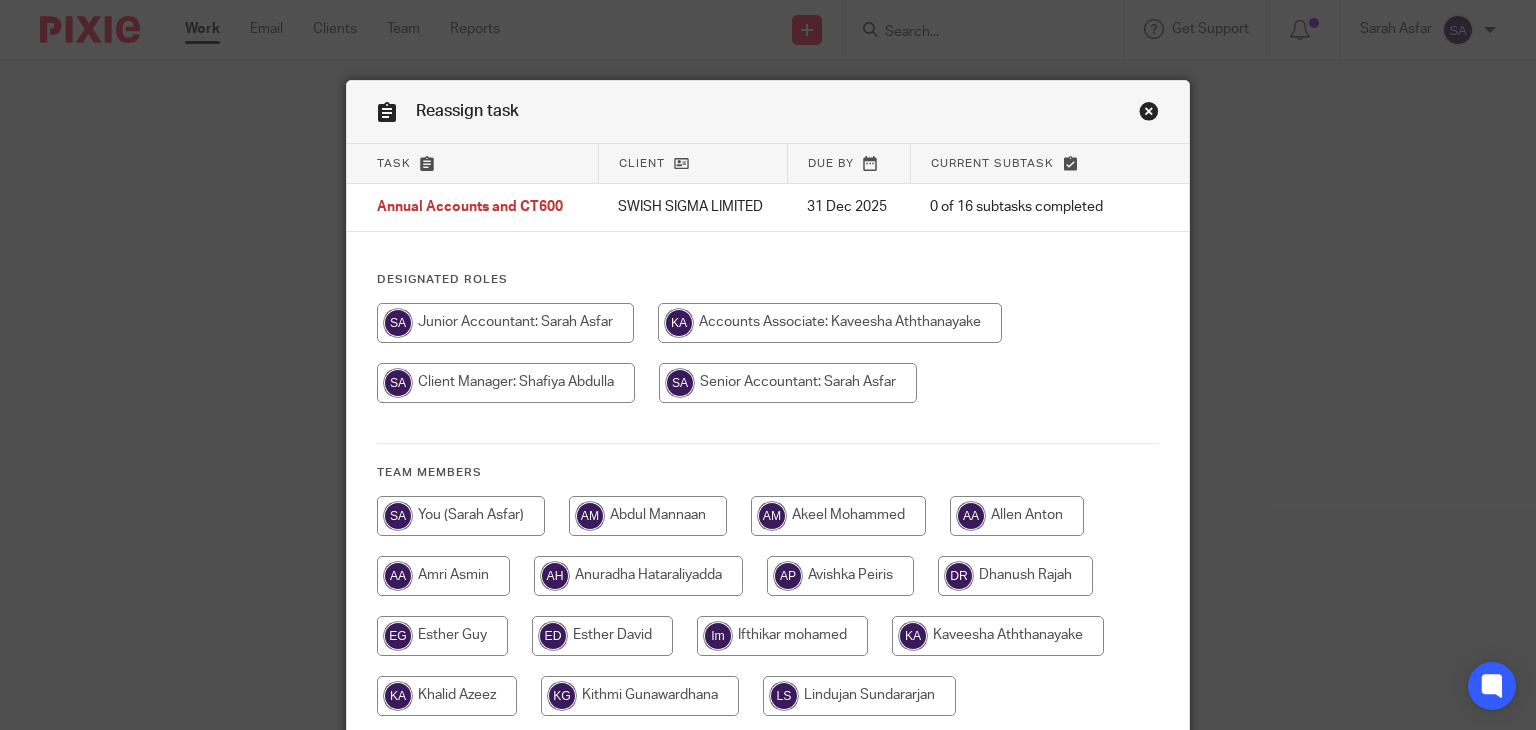 scroll, scrollTop: 0, scrollLeft: 0, axis: both 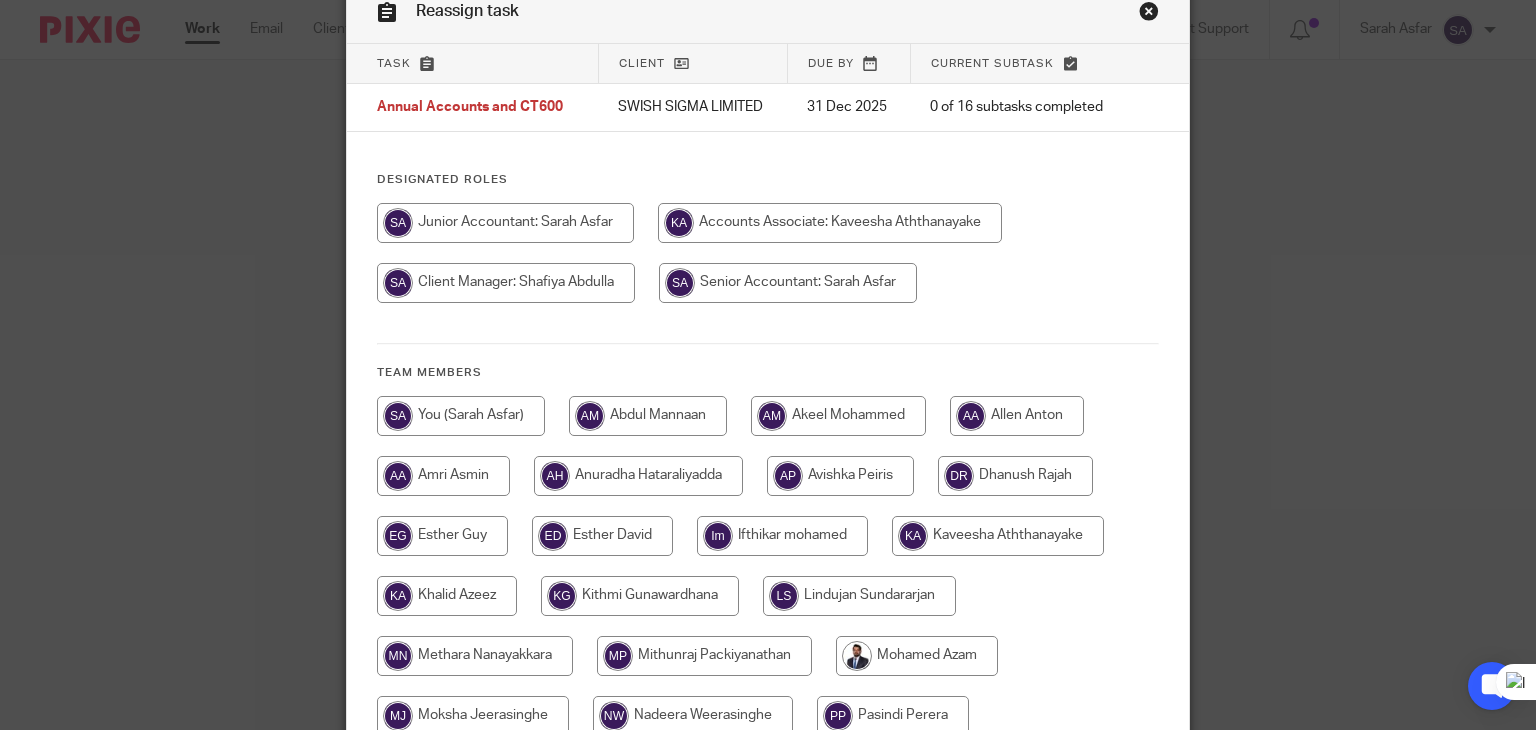 click at bounding box center [505, 223] 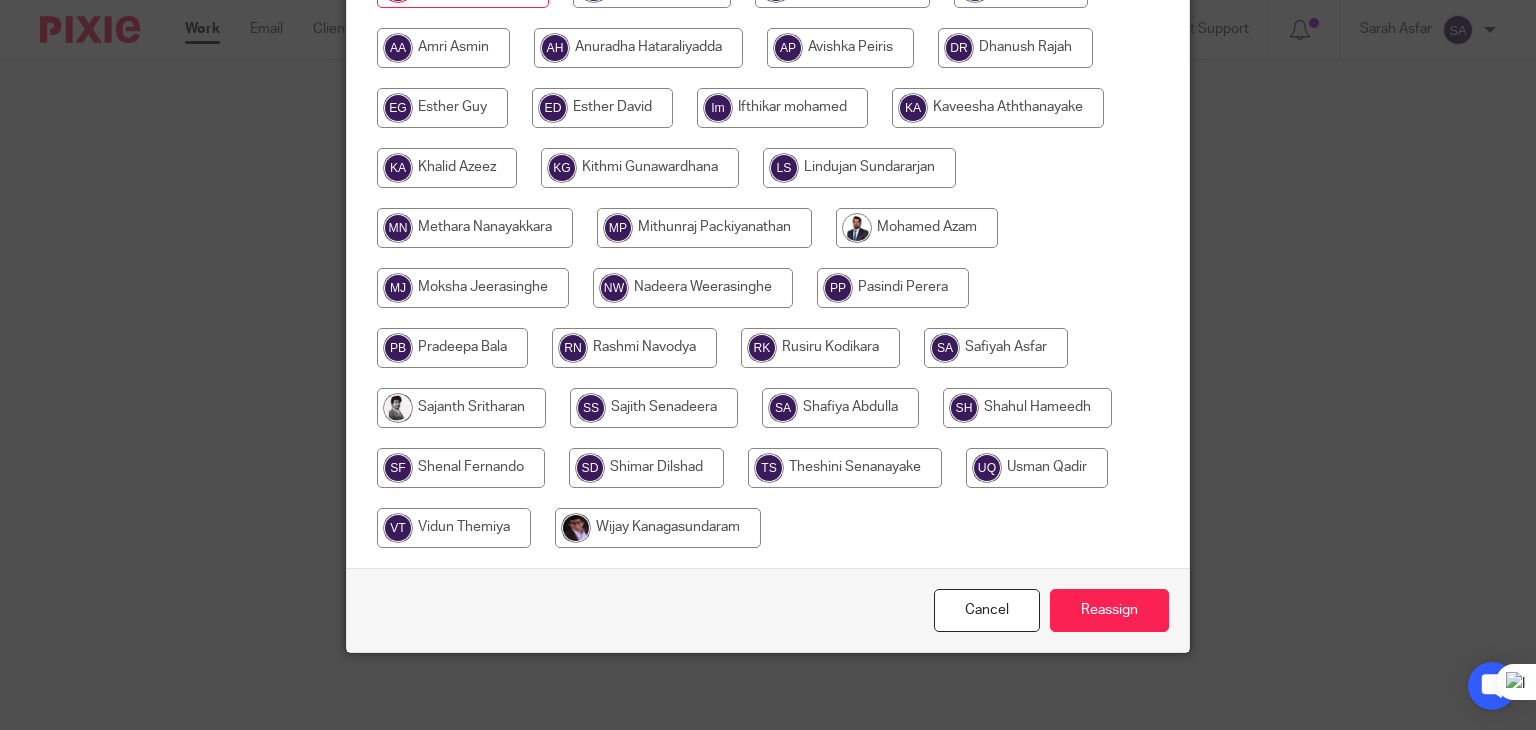 scroll, scrollTop: 530, scrollLeft: 0, axis: vertical 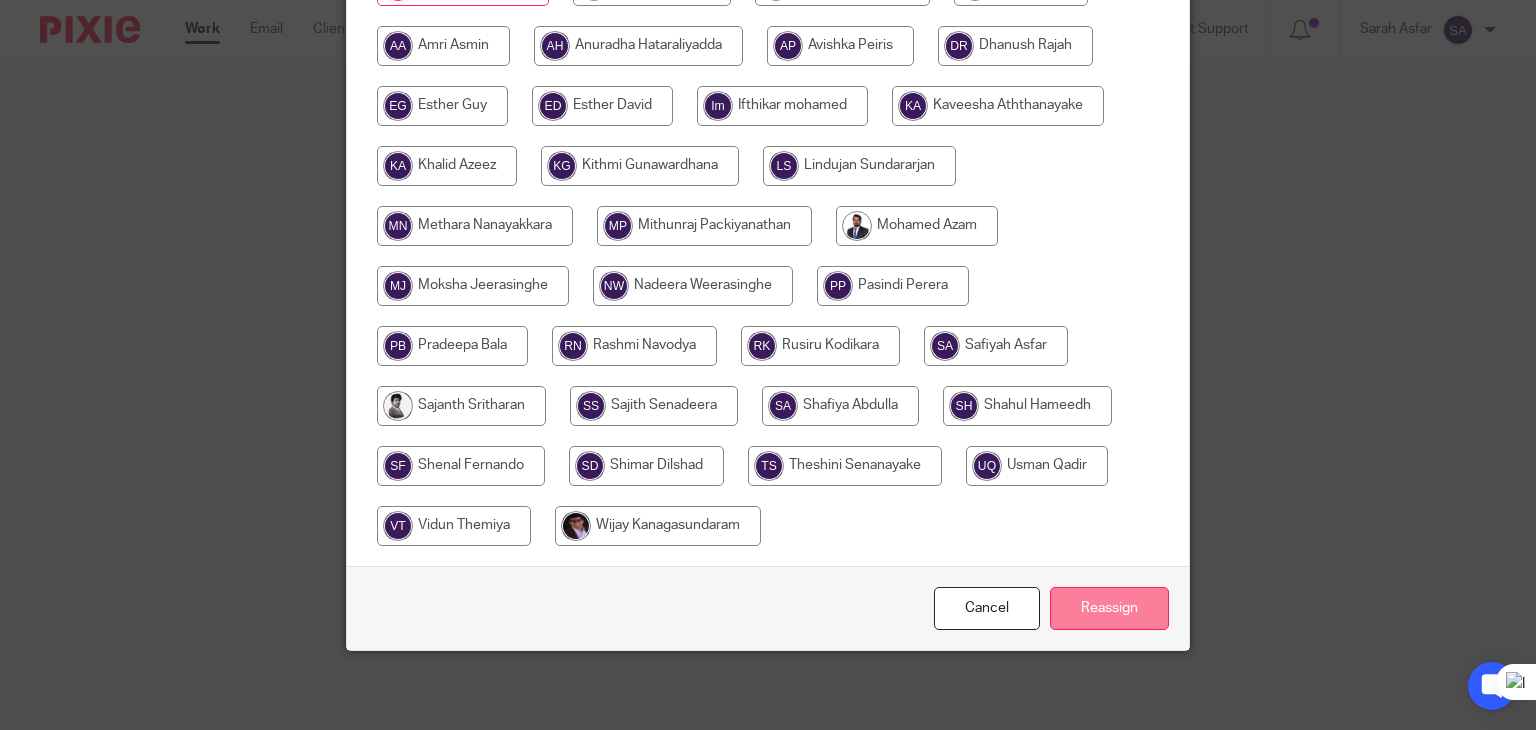click on "Reassign" at bounding box center (1109, 608) 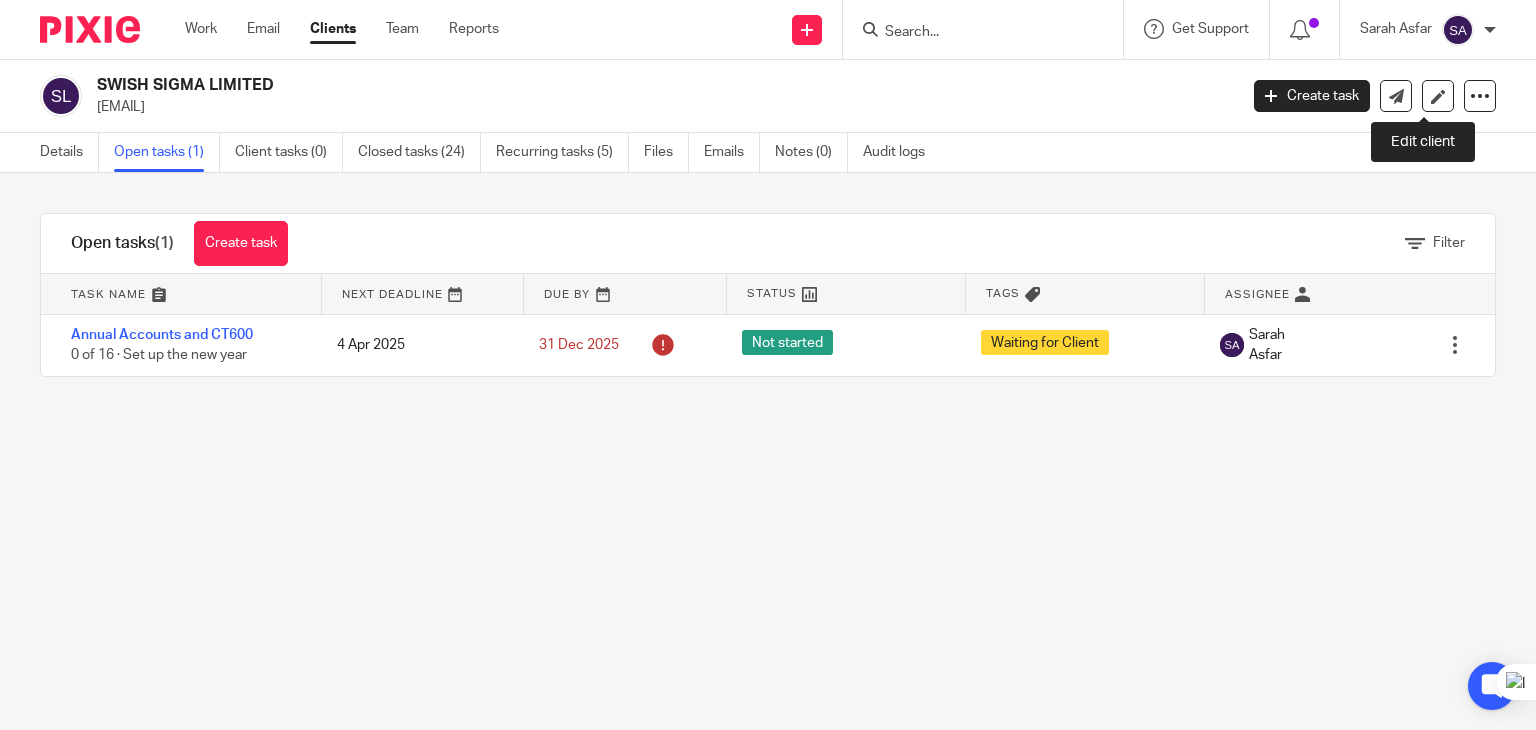 scroll, scrollTop: 0, scrollLeft: 0, axis: both 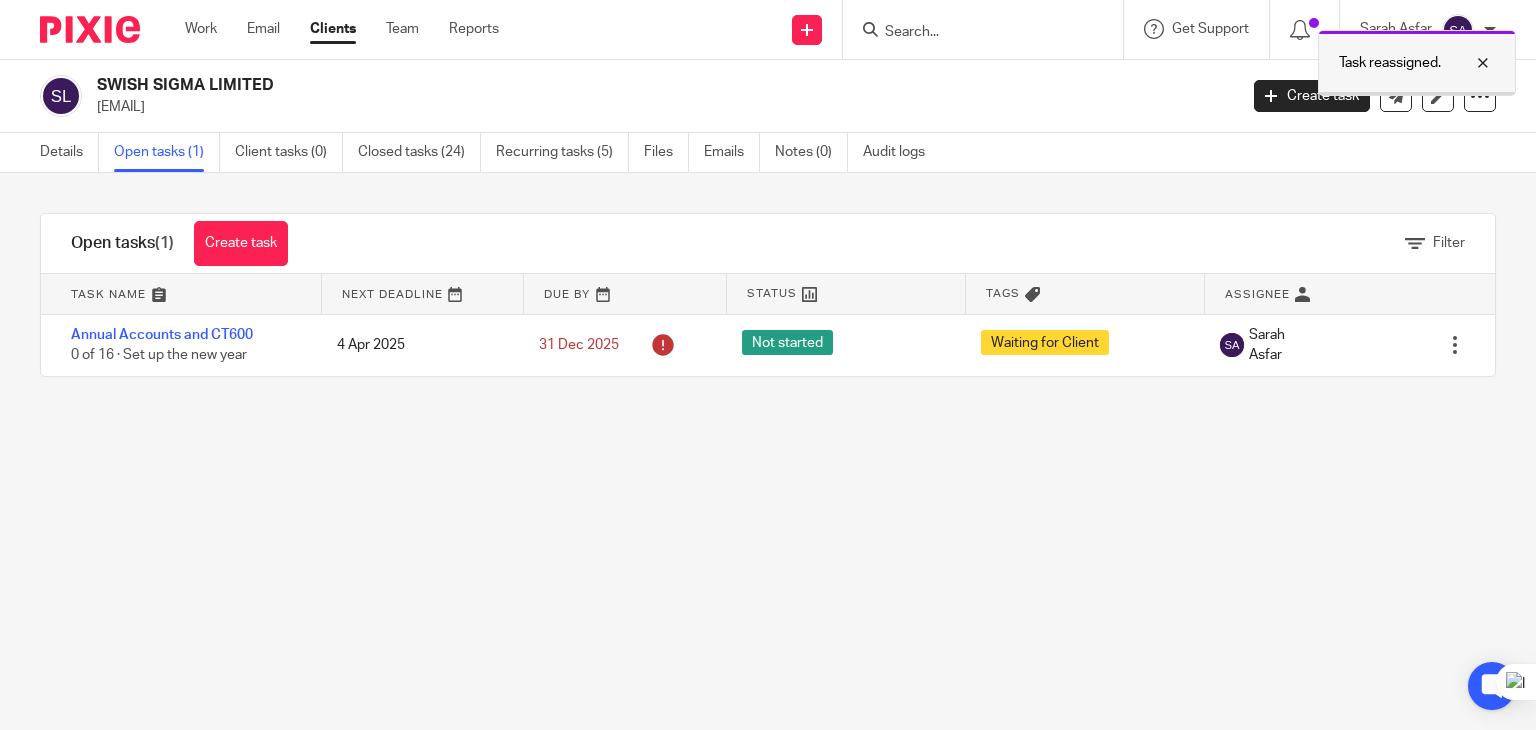 click at bounding box center [1468, 63] 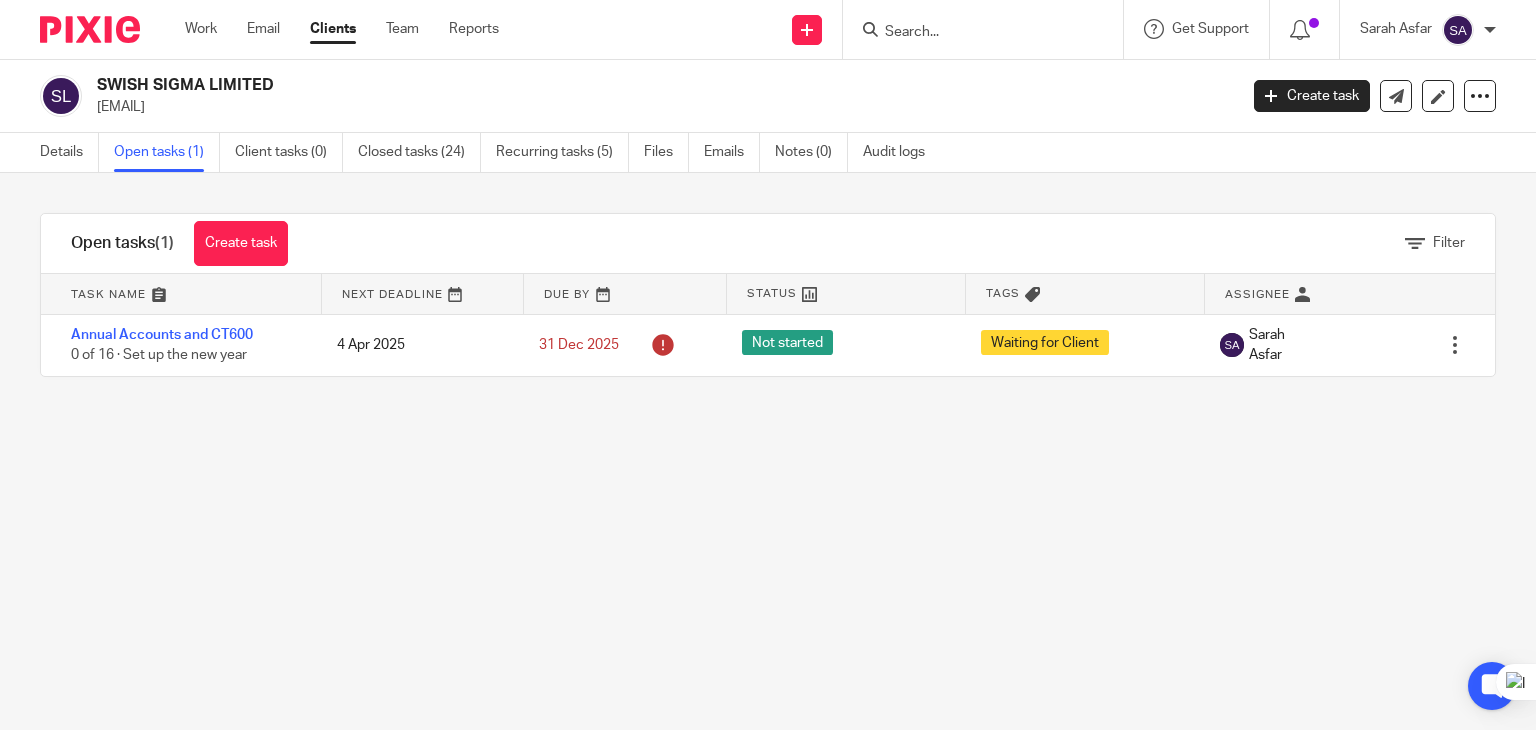 click at bounding box center (973, 33) 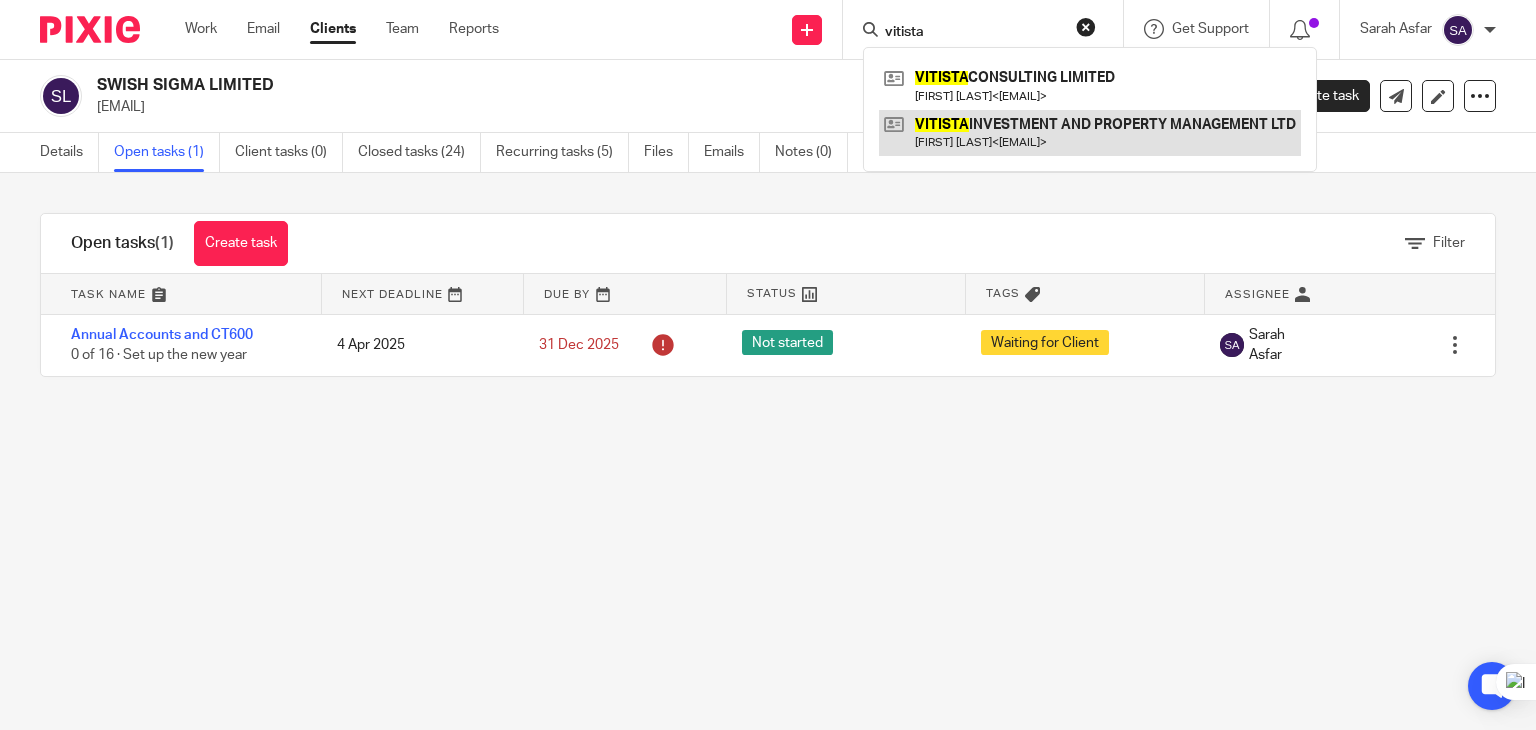 type on "vitista" 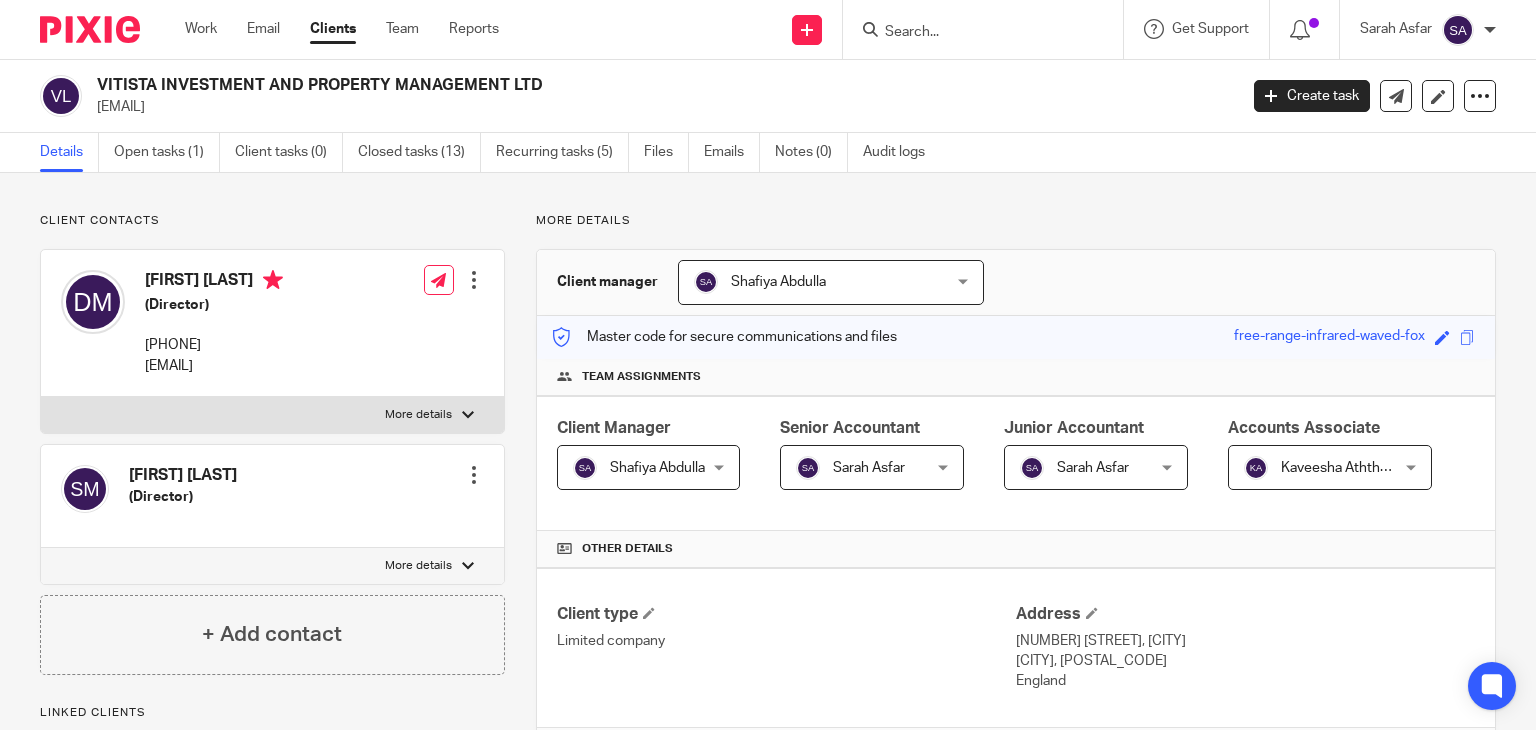 scroll, scrollTop: 0, scrollLeft: 0, axis: both 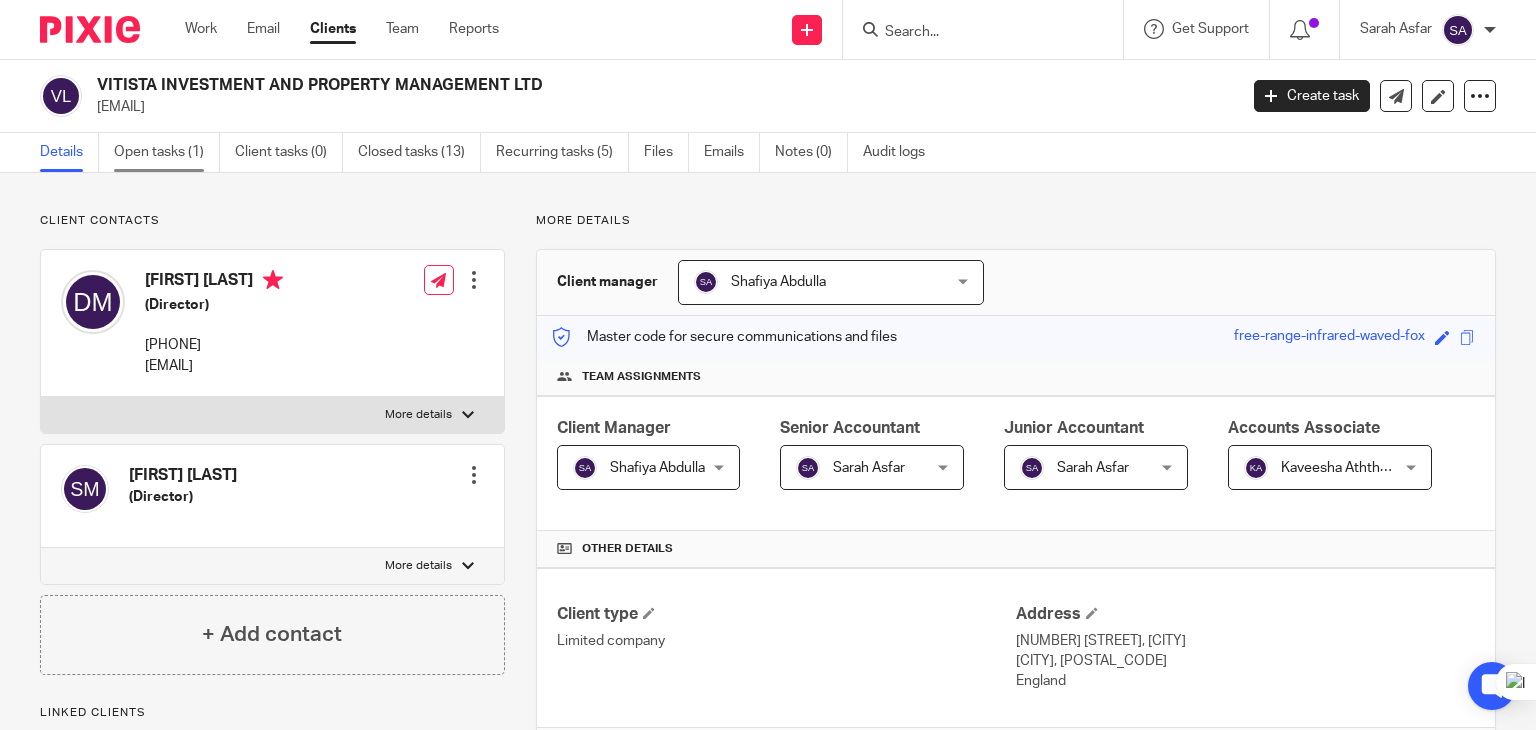 click on "Open tasks (1)" at bounding box center (167, 152) 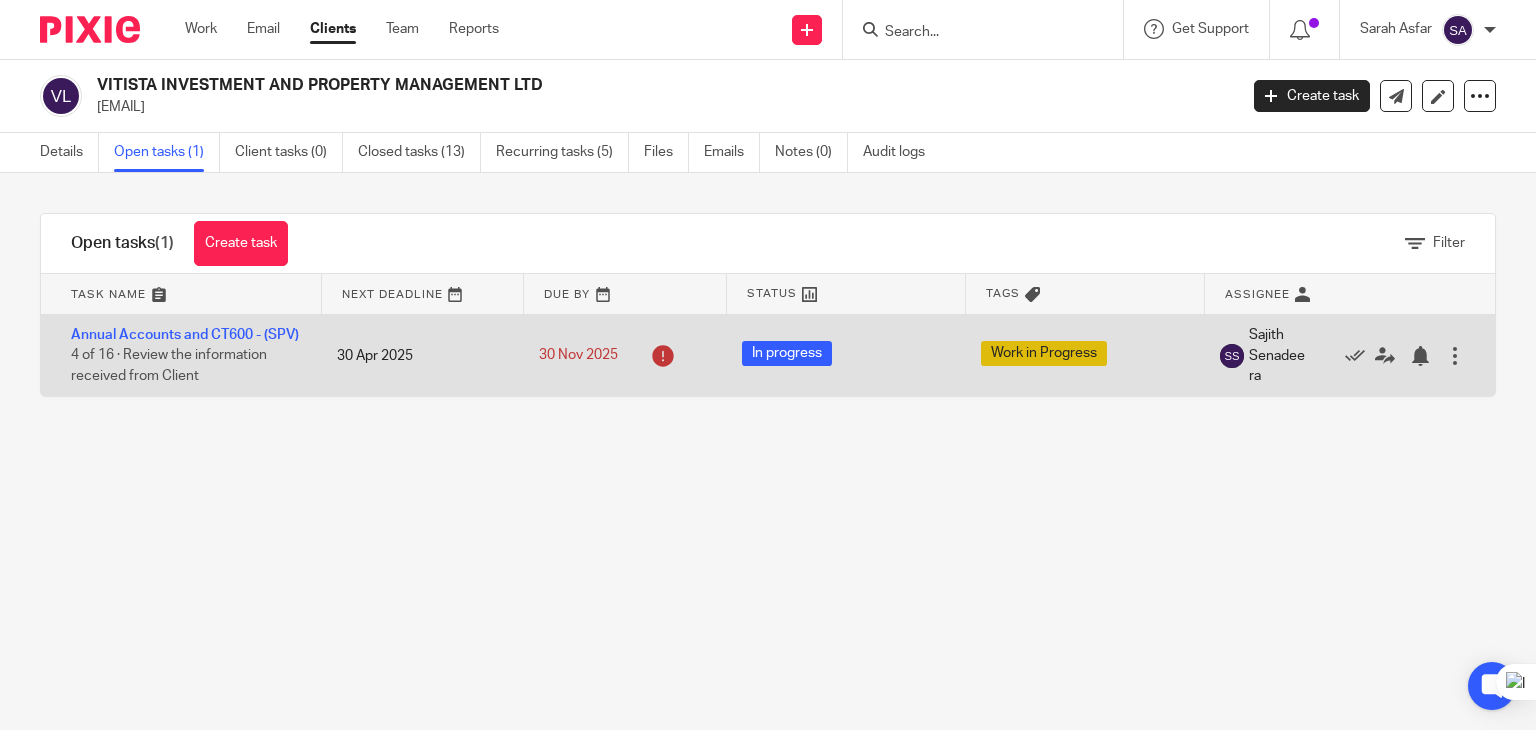 scroll, scrollTop: 0, scrollLeft: 0, axis: both 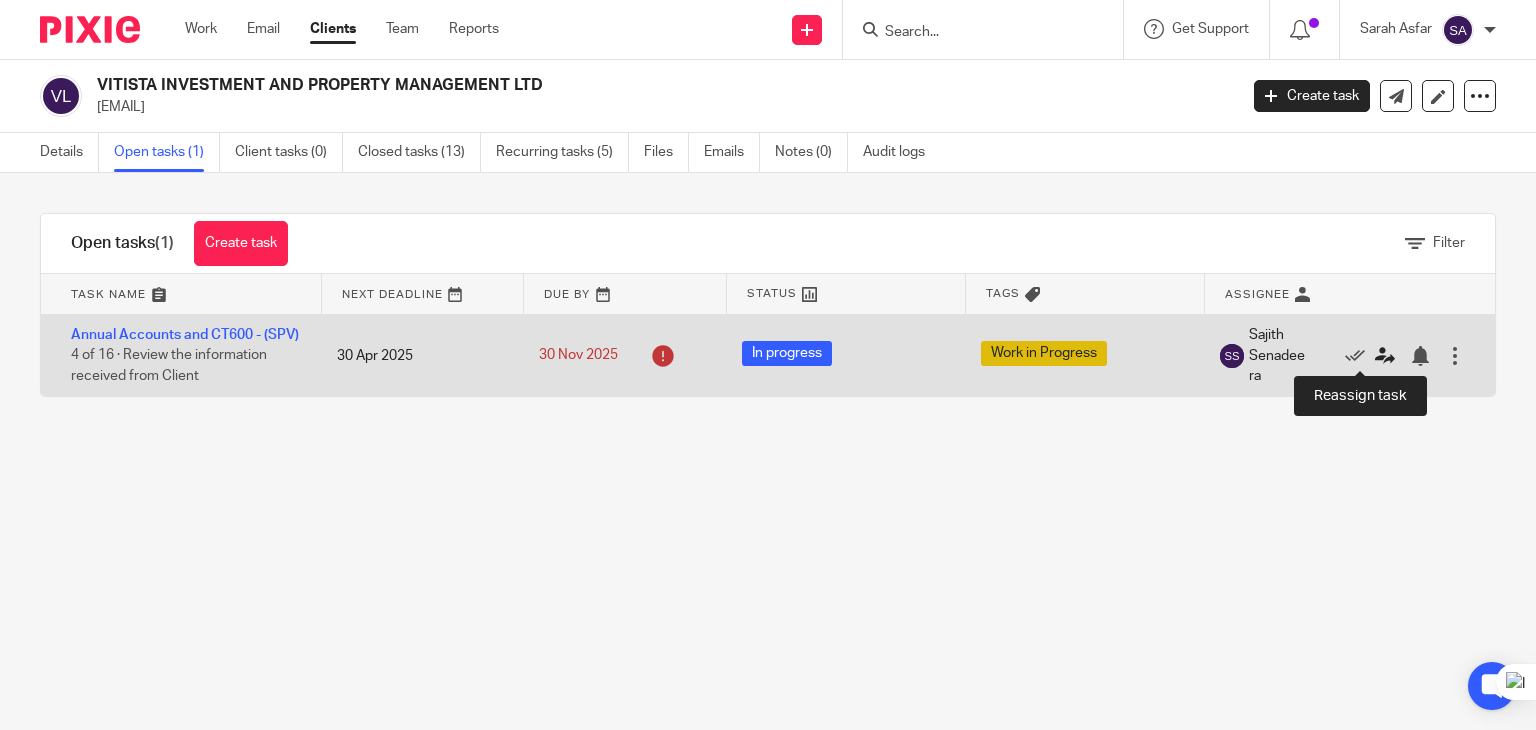 click at bounding box center [1385, 356] 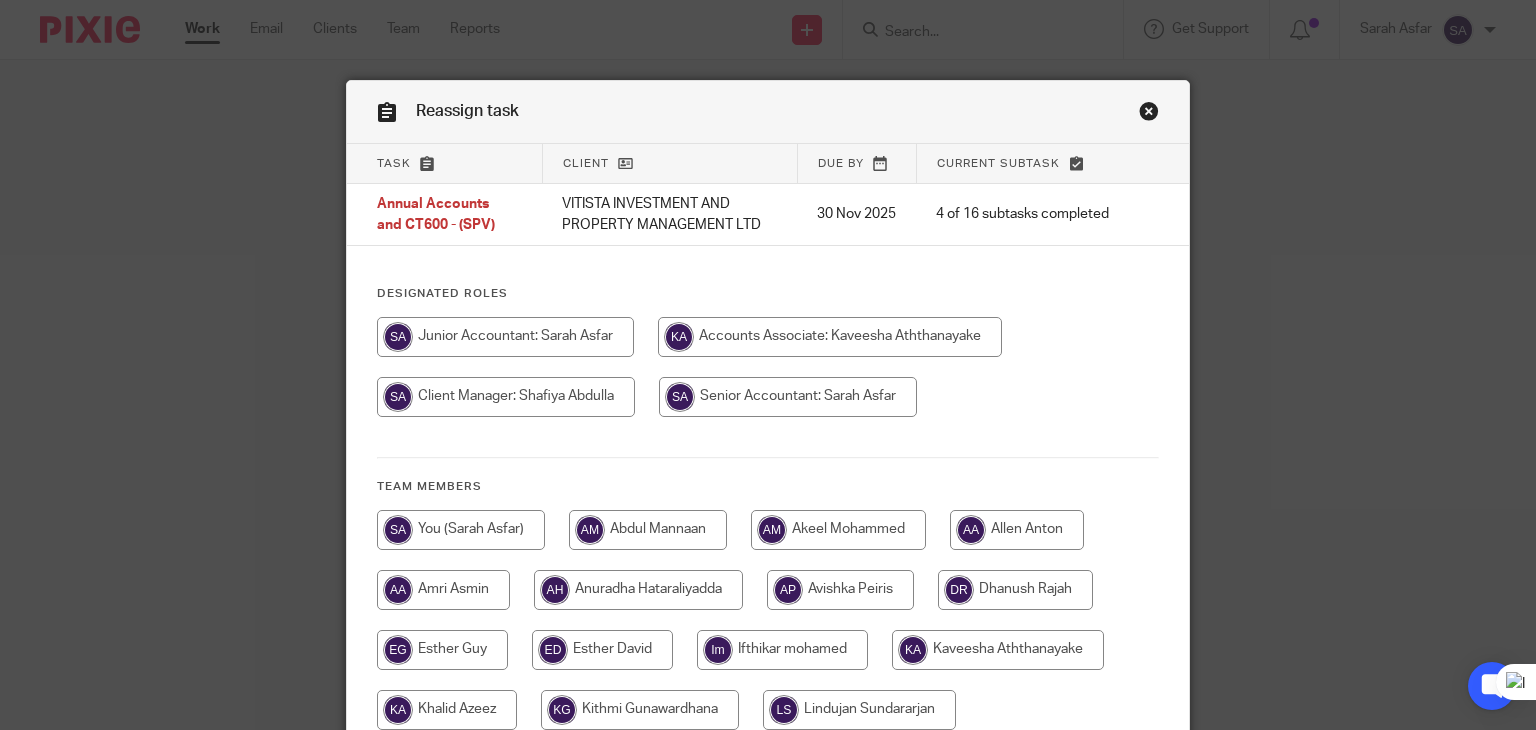 scroll, scrollTop: 0, scrollLeft: 0, axis: both 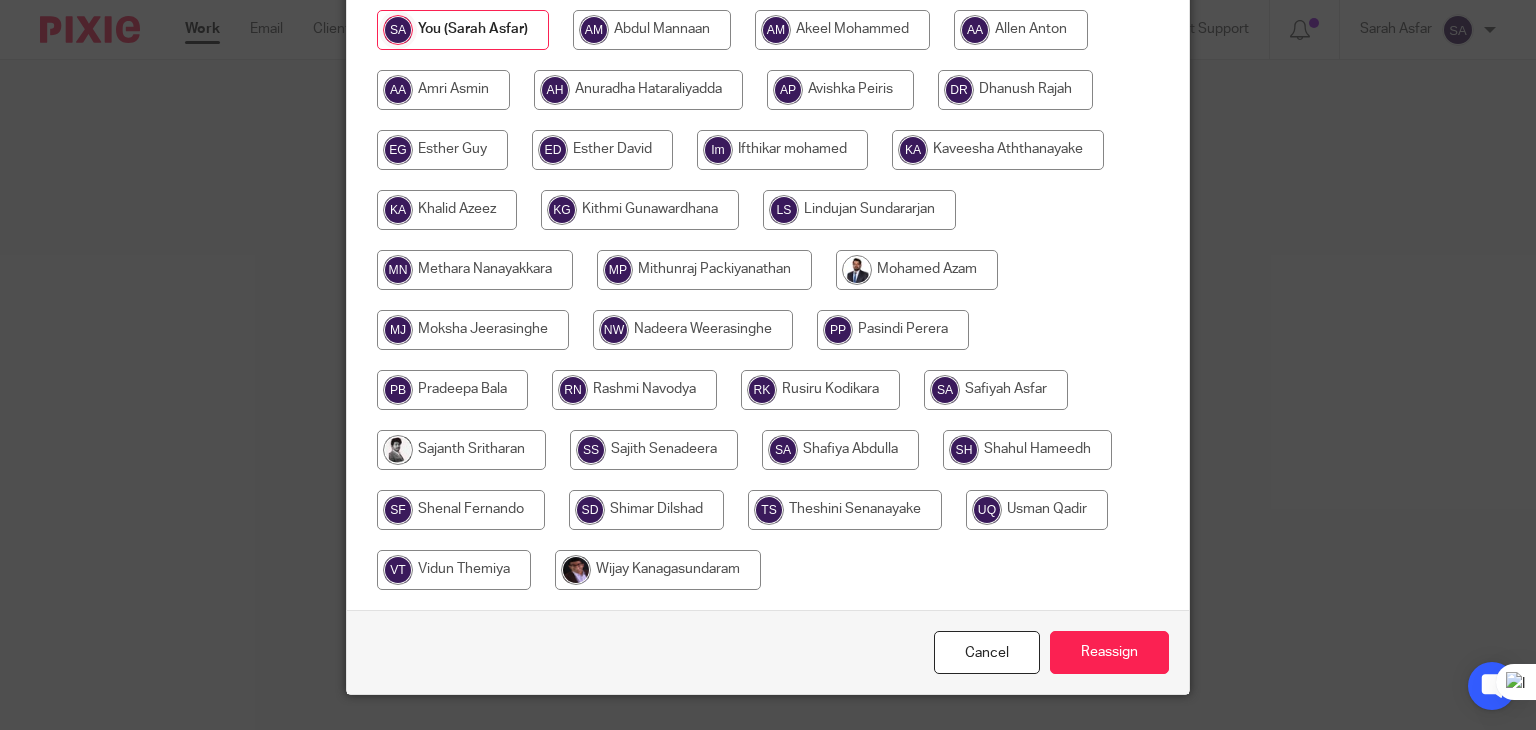 click on "Cancel
Reassign" at bounding box center [768, 652] 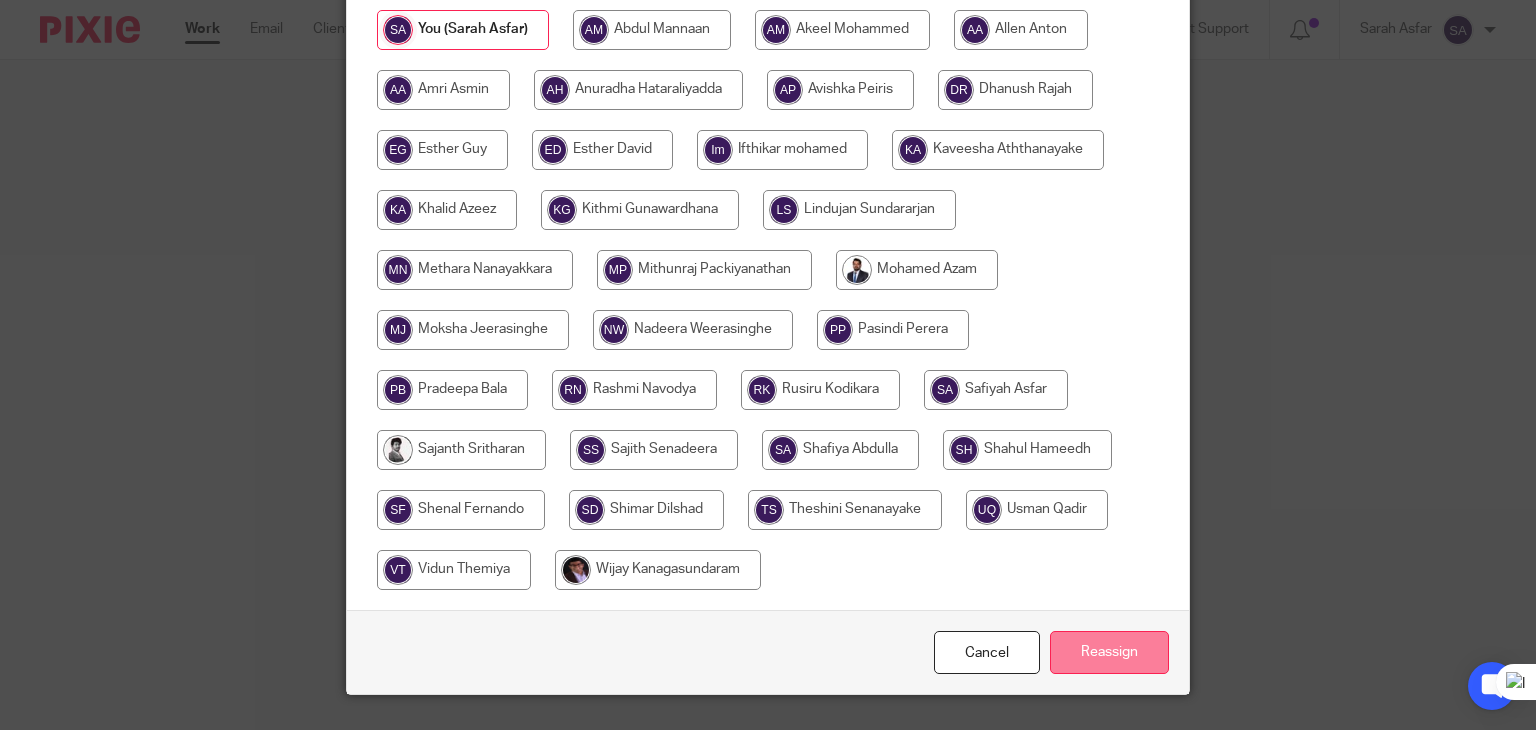 click on "Reassign" at bounding box center [1109, 652] 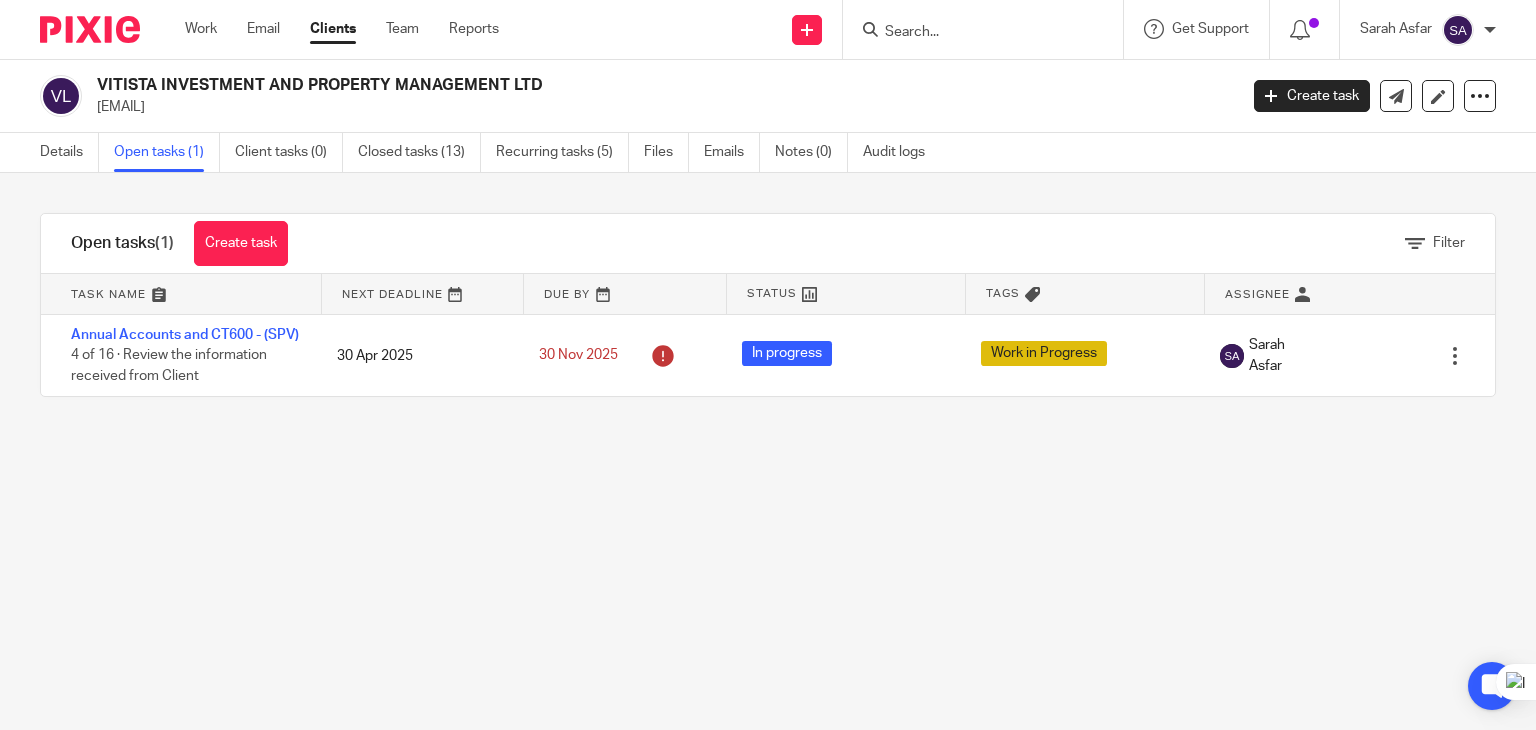 scroll, scrollTop: 0, scrollLeft: 0, axis: both 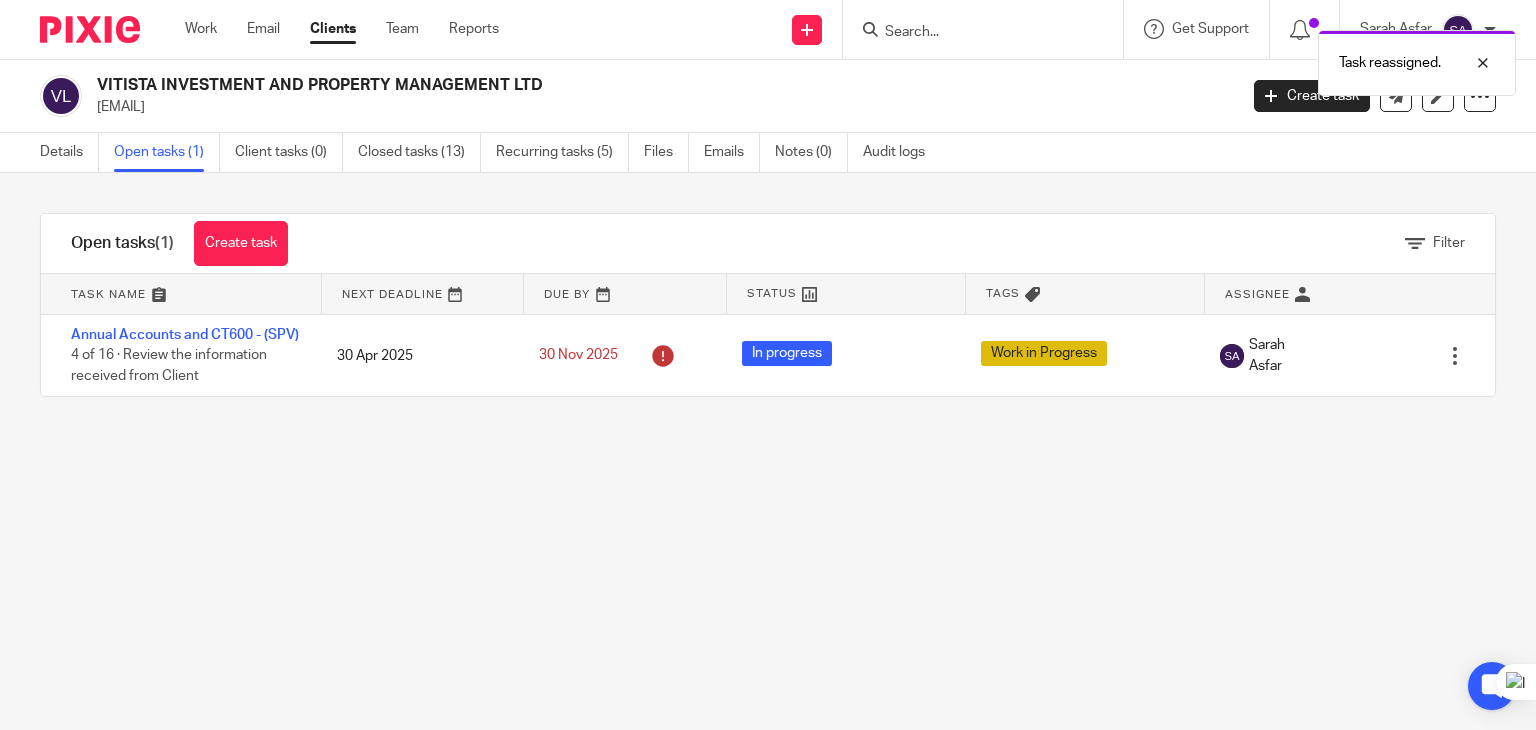 click on "Task reassigned." at bounding box center (1142, 58) 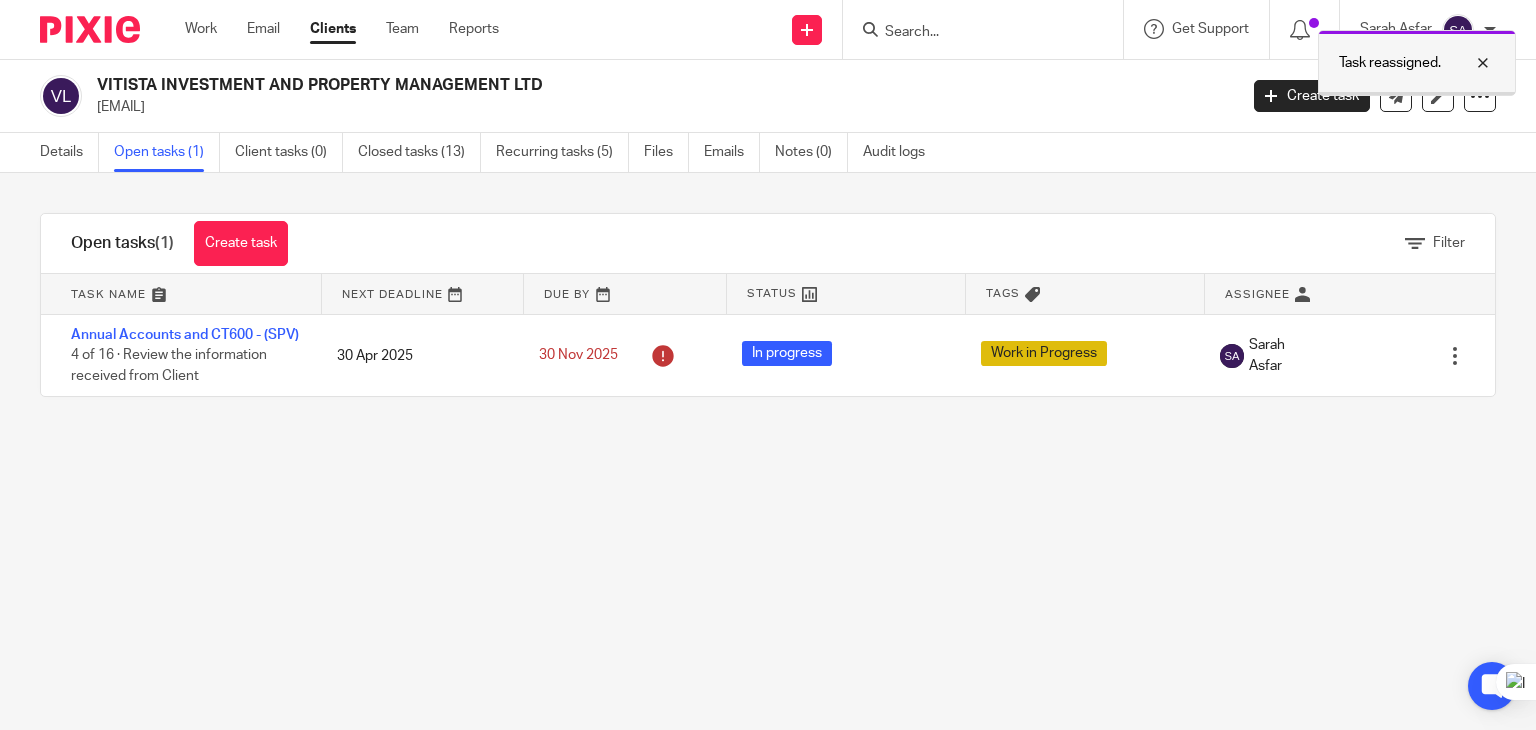 click at bounding box center [1468, 63] 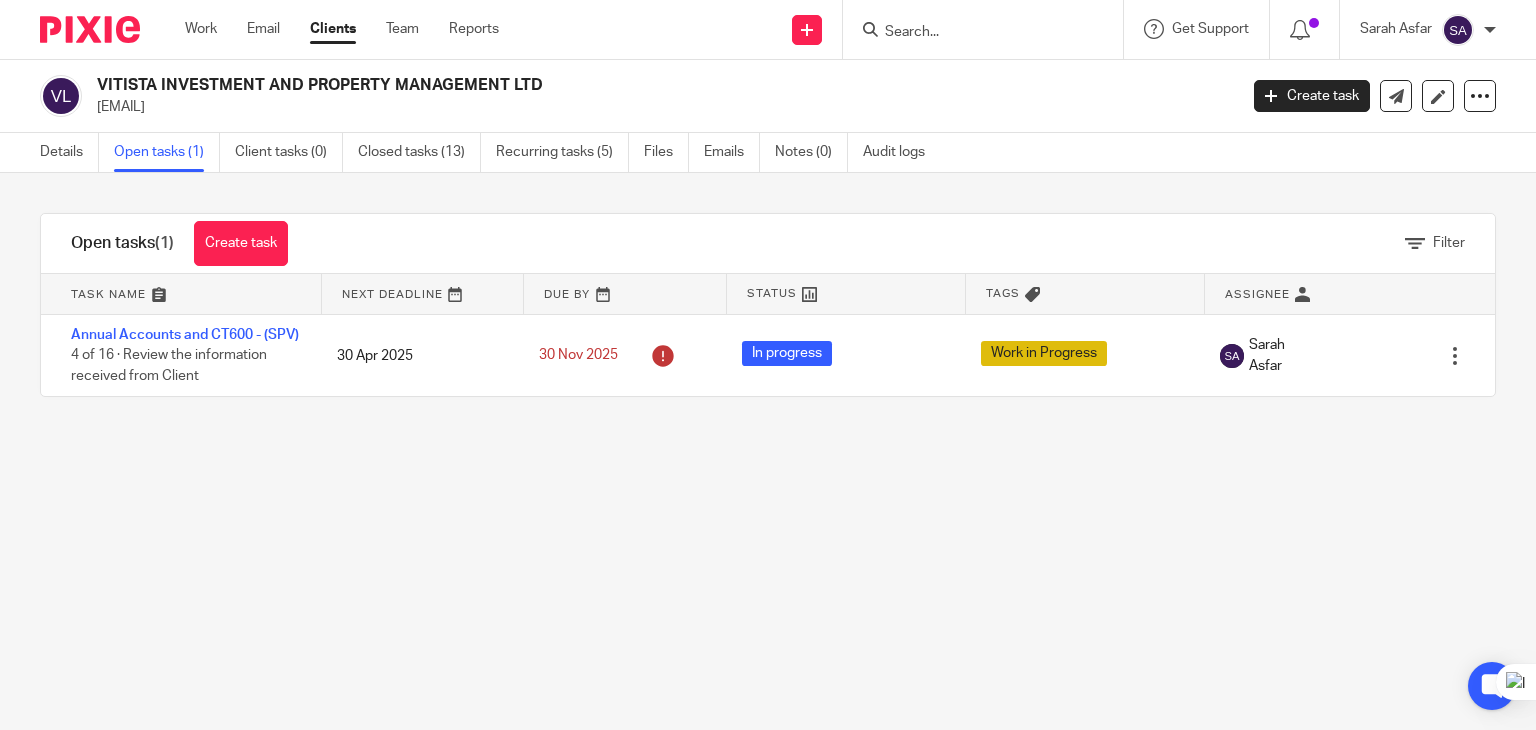 click at bounding box center (973, 33) 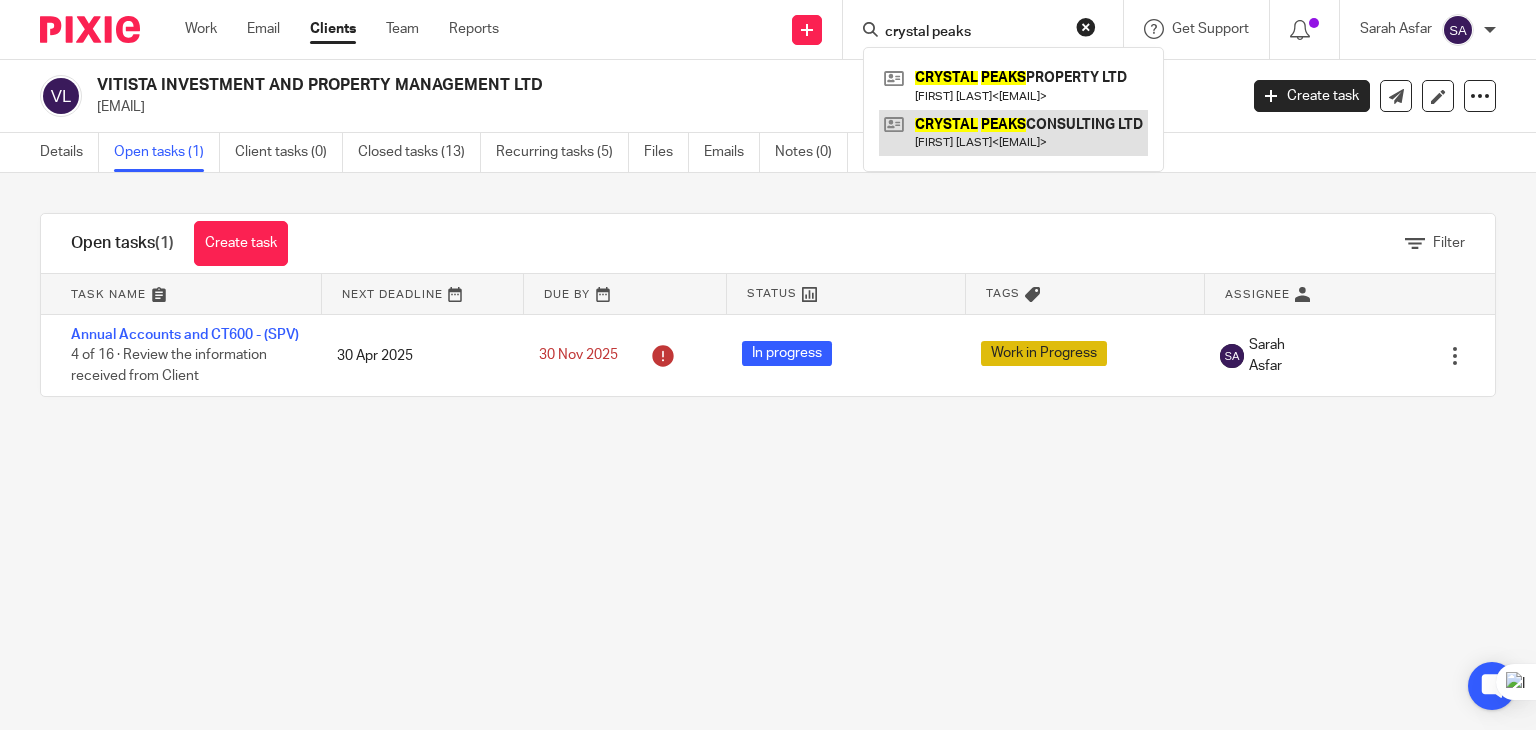 type on "crystal peaks" 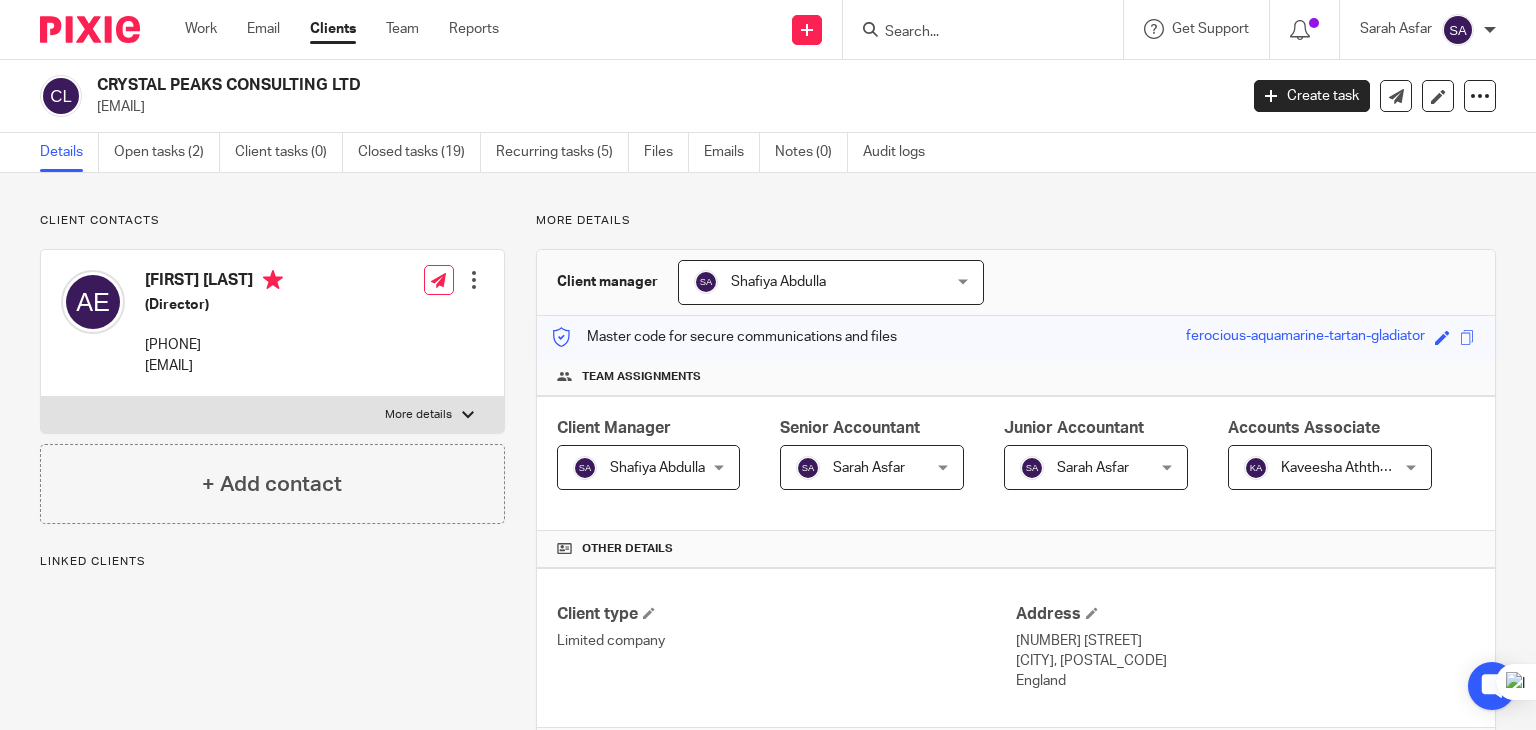 scroll, scrollTop: 0, scrollLeft: 0, axis: both 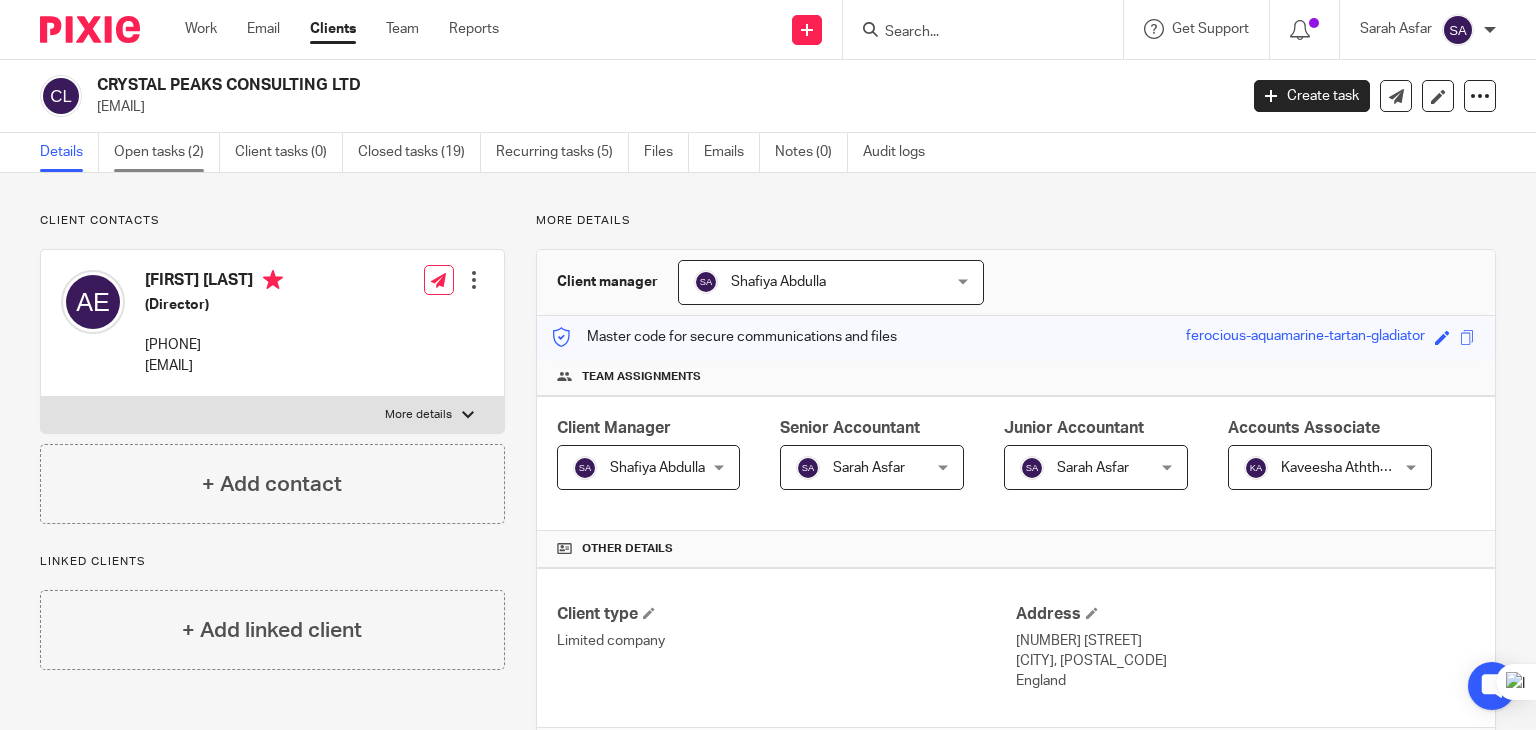 click on "Open tasks (2)" at bounding box center [167, 152] 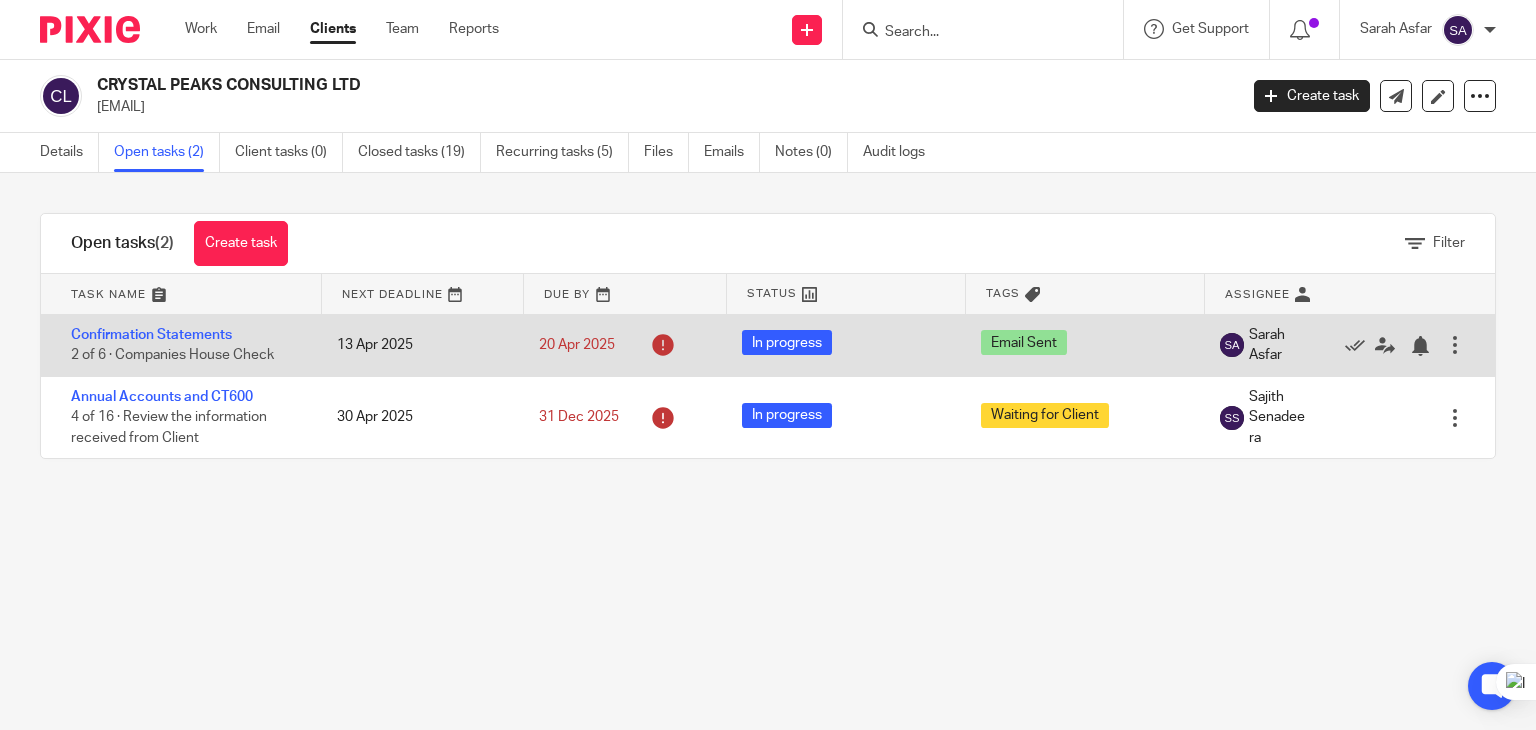 scroll, scrollTop: 0, scrollLeft: 0, axis: both 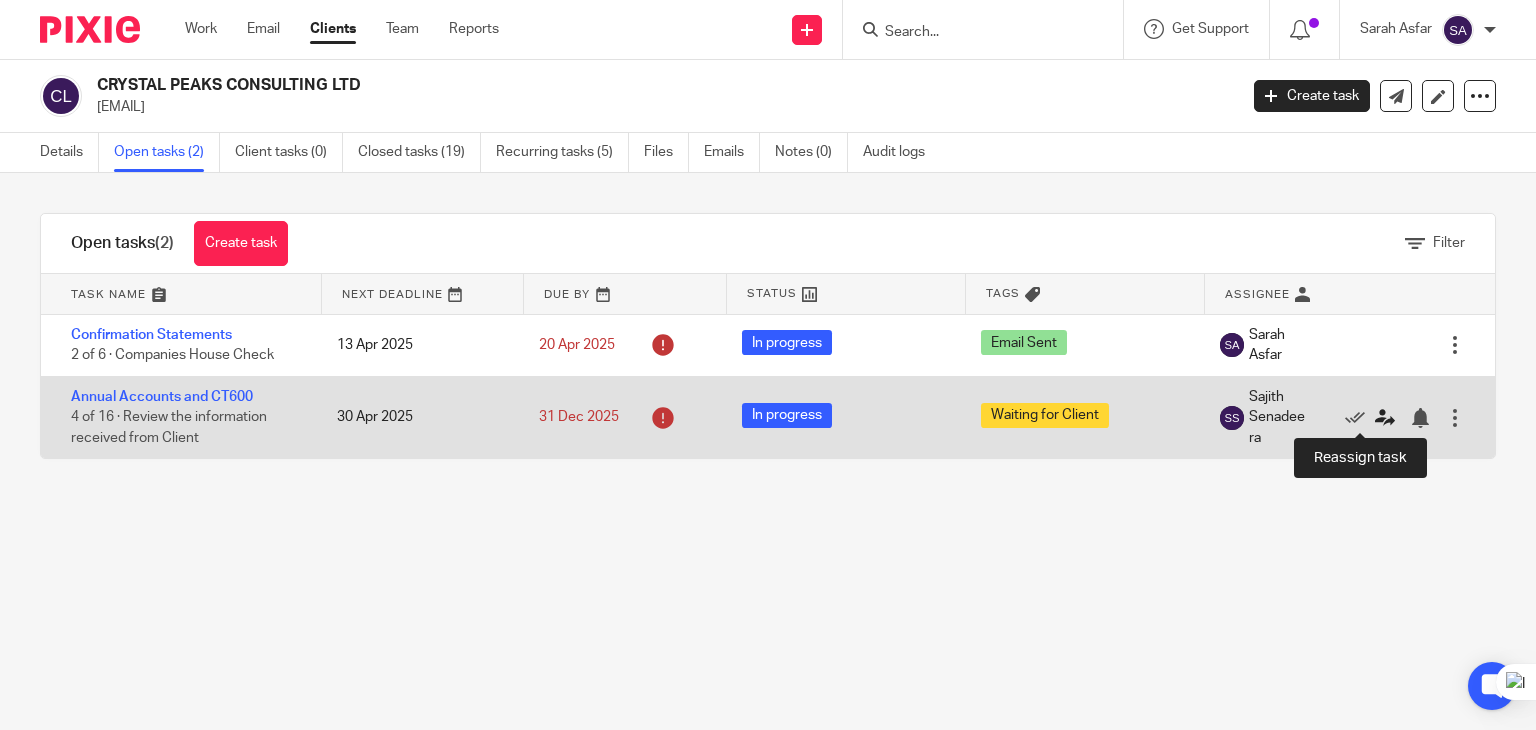 click at bounding box center [1385, 418] 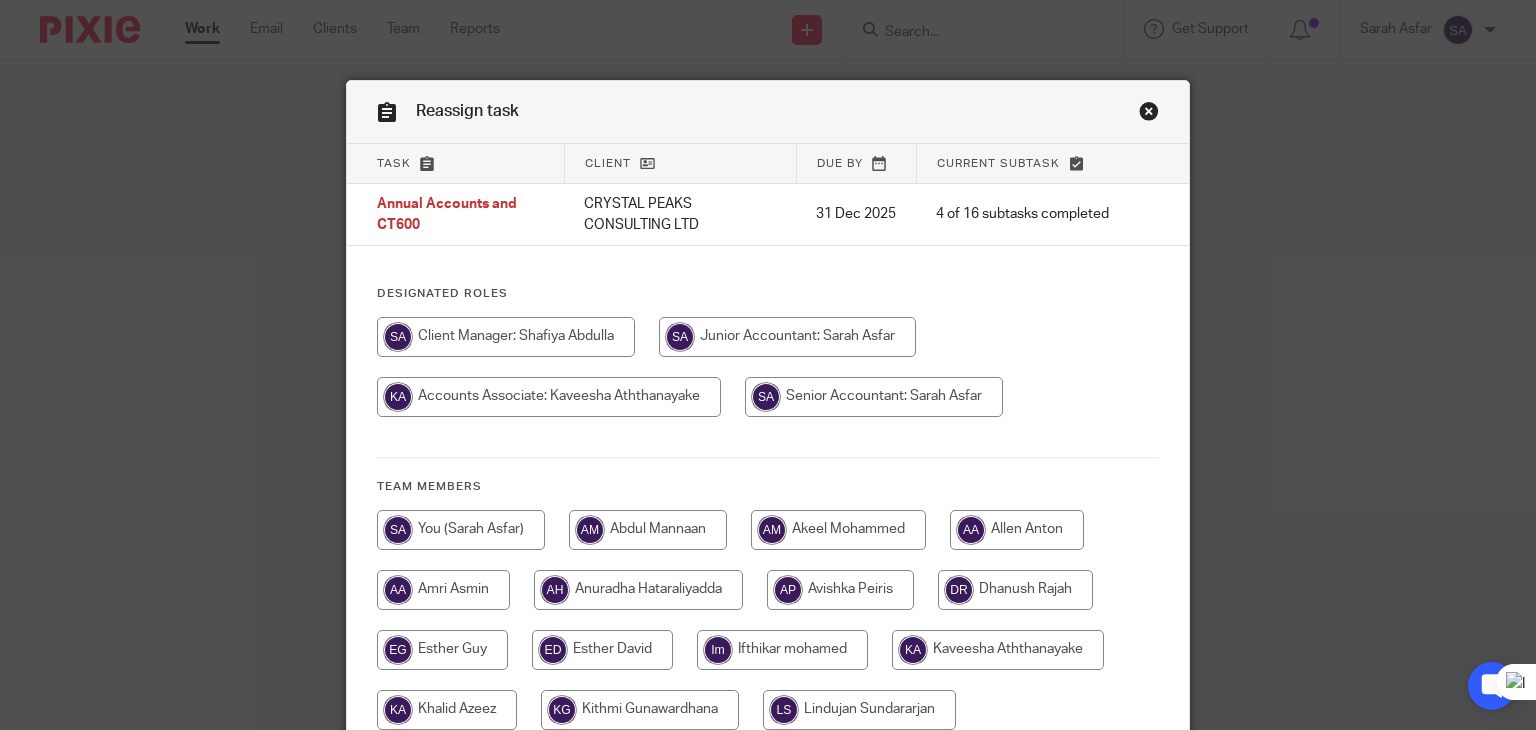 scroll, scrollTop: 0, scrollLeft: 0, axis: both 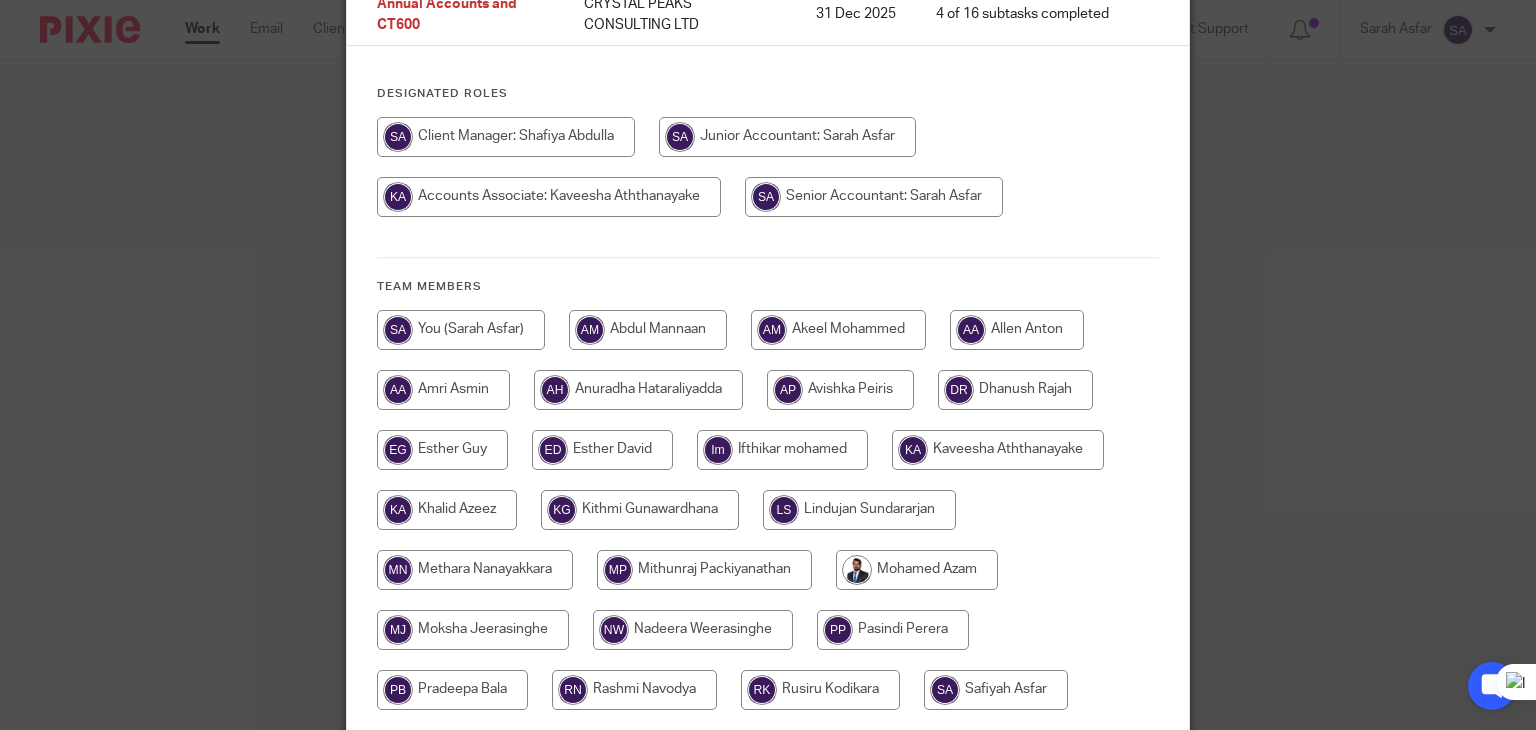 click at bounding box center [461, 330] 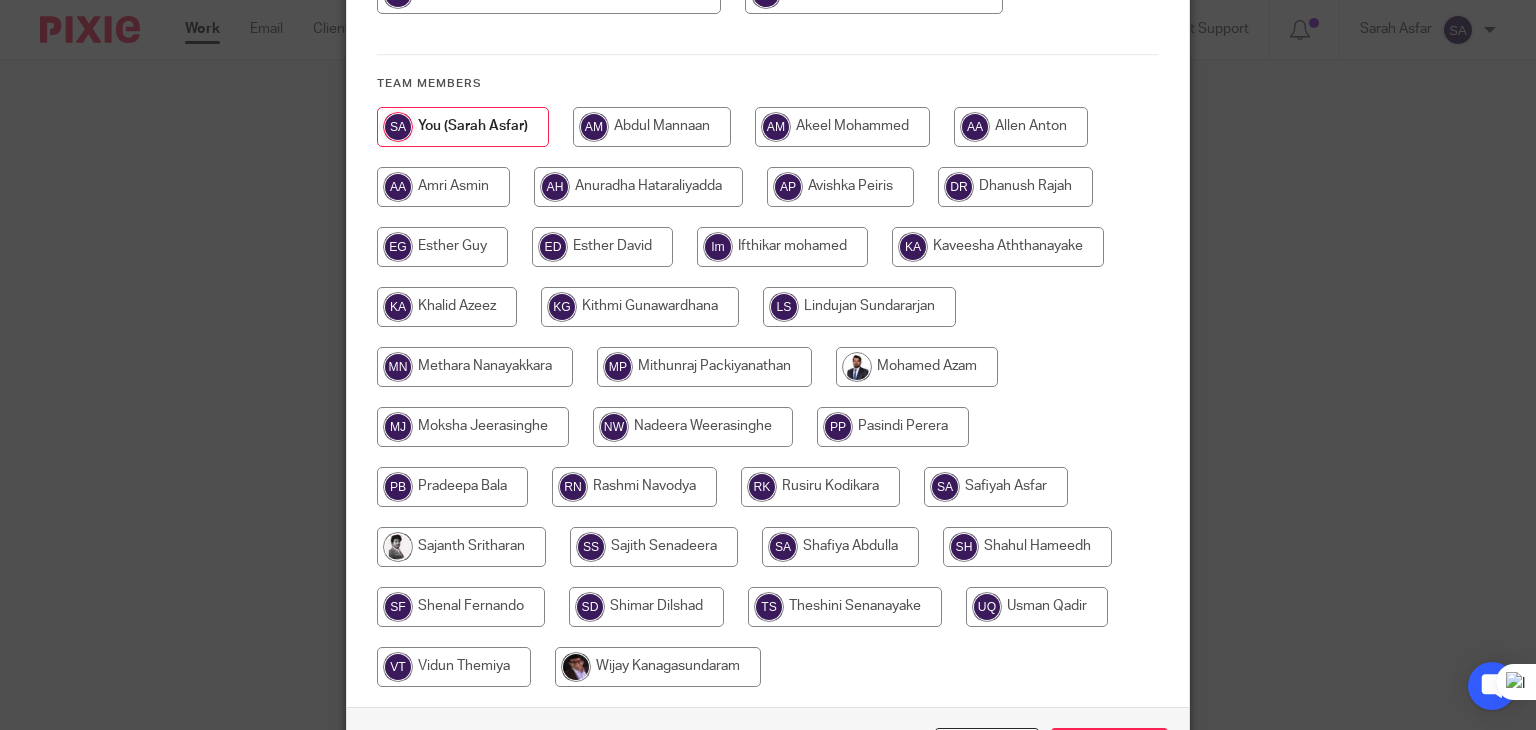 scroll, scrollTop: 544, scrollLeft: 0, axis: vertical 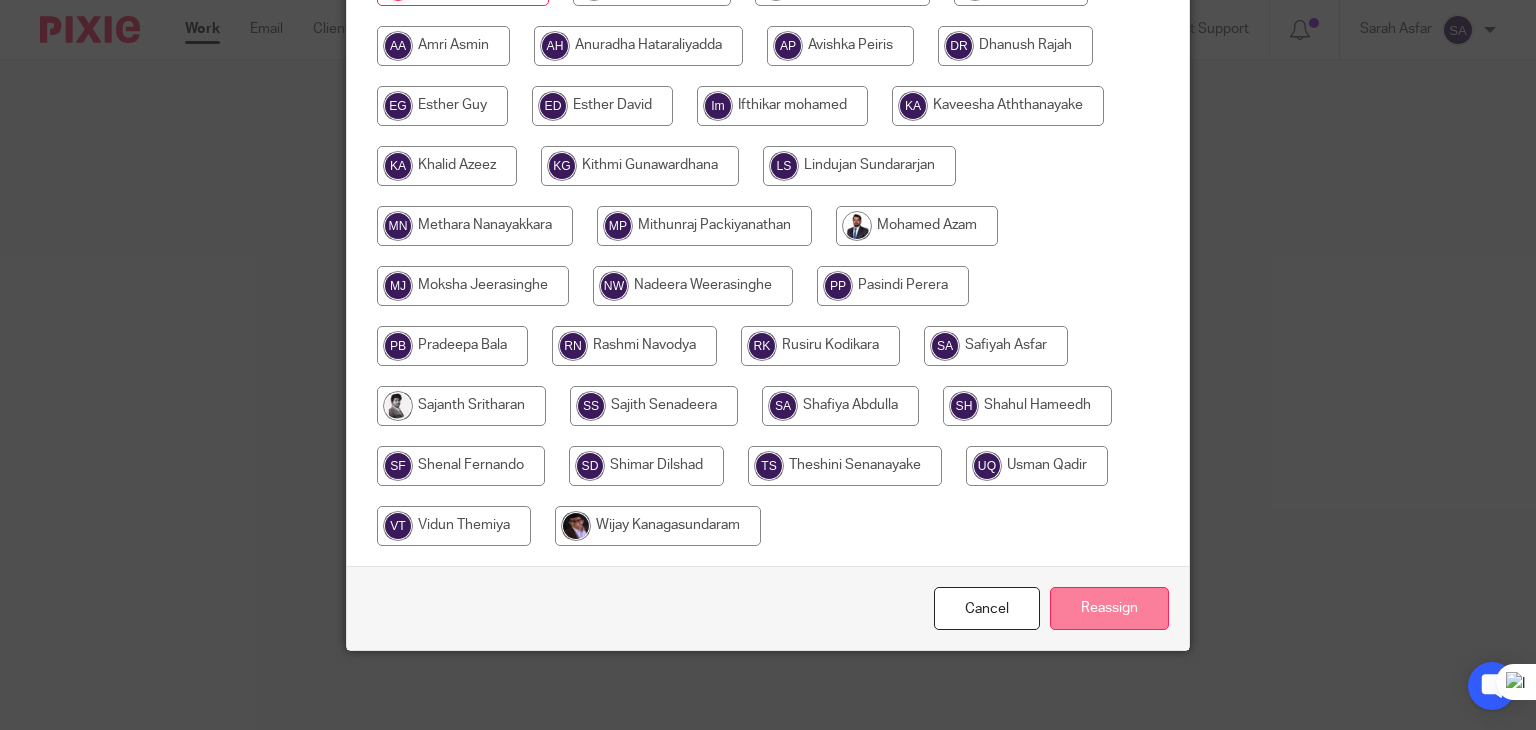 click on "Reassign" at bounding box center (1109, 608) 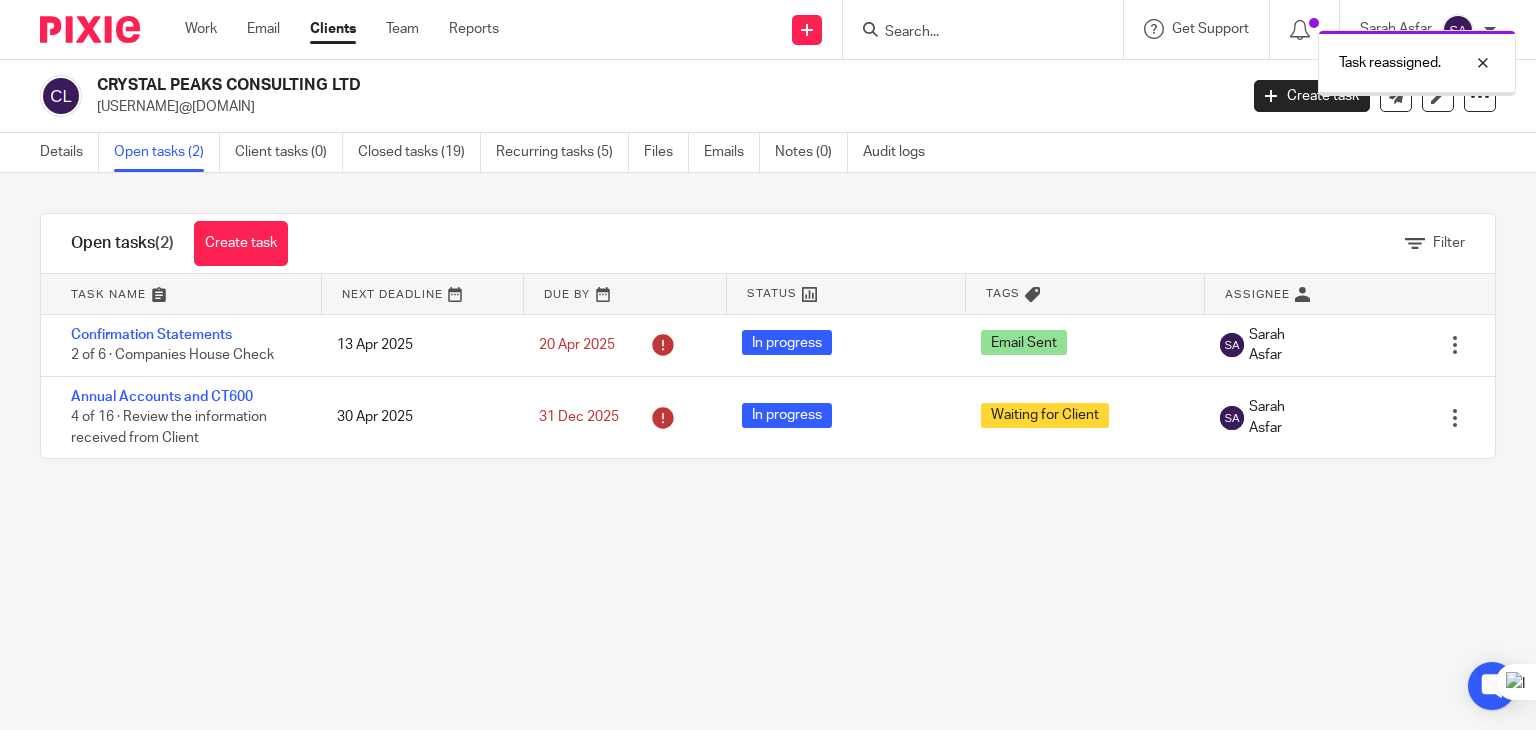 scroll, scrollTop: 0, scrollLeft: 0, axis: both 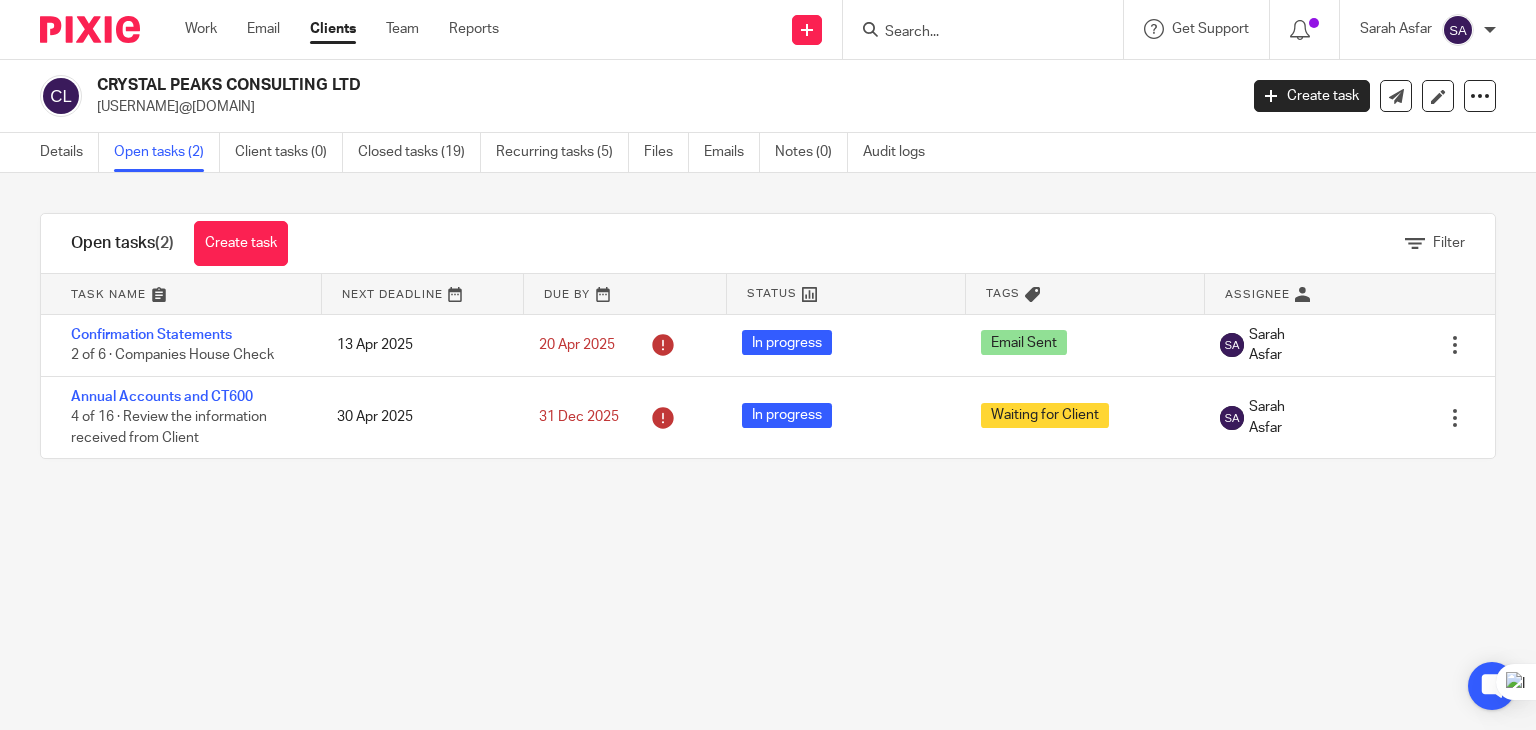 click at bounding box center [973, 33] 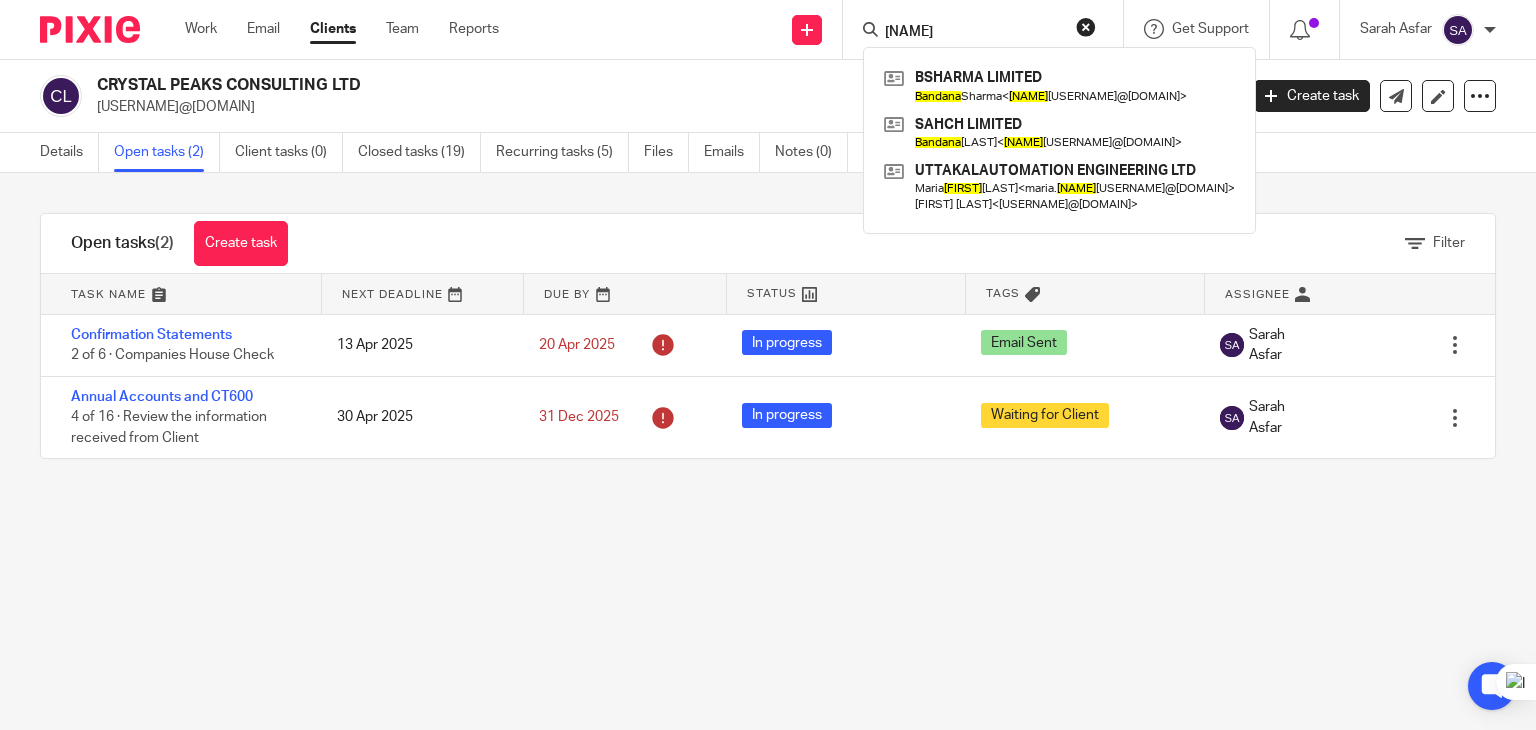 drag, startPoint x: 963, startPoint y: 31, endPoint x: 906, endPoint y: 24, distance: 57.428215 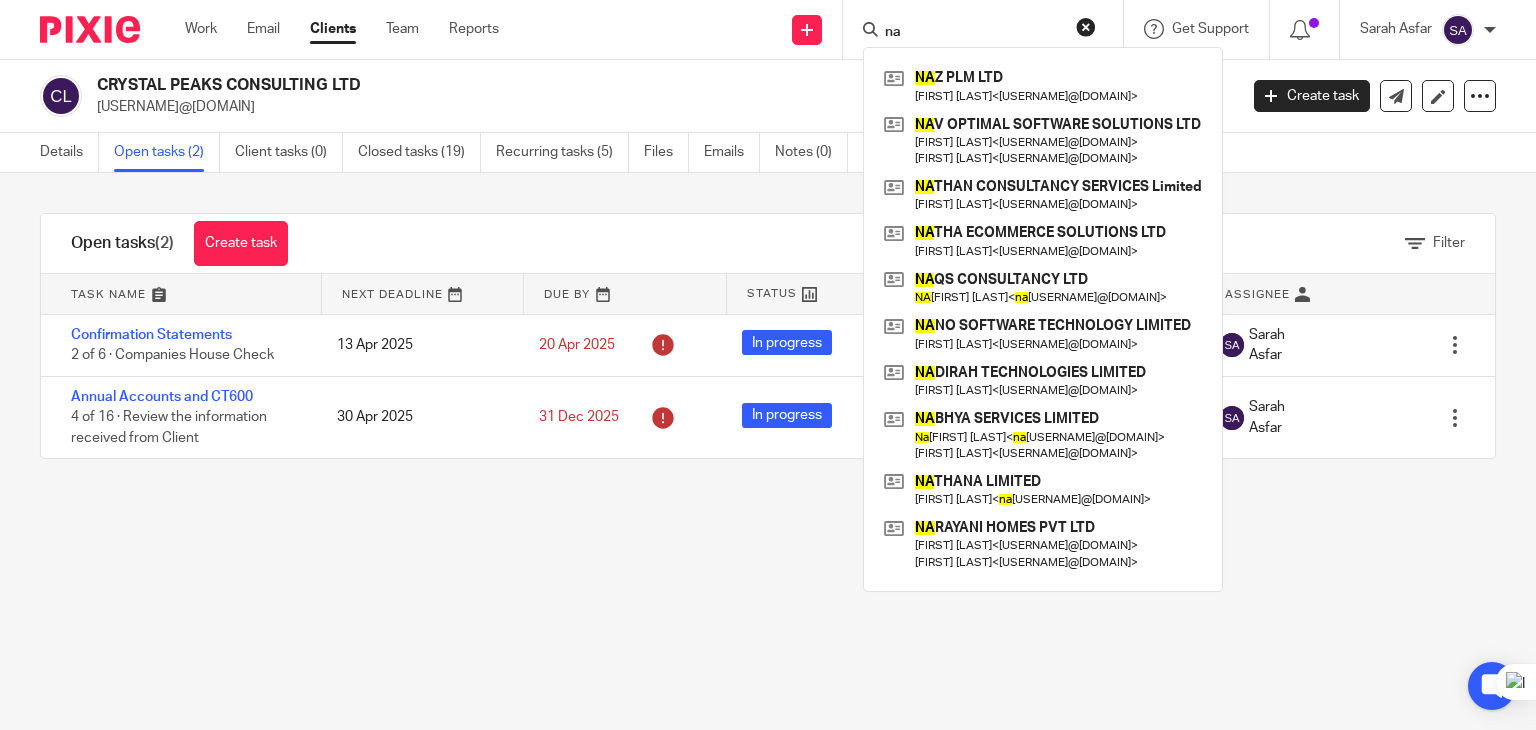 type on "na" 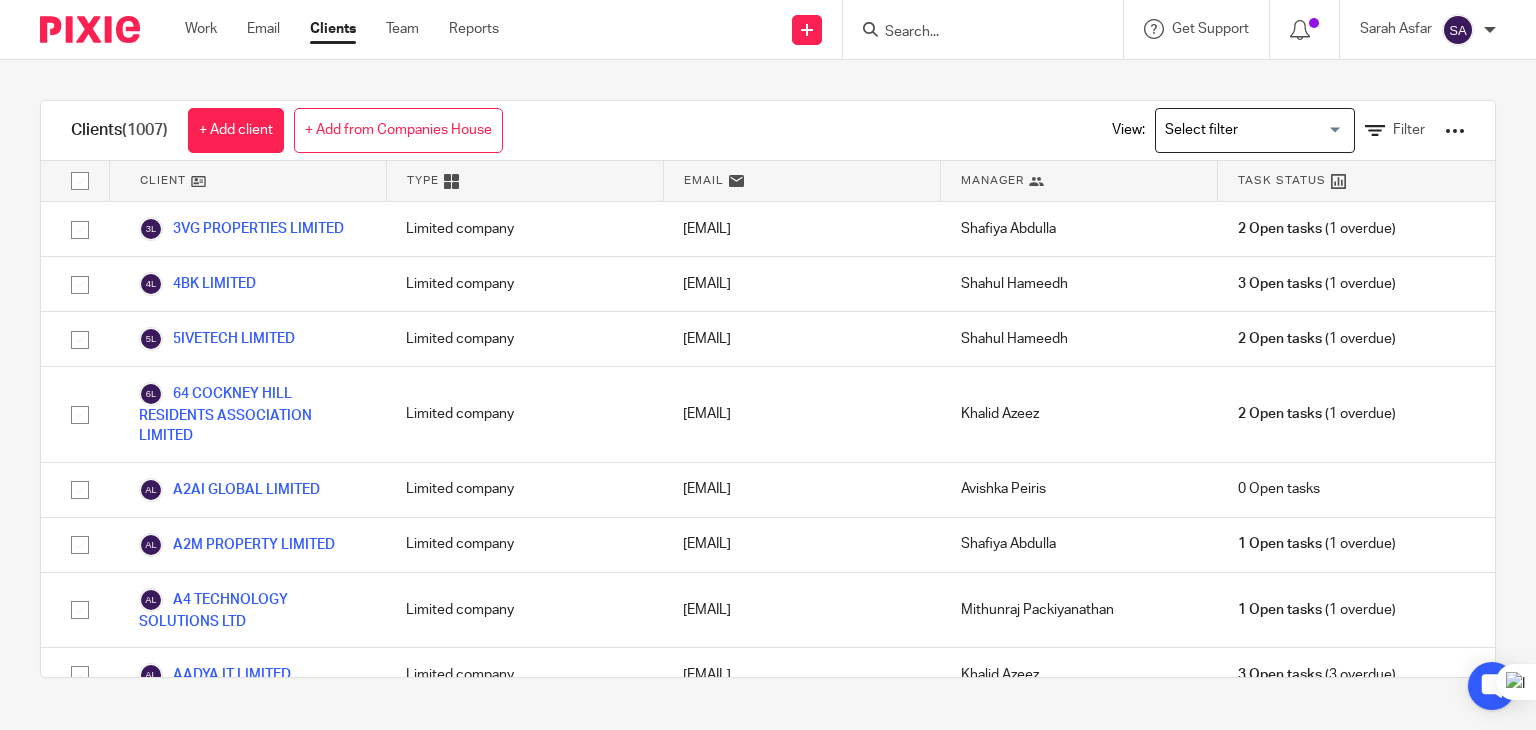 scroll, scrollTop: 0, scrollLeft: 0, axis: both 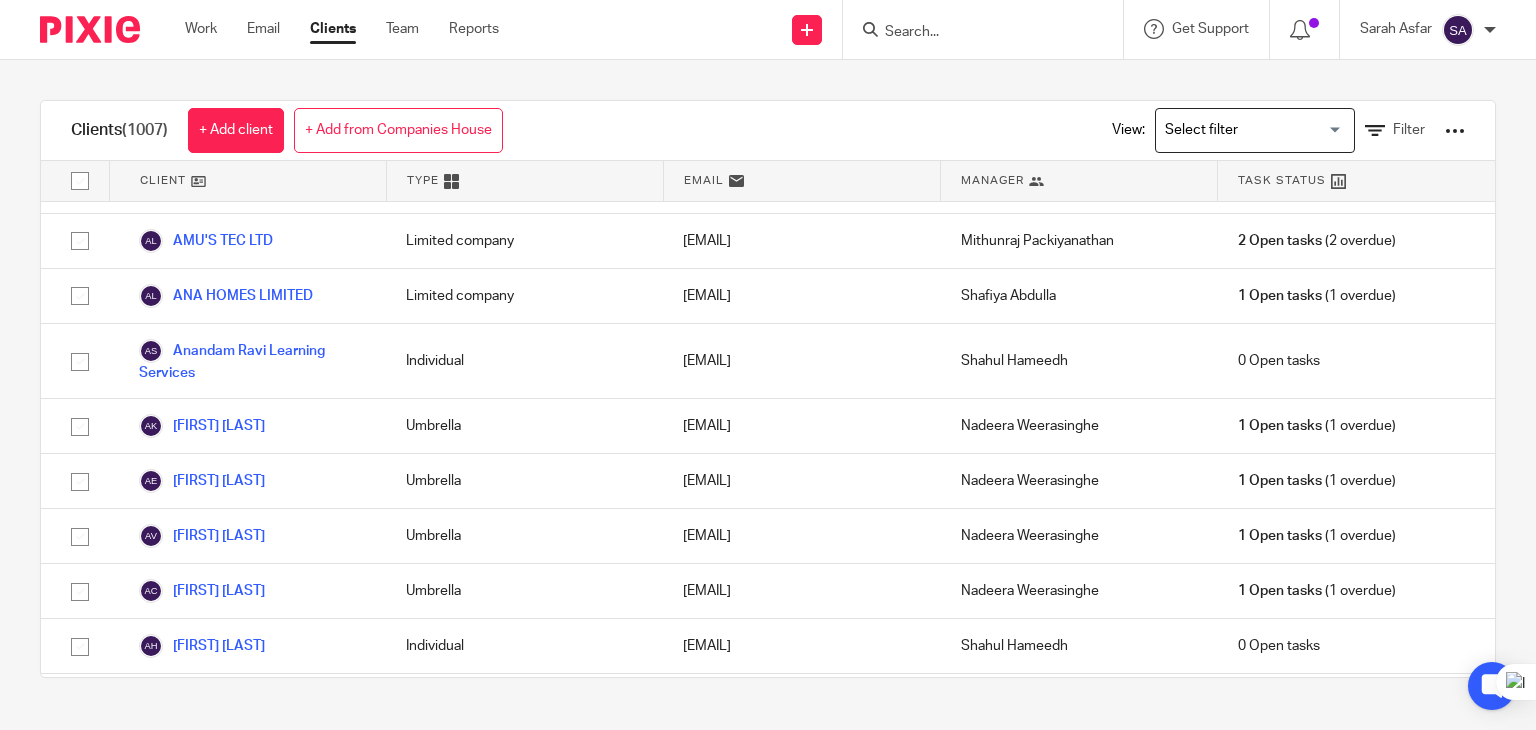 drag, startPoint x: 1048, startPoint y: 76, endPoint x: 906, endPoint y: 41, distance: 146.24979 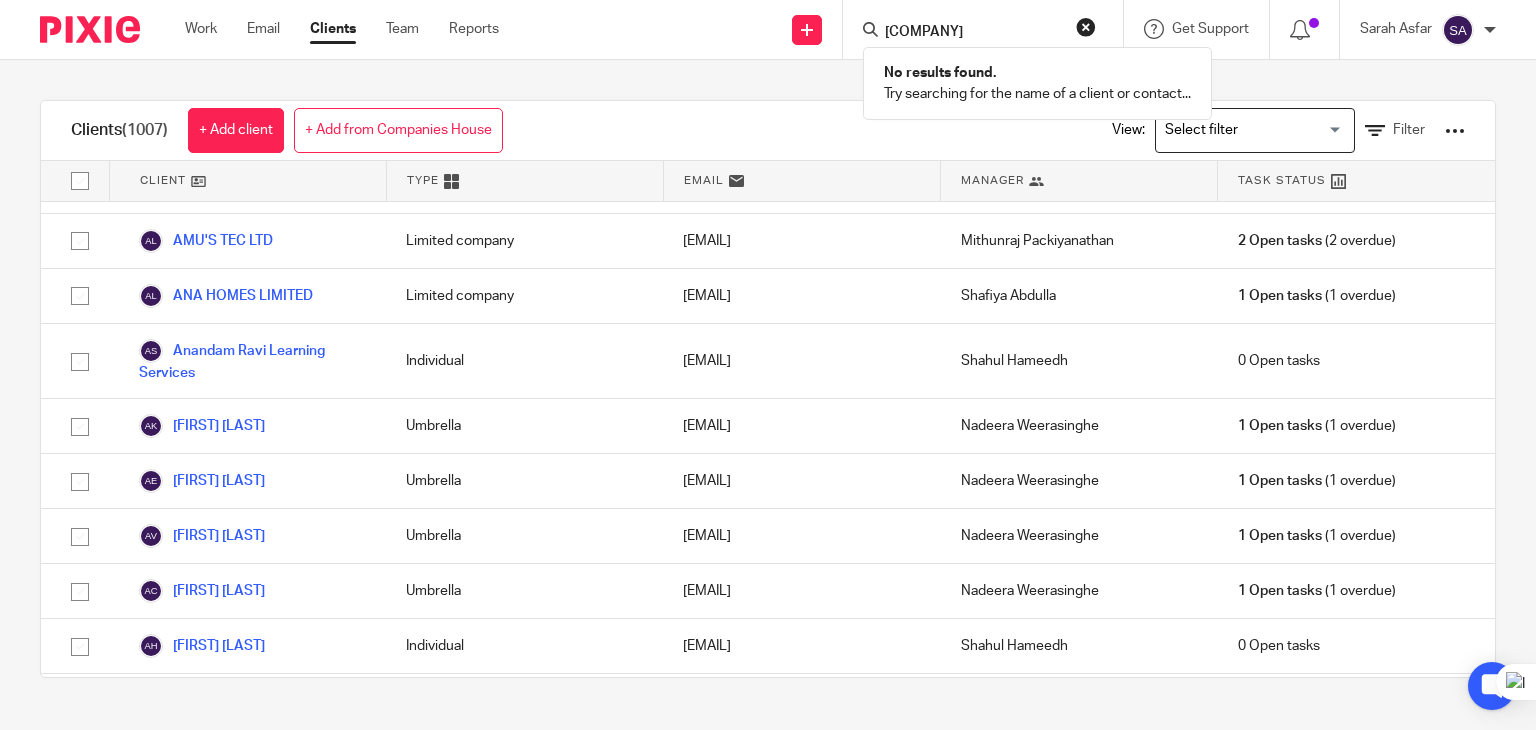 type on "NANDANAVANAM LIMITED" 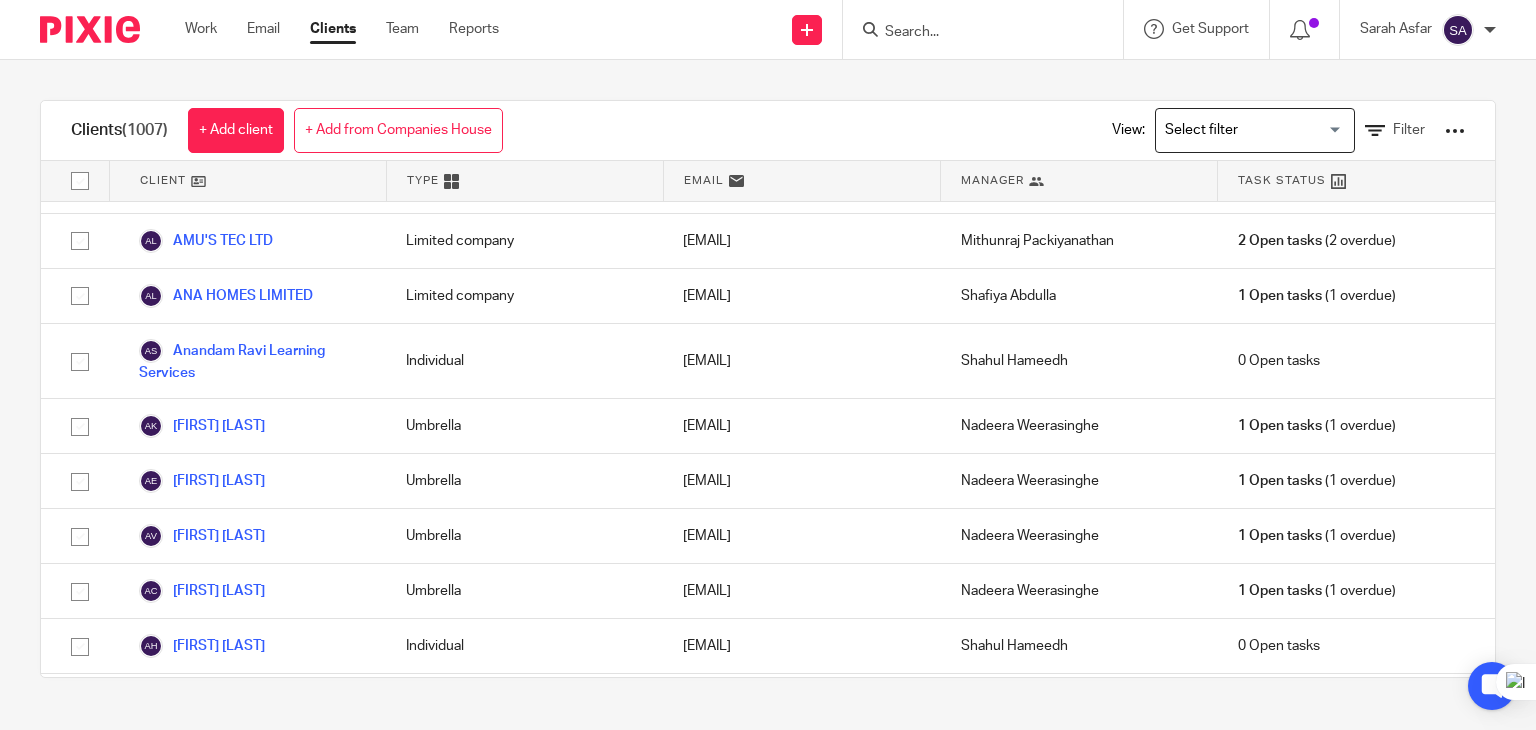 click at bounding box center (973, 33) 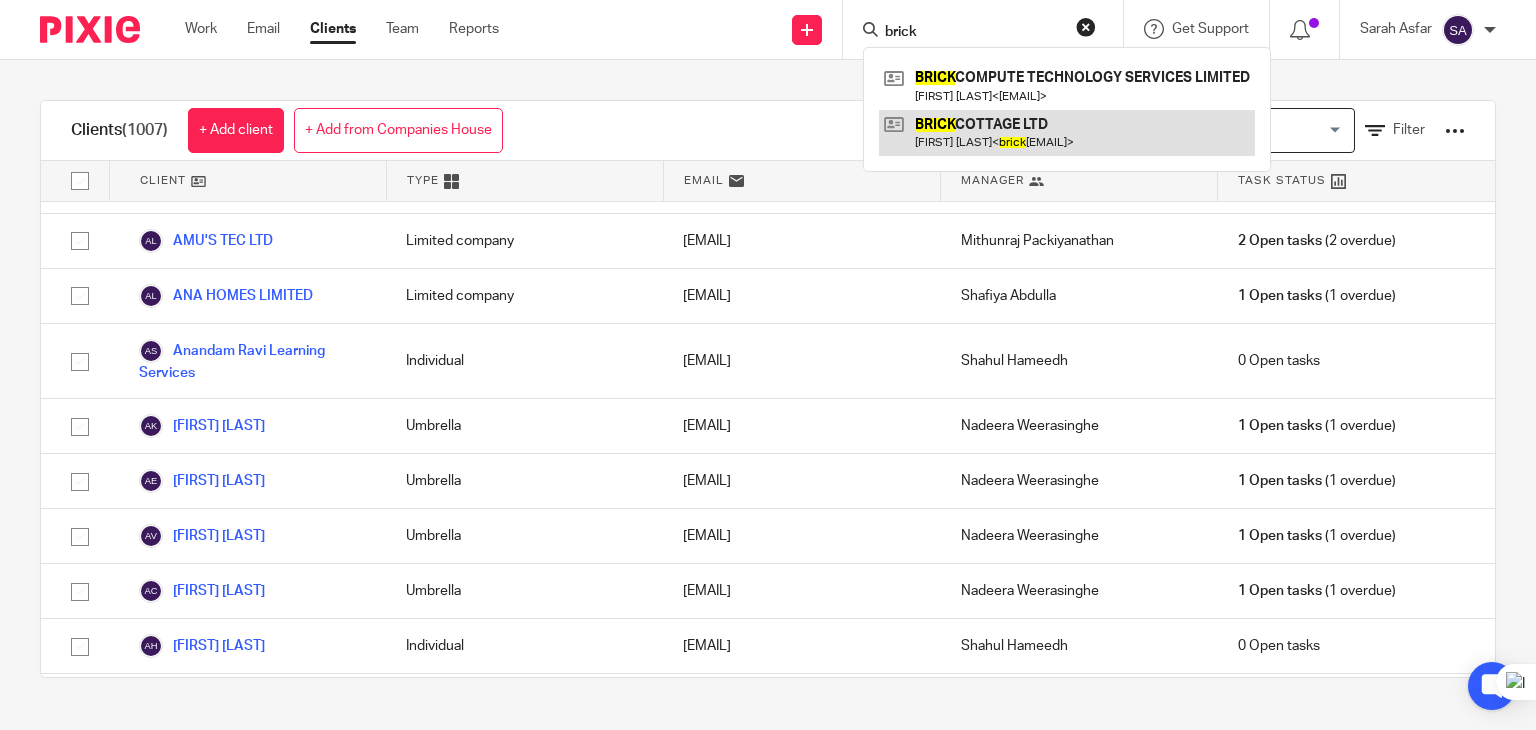 type on "brick" 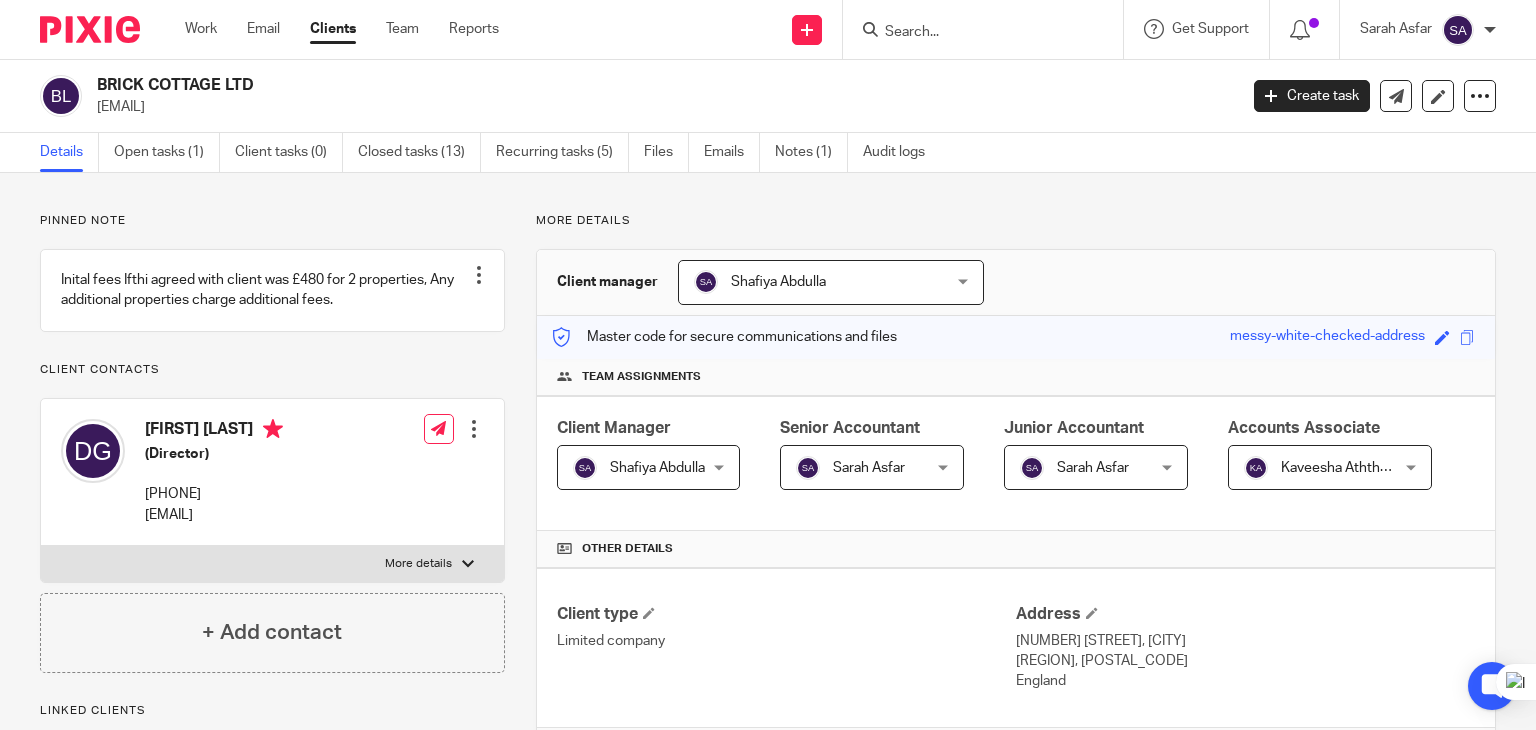 scroll, scrollTop: 0, scrollLeft: 0, axis: both 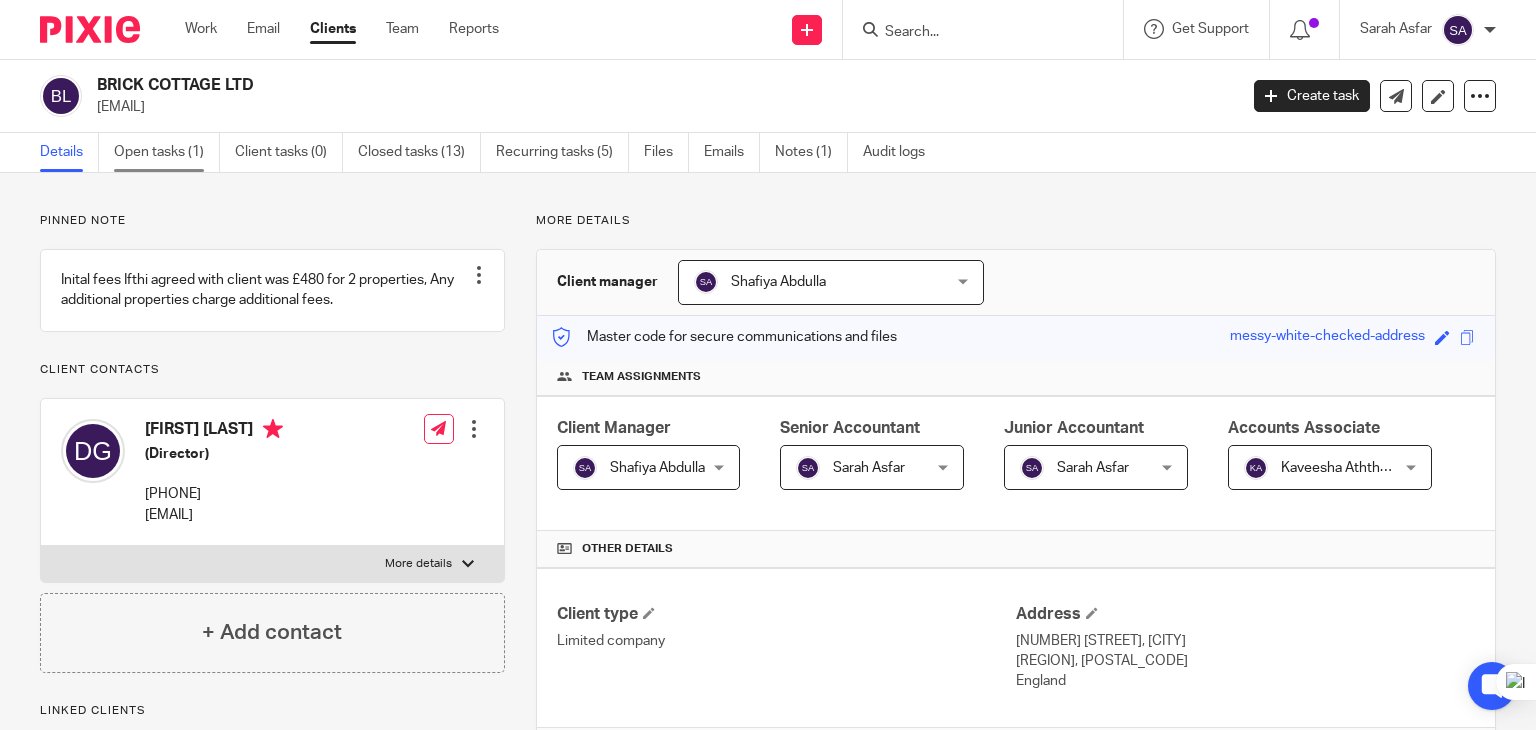 click on "Open tasks (1)" at bounding box center [167, 152] 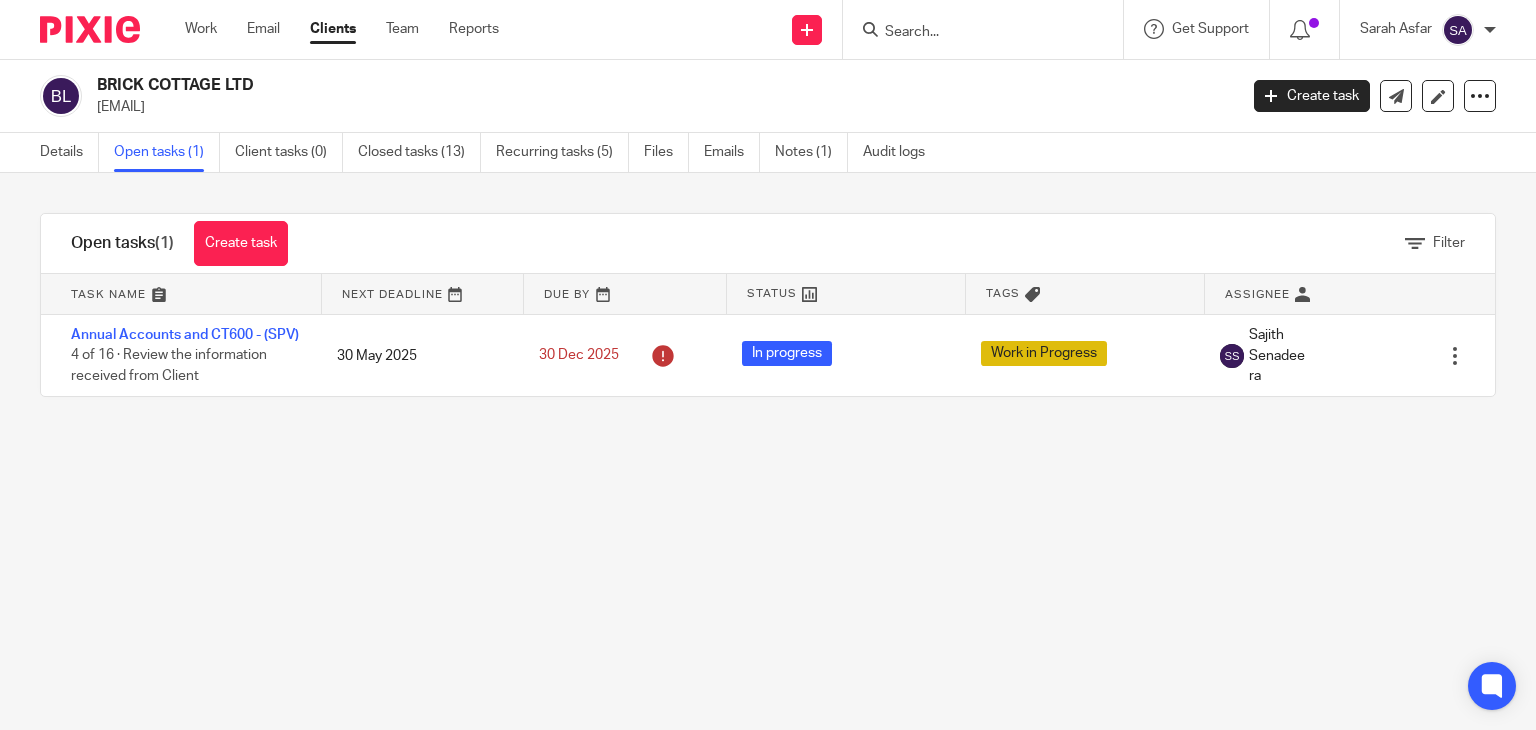 scroll, scrollTop: 0, scrollLeft: 0, axis: both 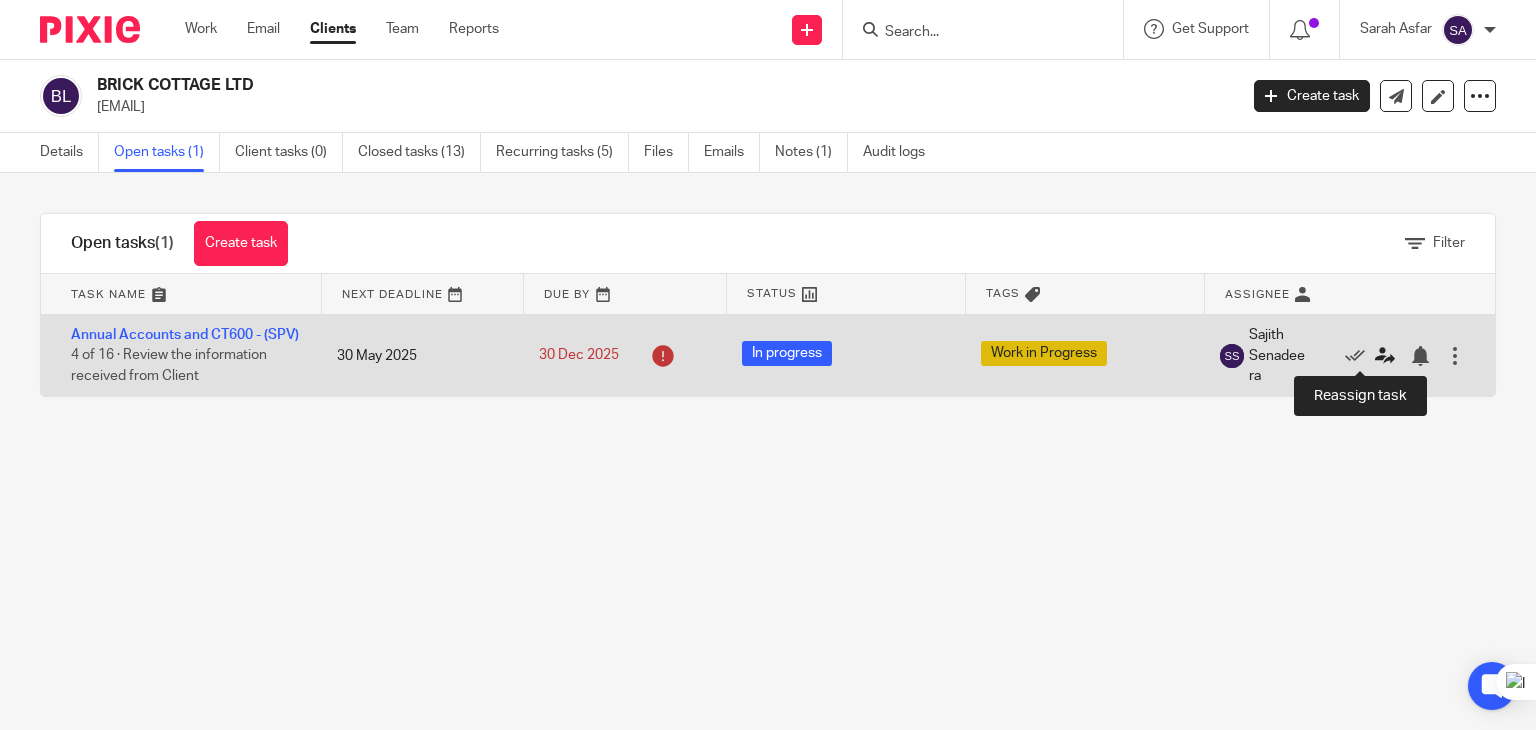 click at bounding box center [1385, 356] 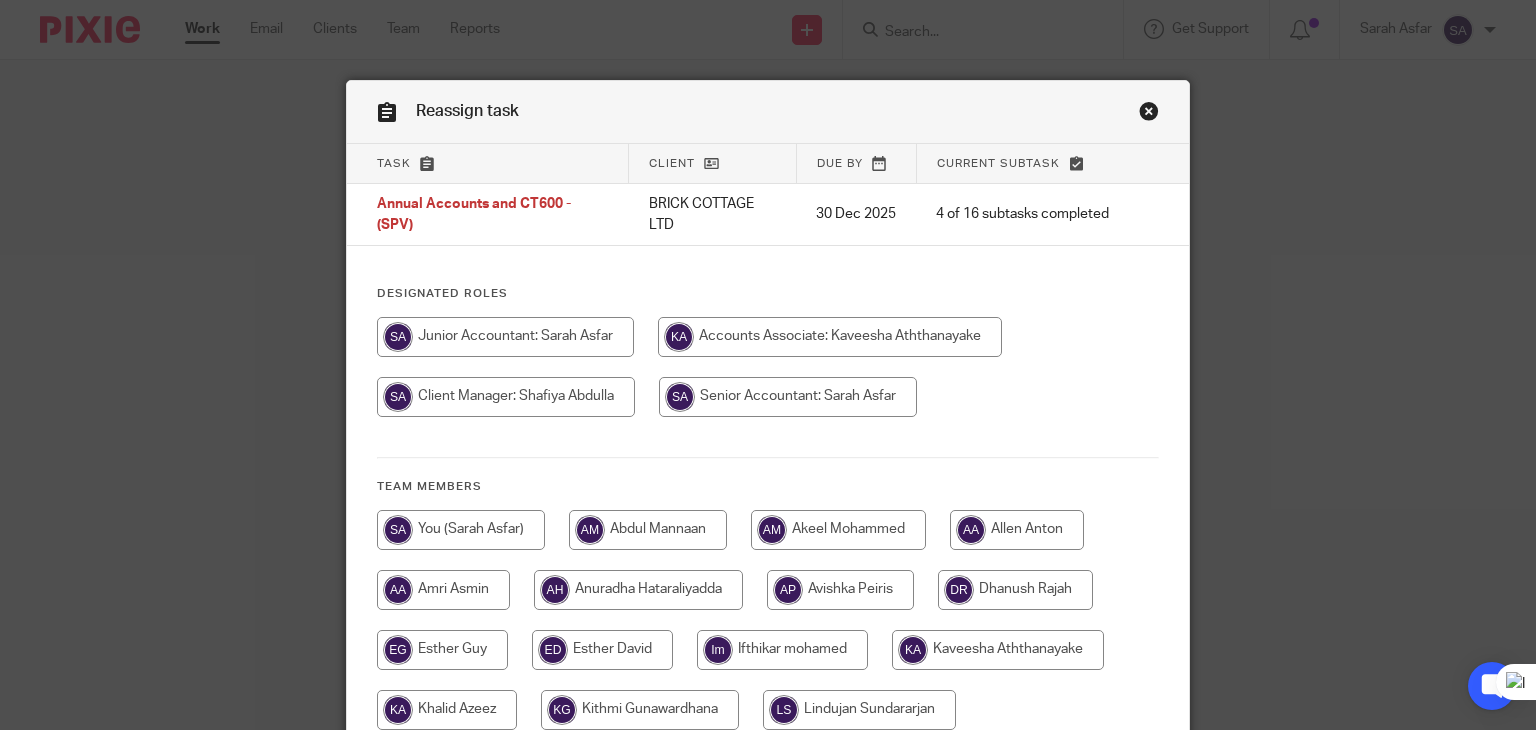 scroll, scrollTop: 0, scrollLeft: 0, axis: both 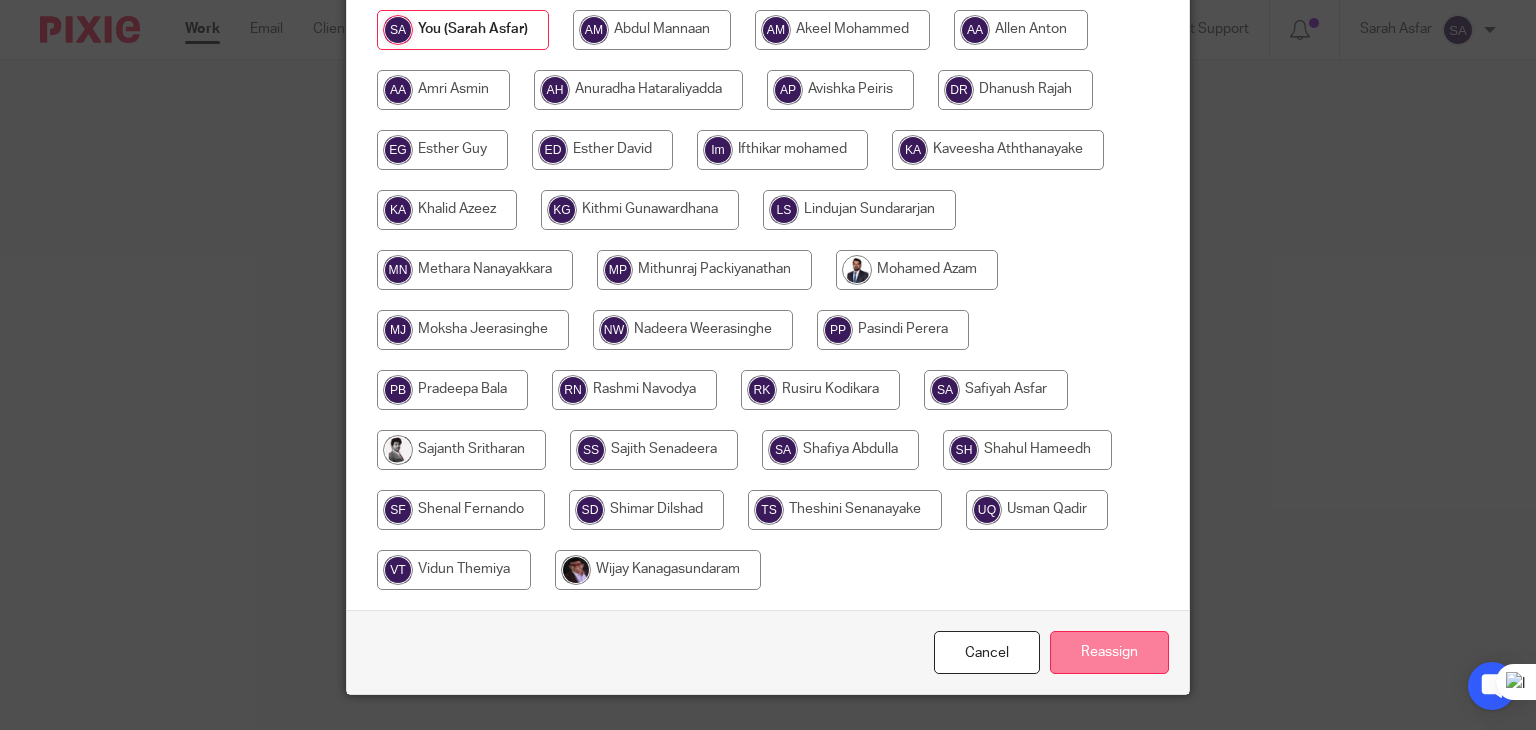 click on "Reassign" at bounding box center (1109, 652) 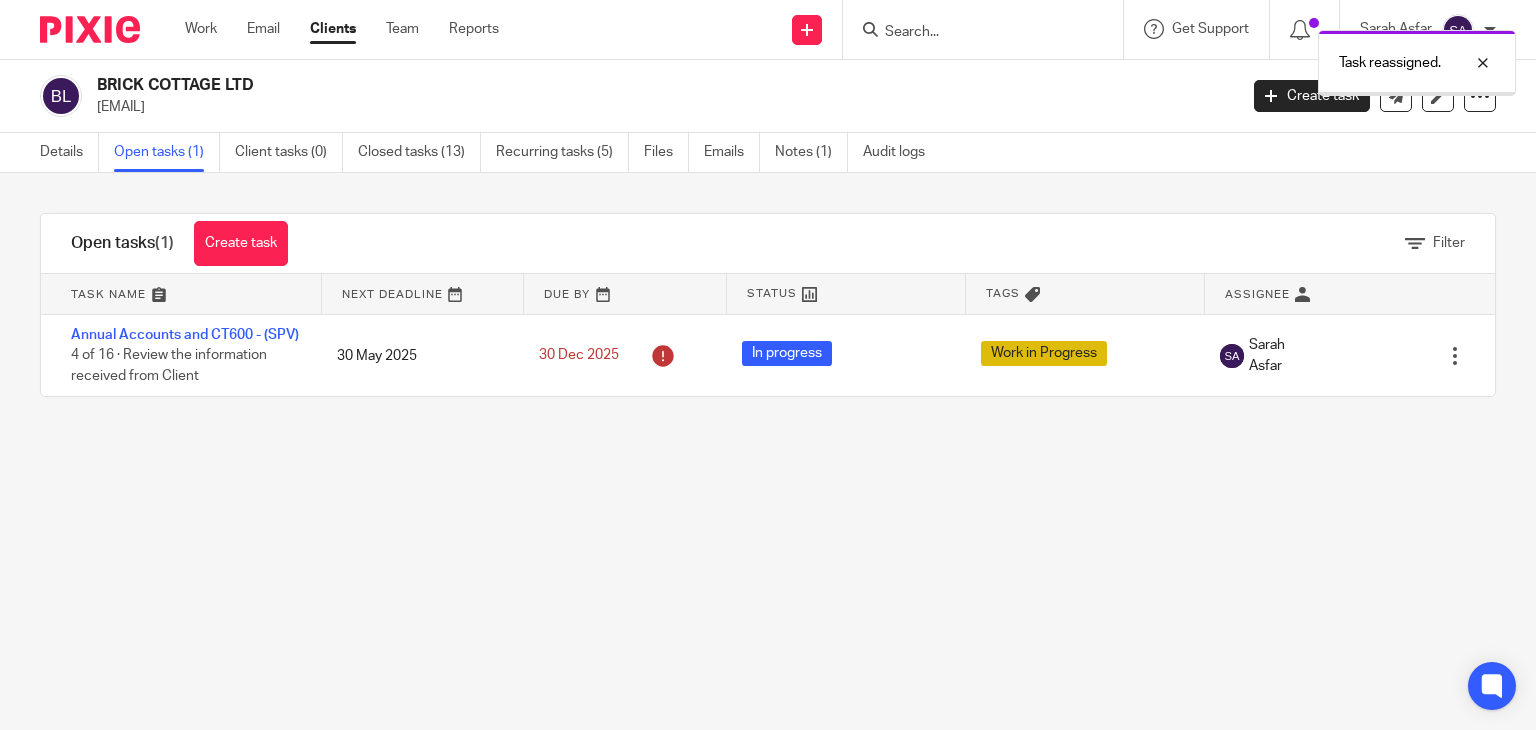scroll, scrollTop: 0, scrollLeft: 0, axis: both 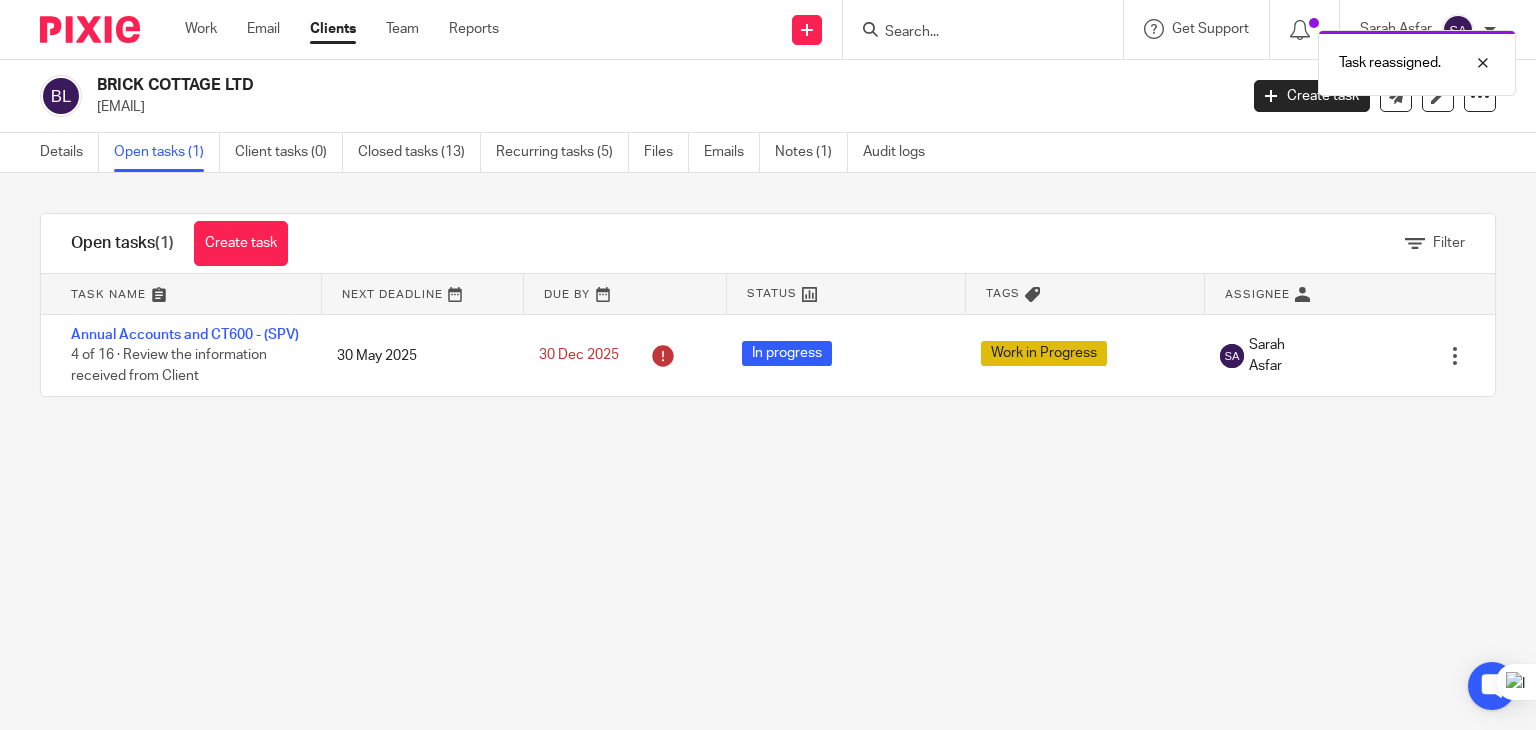 click on "Task reassigned." at bounding box center [1142, 58] 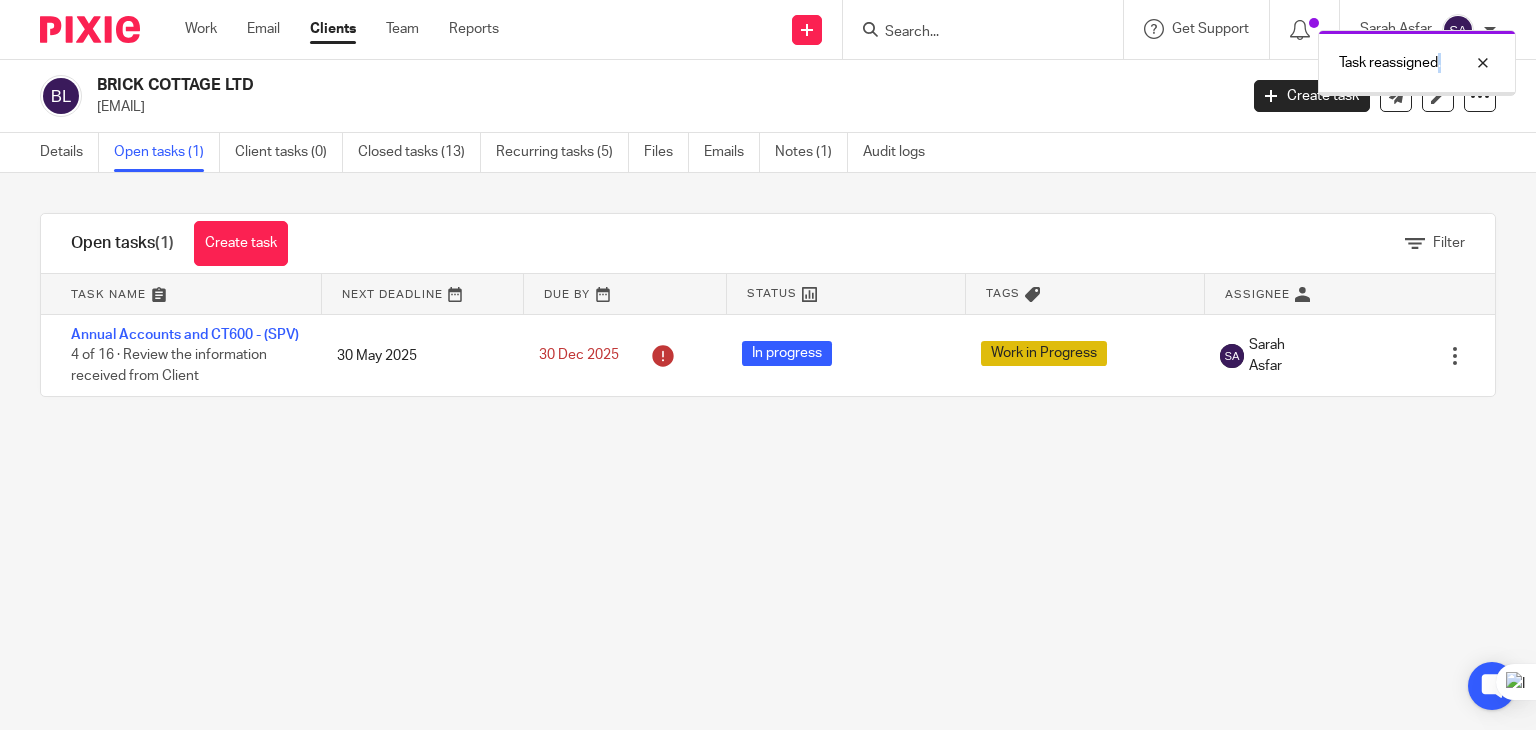 drag, startPoint x: 1437, startPoint y: 65, endPoint x: 1516, endPoint y: 81, distance: 80.60397 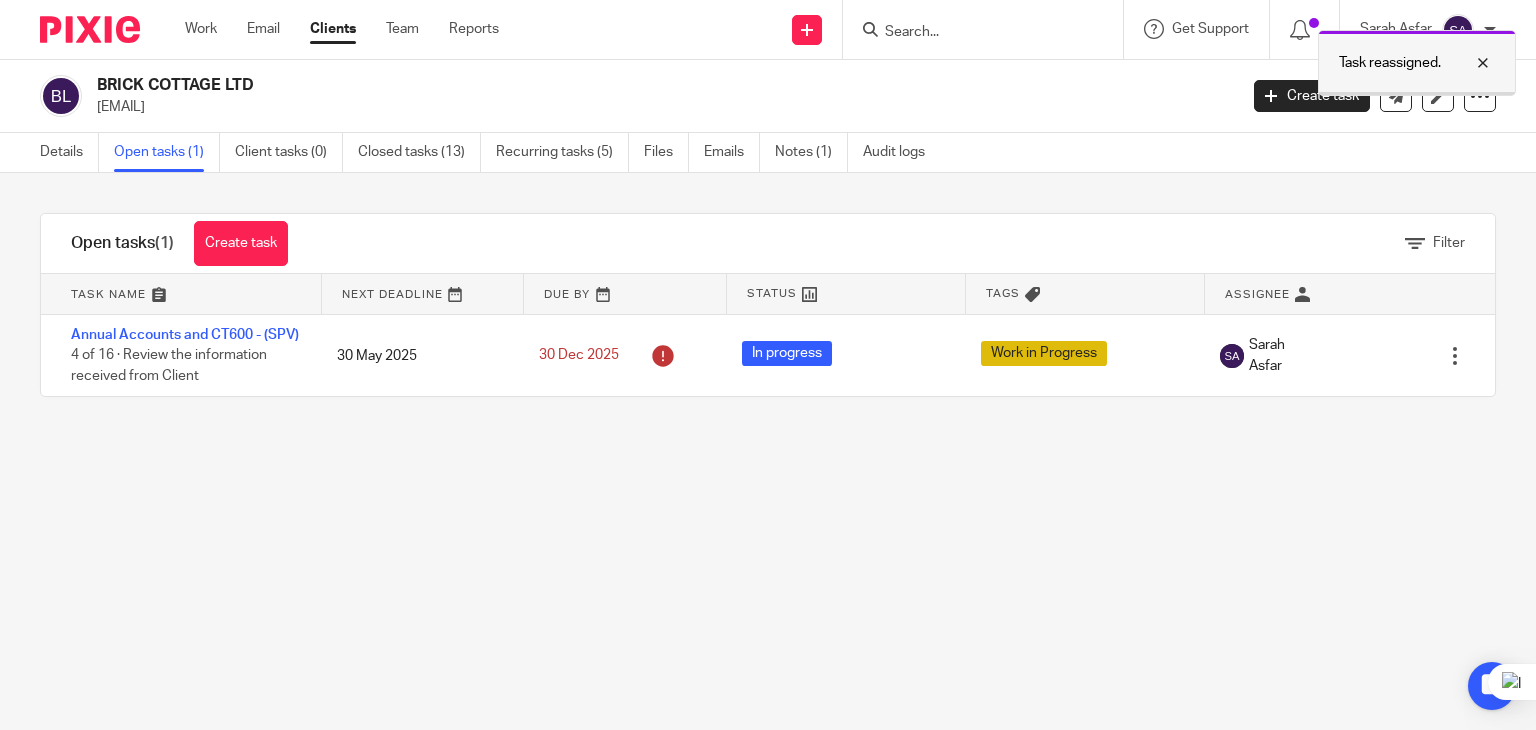 click at bounding box center (1468, 63) 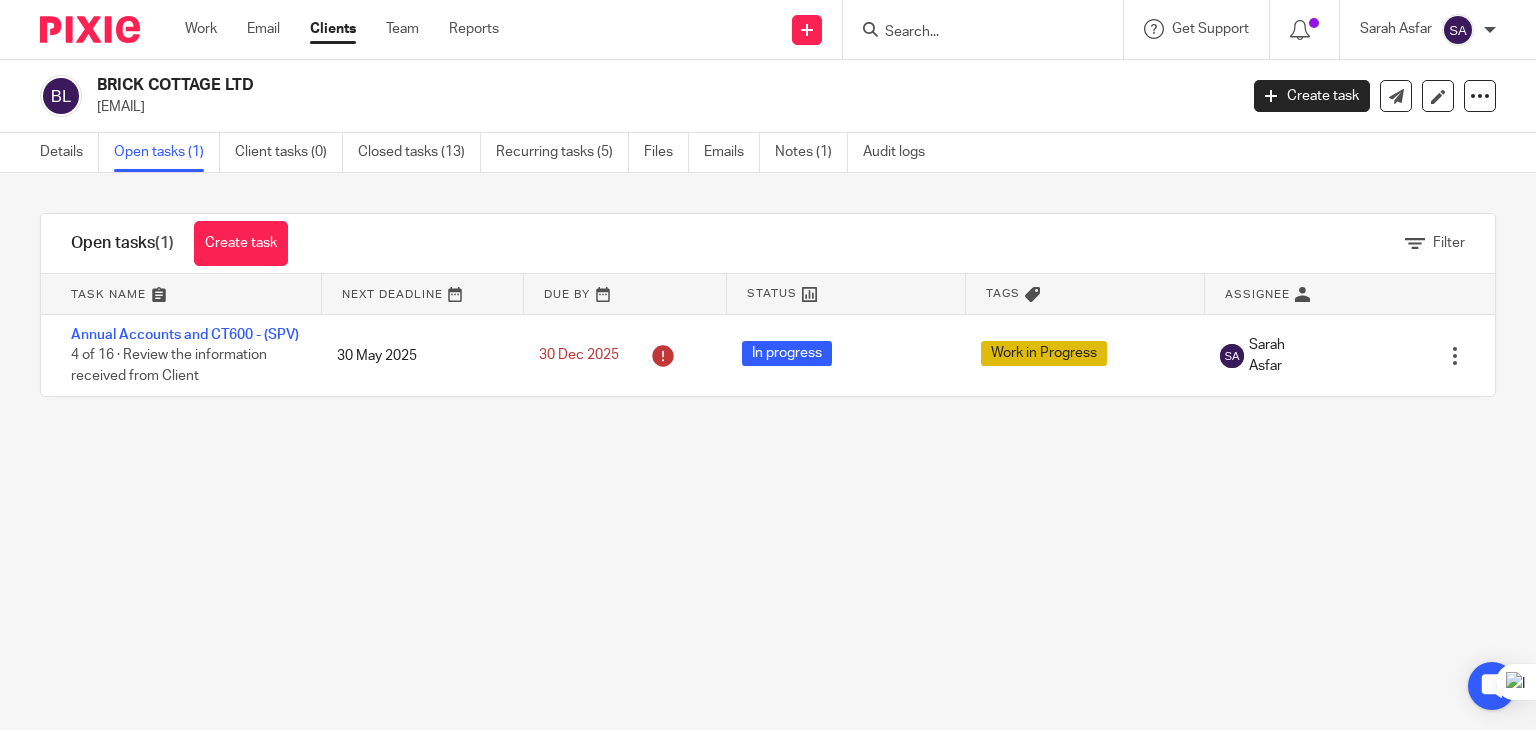 click at bounding box center (973, 33) 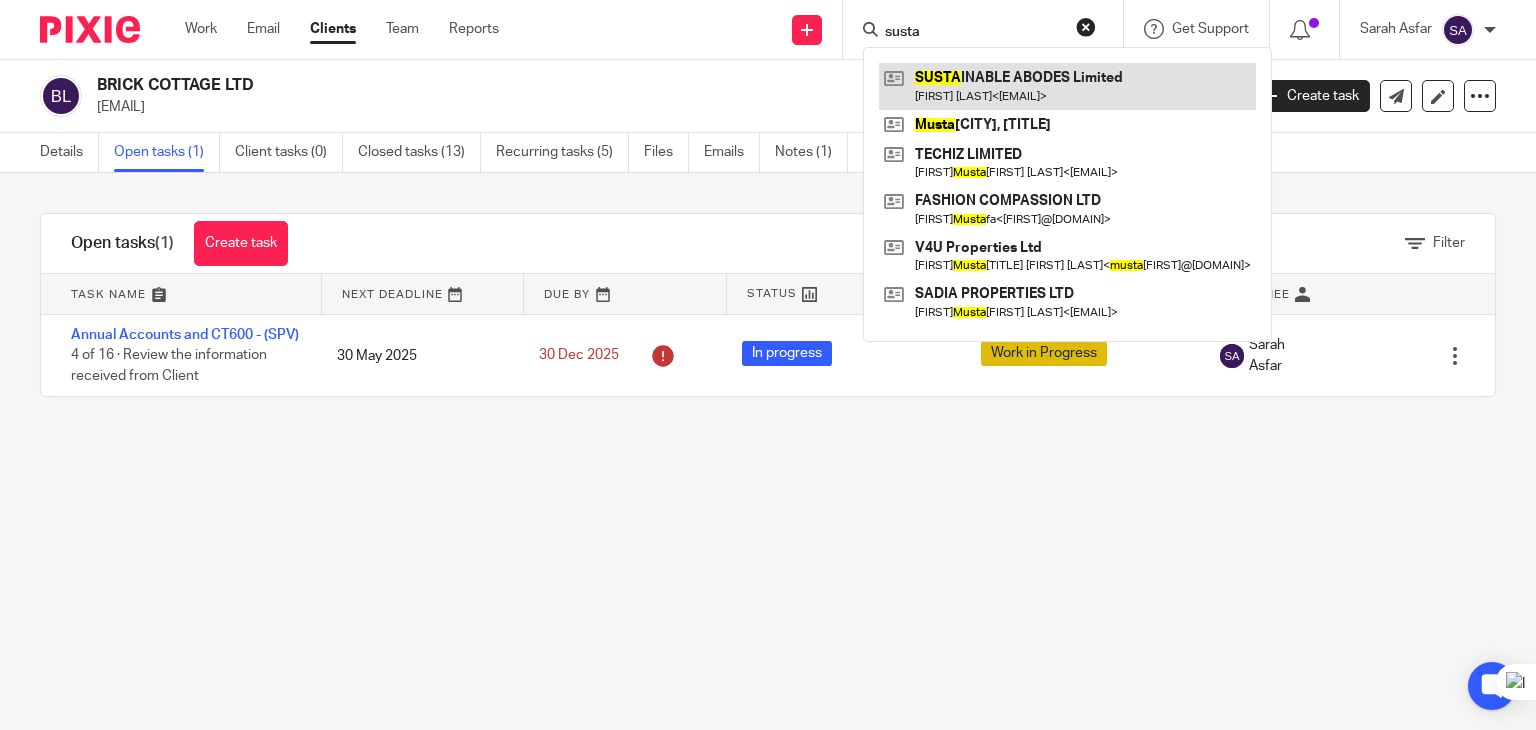type on "susta" 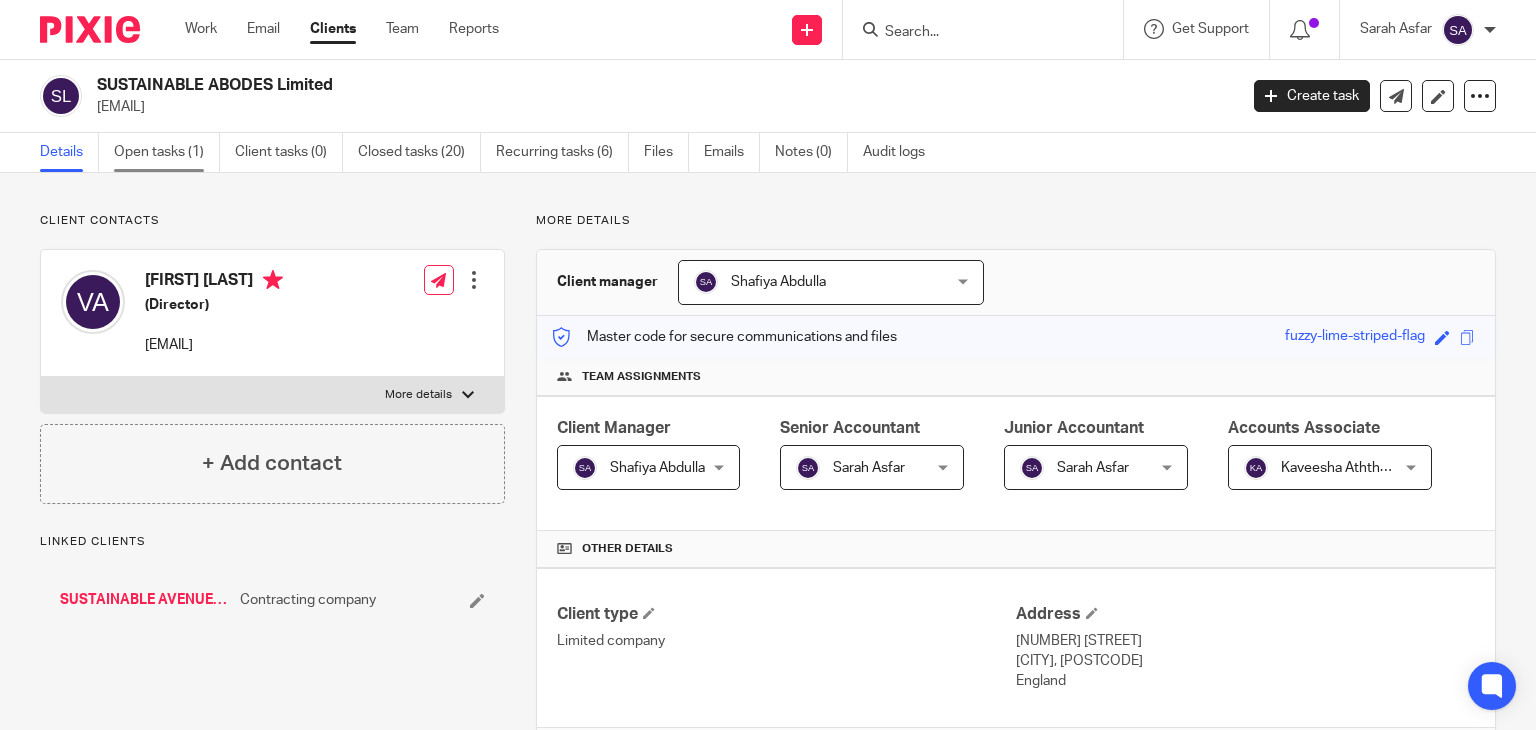 scroll, scrollTop: 0, scrollLeft: 0, axis: both 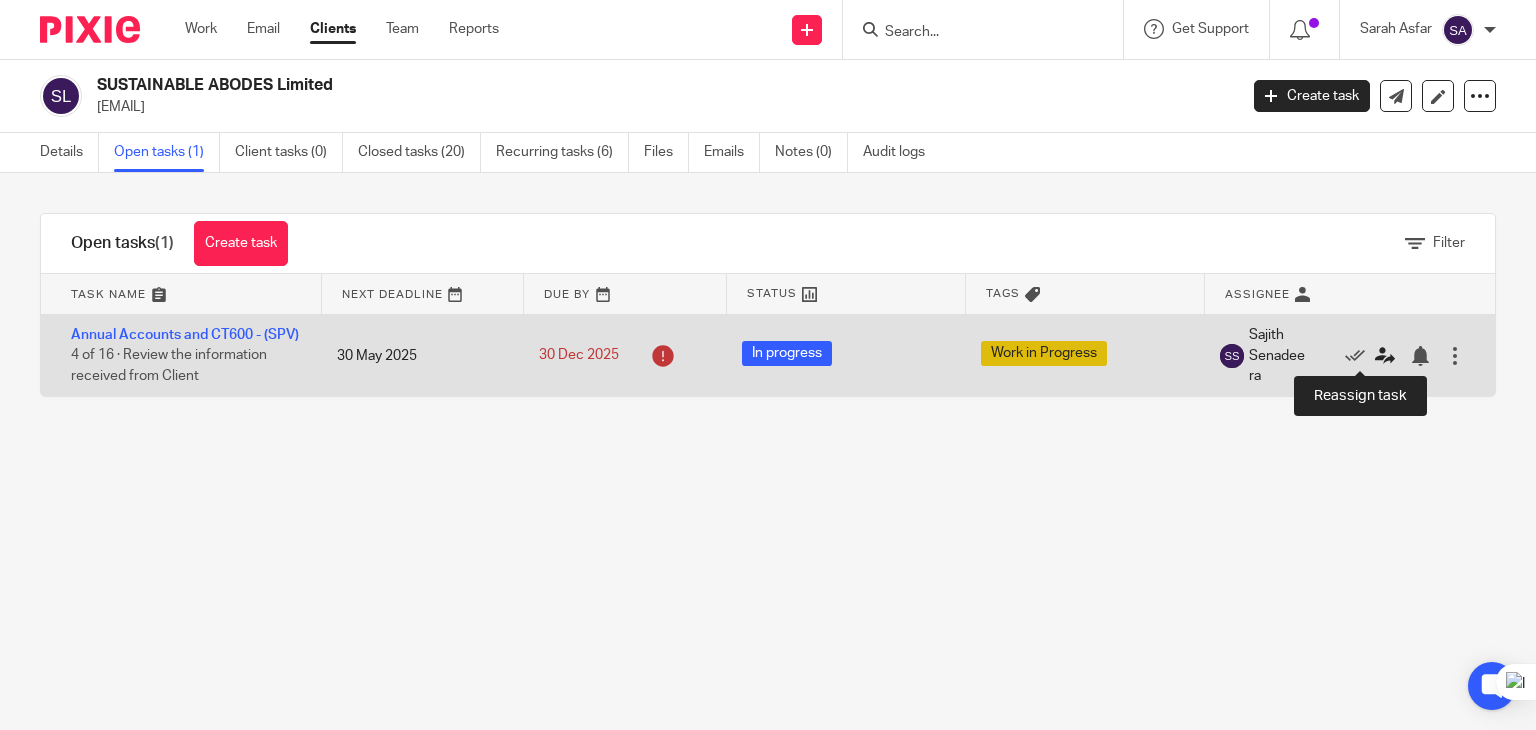 click at bounding box center [1385, 356] 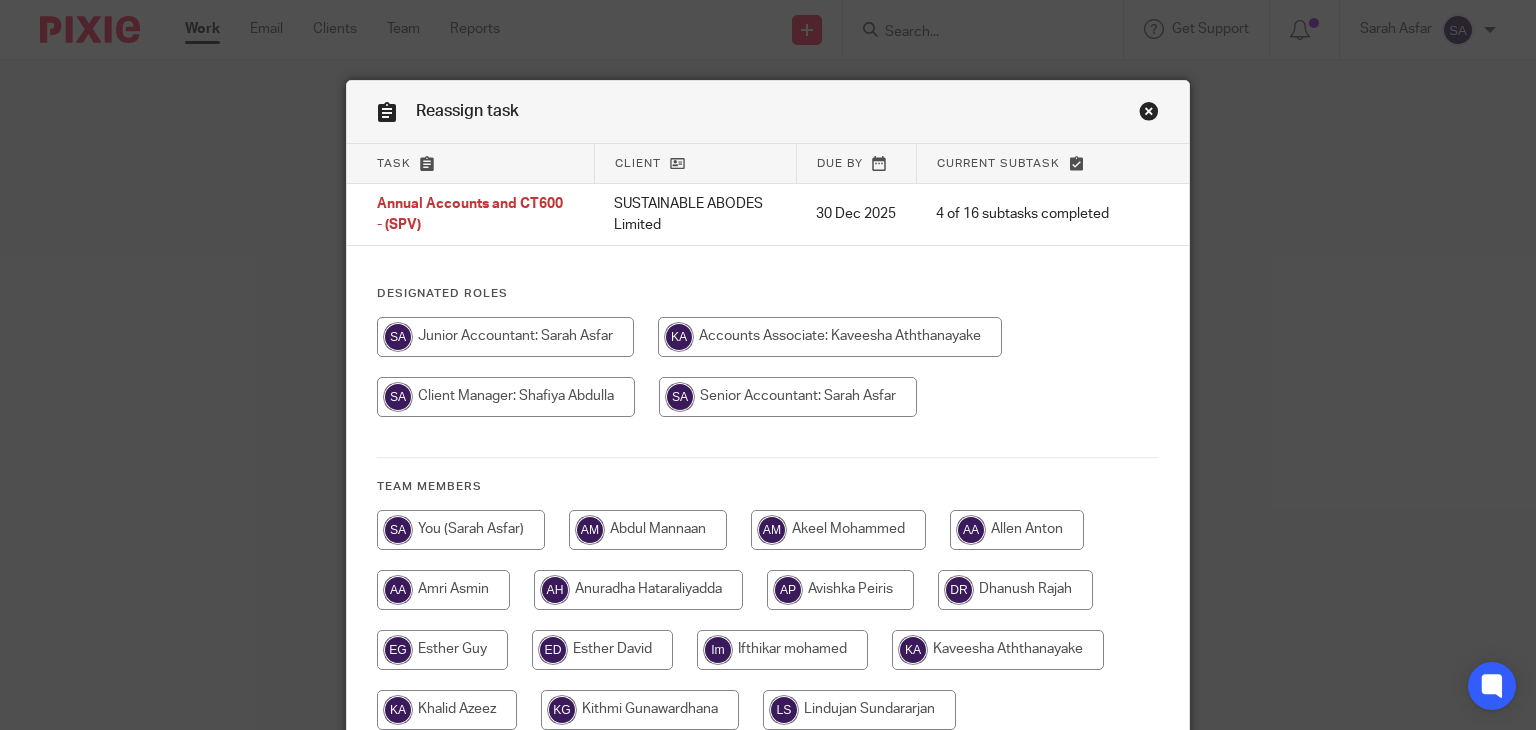 scroll, scrollTop: 0, scrollLeft: 0, axis: both 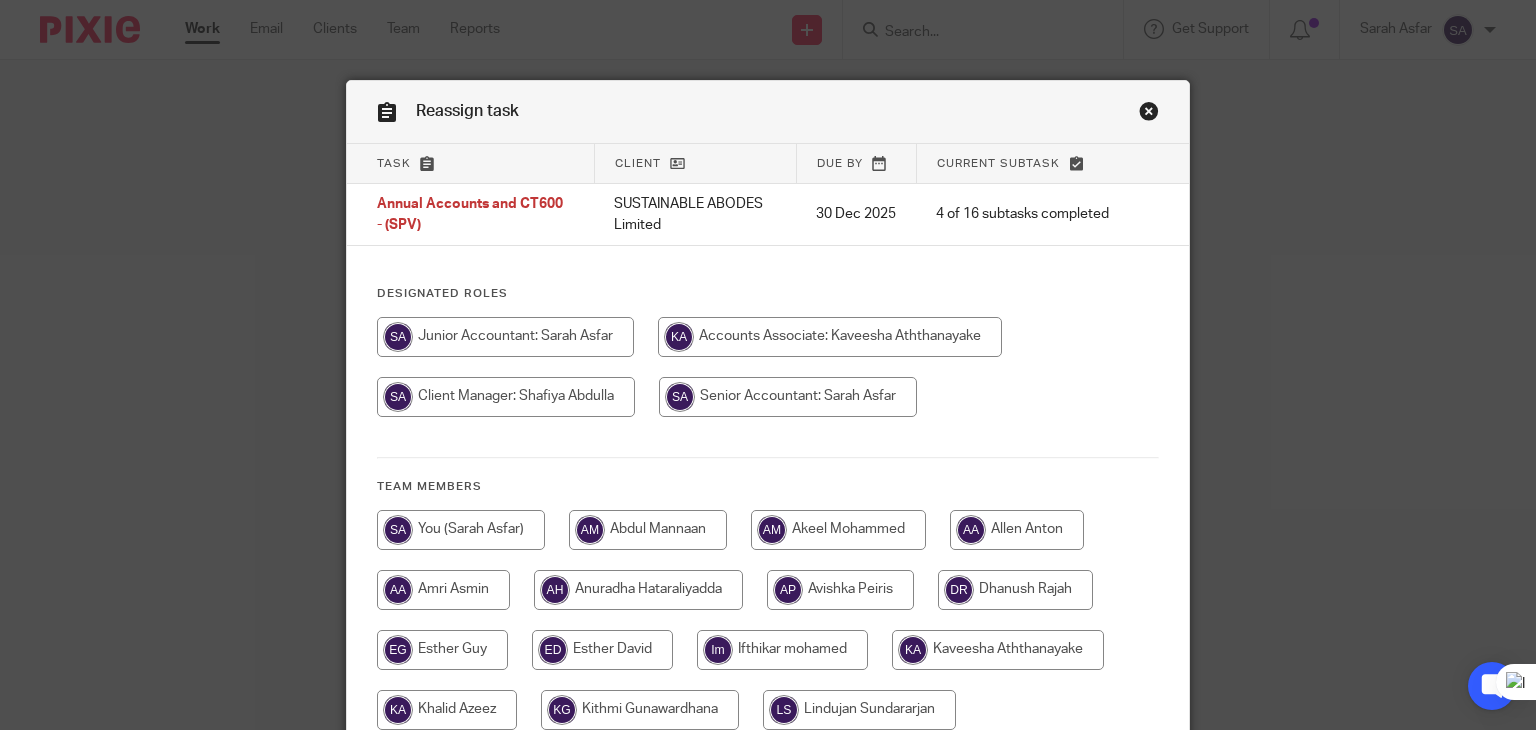 click at bounding box center (505, 337) 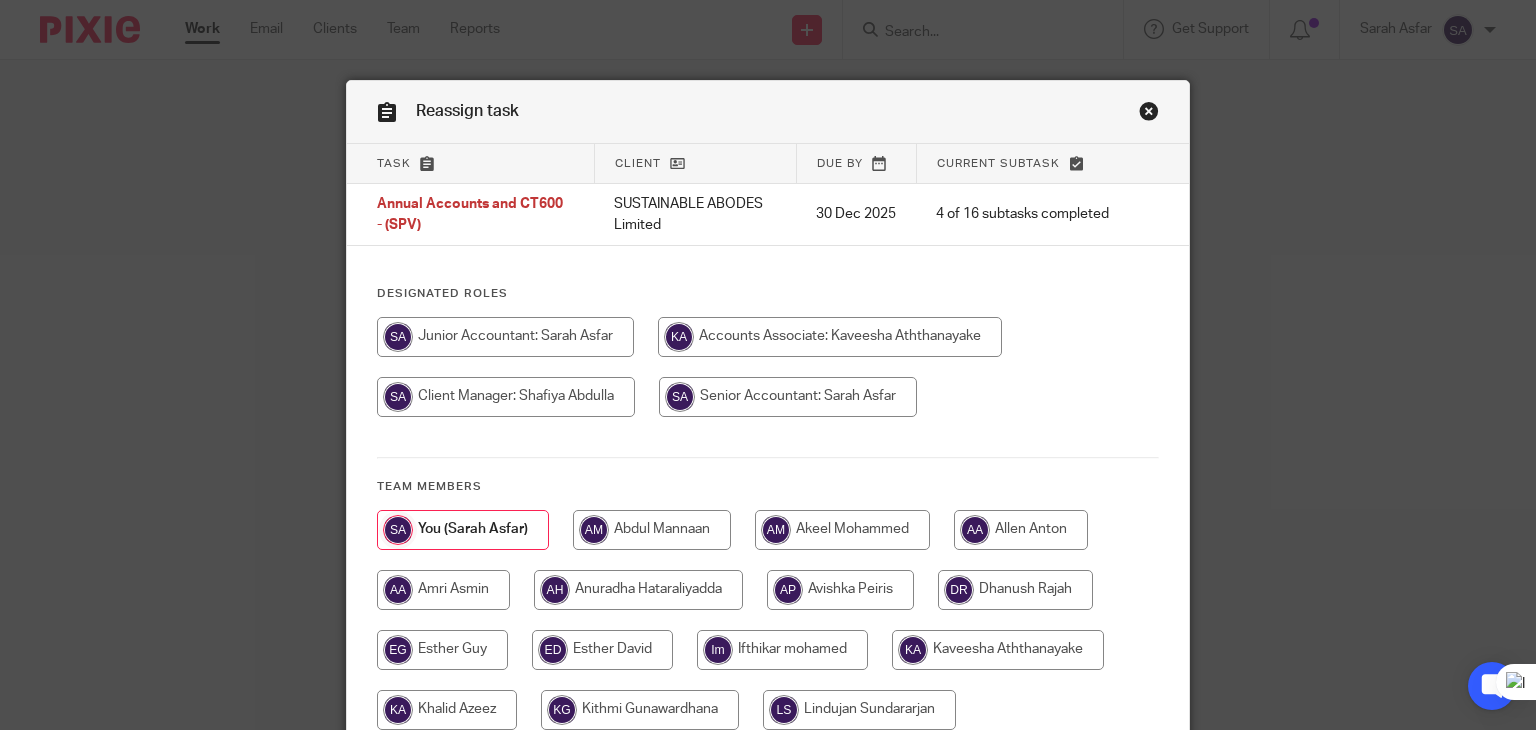 scroll, scrollTop: 544, scrollLeft: 0, axis: vertical 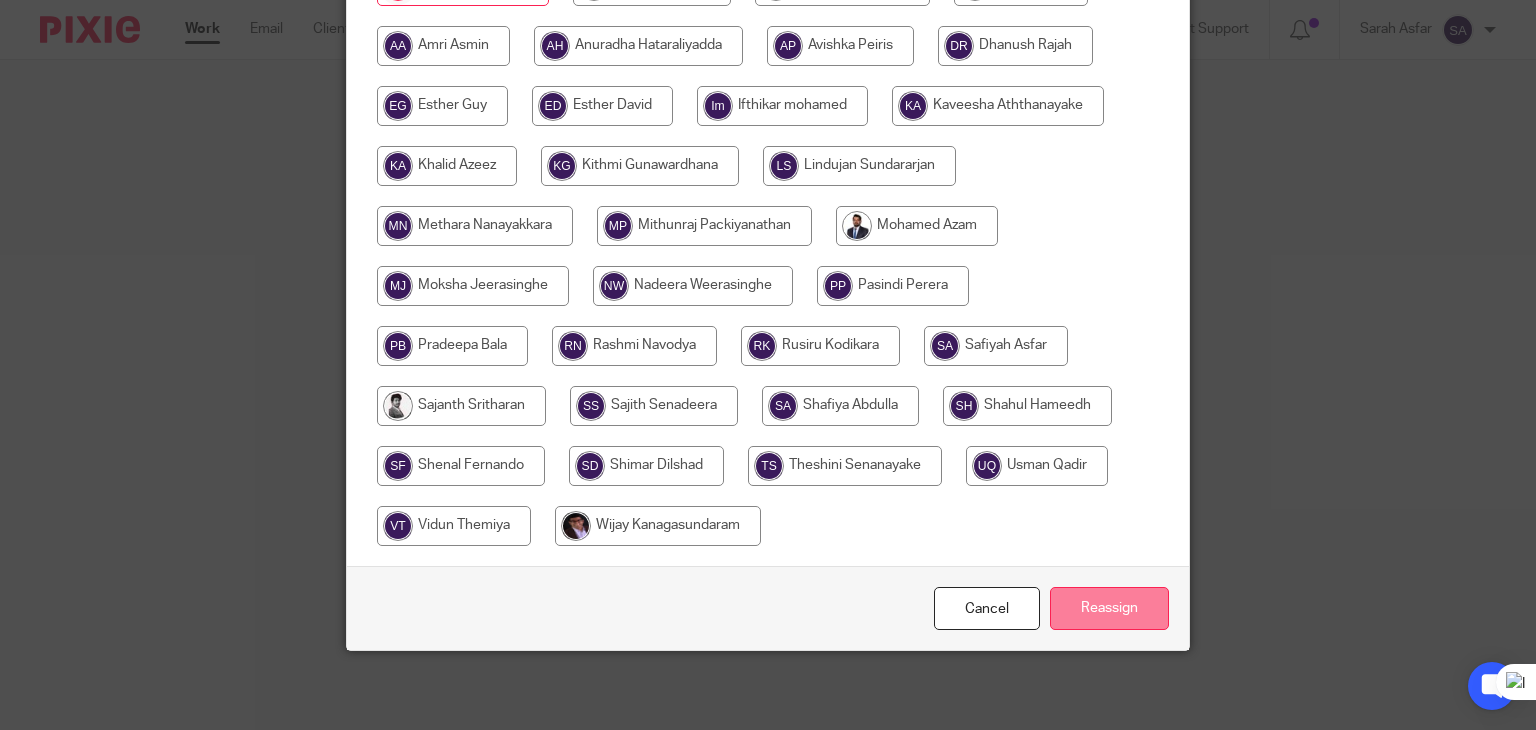 click on "Reassign" at bounding box center (1109, 608) 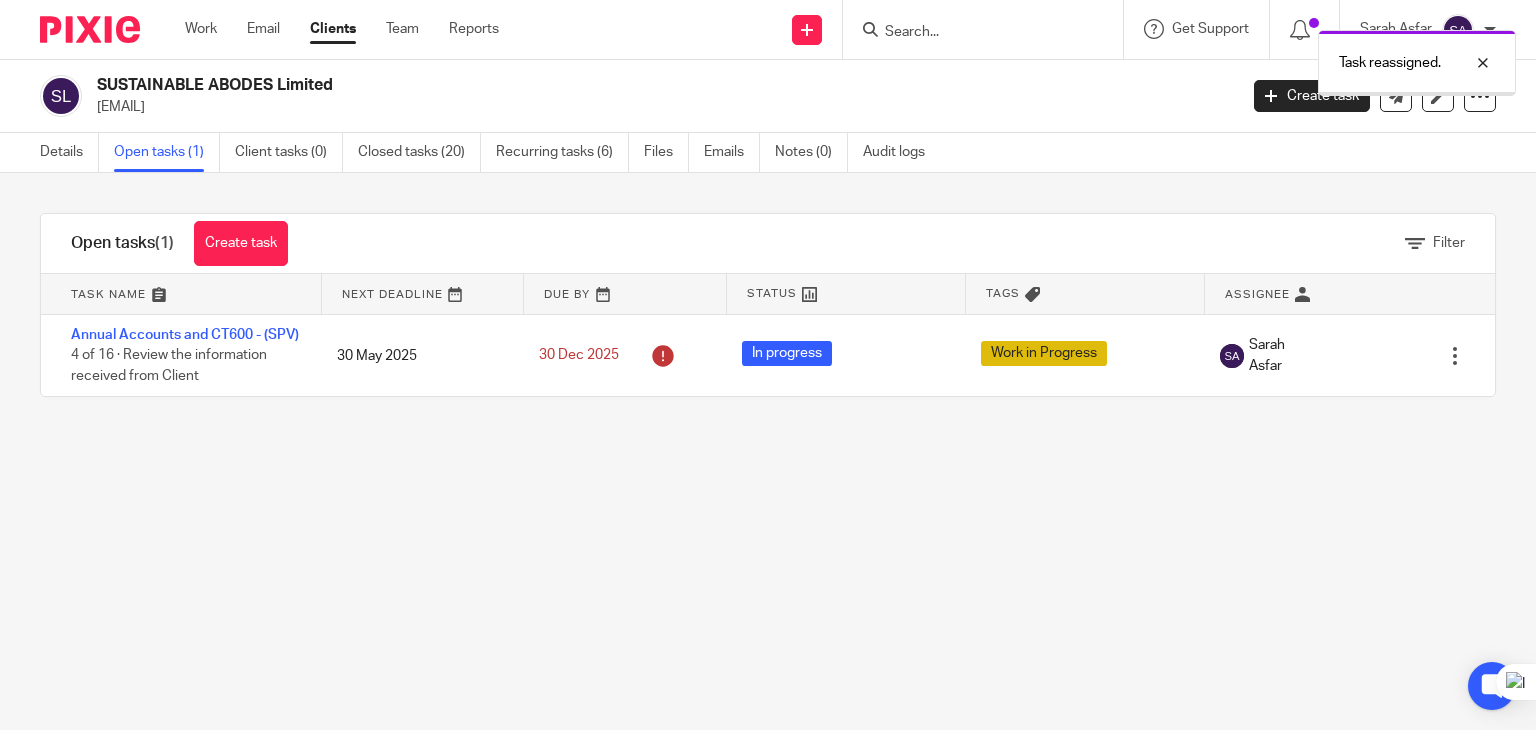 scroll, scrollTop: 0, scrollLeft: 0, axis: both 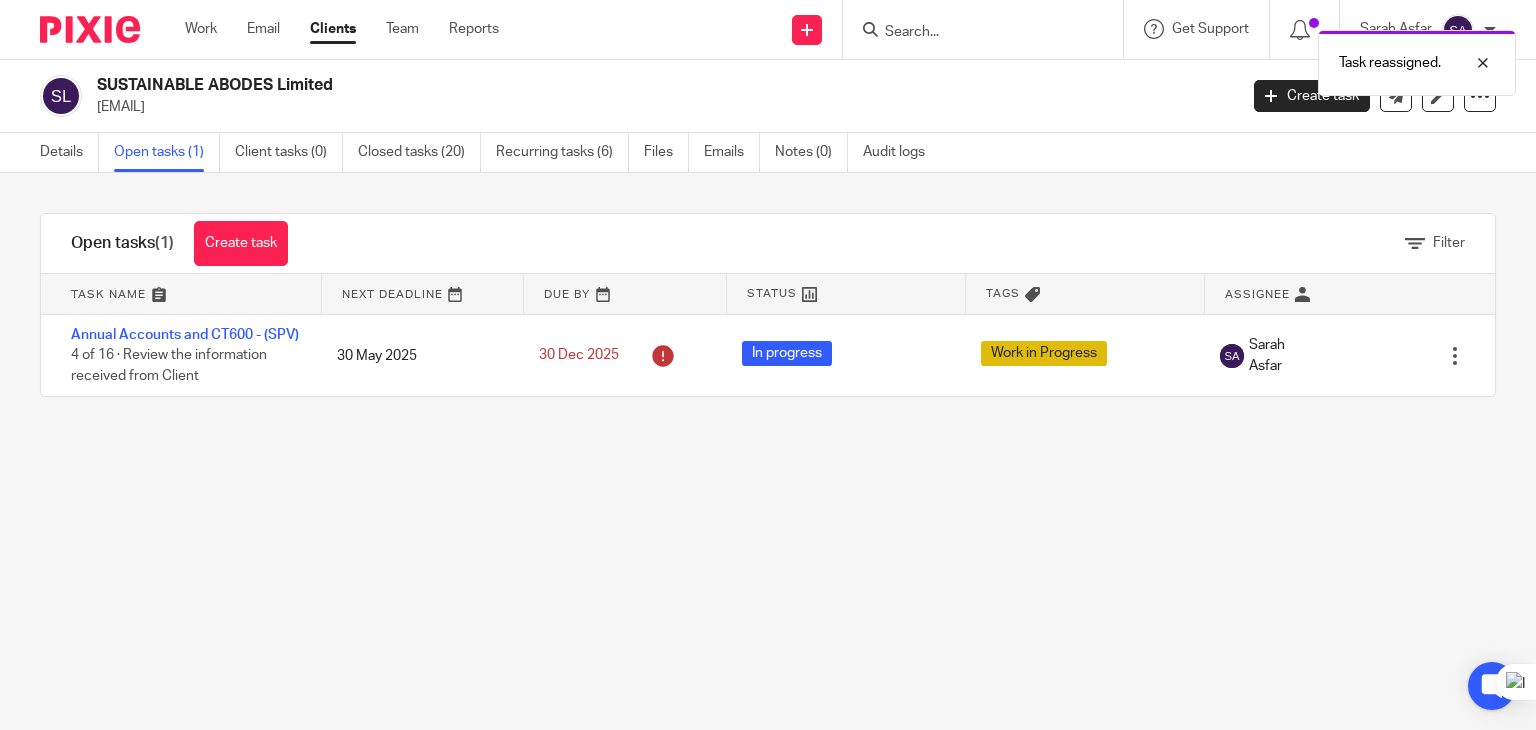 click on "Task reassigned." at bounding box center [1142, 58] 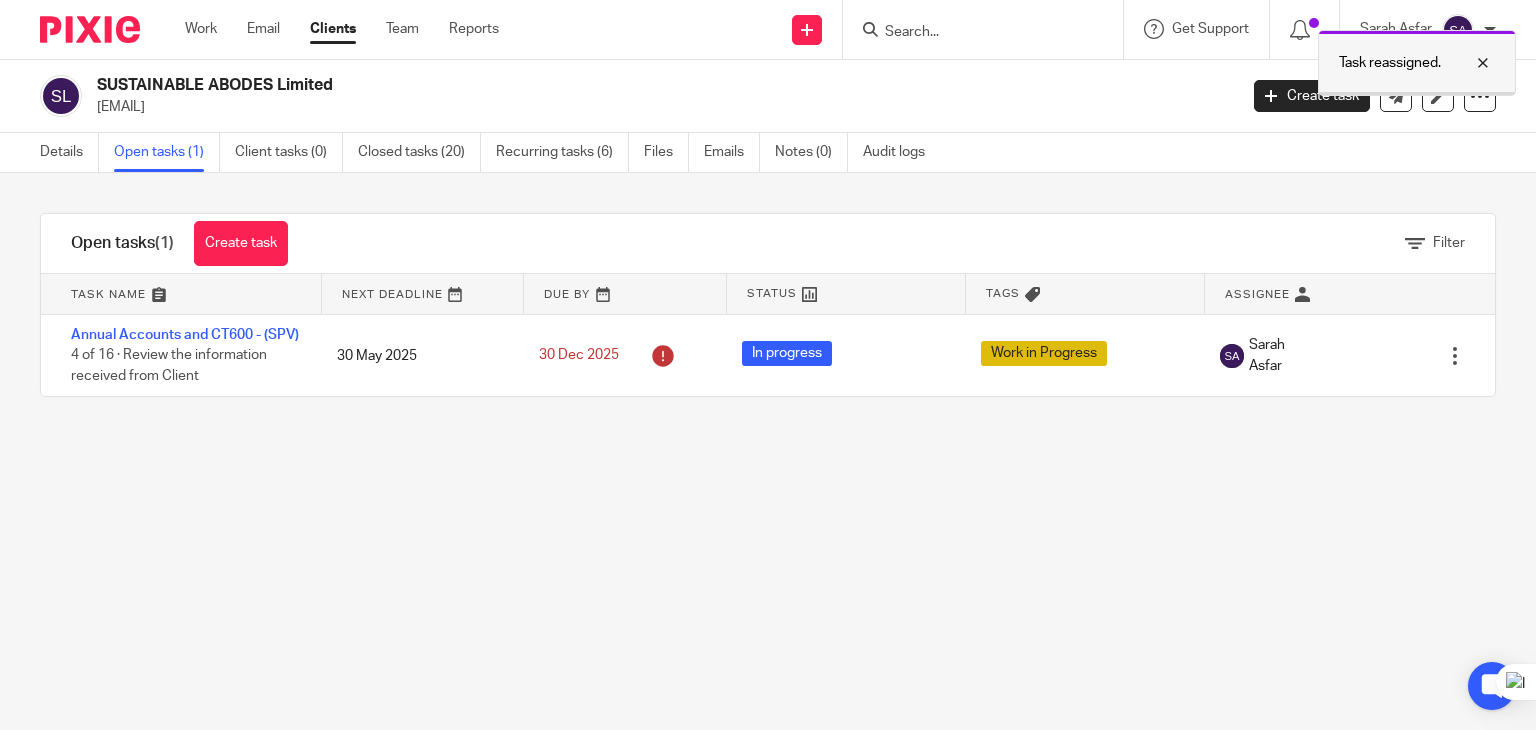 drag, startPoint x: 1478, startPoint y: 63, endPoint x: 1129, endPoint y: 45, distance: 349.46387 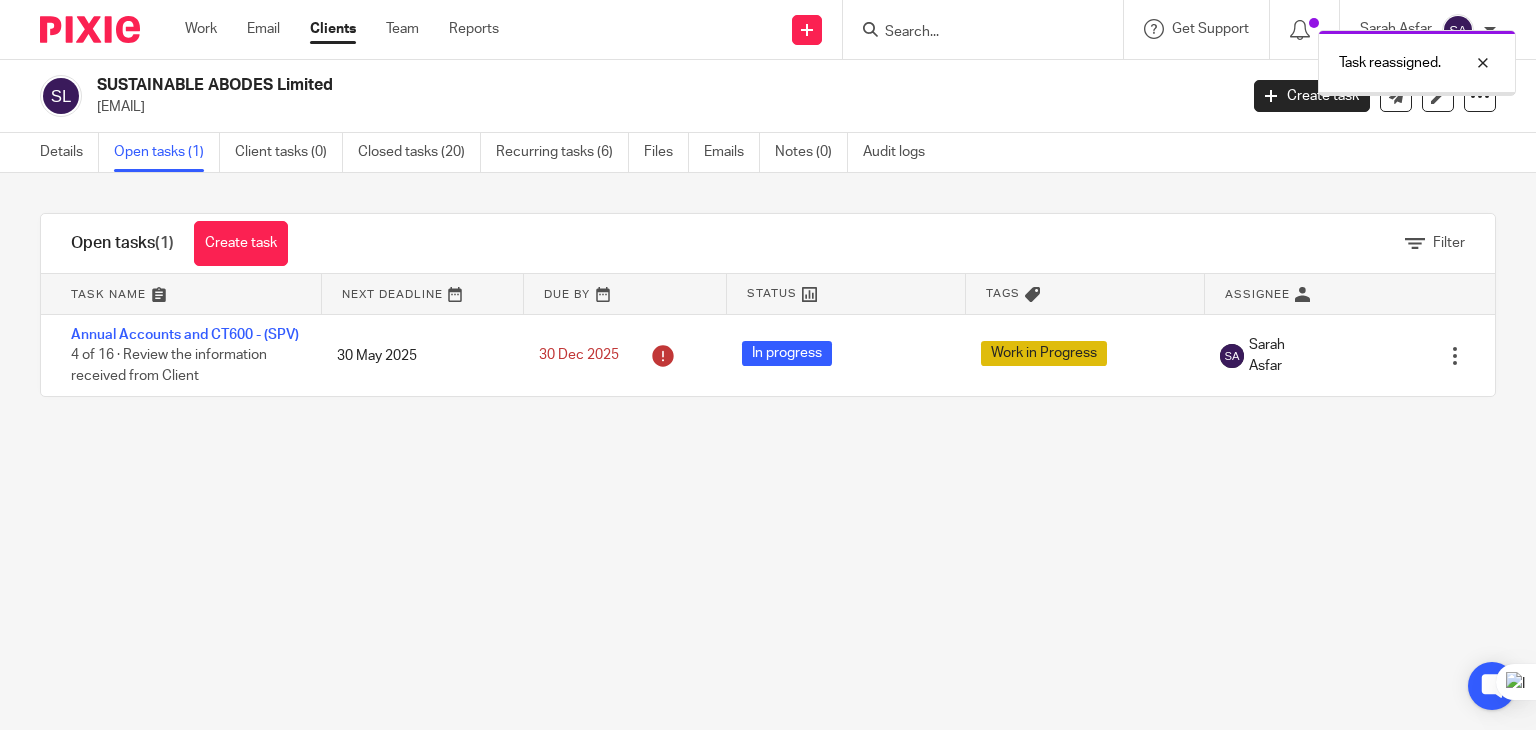 click at bounding box center [1468, 63] 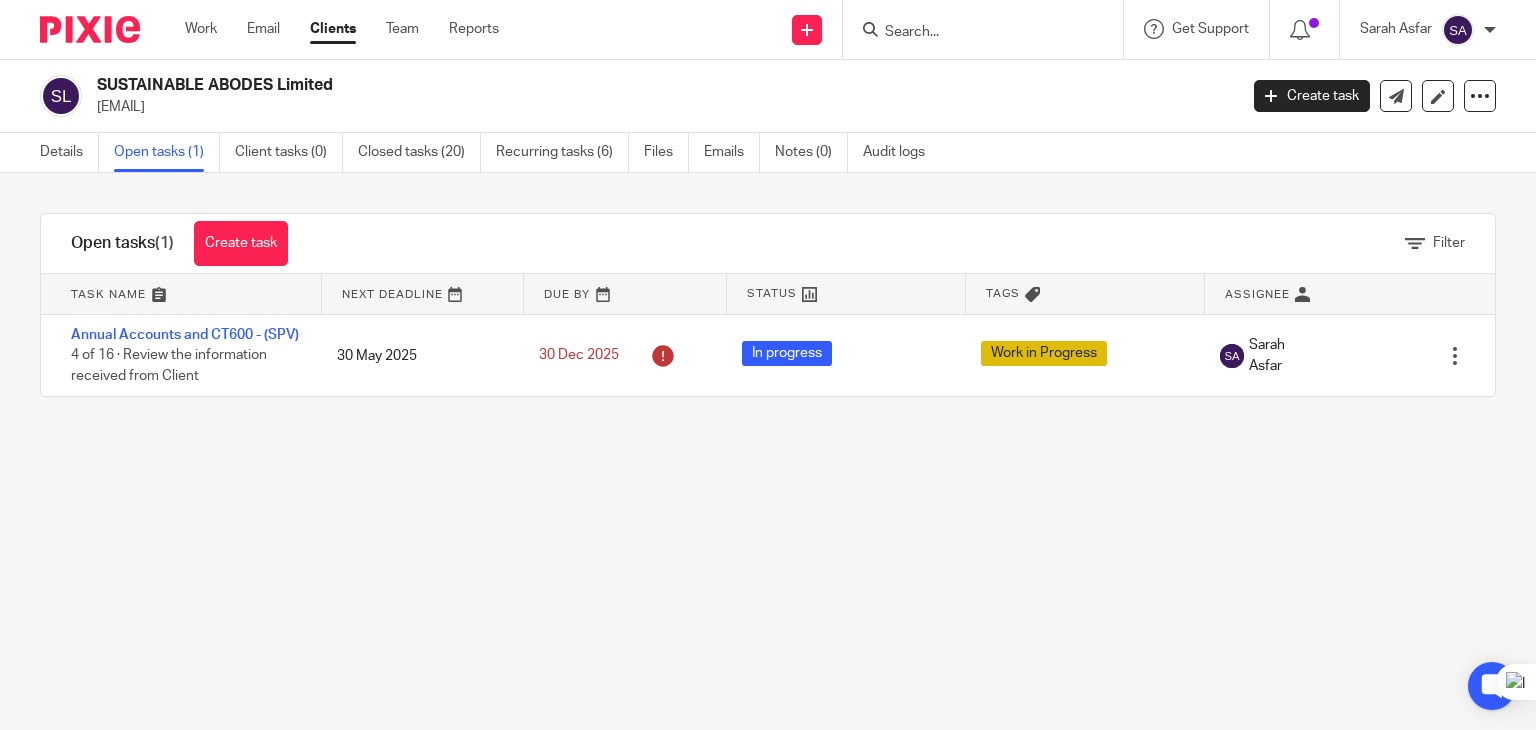 click at bounding box center [973, 33] 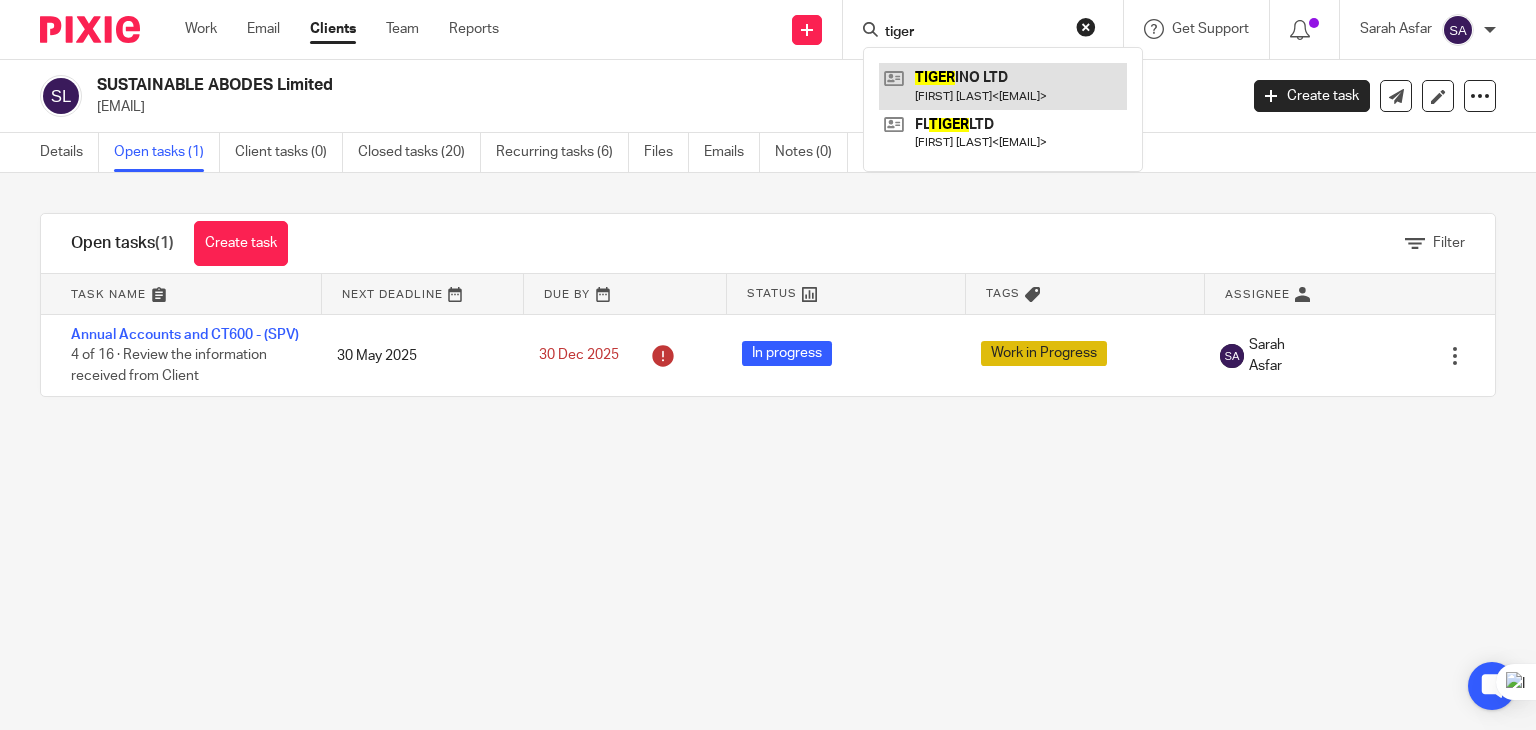 type on "tiger" 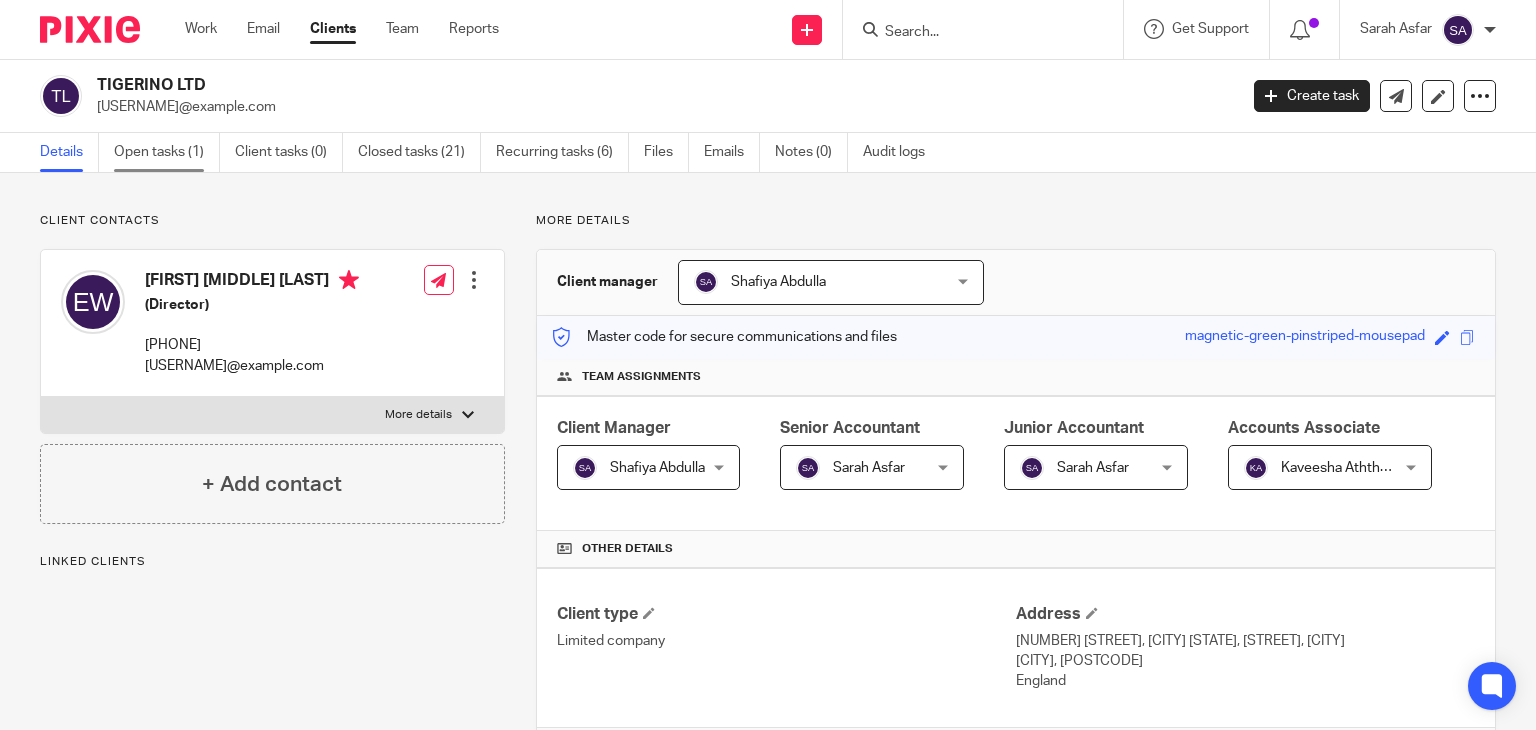 scroll, scrollTop: 0, scrollLeft: 0, axis: both 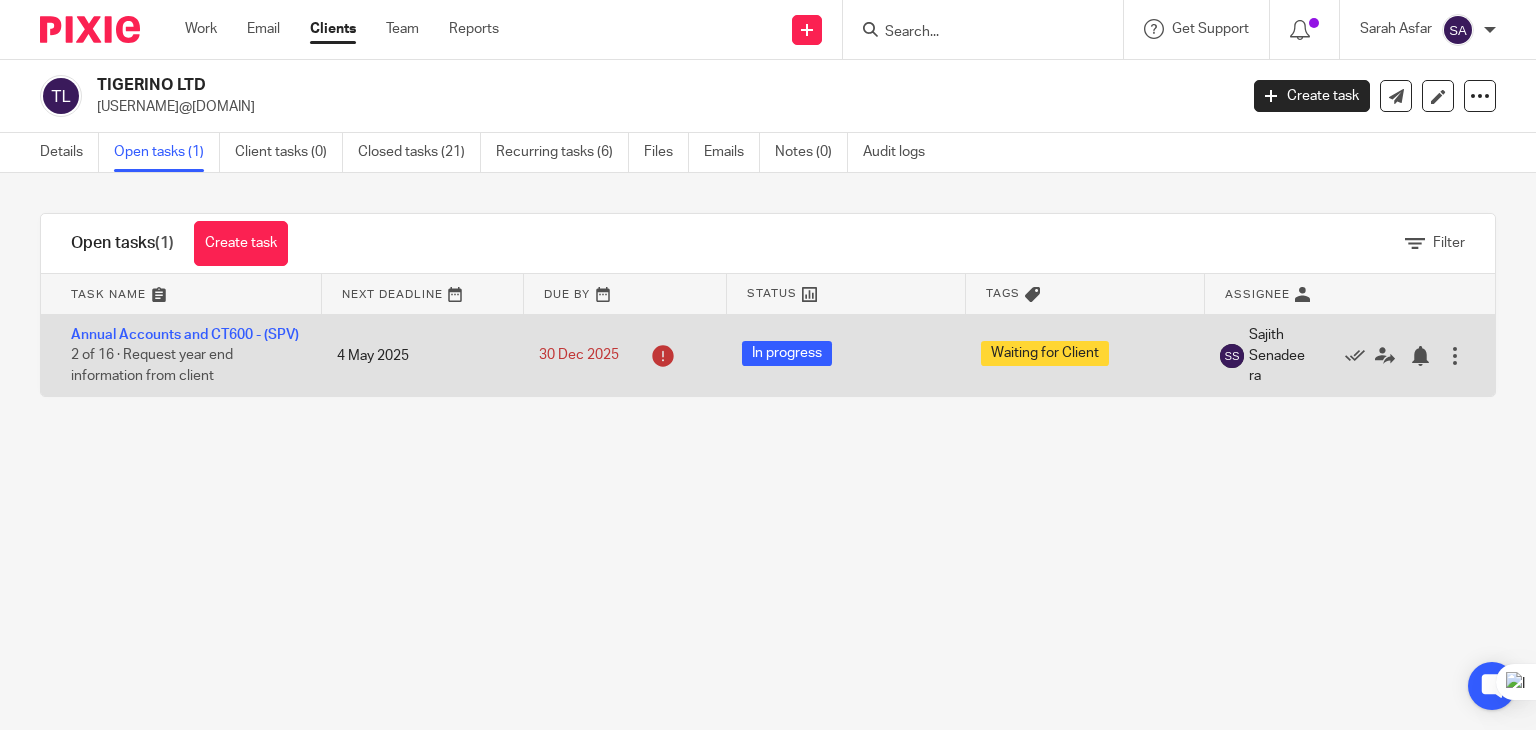 click at bounding box center [1392, 356] 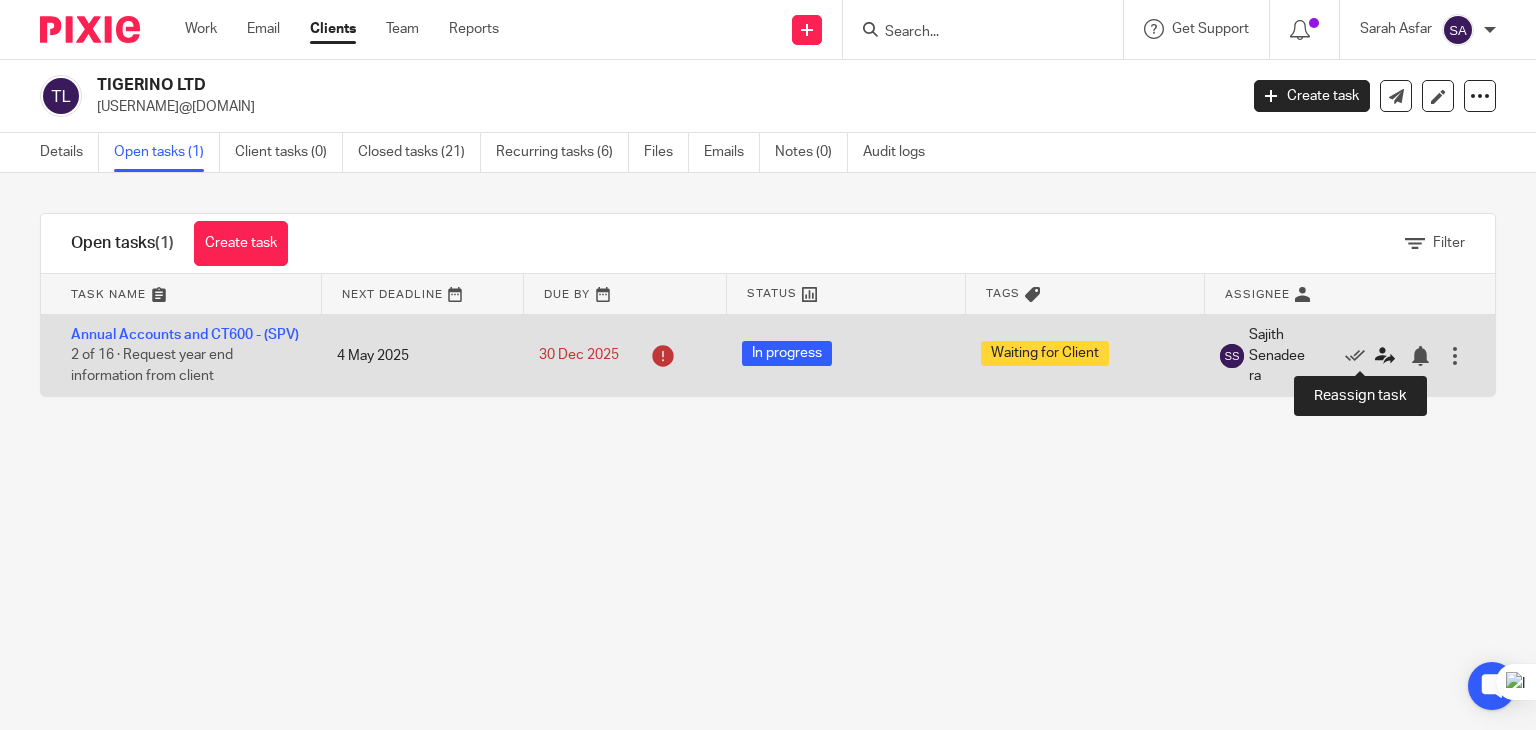 click at bounding box center [1385, 356] 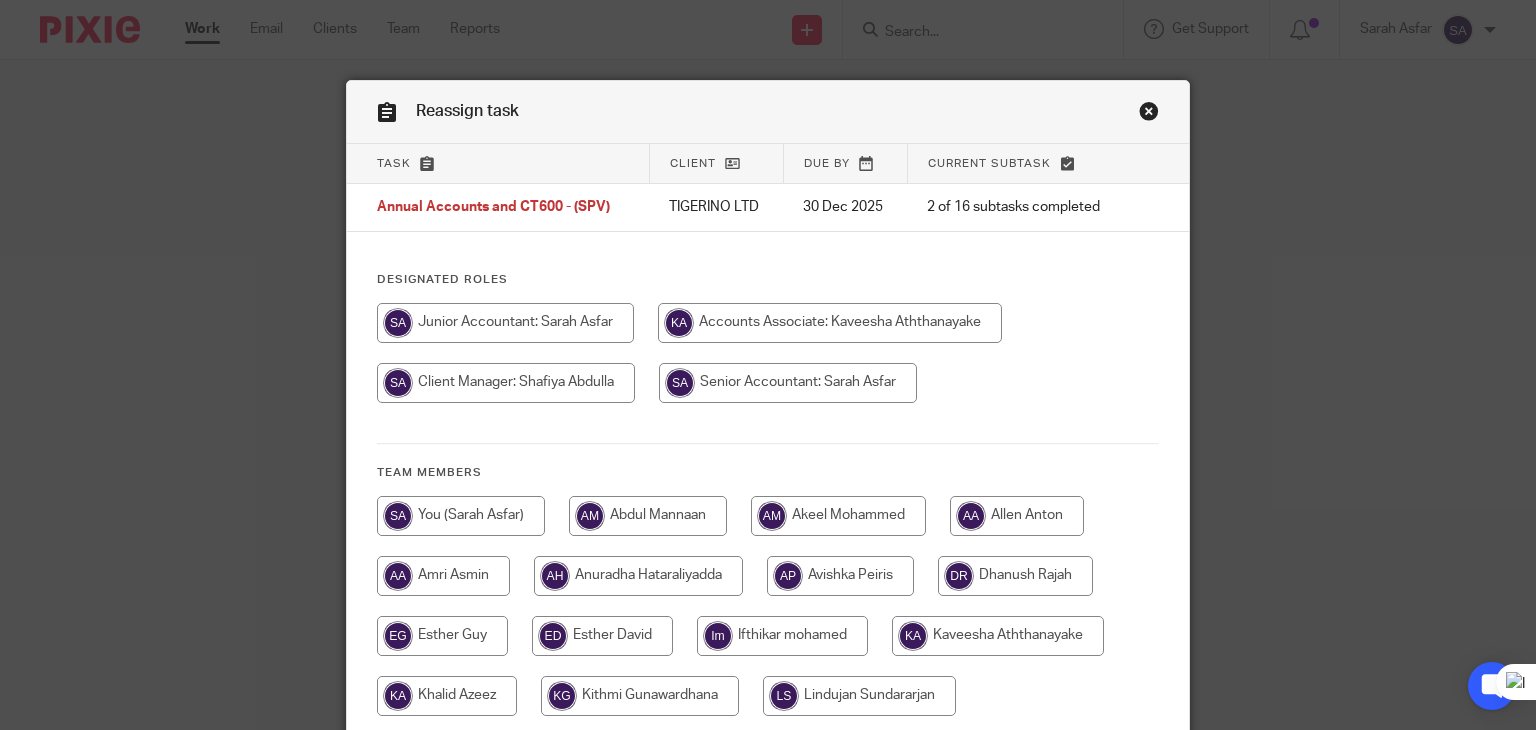scroll, scrollTop: 0, scrollLeft: 0, axis: both 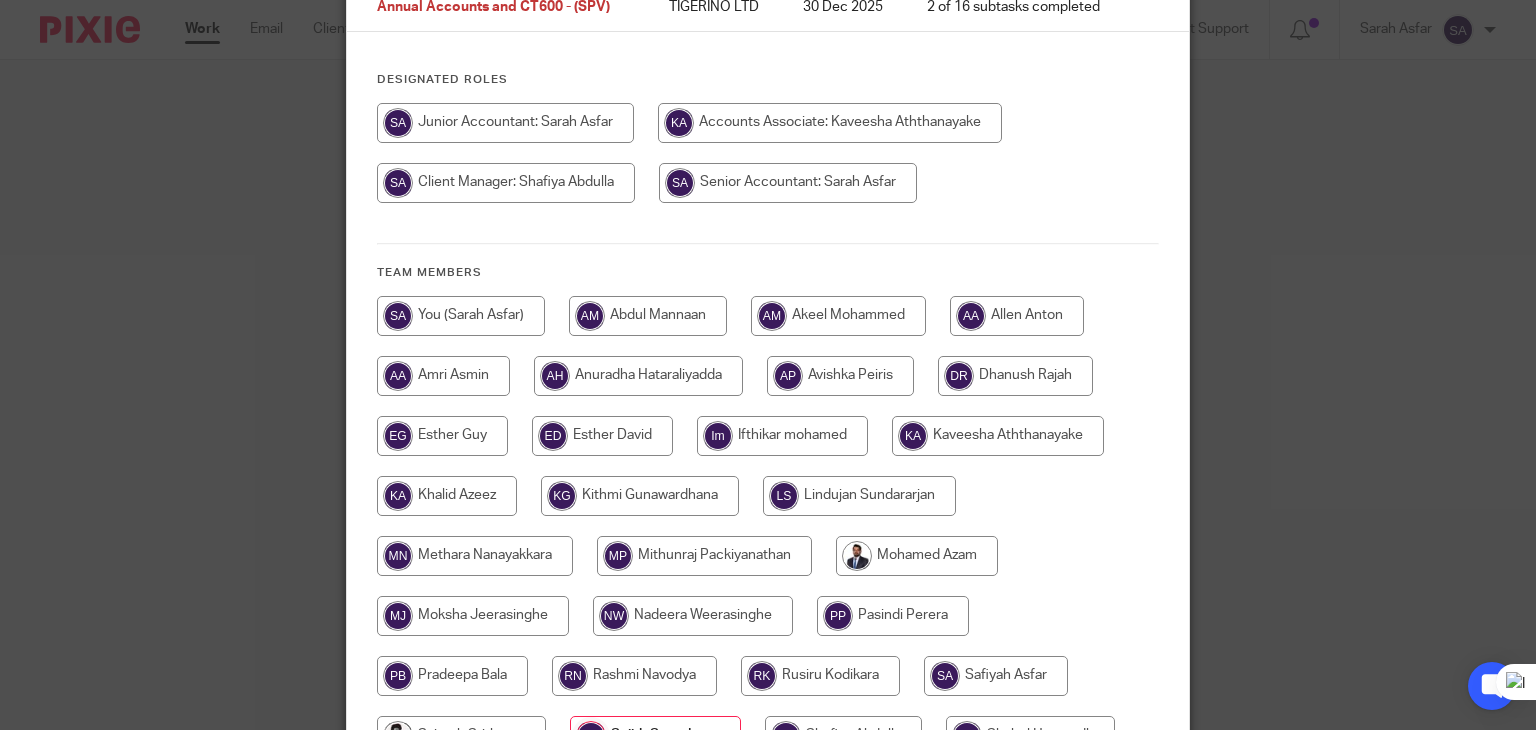 click at bounding box center (505, 123) 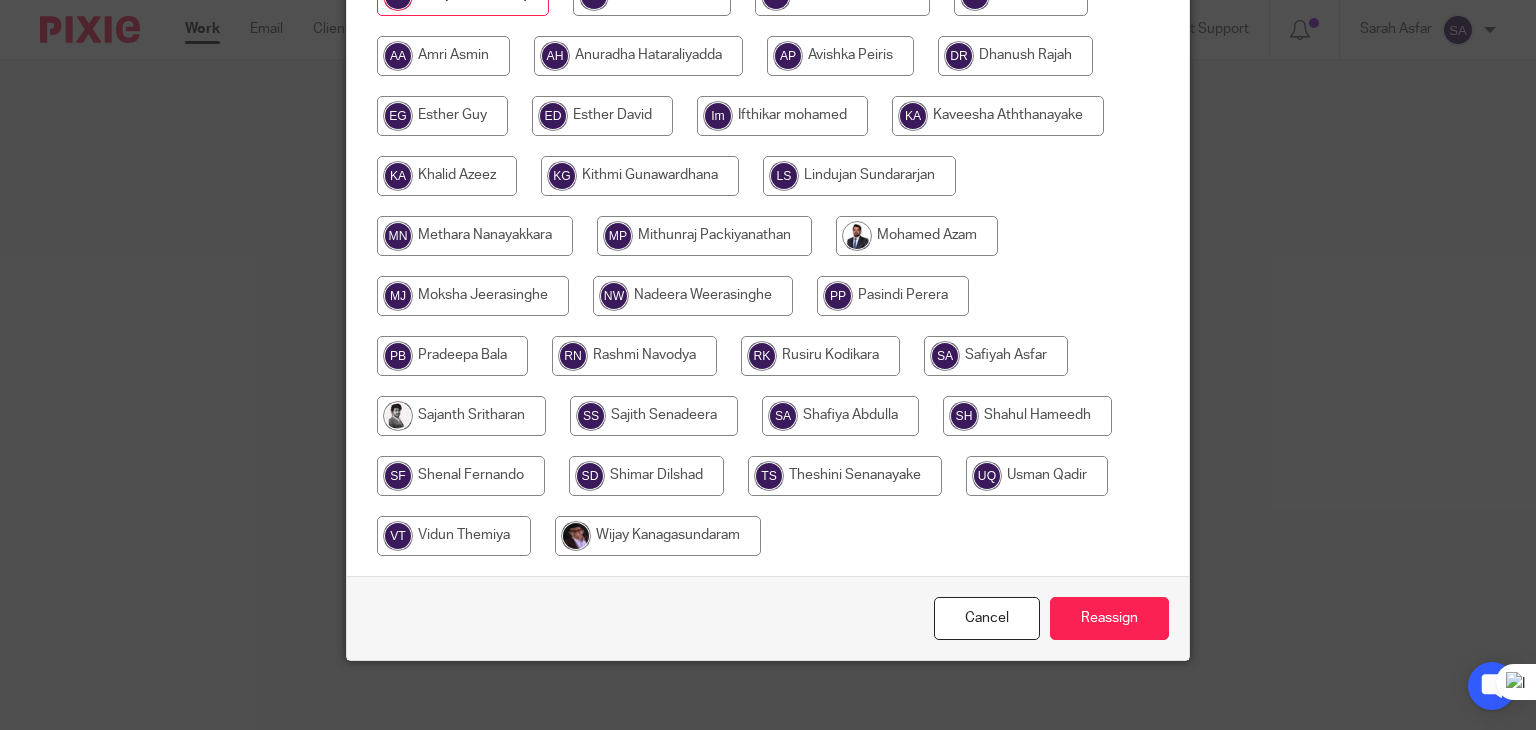 scroll, scrollTop: 530, scrollLeft: 0, axis: vertical 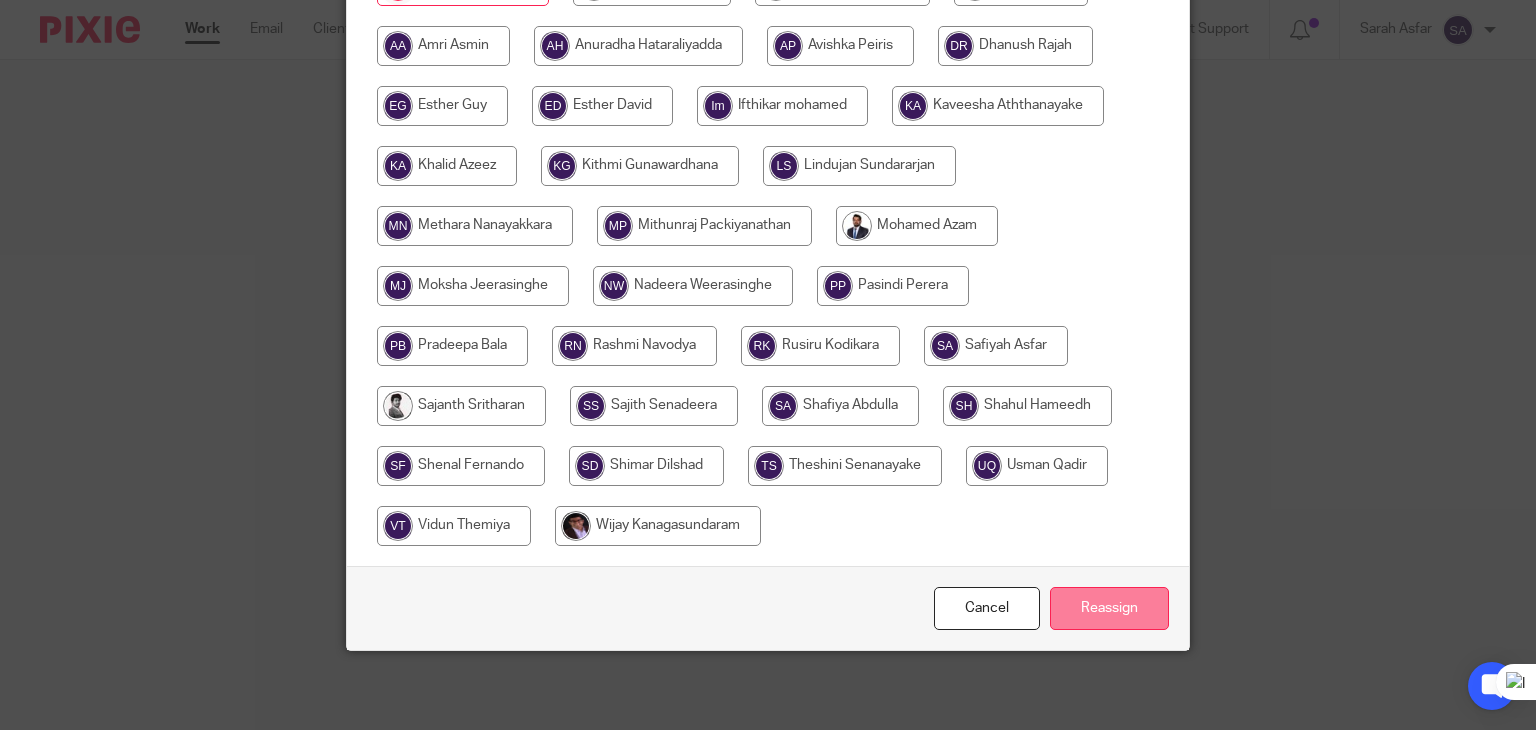 click on "Reassign" at bounding box center (1109, 608) 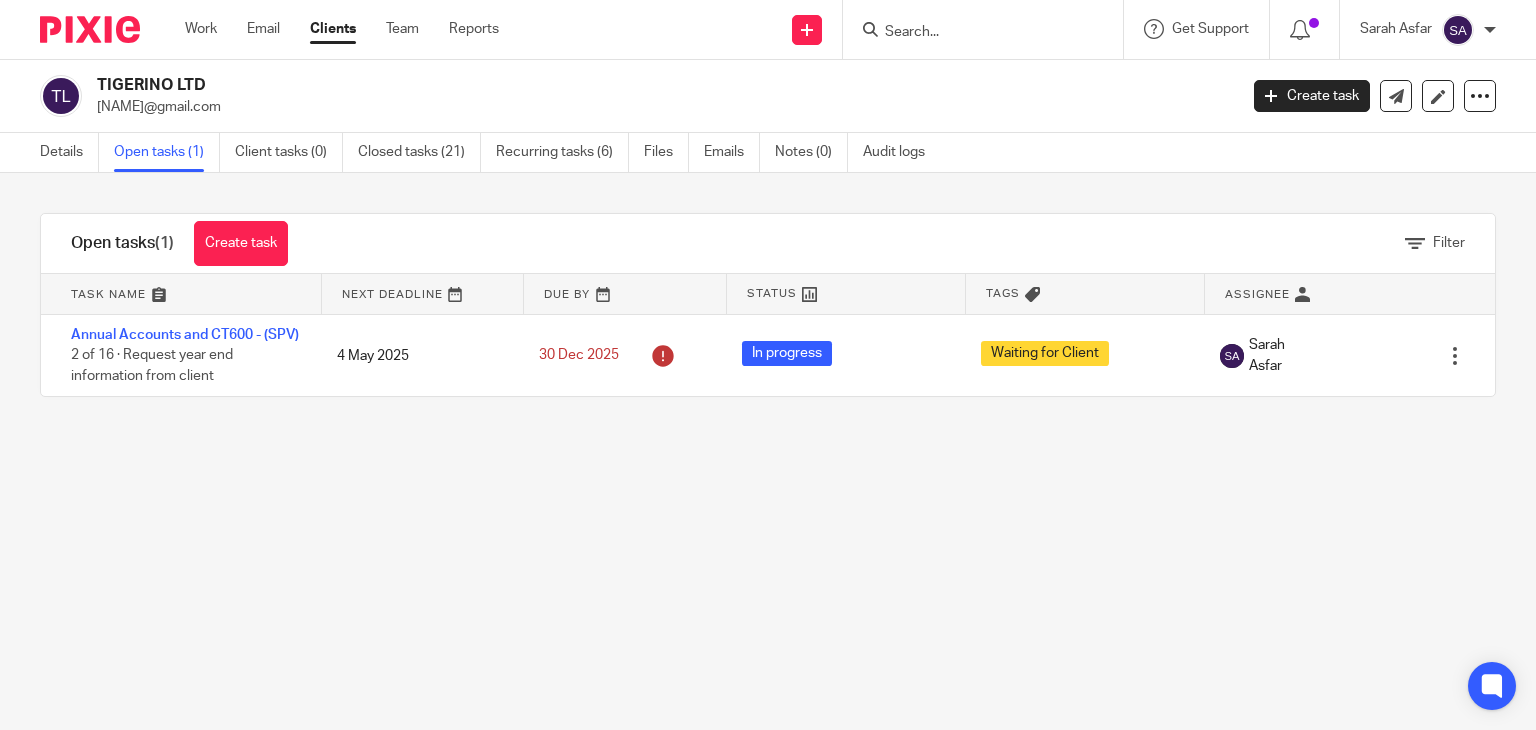scroll, scrollTop: 0, scrollLeft: 0, axis: both 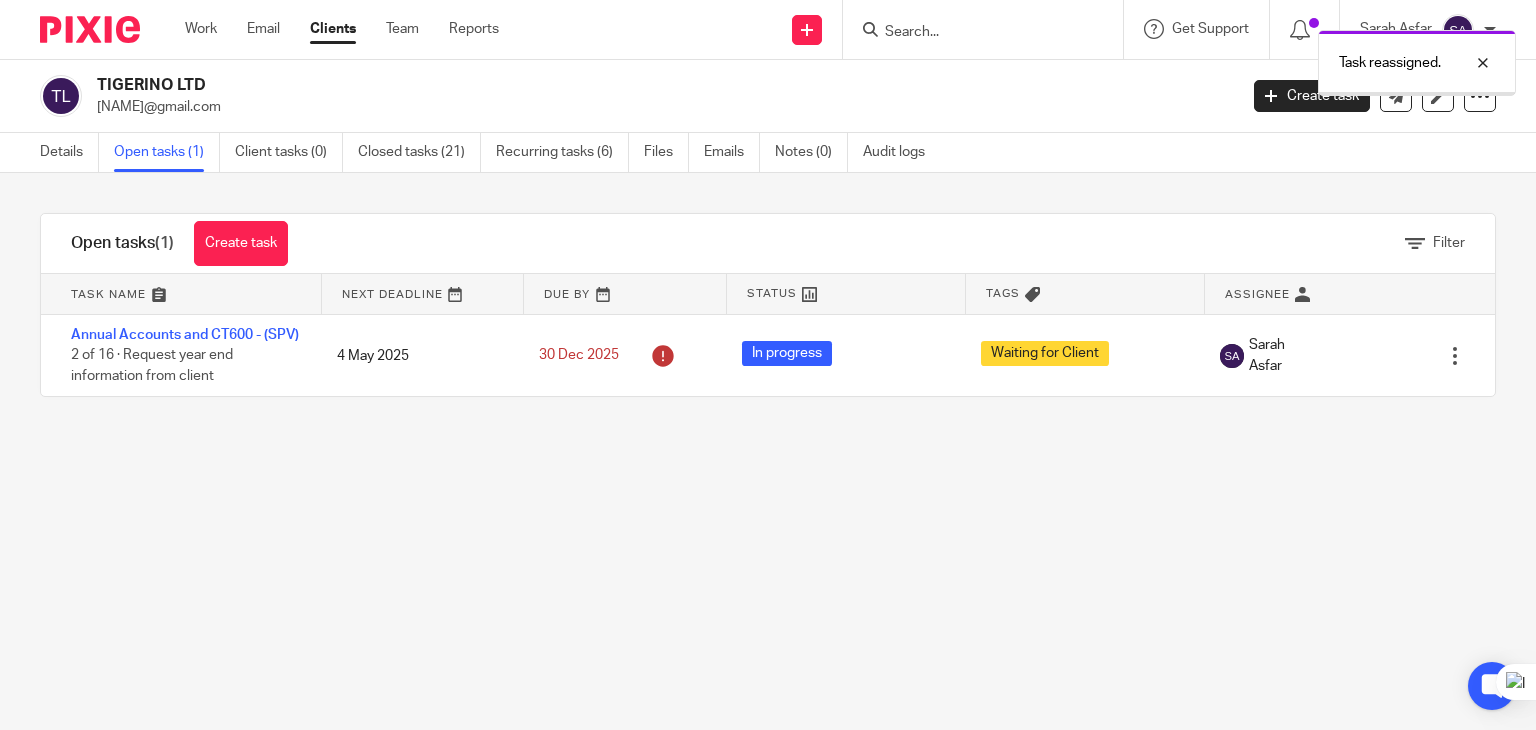 click on "Task reassigned." at bounding box center (1142, 58) 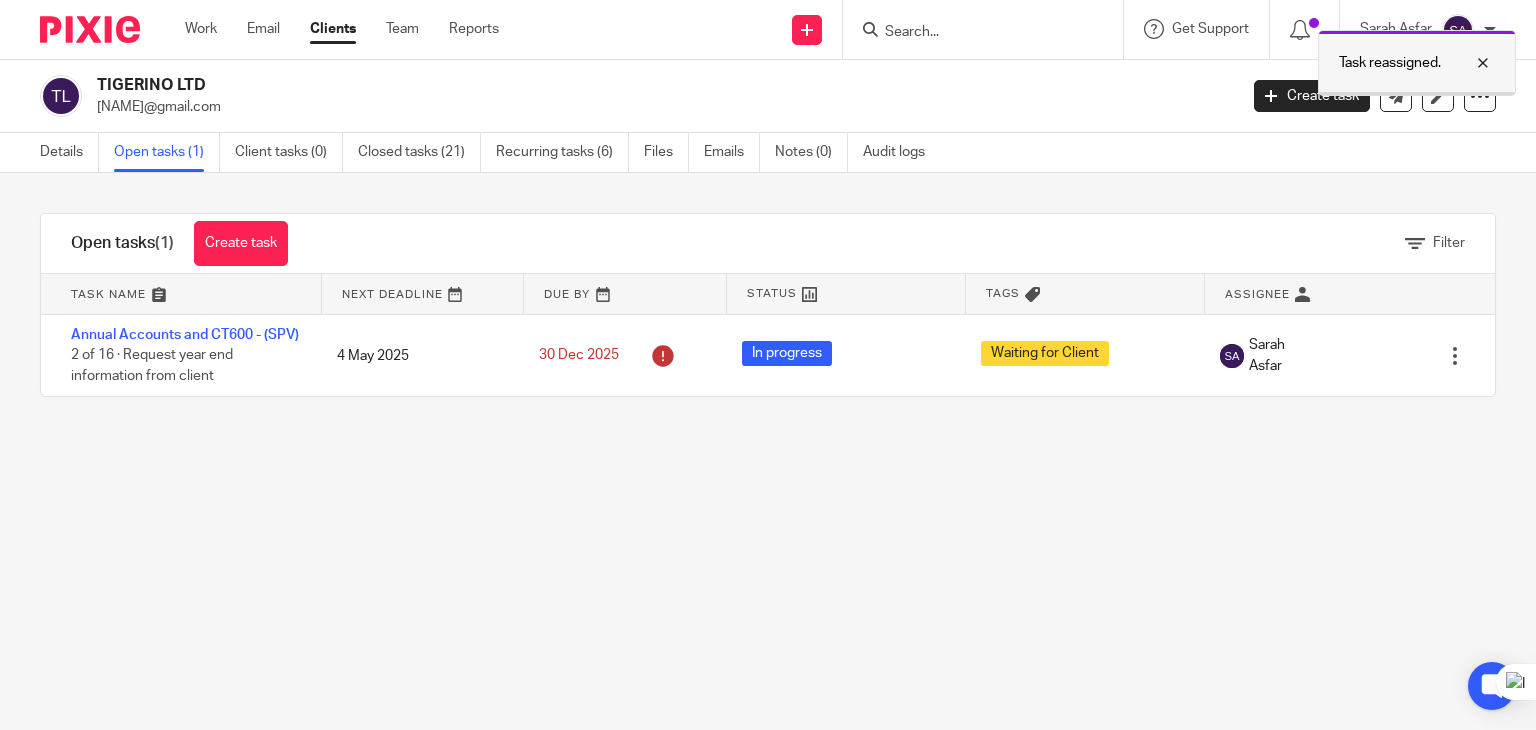 click on "Task reassigned." at bounding box center (1417, 63) 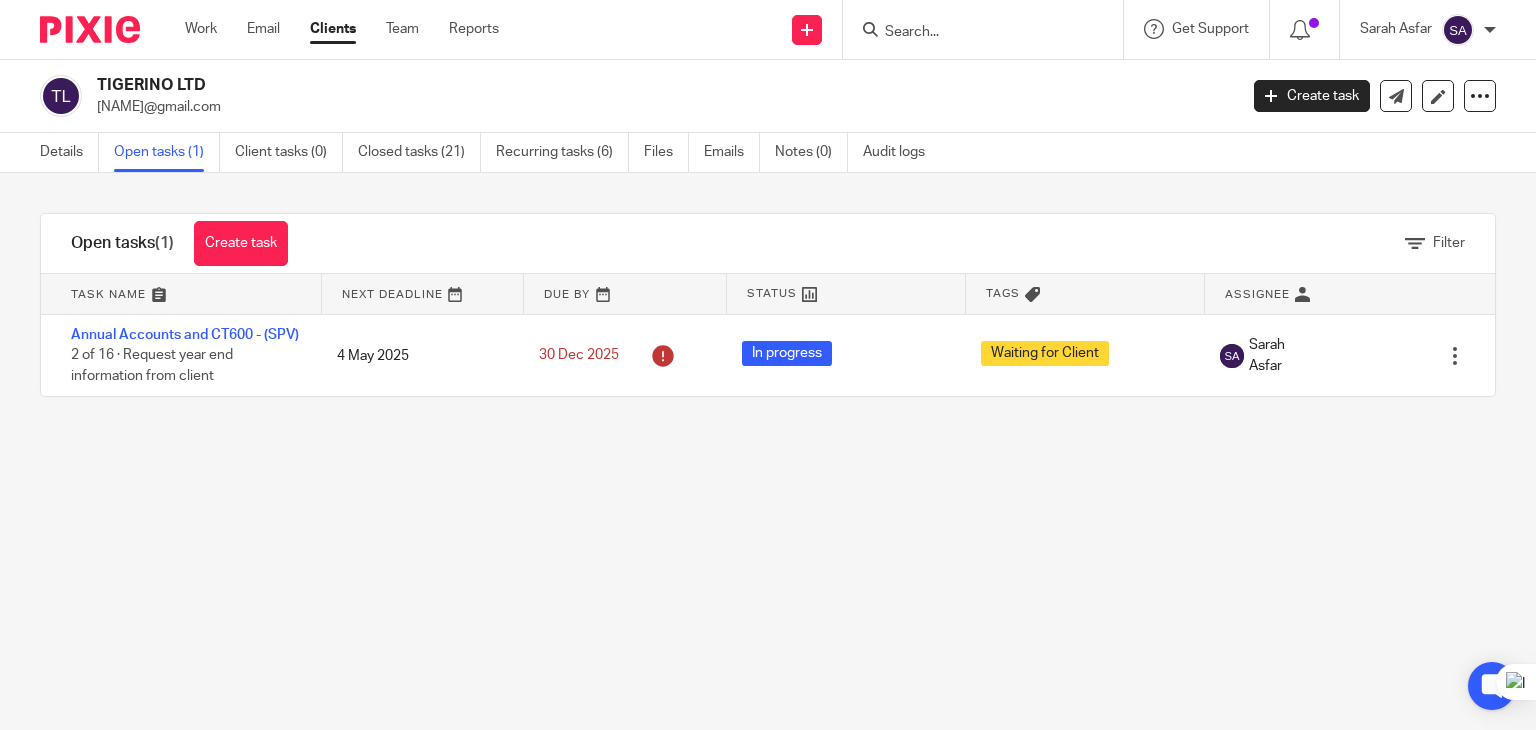 click at bounding box center [973, 33] 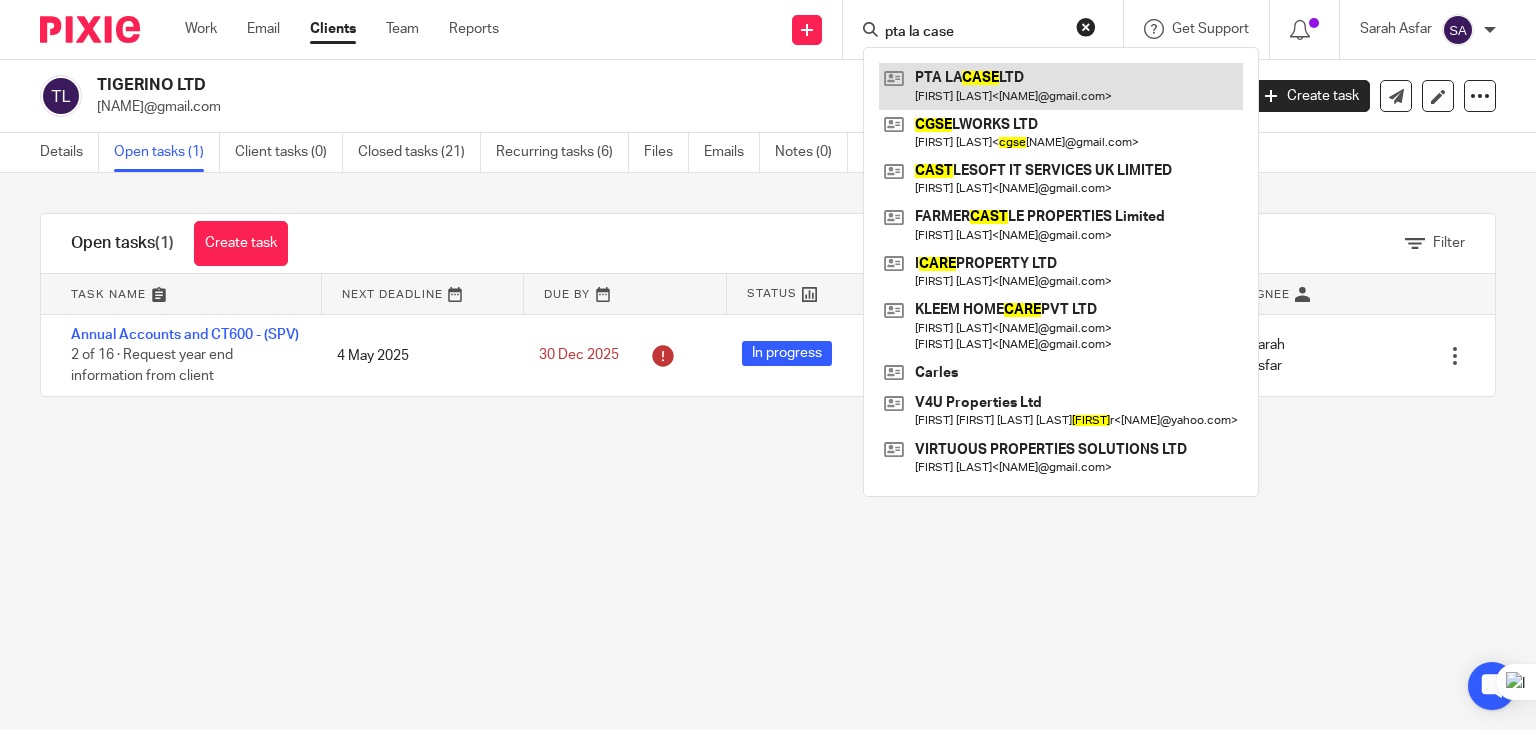 type on "pta la case" 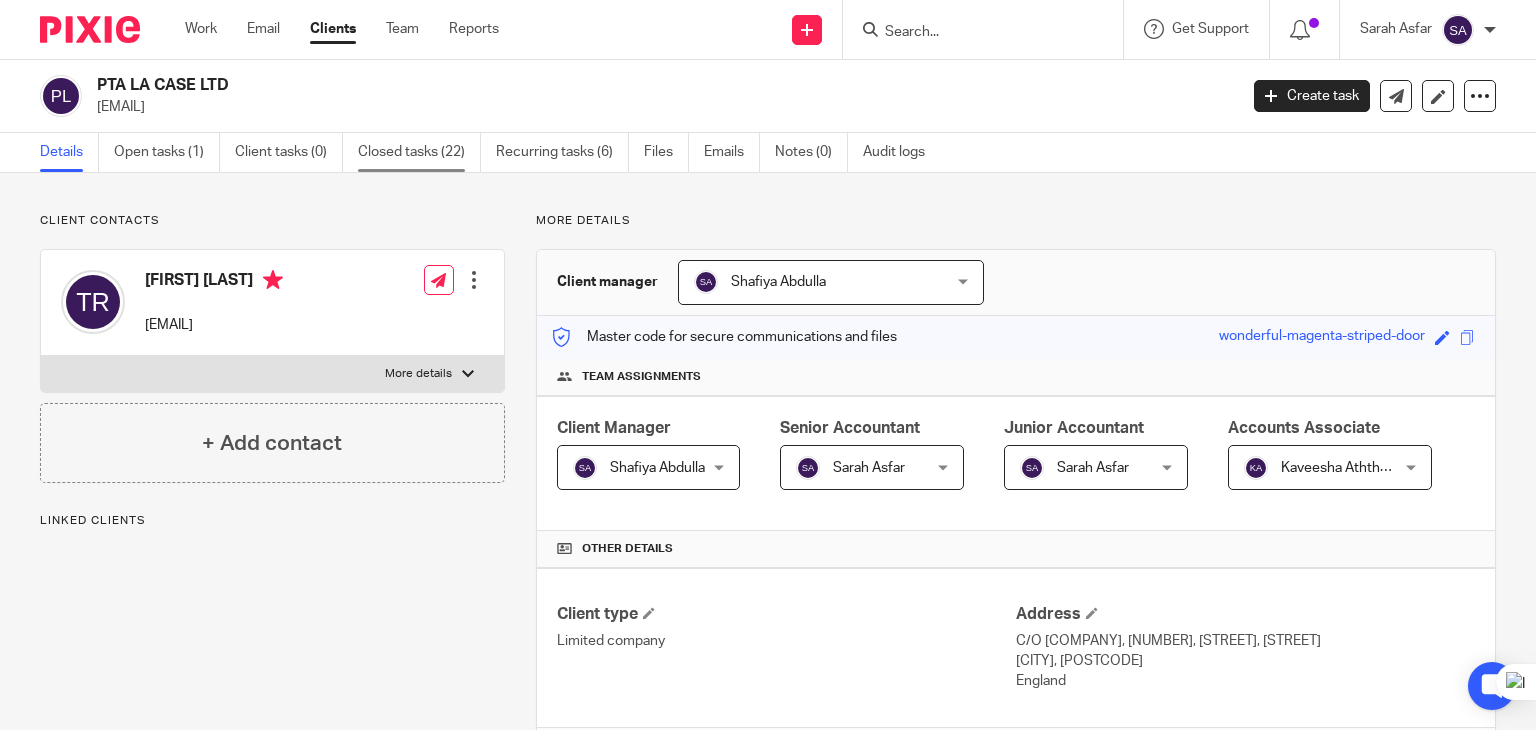 scroll, scrollTop: 0, scrollLeft: 0, axis: both 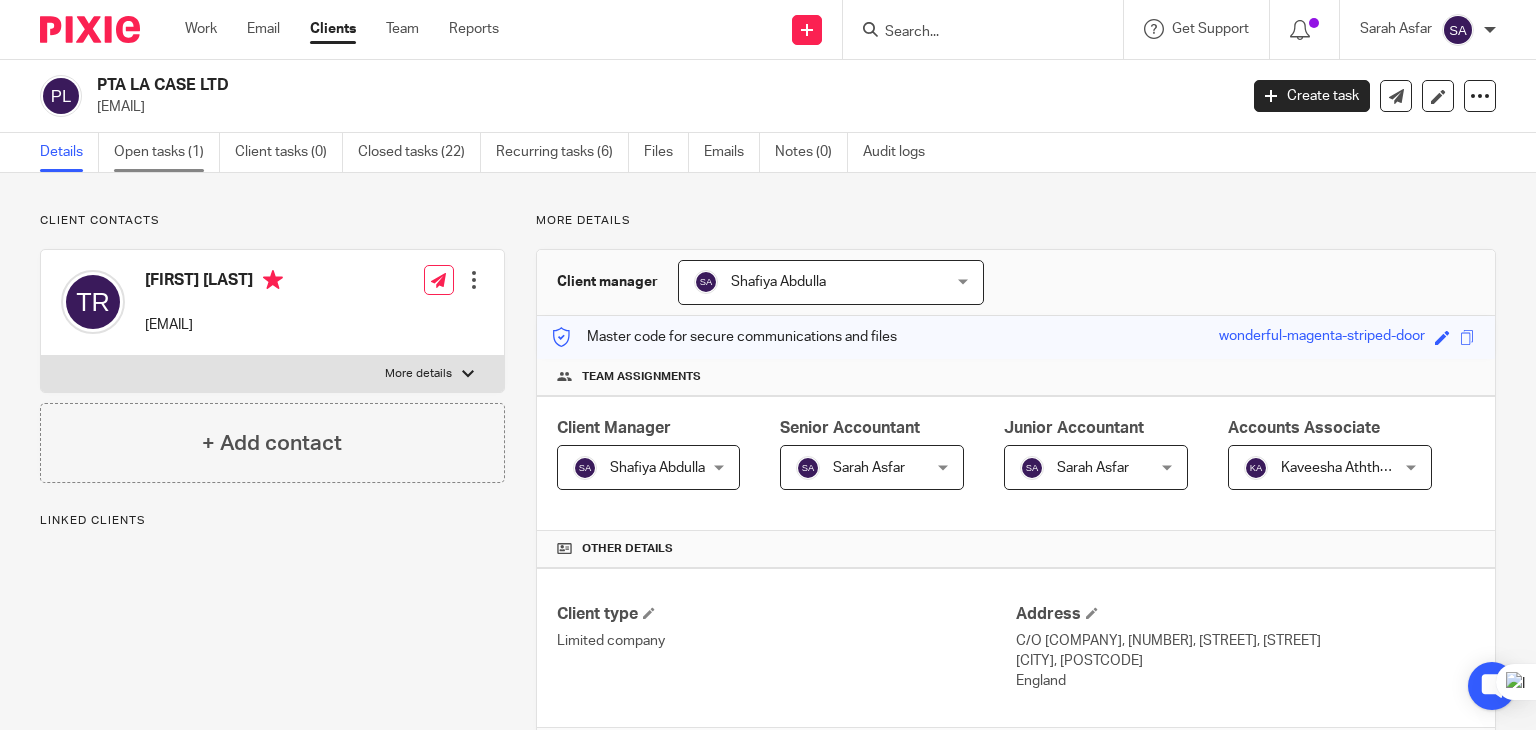 click on "Open tasks (1)" at bounding box center (167, 152) 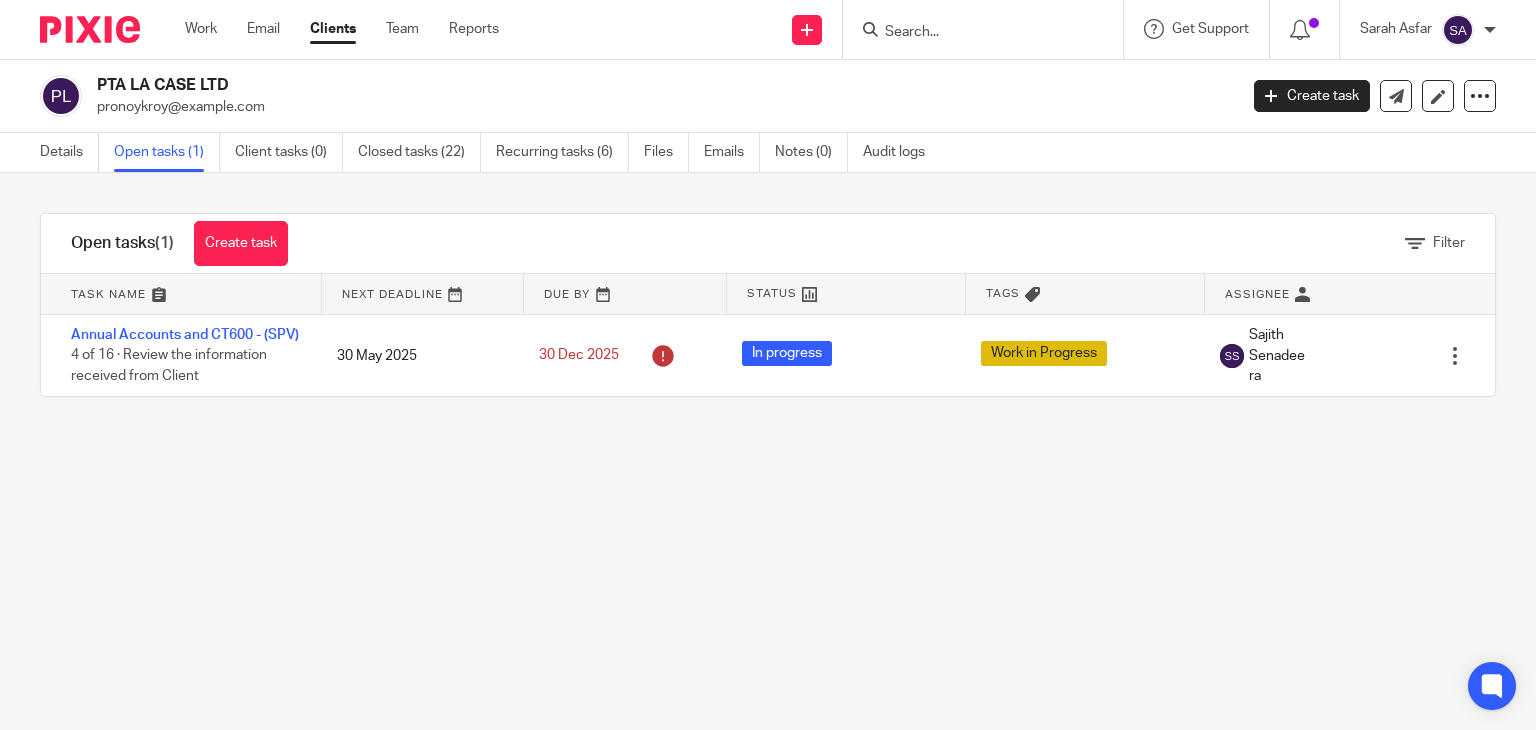 scroll, scrollTop: 0, scrollLeft: 0, axis: both 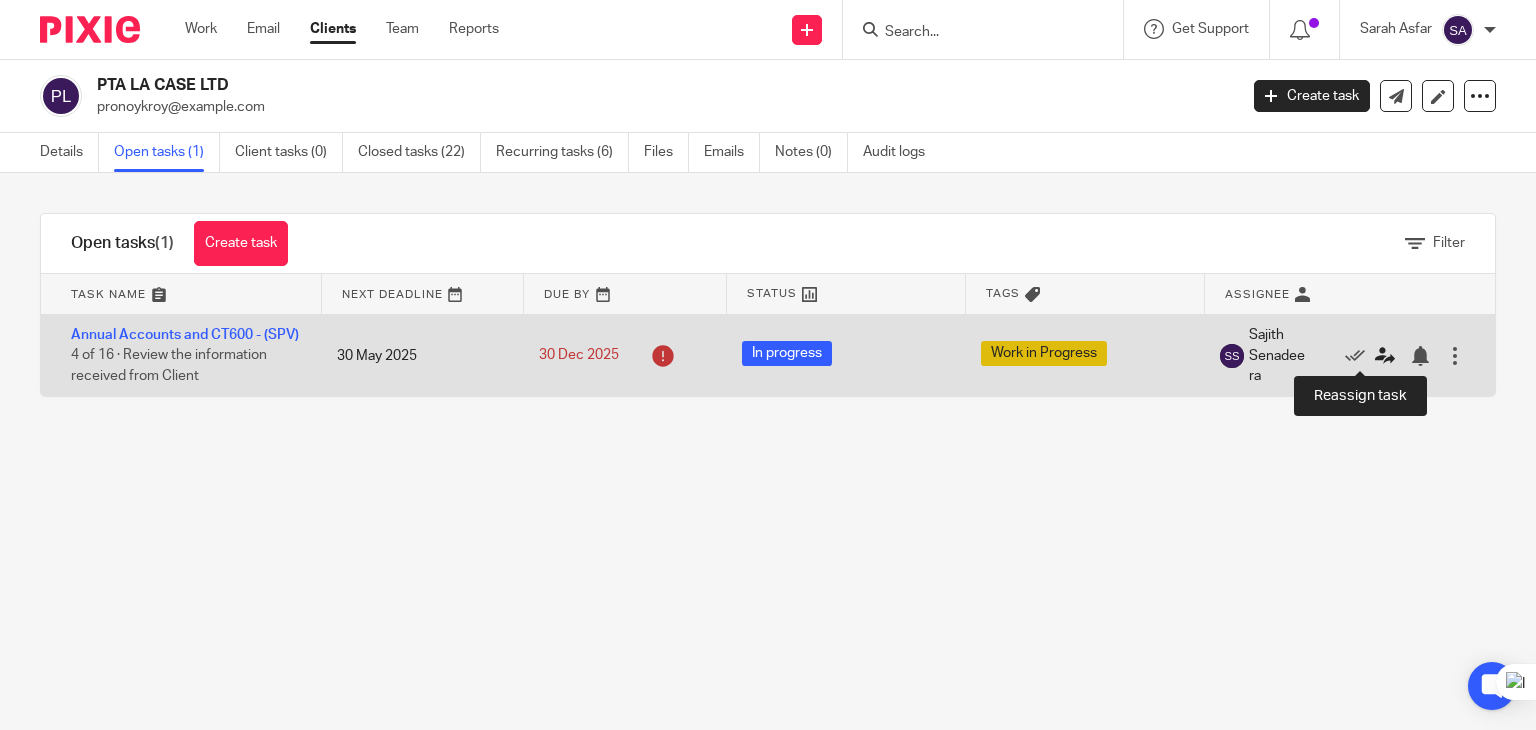 click at bounding box center (1385, 356) 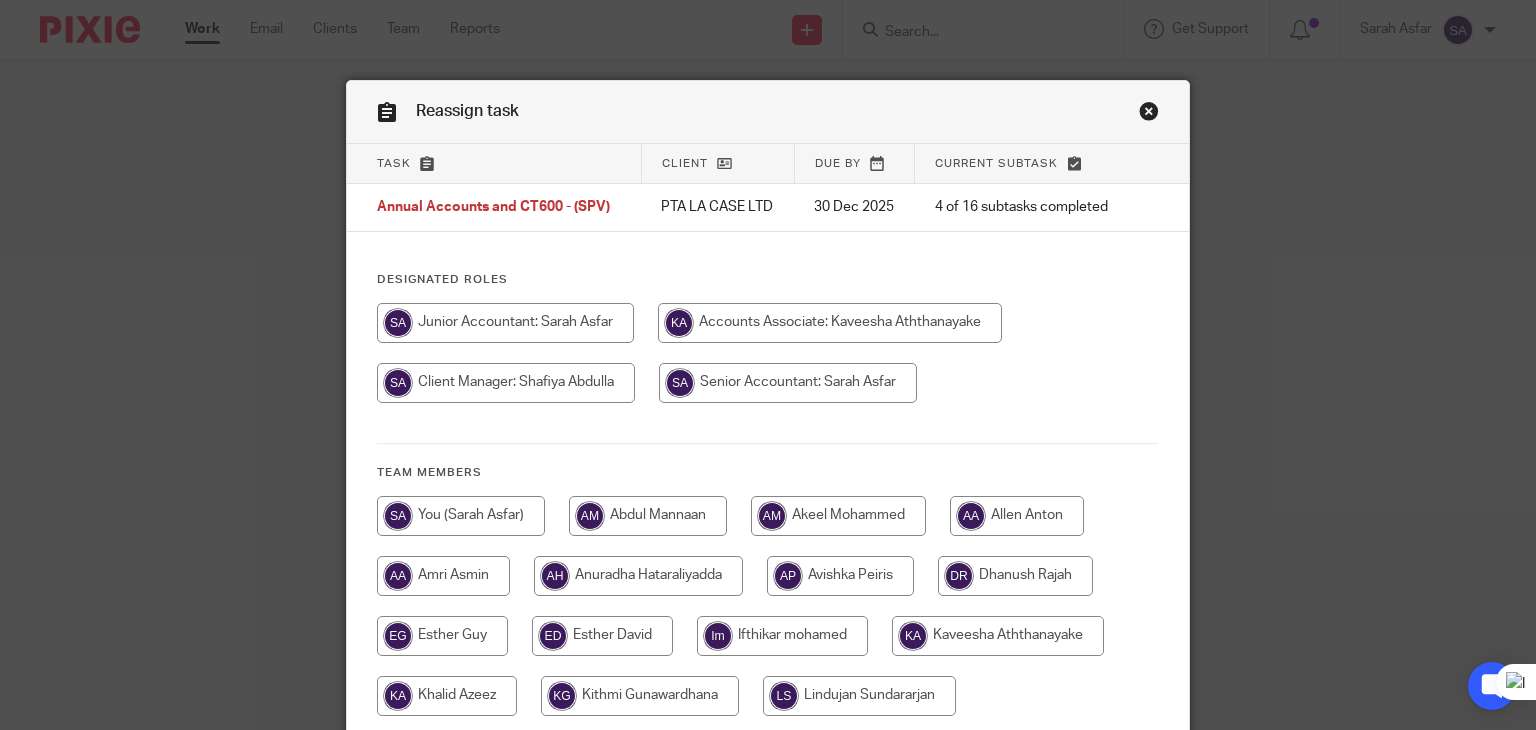 scroll, scrollTop: 0, scrollLeft: 0, axis: both 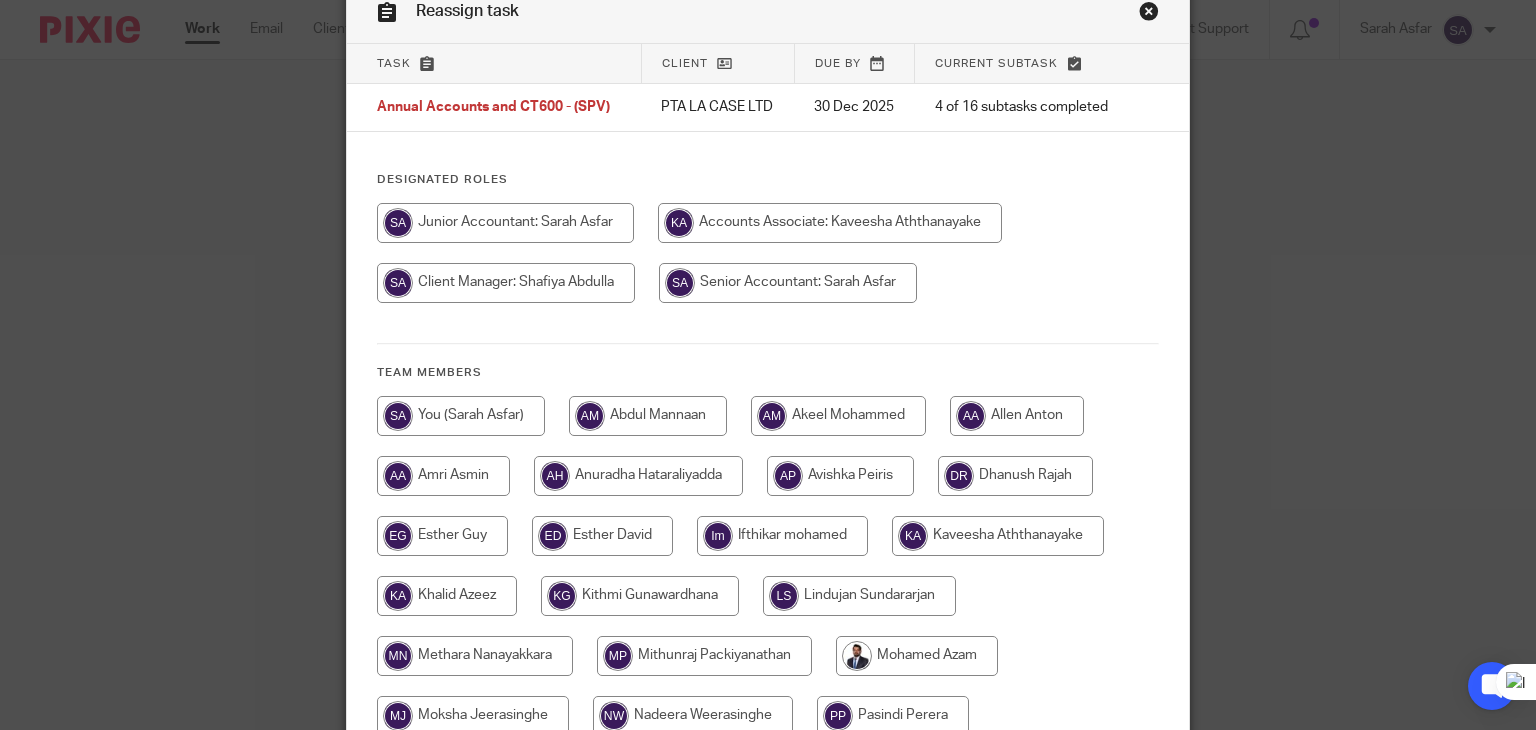 click at bounding box center [505, 223] 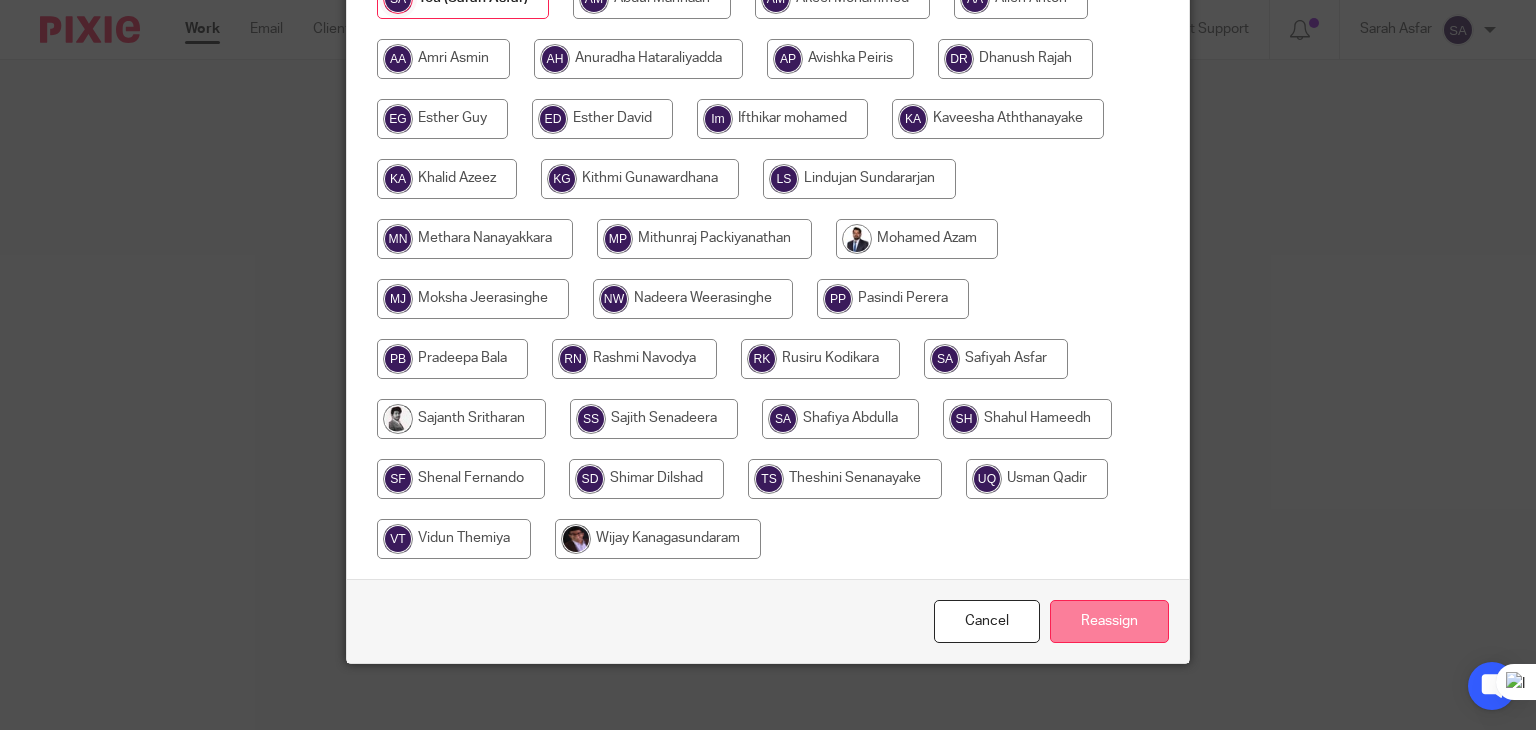 scroll, scrollTop: 530, scrollLeft: 0, axis: vertical 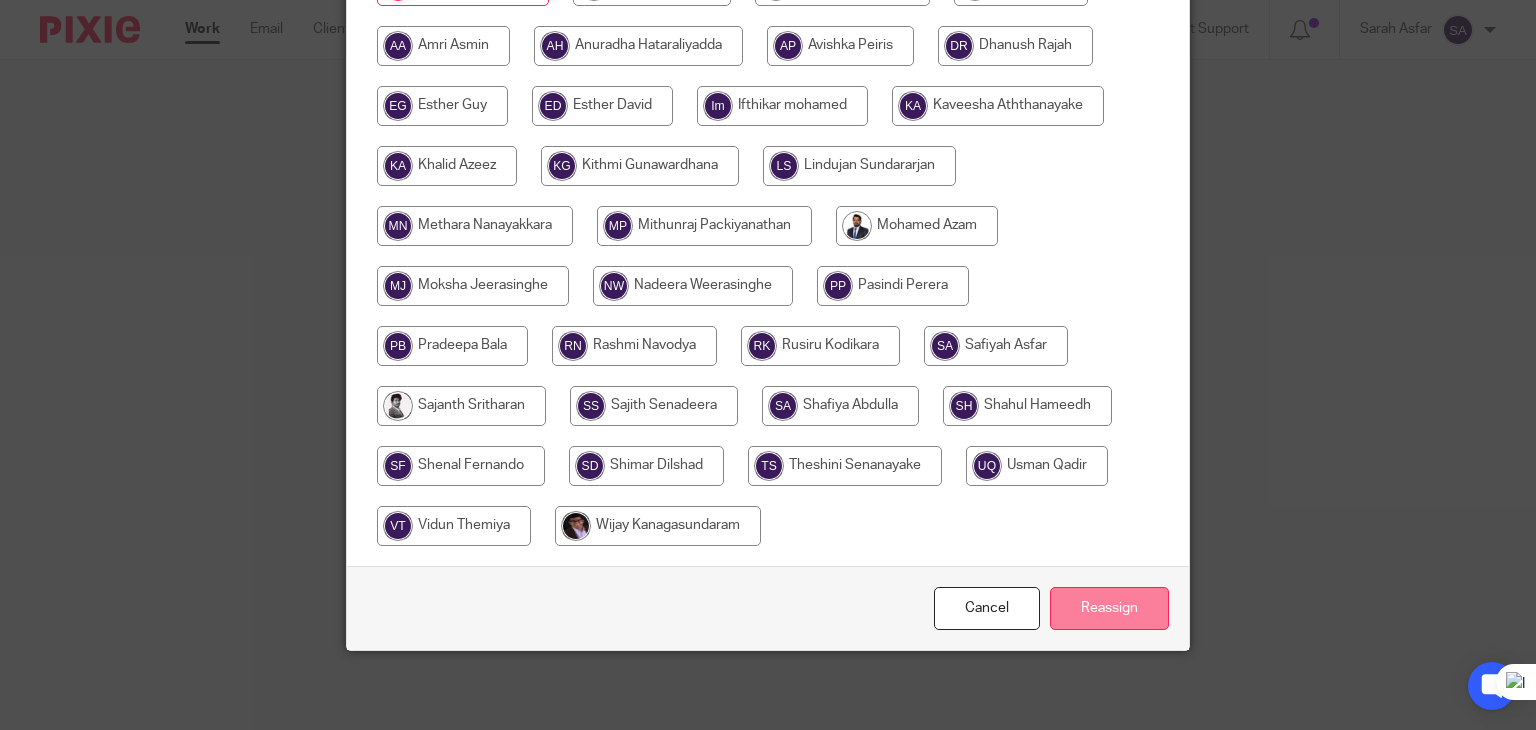 click on "Reassign" at bounding box center [1109, 608] 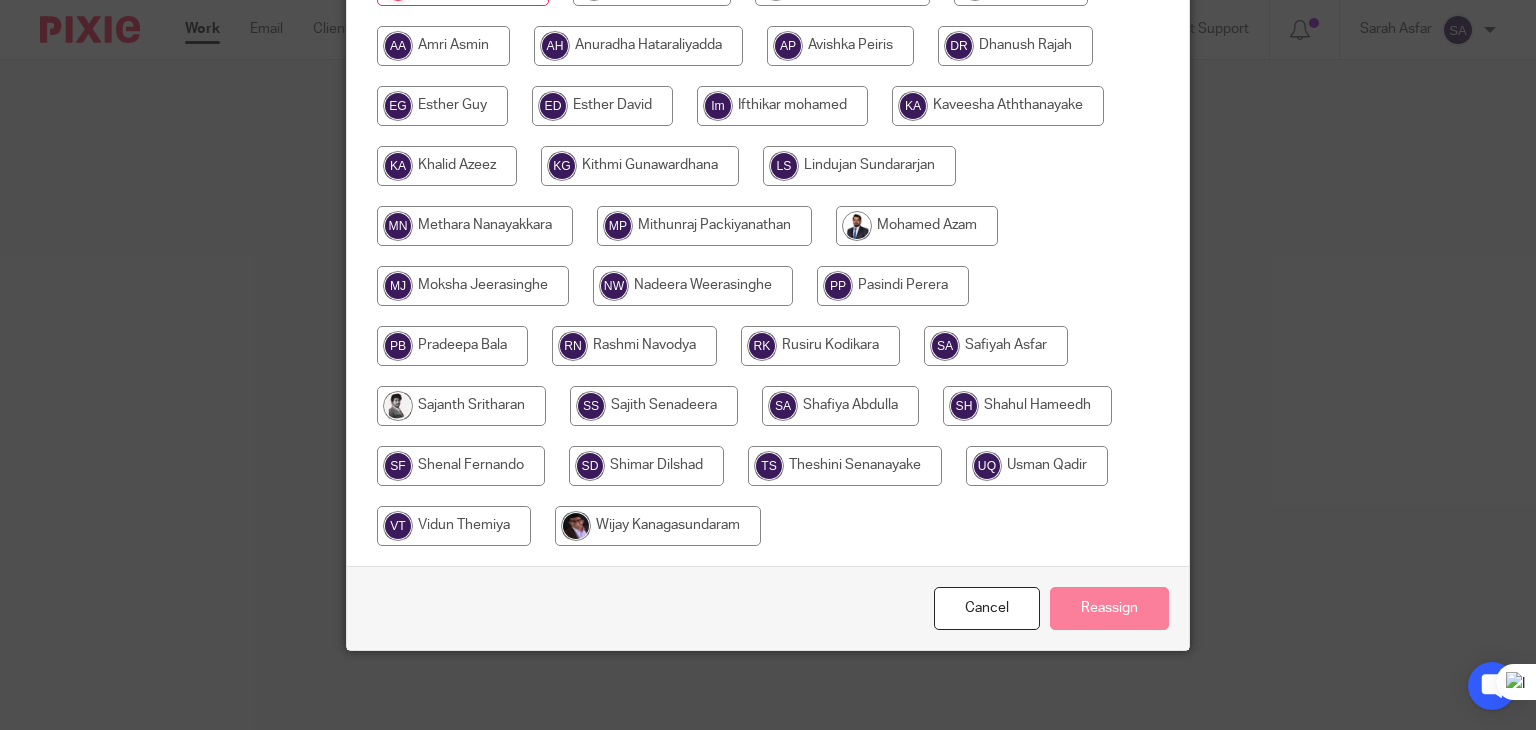 scroll, scrollTop: 453, scrollLeft: 0, axis: vertical 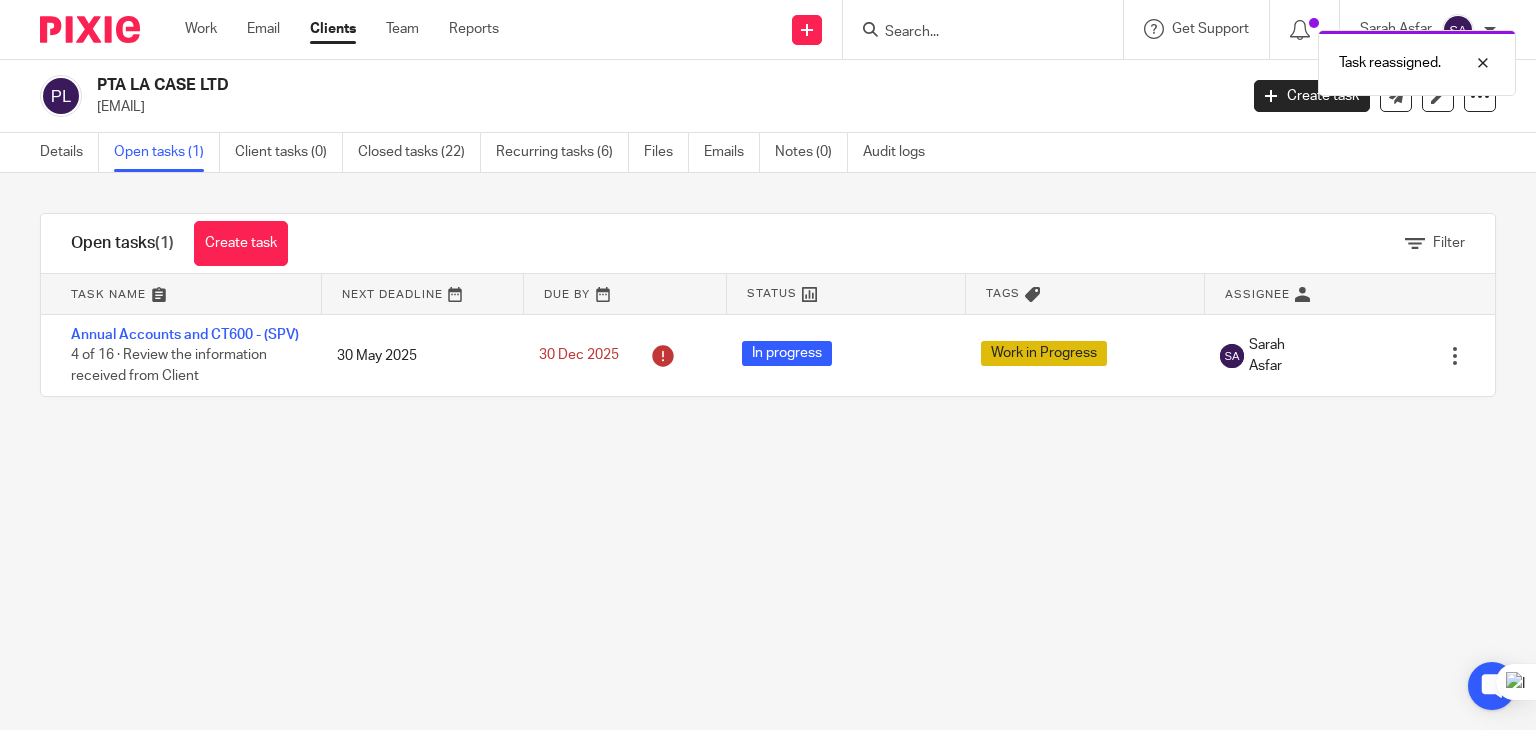 click on "Task reassigned." at bounding box center (1142, 58) 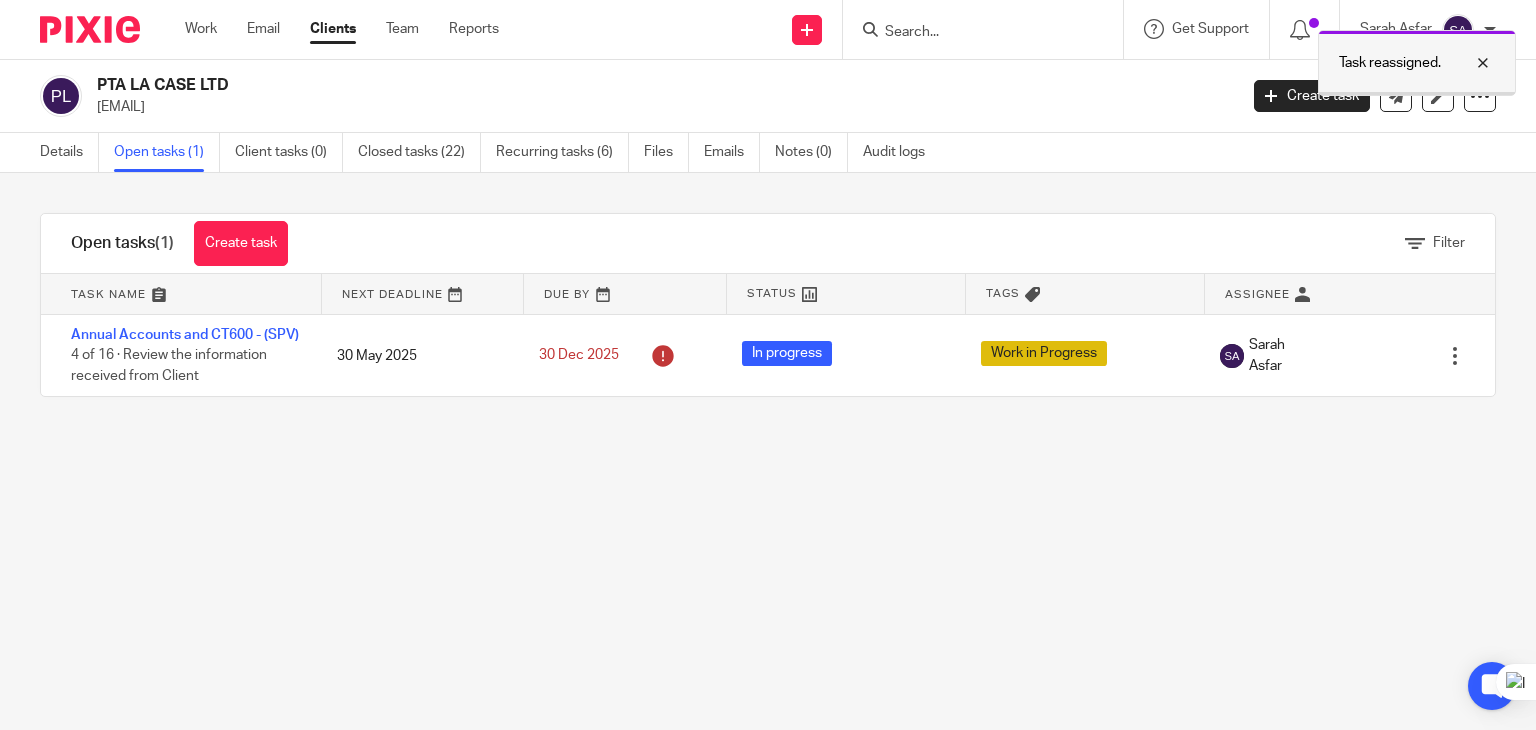 click at bounding box center [1468, 63] 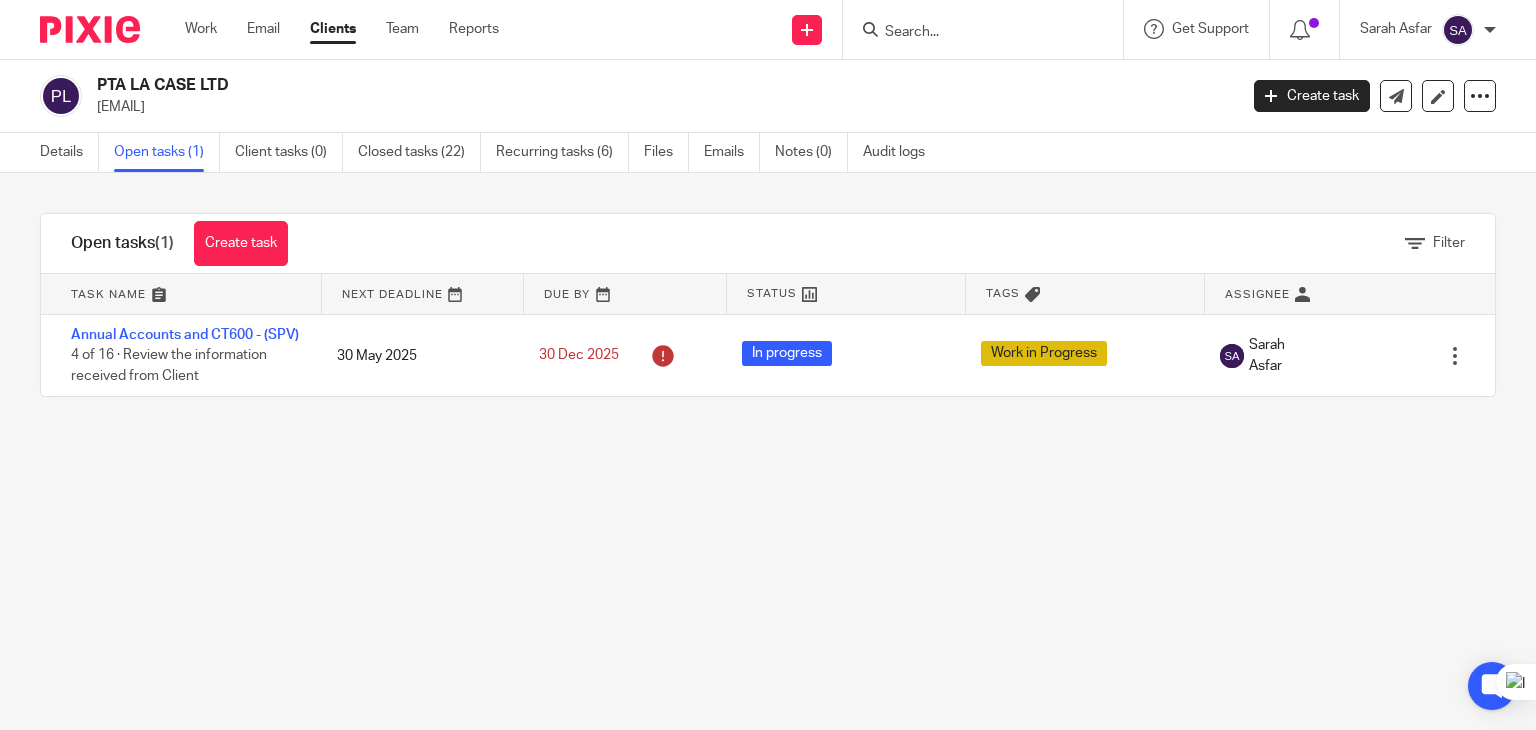 click at bounding box center (973, 33) 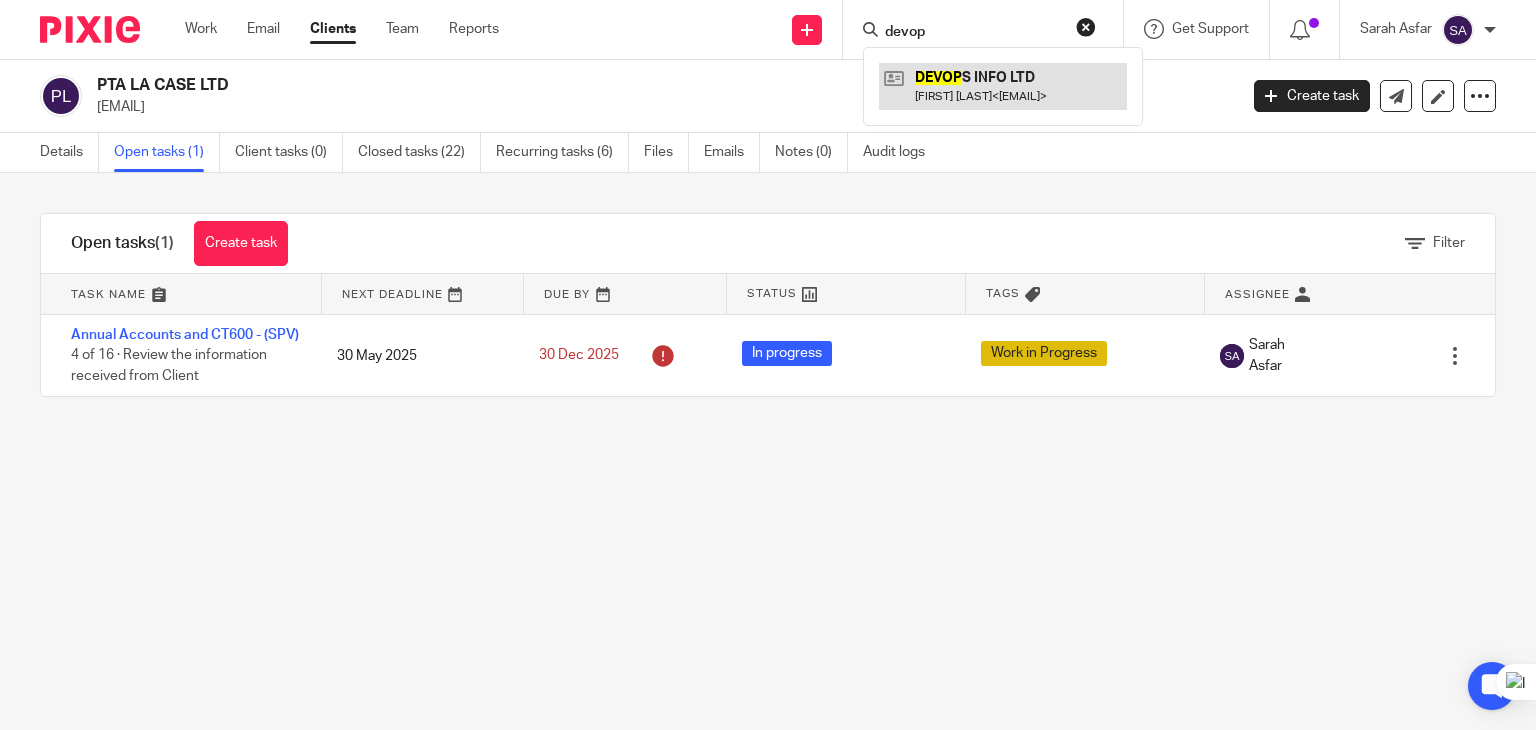 type on "devop" 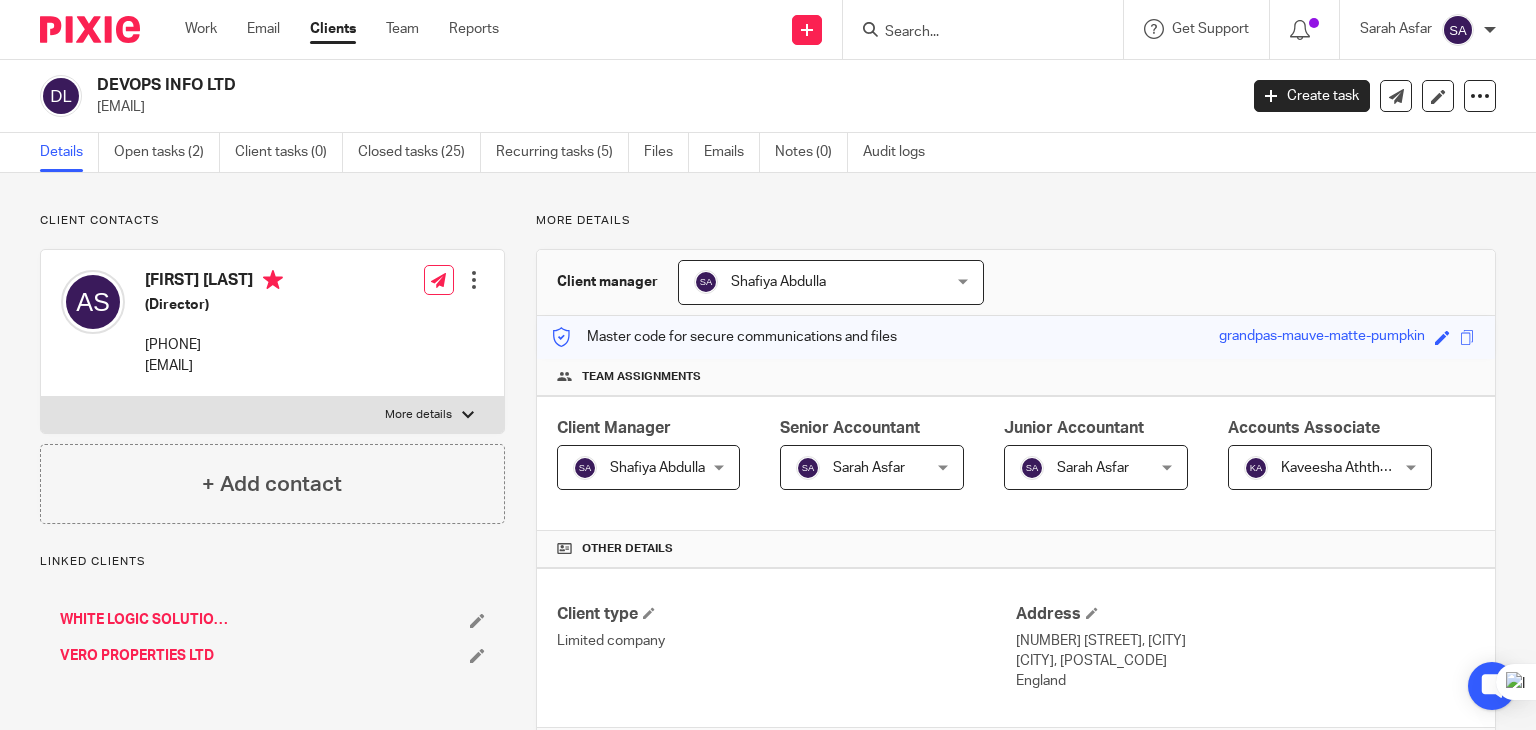 scroll, scrollTop: 0, scrollLeft: 0, axis: both 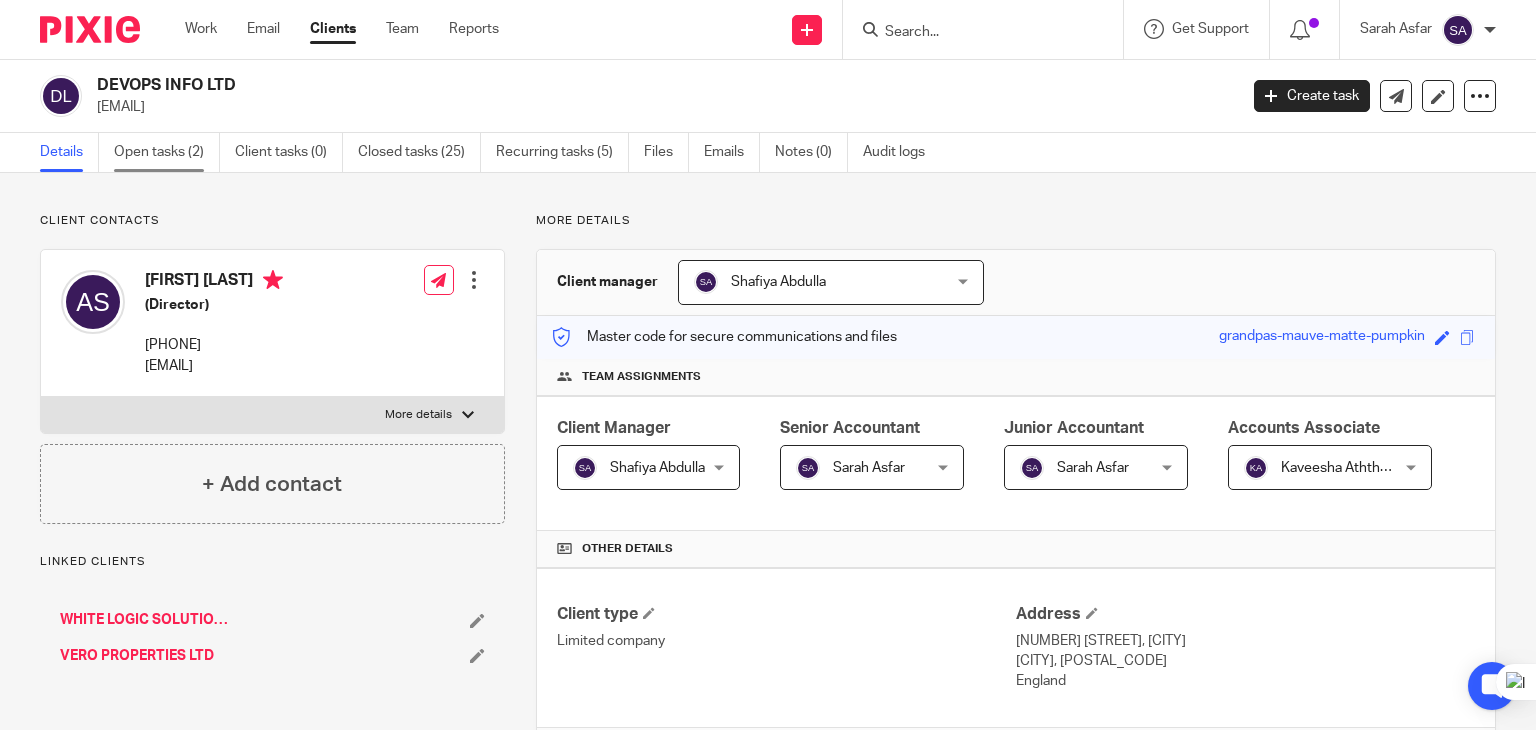 click on "Open tasks (2)" at bounding box center [167, 152] 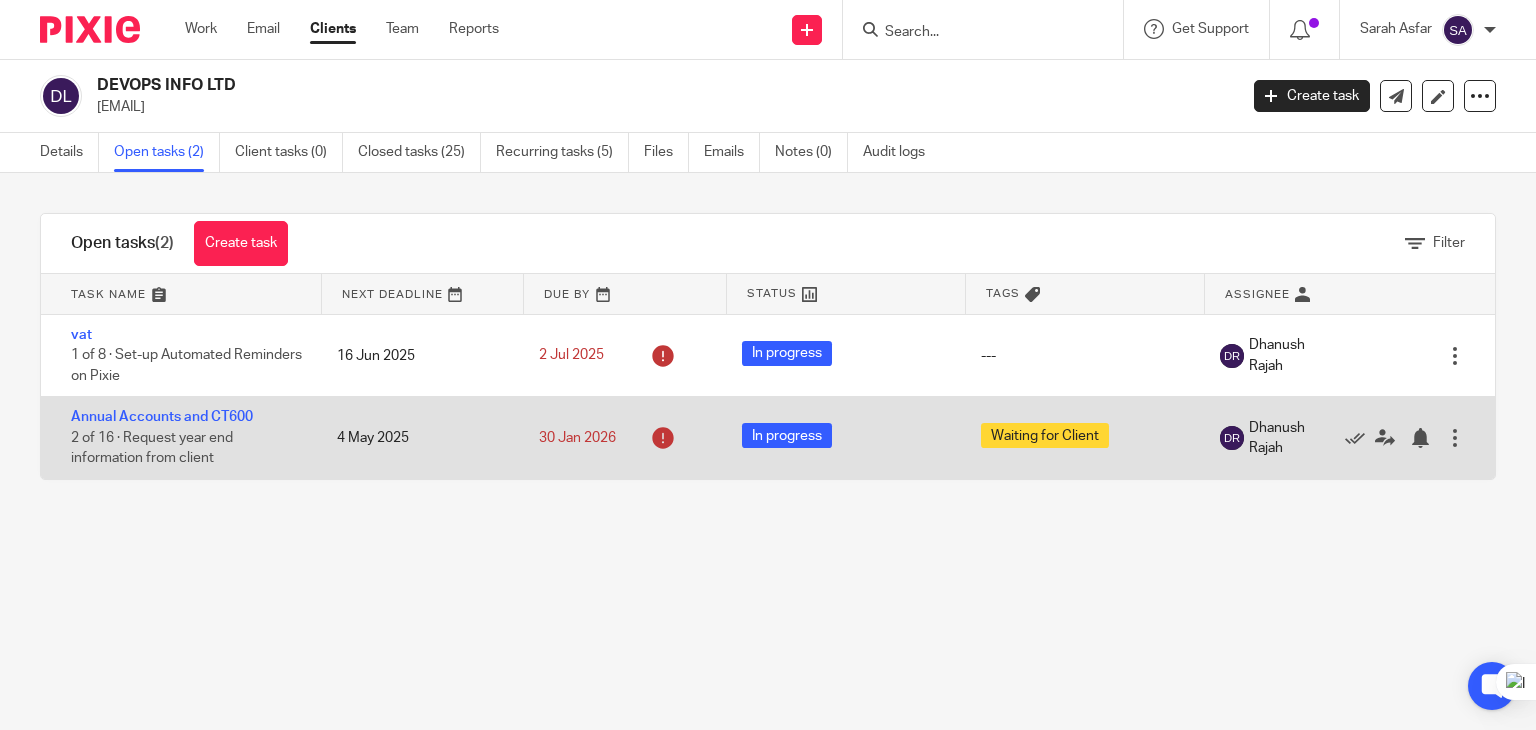 scroll, scrollTop: 0, scrollLeft: 0, axis: both 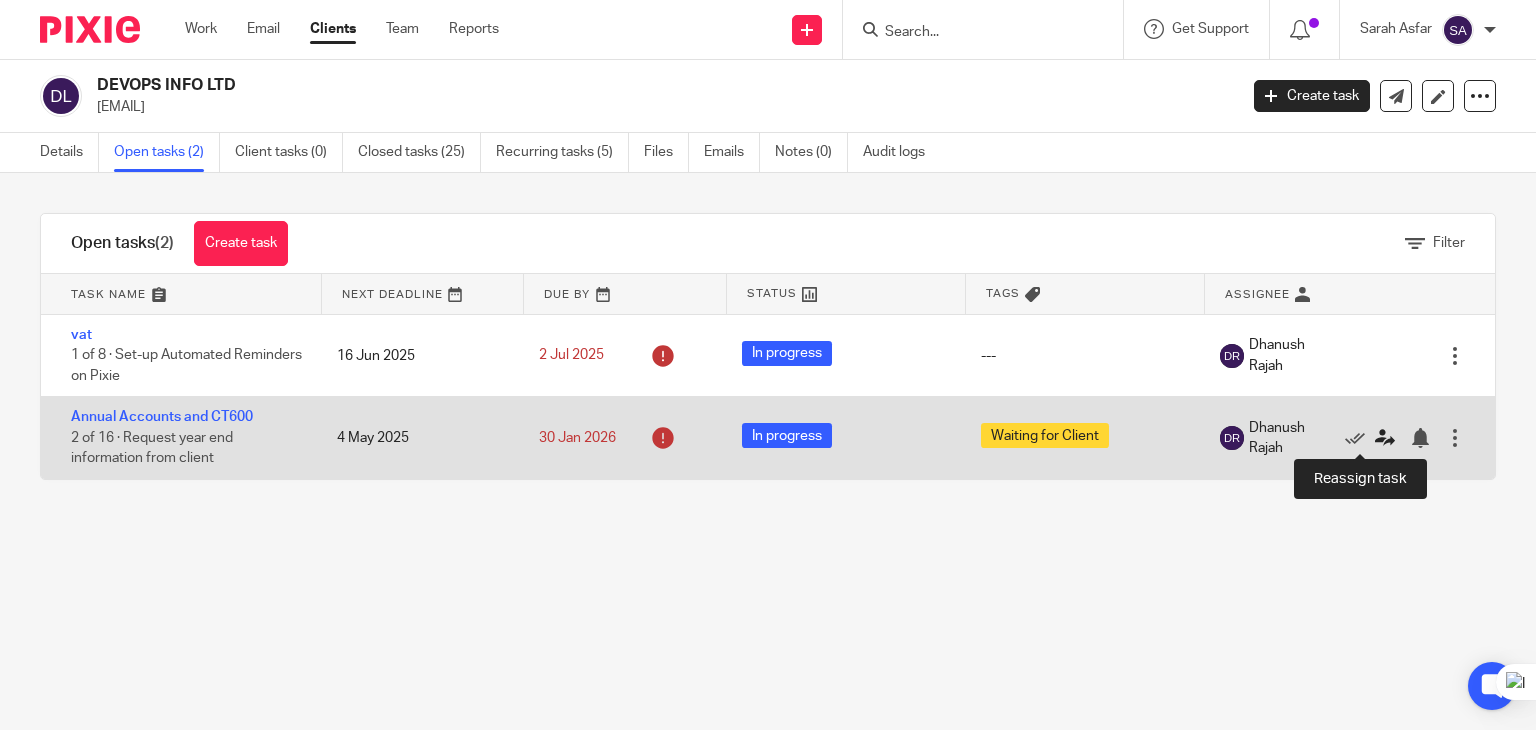 click at bounding box center [1385, 438] 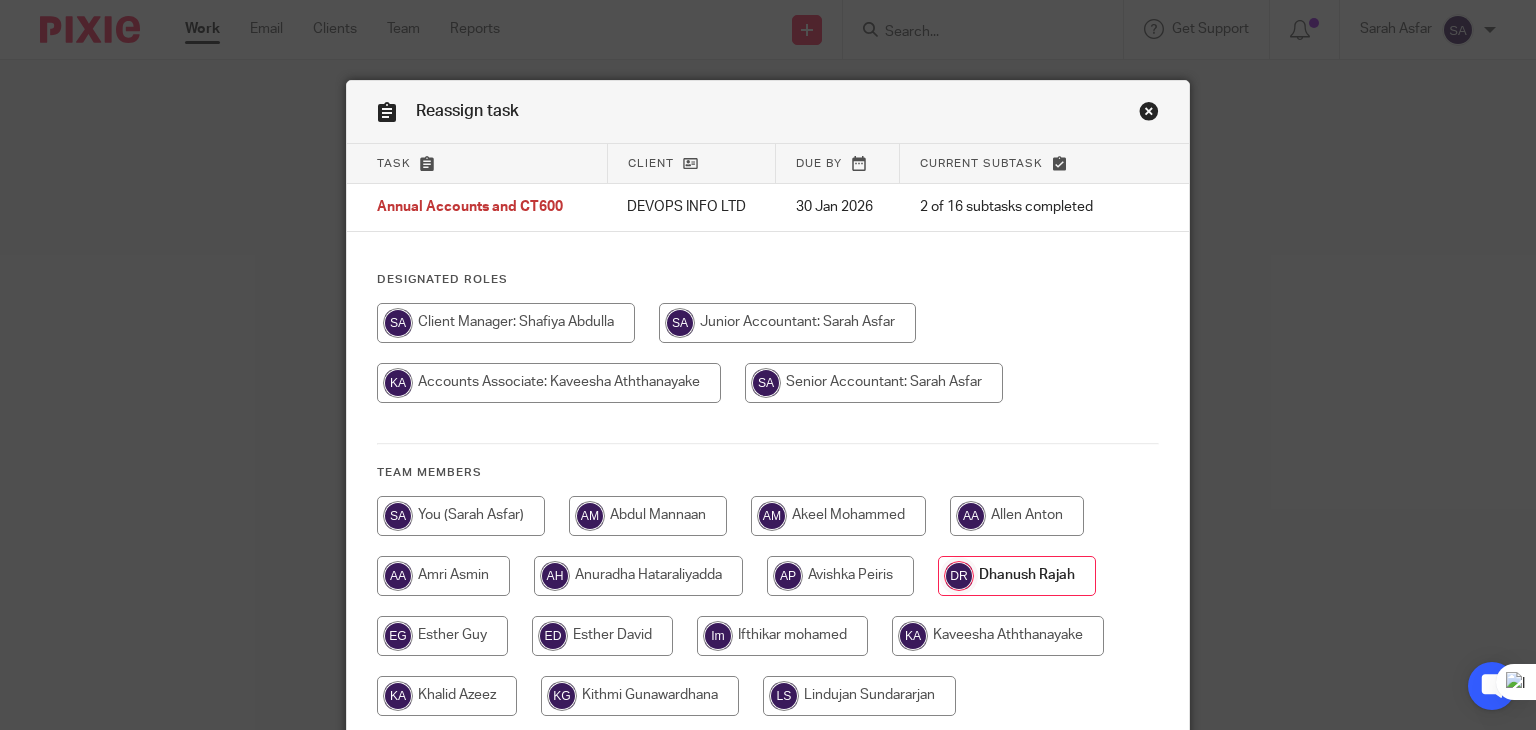scroll, scrollTop: 0, scrollLeft: 0, axis: both 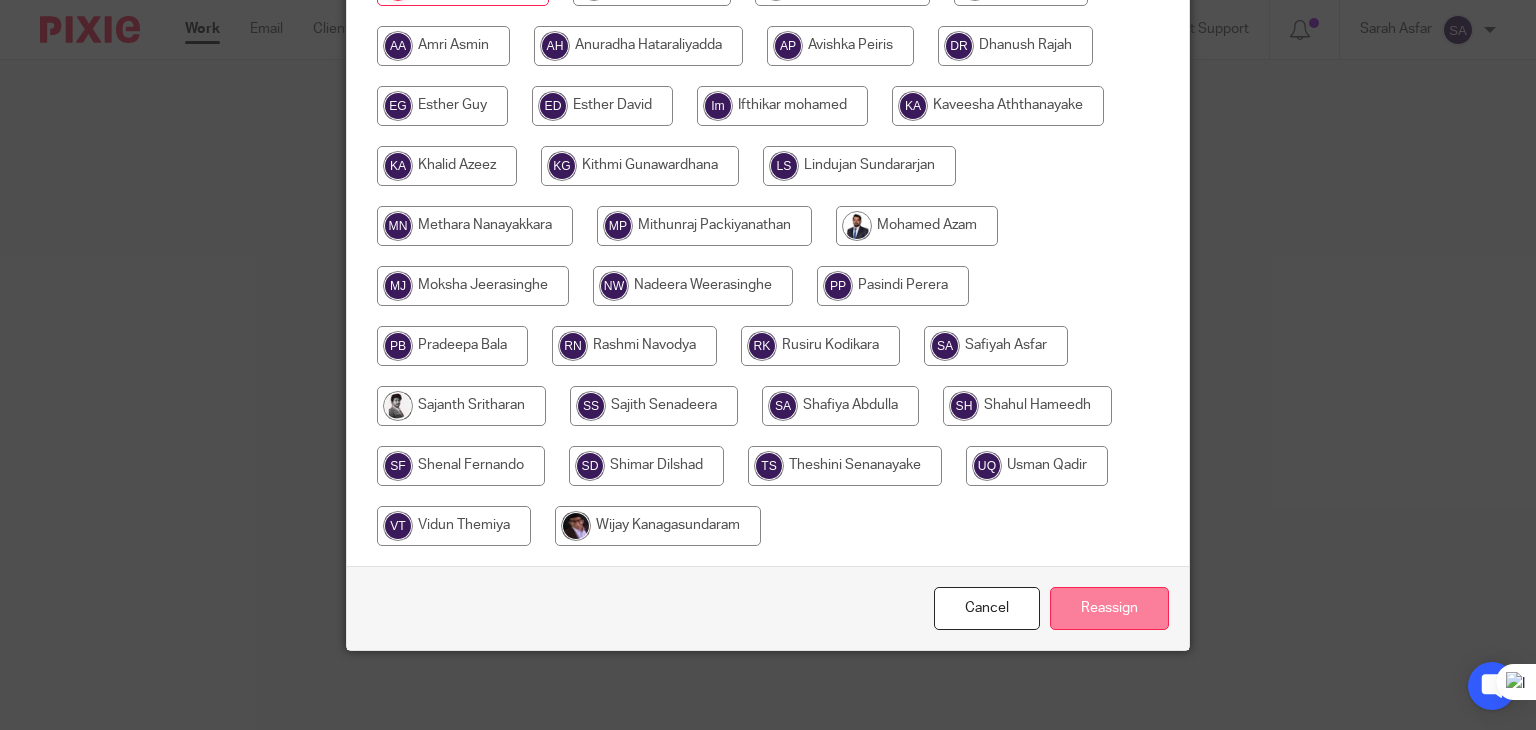 drag, startPoint x: 1123, startPoint y: 614, endPoint x: 1105, endPoint y: 593, distance: 27.658634 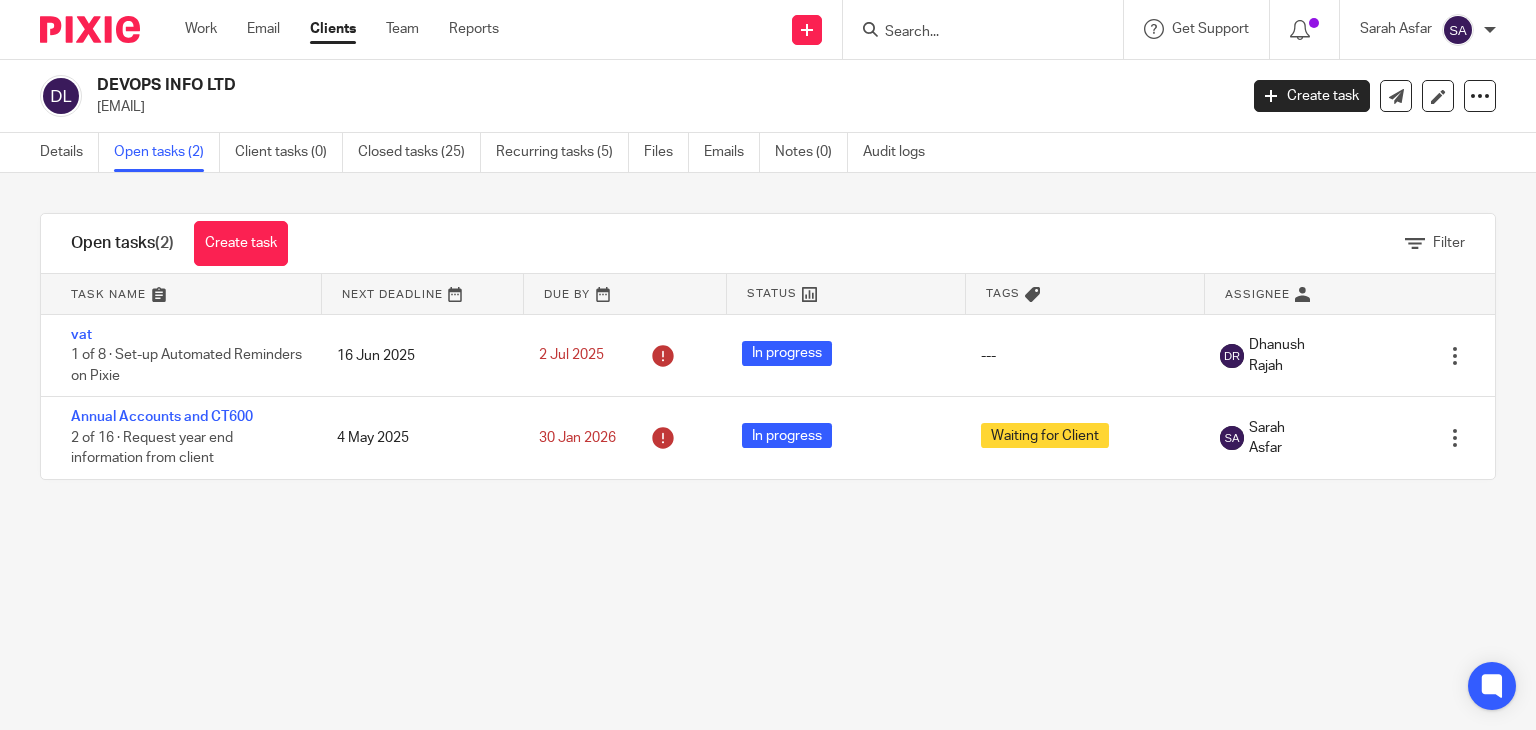click at bounding box center [973, 33] 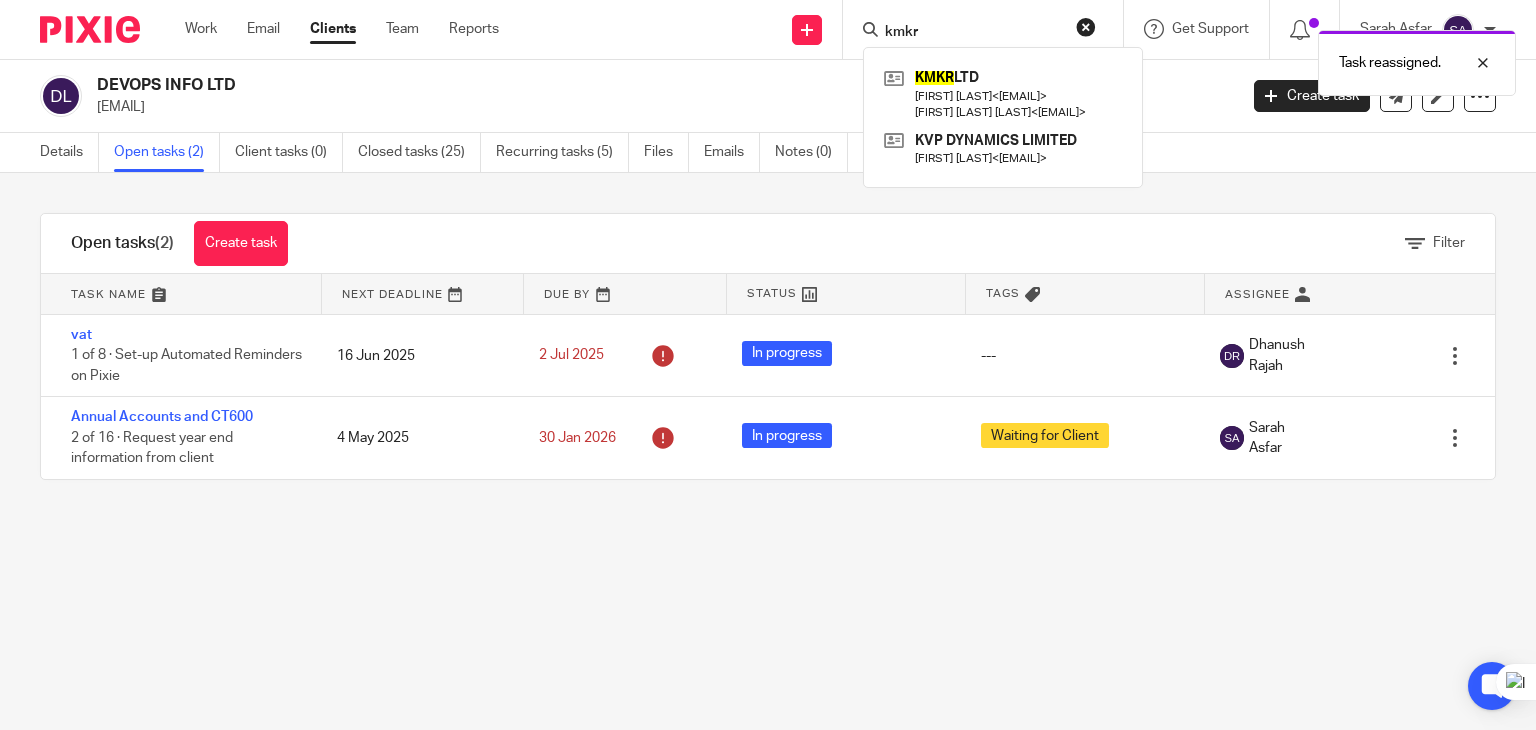 type on "kmkr" 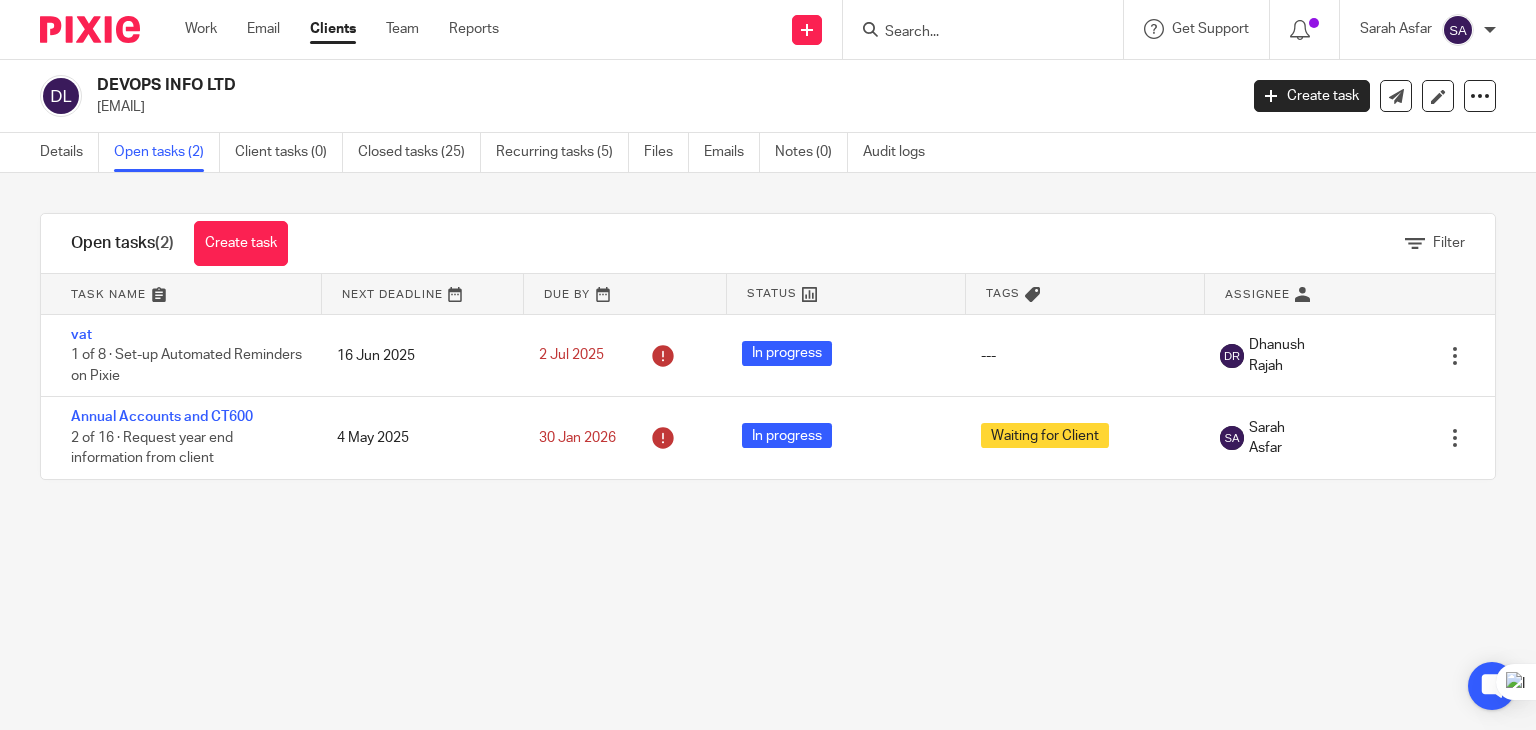 click at bounding box center (973, 33) 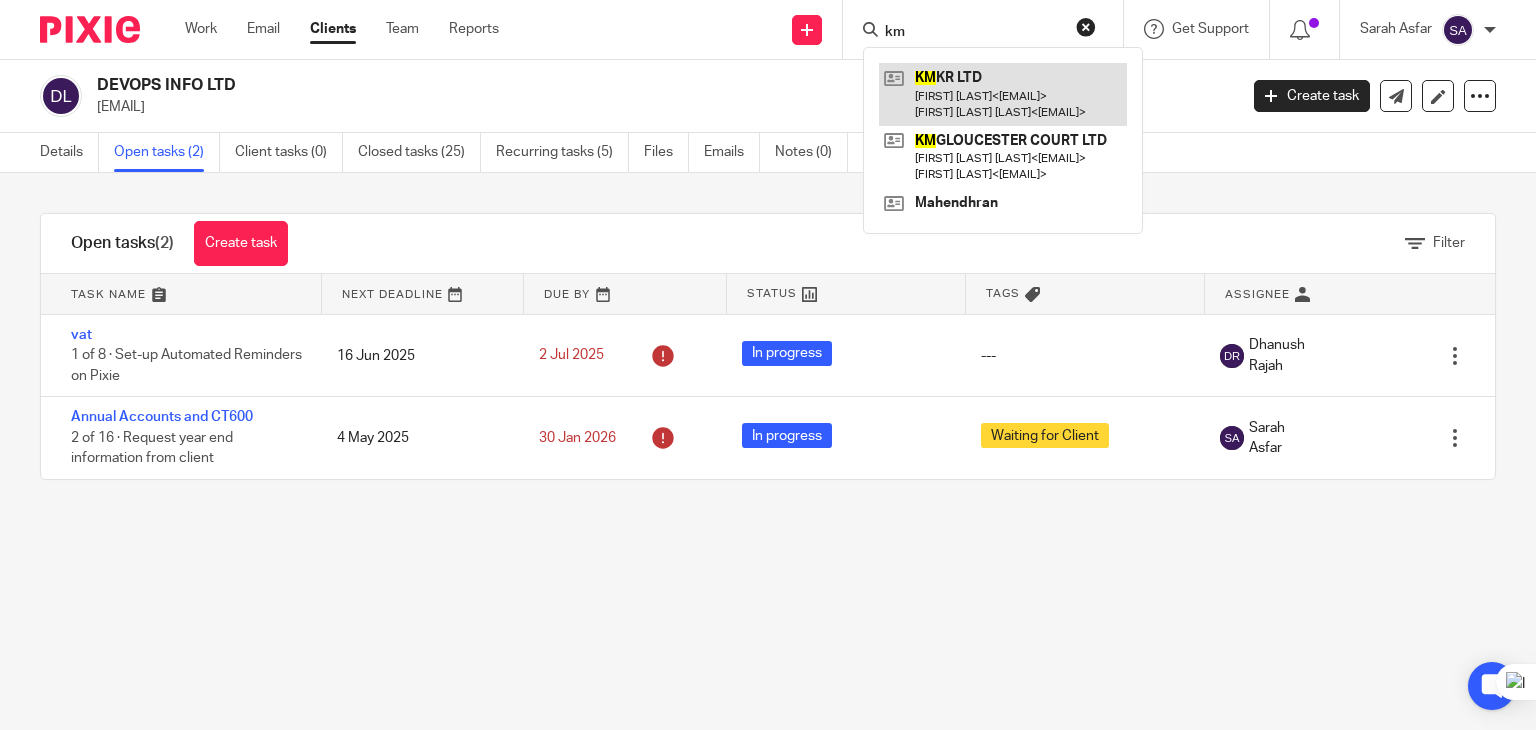 type on "km" 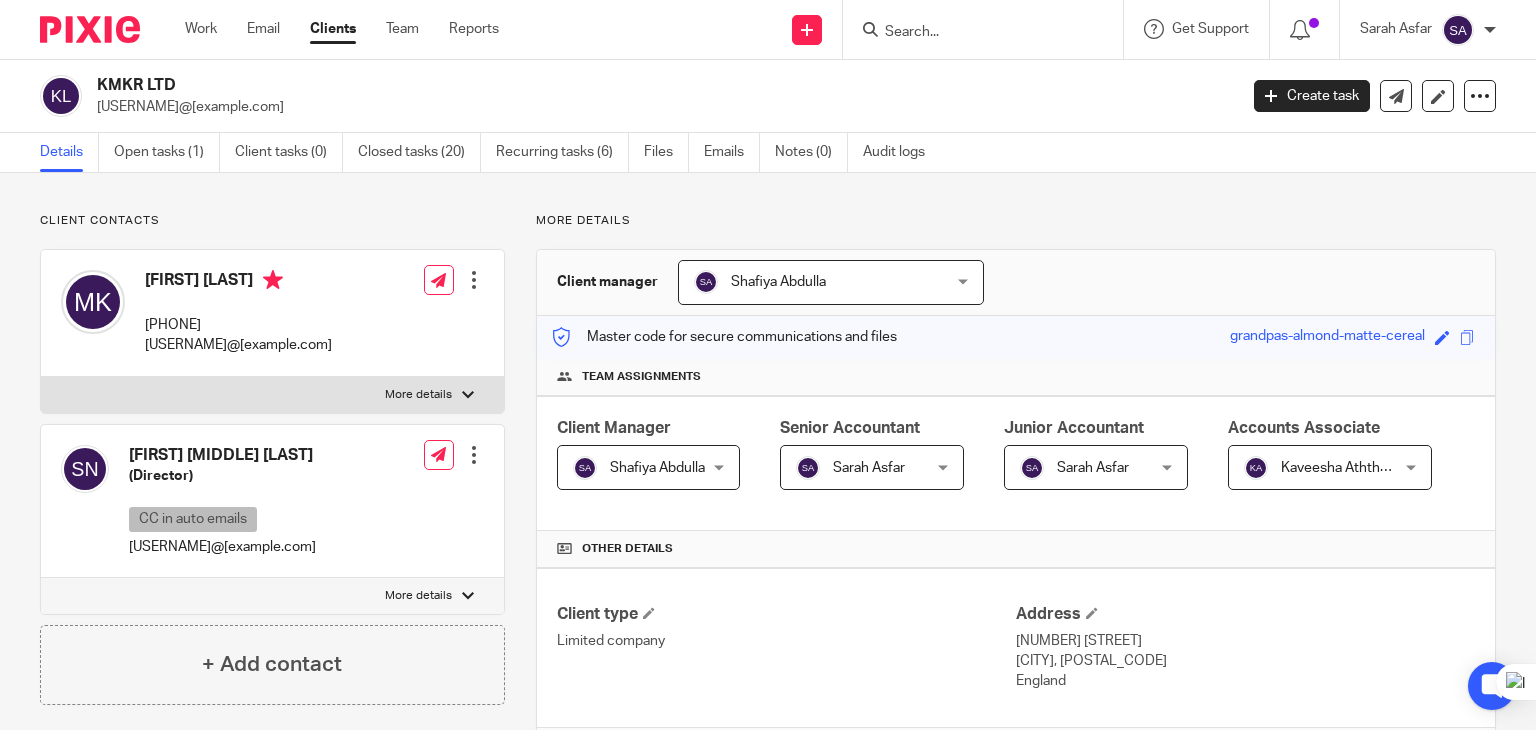 scroll, scrollTop: 0, scrollLeft: 0, axis: both 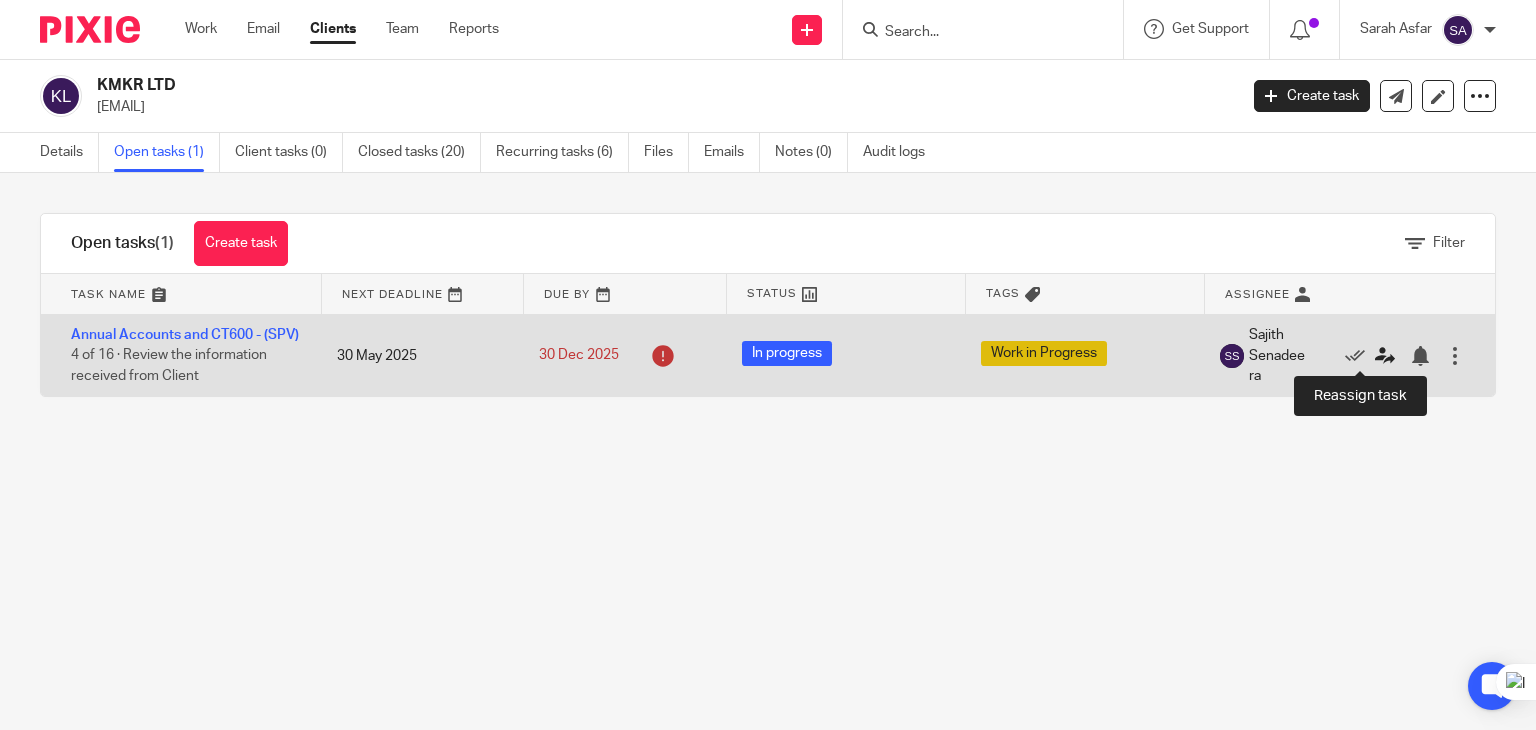 click at bounding box center (1385, 356) 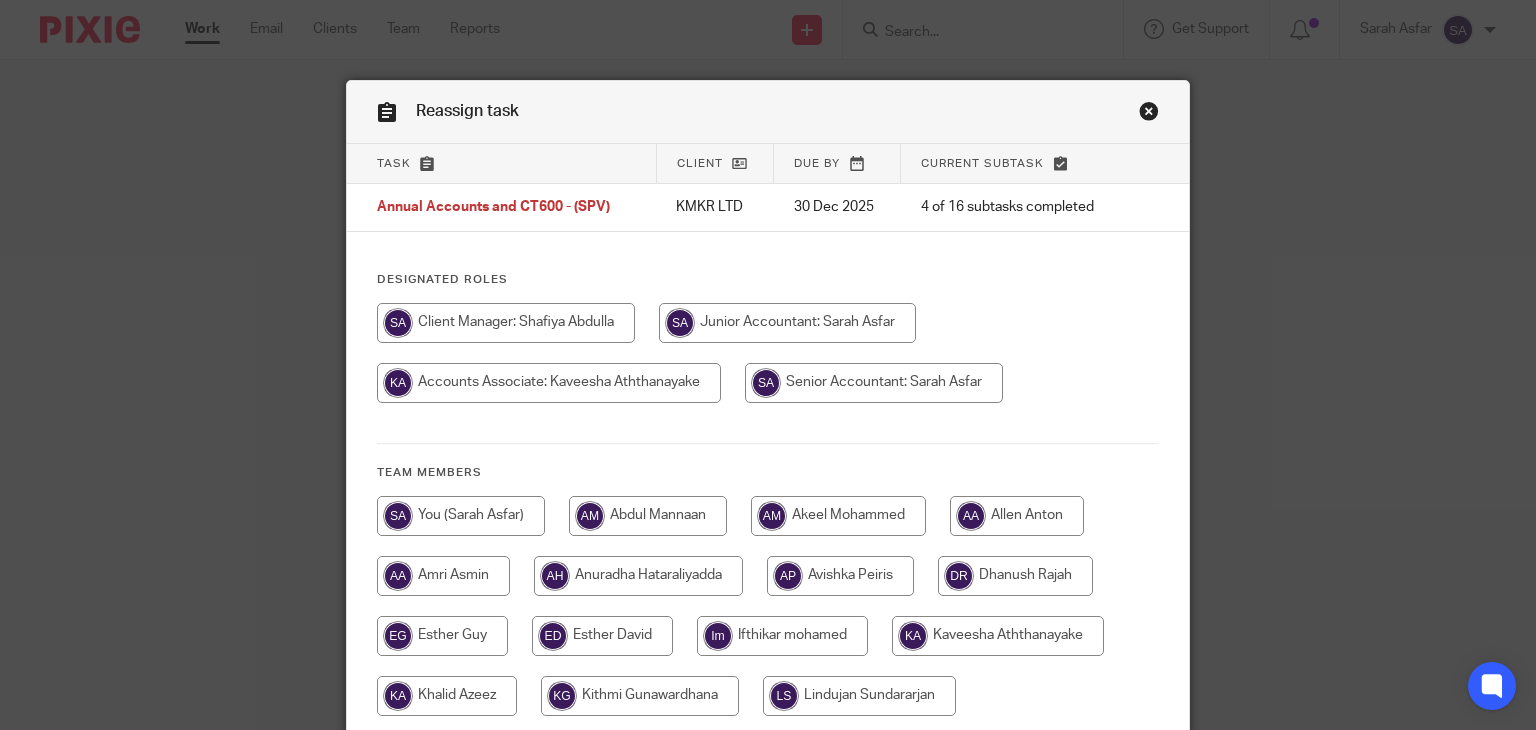 scroll, scrollTop: 0, scrollLeft: 0, axis: both 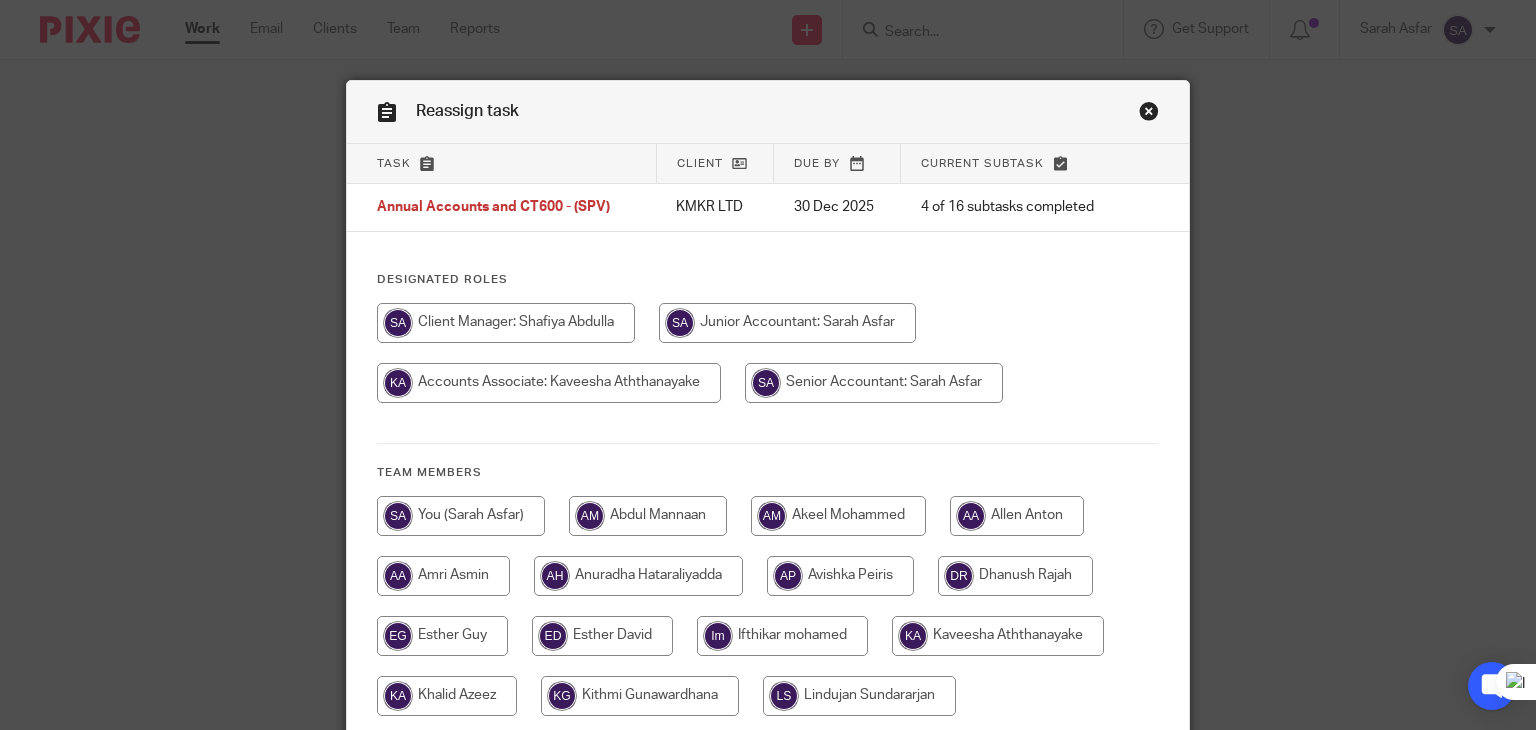 click at bounding box center (461, 516) 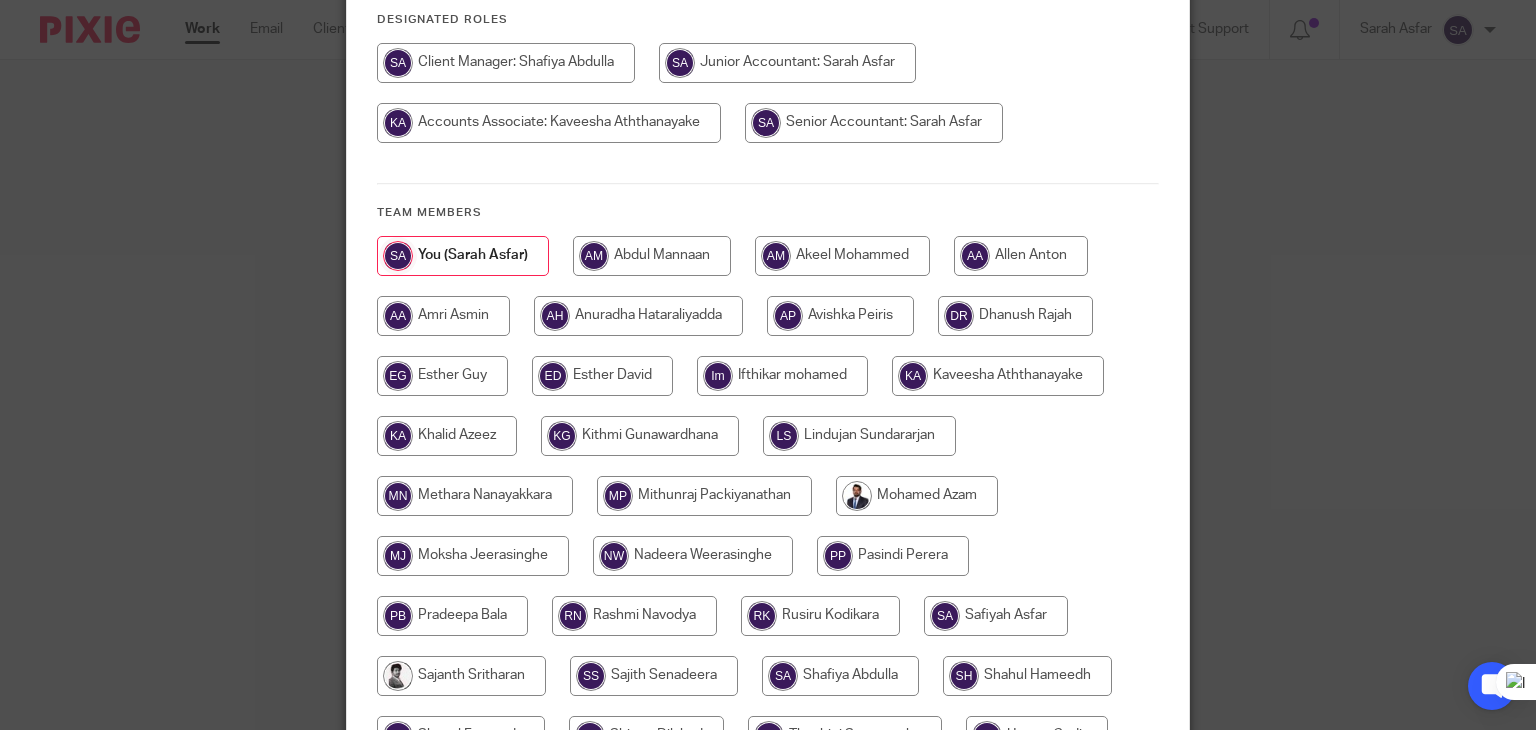 scroll, scrollTop: 530, scrollLeft: 0, axis: vertical 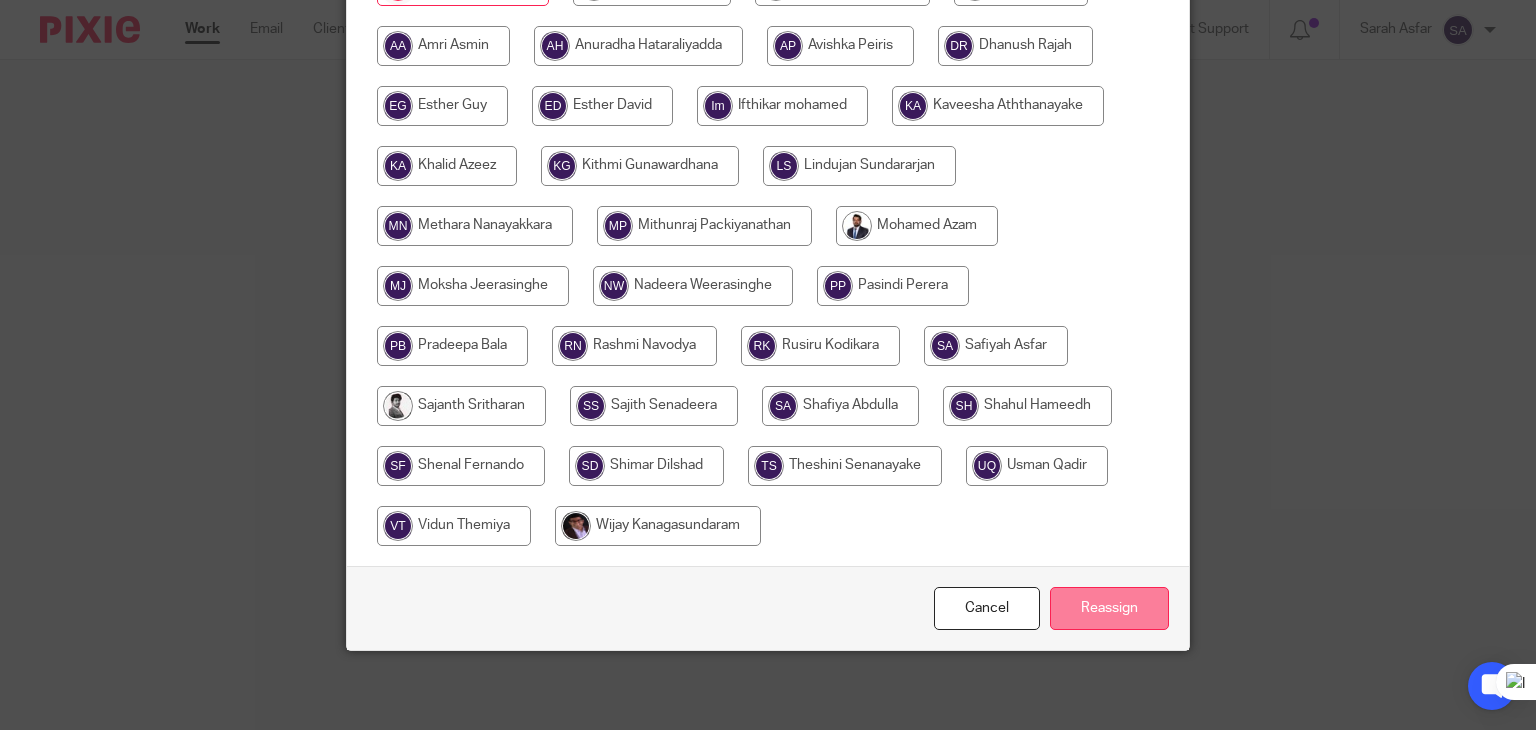 click on "Reassign" at bounding box center [1109, 608] 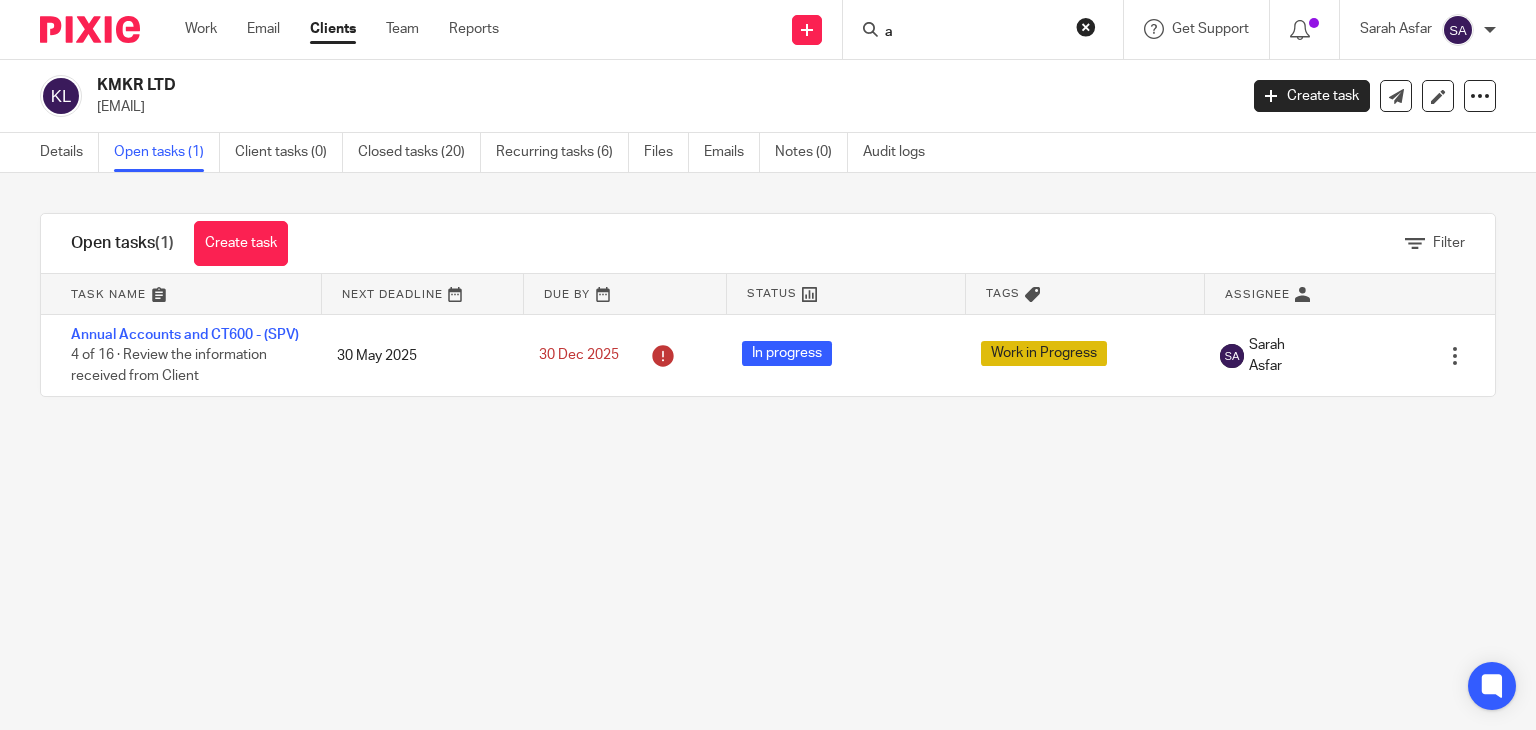 scroll, scrollTop: 0, scrollLeft: 0, axis: both 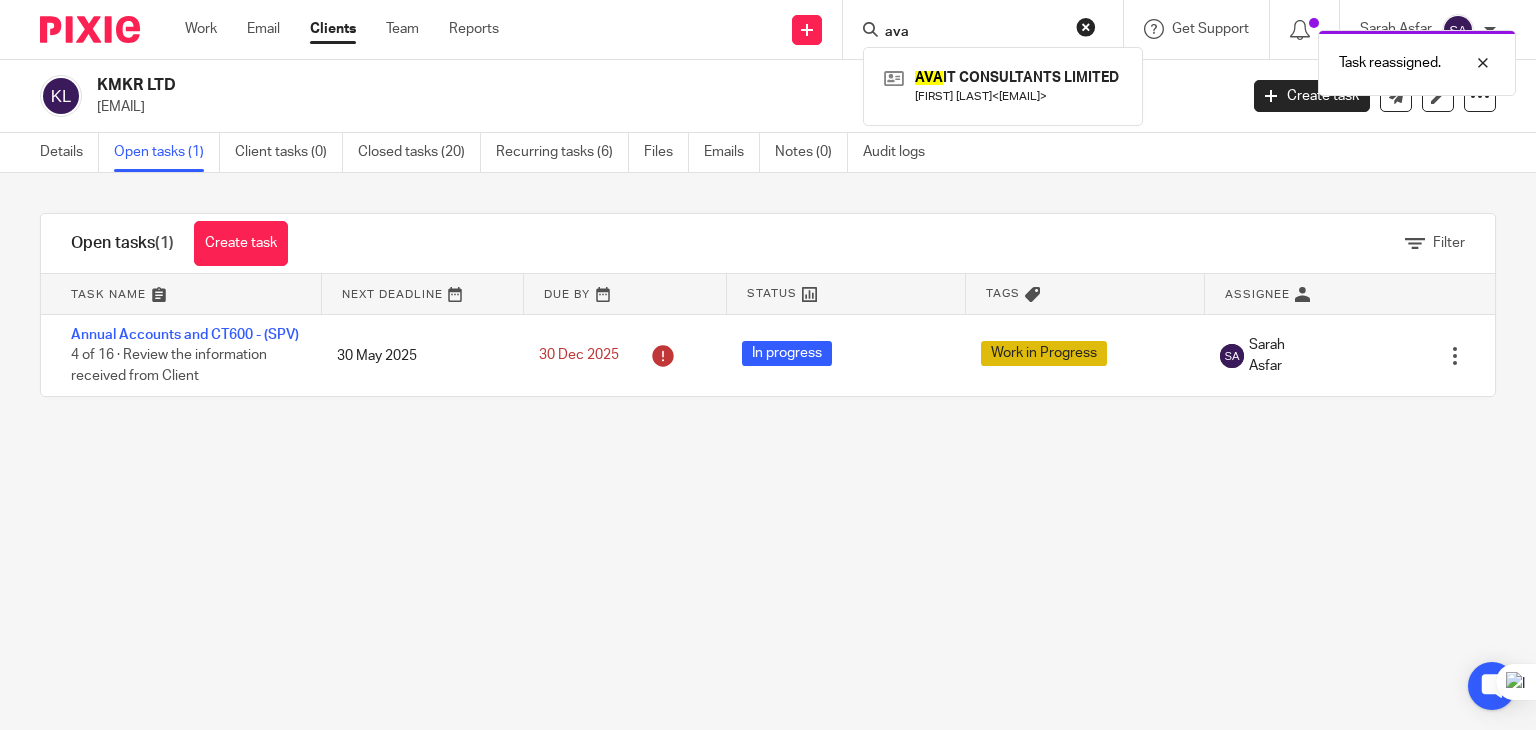 type on "ava" 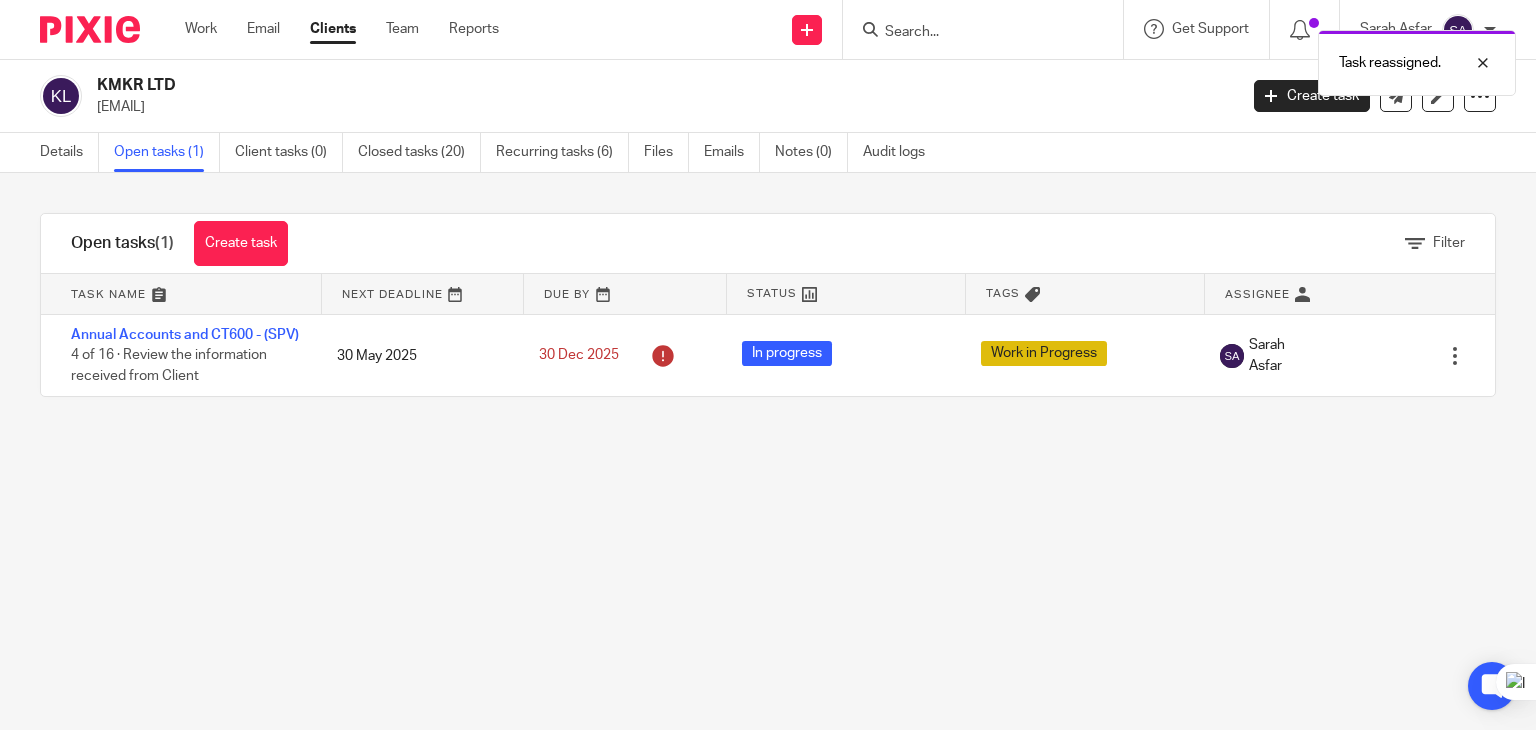 click on "Task reassigned." at bounding box center (1142, 58) 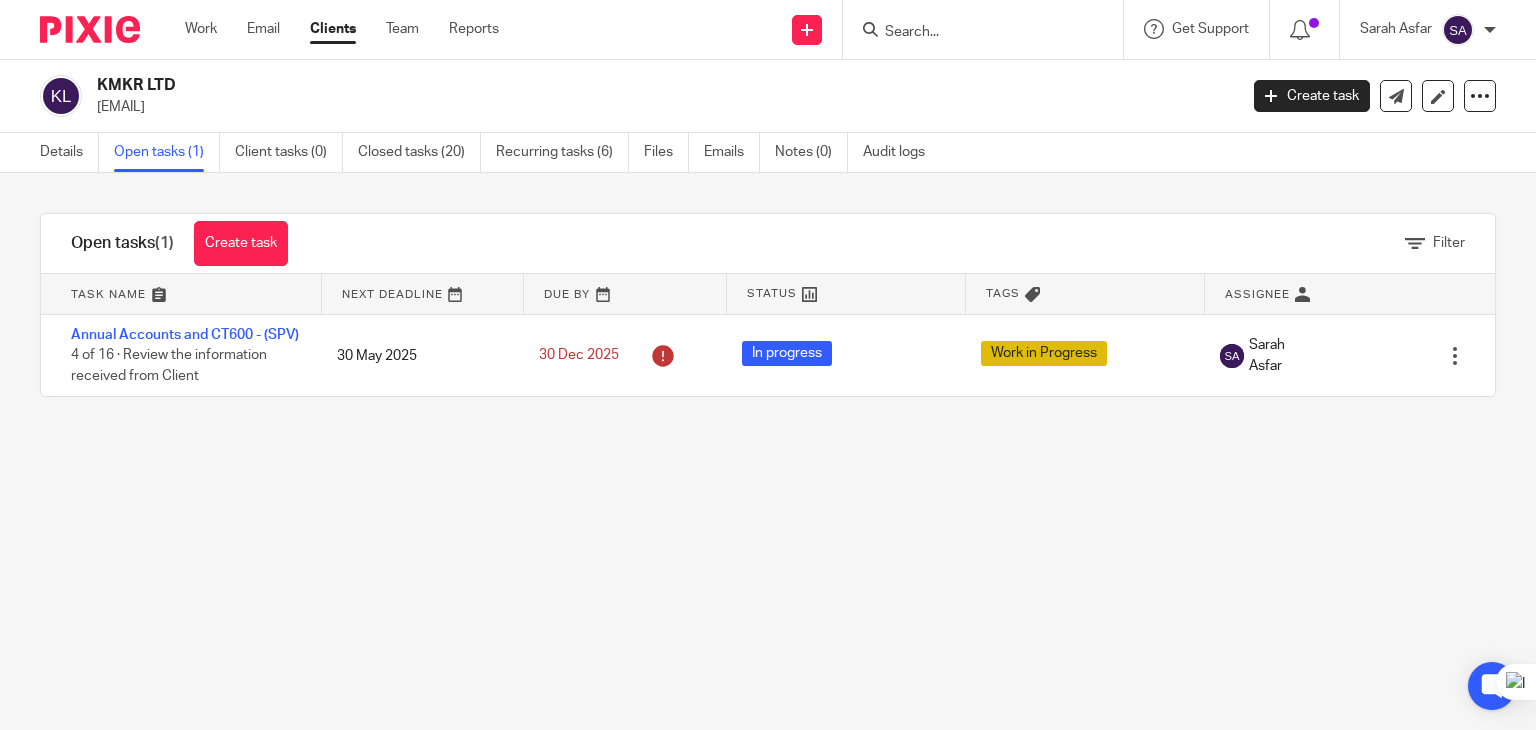 click at bounding box center [973, 33] 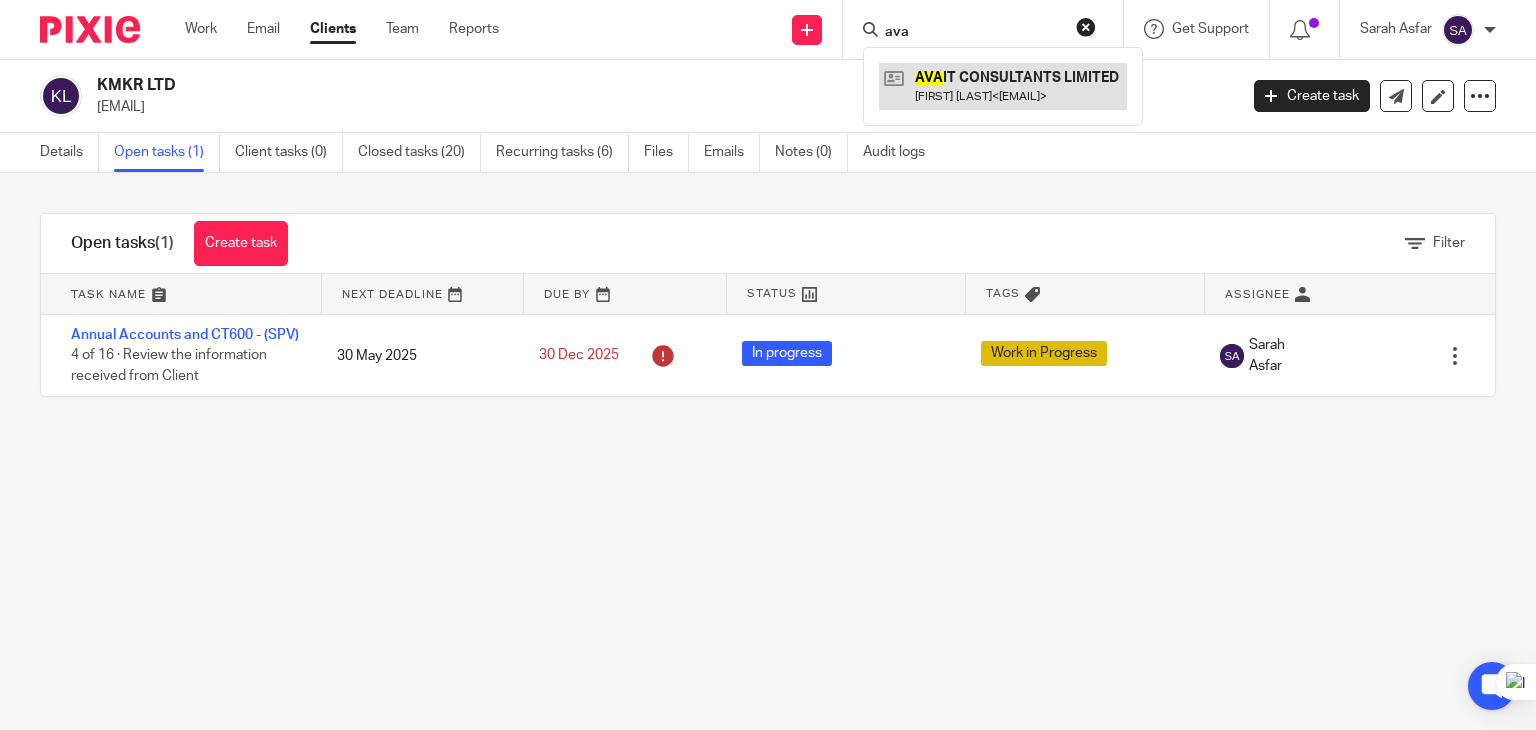 type on "ava" 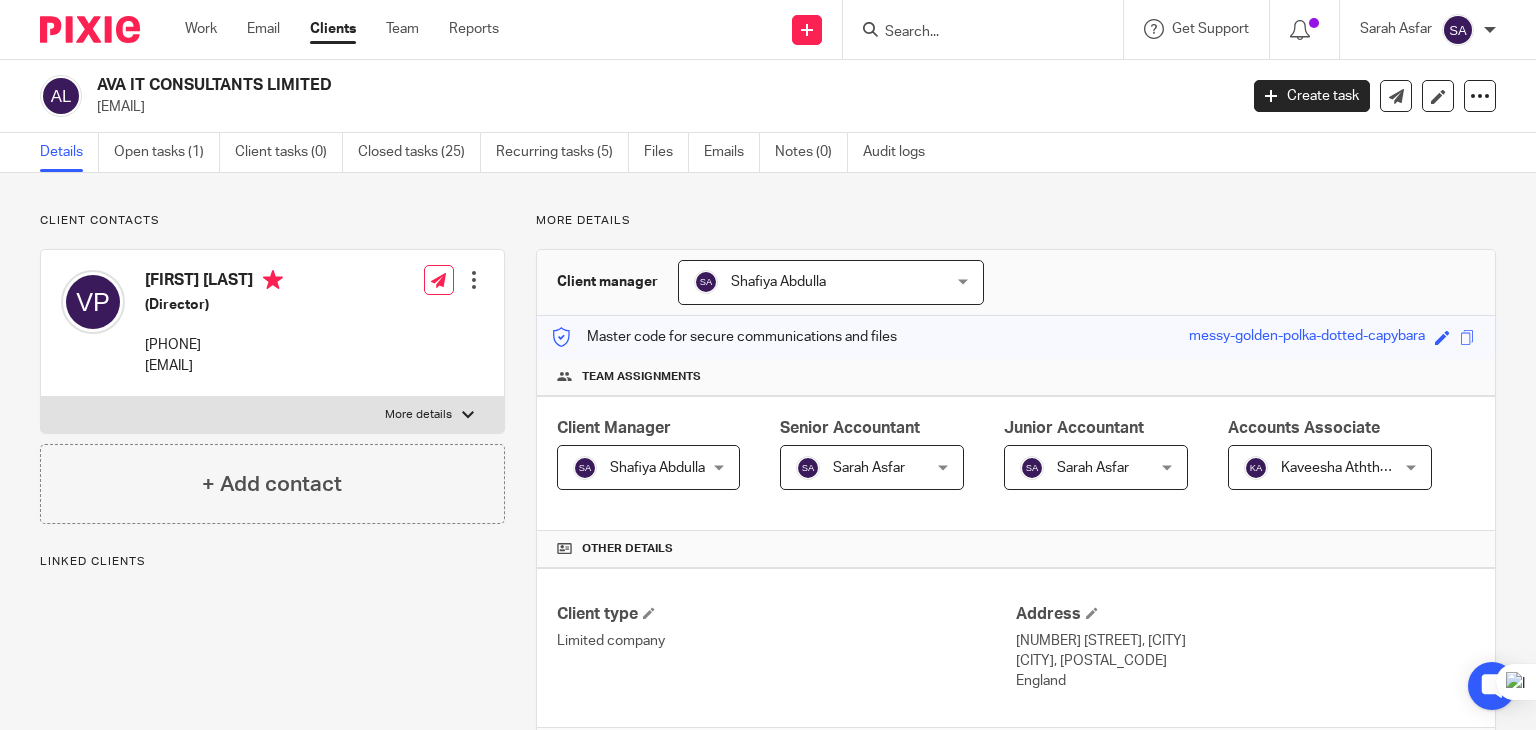 scroll, scrollTop: 0, scrollLeft: 0, axis: both 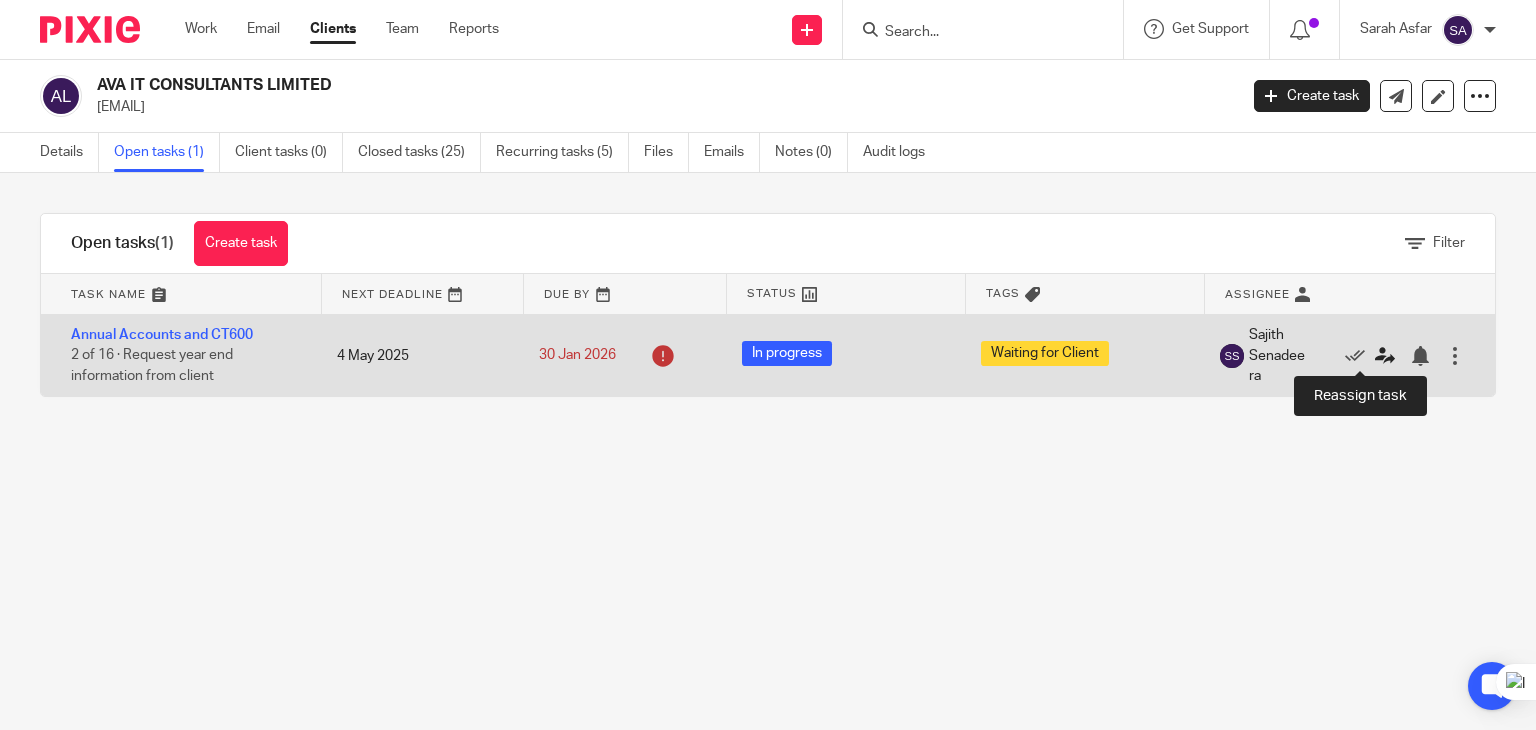 click at bounding box center [1385, 356] 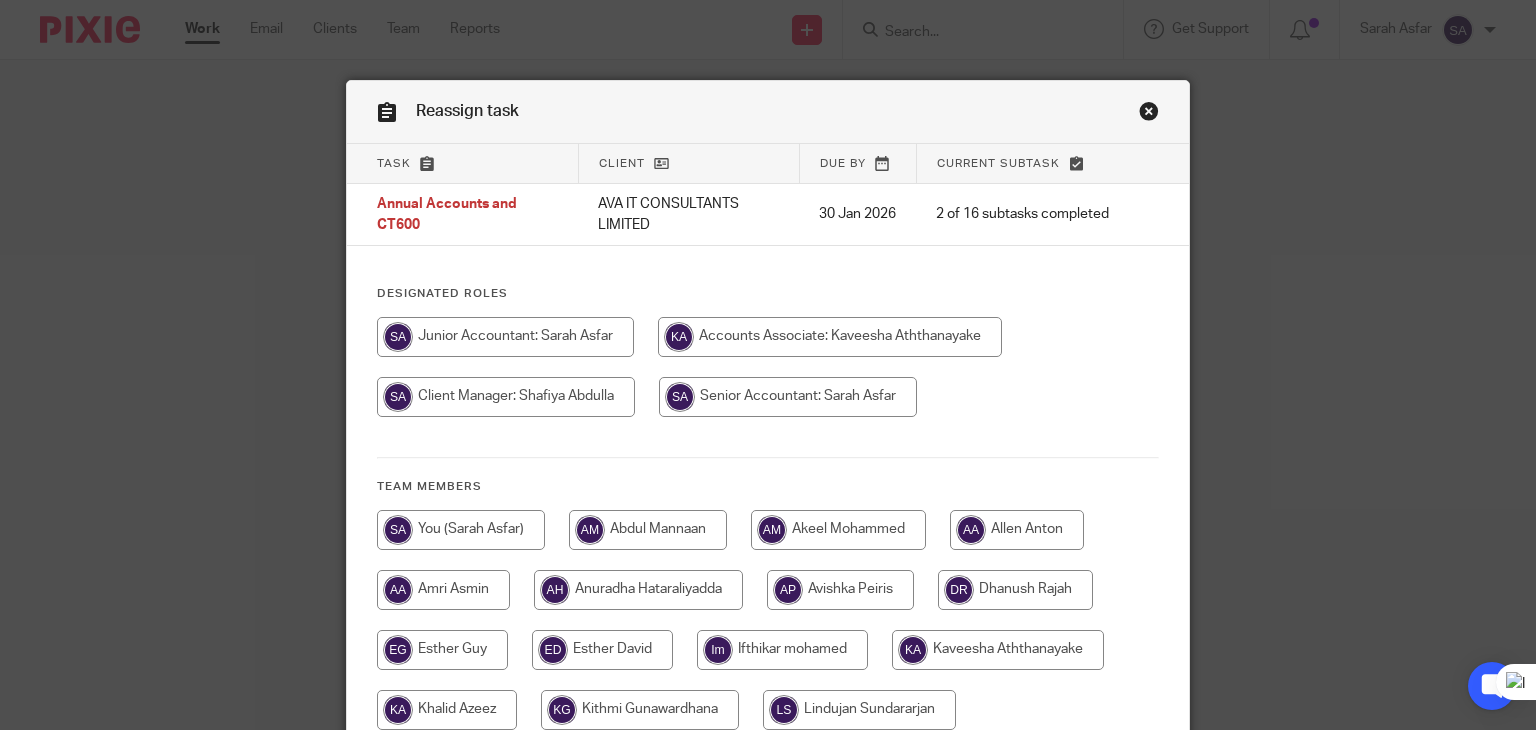 scroll, scrollTop: 0, scrollLeft: 0, axis: both 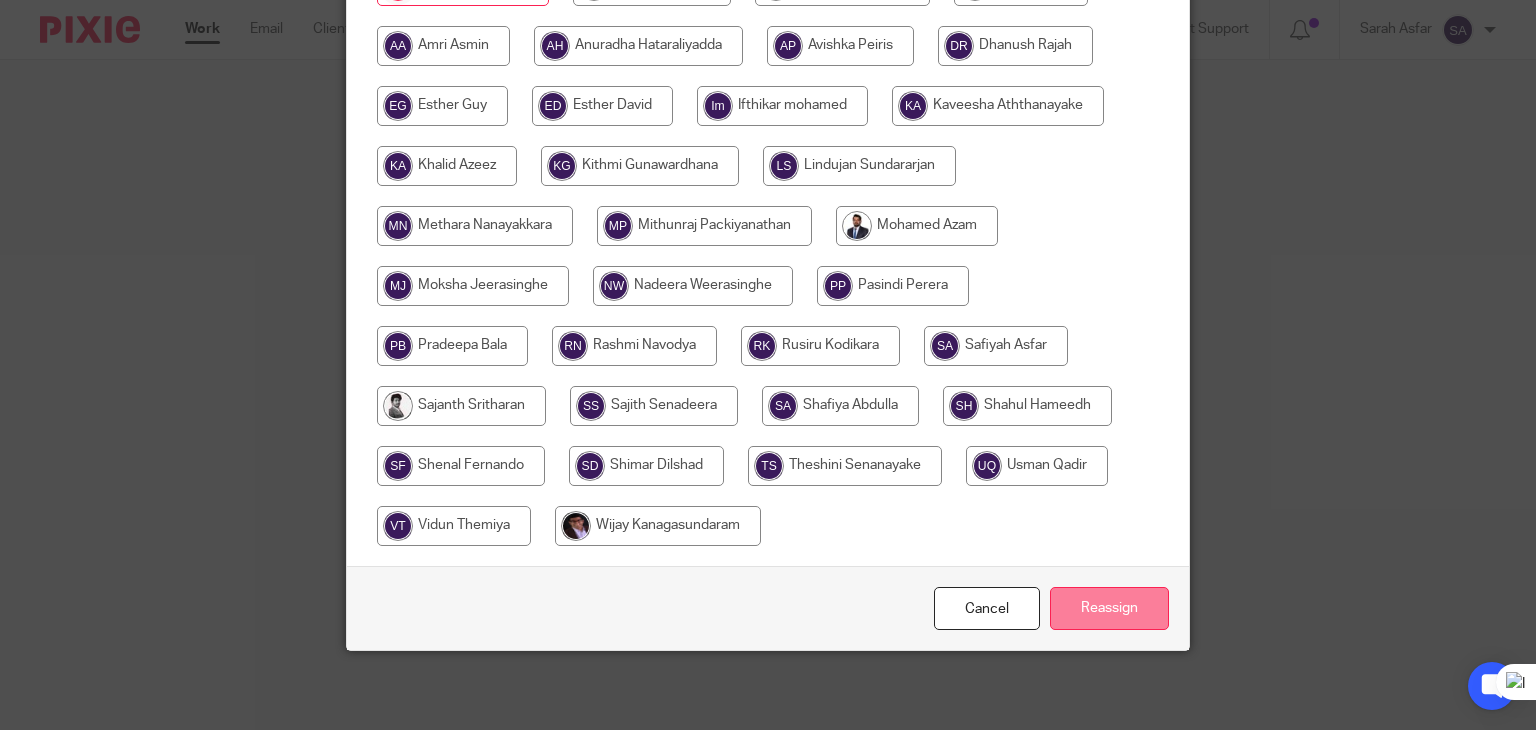 click on "Reassign" at bounding box center (1109, 608) 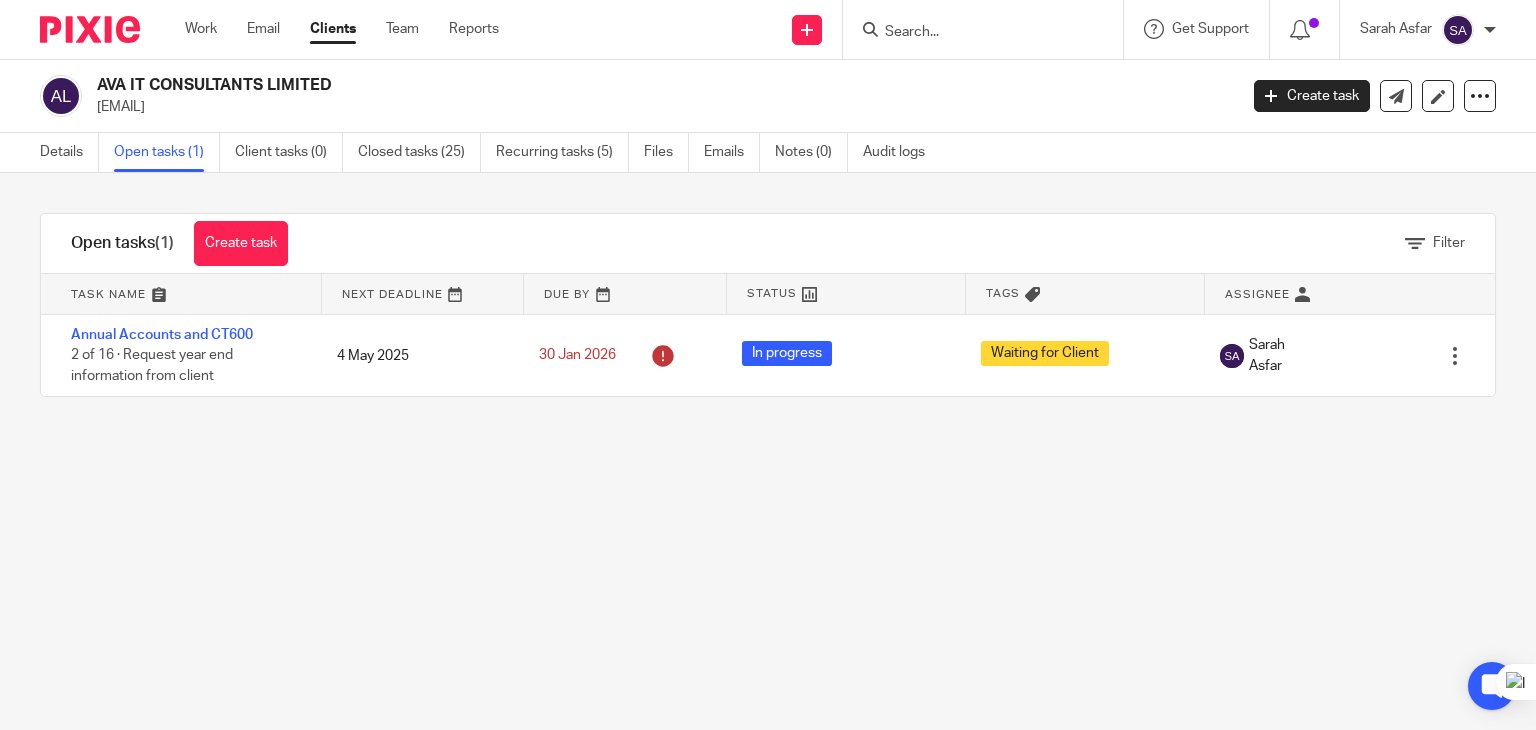 scroll, scrollTop: 0, scrollLeft: 0, axis: both 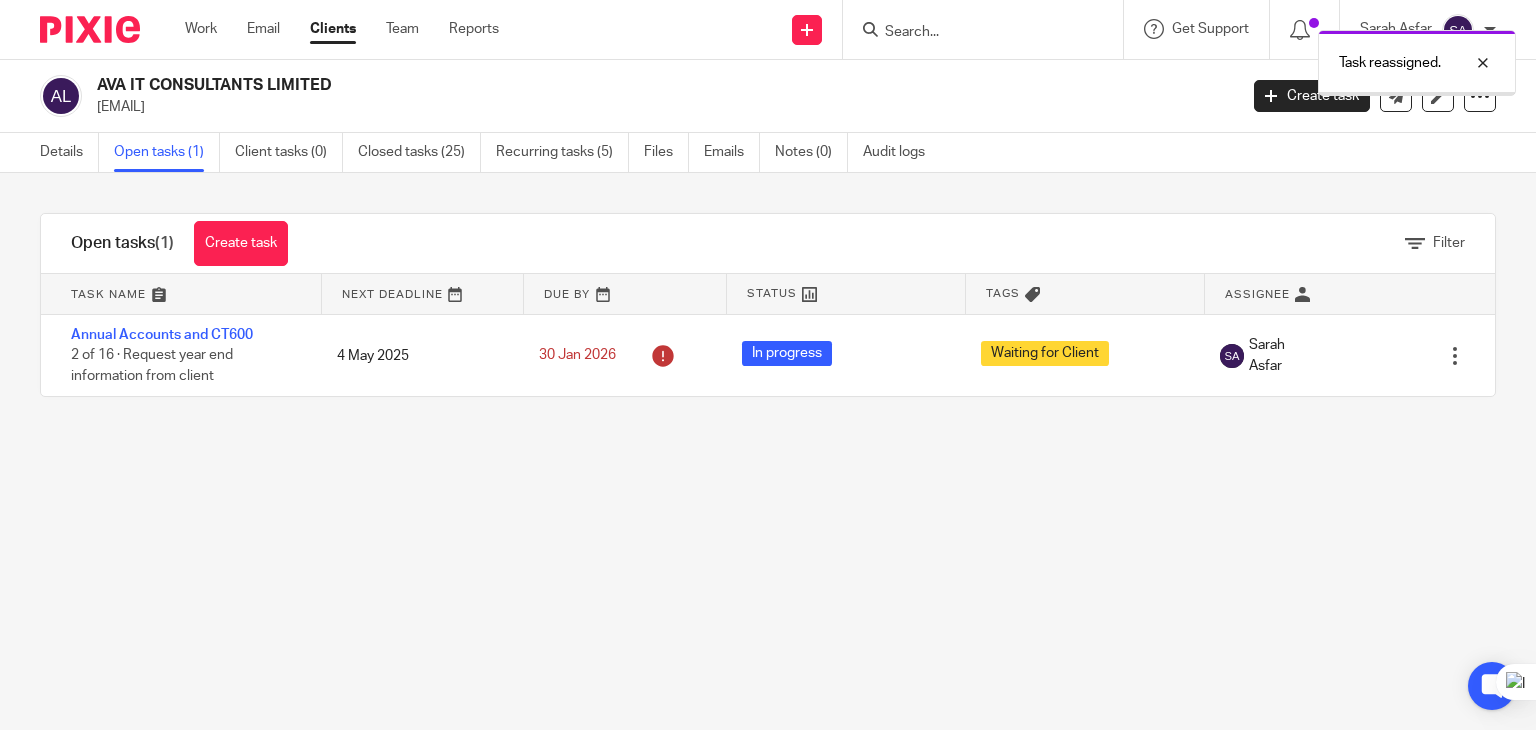 drag, startPoint x: 1483, startPoint y: 71, endPoint x: 1284, endPoint y: 59, distance: 199.36148 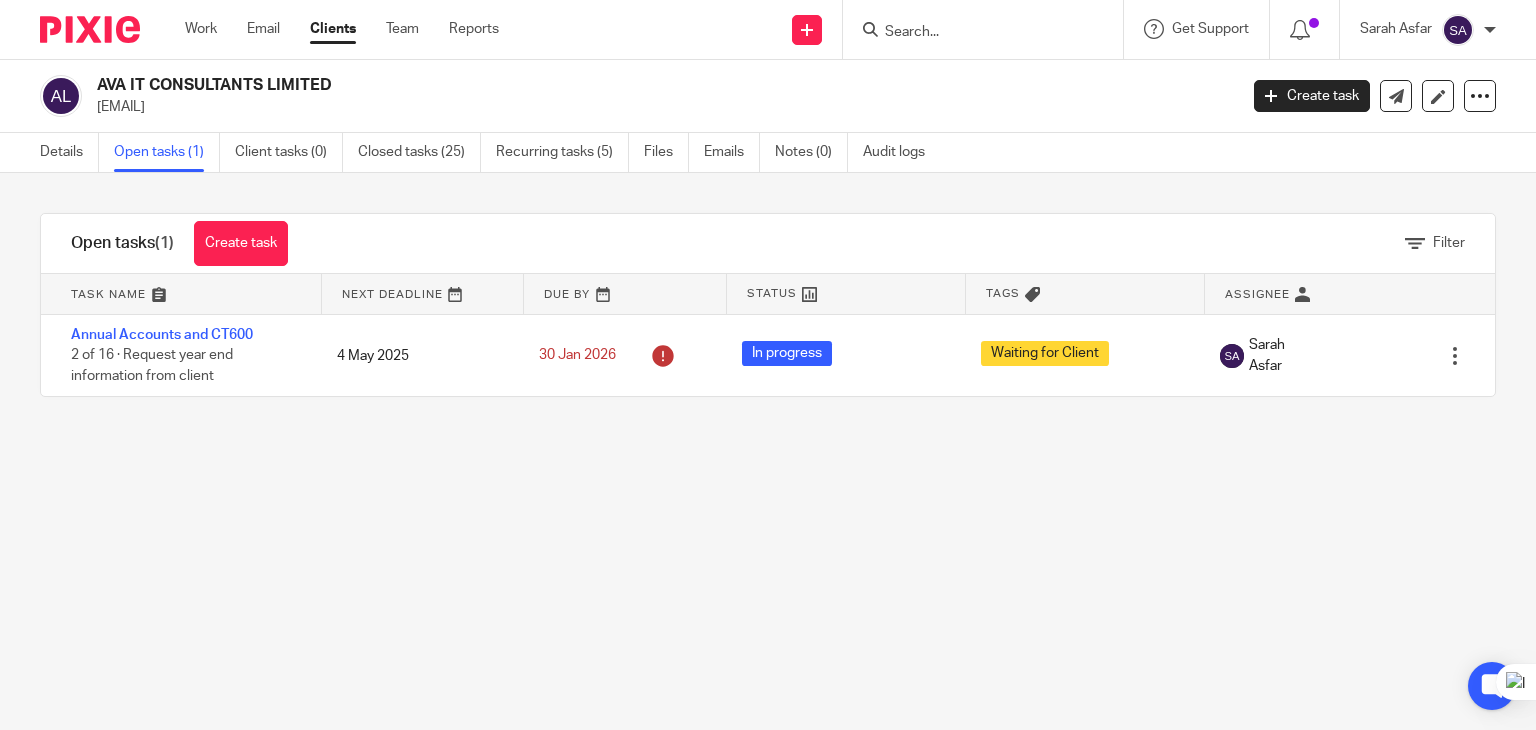click at bounding box center [973, 33] 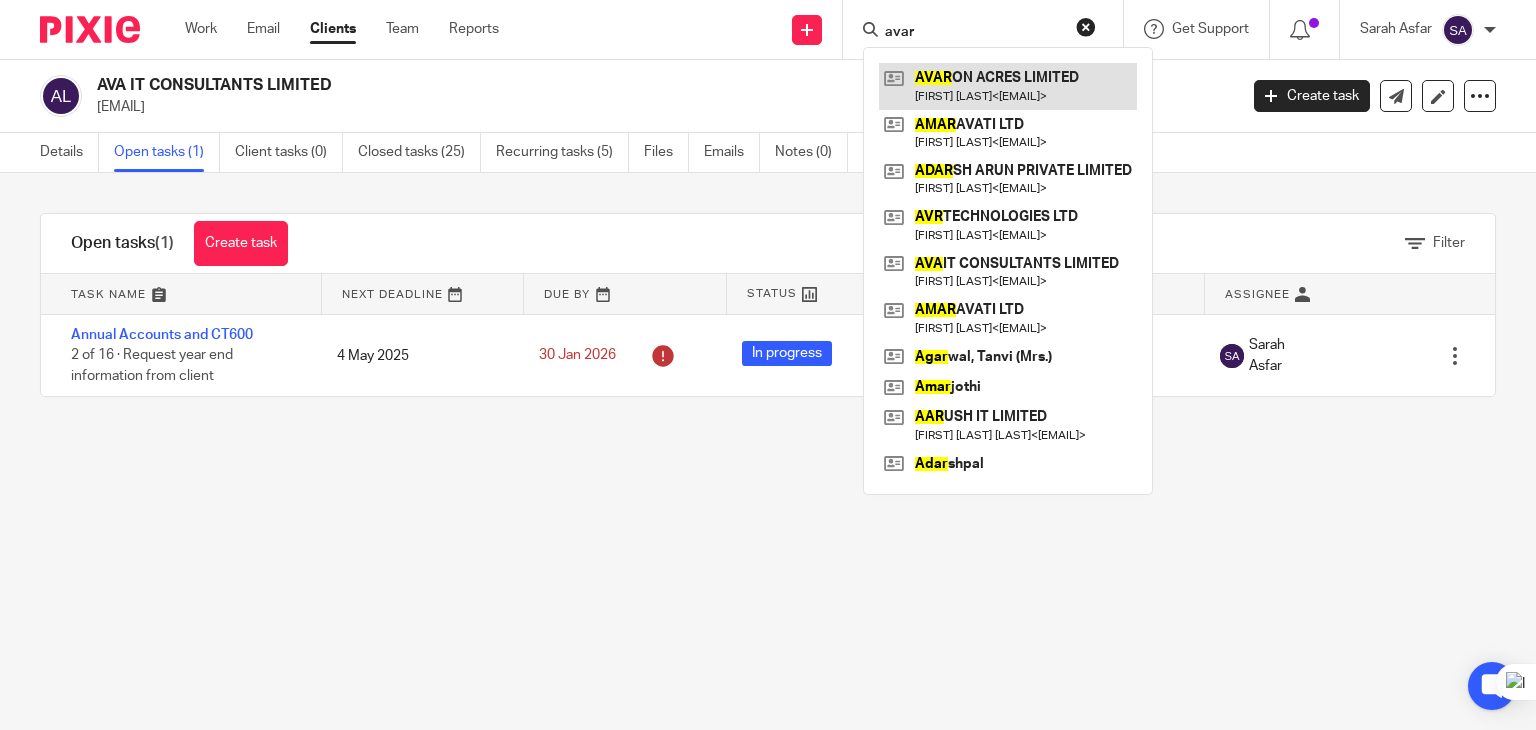 type on "avar" 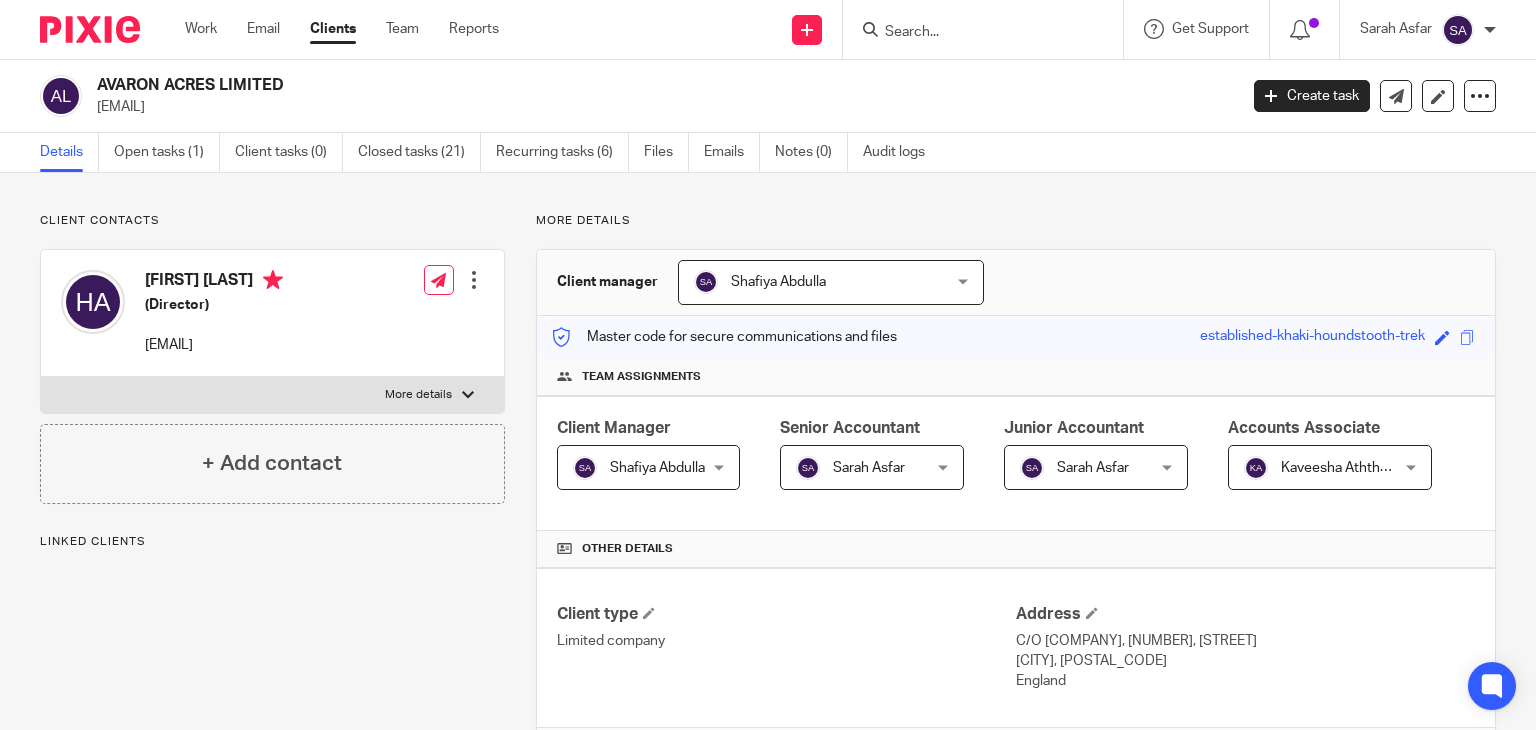 scroll, scrollTop: 0, scrollLeft: 0, axis: both 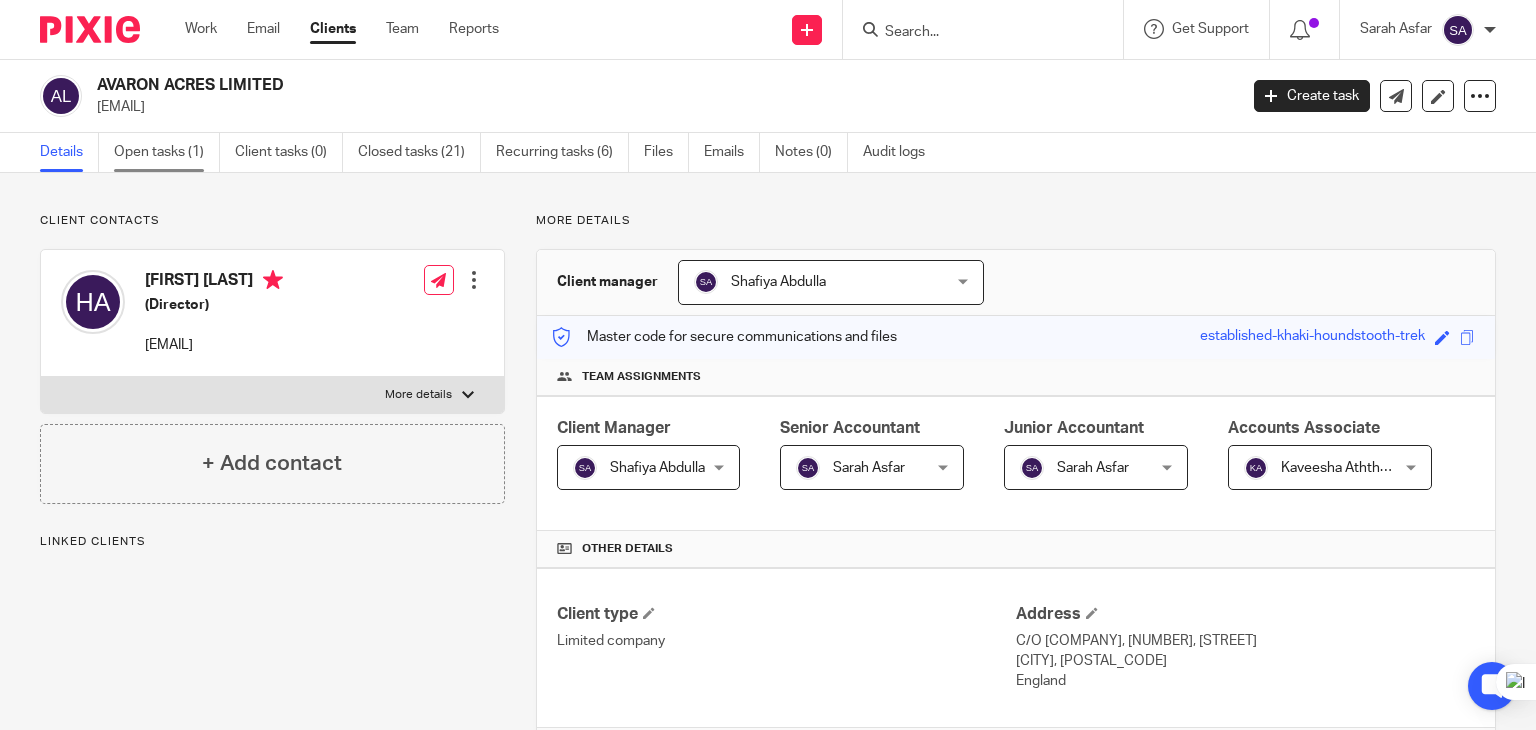 click on "Open tasks (1)" at bounding box center (167, 152) 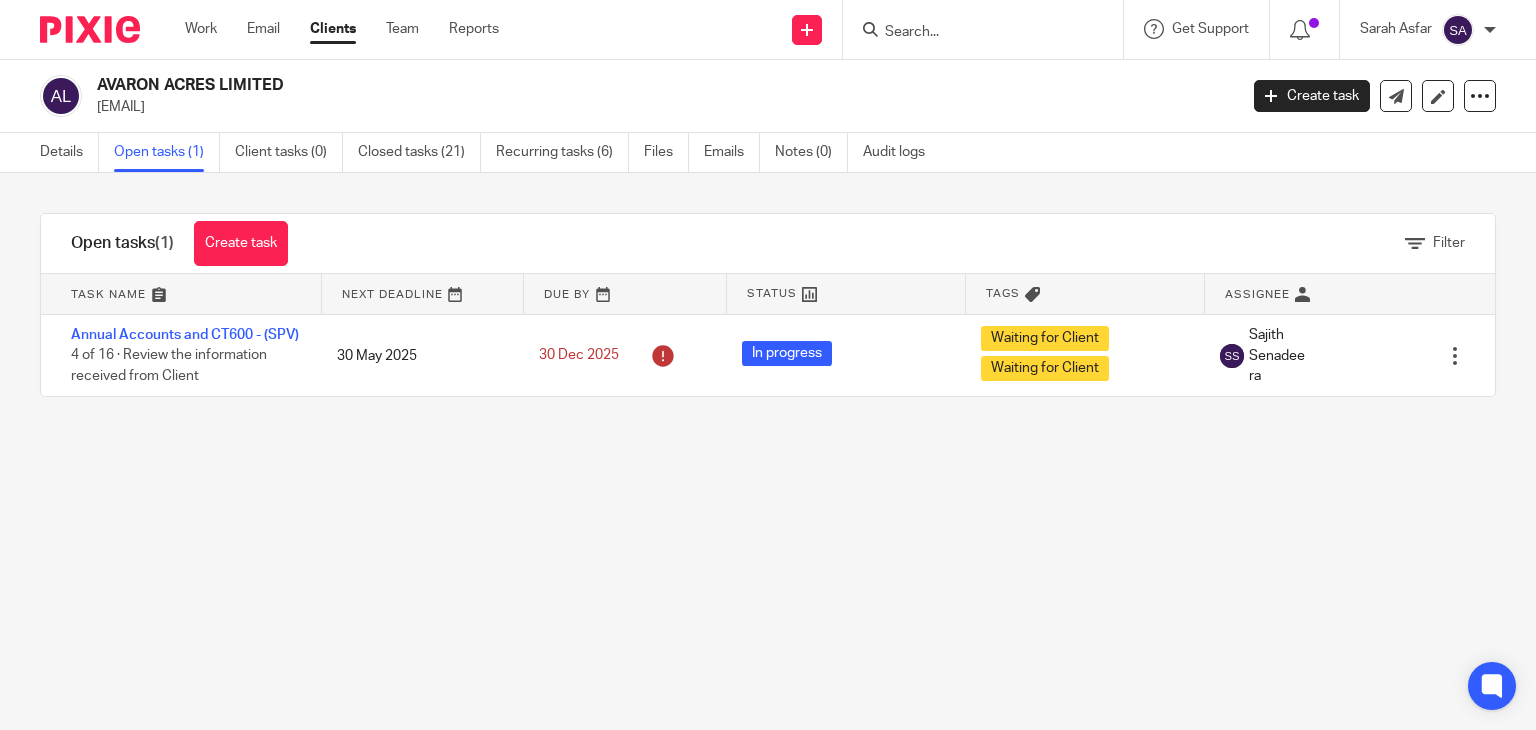 scroll, scrollTop: 0, scrollLeft: 0, axis: both 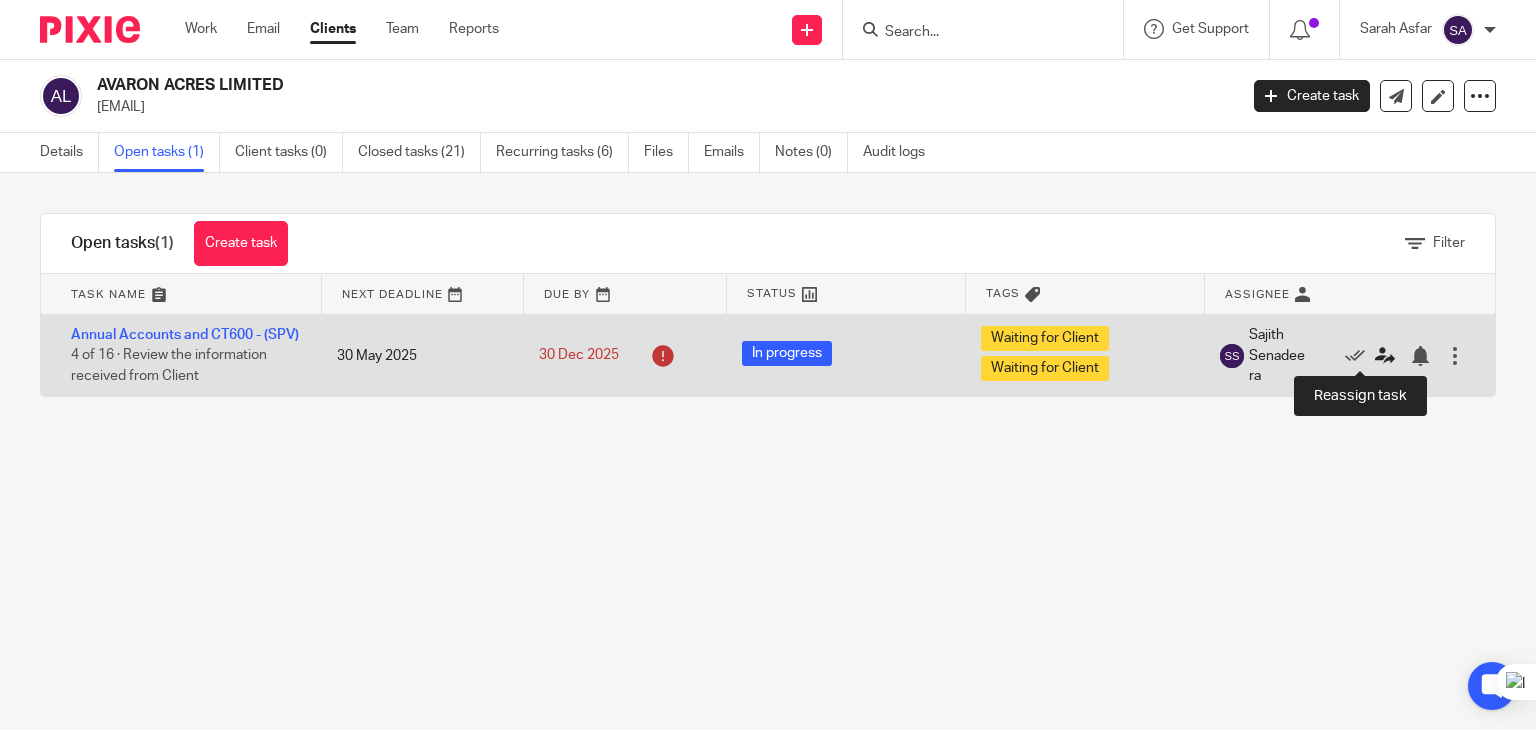click at bounding box center [1385, 356] 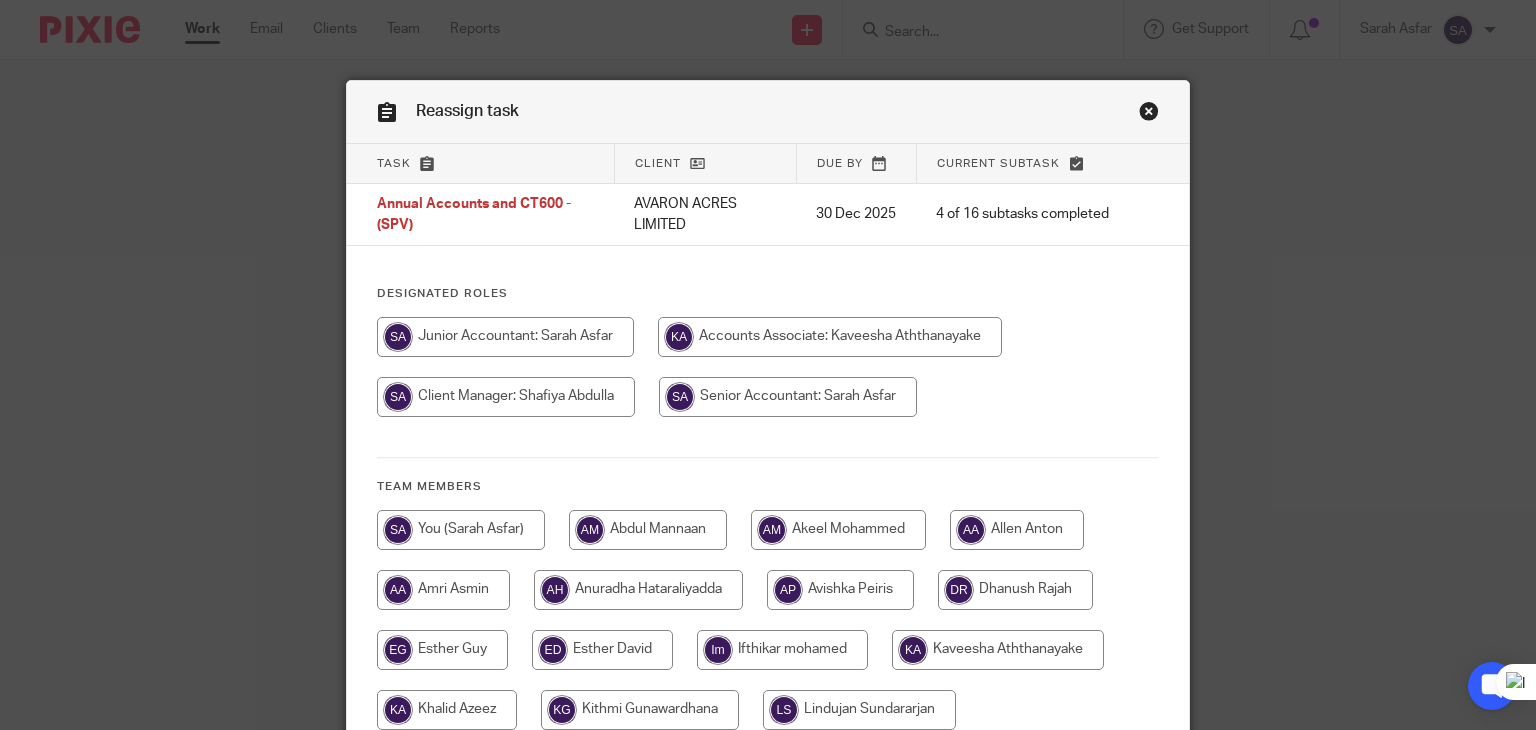 scroll, scrollTop: 0, scrollLeft: 0, axis: both 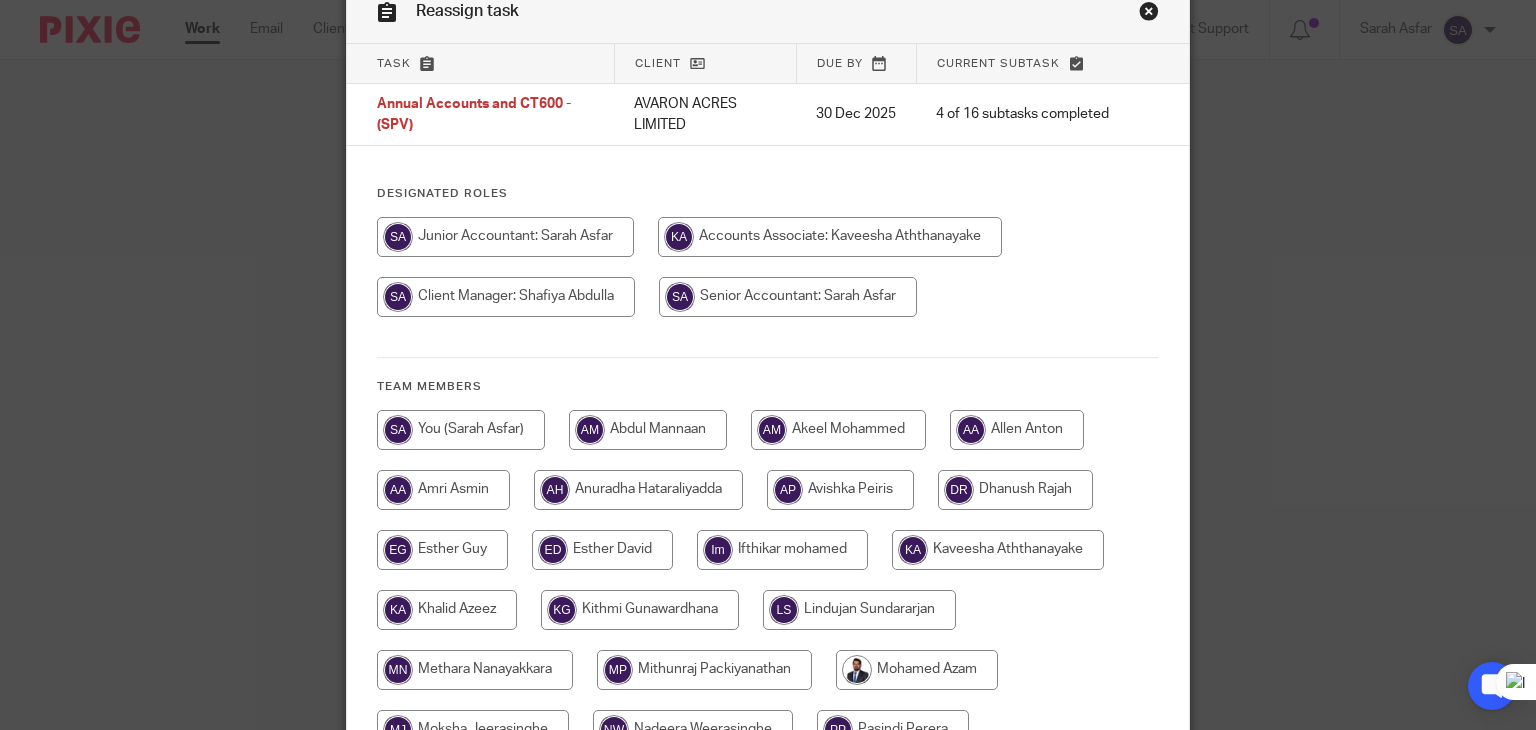 click at bounding box center (505, 237) 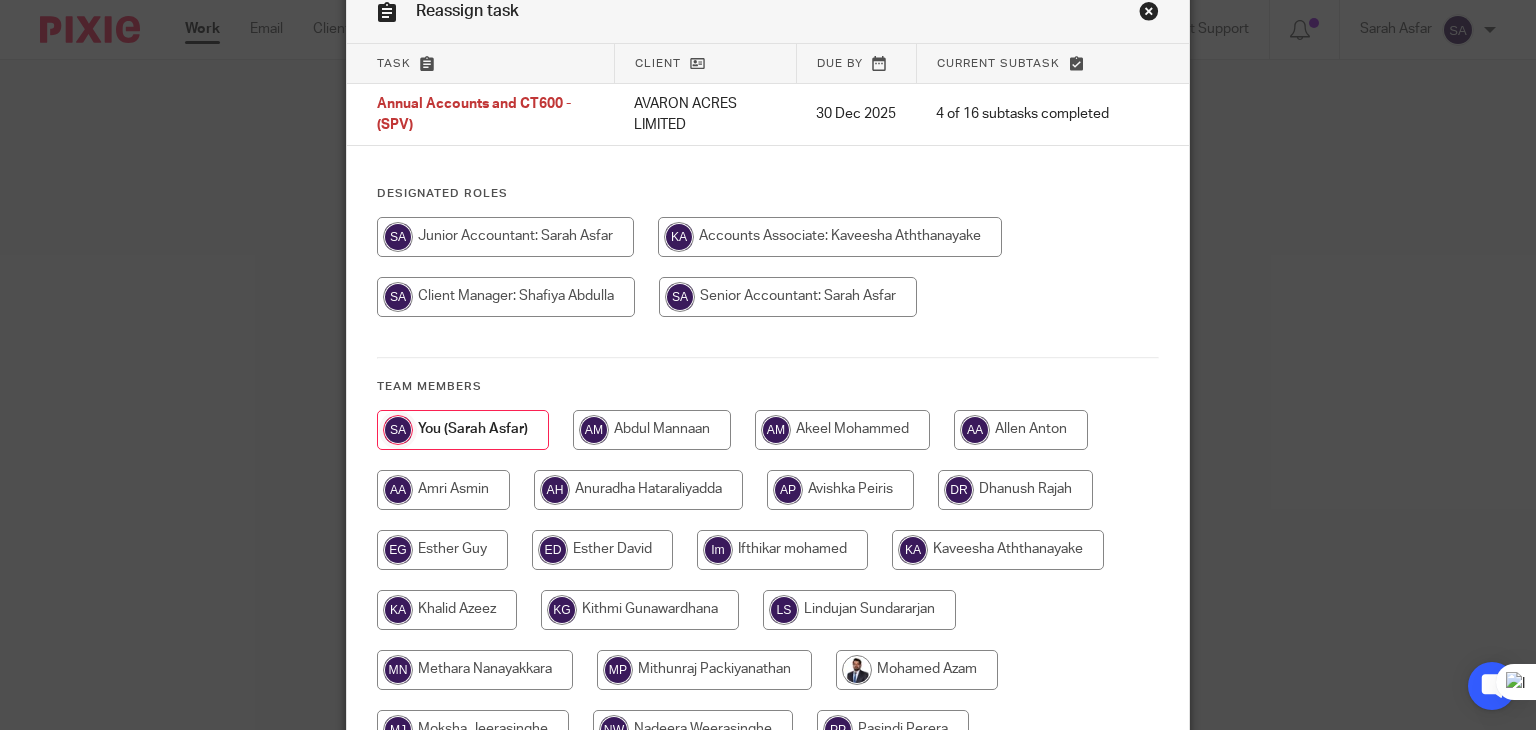 scroll, scrollTop: 544, scrollLeft: 0, axis: vertical 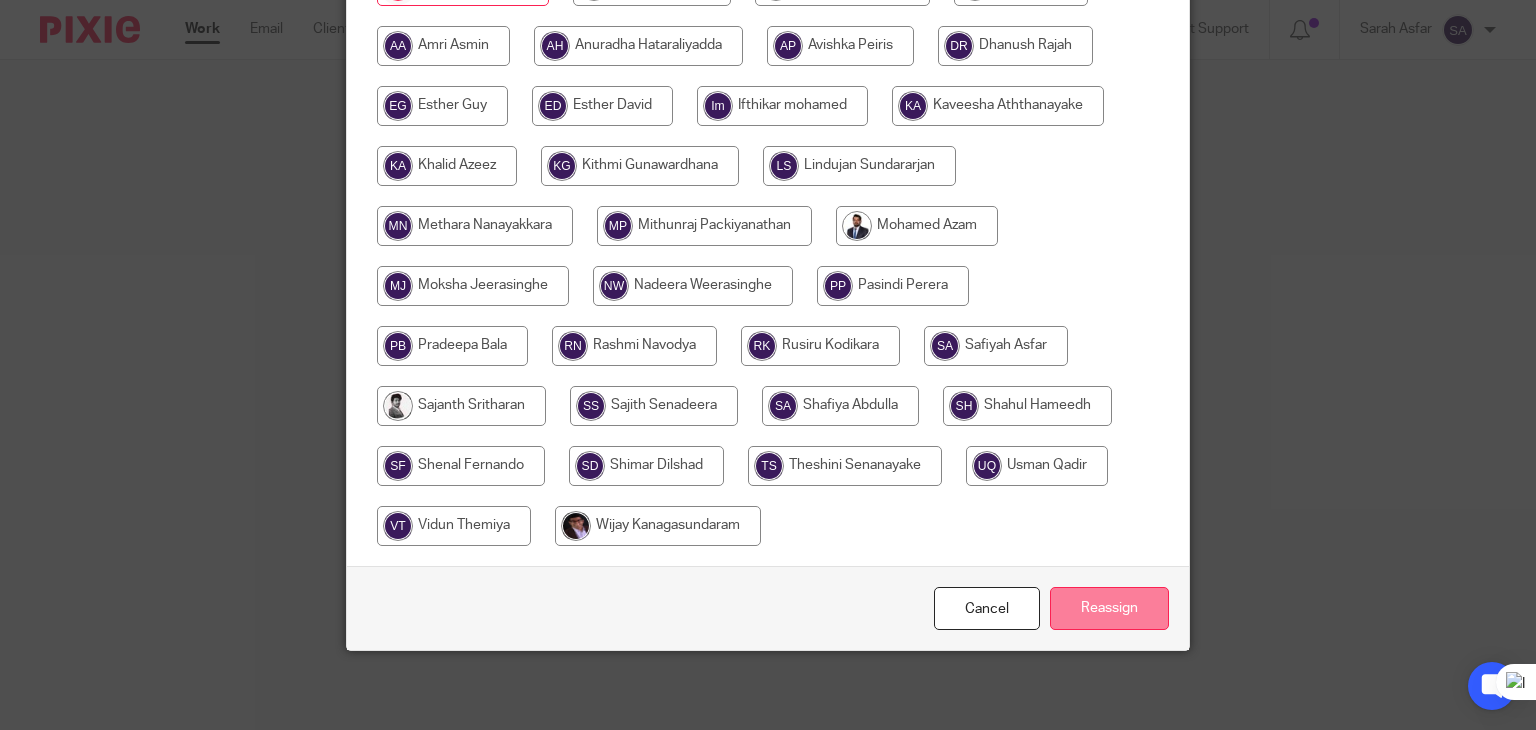 click on "Reassign" at bounding box center (1109, 608) 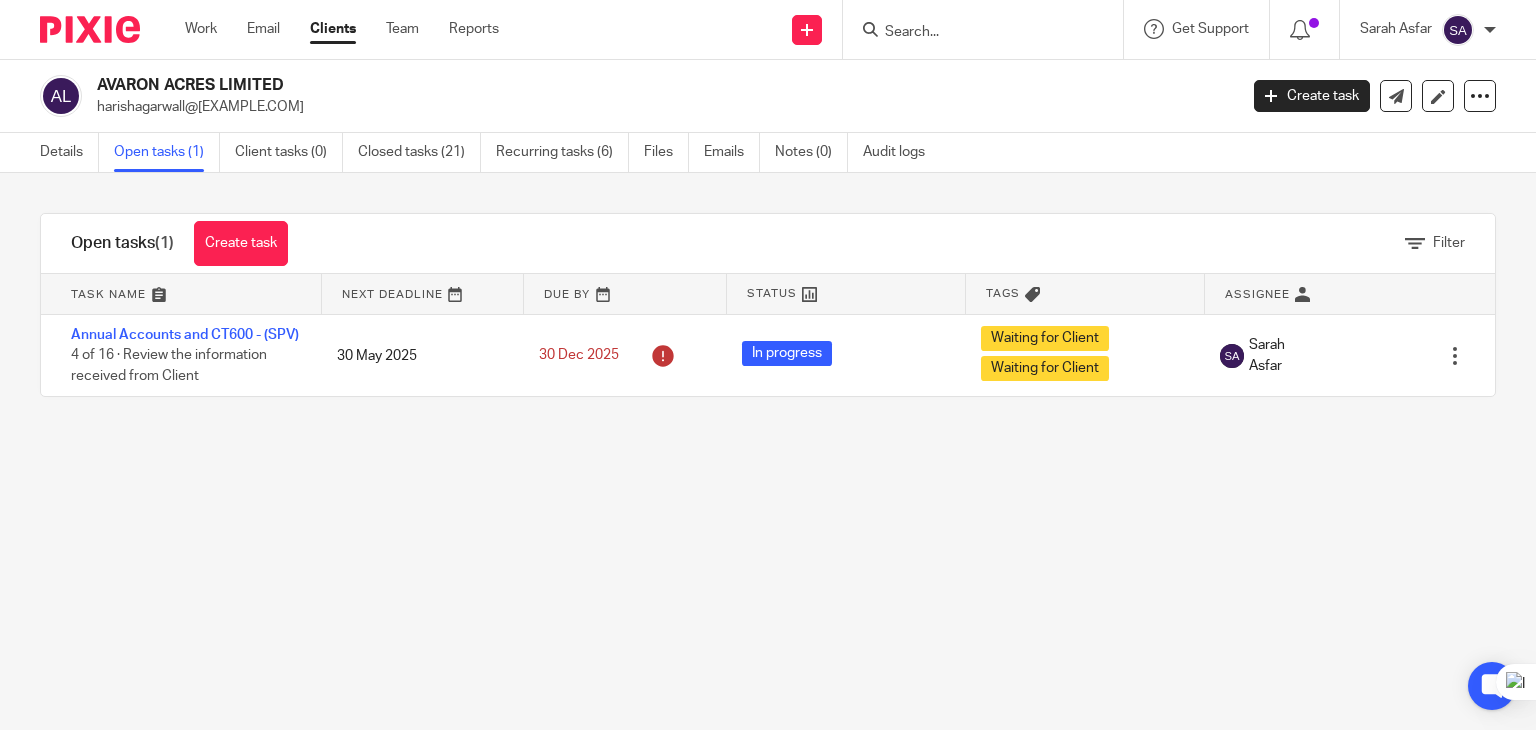 scroll, scrollTop: 0, scrollLeft: 0, axis: both 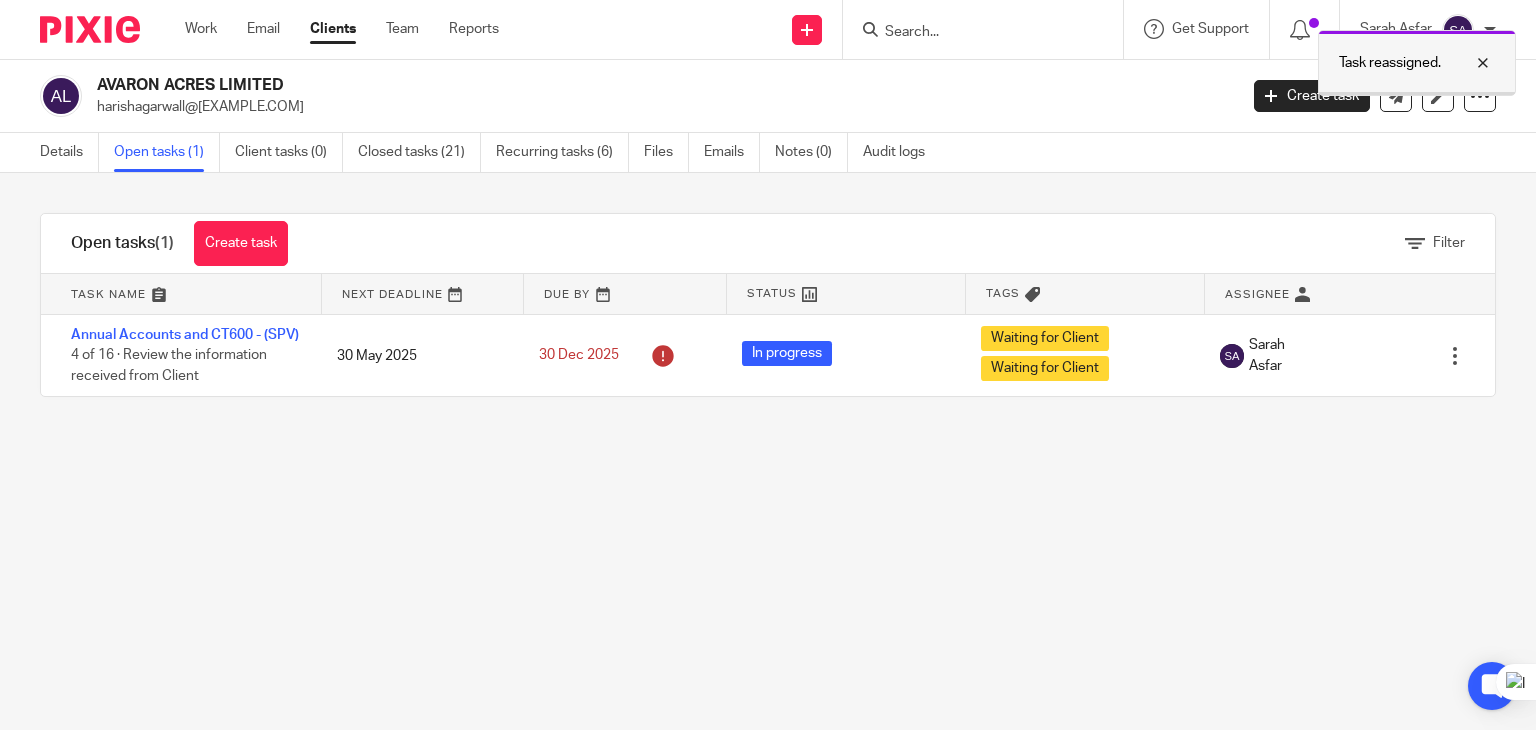 click at bounding box center (1468, 63) 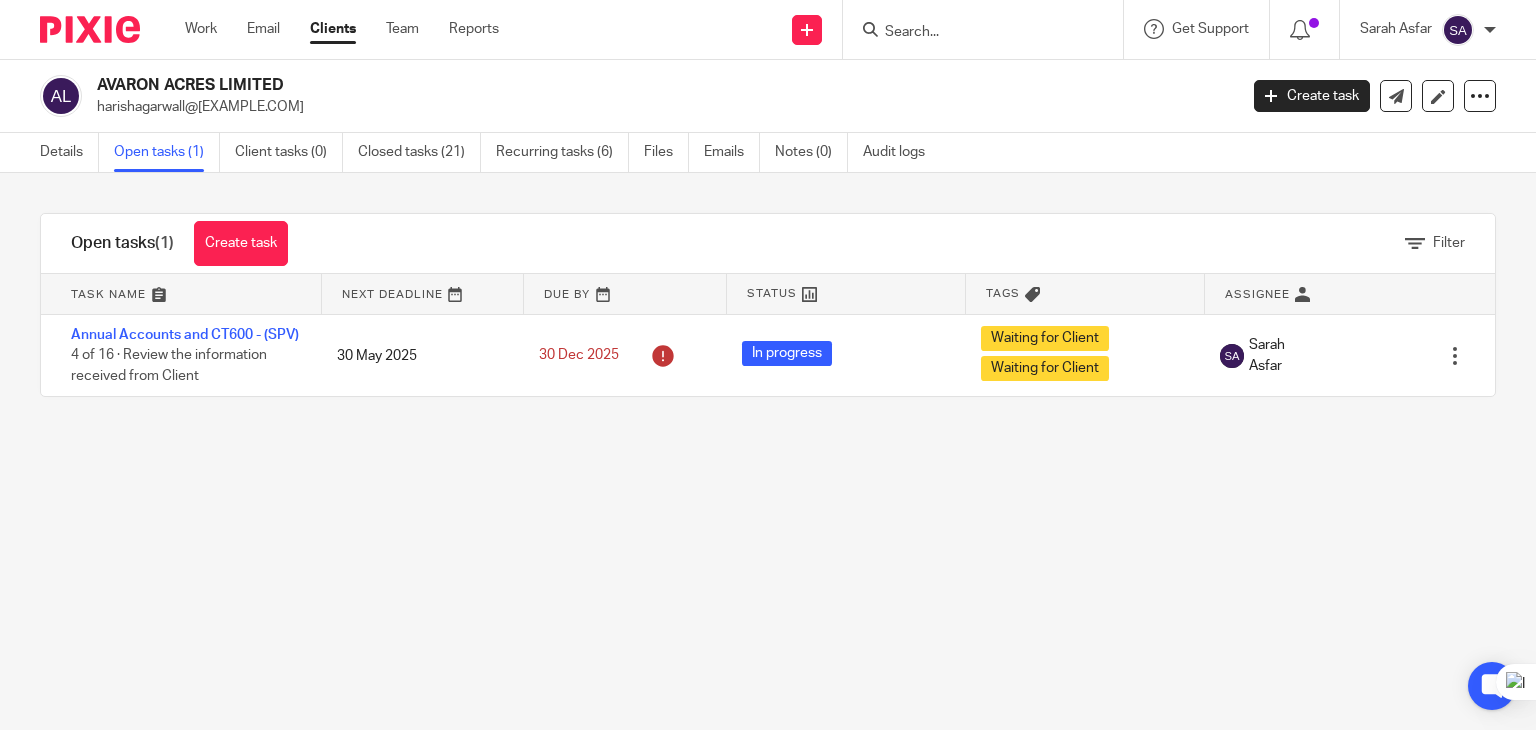 click at bounding box center [973, 33] 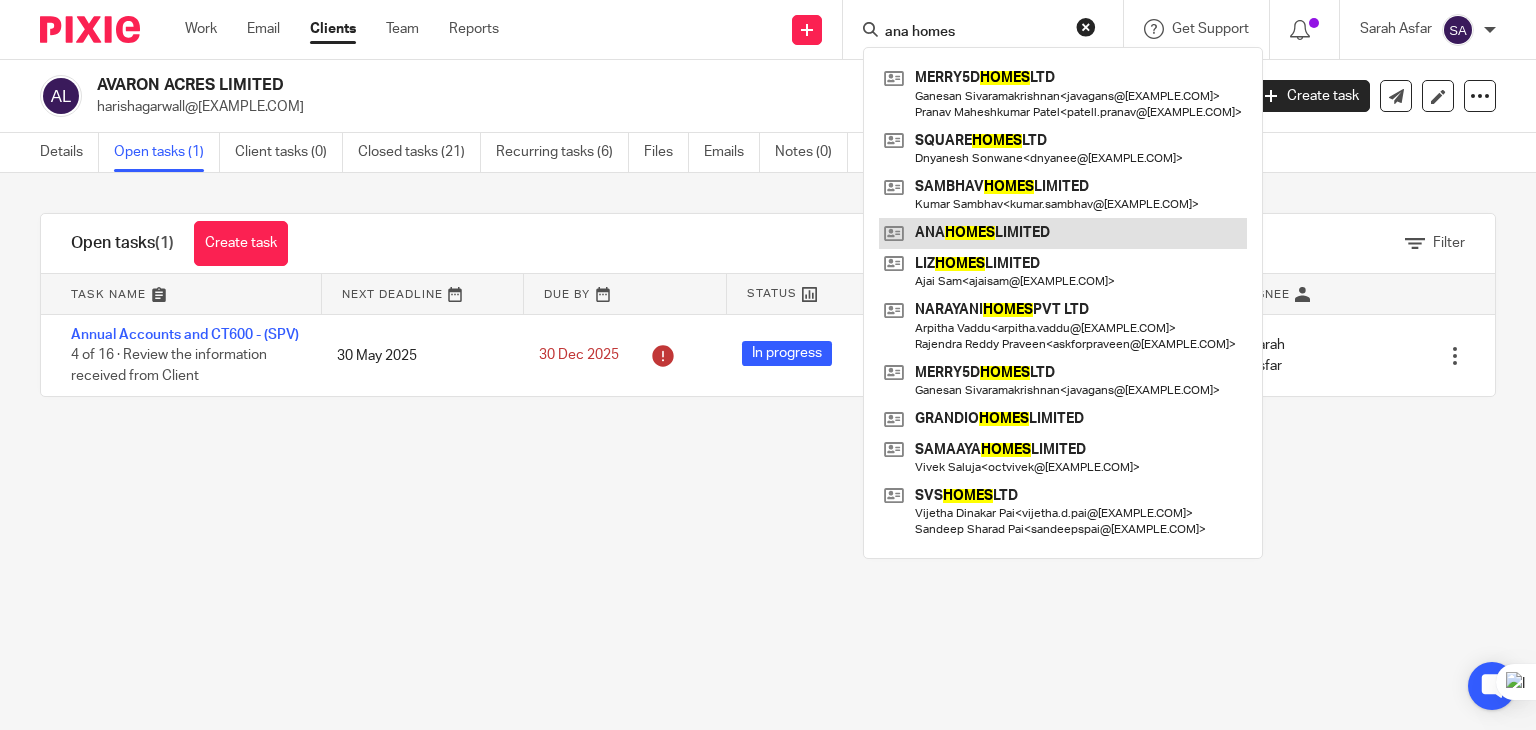 type on "ana homes" 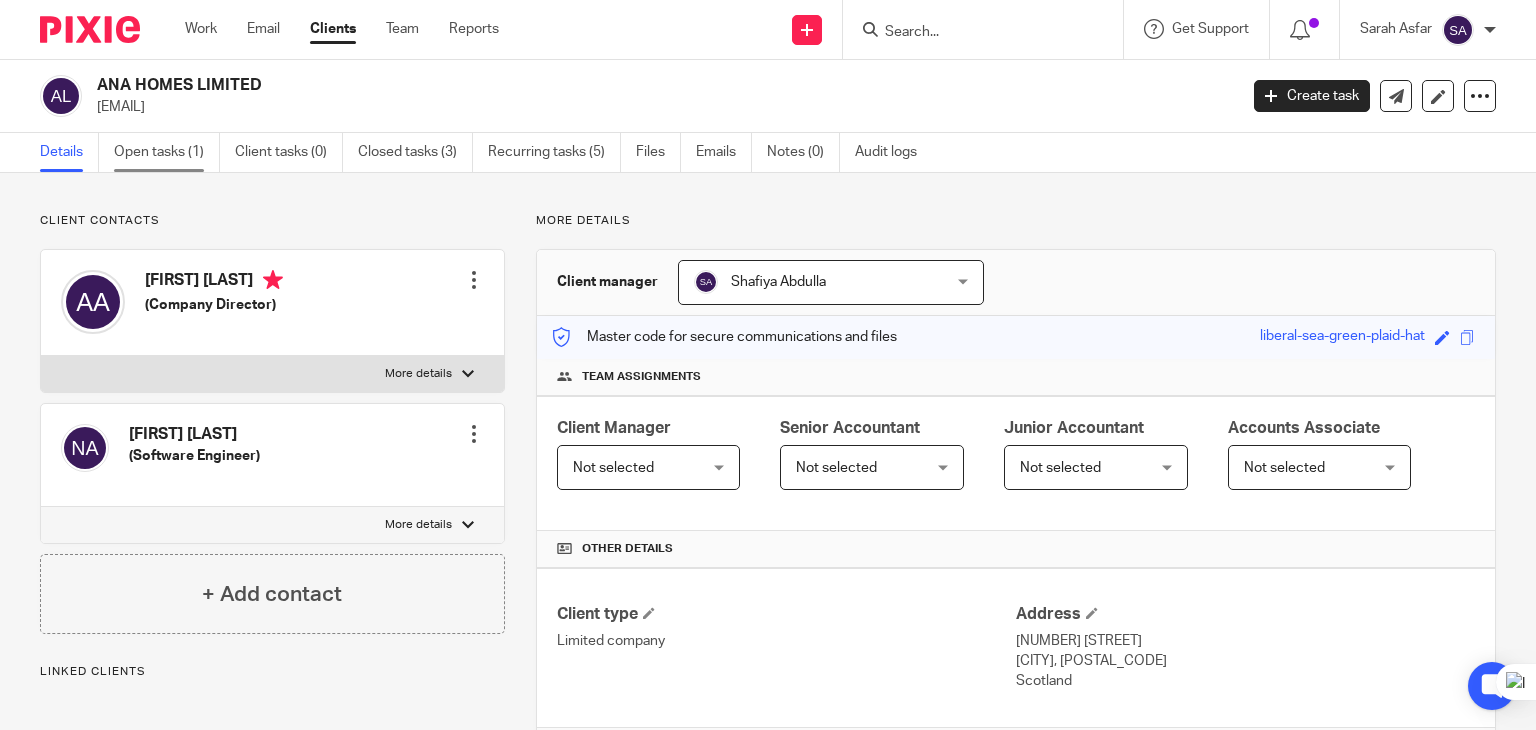 scroll, scrollTop: 0, scrollLeft: 0, axis: both 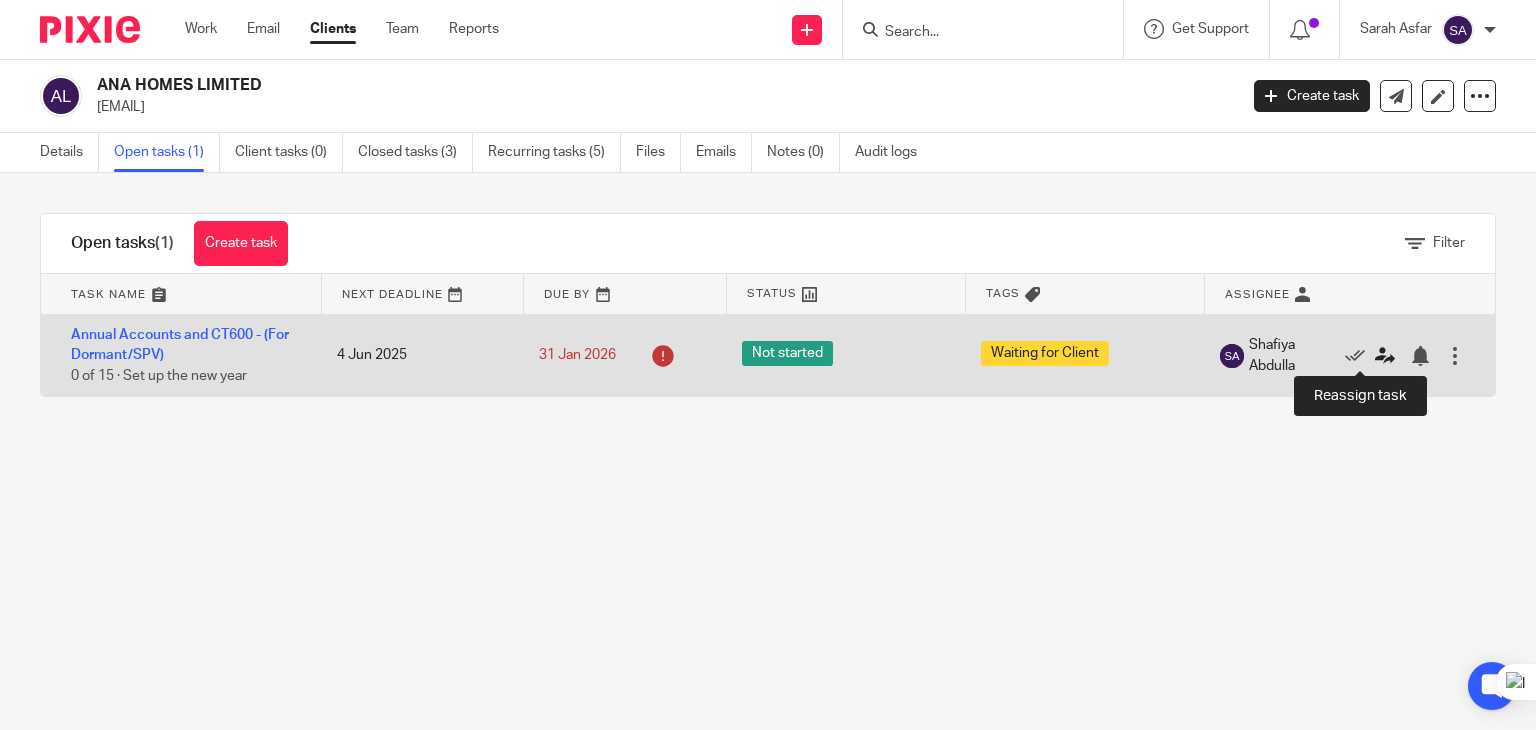 click at bounding box center (1385, 356) 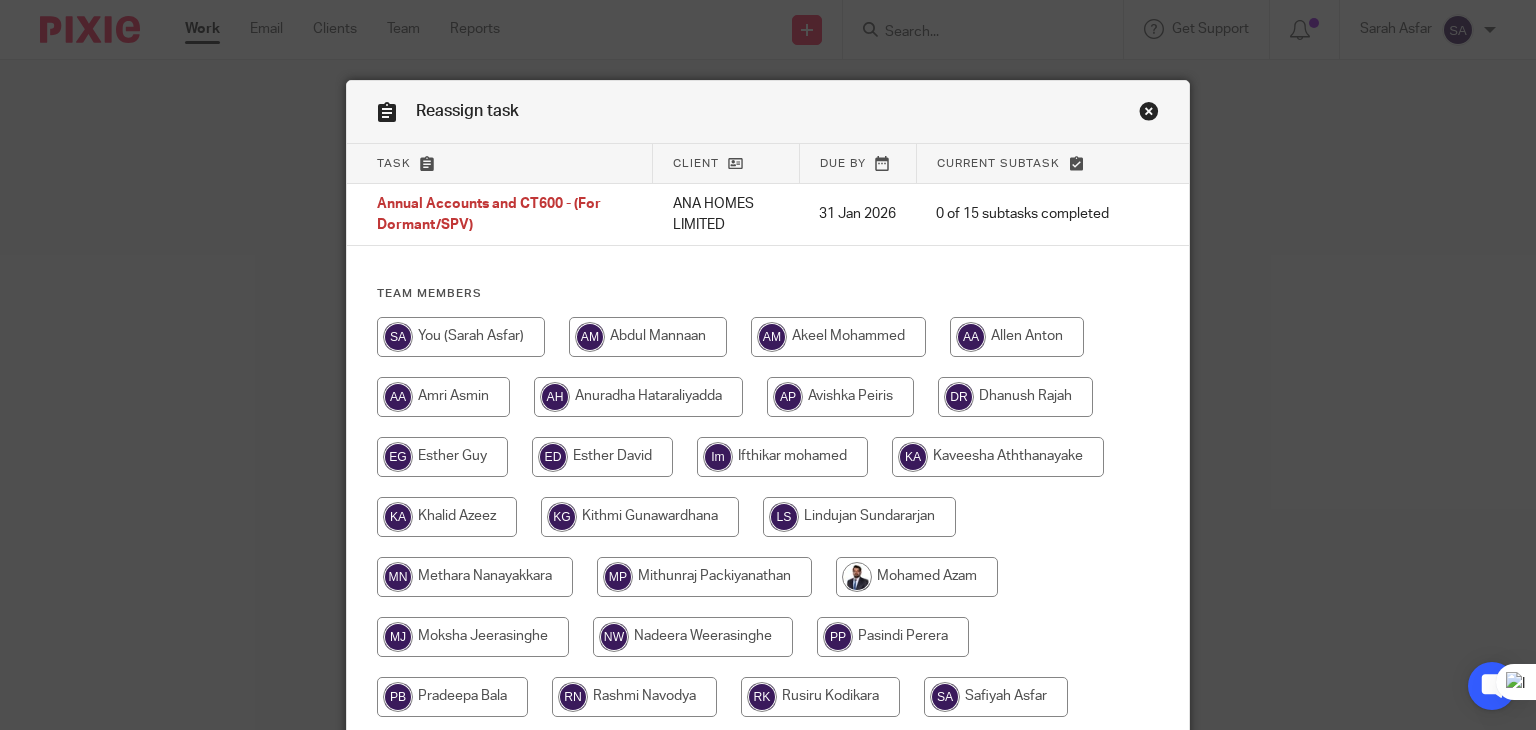 scroll, scrollTop: 0, scrollLeft: 0, axis: both 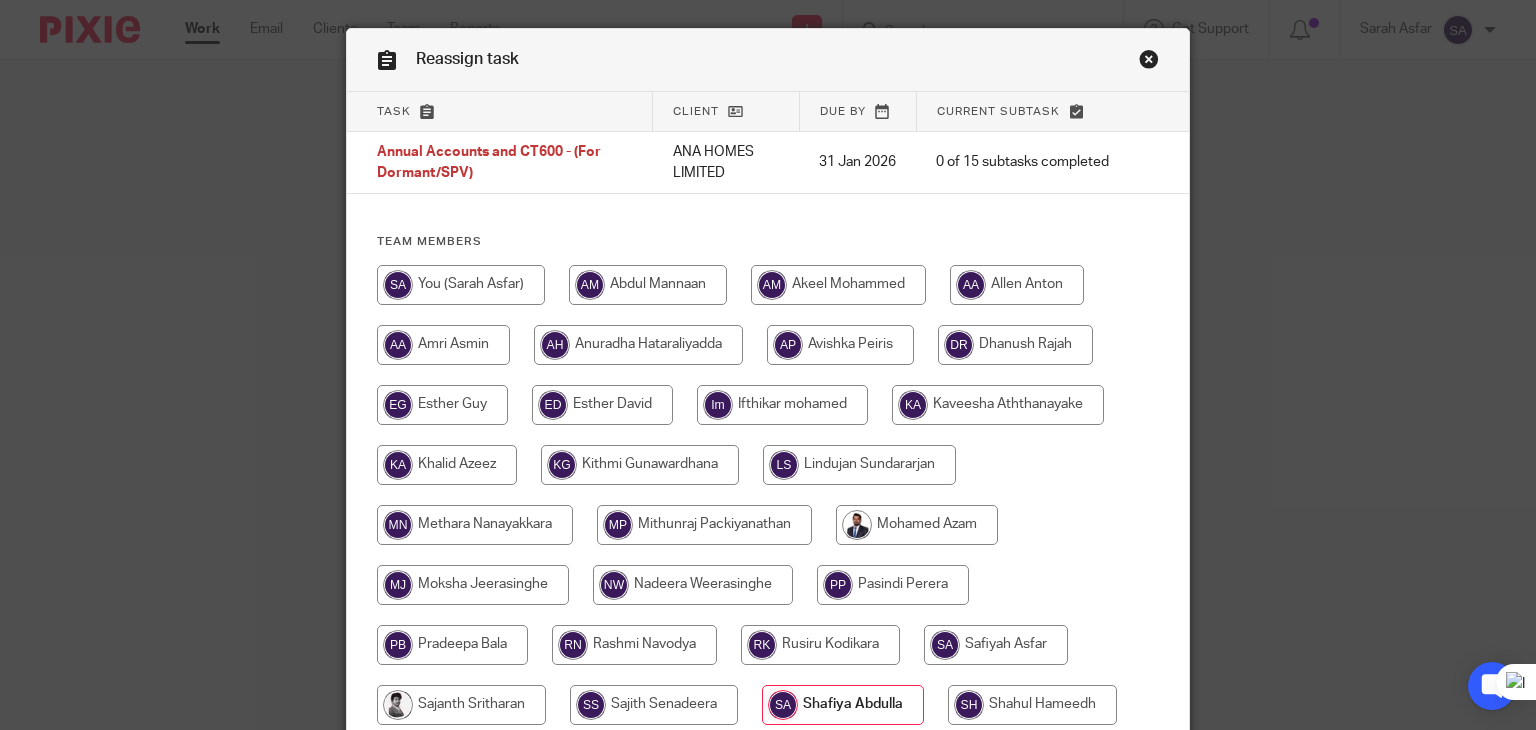 click at bounding box center (461, 285) 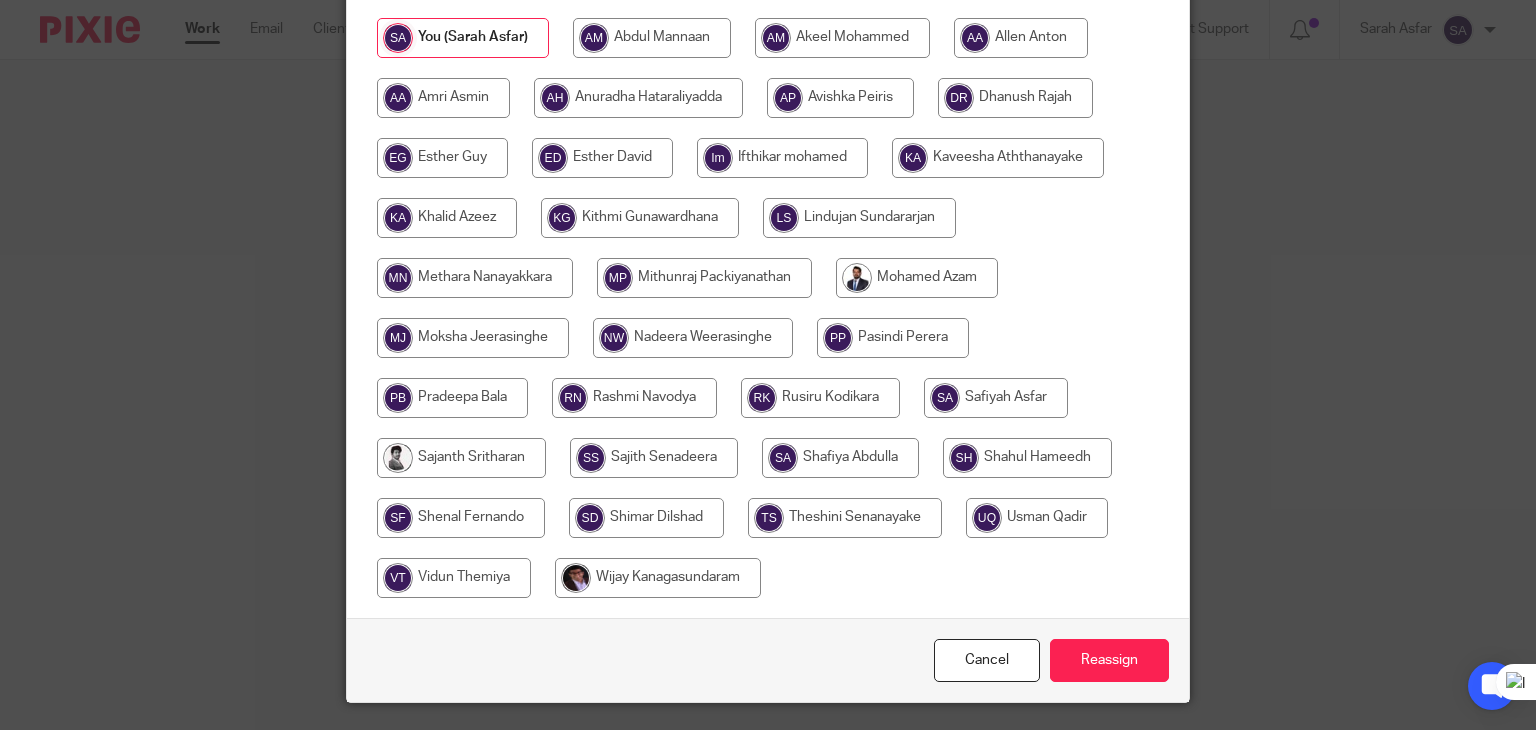 scroll, scrollTop: 352, scrollLeft: 0, axis: vertical 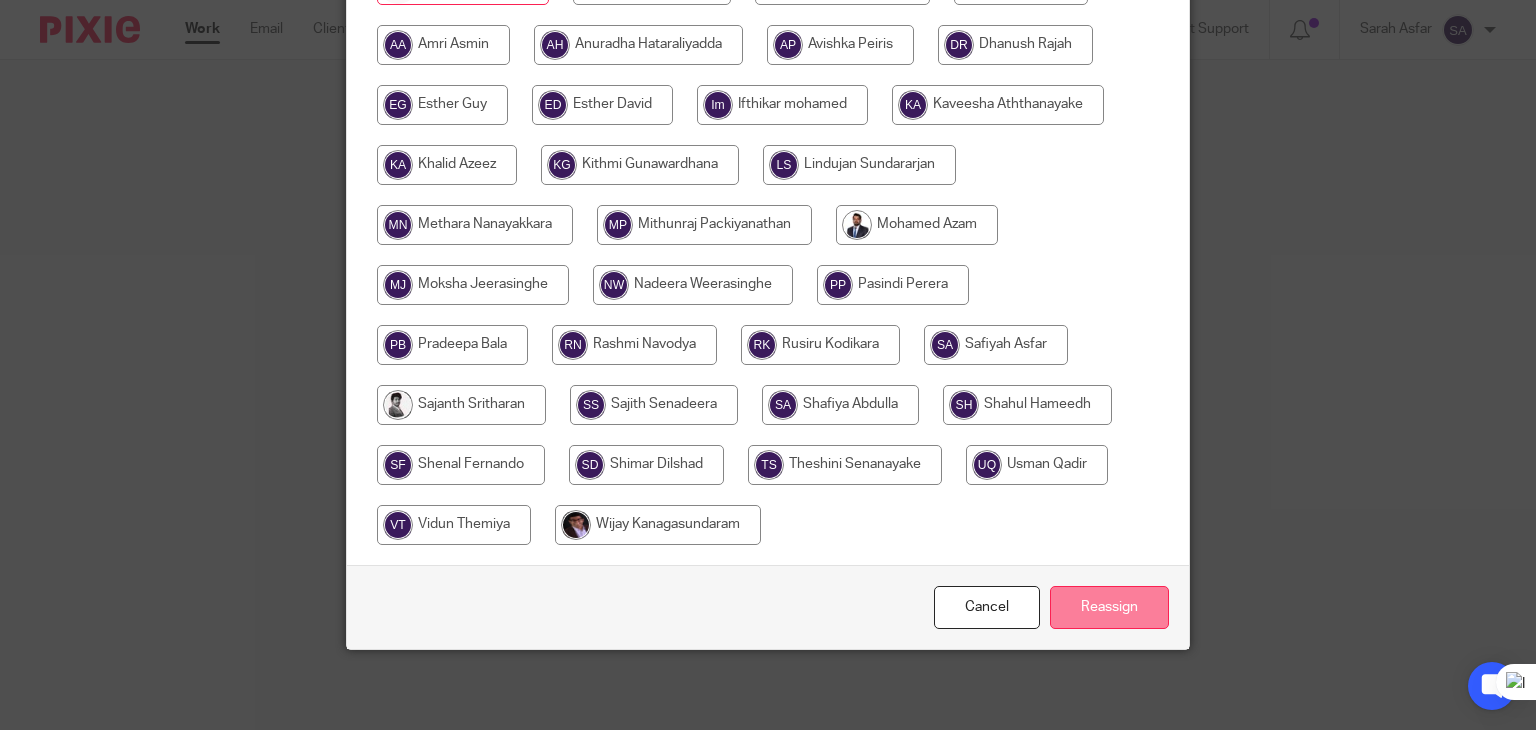 click on "Reassign" at bounding box center (1109, 607) 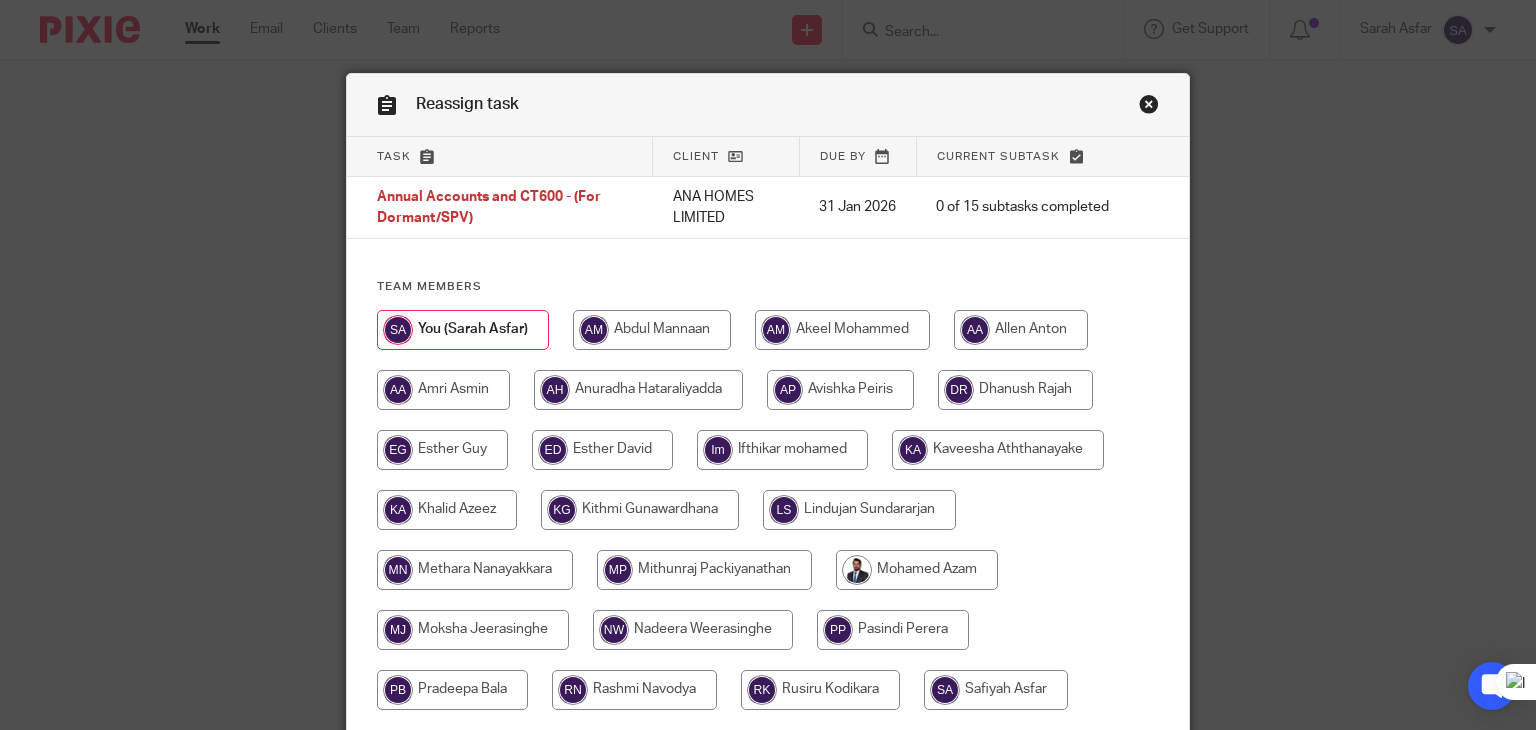 scroll, scrollTop: 0, scrollLeft: 0, axis: both 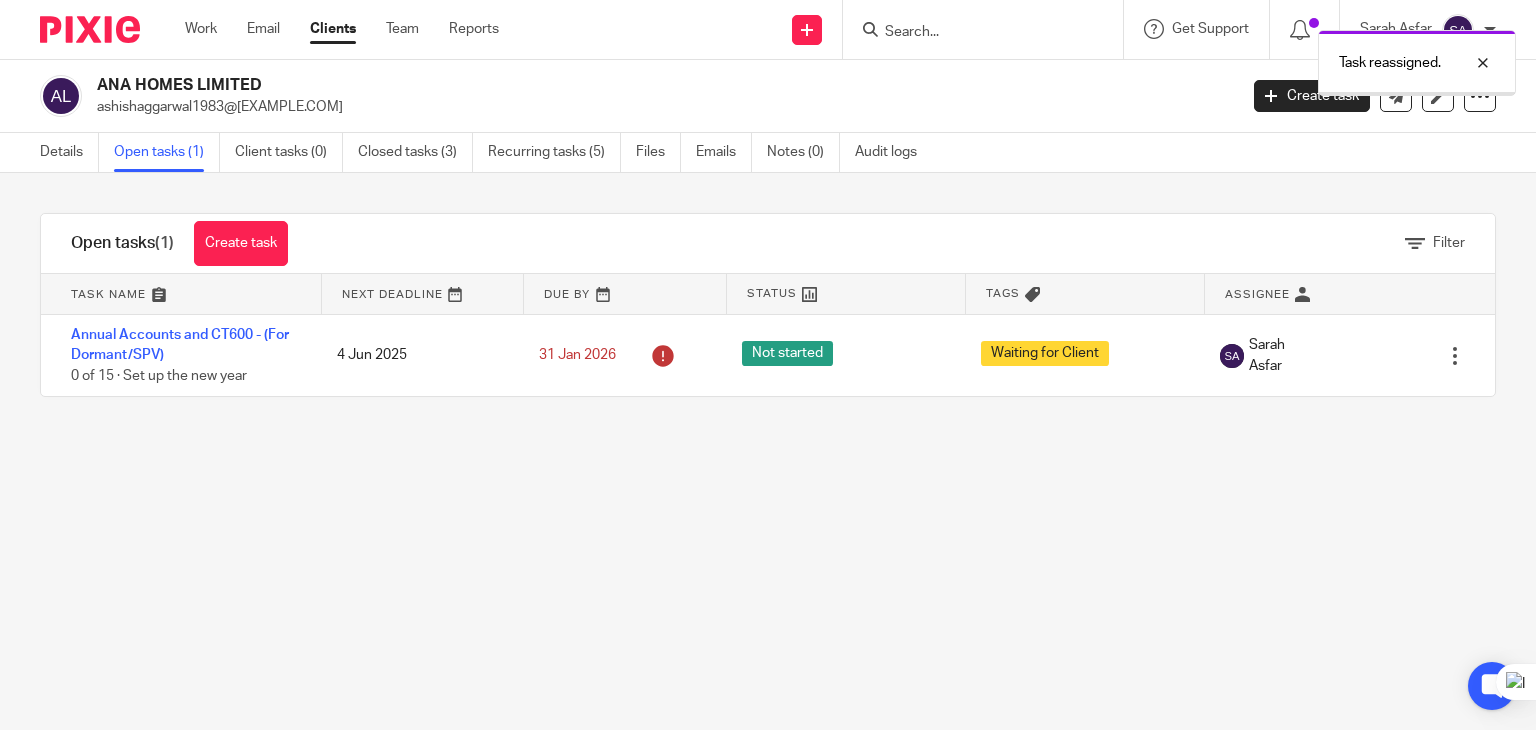 drag, startPoint x: 1476, startPoint y: 61, endPoint x: 897, endPoint y: 54, distance: 579.0423 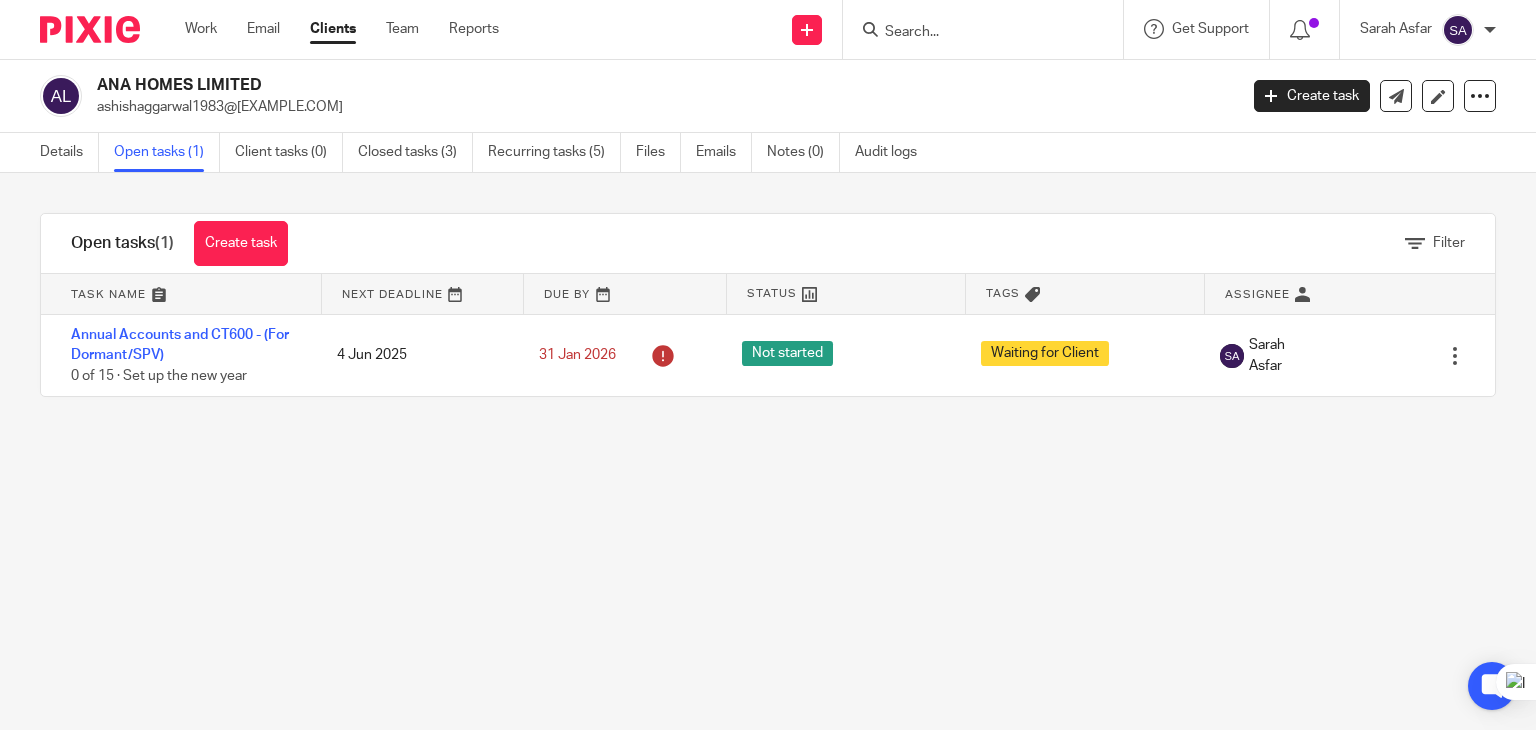 click at bounding box center (973, 33) 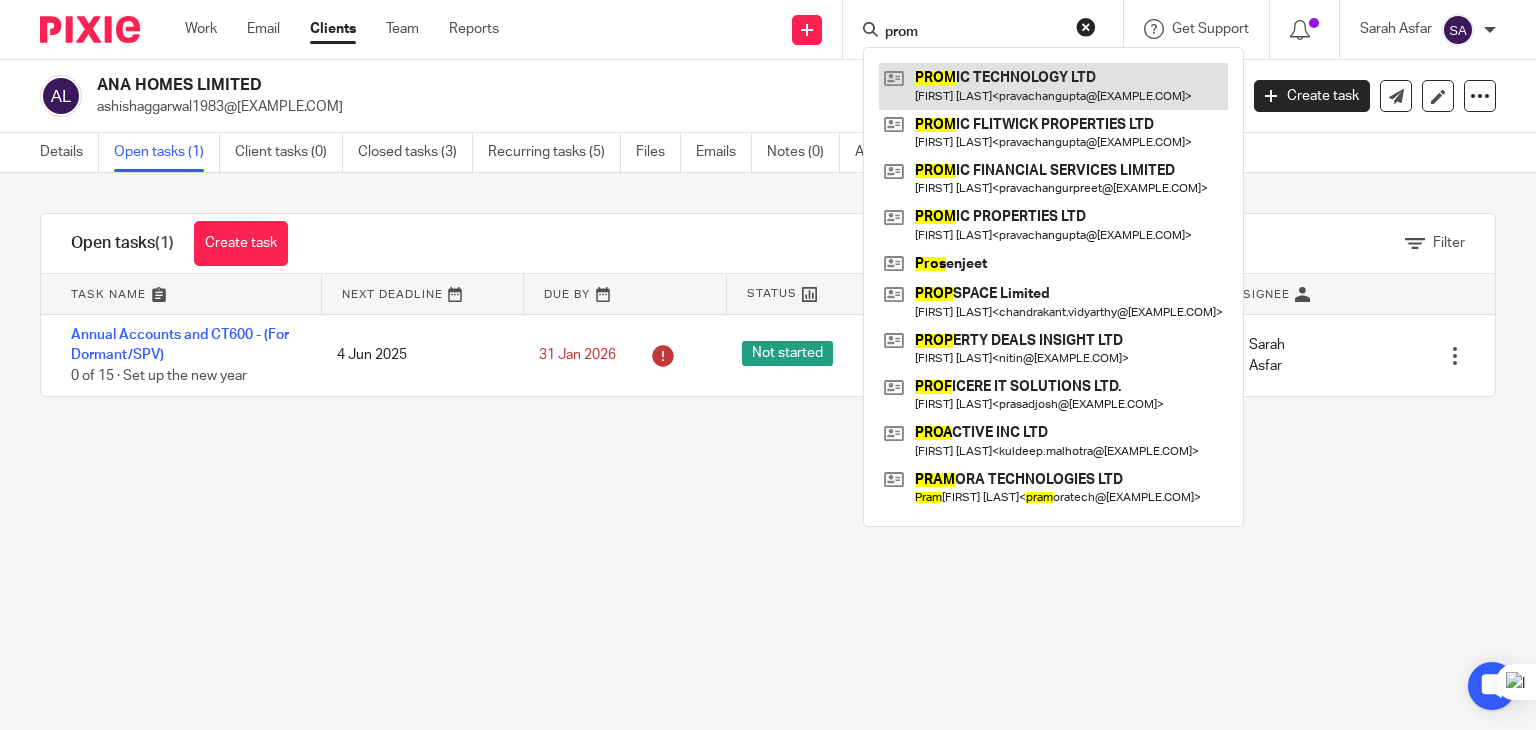 type on "prom" 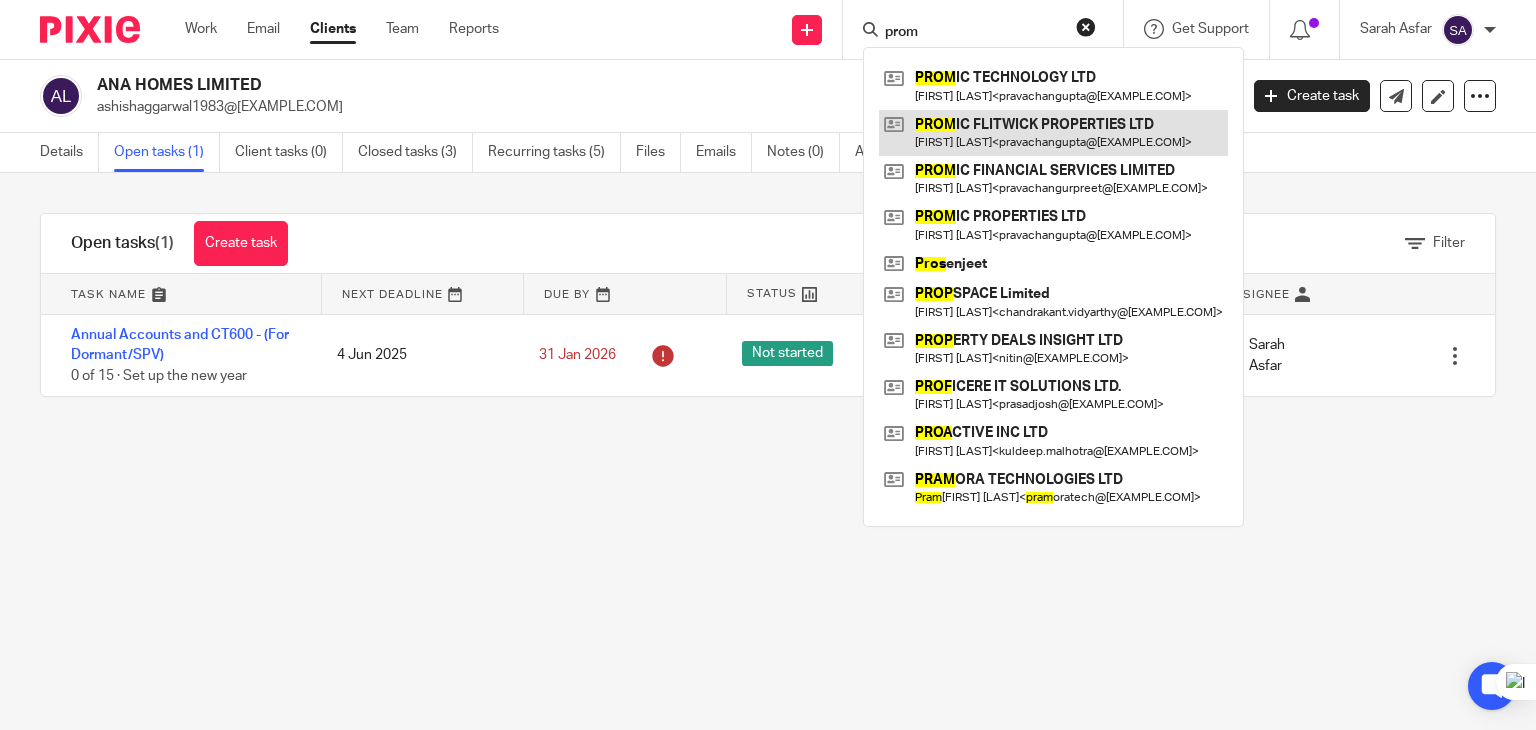click at bounding box center [1053, 133] 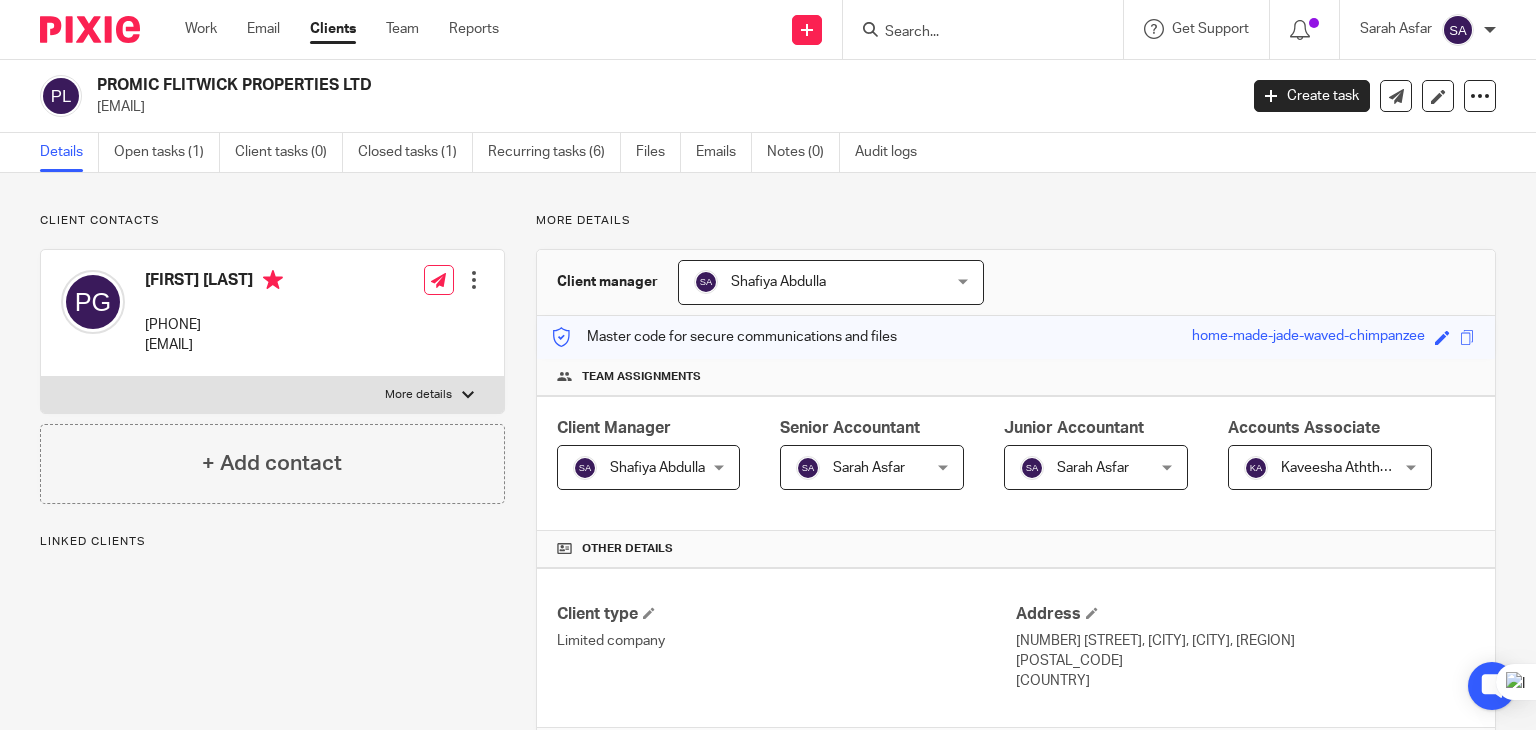 scroll, scrollTop: 0, scrollLeft: 0, axis: both 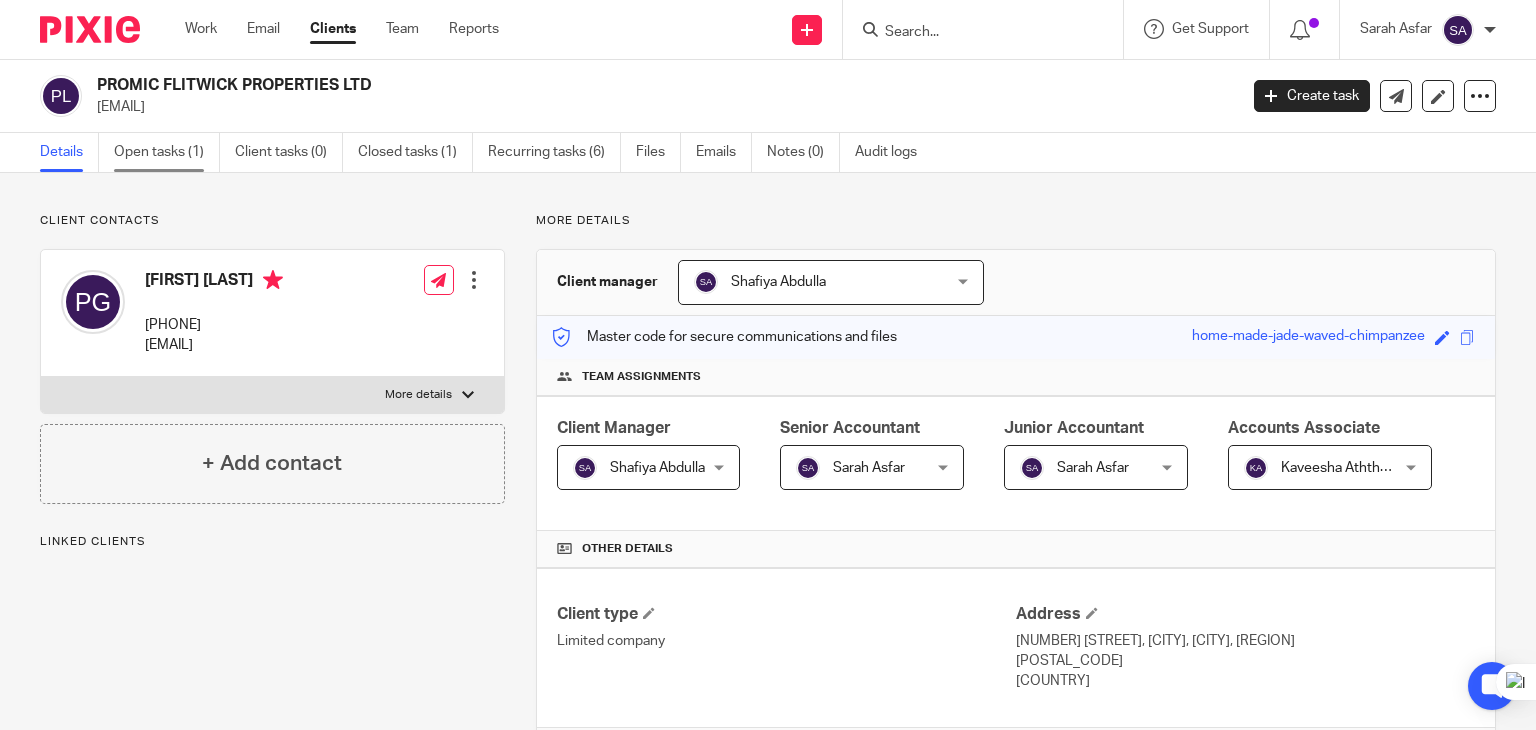 click on "Open tasks (1)" at bounding box center (167, 152) 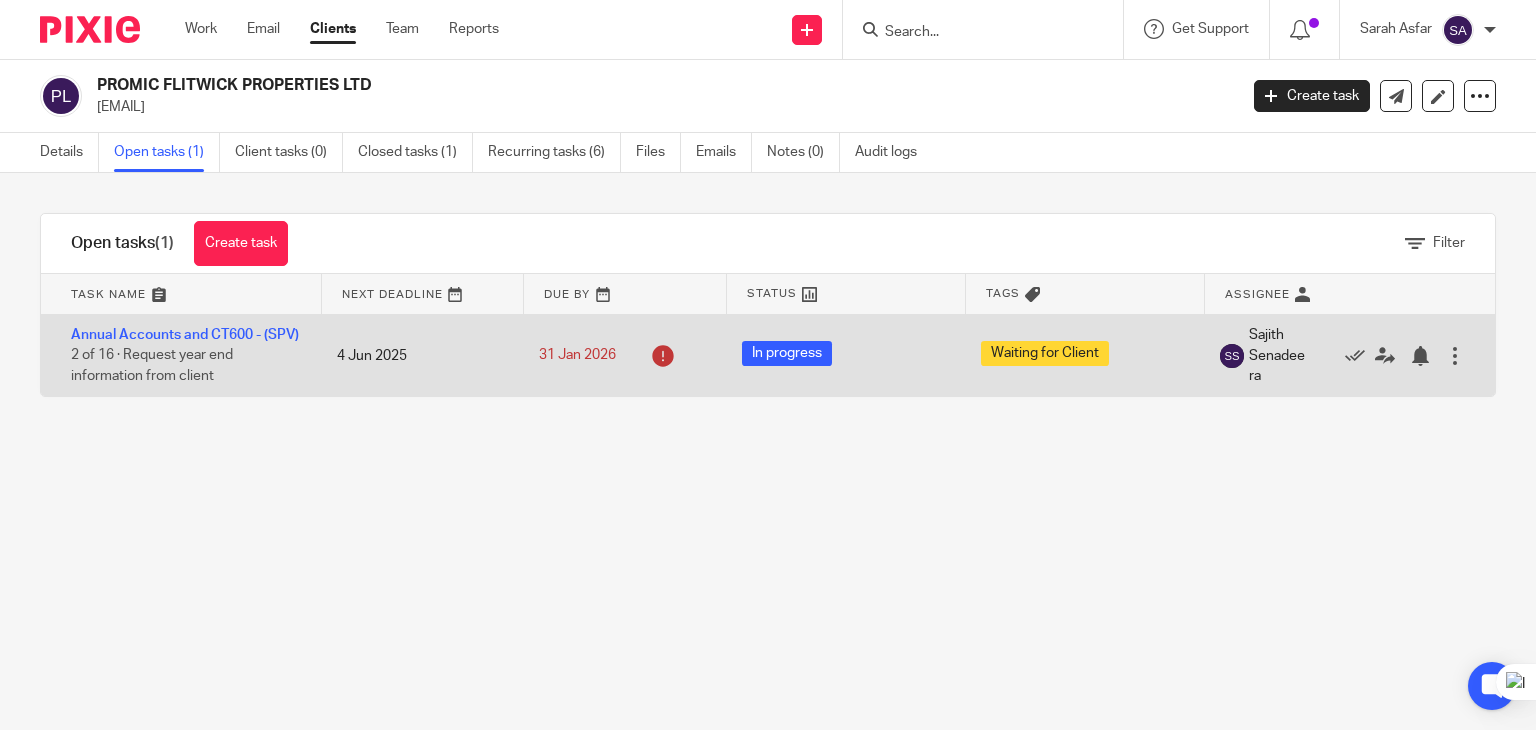 scroll, scrollTop: 0, scrollLeft: 0, axis: both 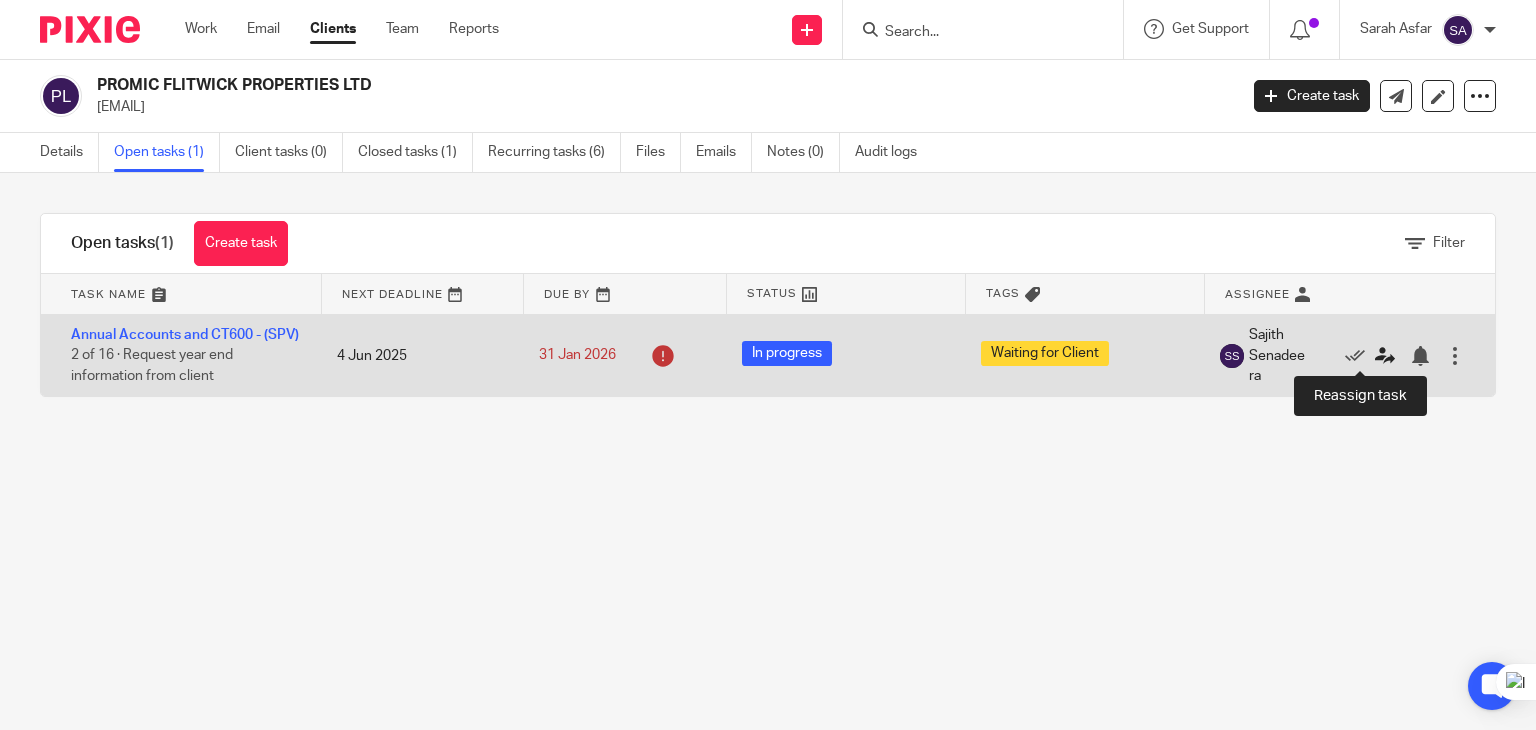 click at bounding box center (1385, 356) 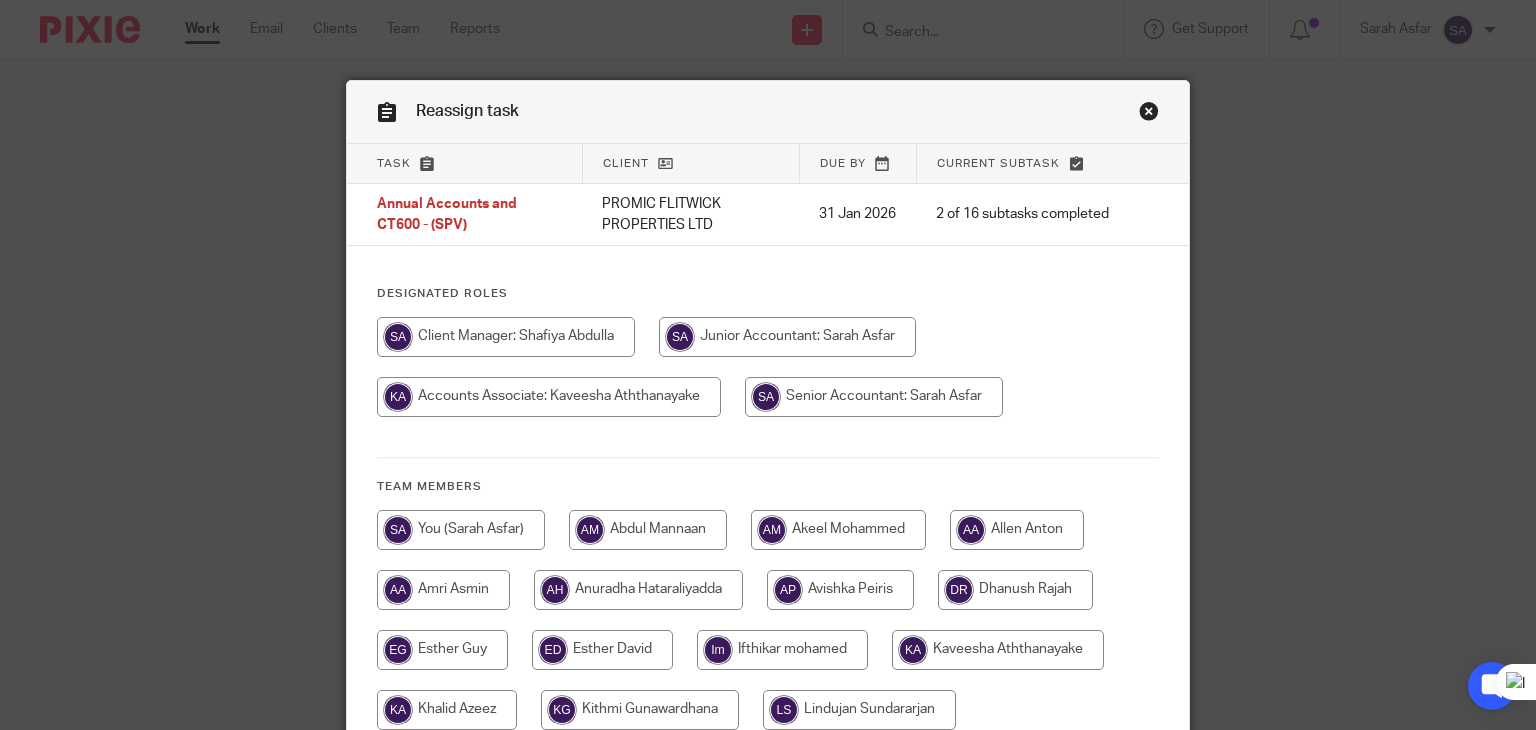 scroll, scrollTop: 0, scrollLeft: 0, axis: both 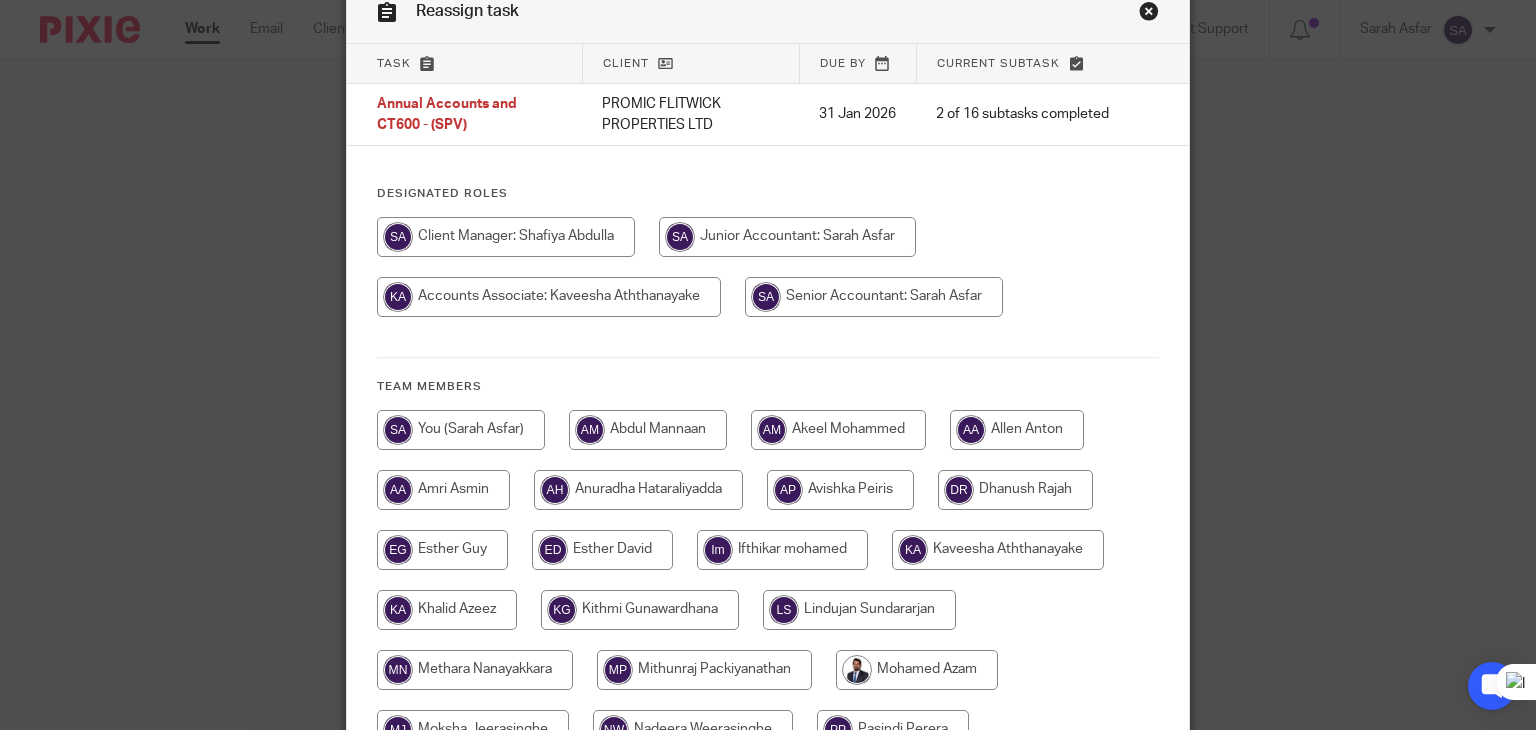 click at bounding box center (461, 430) 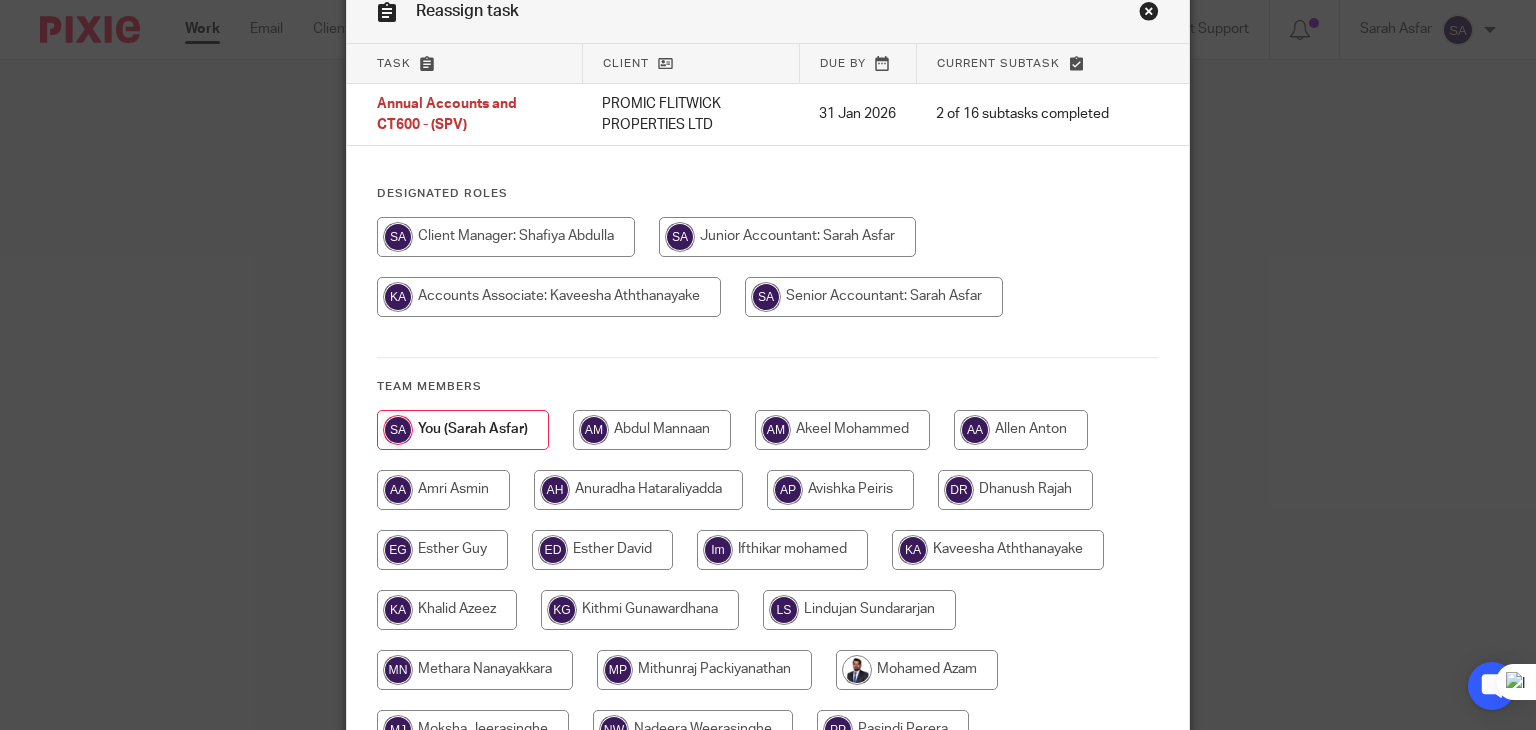scroll, scrollTop: 544, scrollLeft: 0, axis: vertical 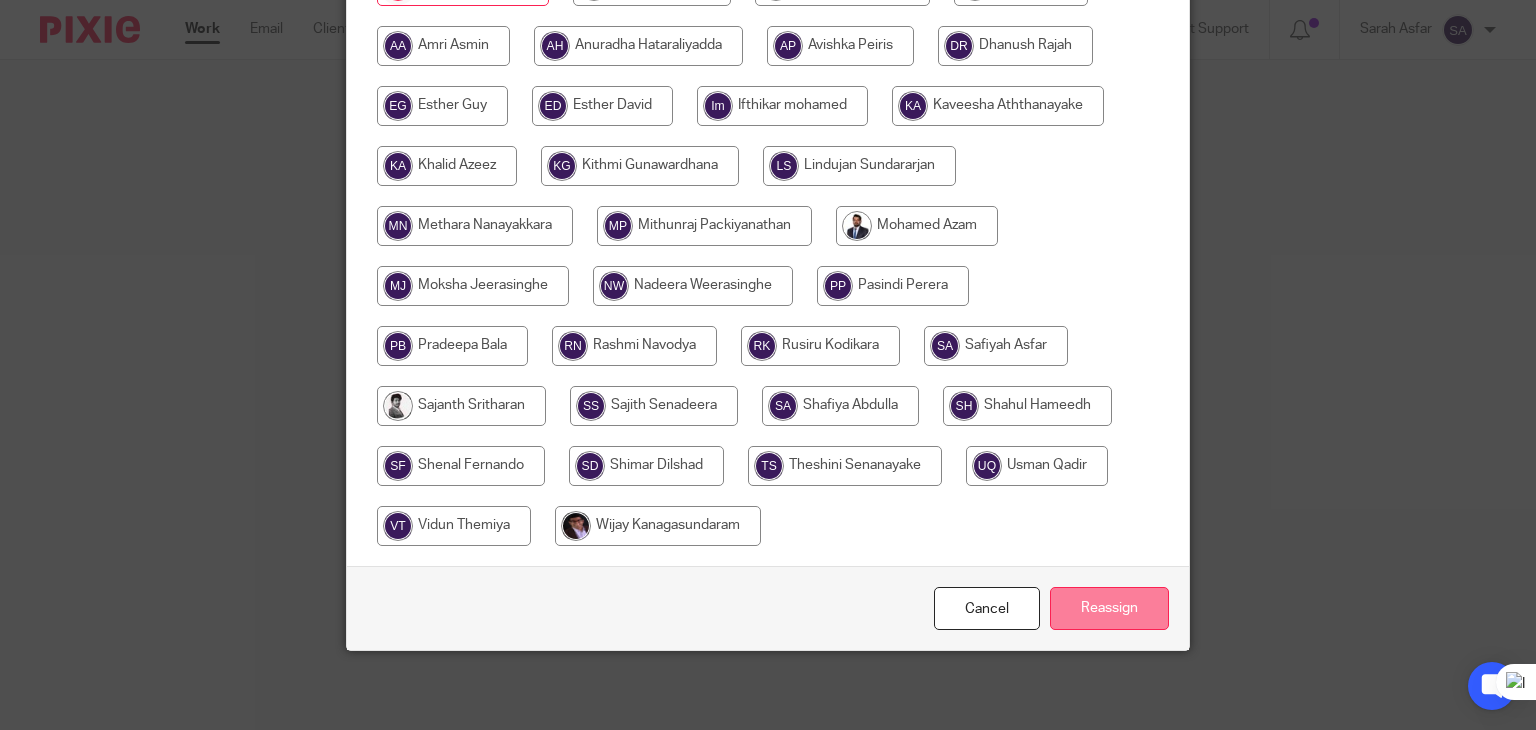 click on "Reassign" at bounding box center (1109, 608) 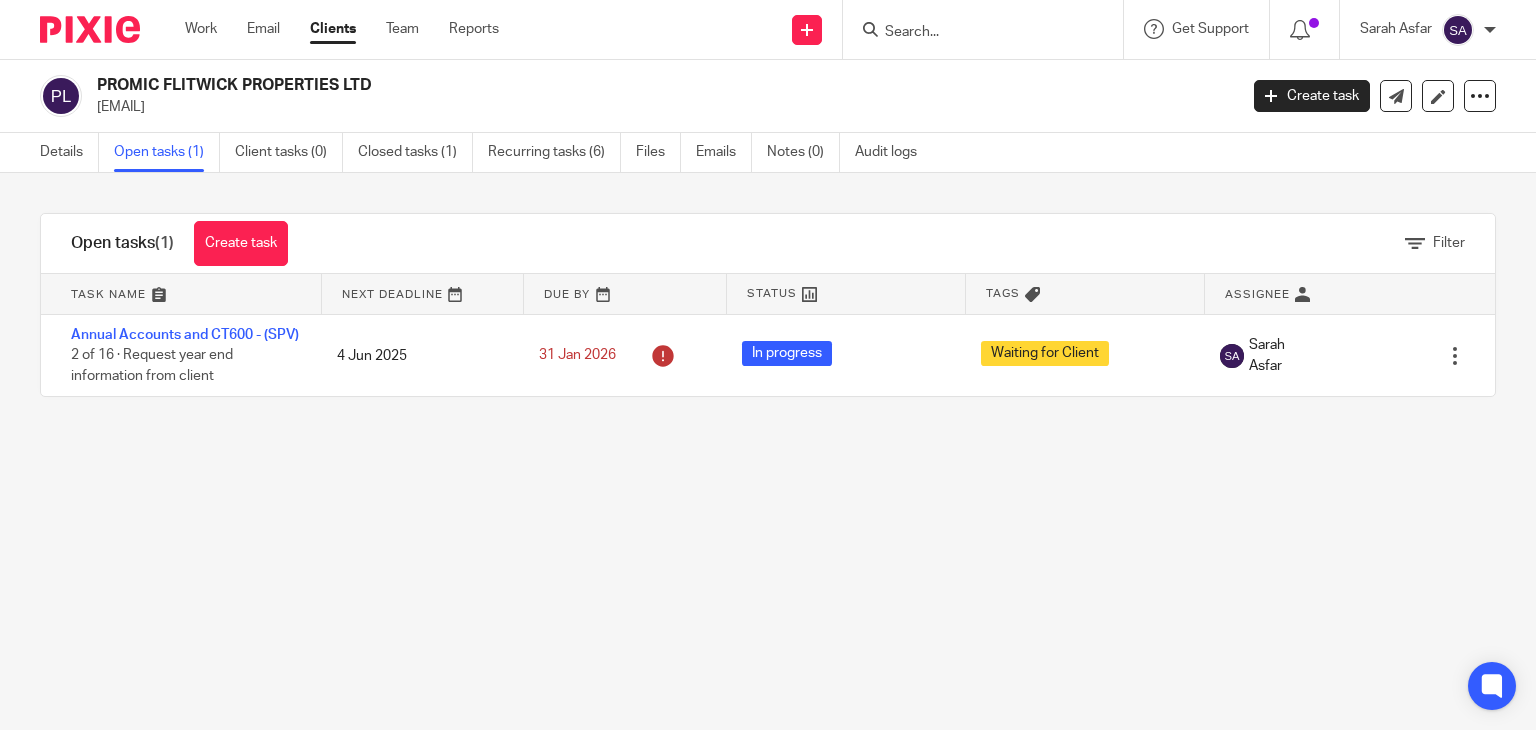 scroll, scrollTop: 0, scrollLeft: 0, axis: both 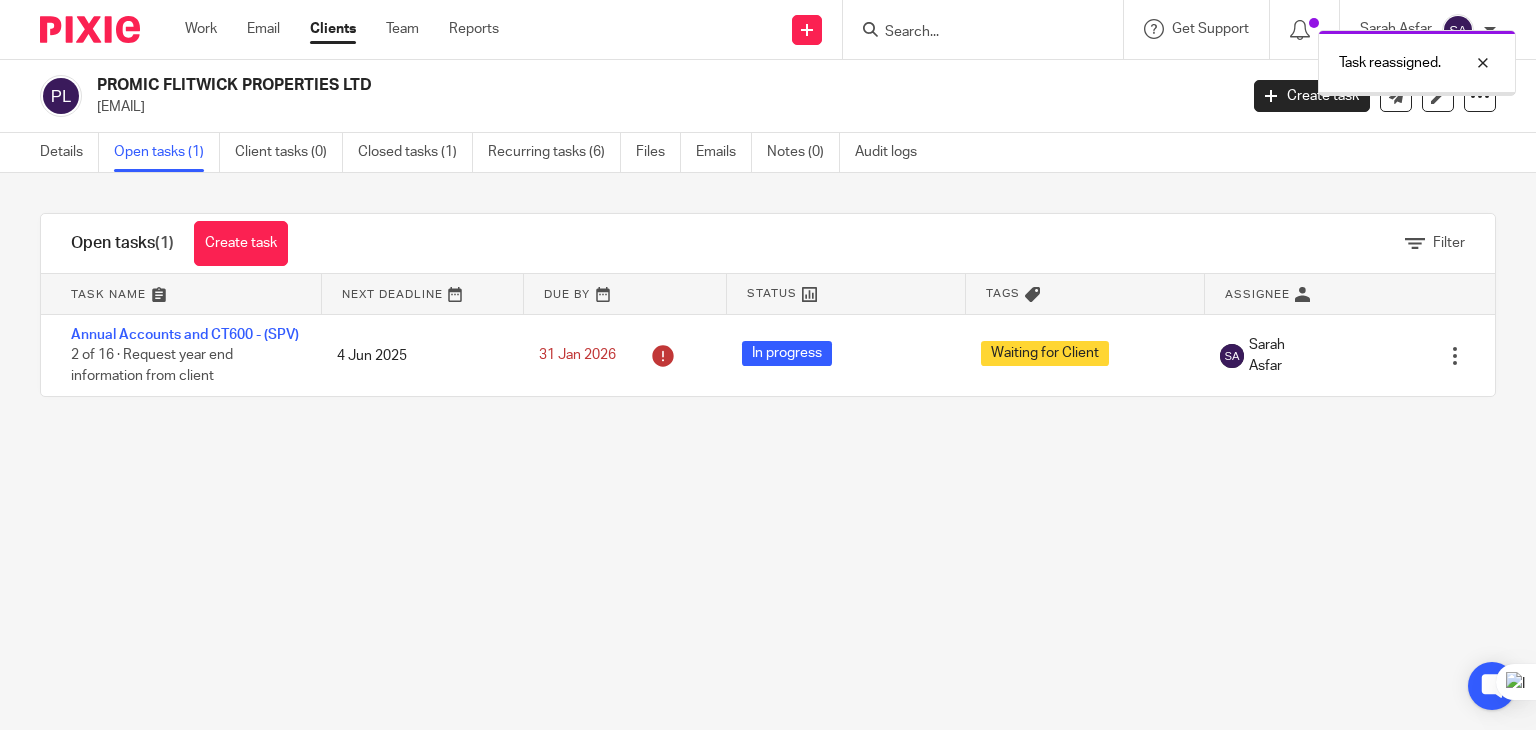 click on "Work
Email
Clients
Team
Reports
Work
Email
Clients
Team
Reports
Settings
Send new email
Create task
Add client" at bounding box center (768, 365) 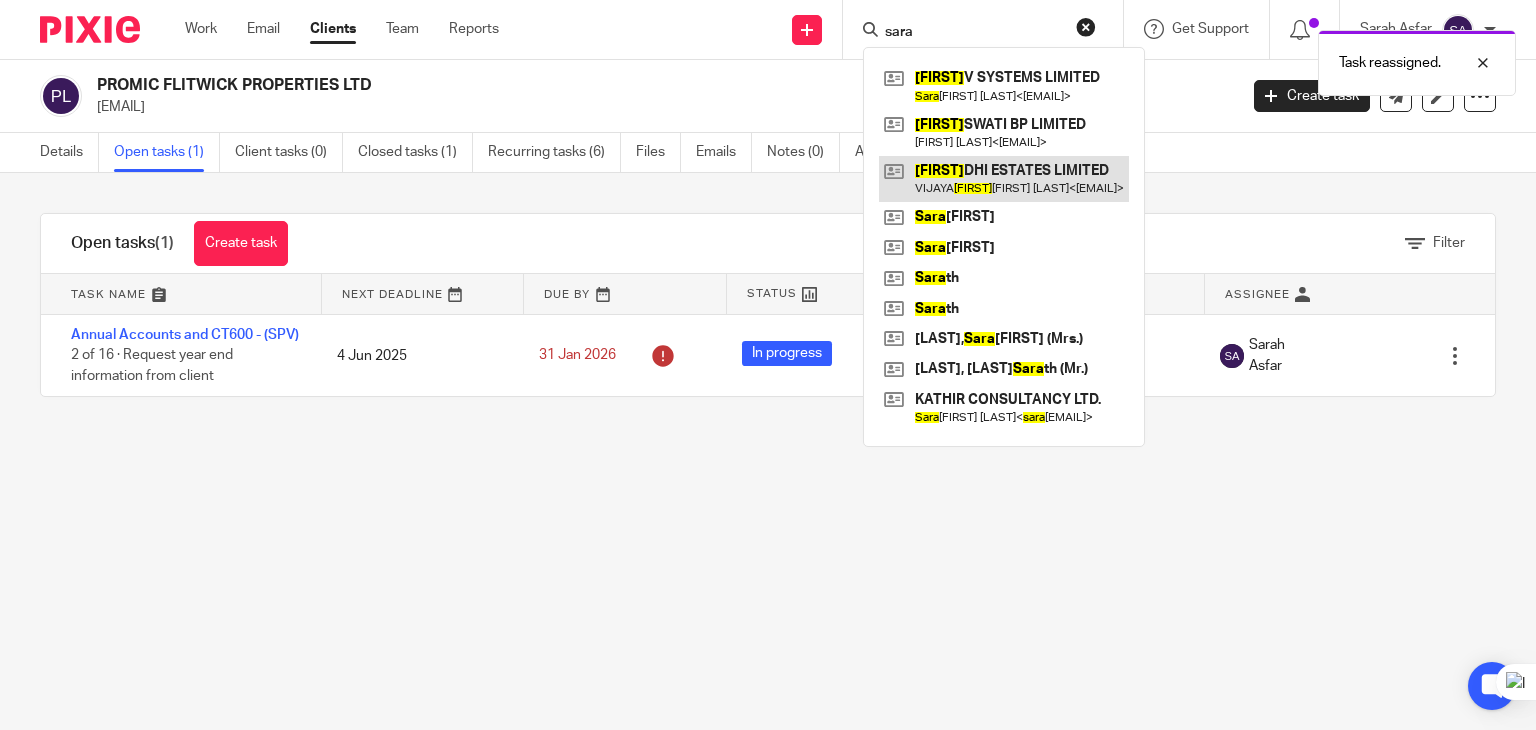 type on "sara" 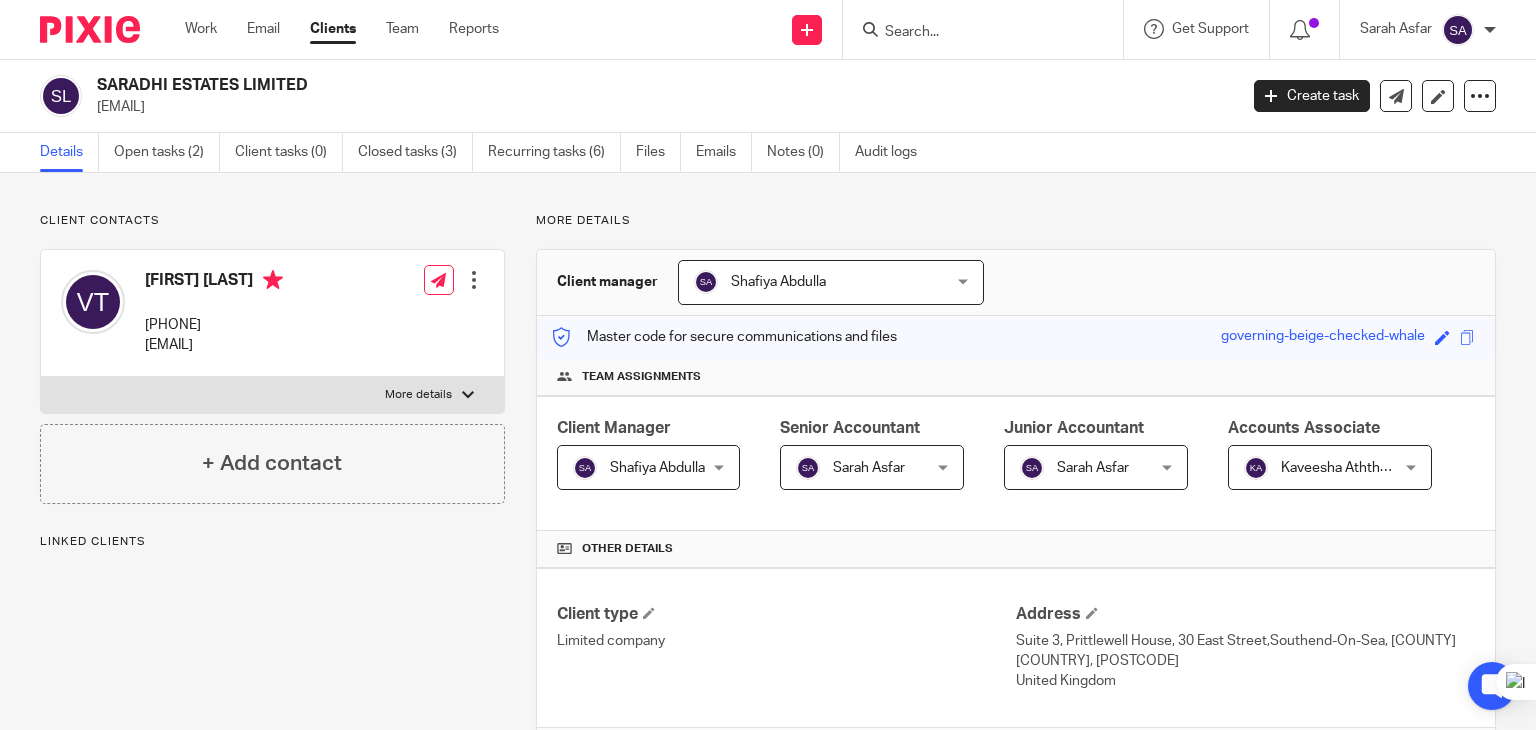 scroll, scrollTop: 0, scrollLeft: 0, axis: both 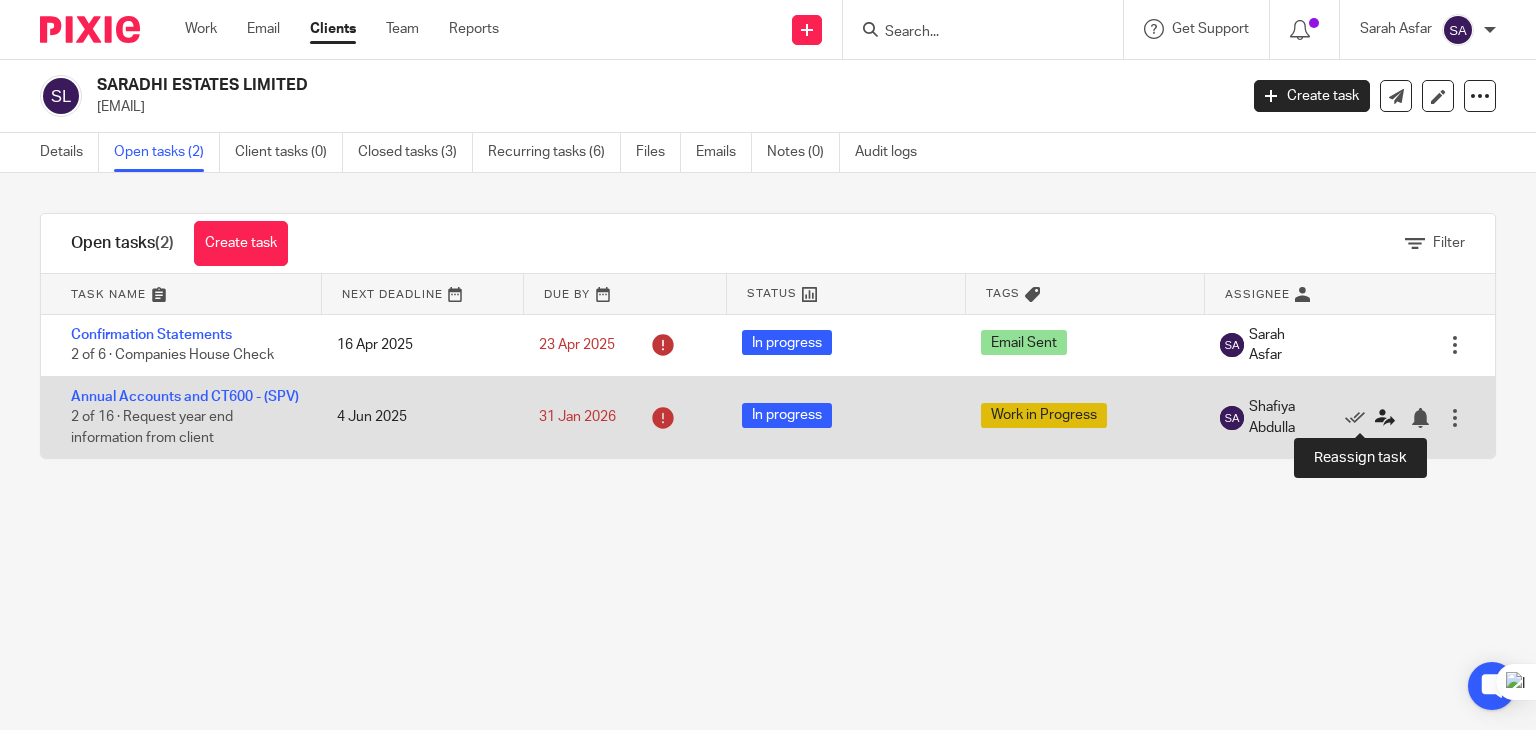 click at bounding box center (1385, 418) 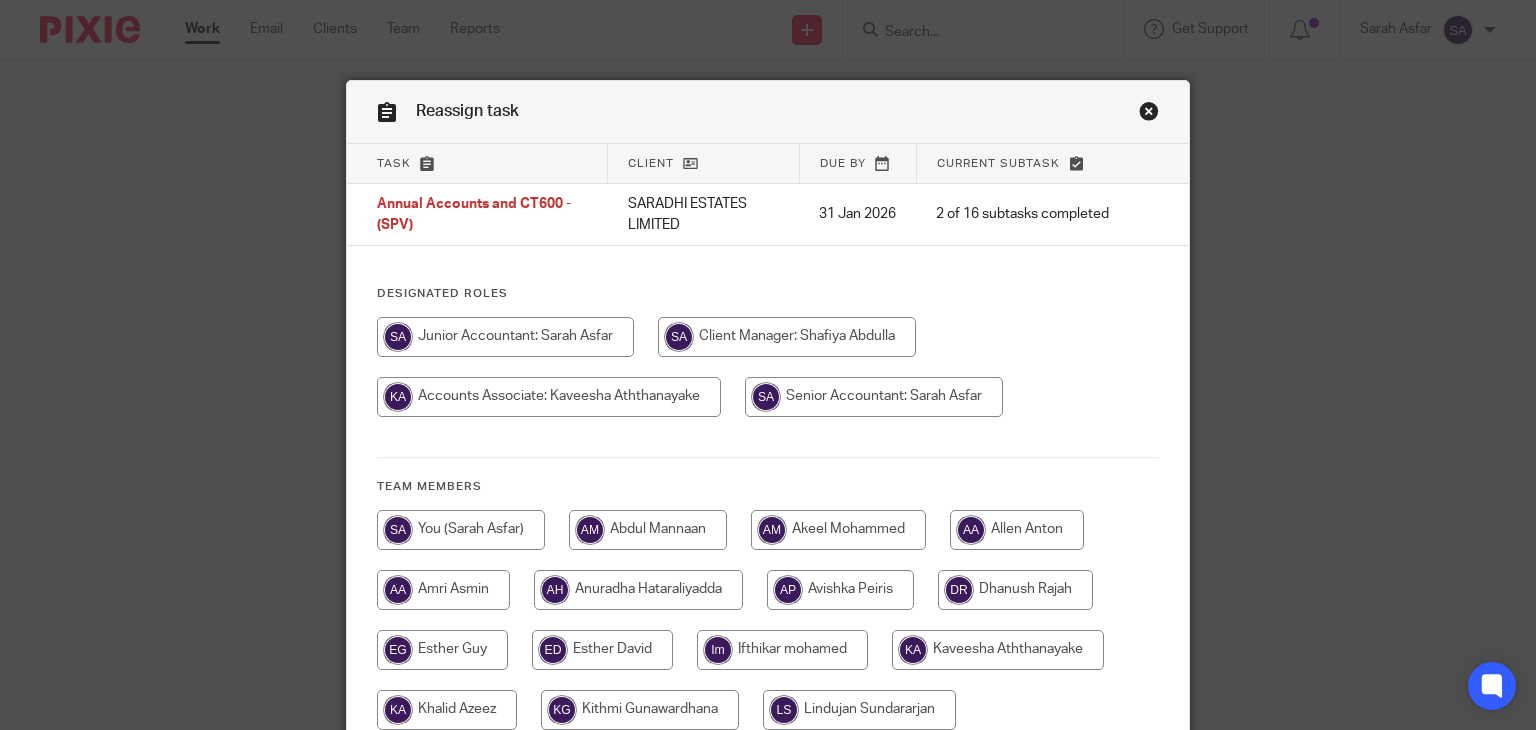 scroll, scrollTop: 0, scrollLeft: 0, axis: both 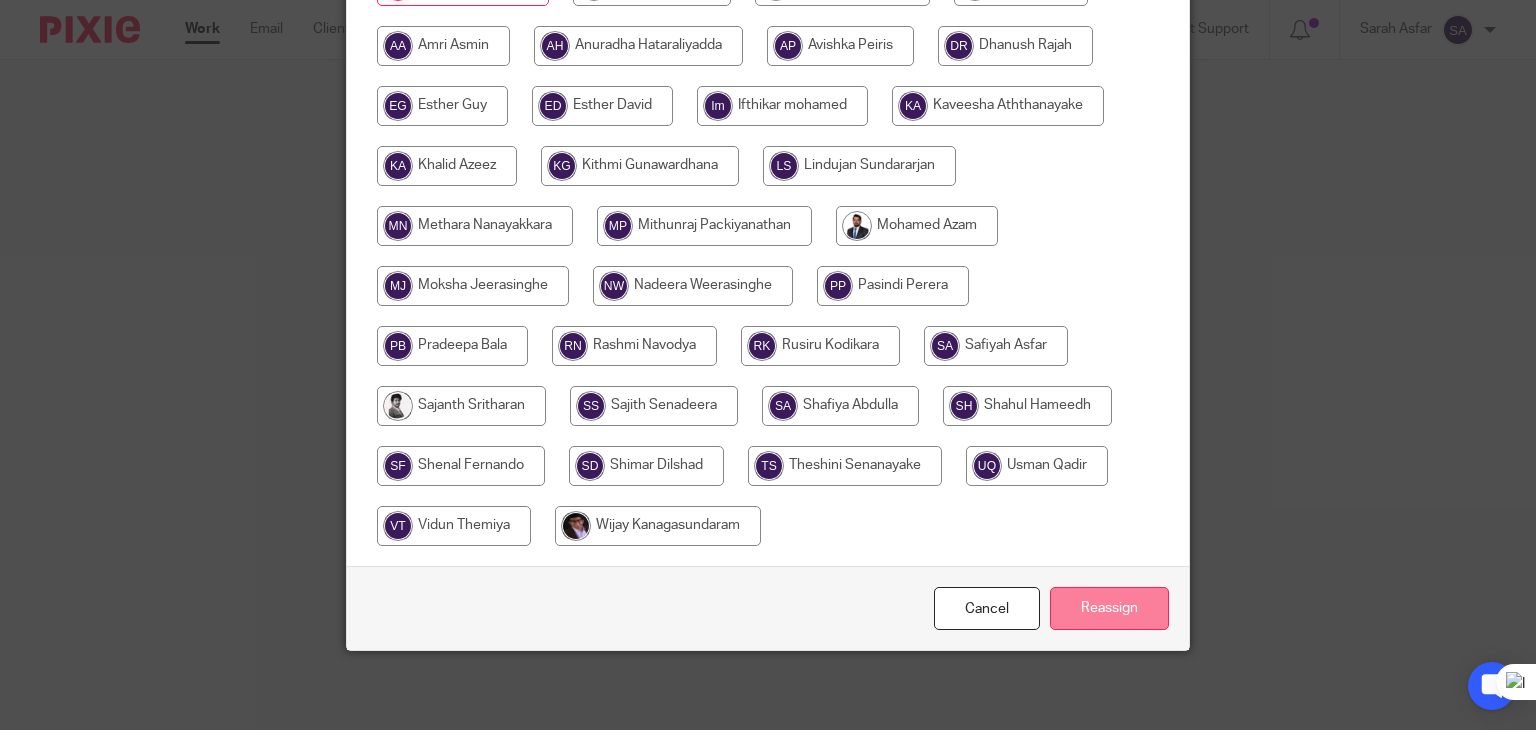 click on "Reassign" at bounding box center (1109, 608) 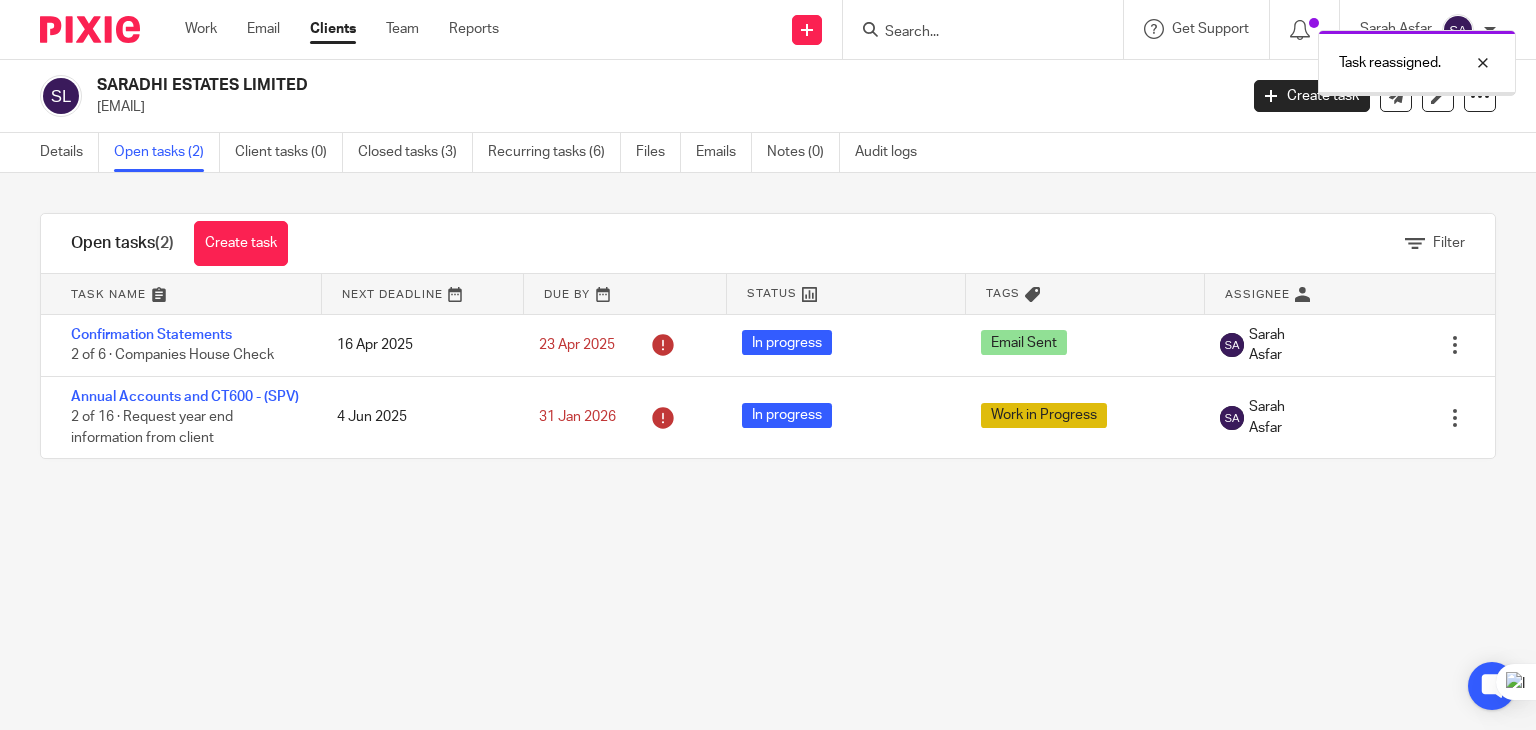 scroll, scrollTop: 0, scrollLeft: 0, axis: both 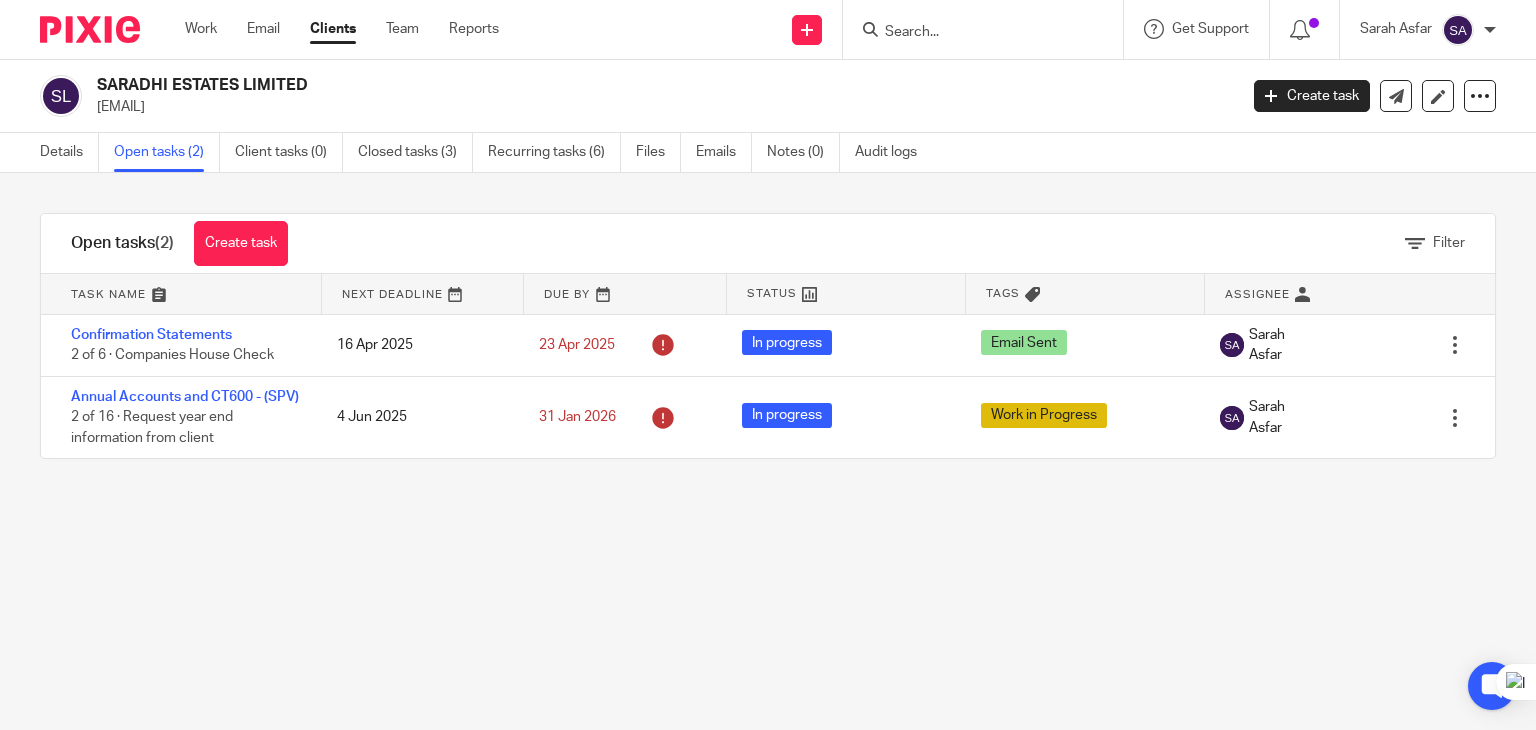 drag, startPoint x: 901, startPoint y: 37, endPoint x: 903, endPoint y: 21, distance: 16.124516 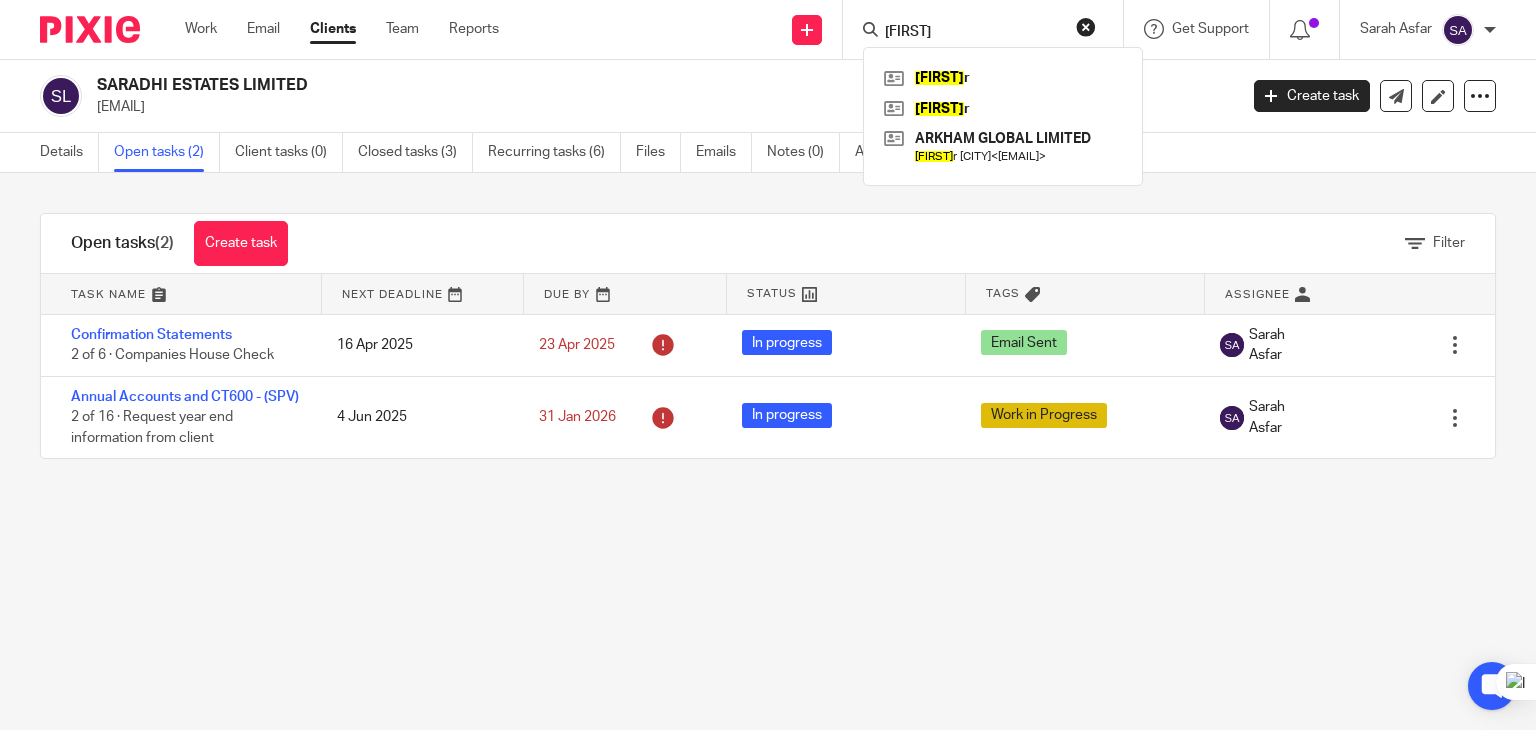 click on "[FIRST]" at bounding box center [973, 33] 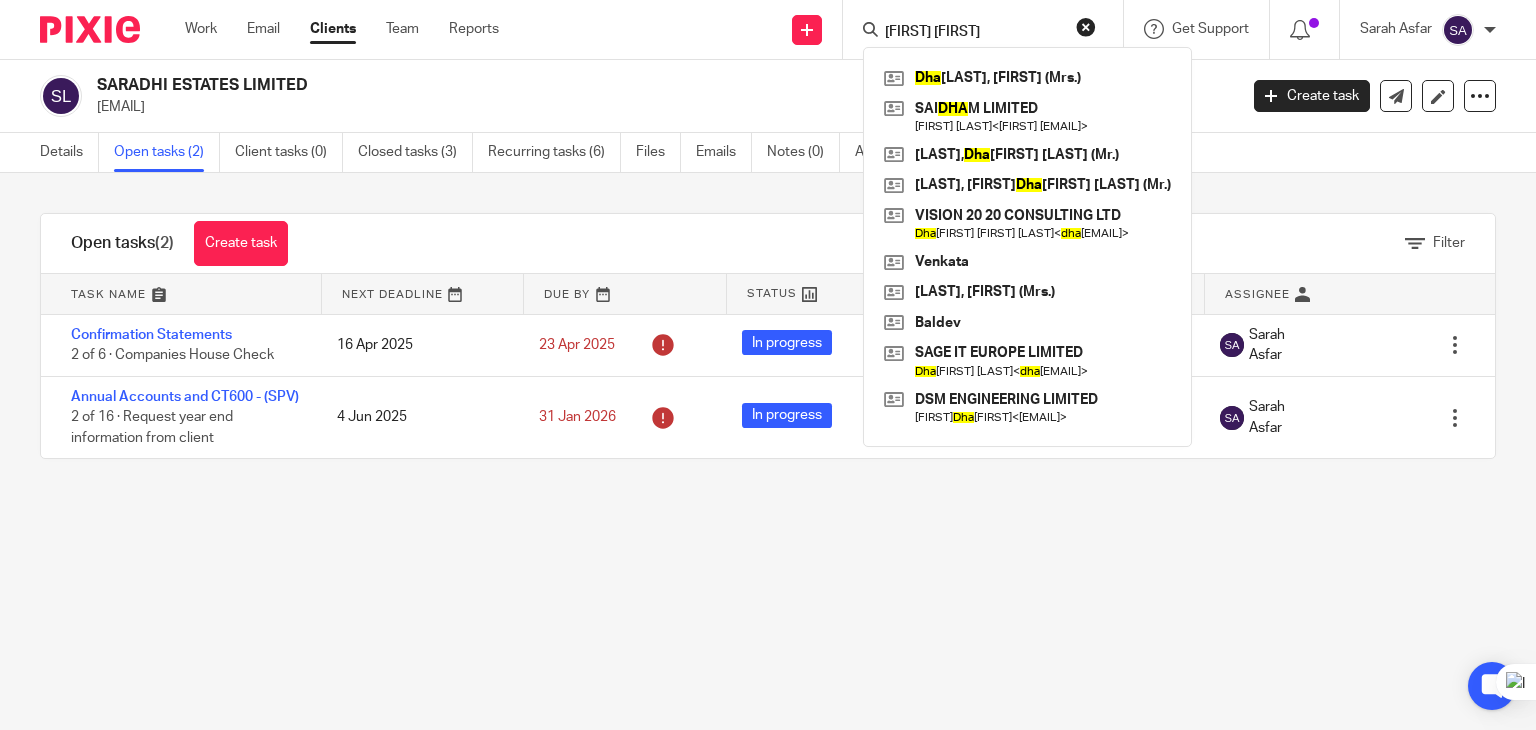 click on "[FIRST] [FIRST]" at bounding box center (973, 33) 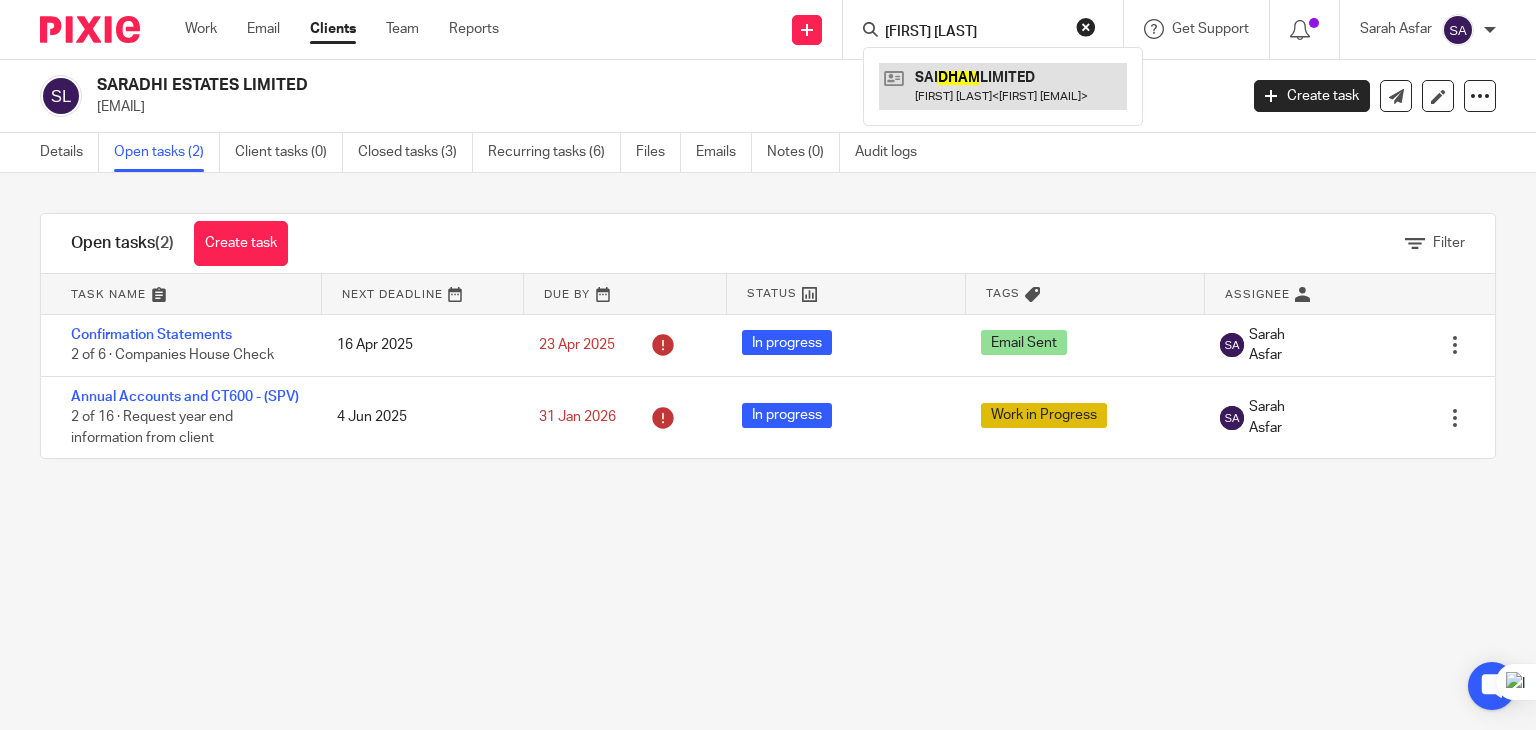 type on "[FIRST] [LAST]" 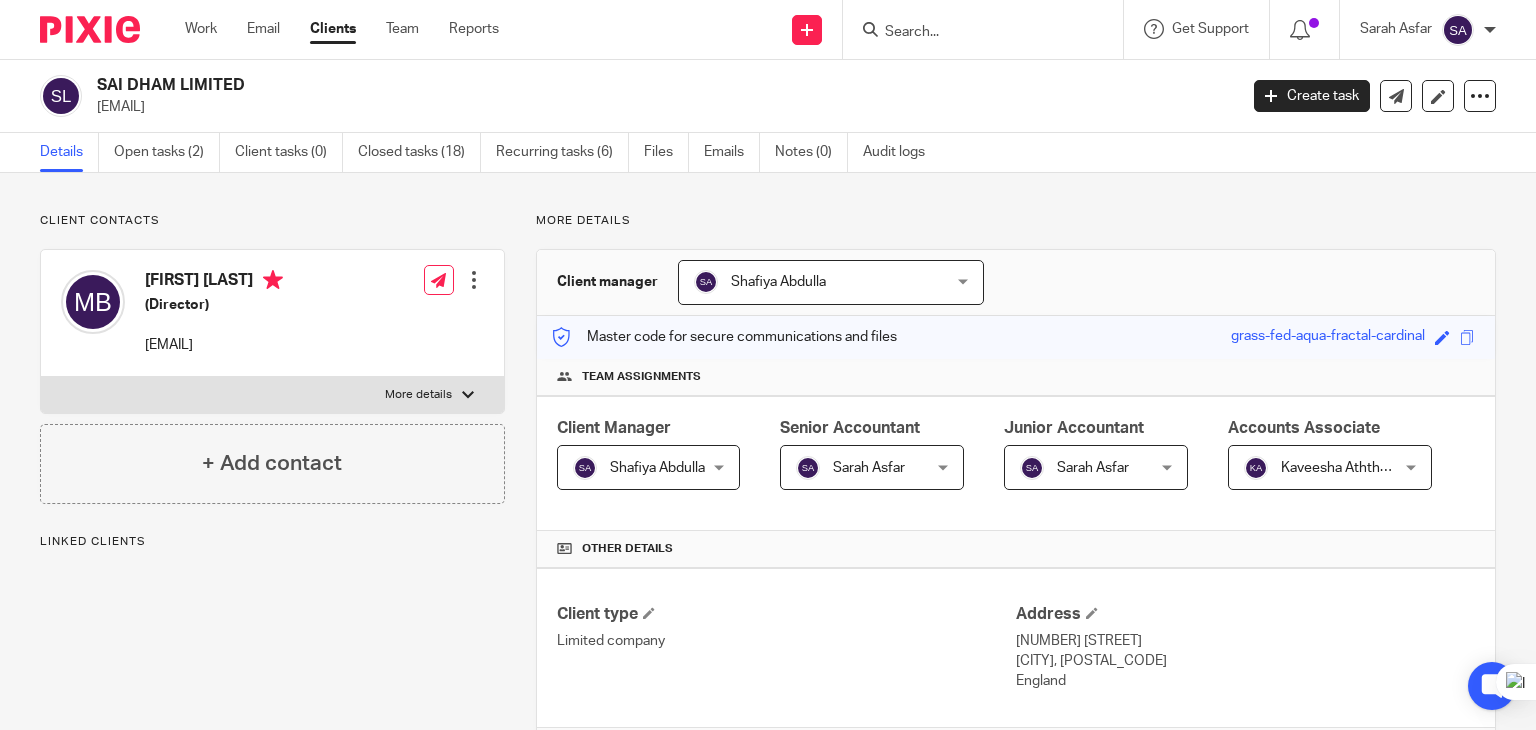 scroll, scrollTop: 0, scrollLeft: 0, axis: both 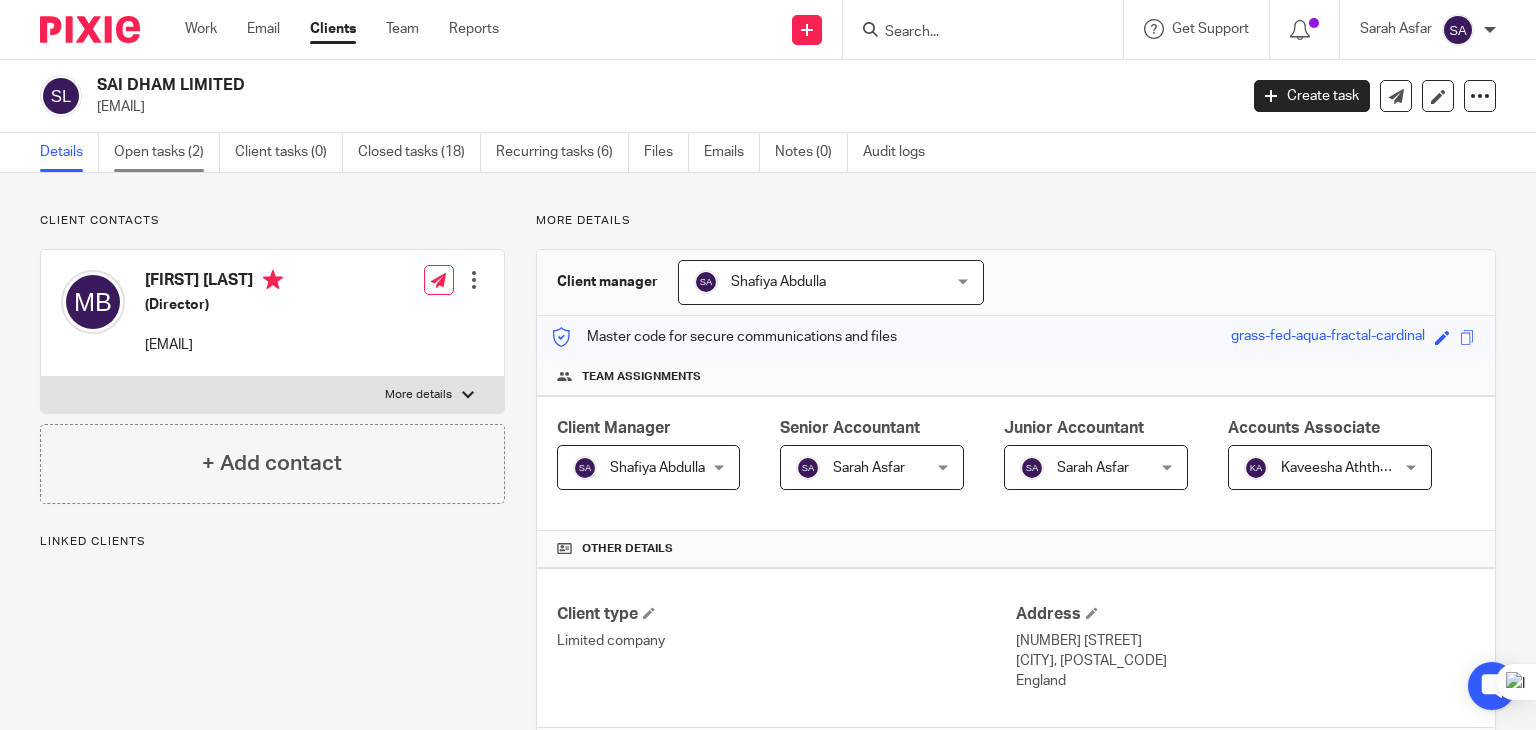 click on "Open tasks (2)" at bounding box center (167, 152) 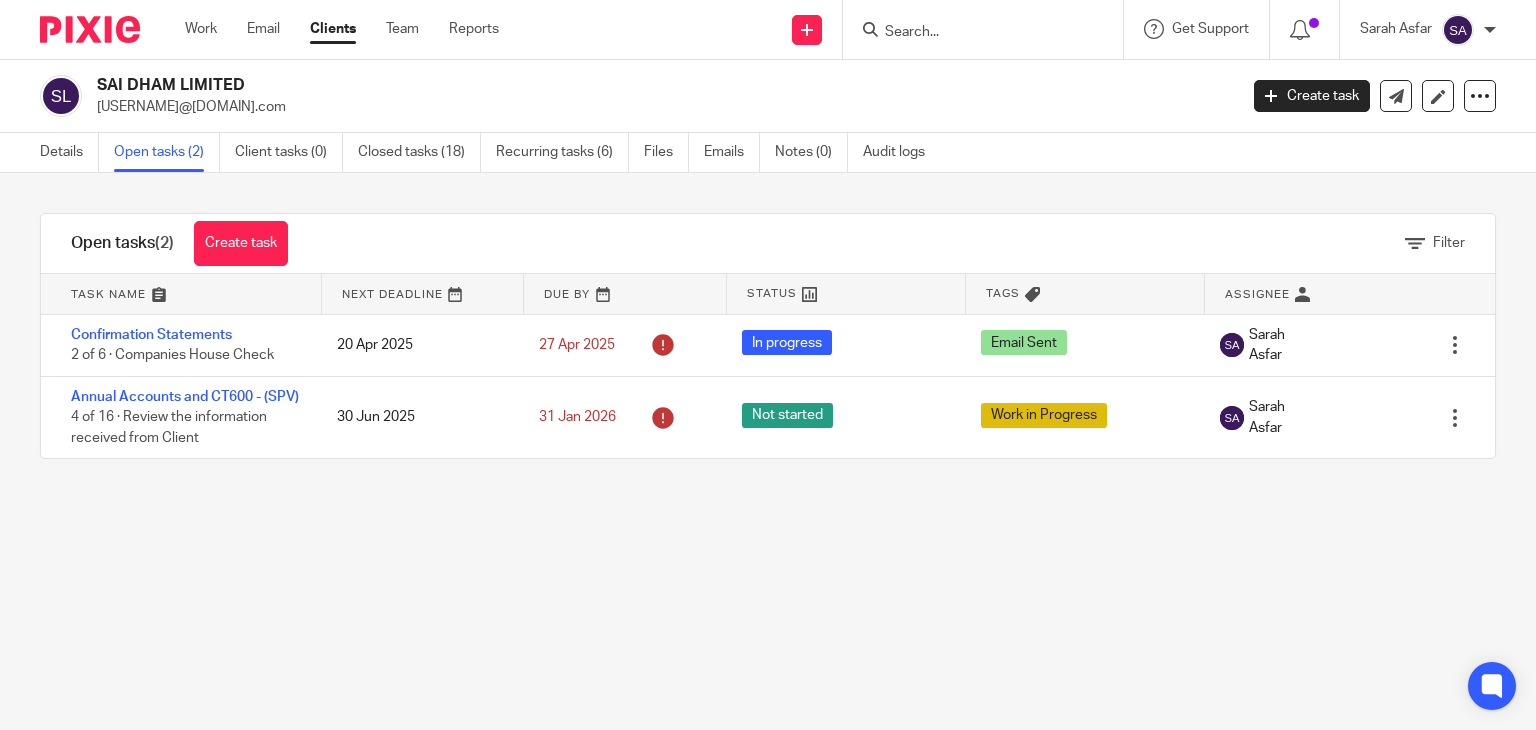 scroll, scrollTop: 0, scrollLeft: 0, axis: both 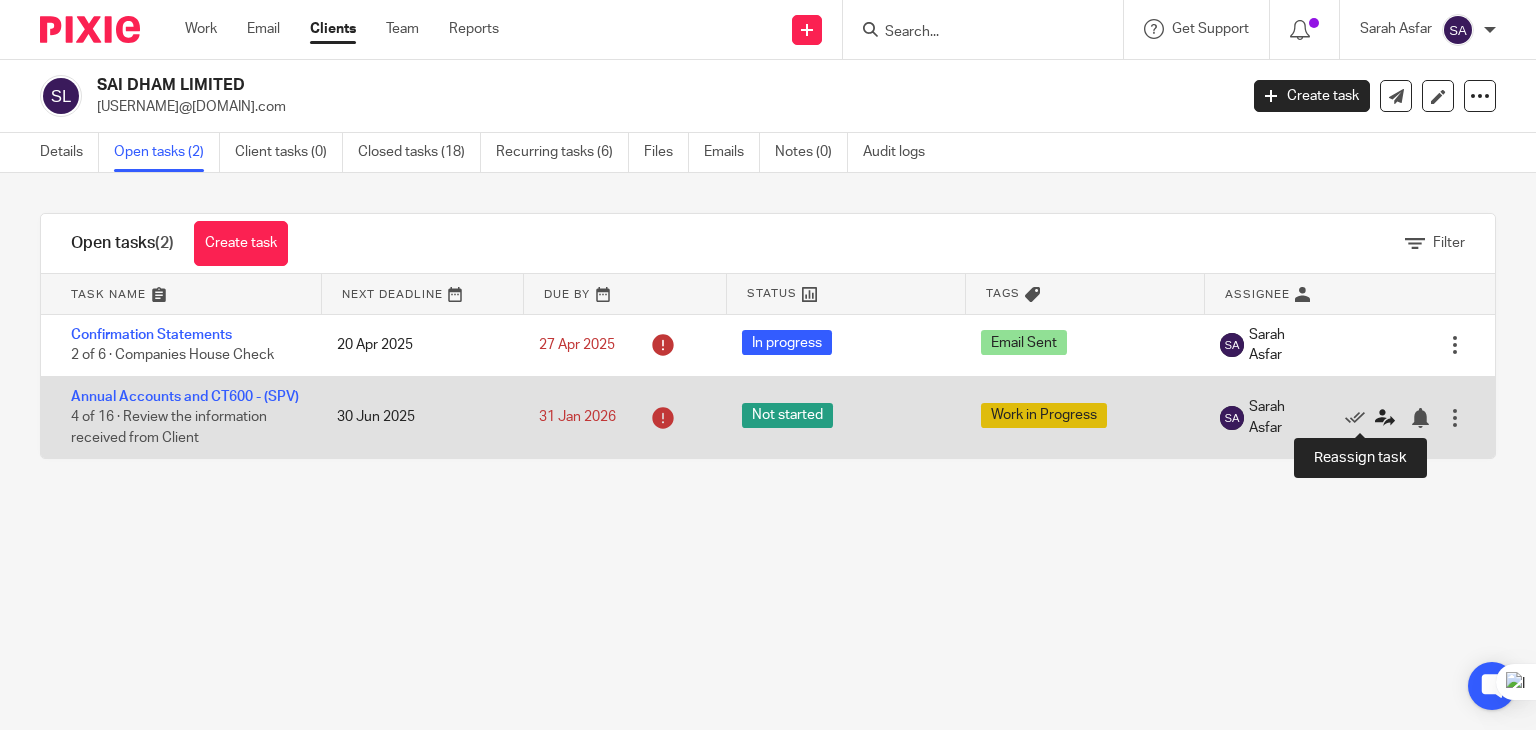 click at bounding box center [1385, 418] 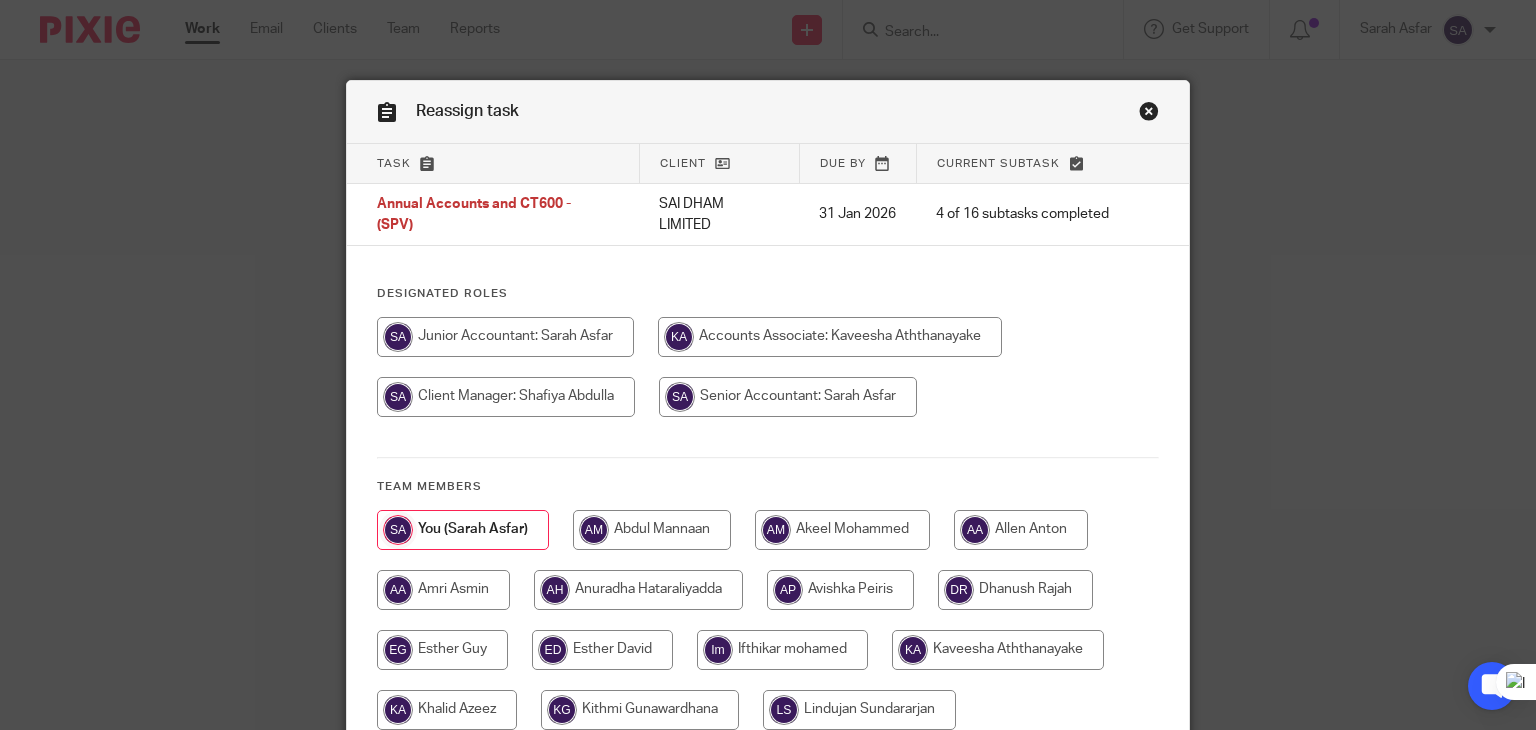 scroll, scrollTop: 0, scrollLeft: 0, axis: both 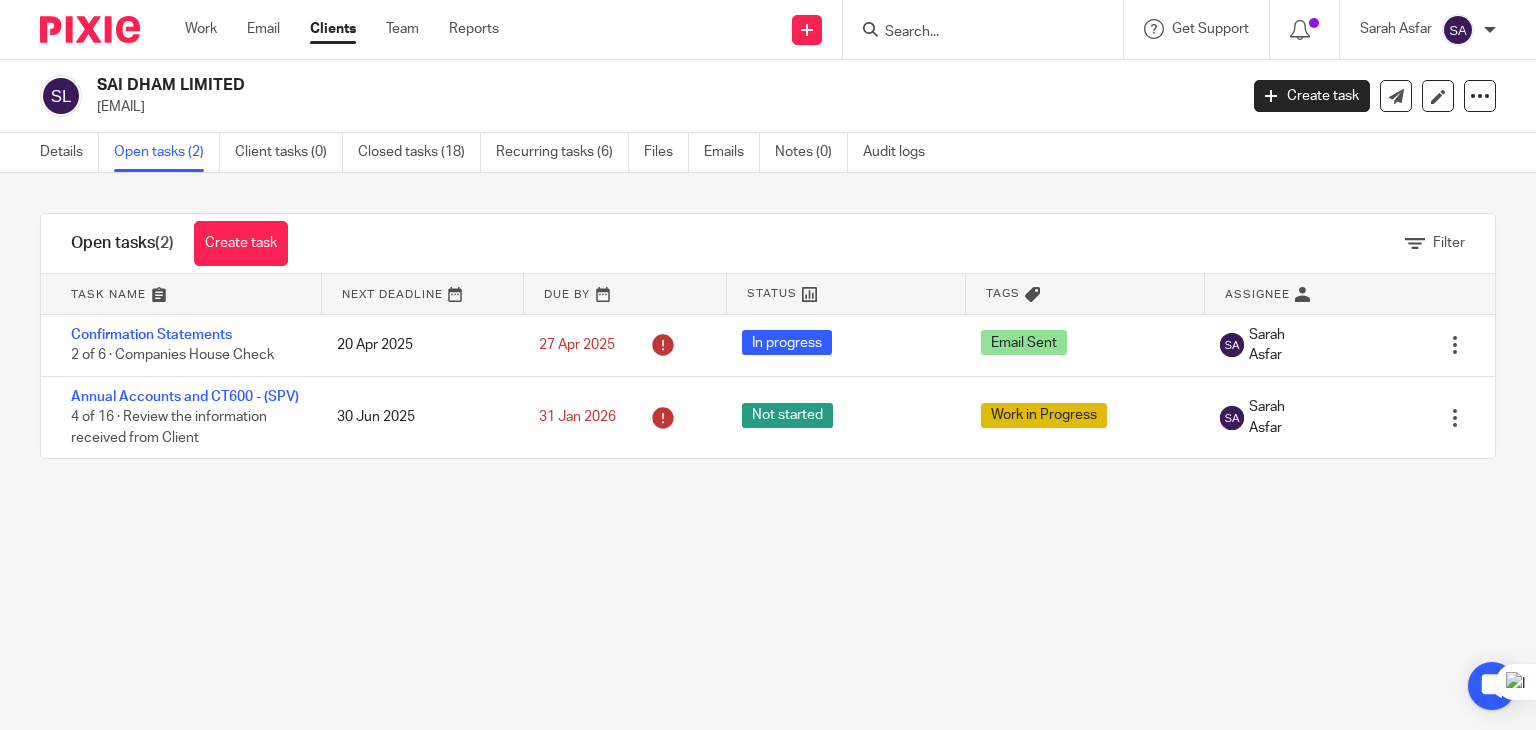 click at bounding box center [973, 33] 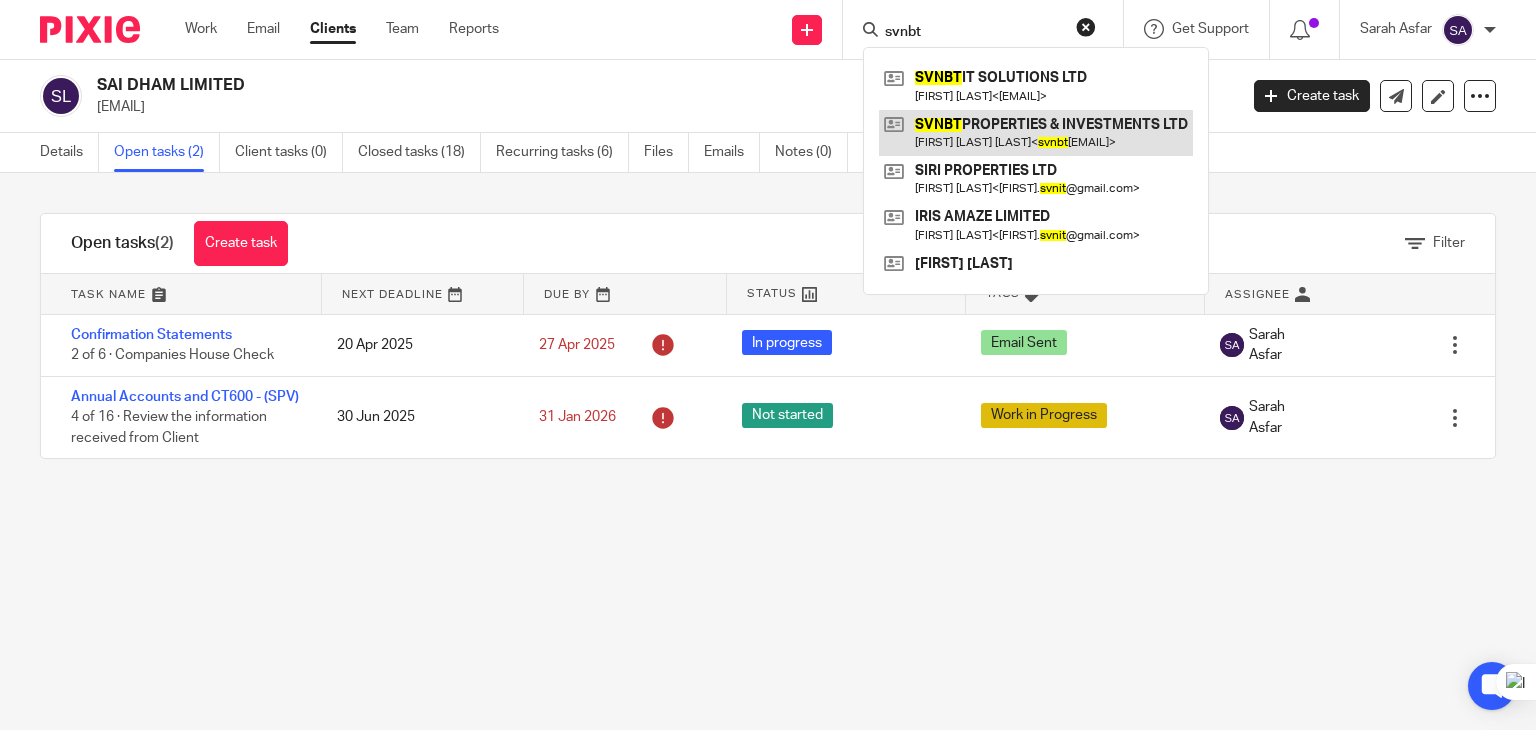 type on "svnbt" 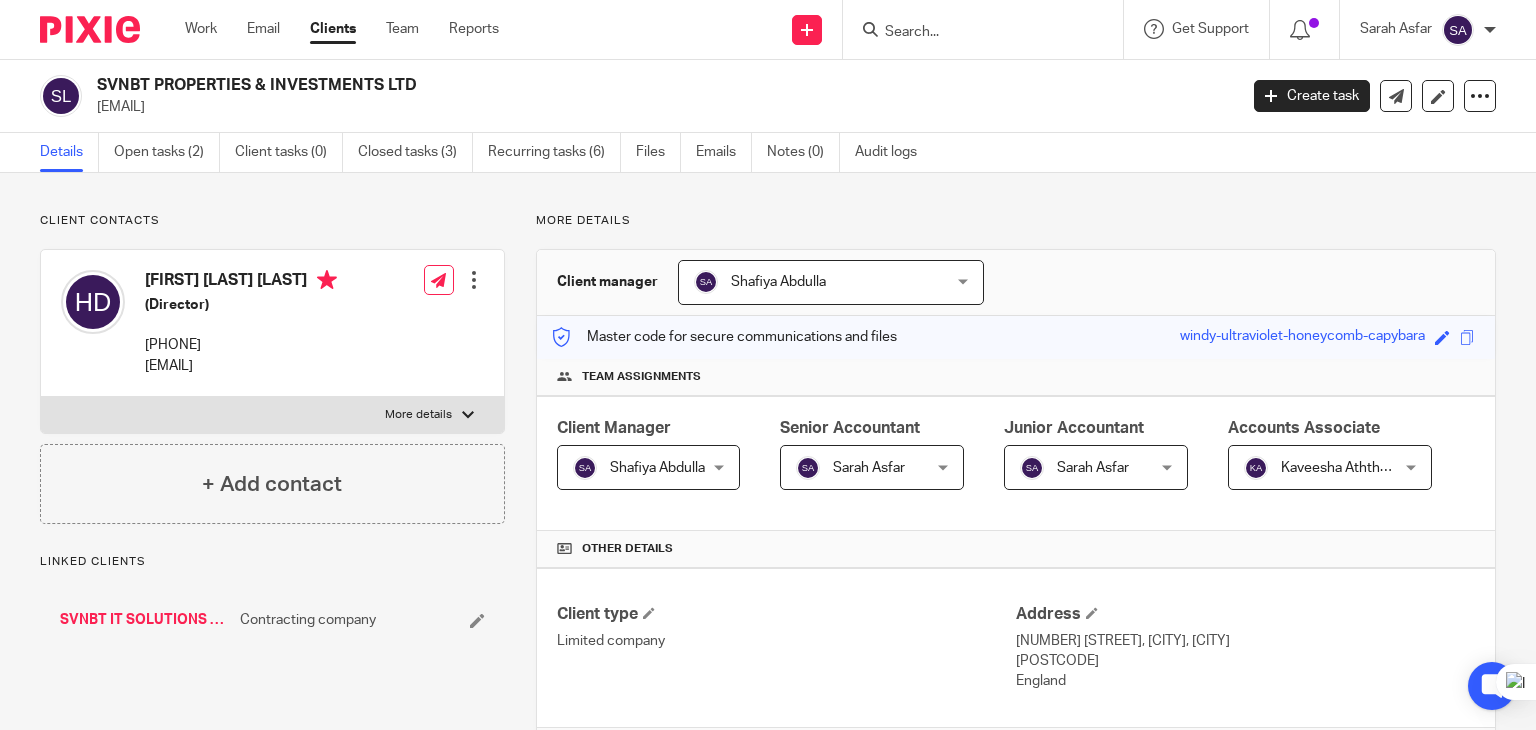scroll, scrollTop: 0, scrollLeft: 0, axis: both 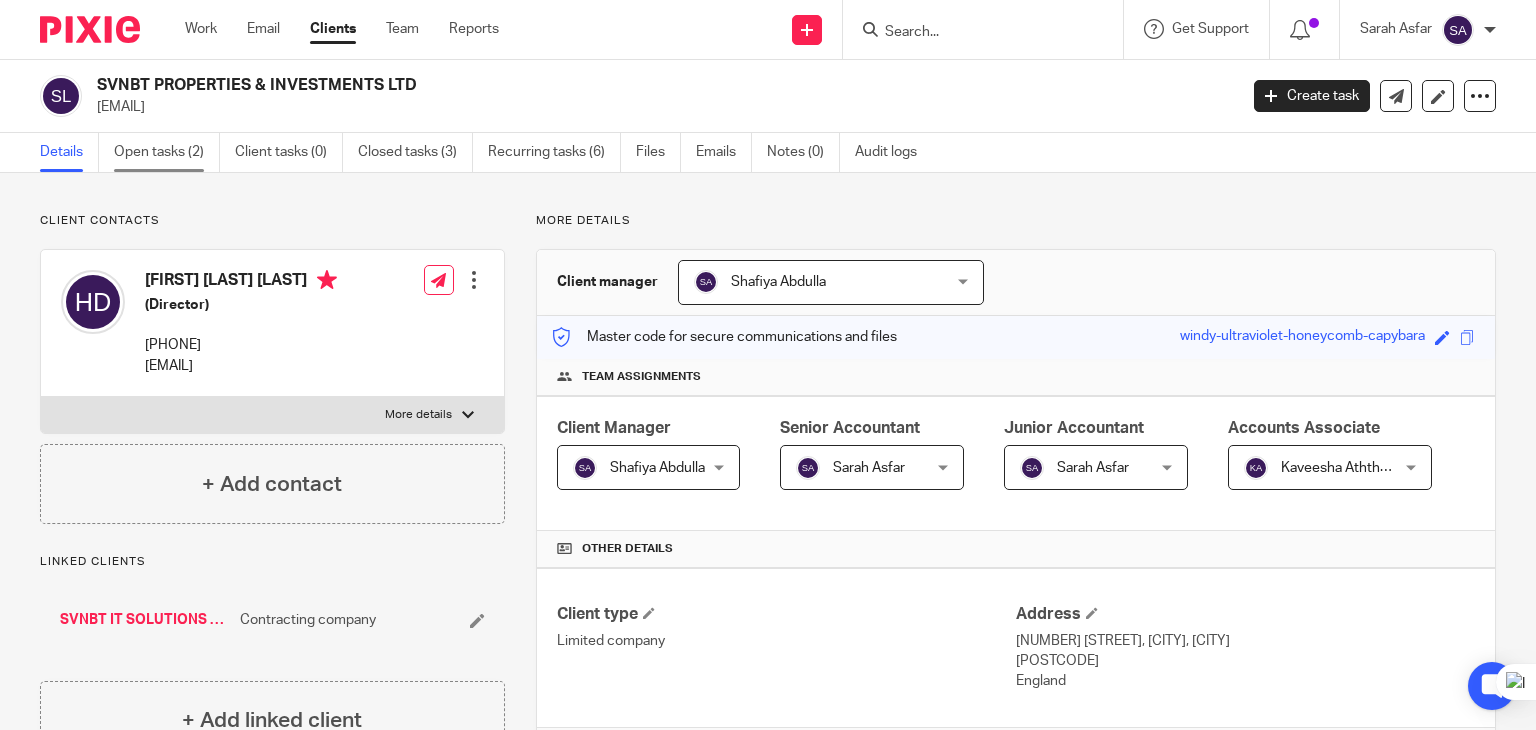 click on "Open tasks (2)" at bounding box center [167, 152] 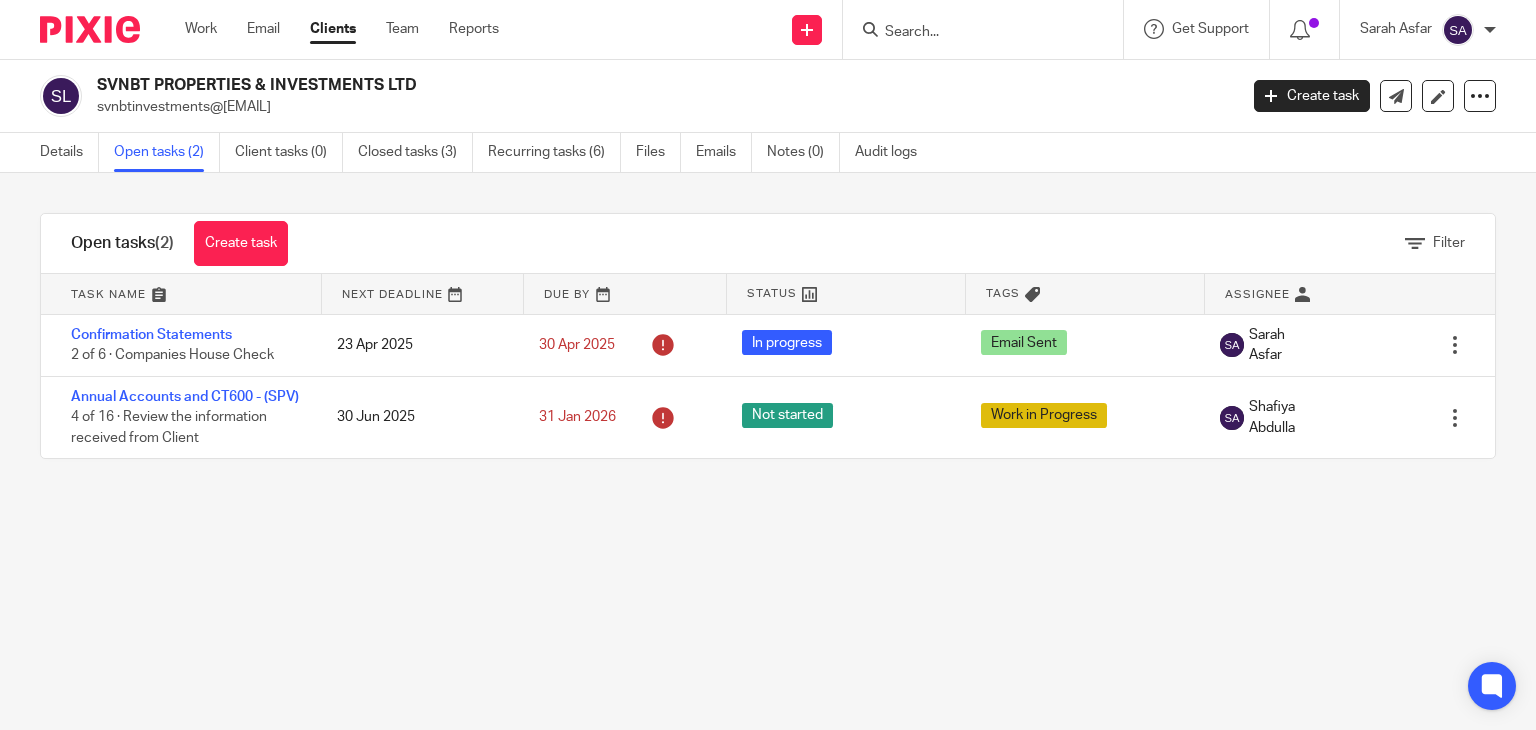 scroll, scrollTop: 0, scrollLeft: 0, axis: both 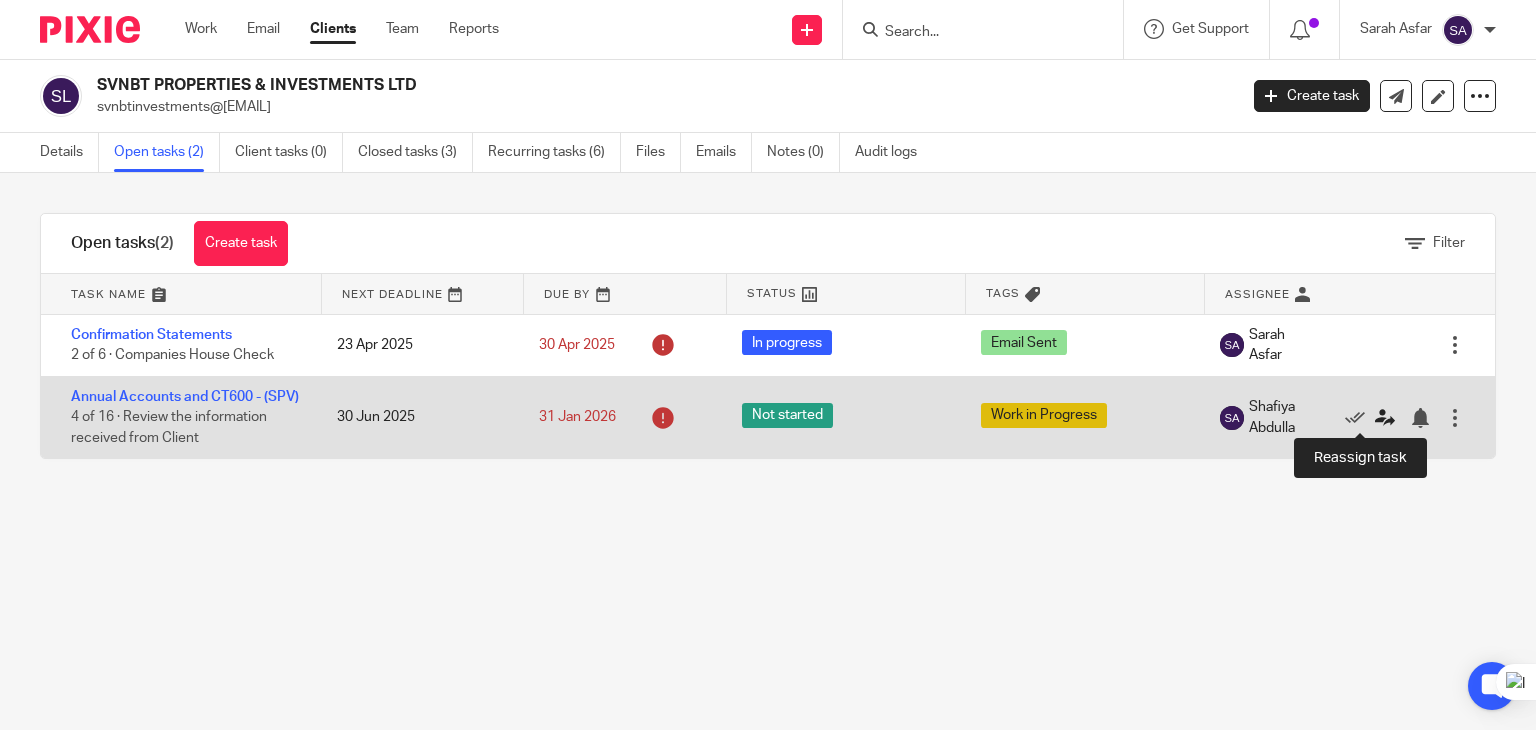 click at bounding box center [1385, 418] 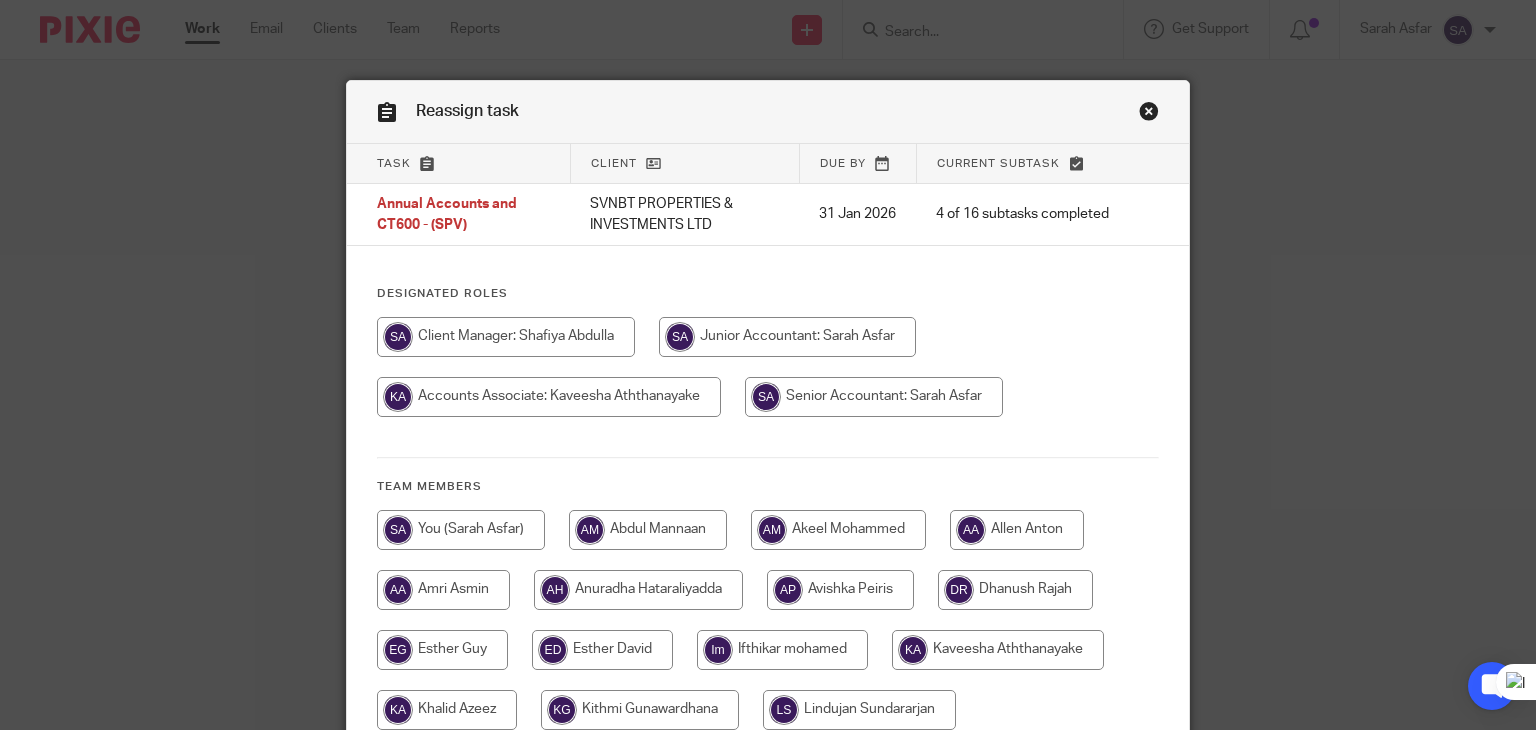 scroll, scrollTop: 0, scrollLeft: 0, axis: both 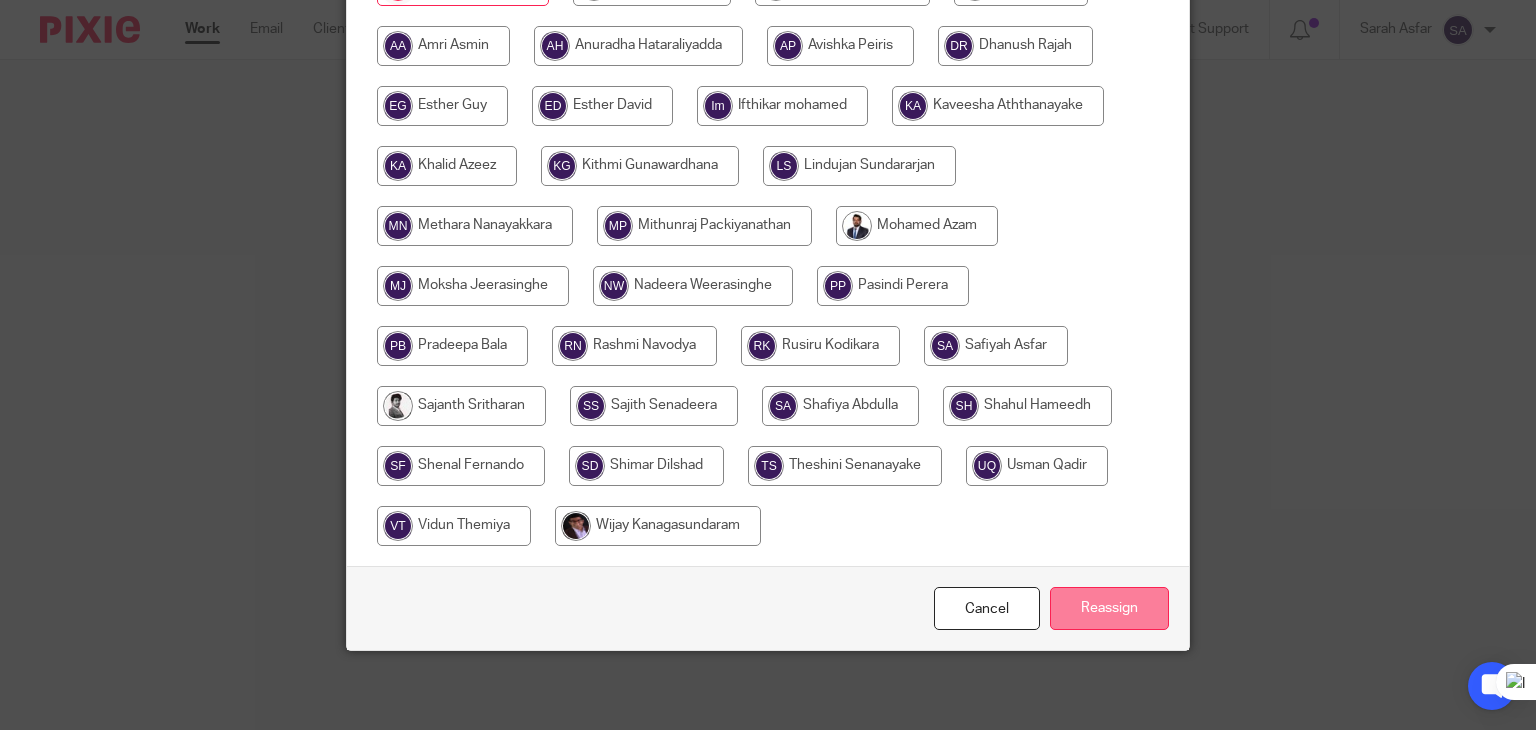 click on "Reassign" at bounding box center [1109, 608] 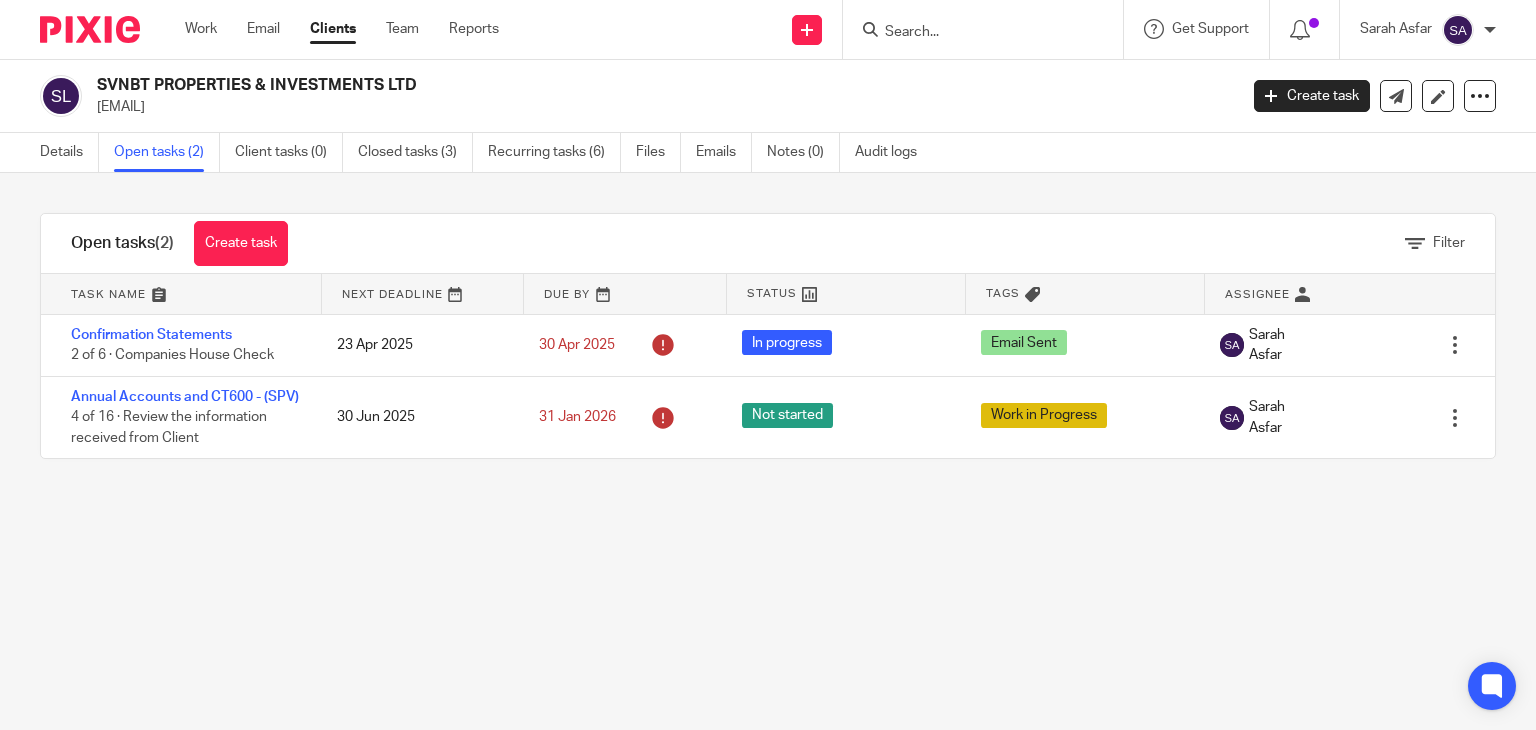 scroll, scrollTop: 0, scrollLeft: 0, axis: both 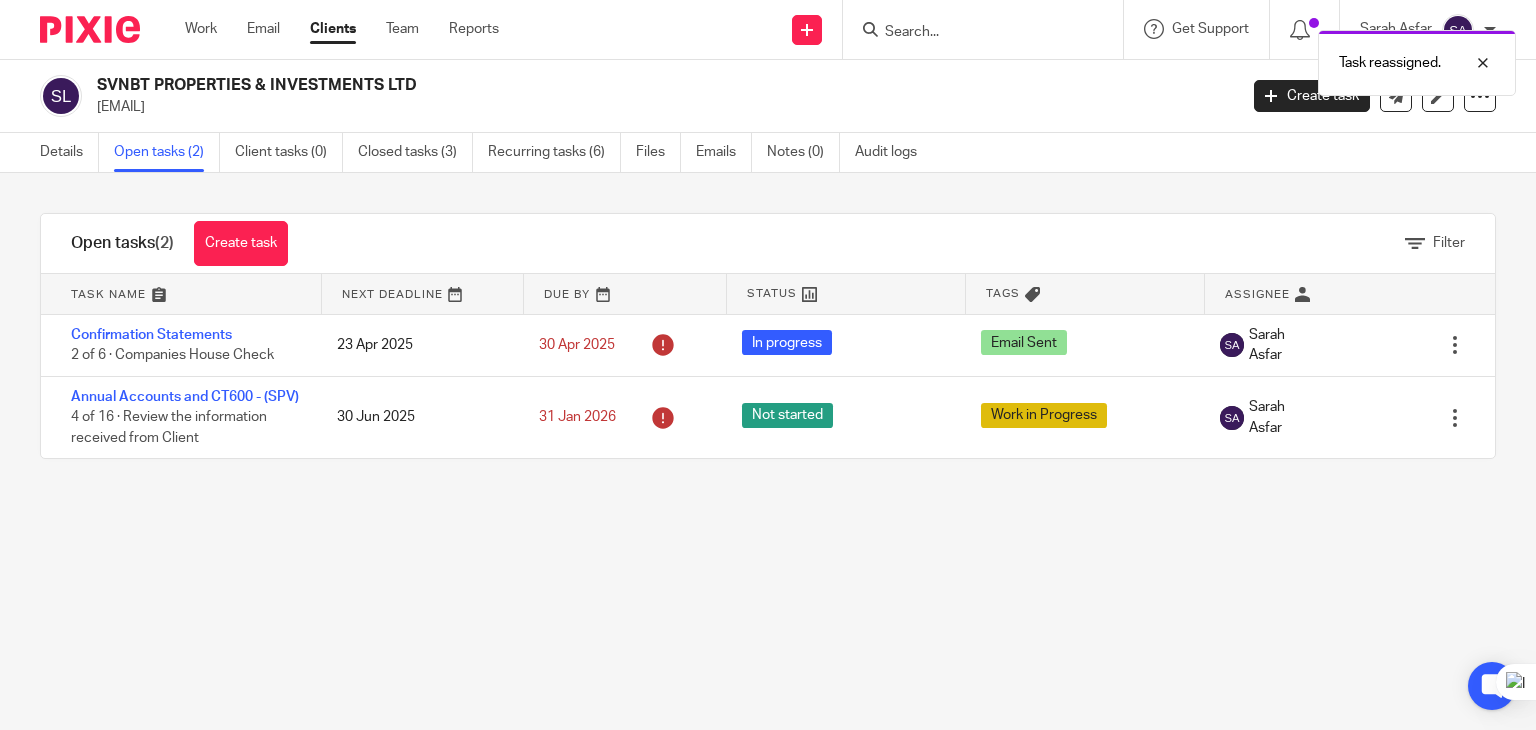 click on "Task reassigned." at bounding box center [1142, 58] 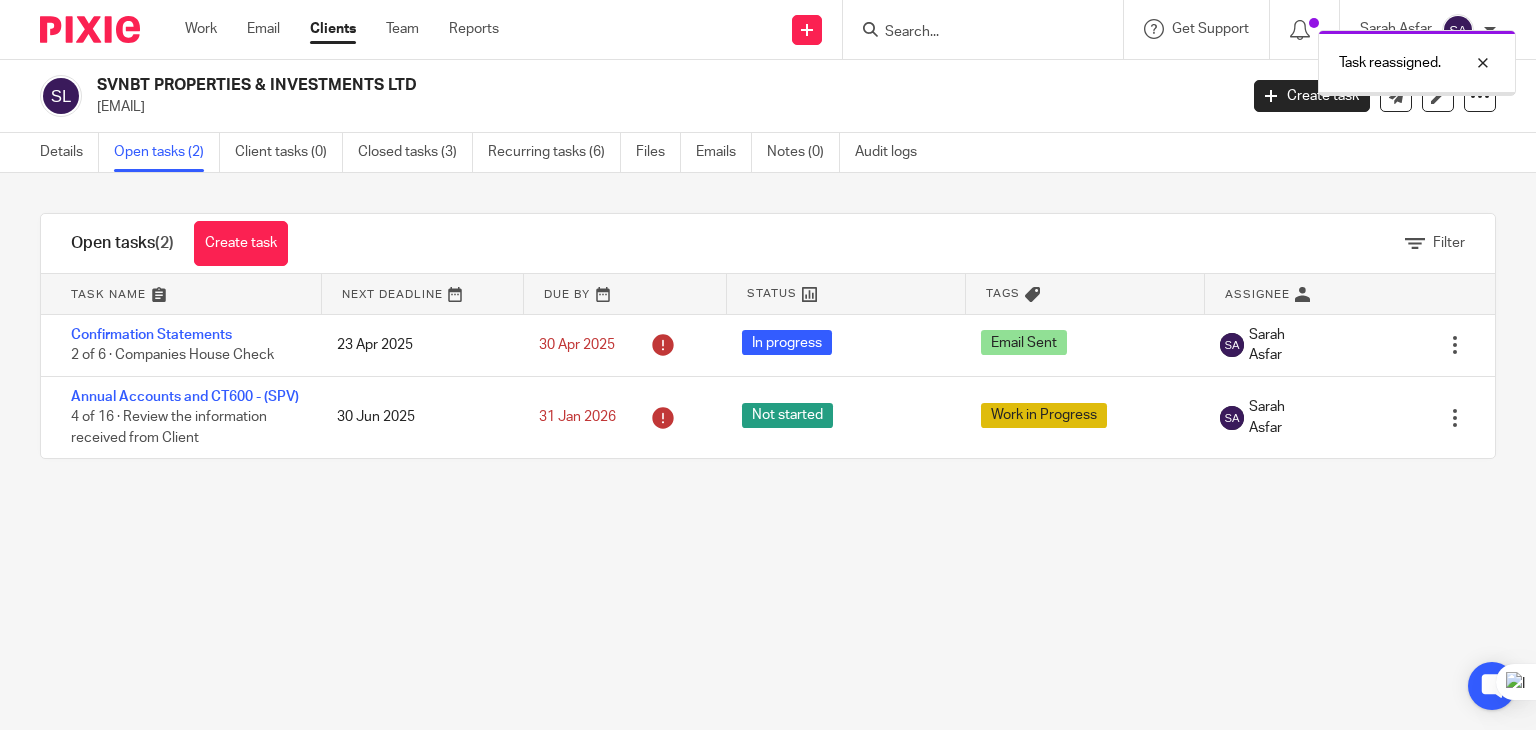 drag, startPoint x: 1461, startPoint y: 68, endPoint x: 1090, endPoint y: 41, distance: 371.98117 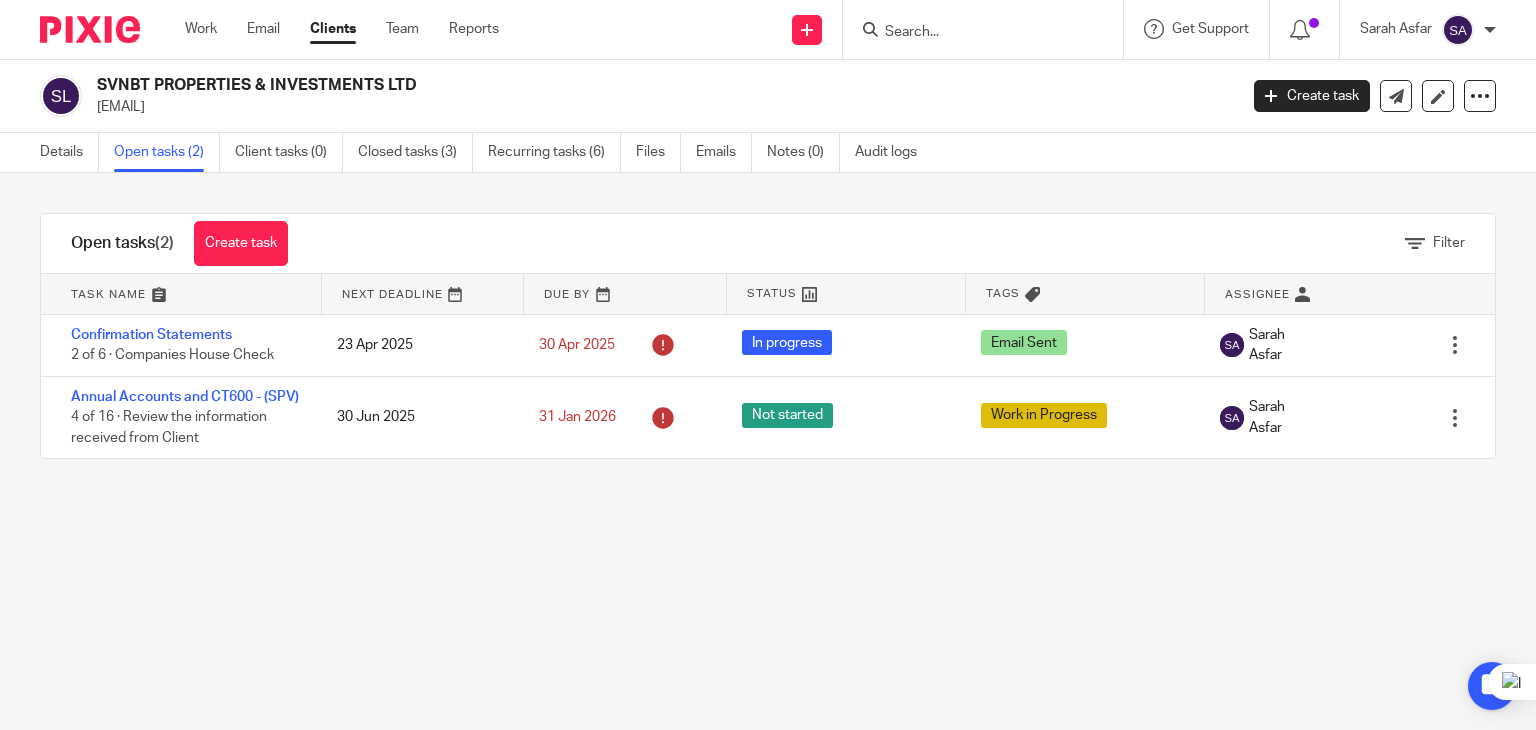 click at bounding box center (973, 33) 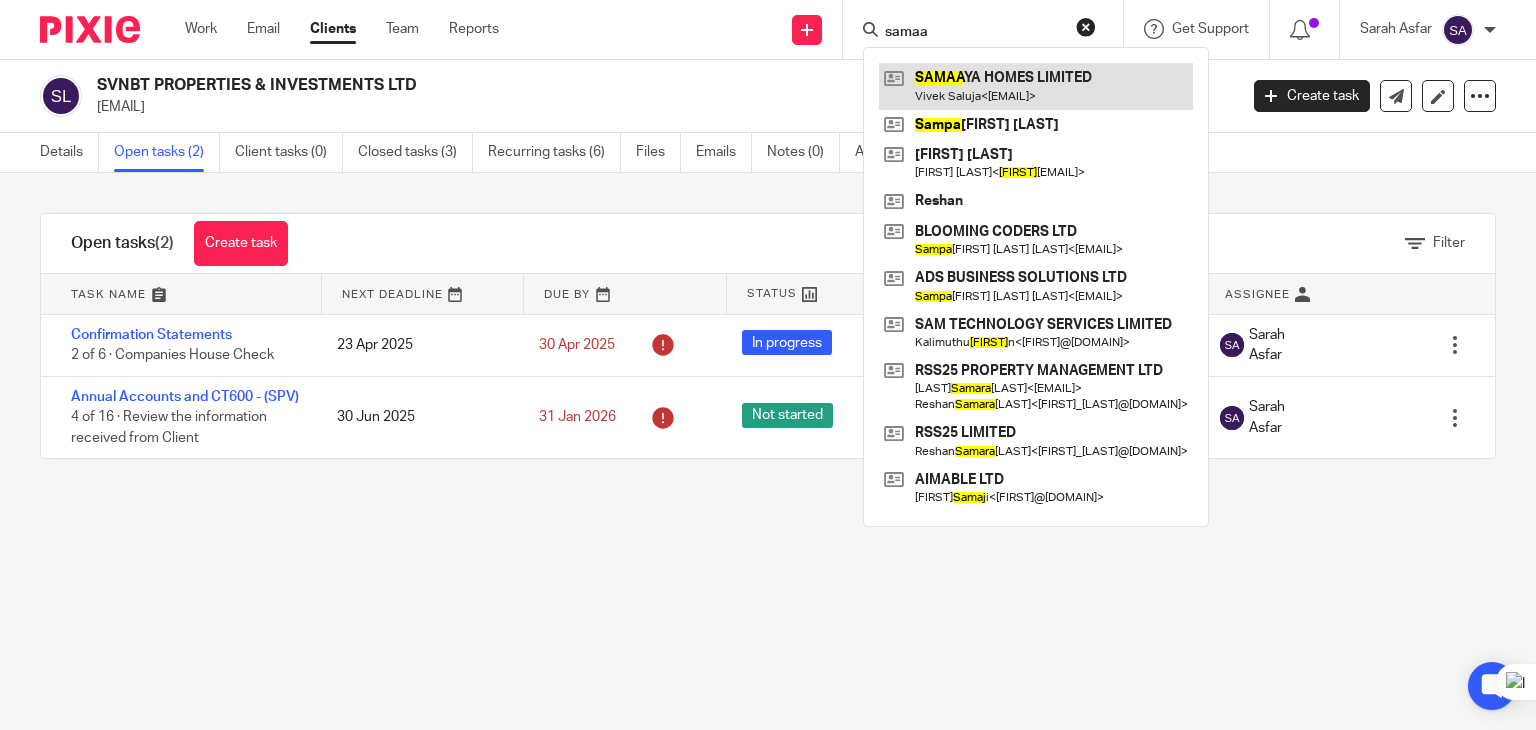 type on "samaa" 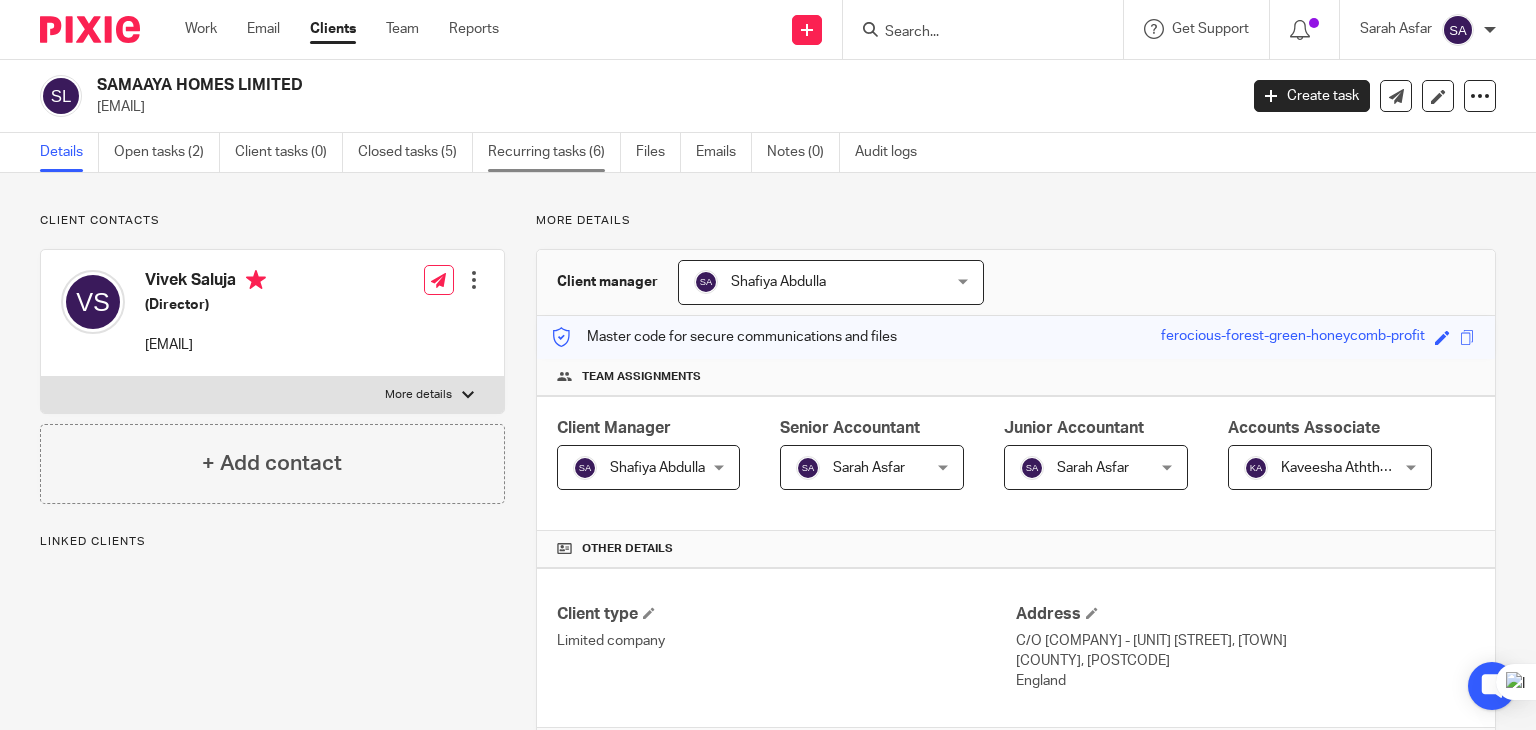 scroll, scrollTop: 0, scrollLeft: 0, axis: both 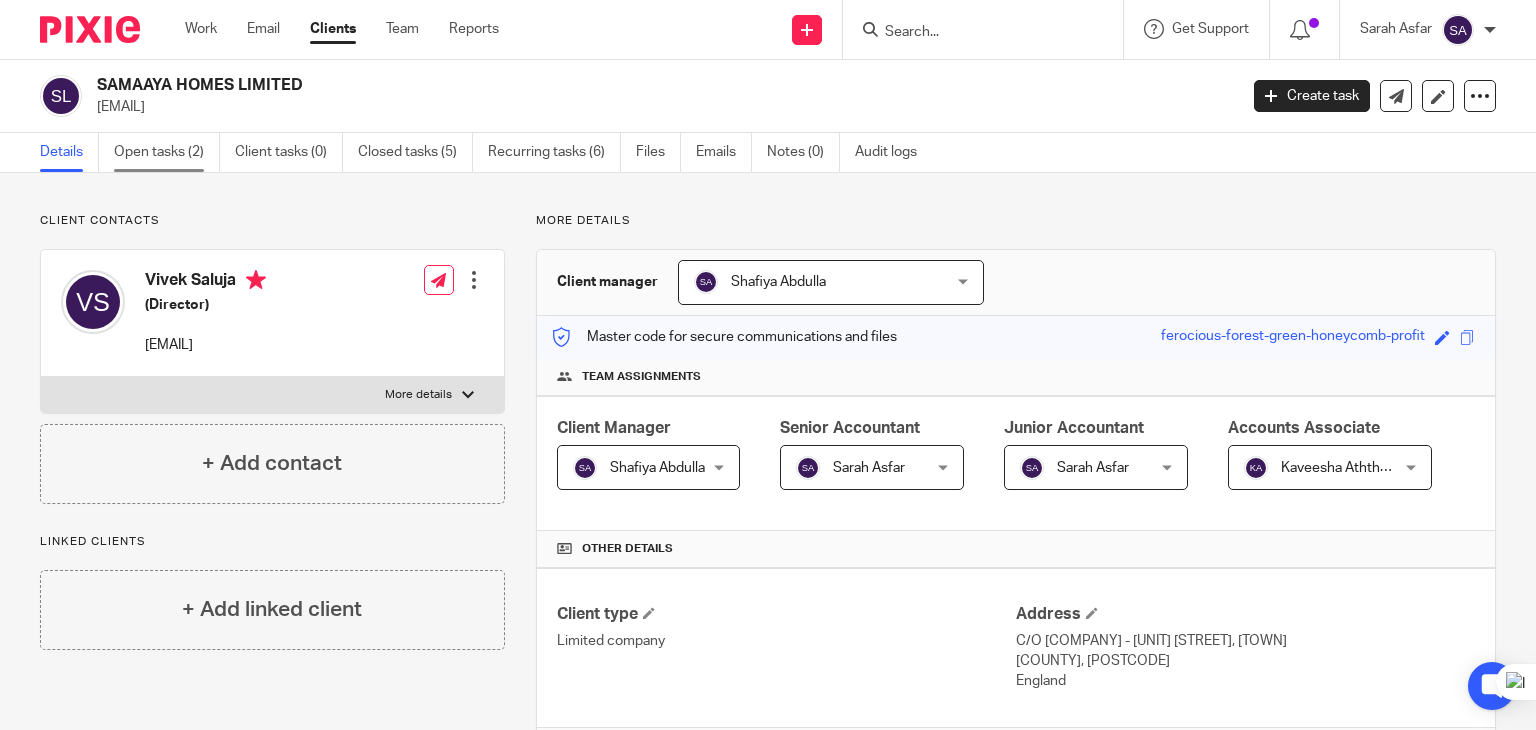 click on "Open tasks (2)" at bounding box center (167, 152) 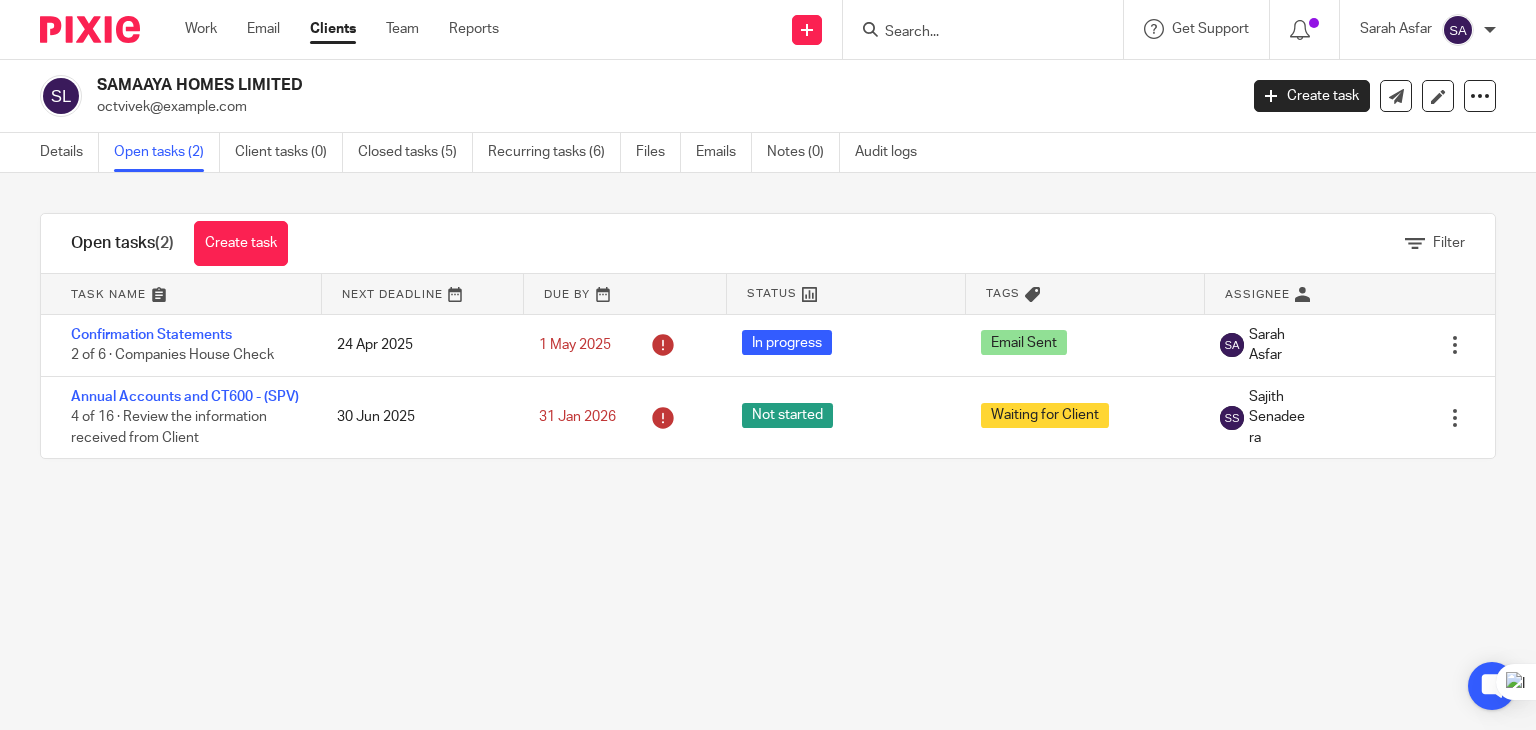 scroll, scrollTop: 0, scrollLeft: 0, axis: both 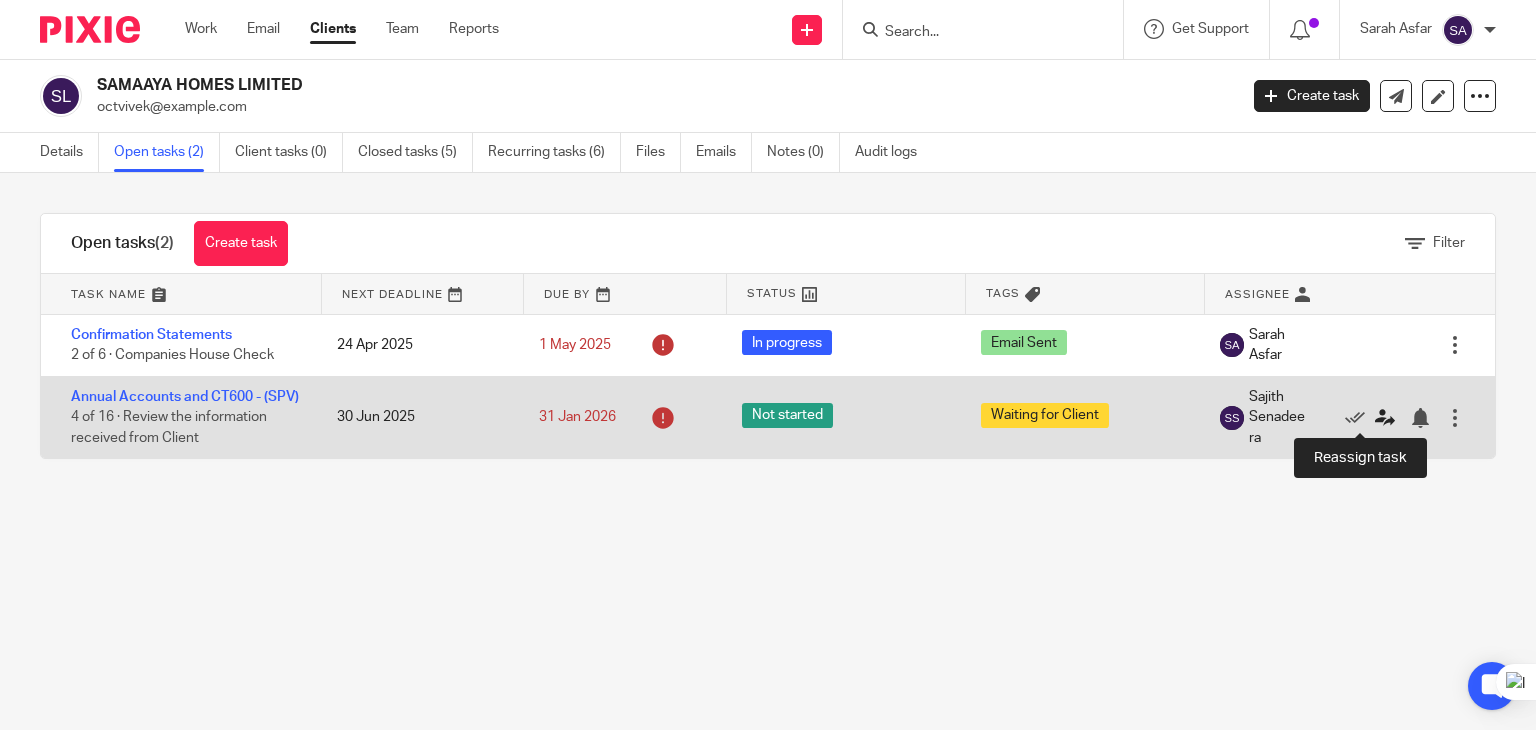 click at bounding box center [1385, 418] 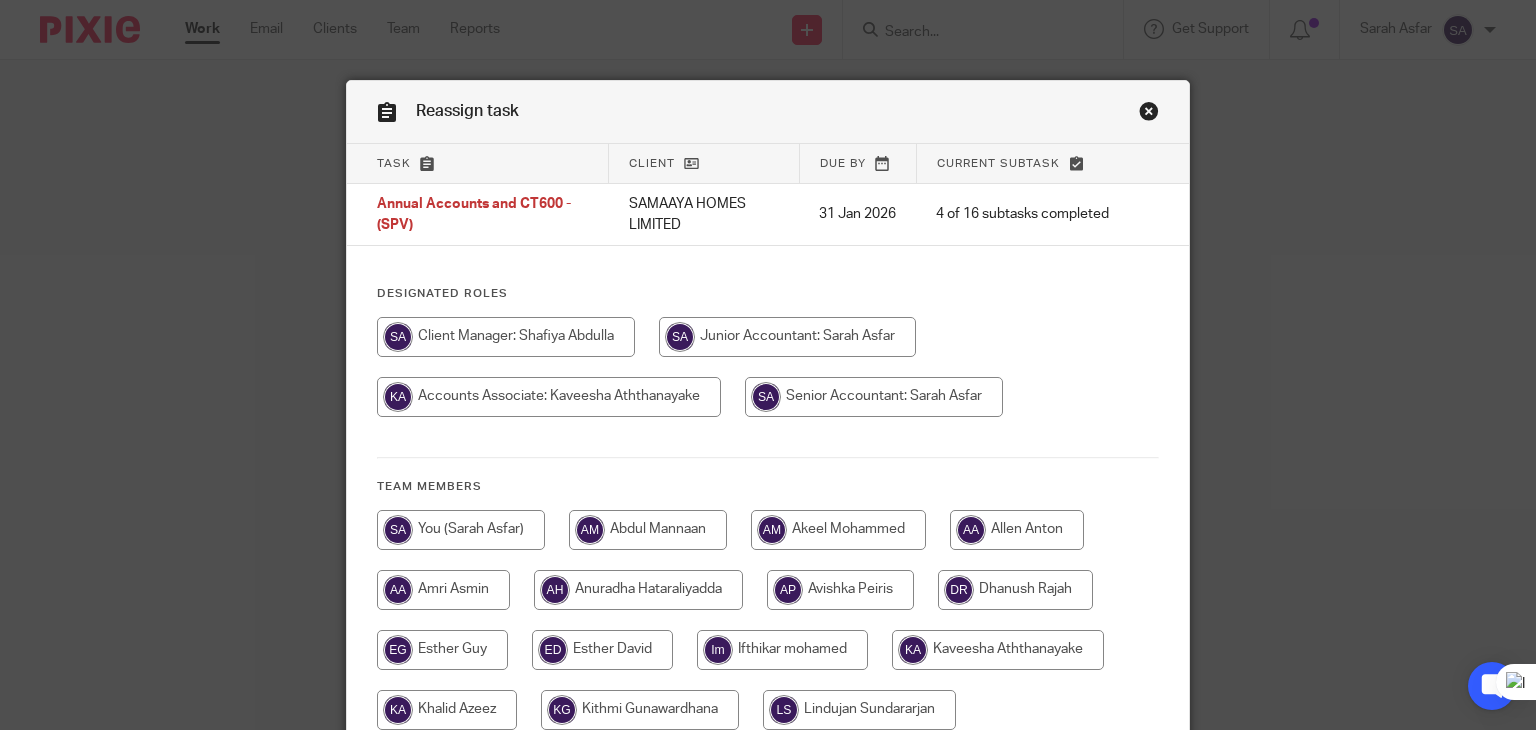 scroll, scrollTop: 0, scrollLeft: 0, axis: both 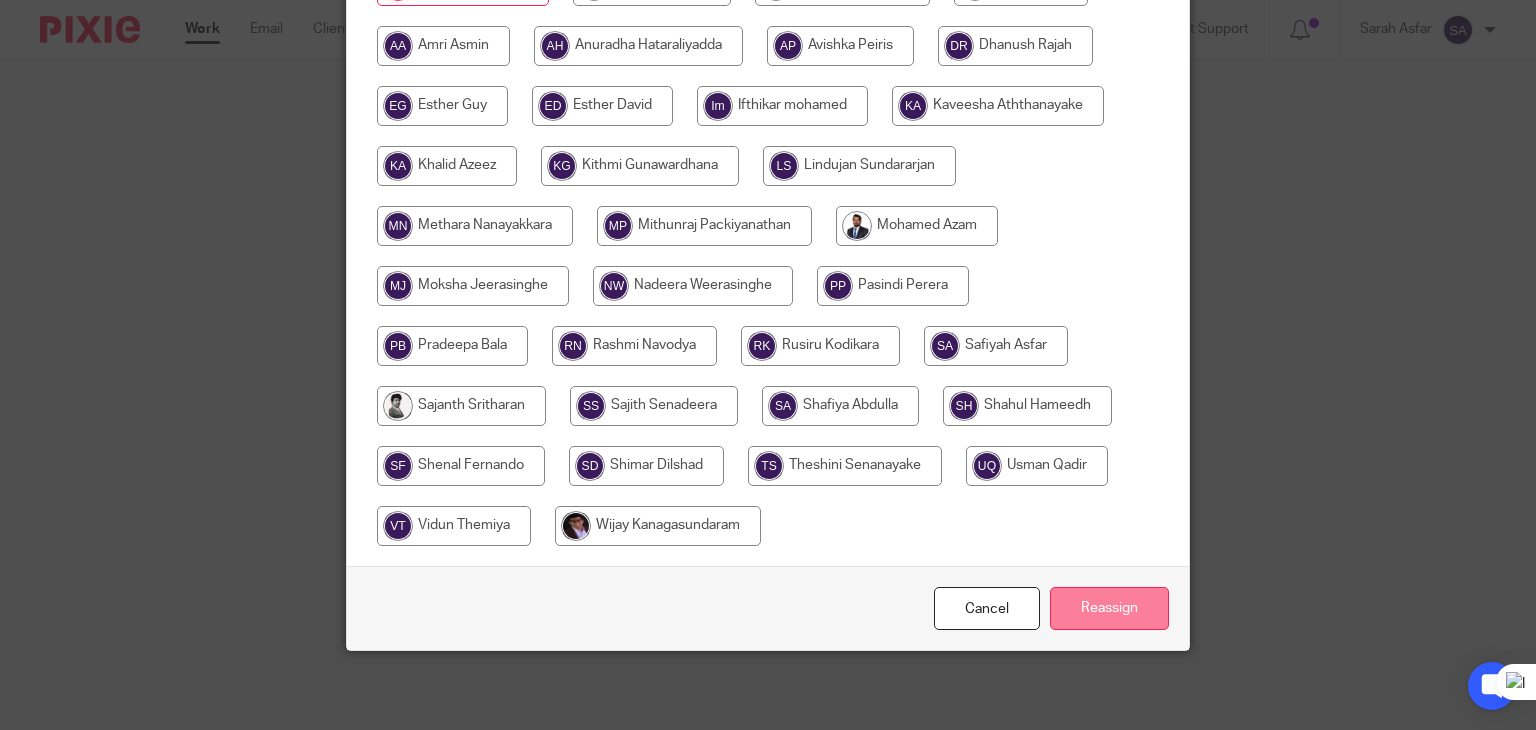 click on "Reassign" at bounding box center (1109, 608) 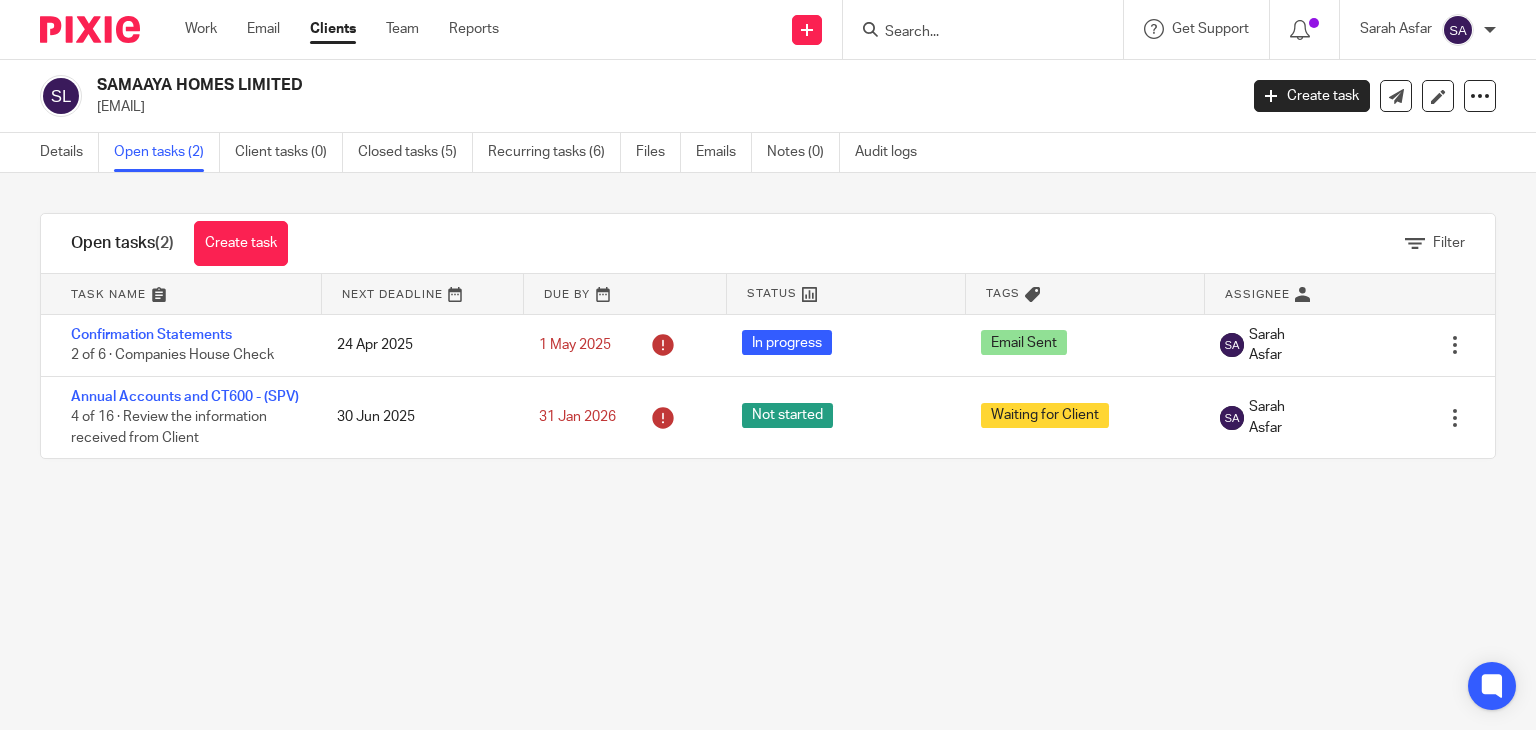 click at bounding box center [973, 33] 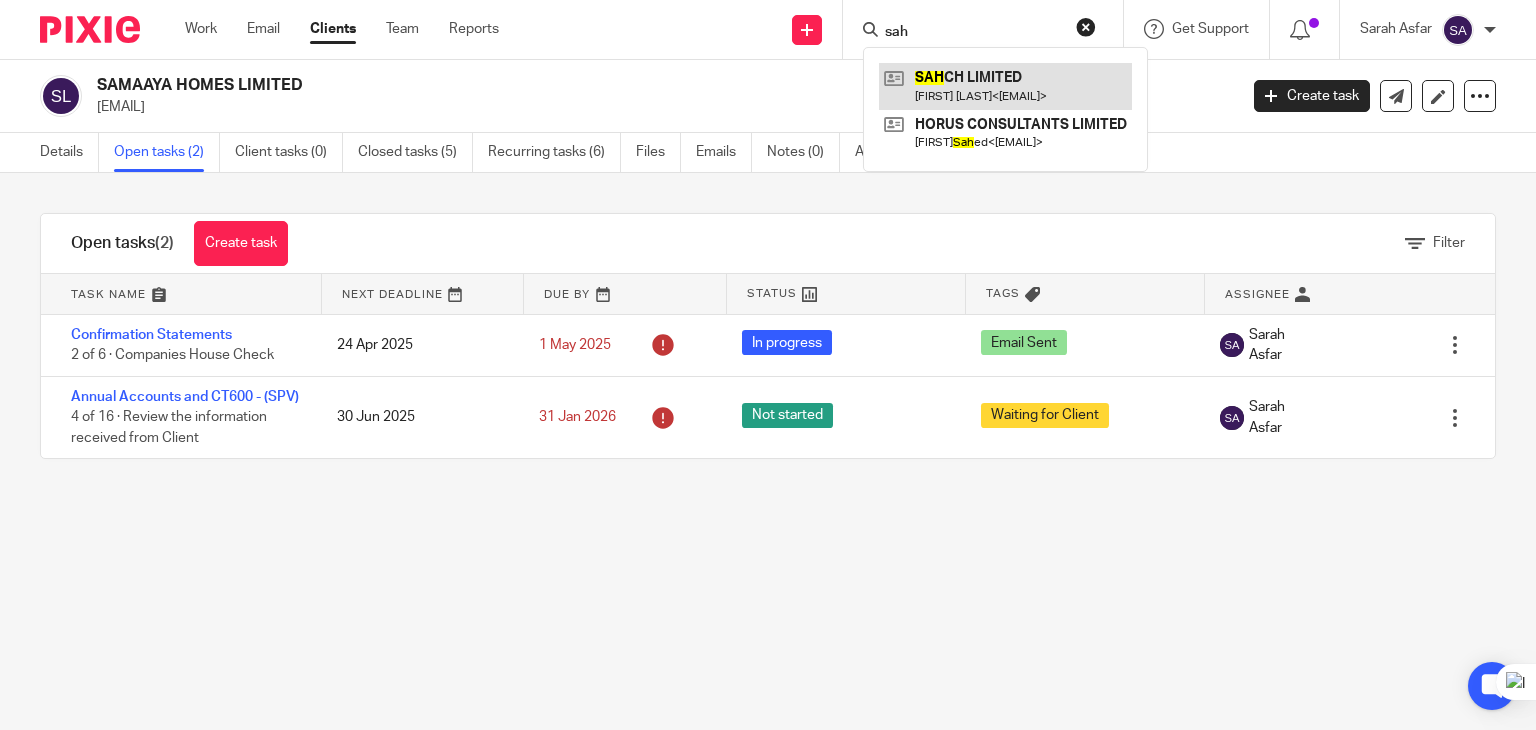 type on "sah" 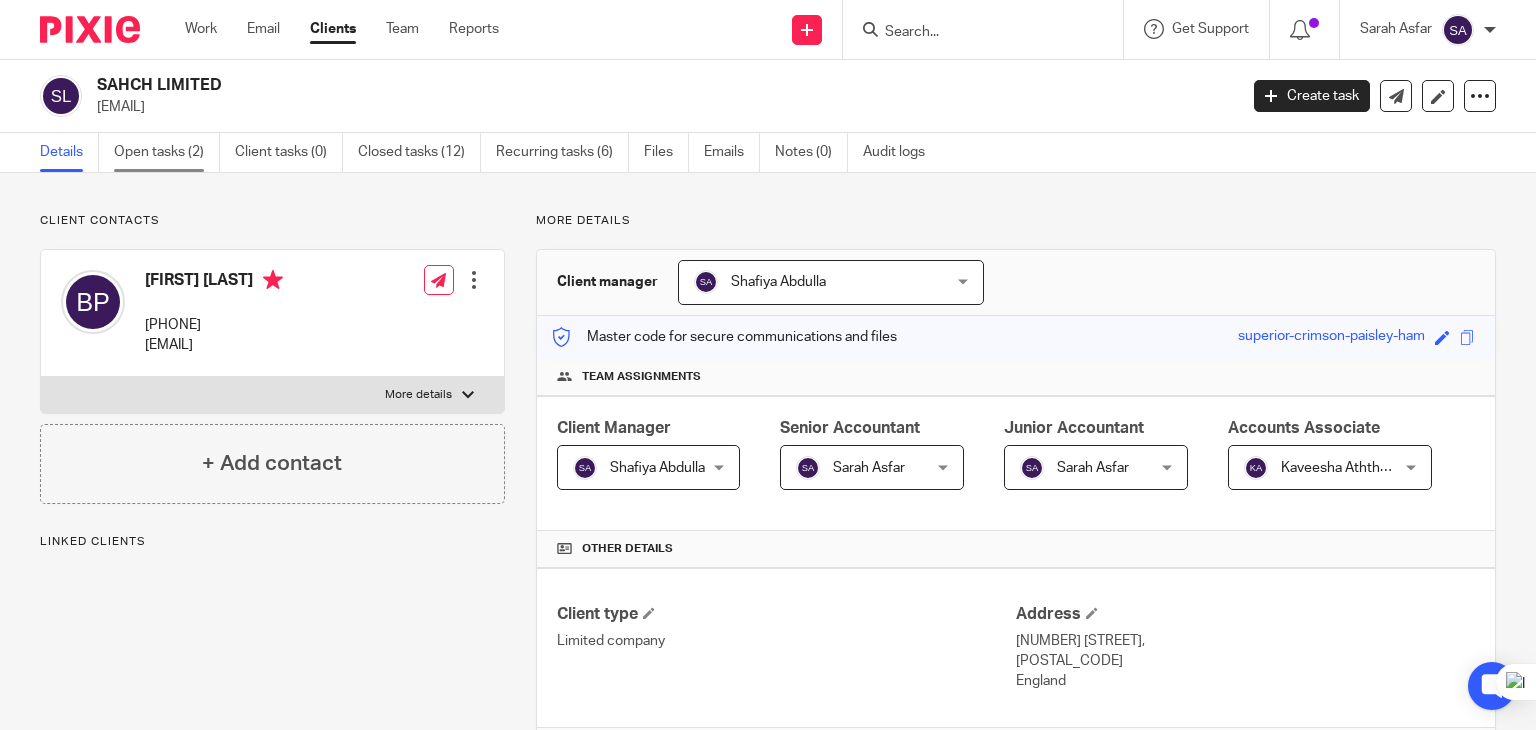 scroll, scrollTop: 0, scrollLeft: 0, axis: both 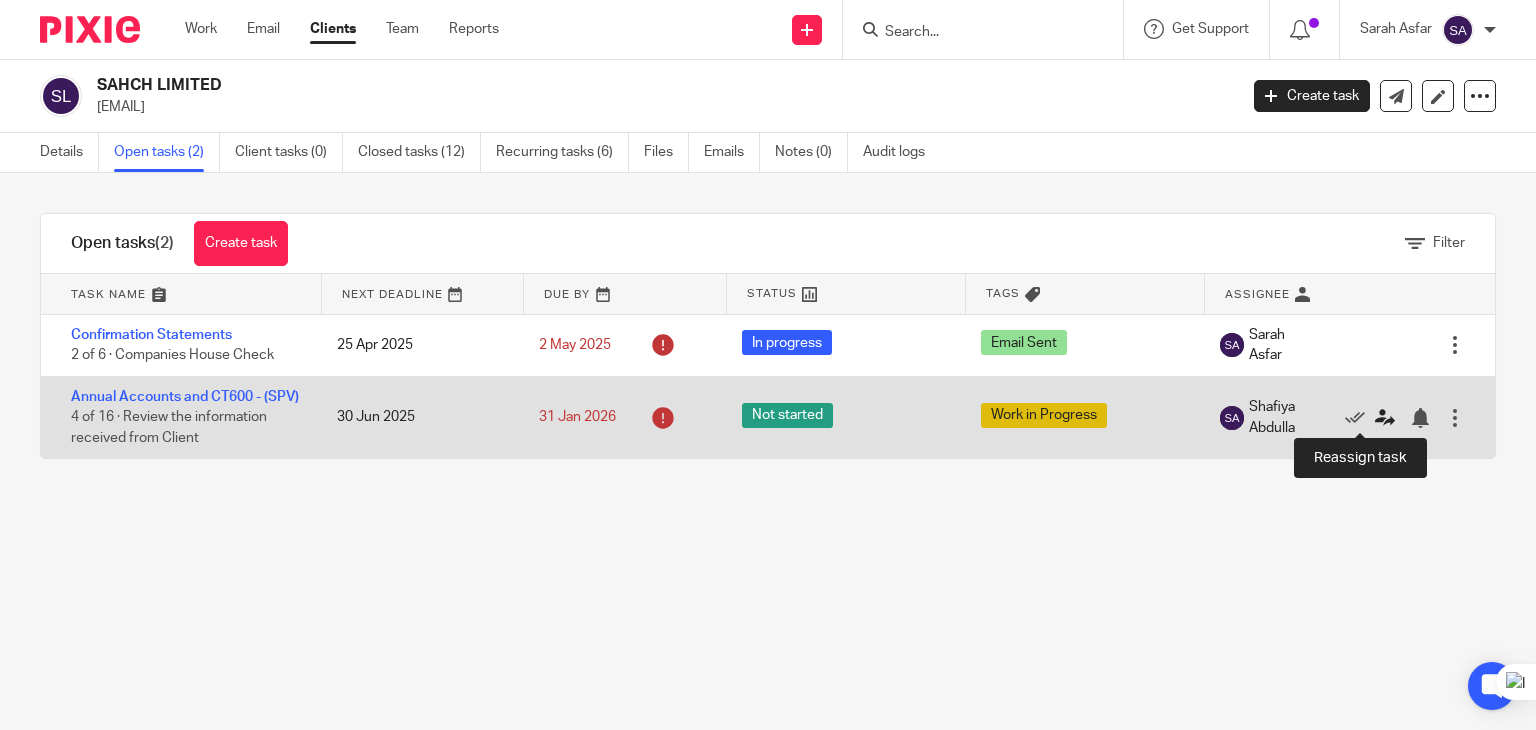 click at bounding box center (1385, 418) 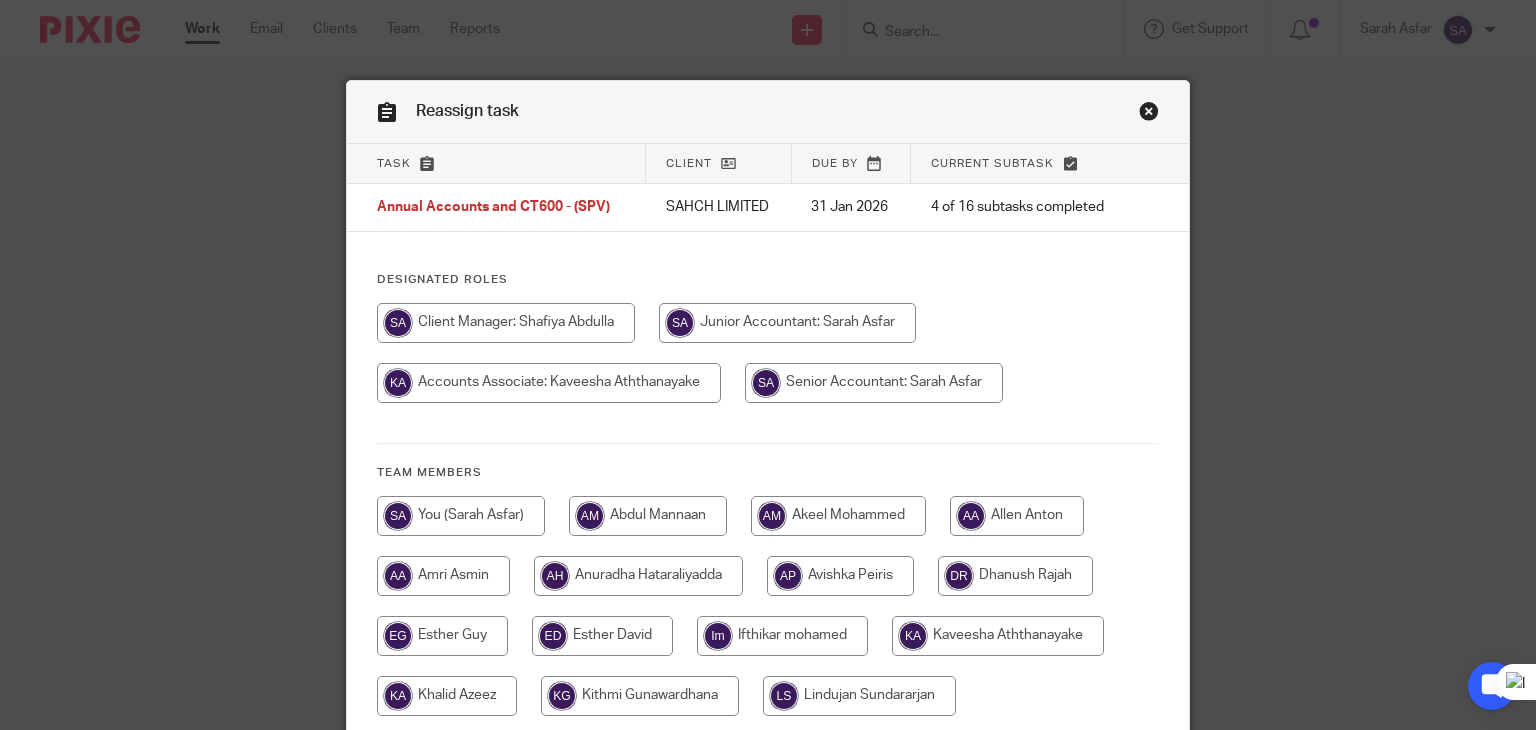 scroll, scrollTop: 0, scrollLeft: 0, axis: both 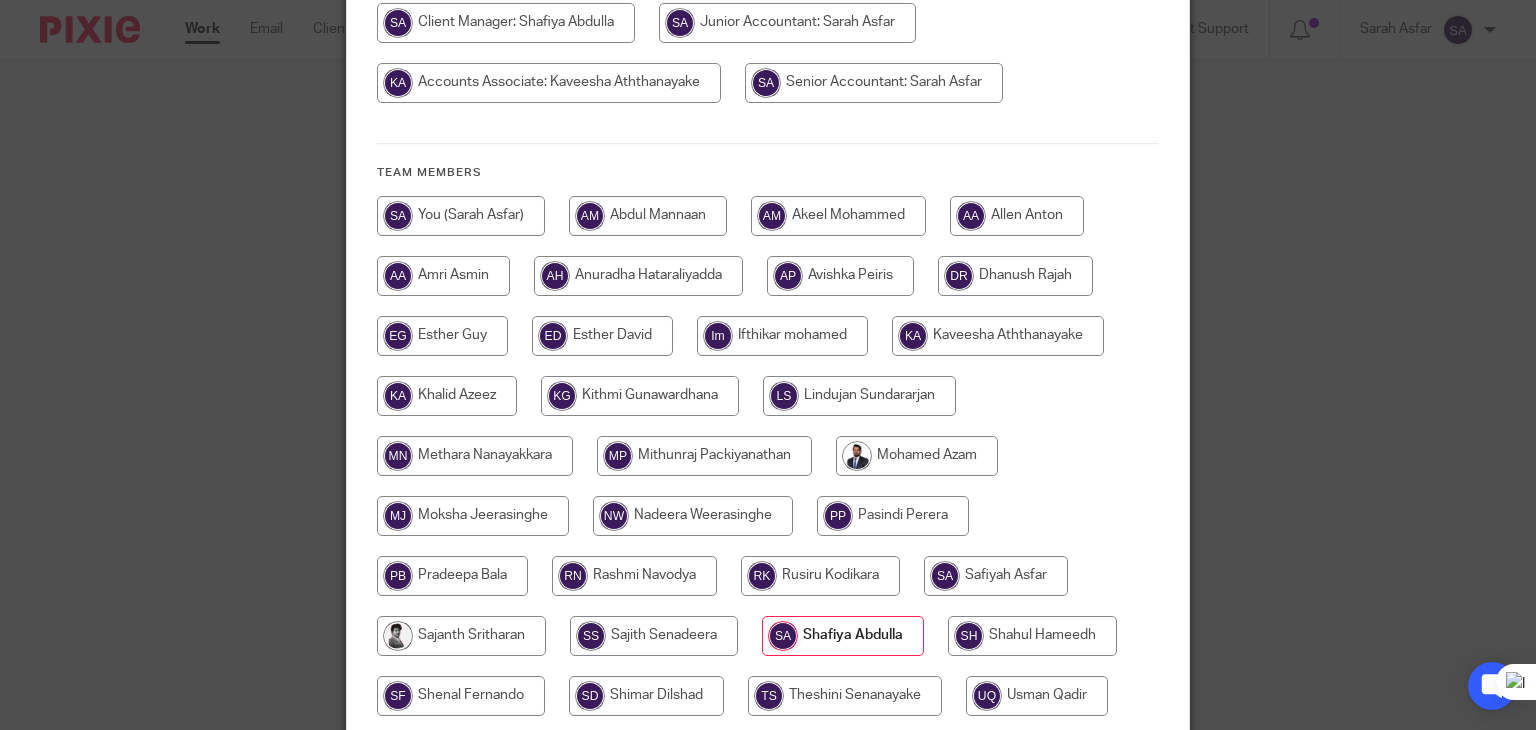 click at bounding box center (461, 216) 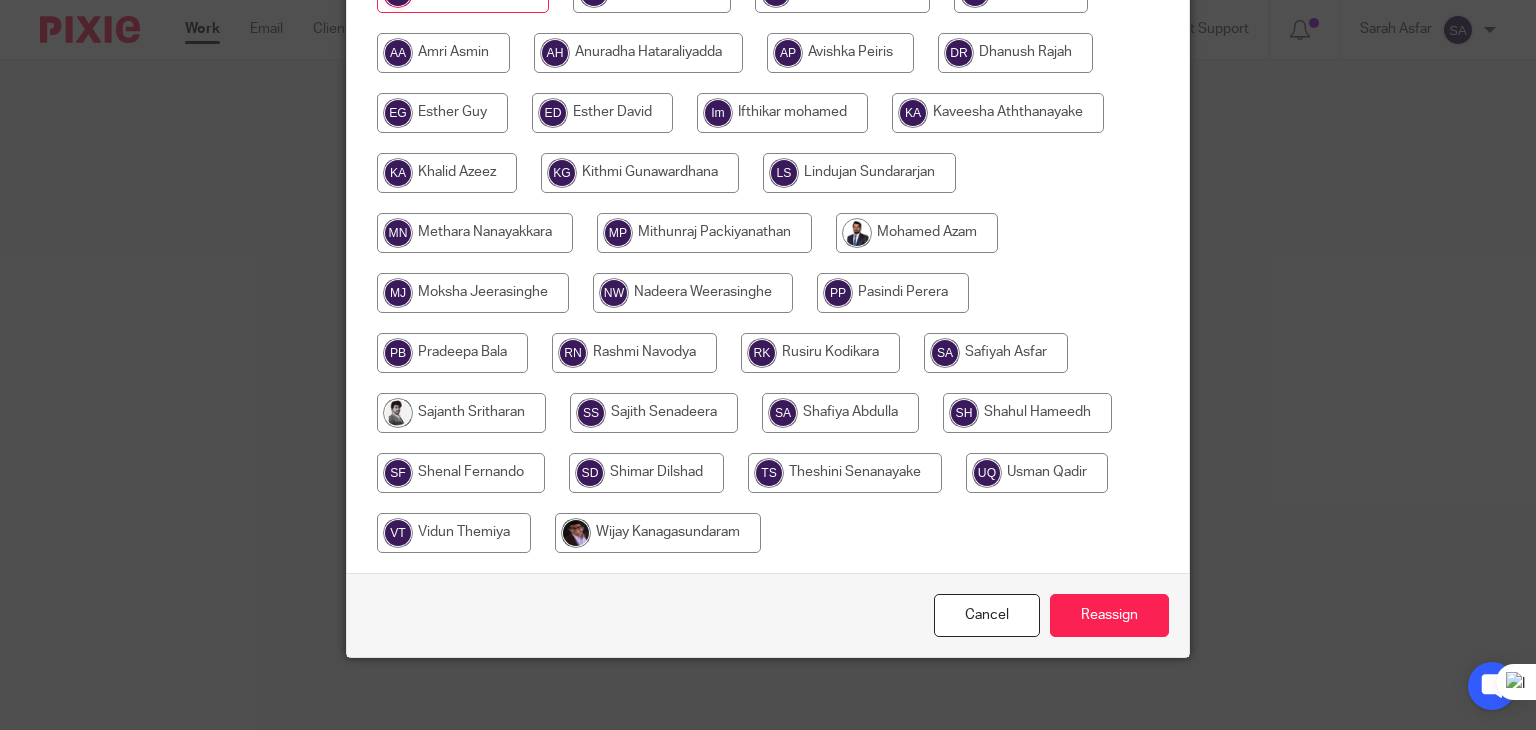 scroll, scrollTop: 530, scrollLeft: 0, axis: vertical 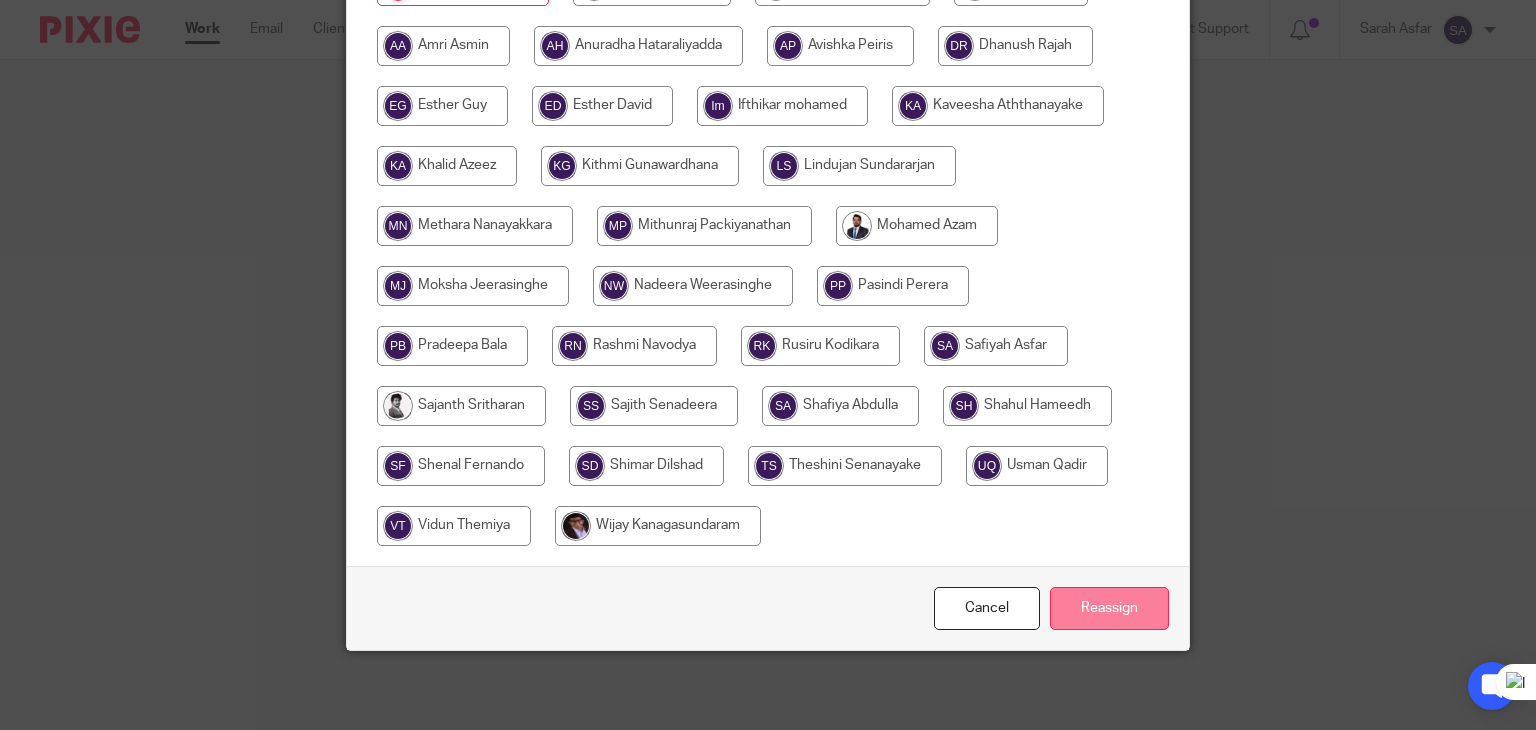 click on "Reassign" at bounding box center [1109, 608] 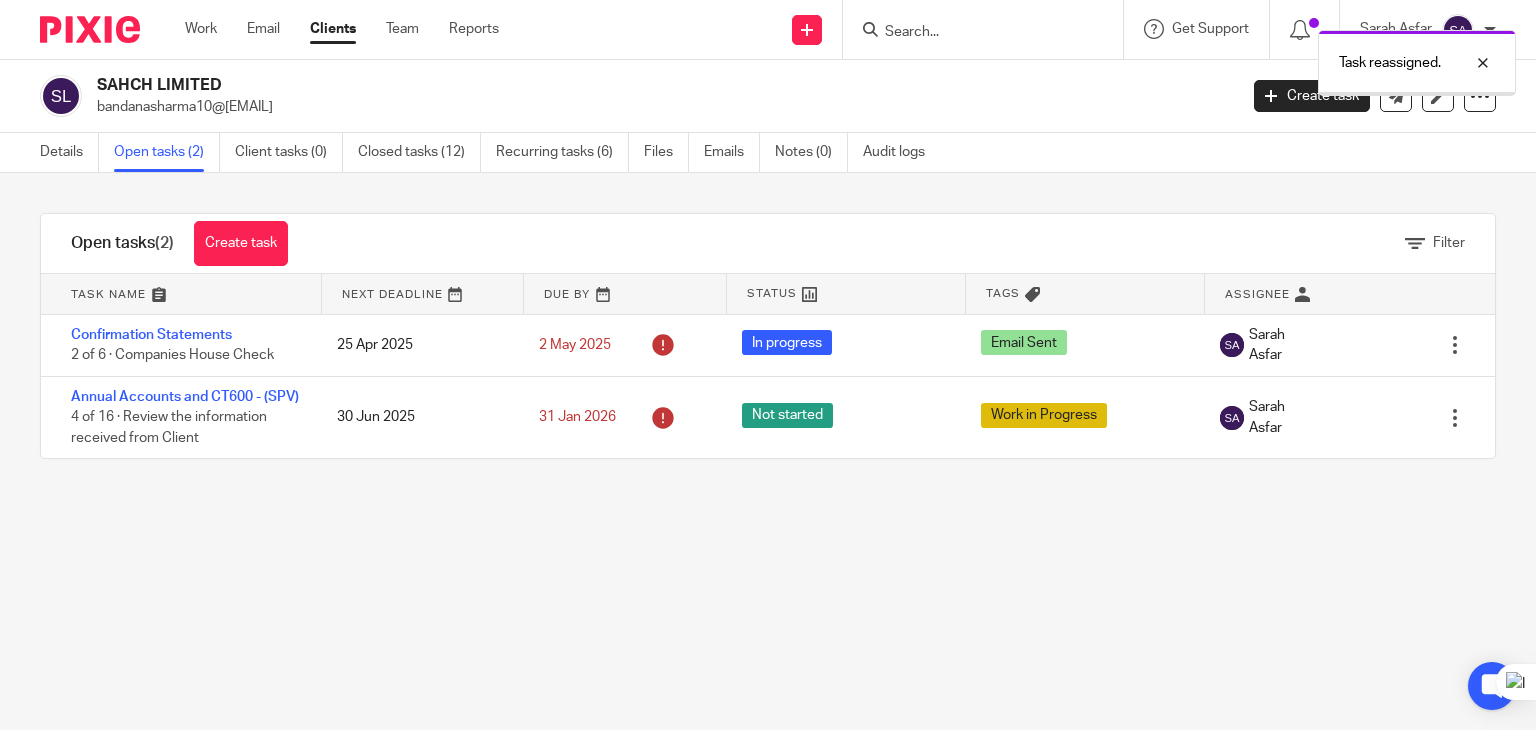scroll, scrollTop: 0, scrollLeft: 0, axis: both 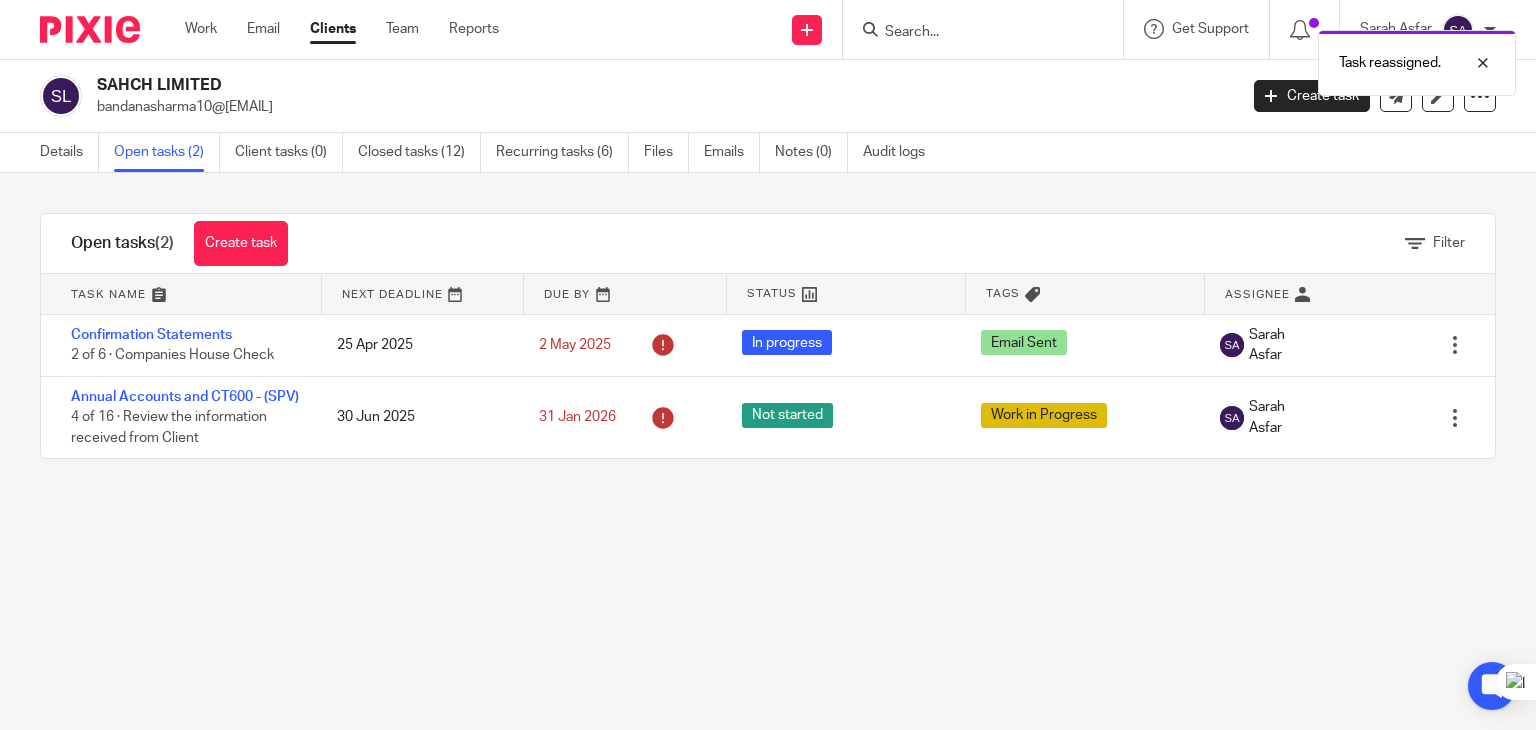 click on "Task reassigned." at bounding box center (1142, 58) 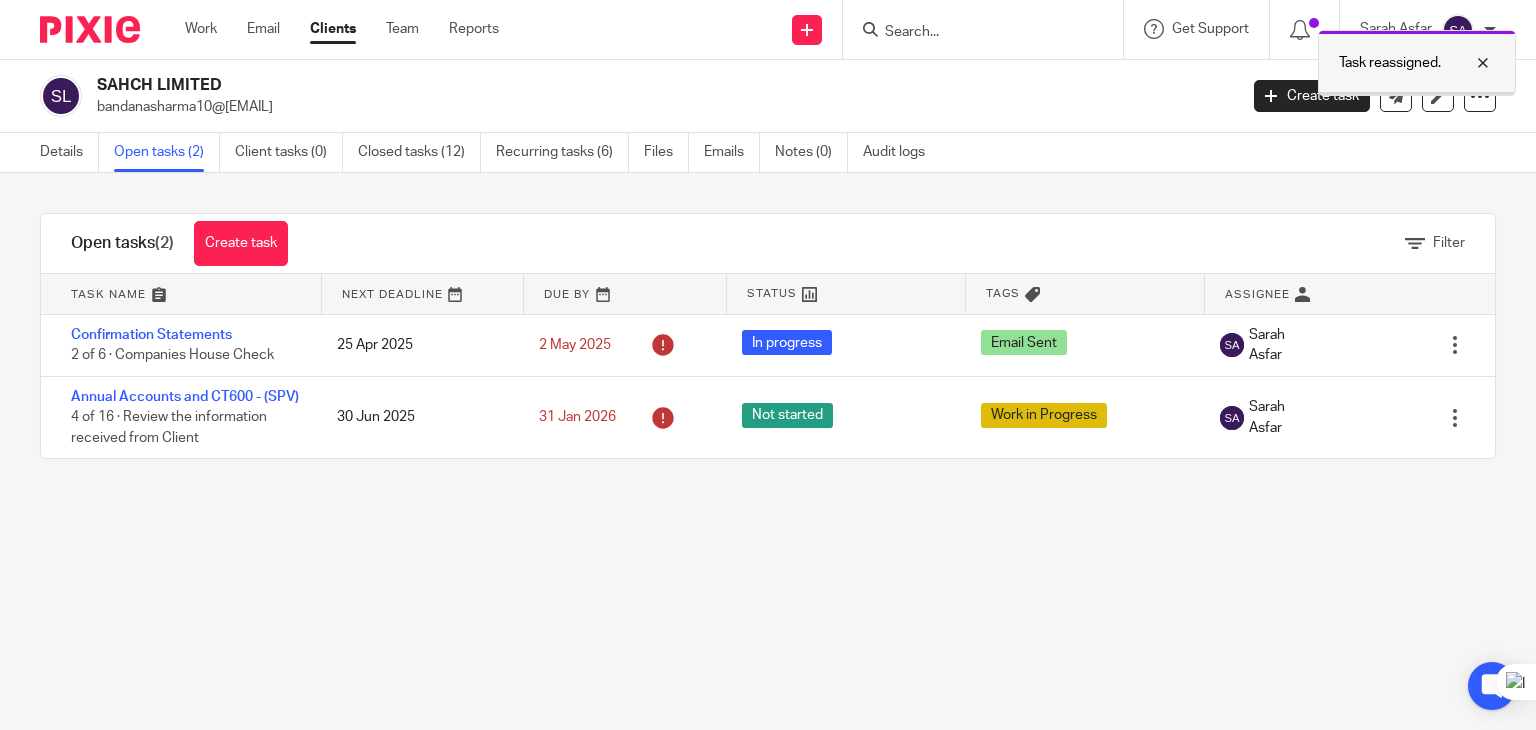 click on "Task reassigned." at bounding box center [1417, 63] 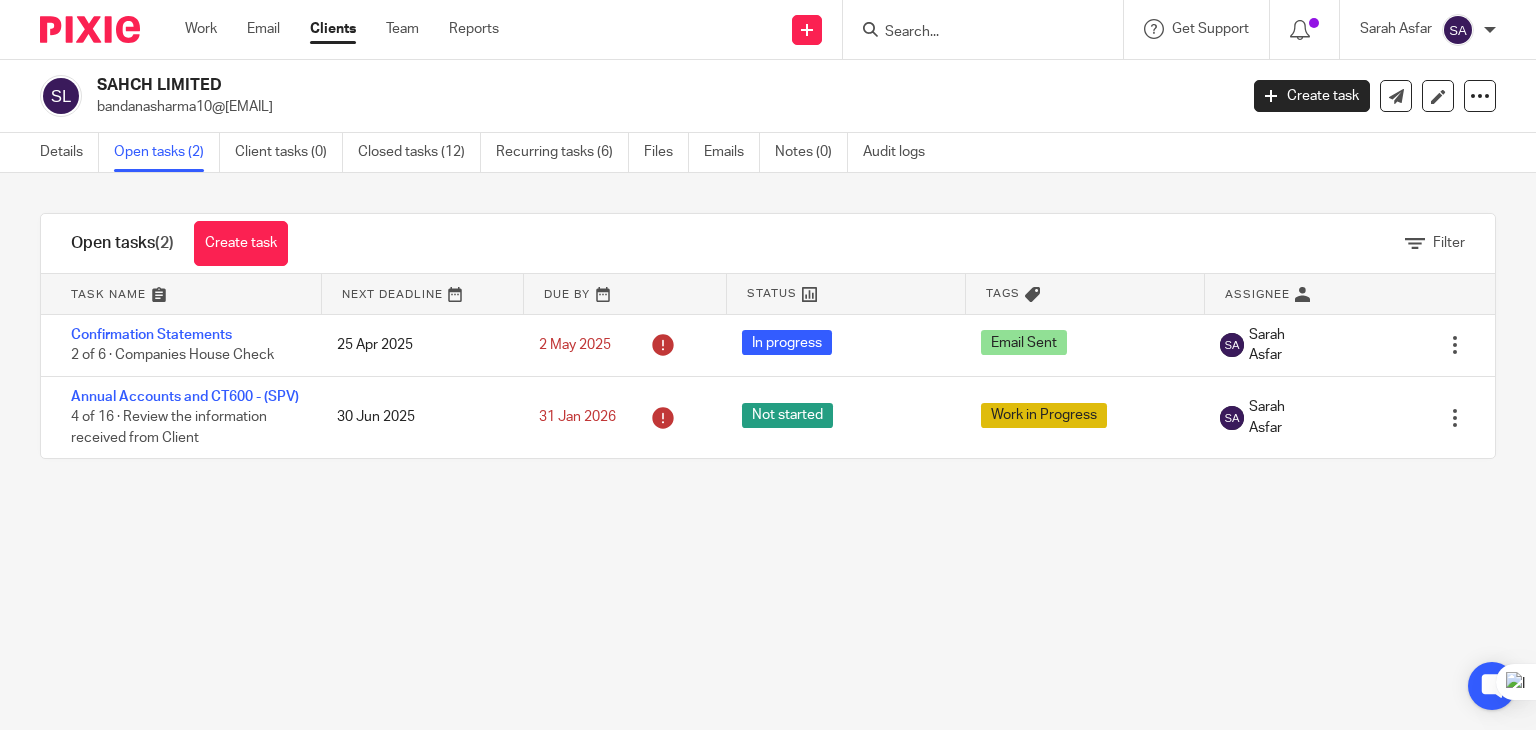click at bounding box center [973, 33] 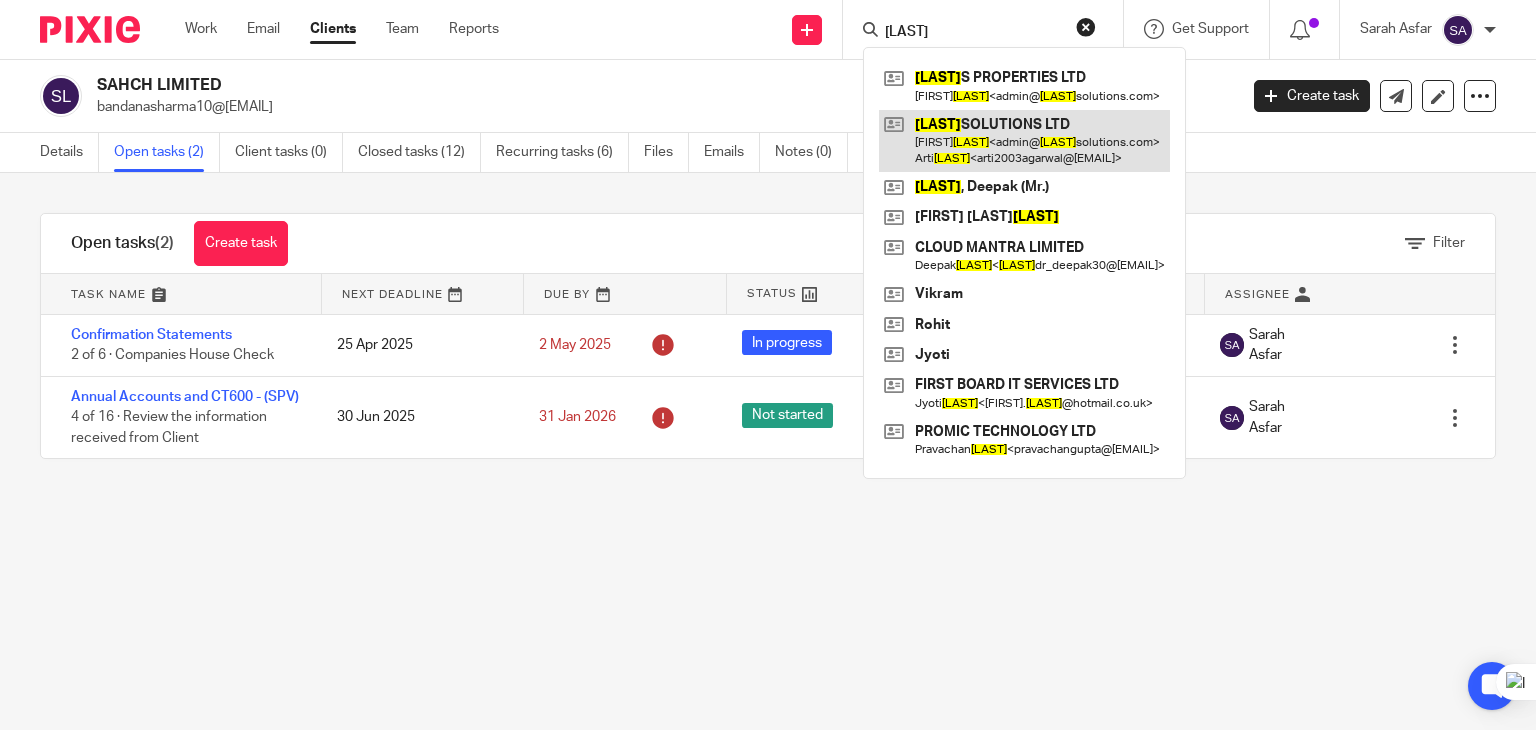 type on "gupta" 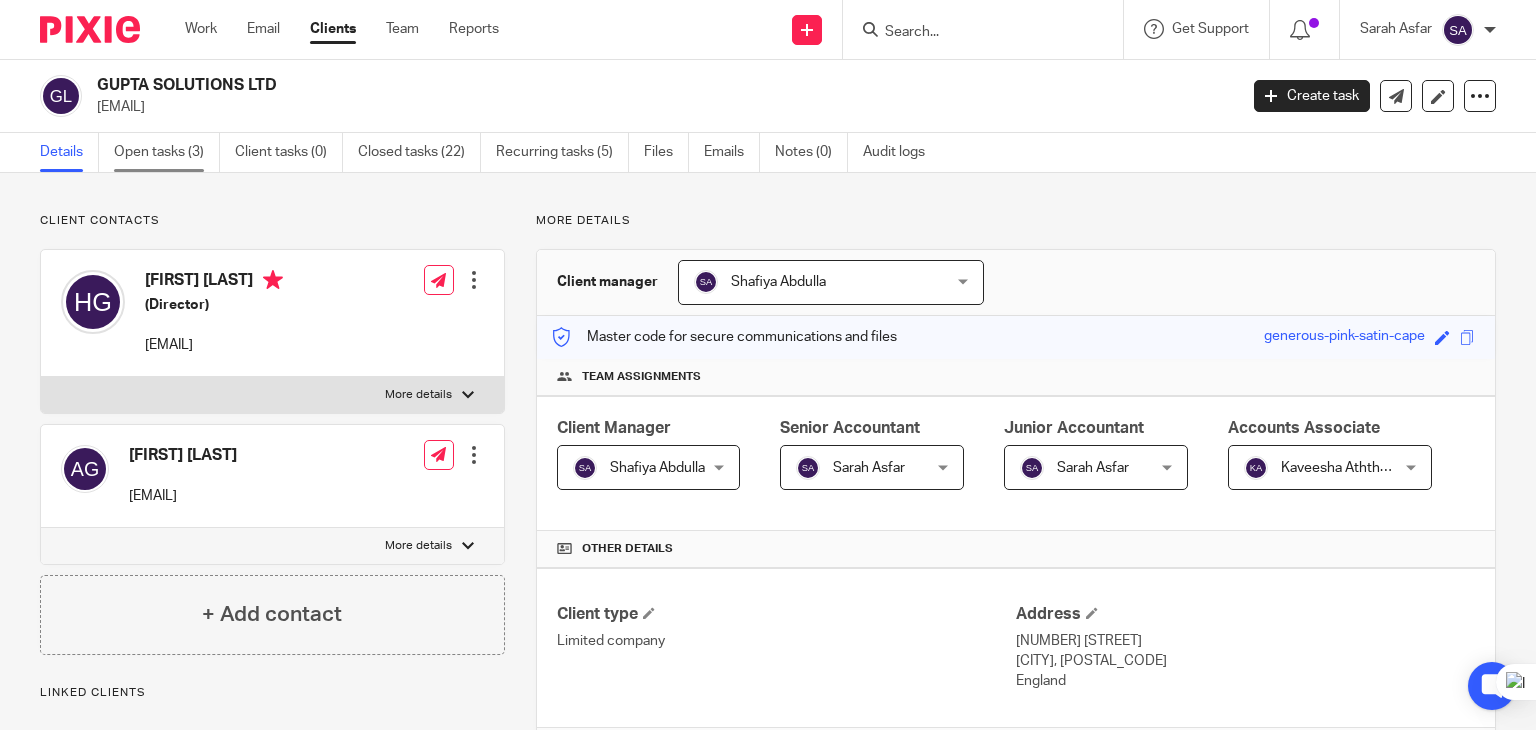 scroll, scrollTop: 0, scrollLeft: 0, axis: both 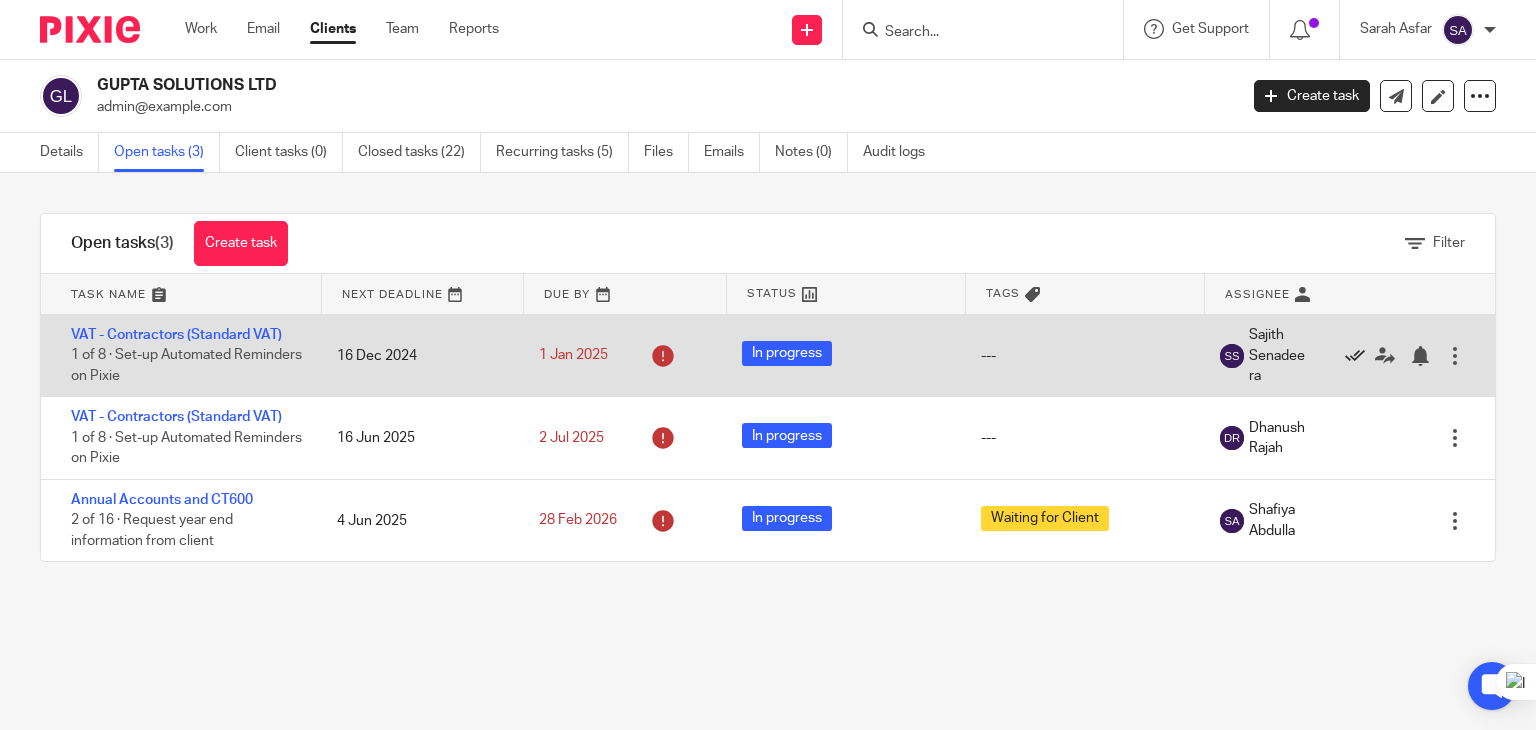 click at bounding box center (1355, 356) 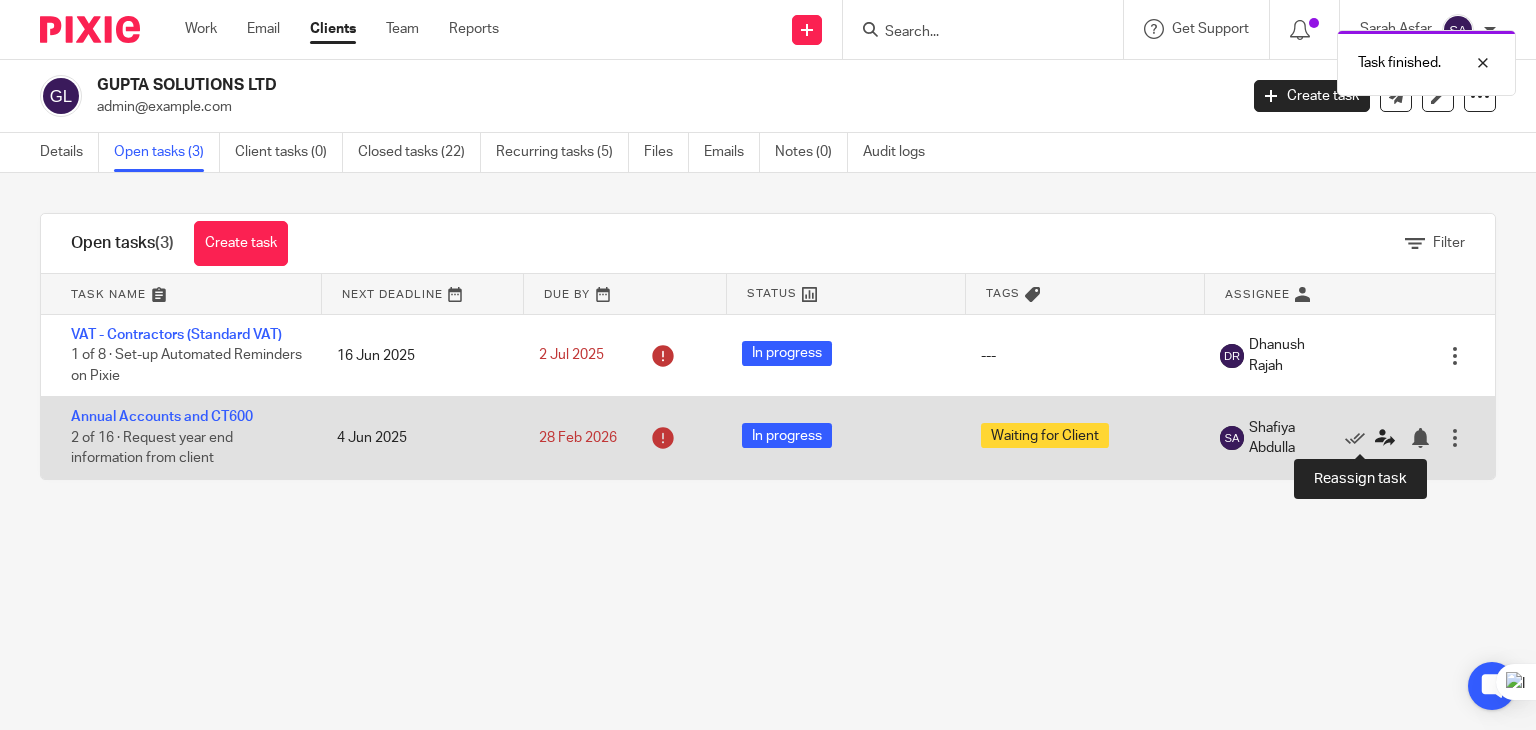 click at bounding box center (1385, 438) 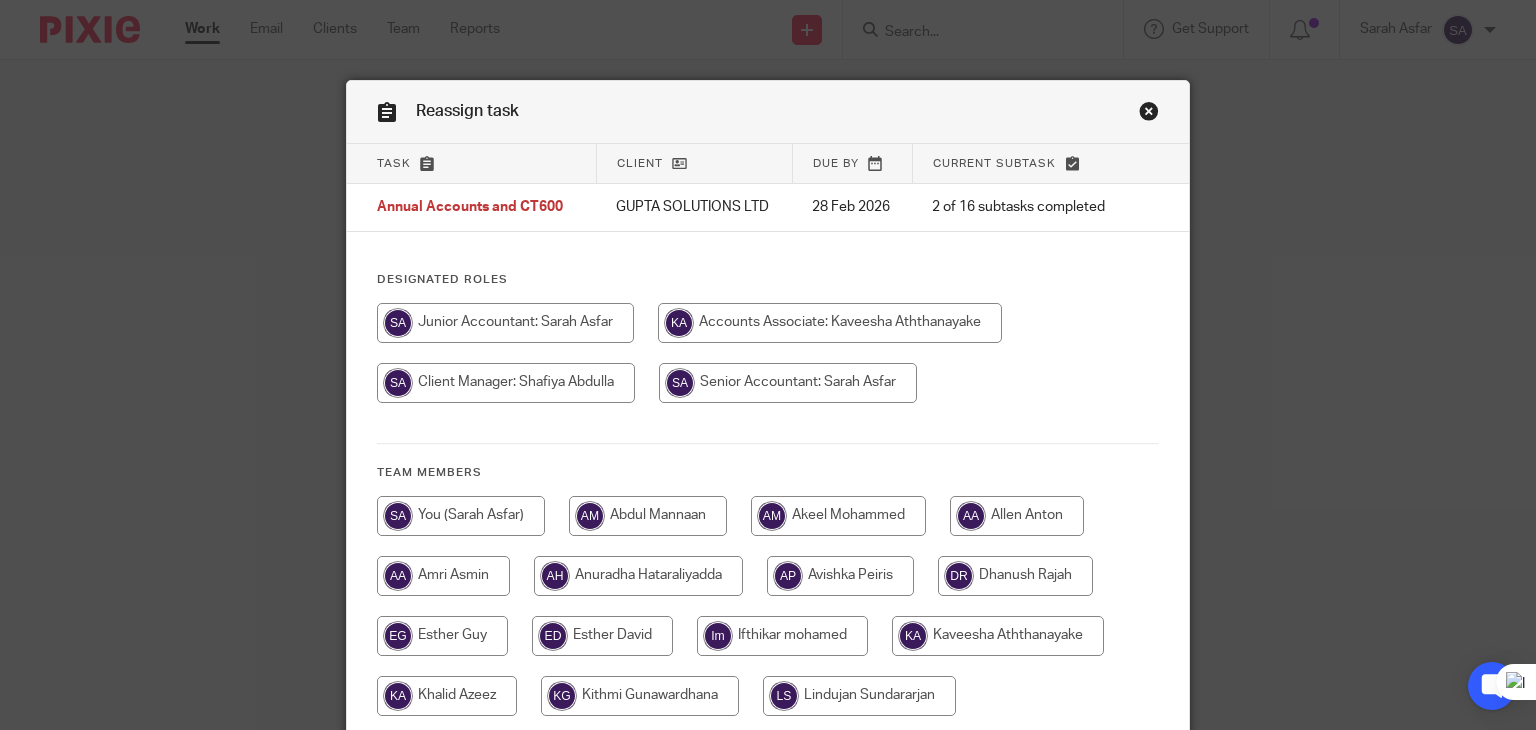 scroll, scrollTop: 0, scrollLeft: 0, axis: both 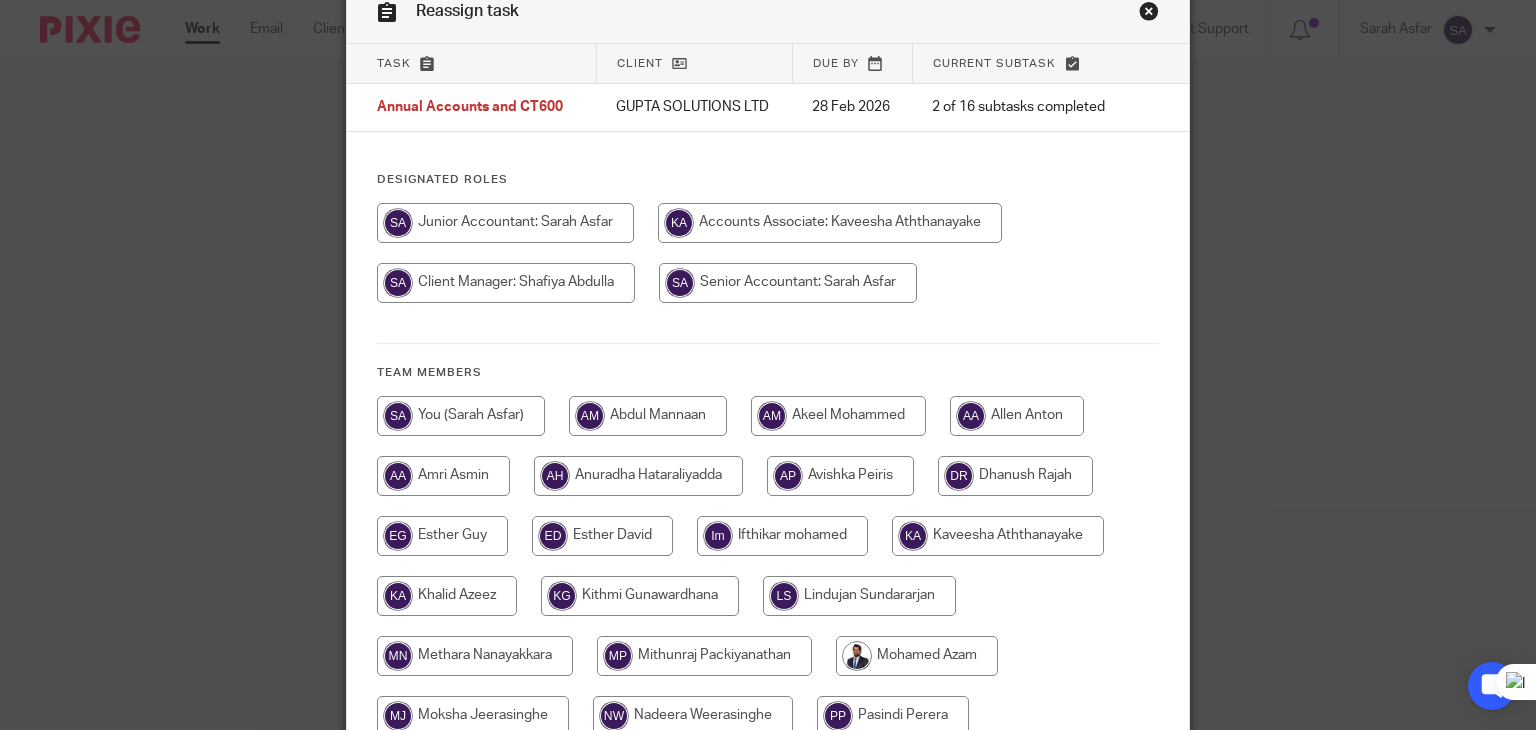 click at bounding box center [505, 223] 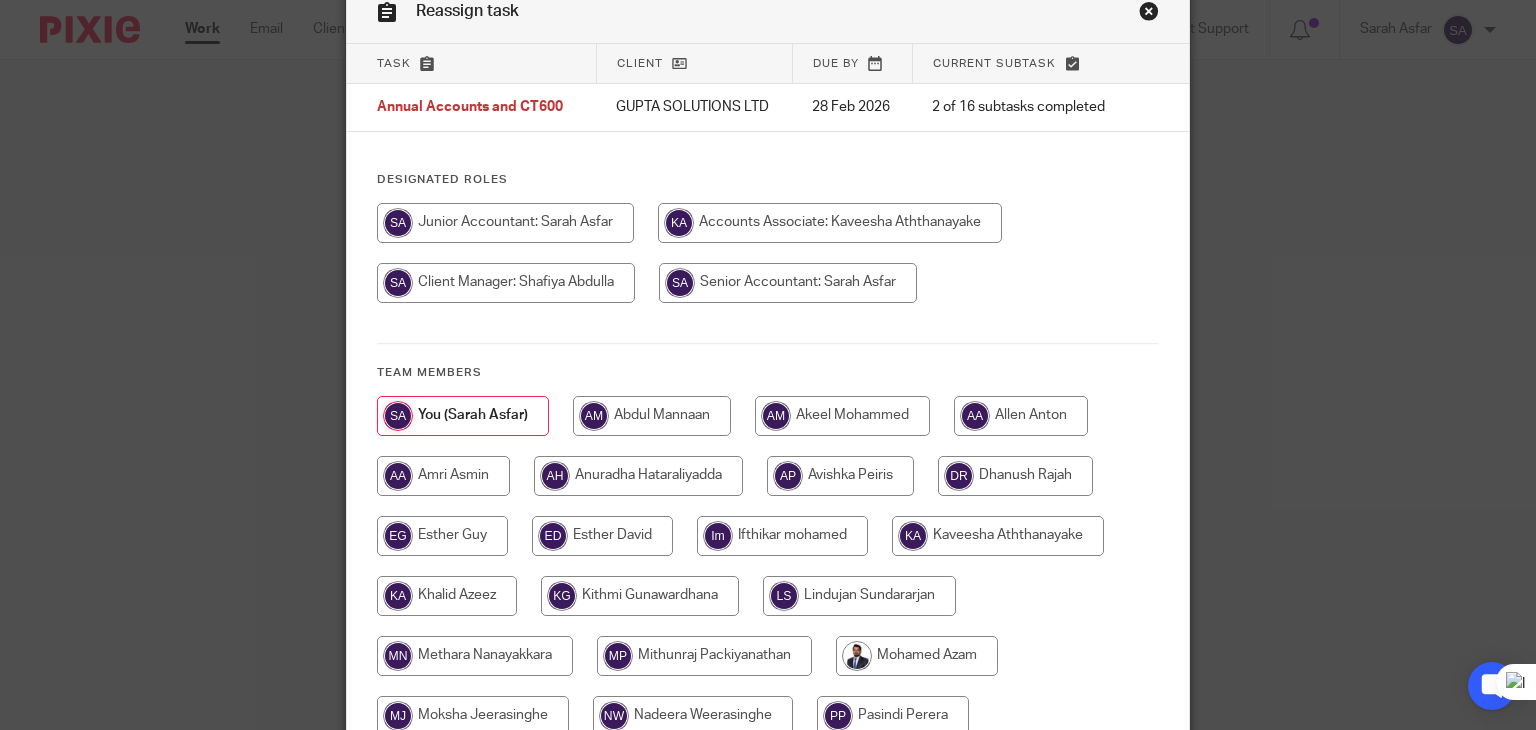 scroll, scrollTop: 530, scrollLeft: 0, axis: vertical 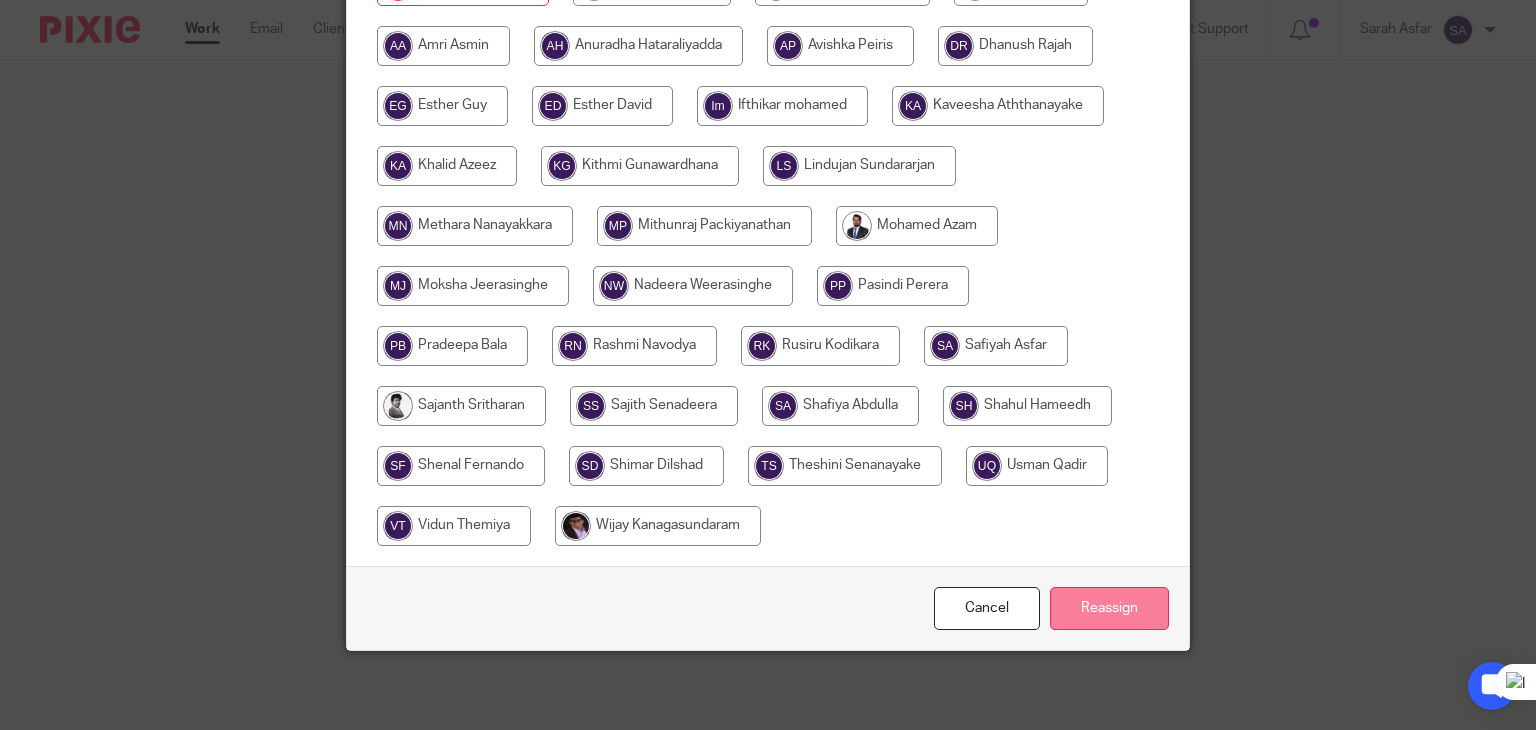 click on "Reassign" at bounding box center [1109, 608] 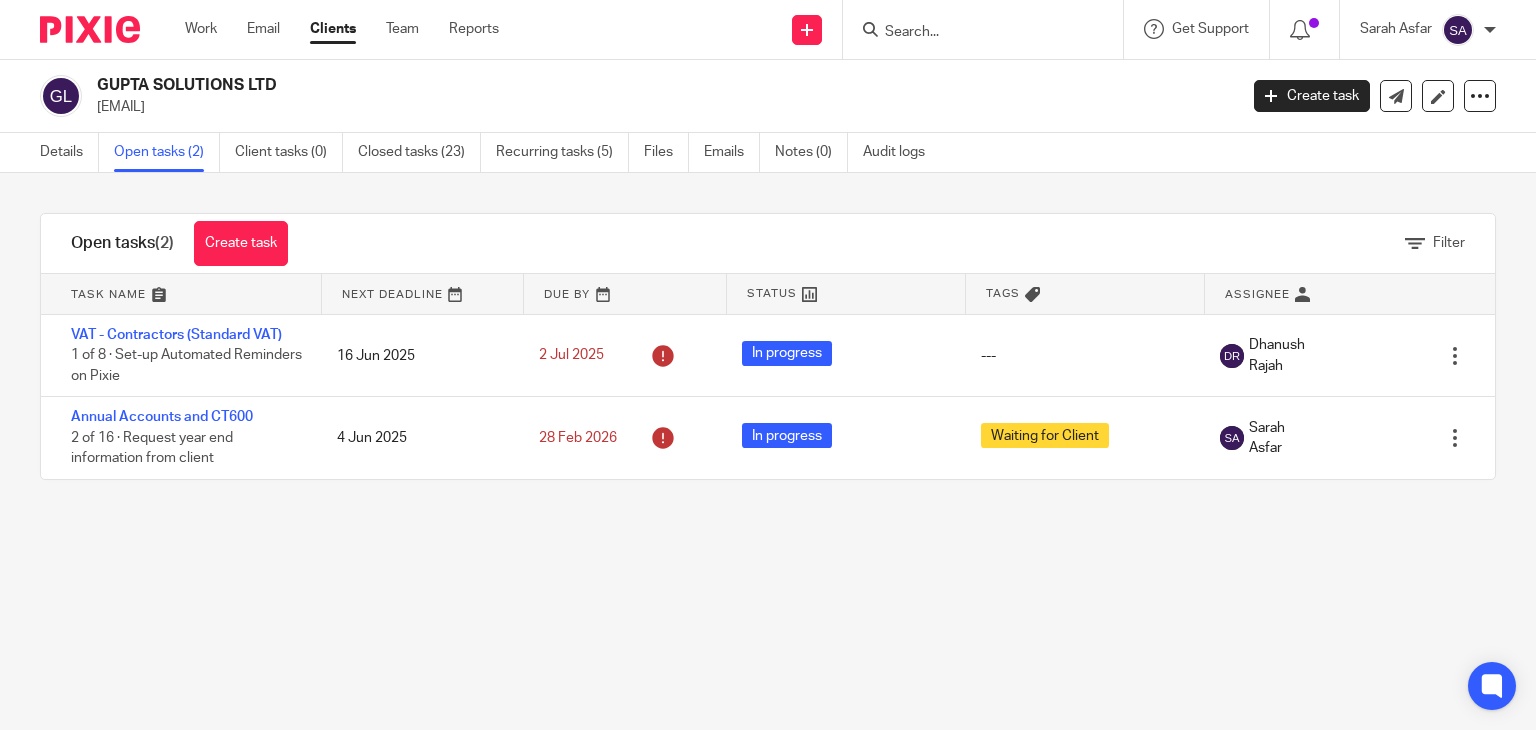 scroll, scrollTop: 0, scrollLeft: 0, axis: both 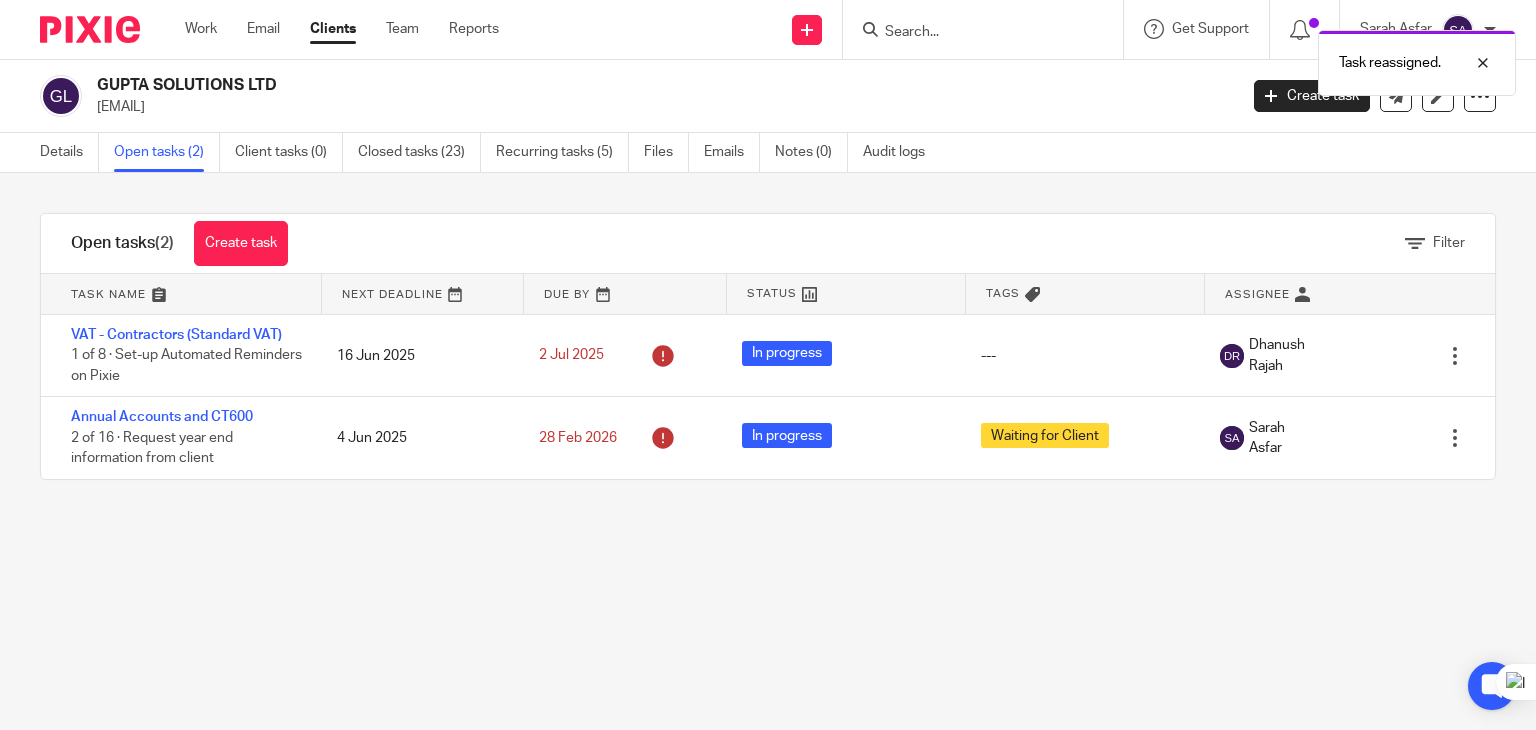 click on "Task reassigned." at bounding box center [1142, 58] 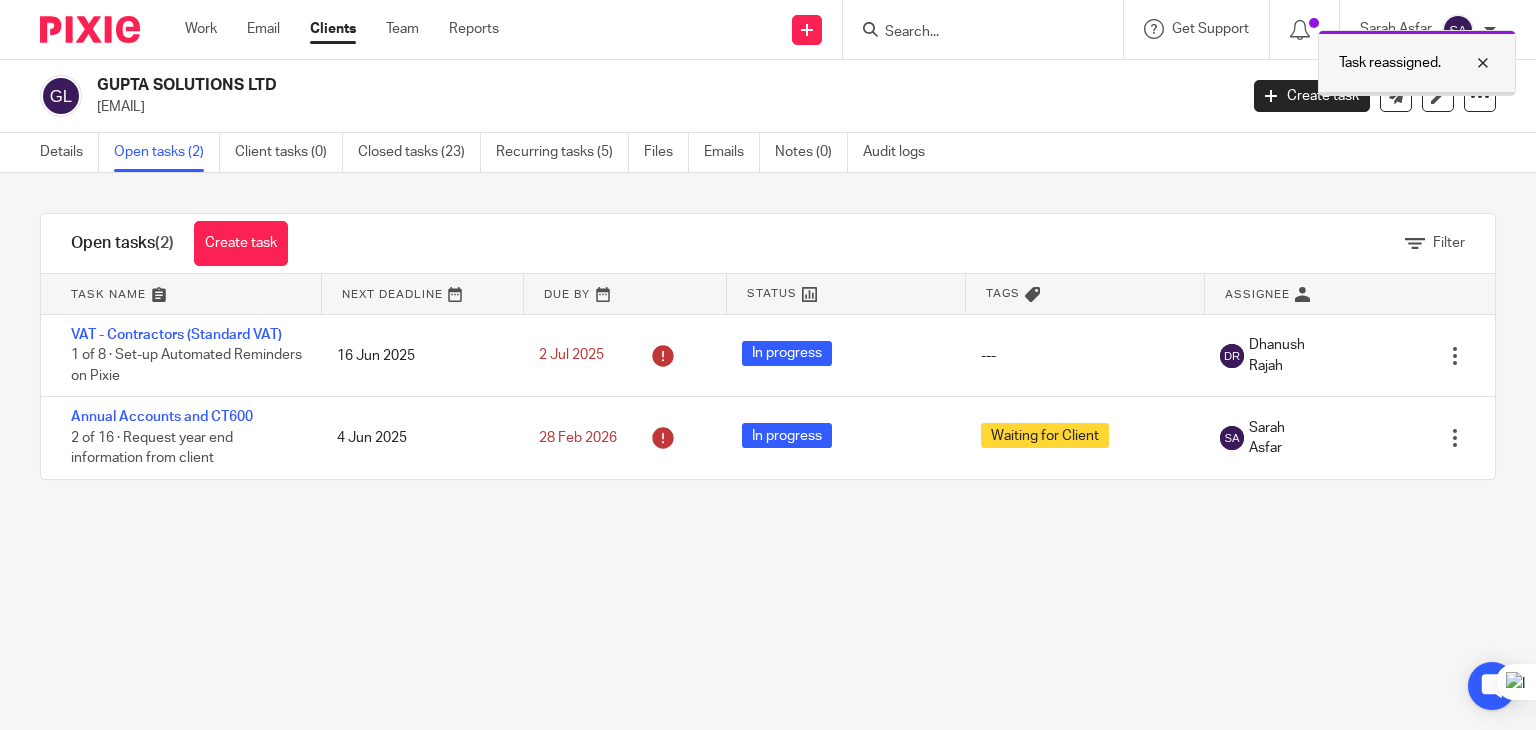 click at bounding box center (1468, 63) 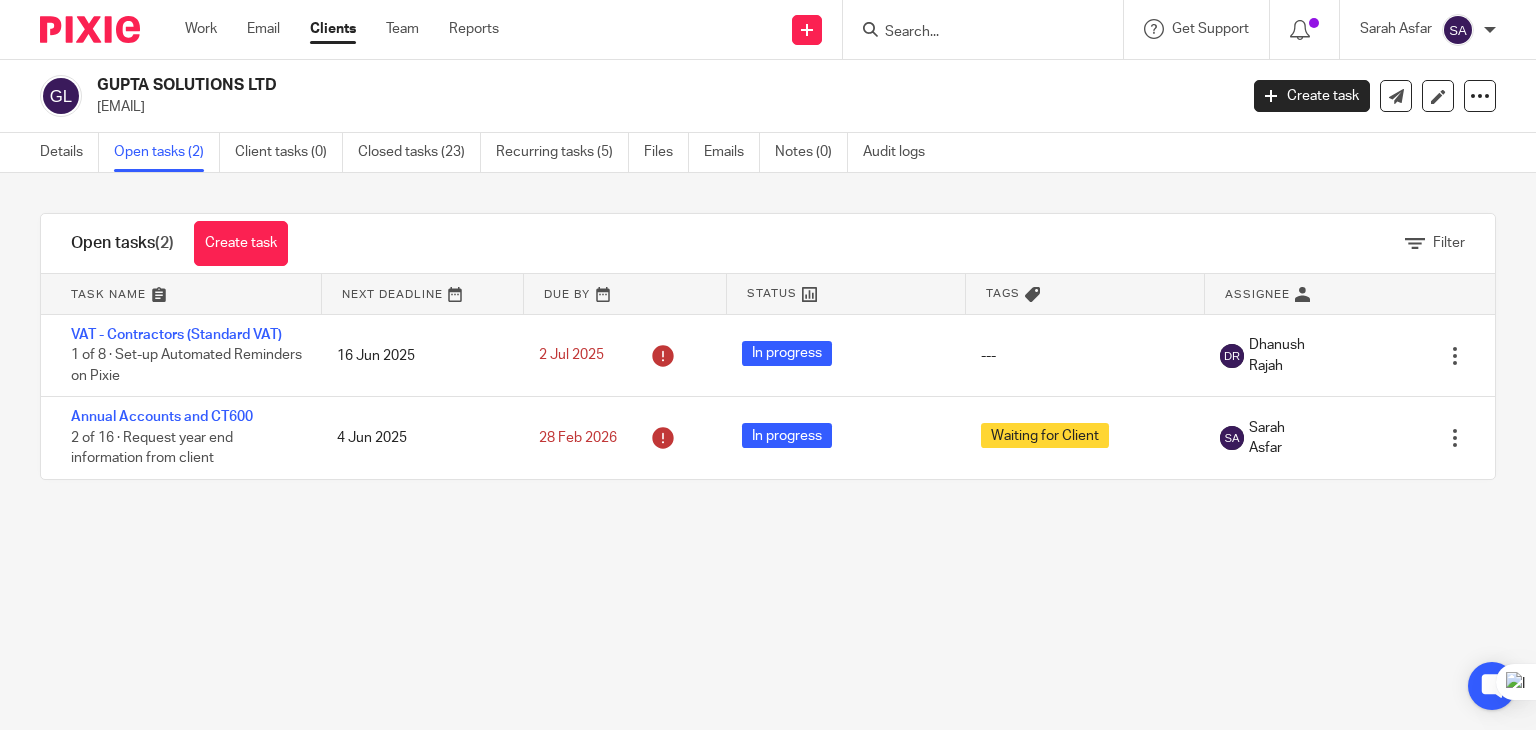 click at bounding box center (973, 33) 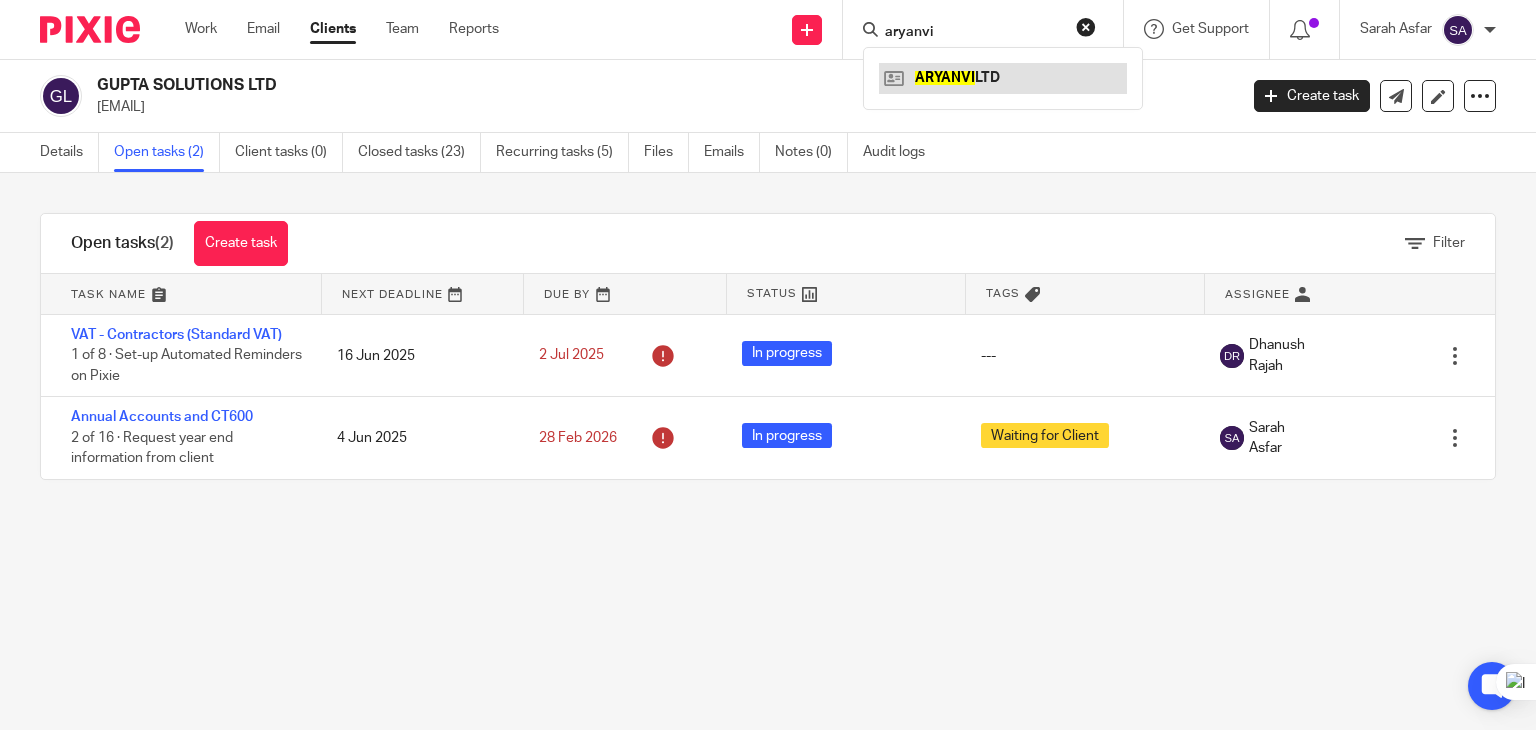 type on "aryanvi" 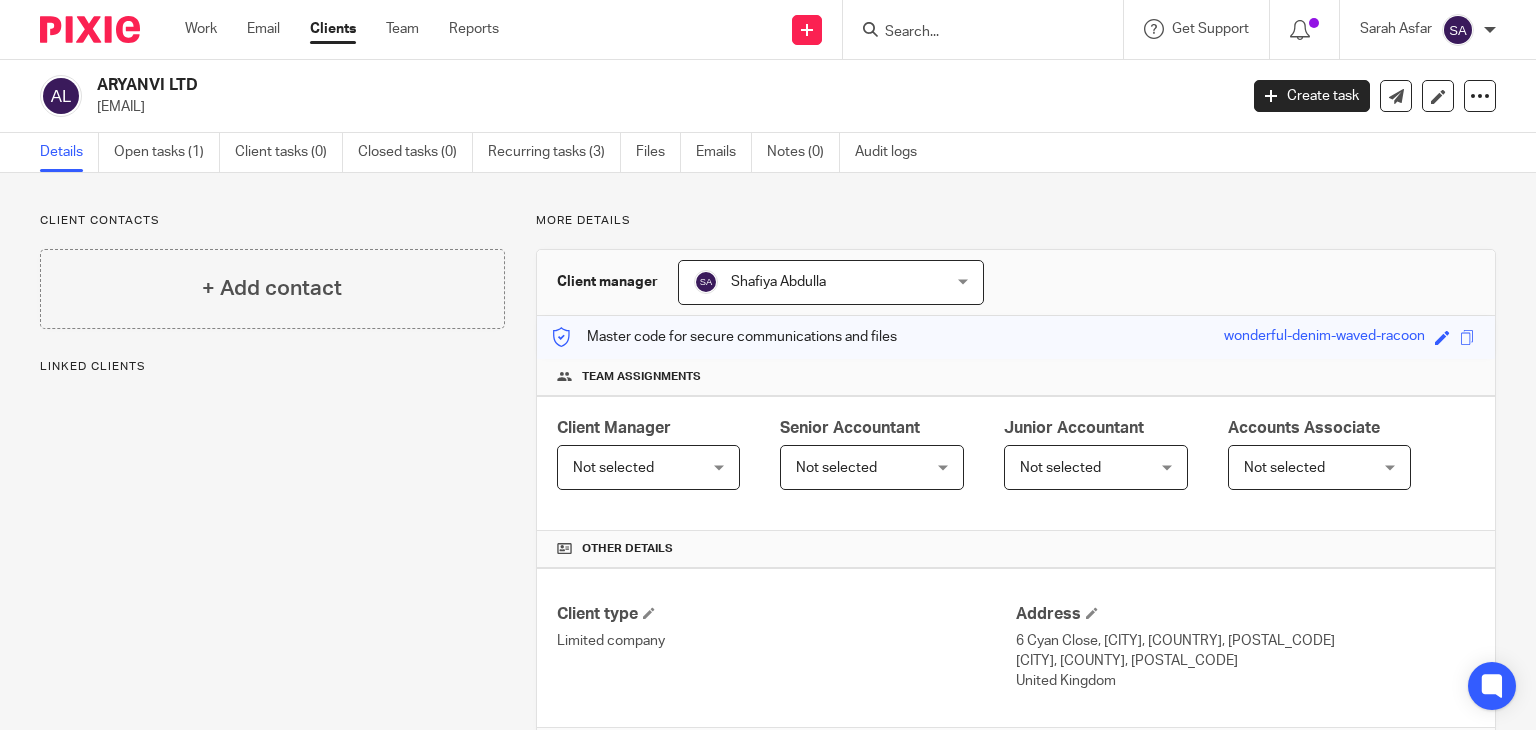 scroll, scrollTop: 0, scrollLeft: 0, axis: both 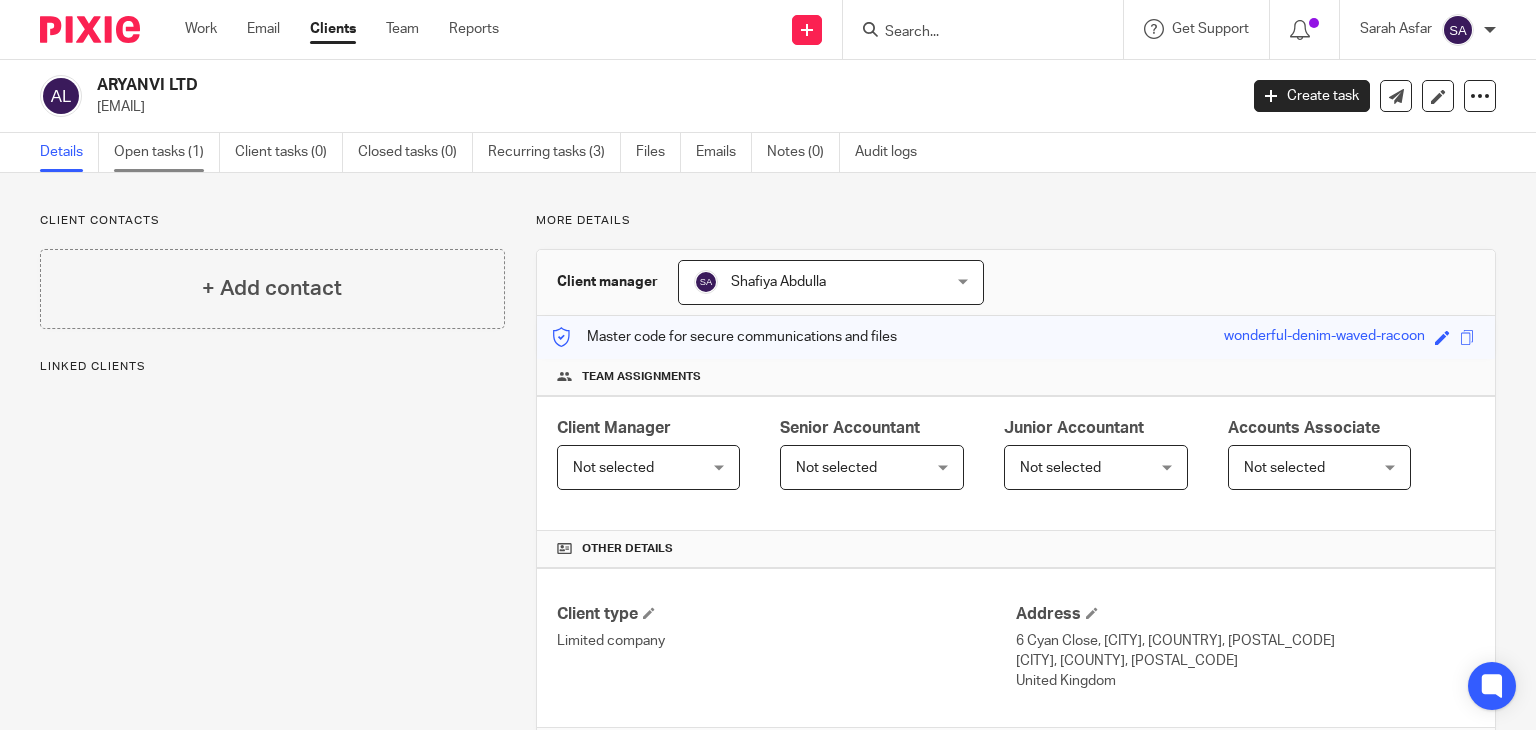 click on "Open tasks (1)" at bounding box center (167, 152) 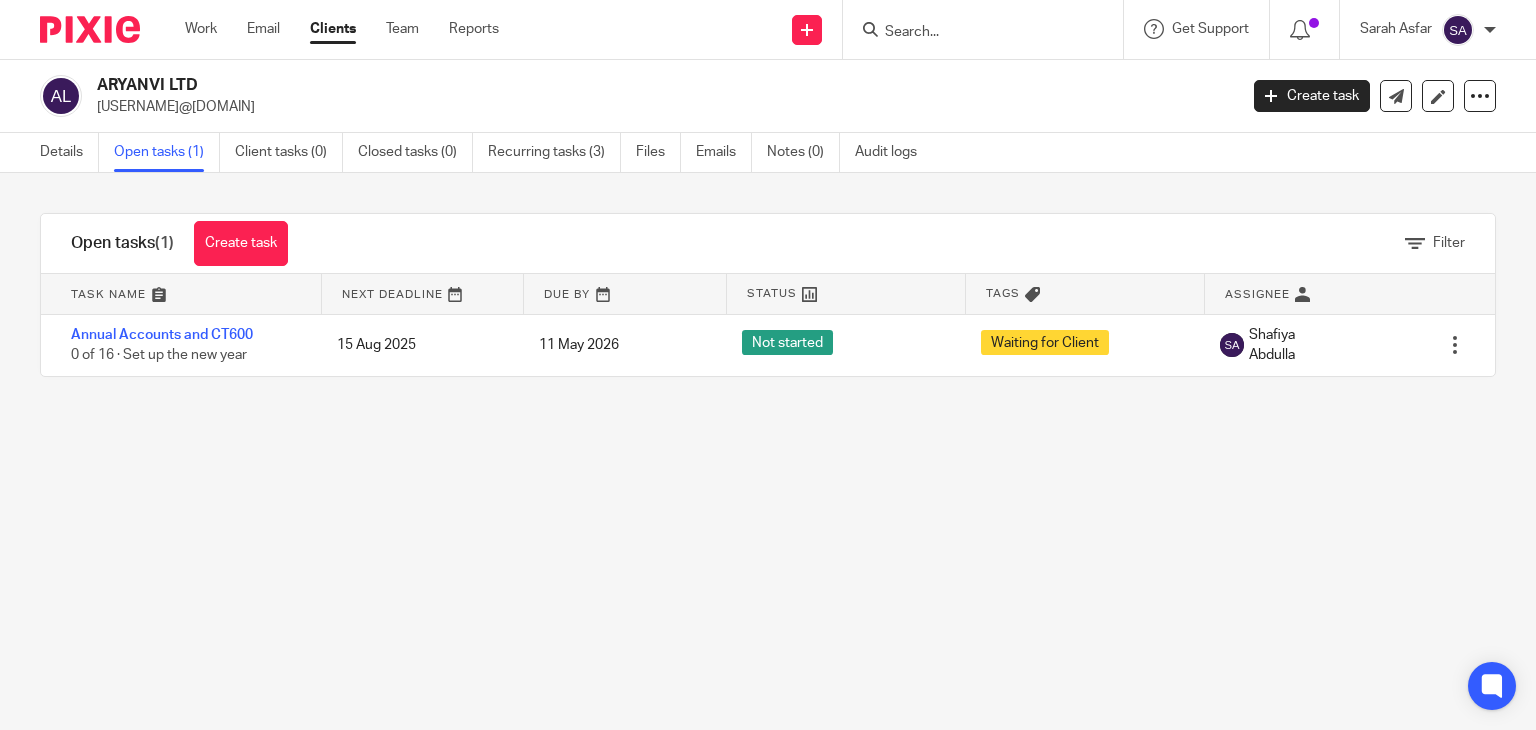 scroll, scrollTop: 0, scrollLeft: 0, axis: both 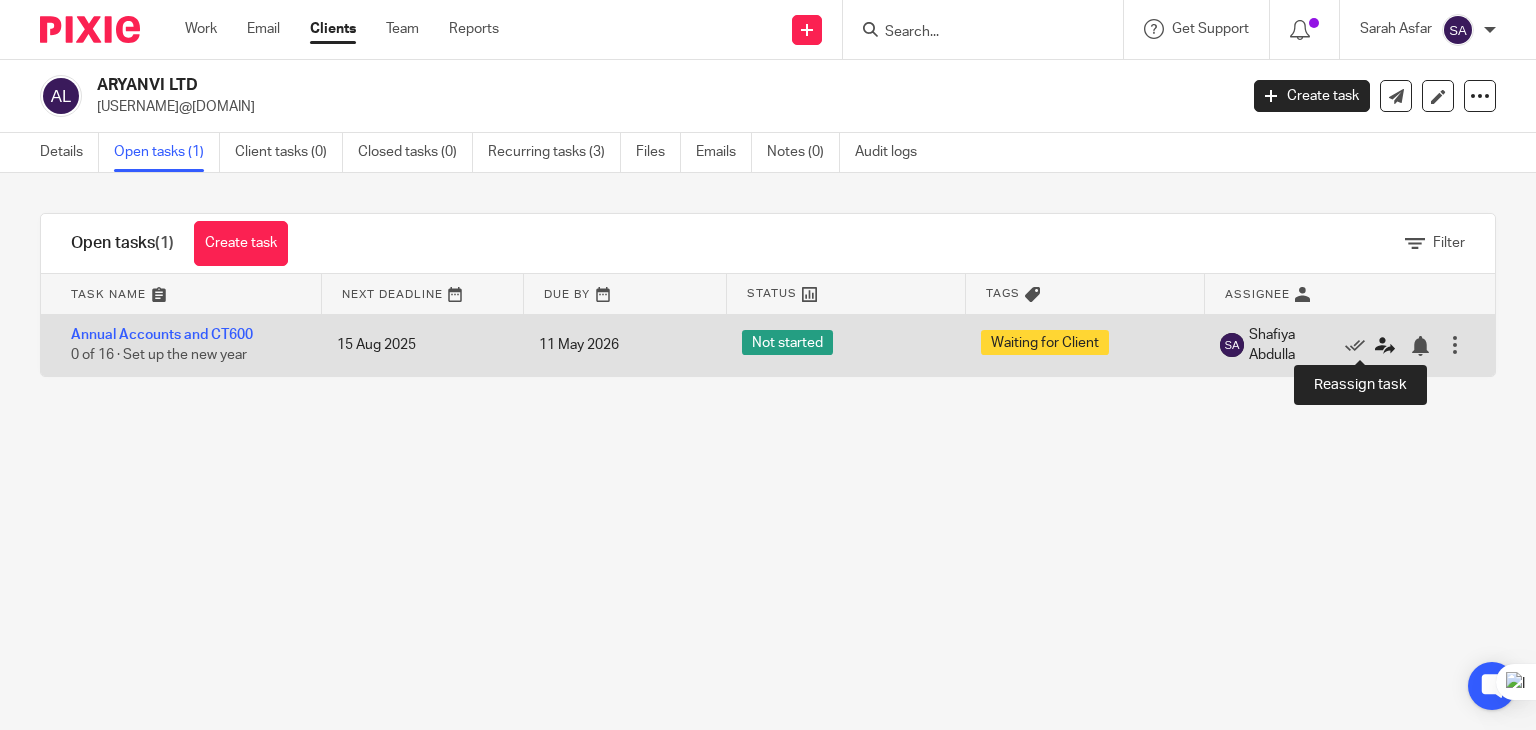 click at bounding box center (1385, 346) 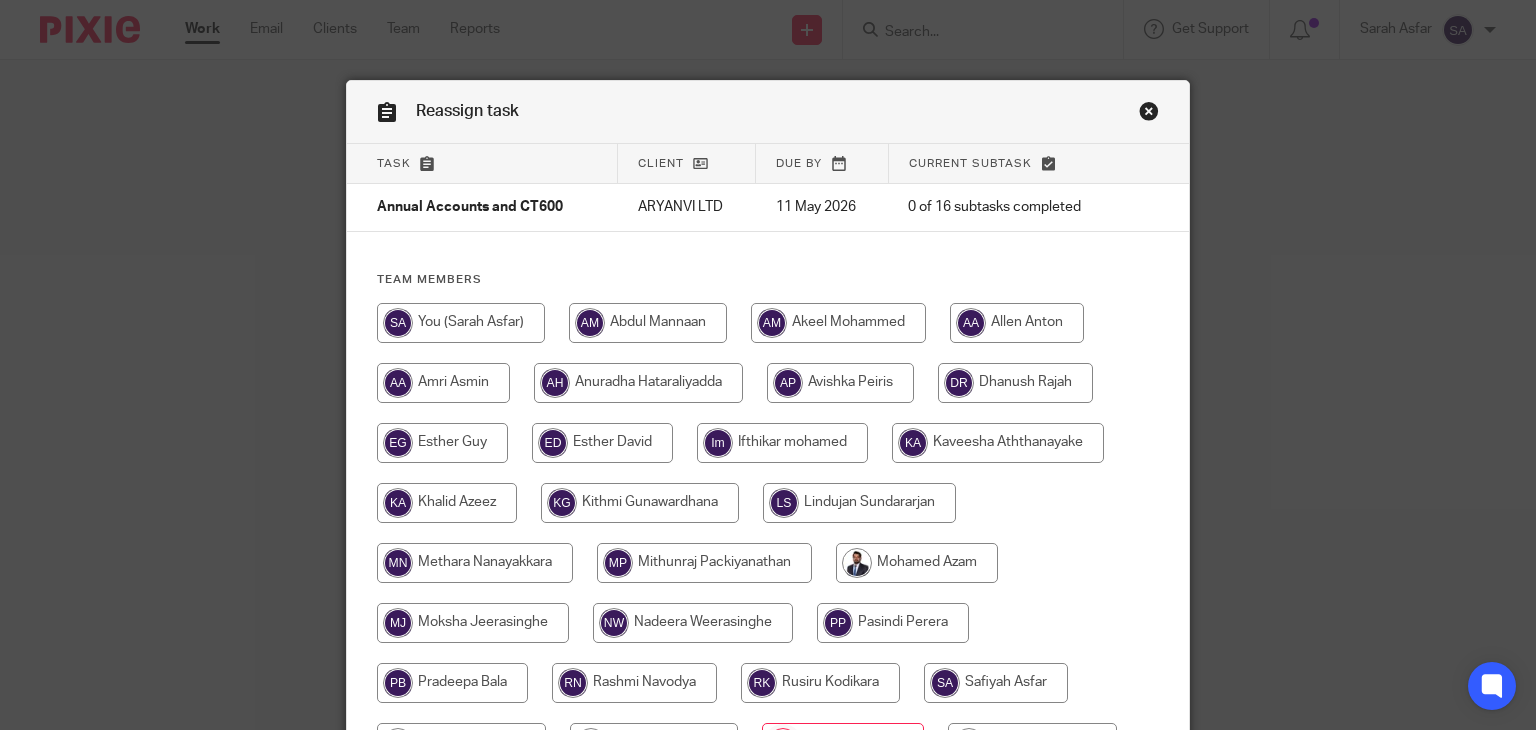 scroll, scrollTop: 0, scrollLeft: 0, axis: both 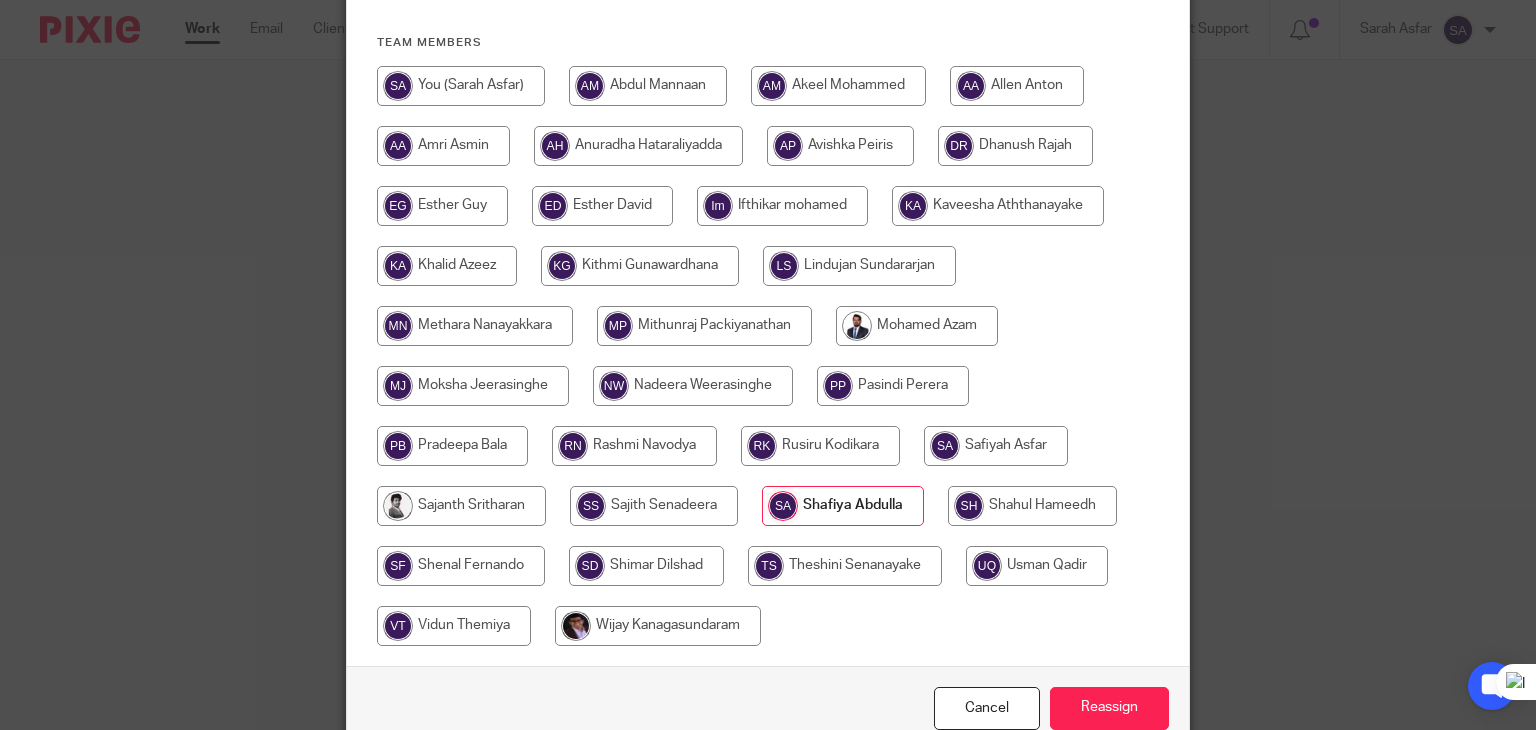 click at bounding box center (461, 86) 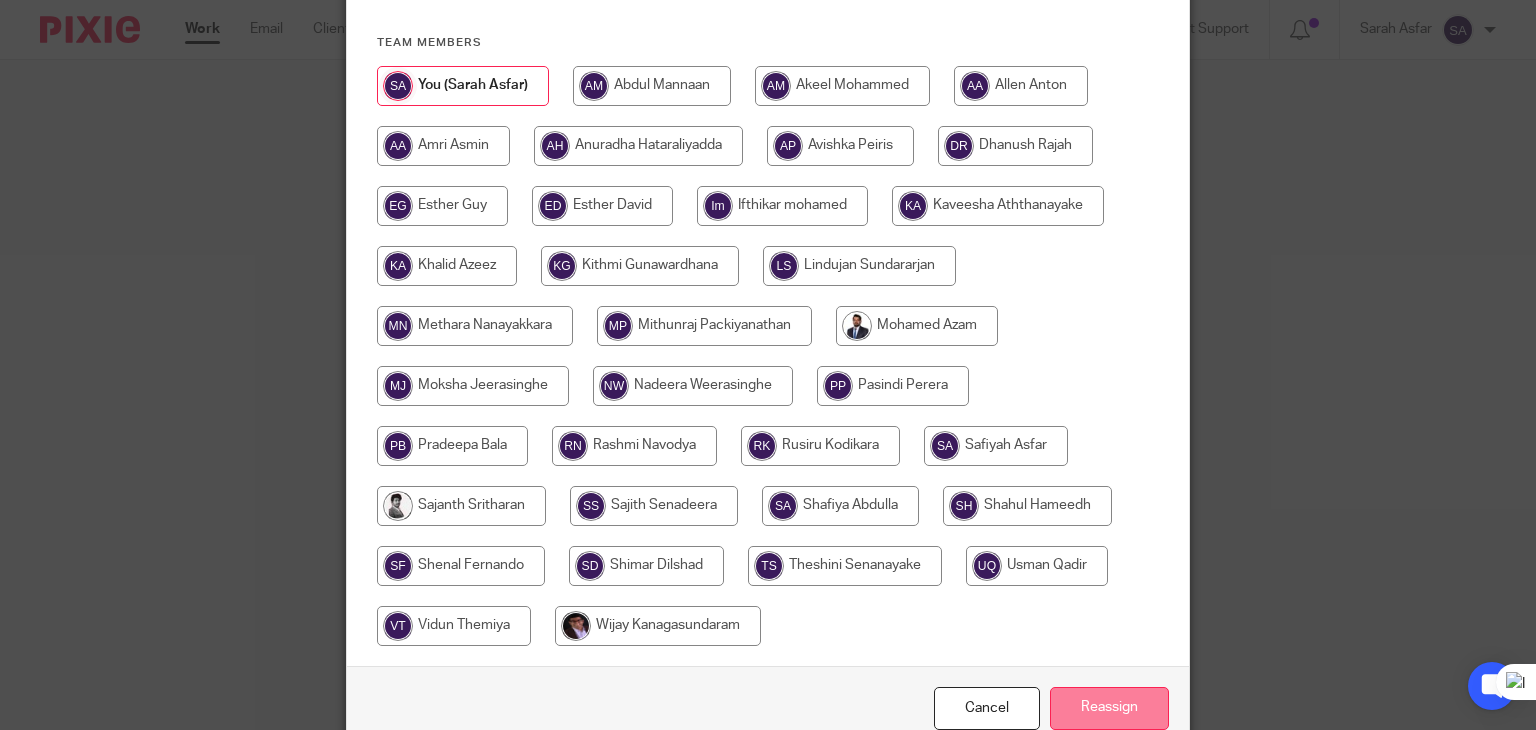 click on "Reassign" at bounding box center (1109, 708) 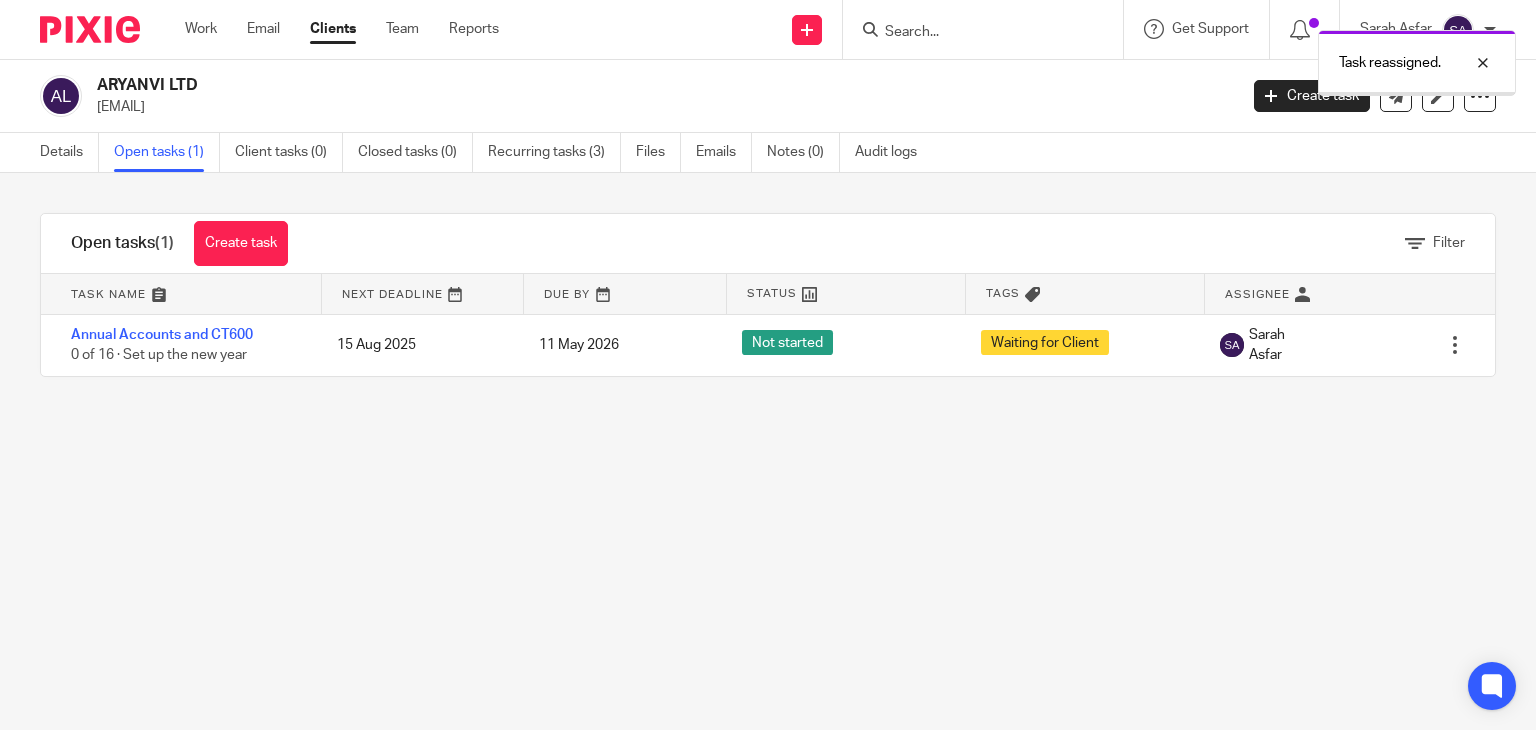 scroll, scrollTop: 0, scrollLeft: 0, axis: both 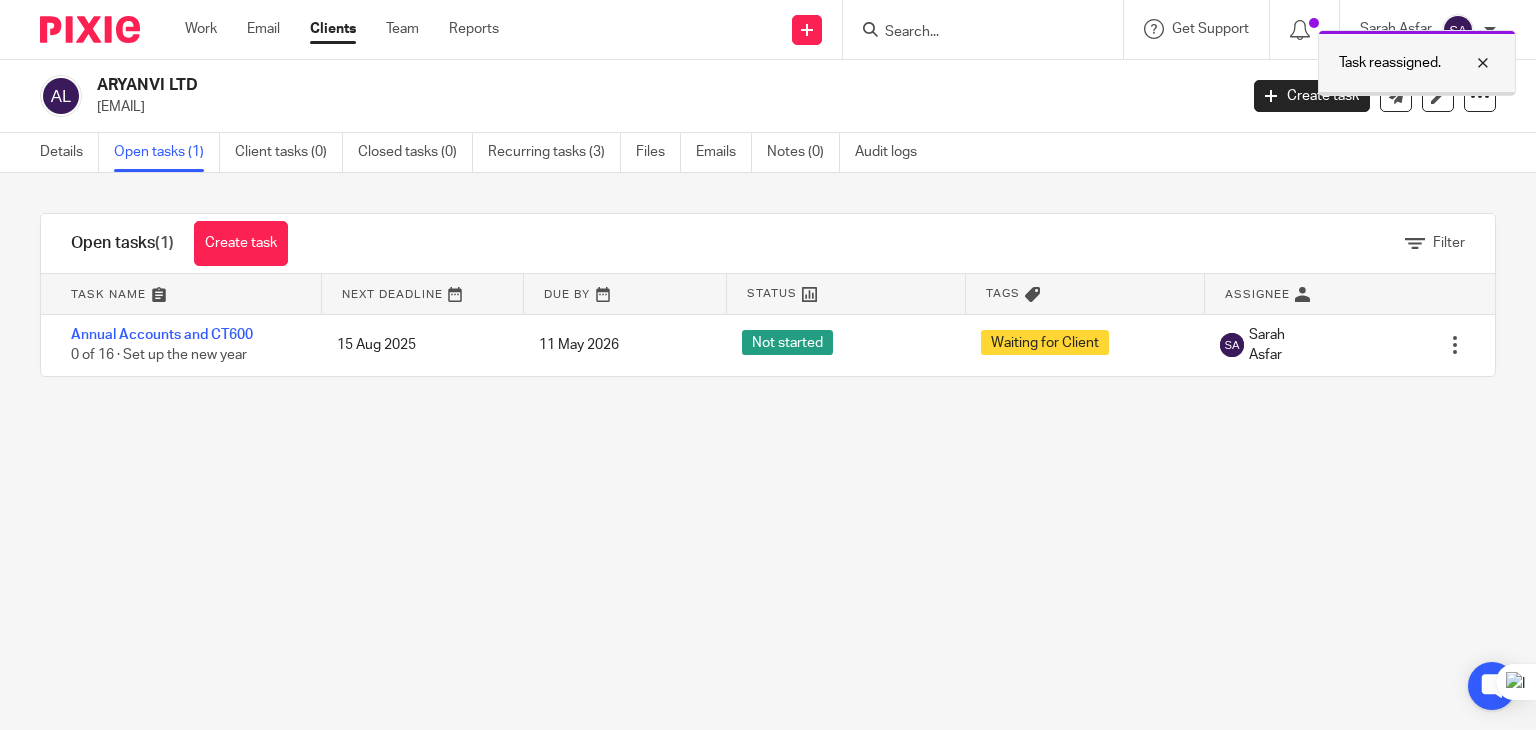 drag, startPoint x: 1476, startPoint y: 70, endPoint x: 1367, endPoint y: 61, distance: 109.370926 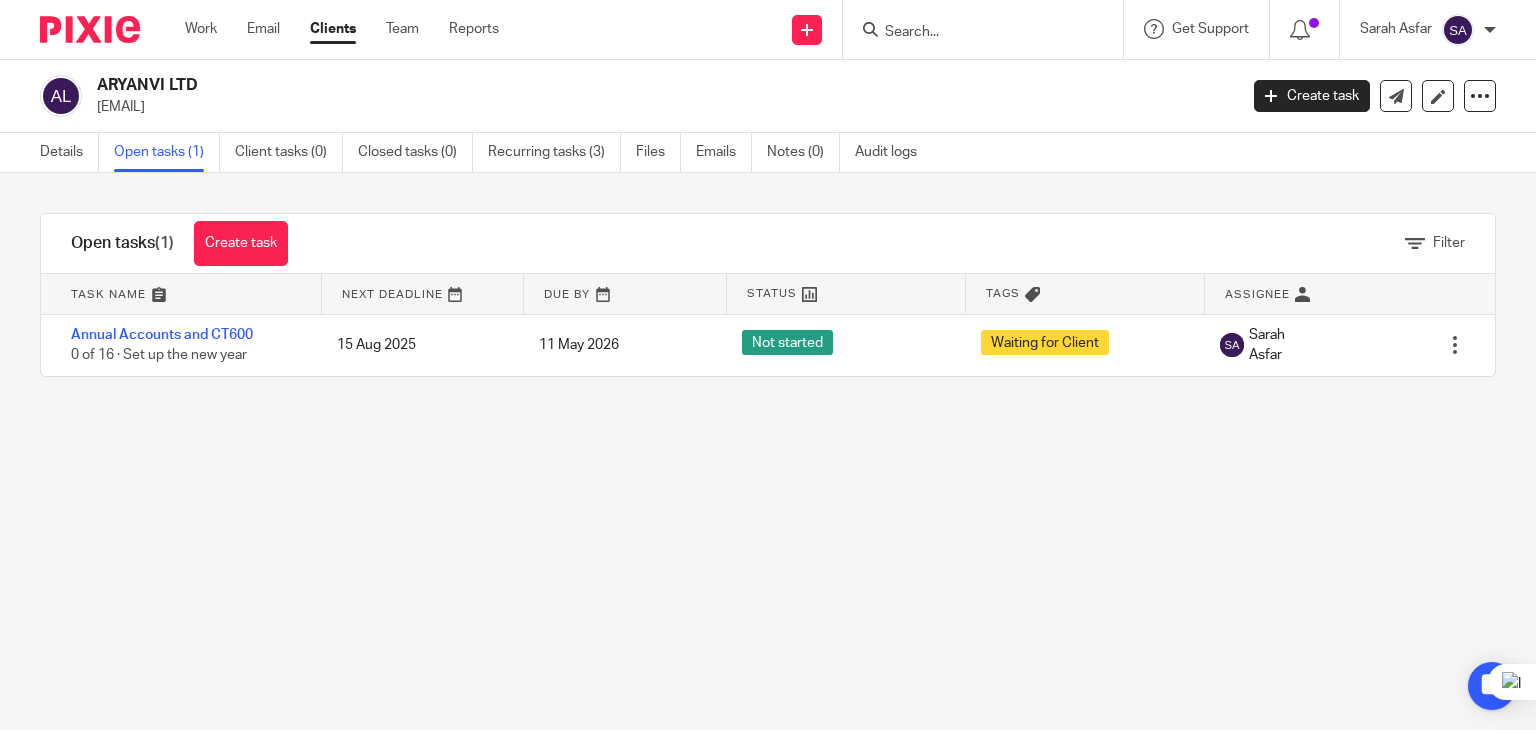 click at bounding box center (973, 33) 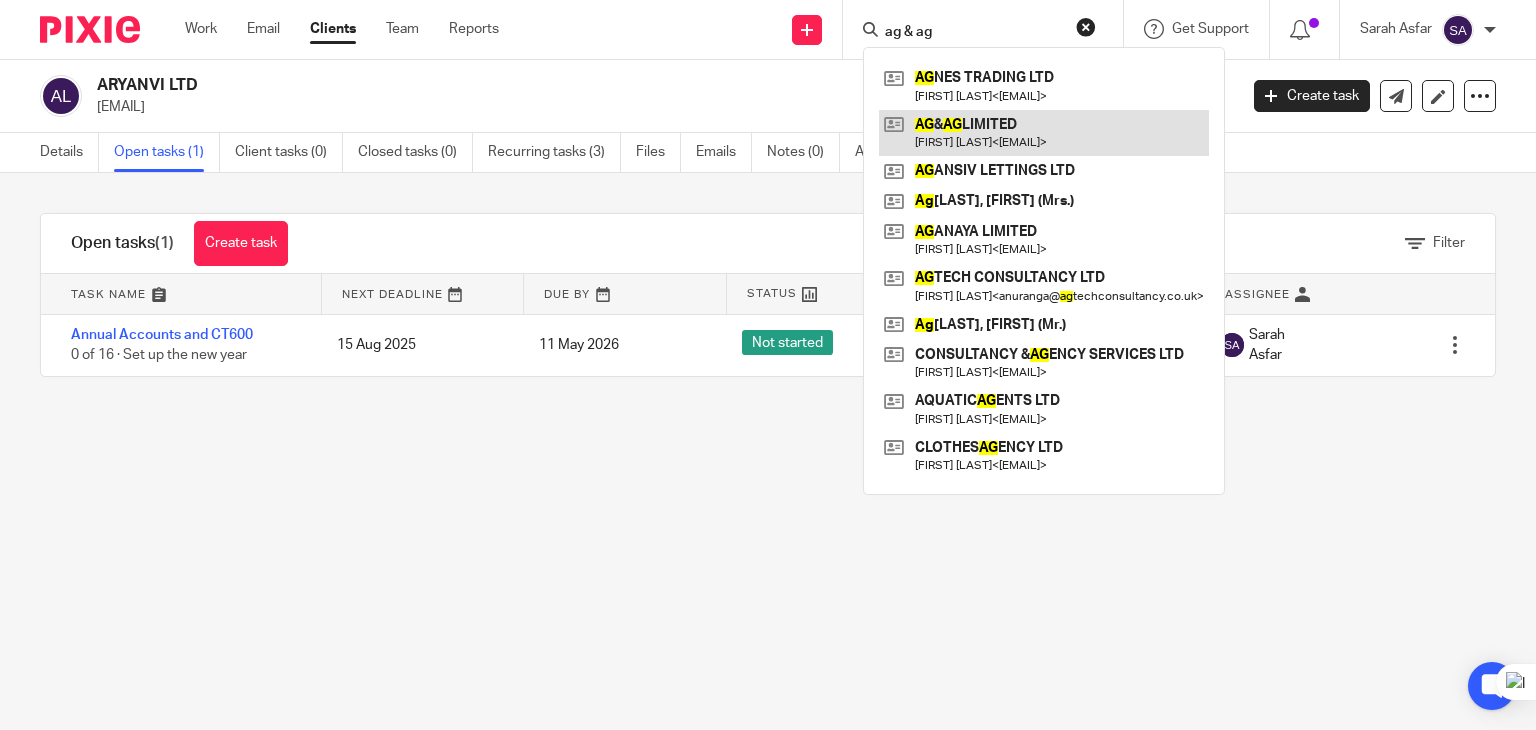 type on "ag & ag" 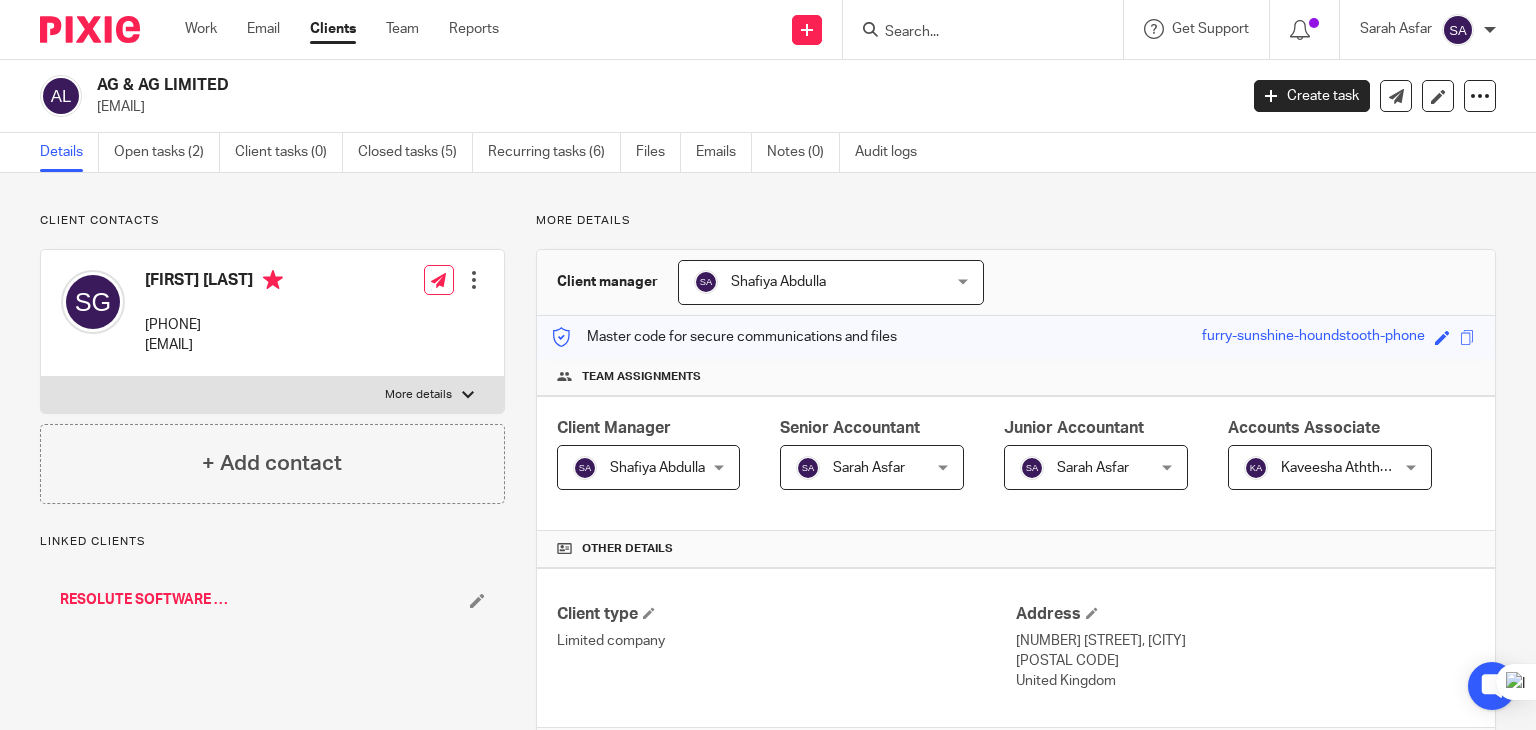 scroll, scrollTop: 0, scrollLeft: 0, axis: both 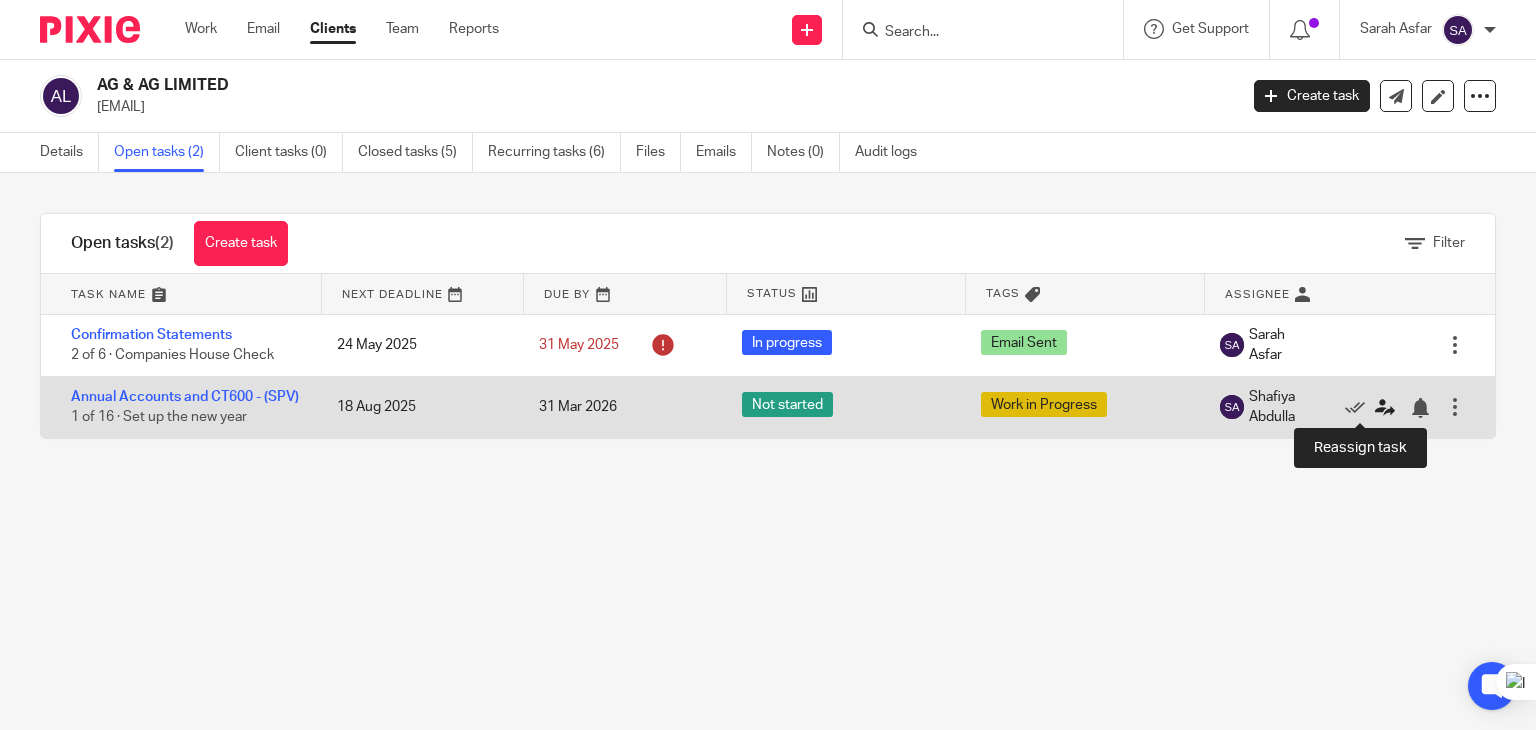 click at bounding box center [1385, 408] 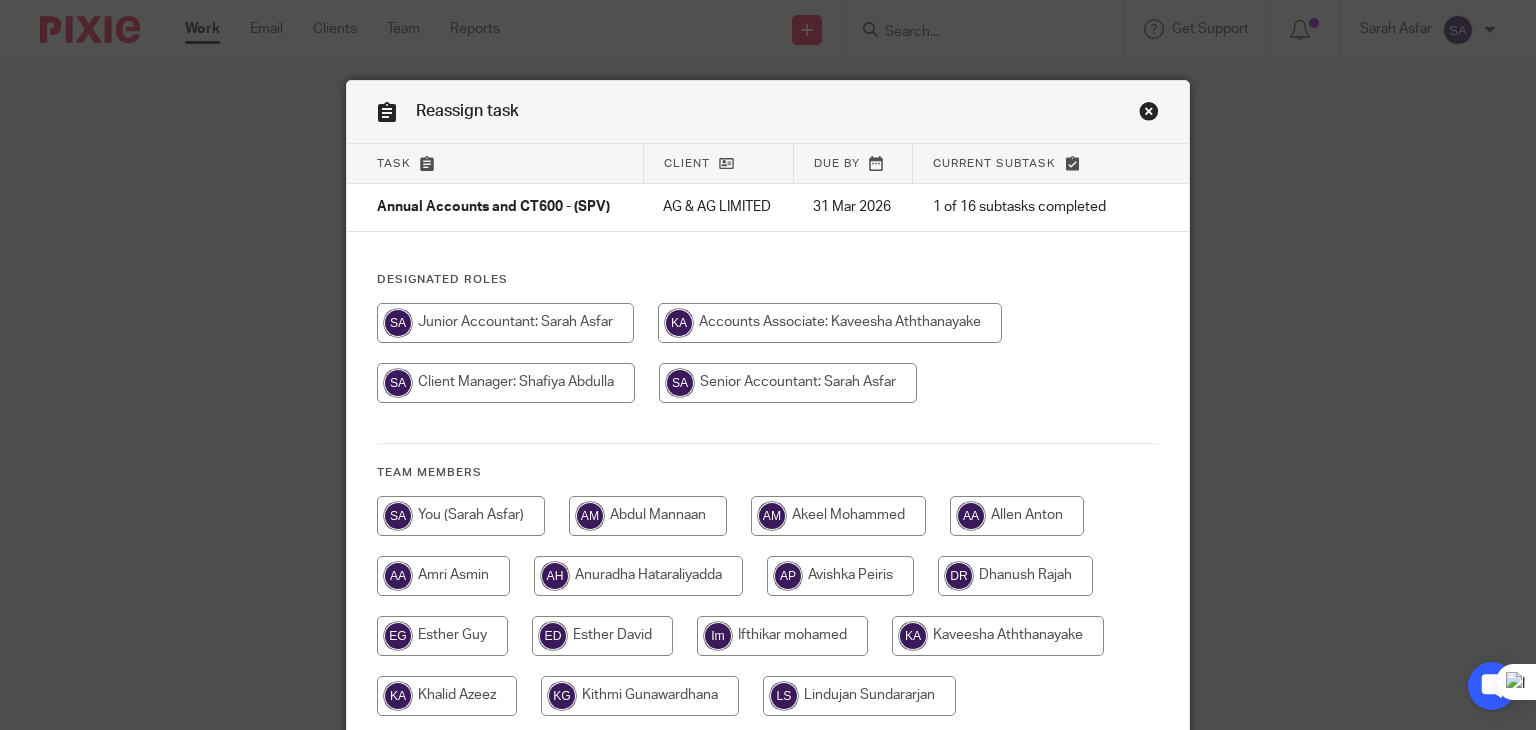 scroll, scrollTop: 0, scrollLeft: 0, axis: both 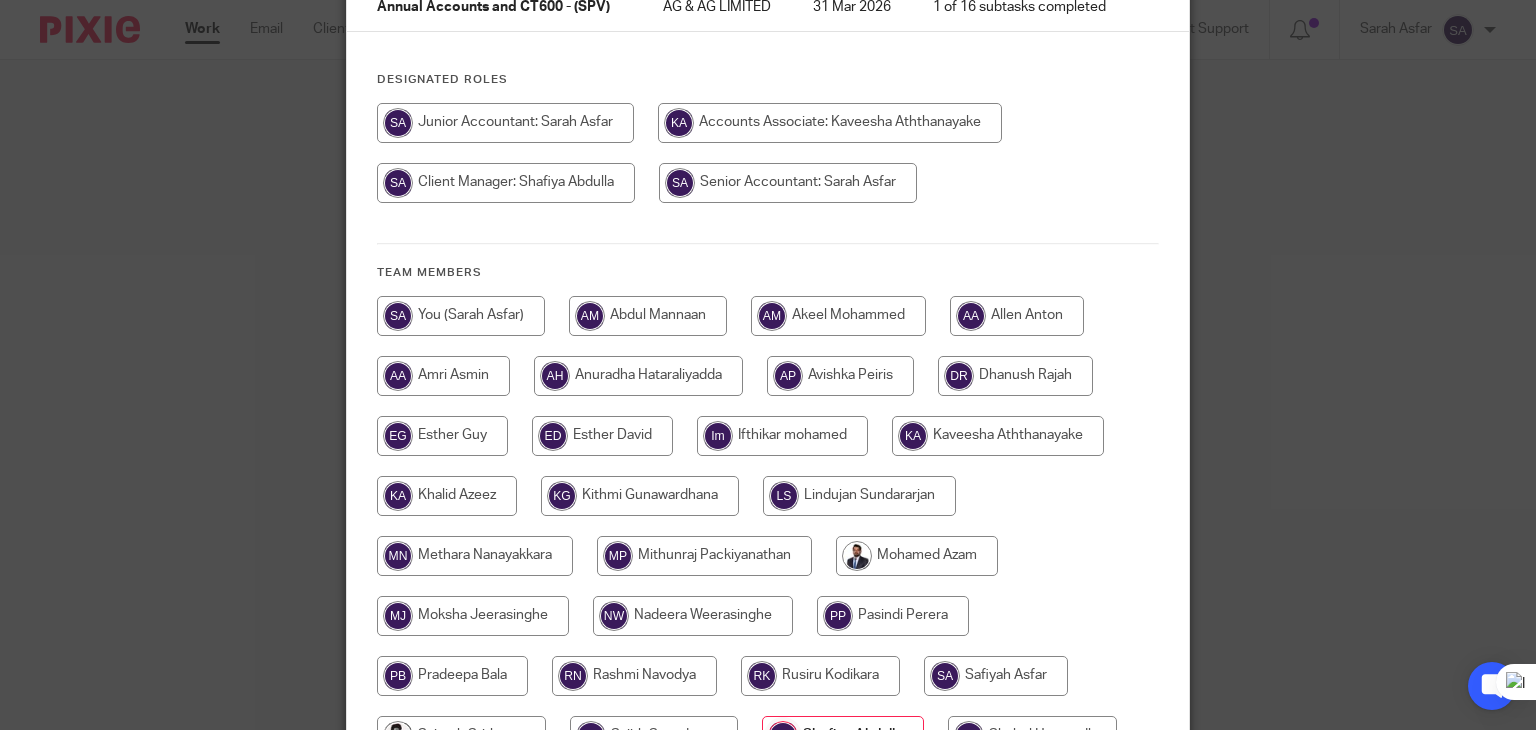 click at bounding box center [505, 123] 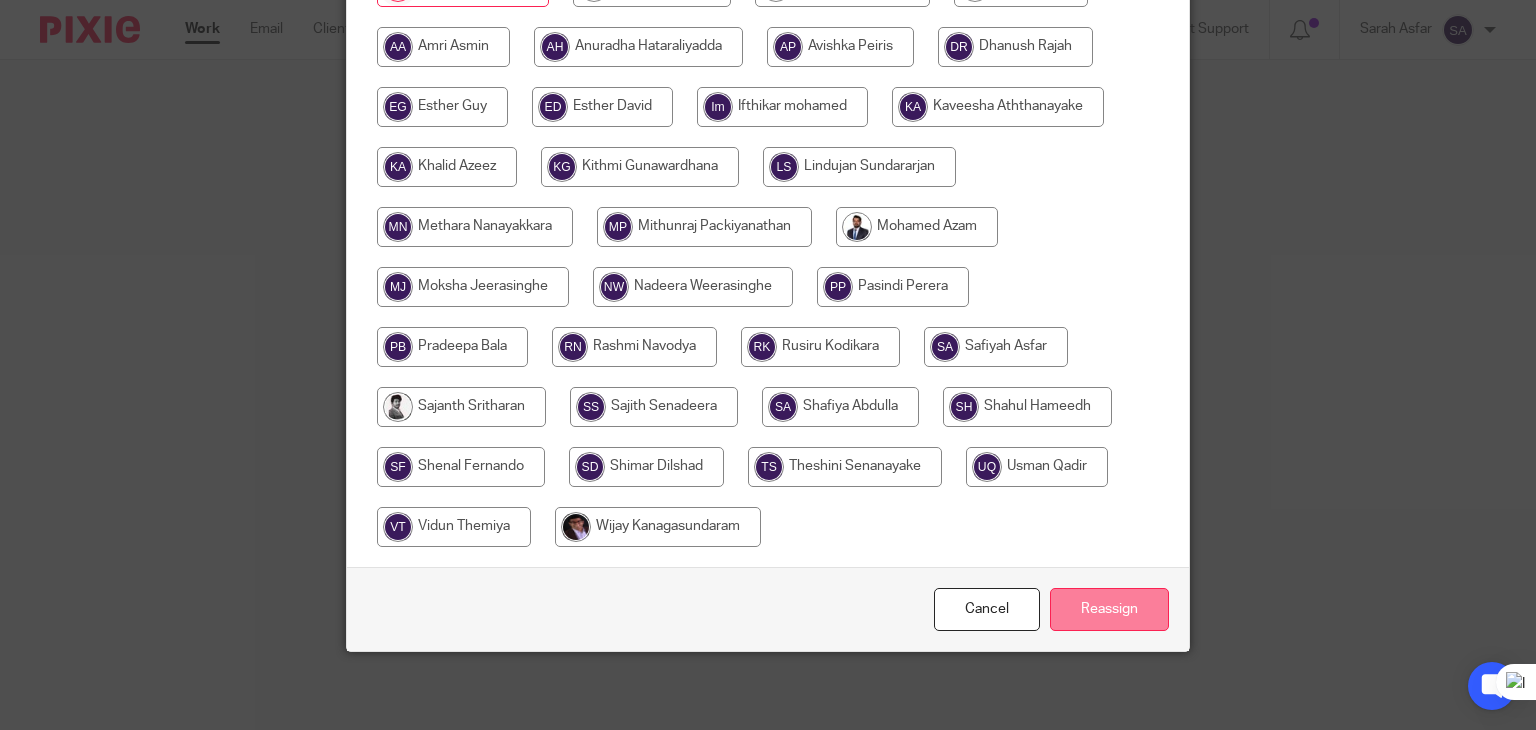 scroll, scrollTop: 530, scrollLeft: 0, axis: vertical 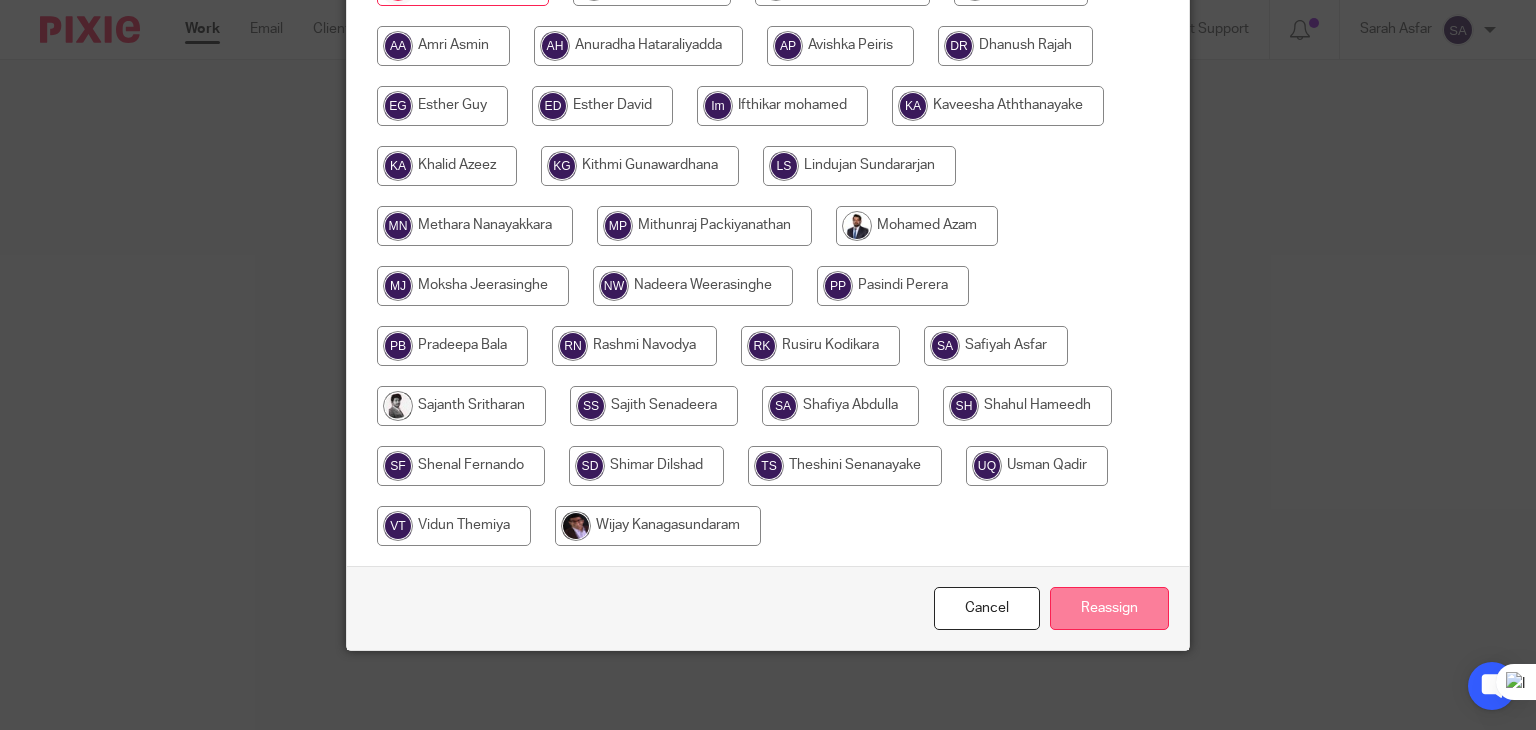 click on "Reassign" at bounding box center [1109, 608] 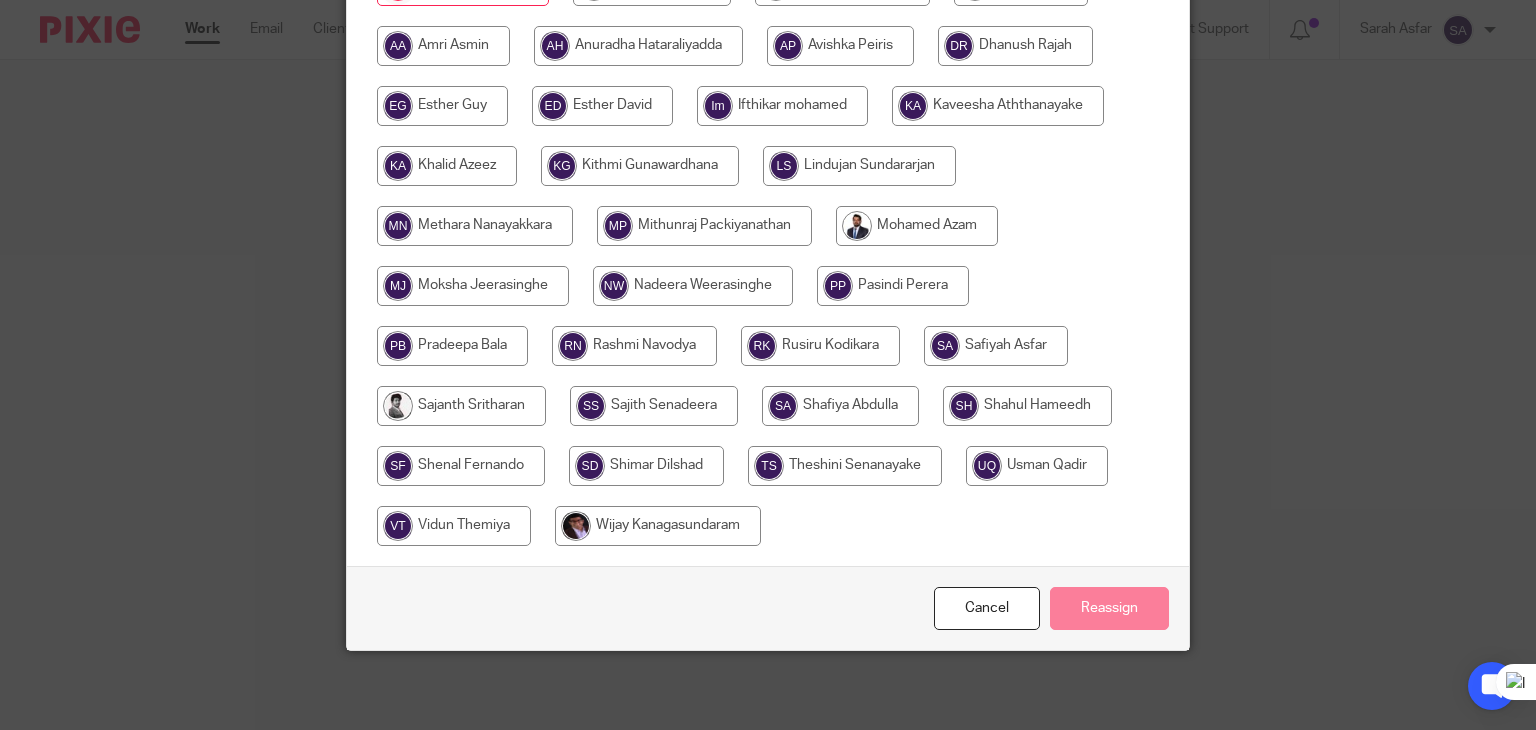 scroll, scrollTop: 430, scrollLeft: 0, axis: vertical 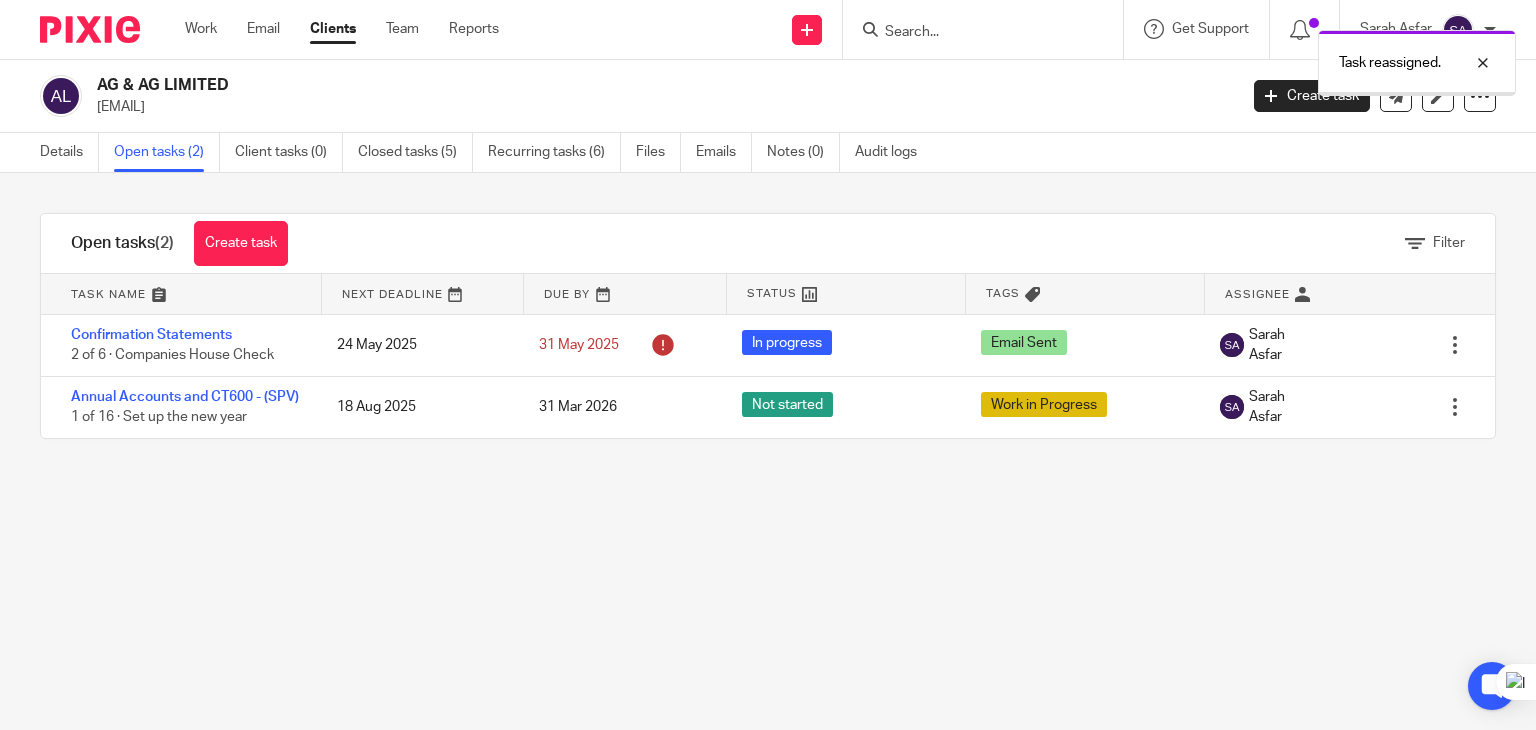 click on "Task reassigned." at bounding box center (1142, 58) 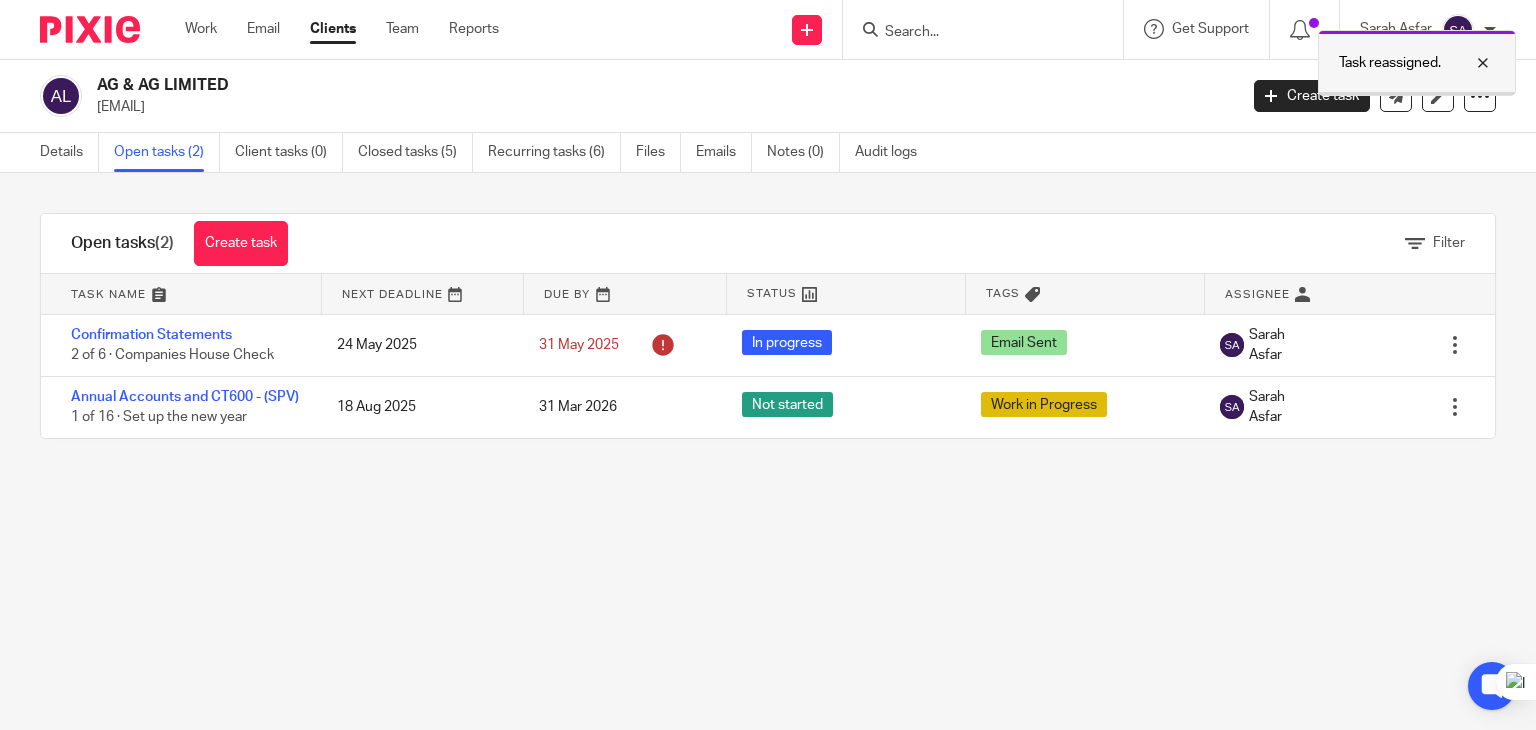 click on "Task reassigned." at bounding box center (1417, 63) 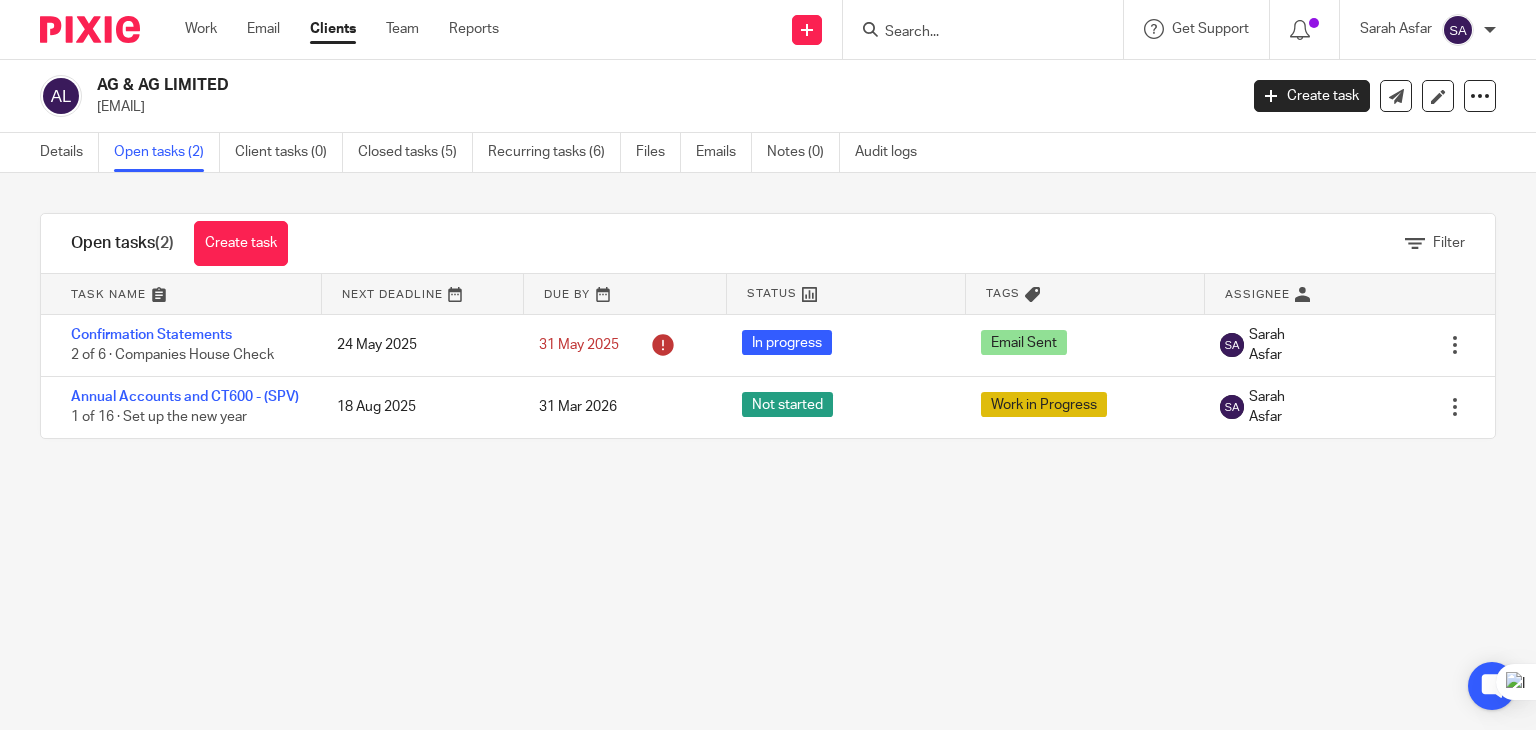 click at bounding box center (973, 33) 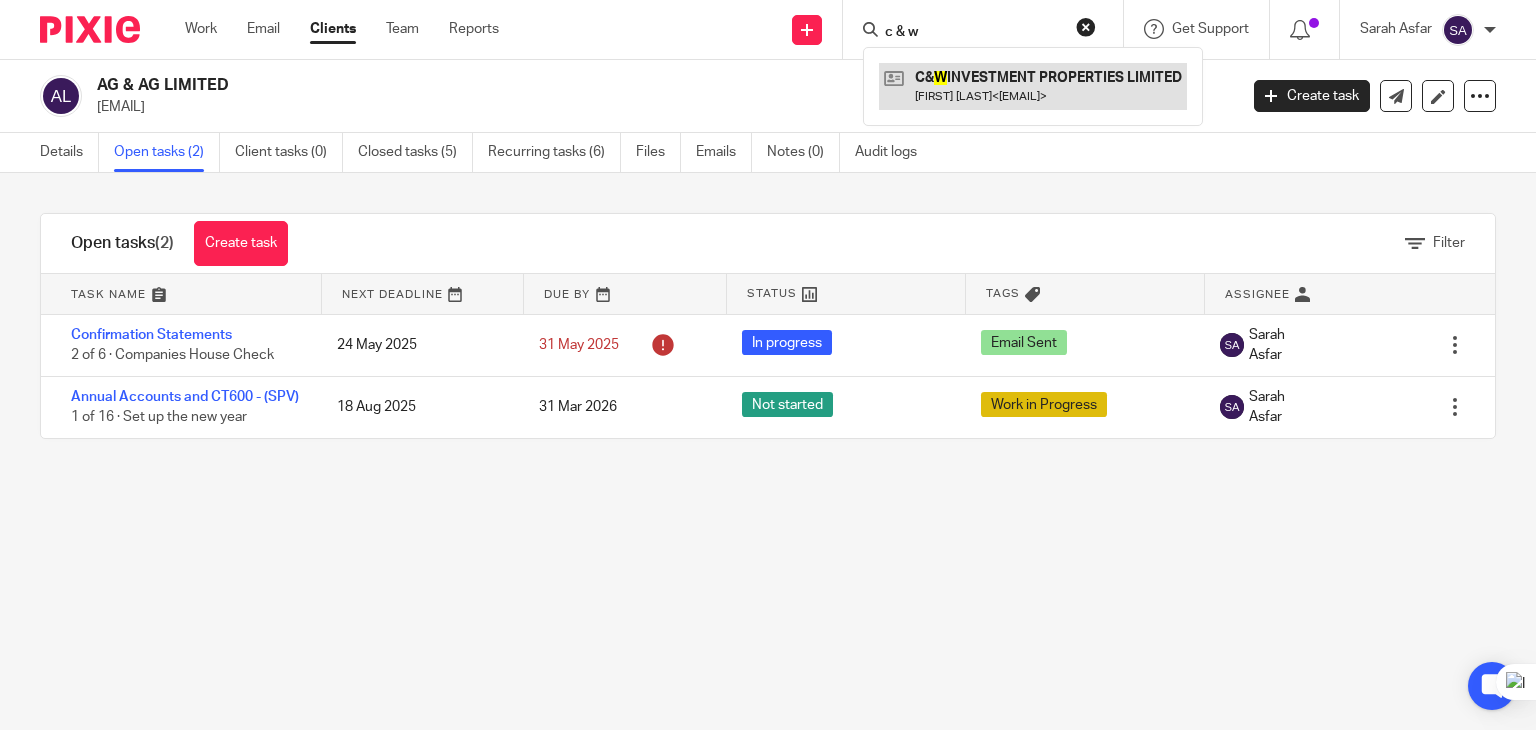 type on "c & w" 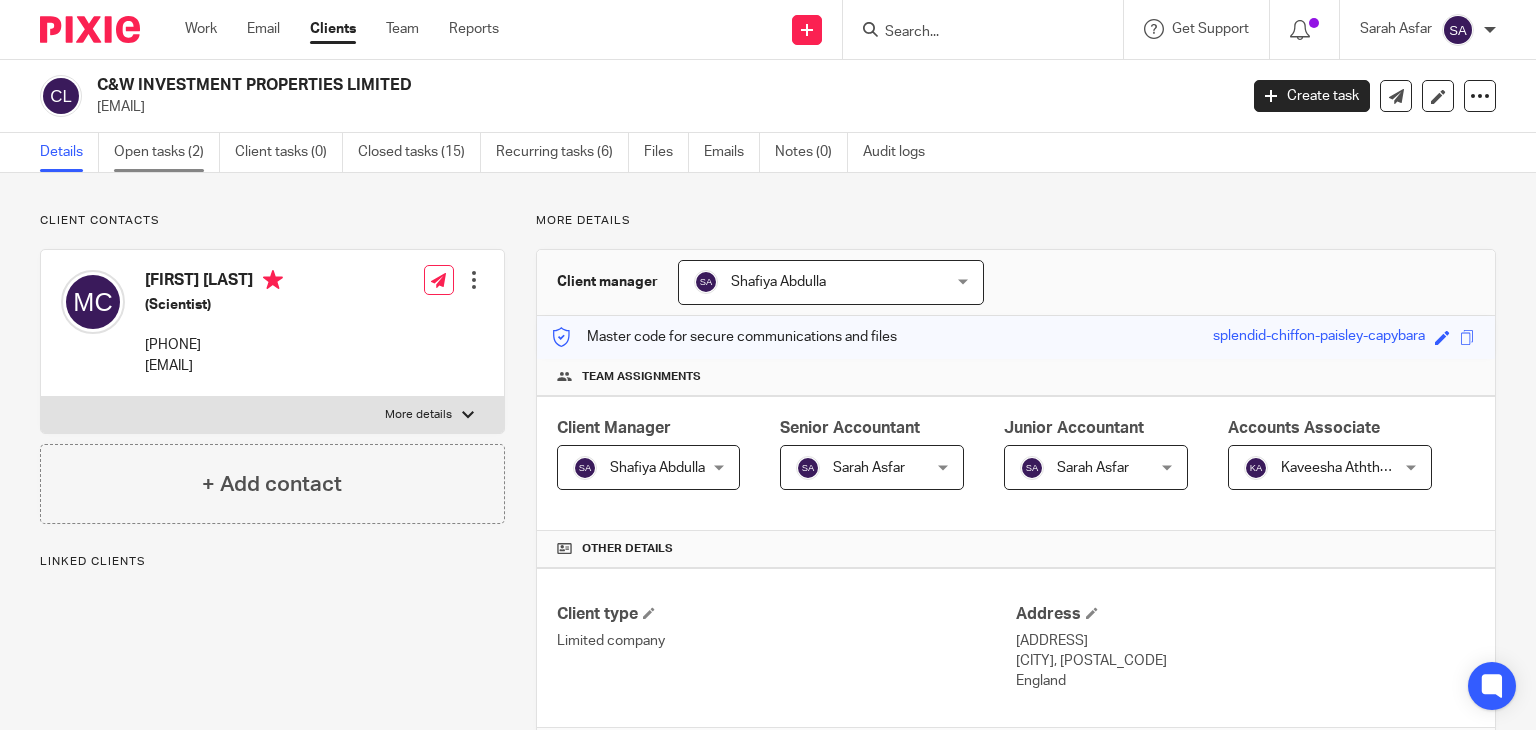 scroll, scrollTop: 0, scrollLeft: 0, axis: both 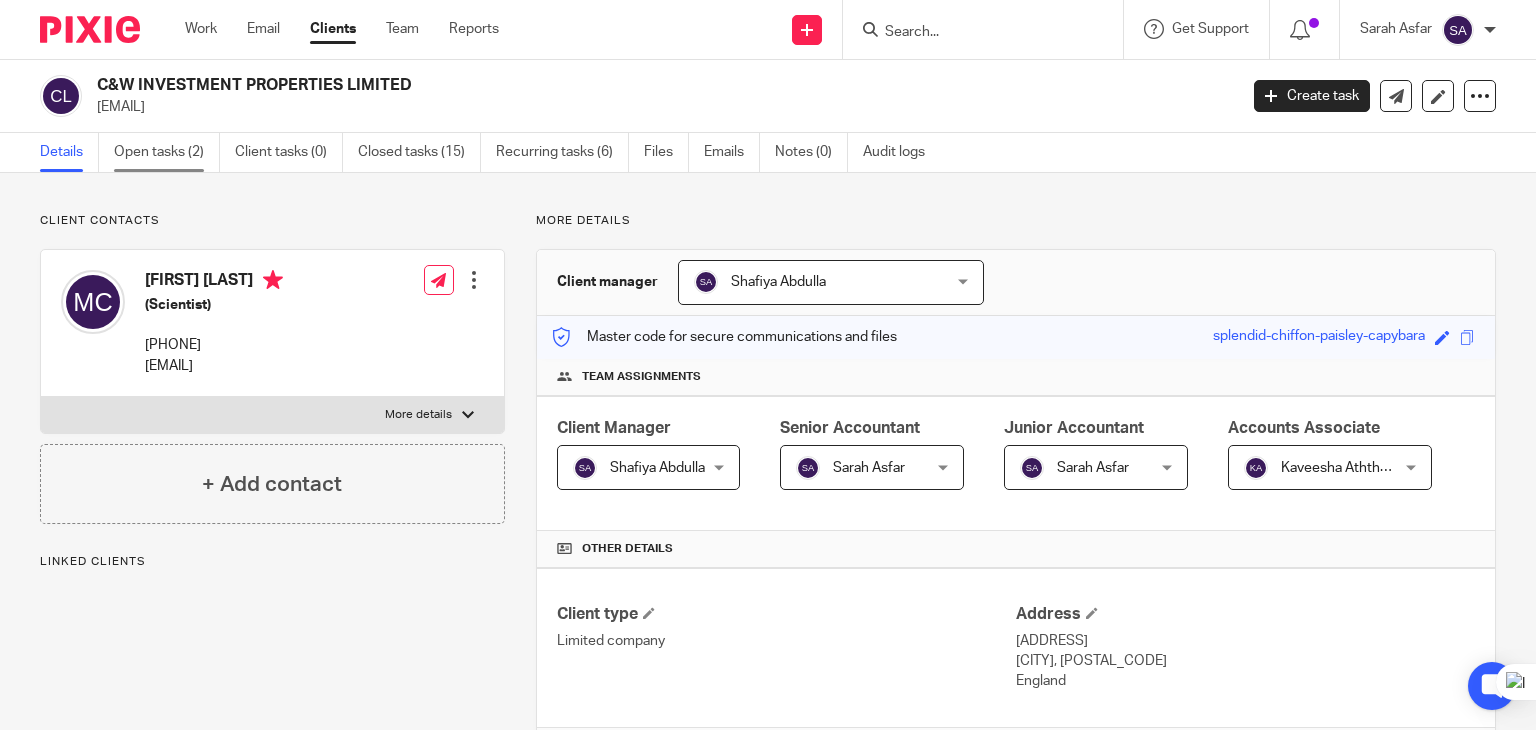 click on "Open tasks (2)" at bounding box center [167, 152] 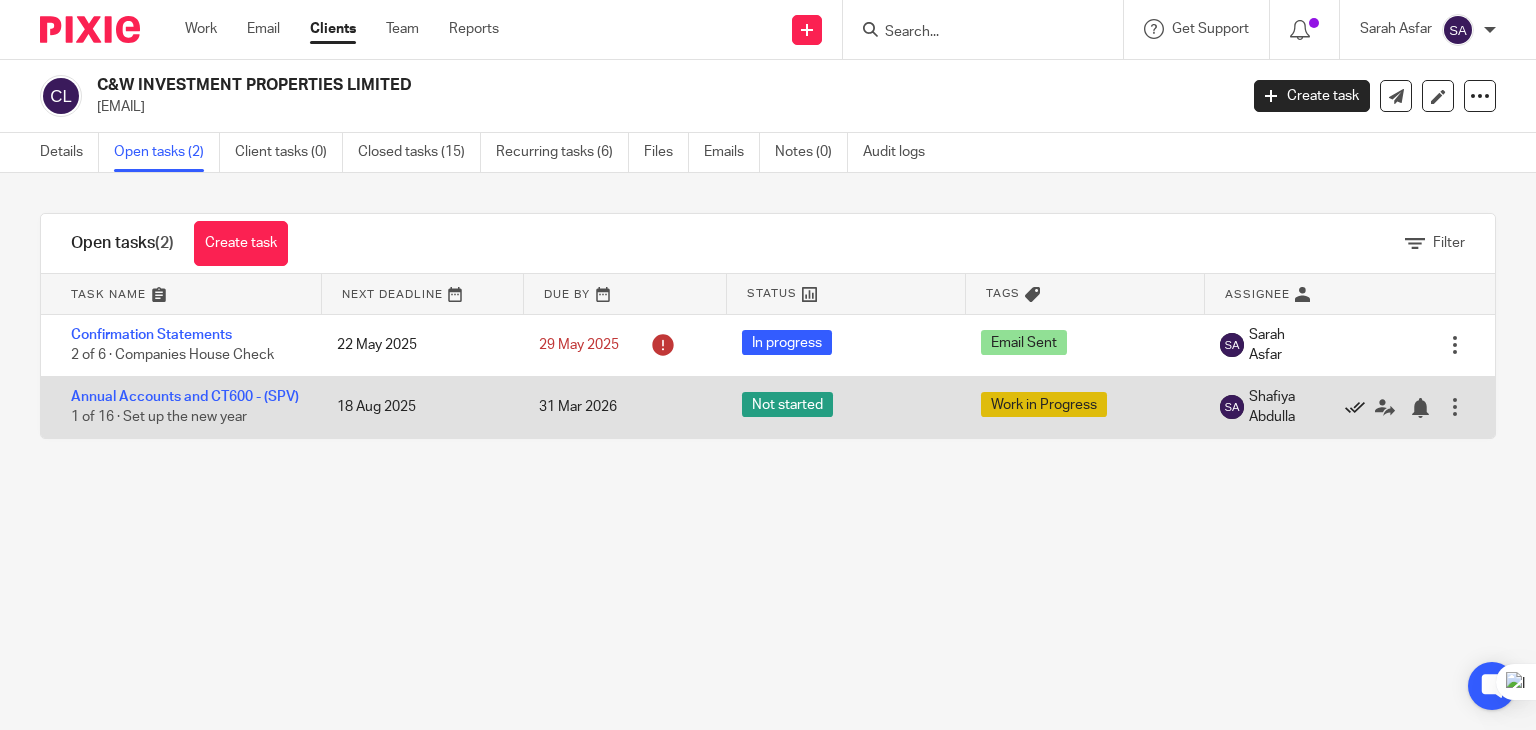 scroll, scrollTop: 0, scrollLeft: 0, axis: both 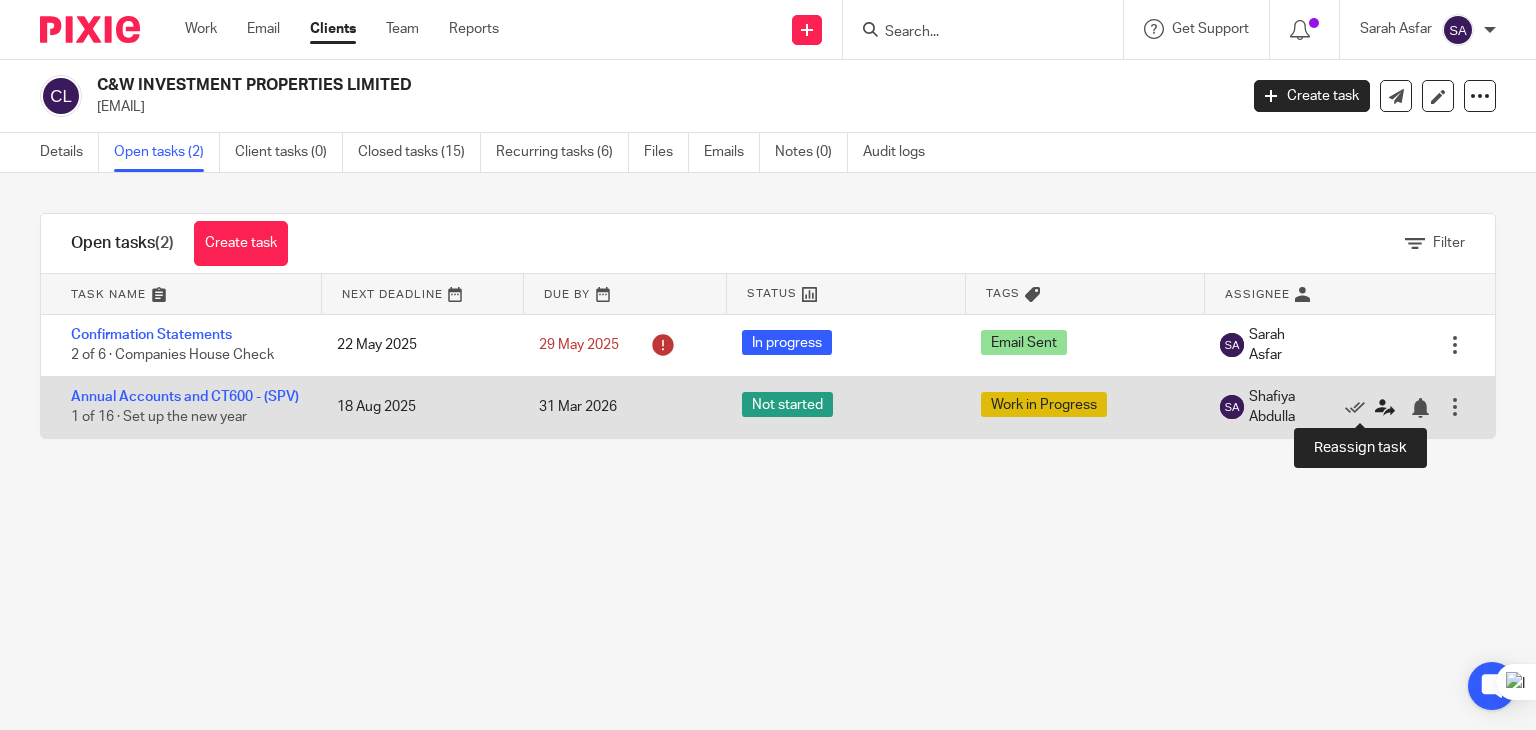 click at bounding box center (1385, 408) 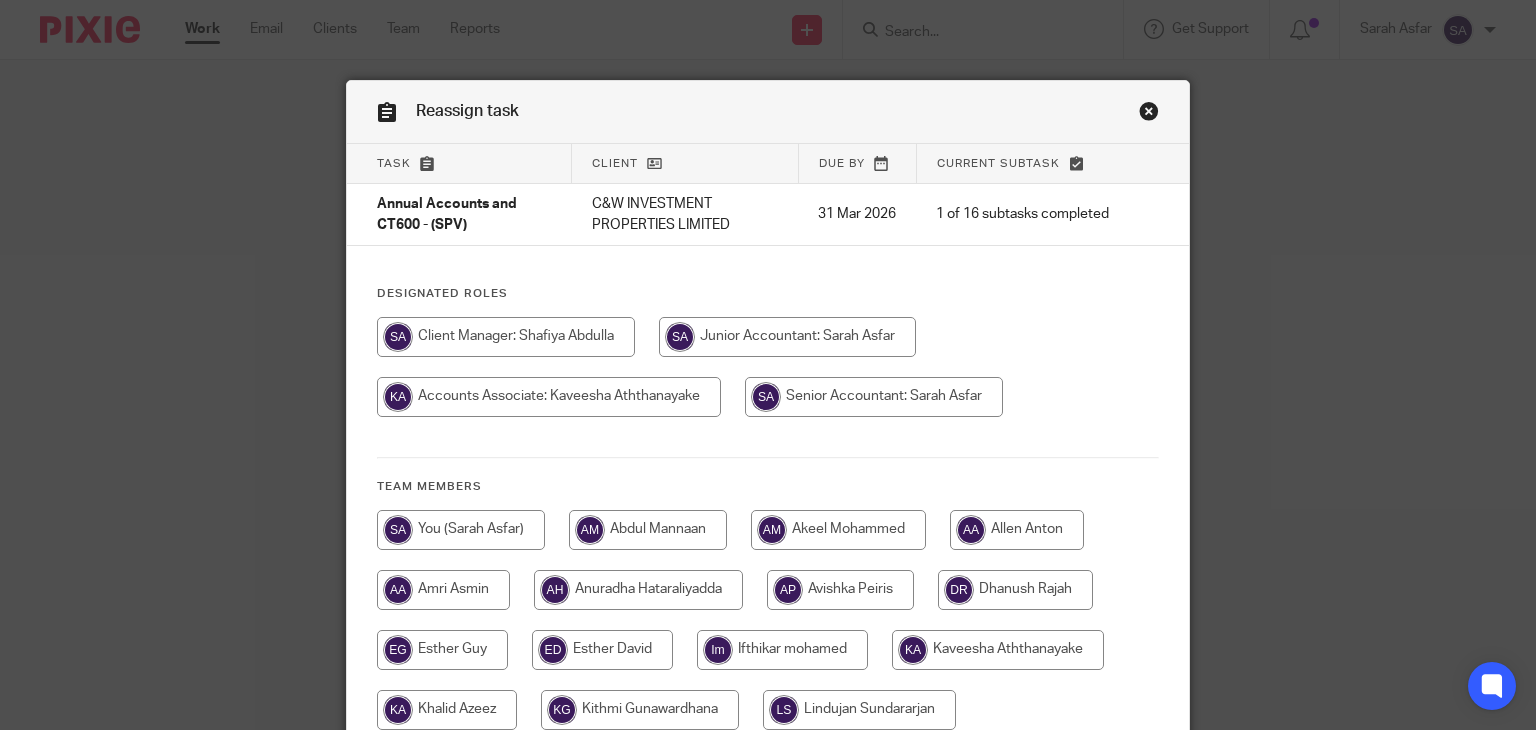 scroll, scrollTop: 0, scrollLeft: 0, axis: both 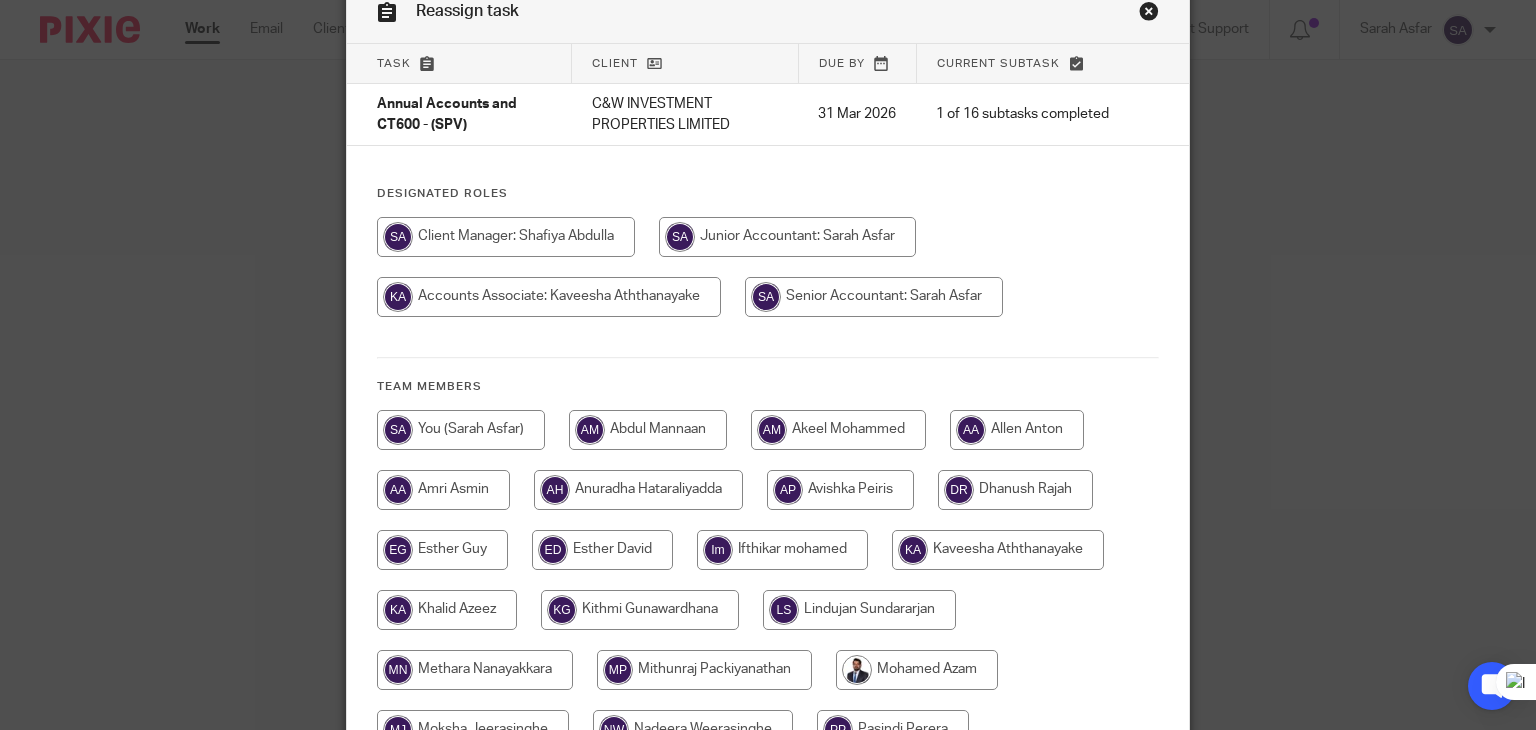 drag, startPoint x: 532, startPoint y: 409, endPoint x: 501, endPoint y: 429, distance: 36.891735 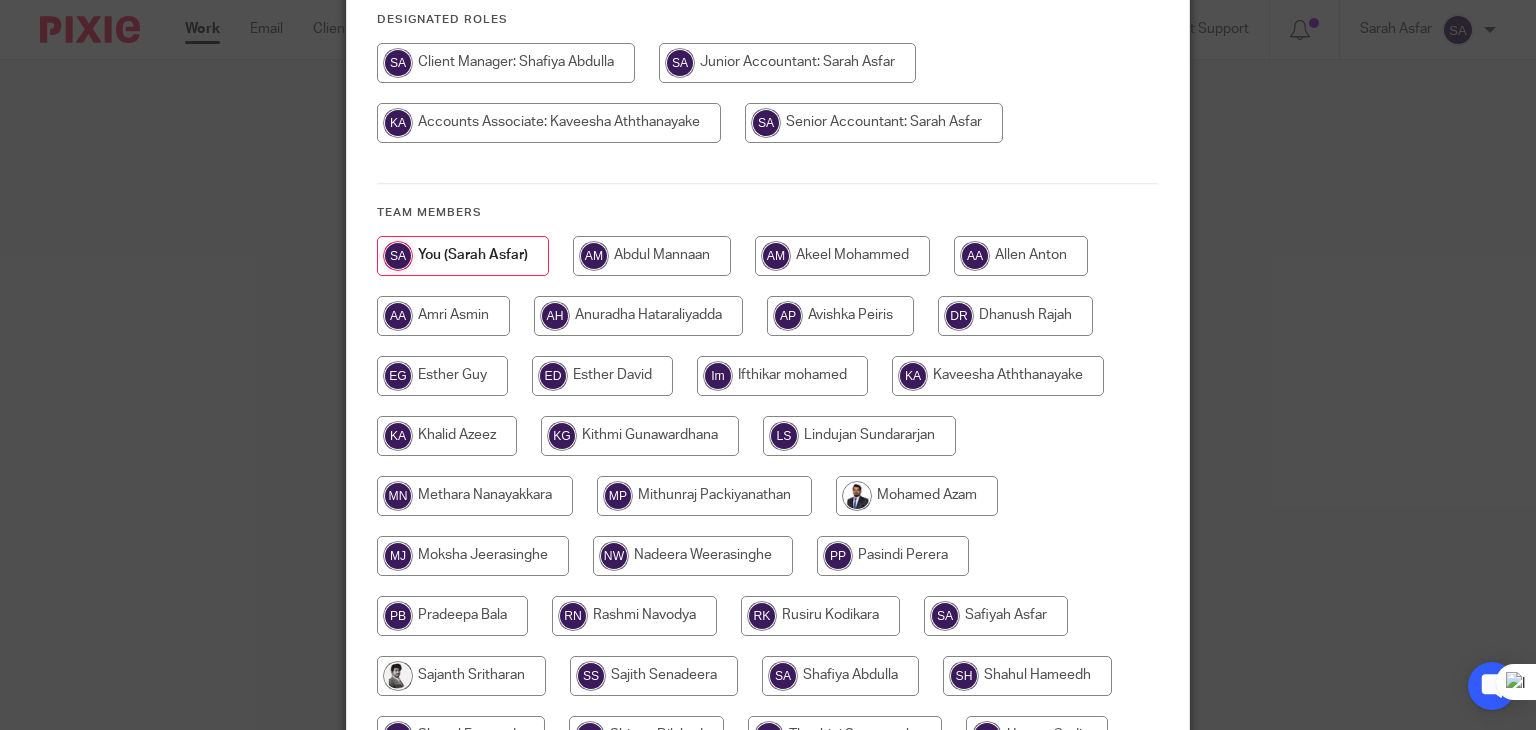 scroll, scrollTop: 544, scrollLeft: 0, axis: vertical 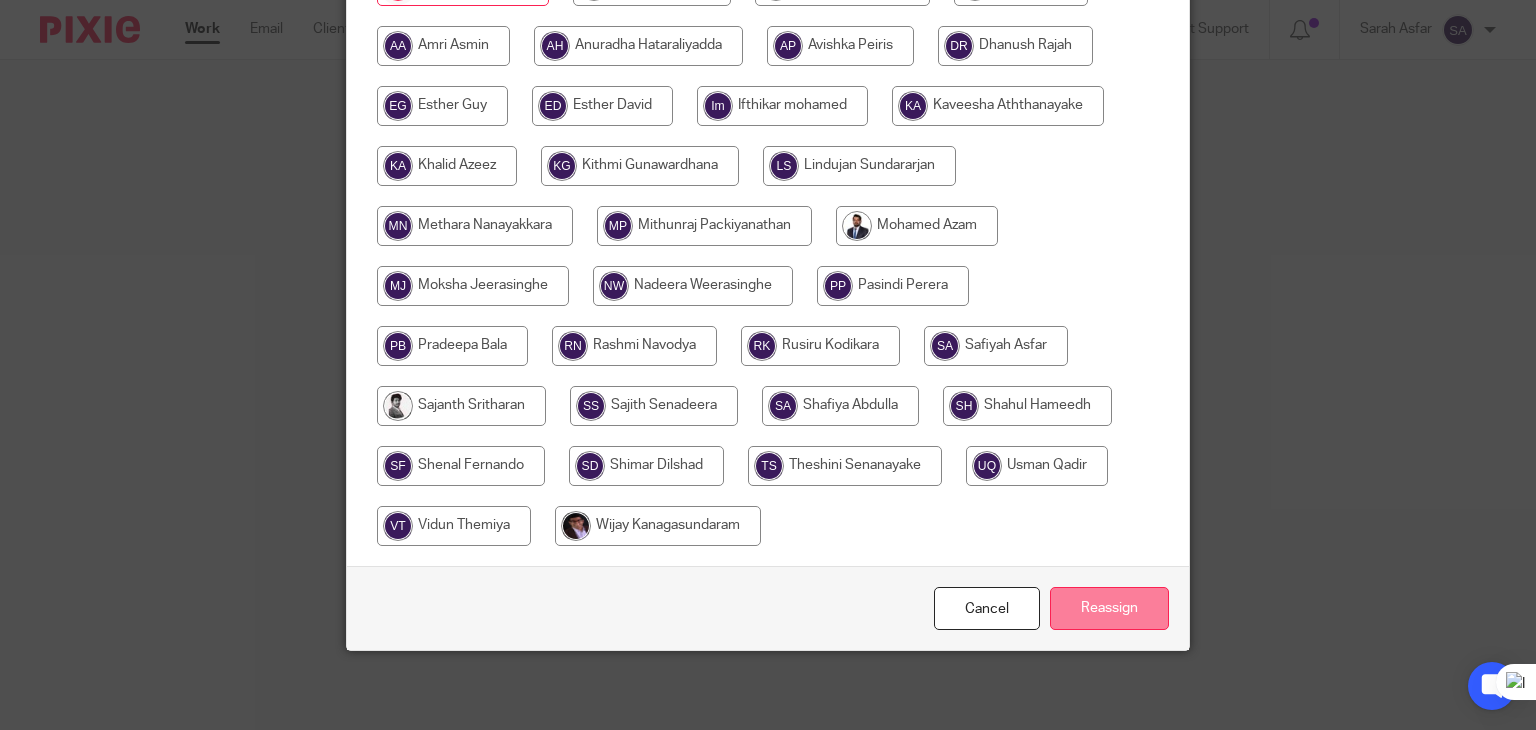 click on "Reassign" at bounding box center [1109, 608] 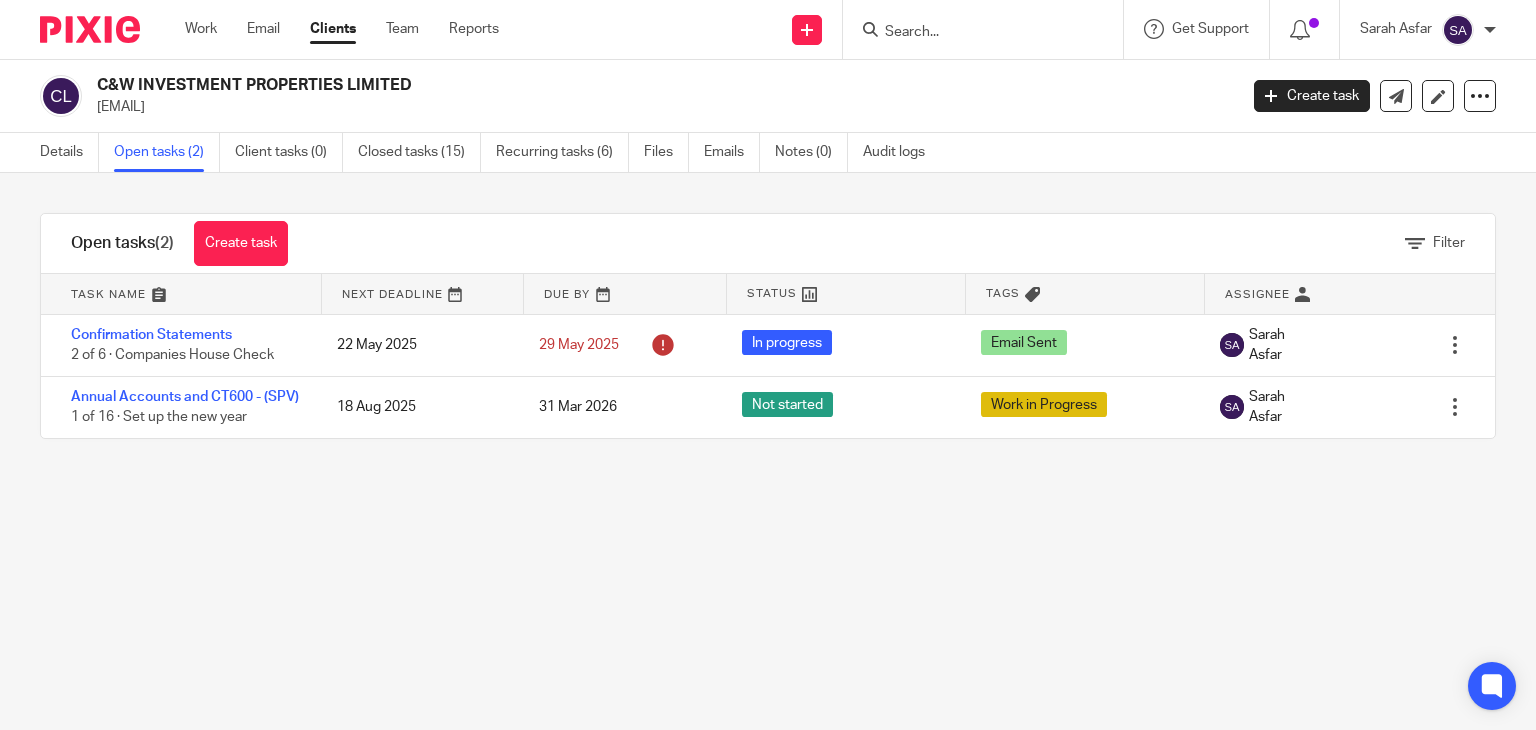scroll, scrollTop: 0, scrollLeft: 0, axis: both 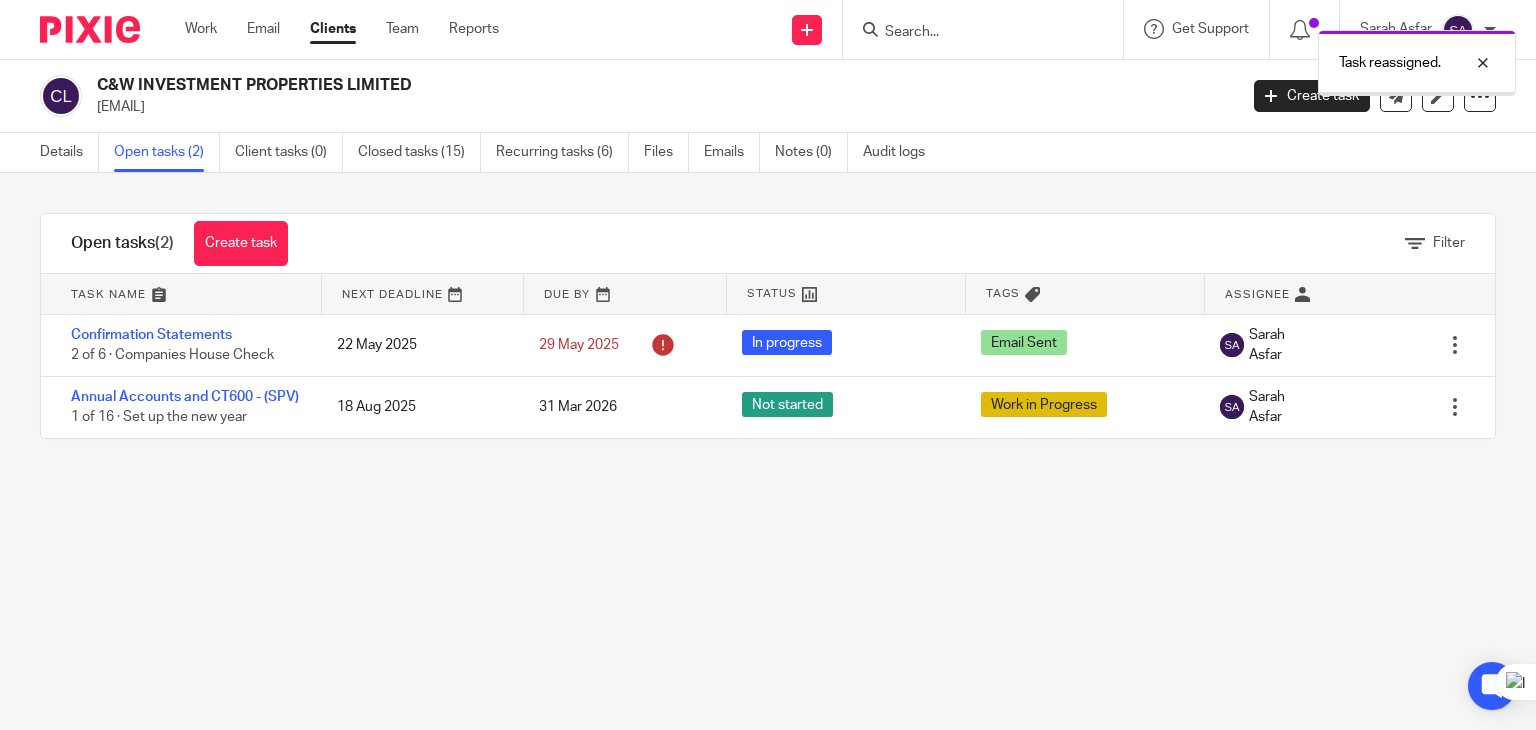 click on "Task reassigned." at bounding box center (1142, 58) 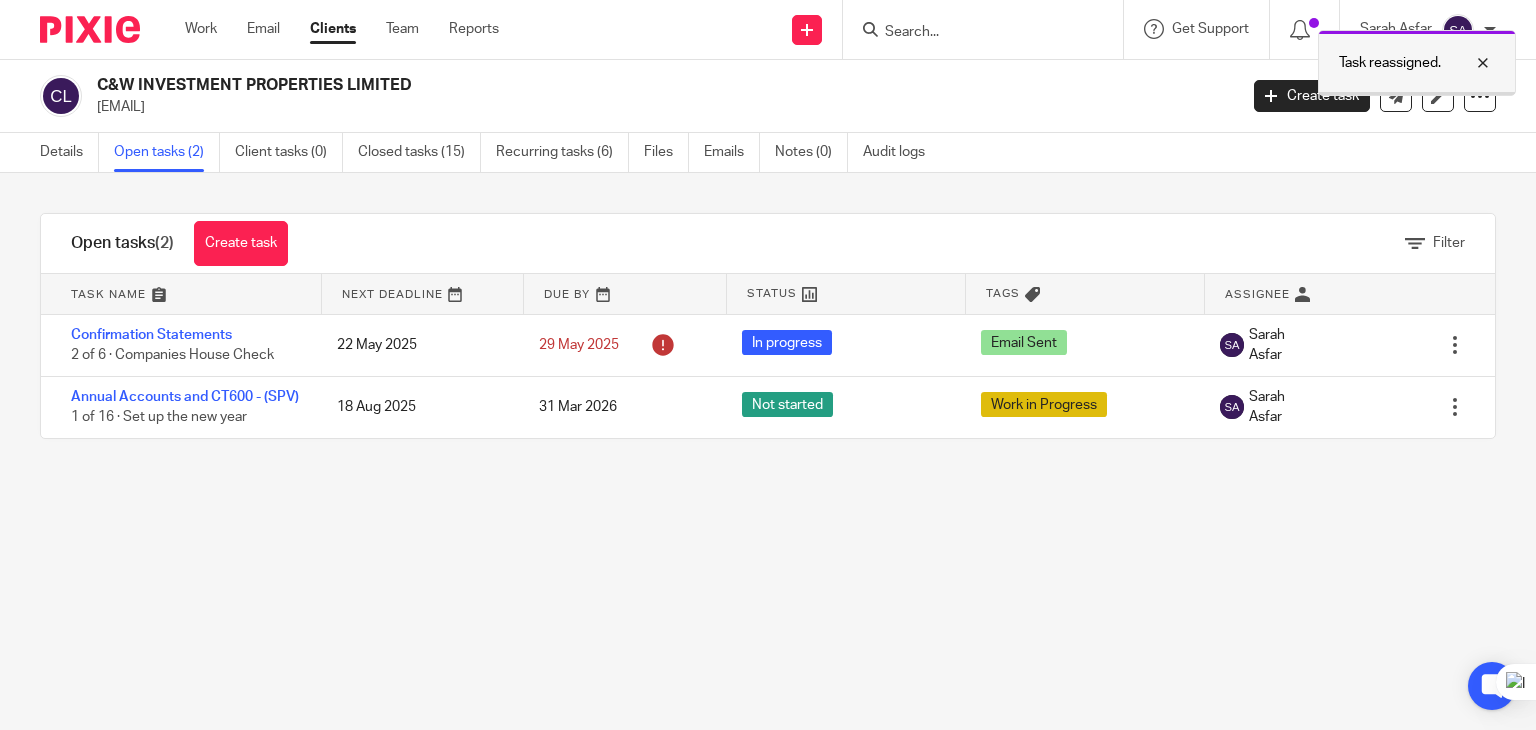 click at bounding box center (1468, 63) 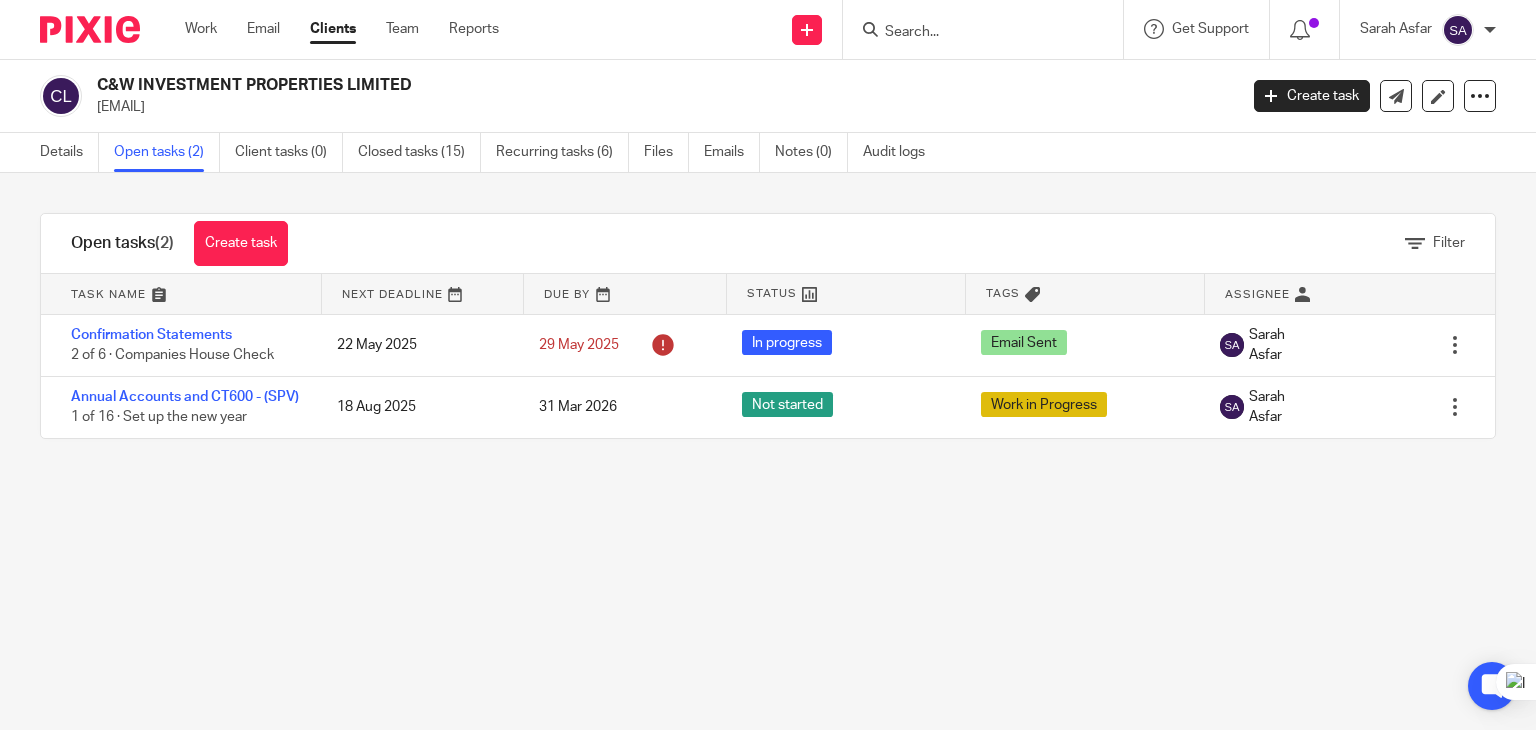 click at bounding box center [973, 33] 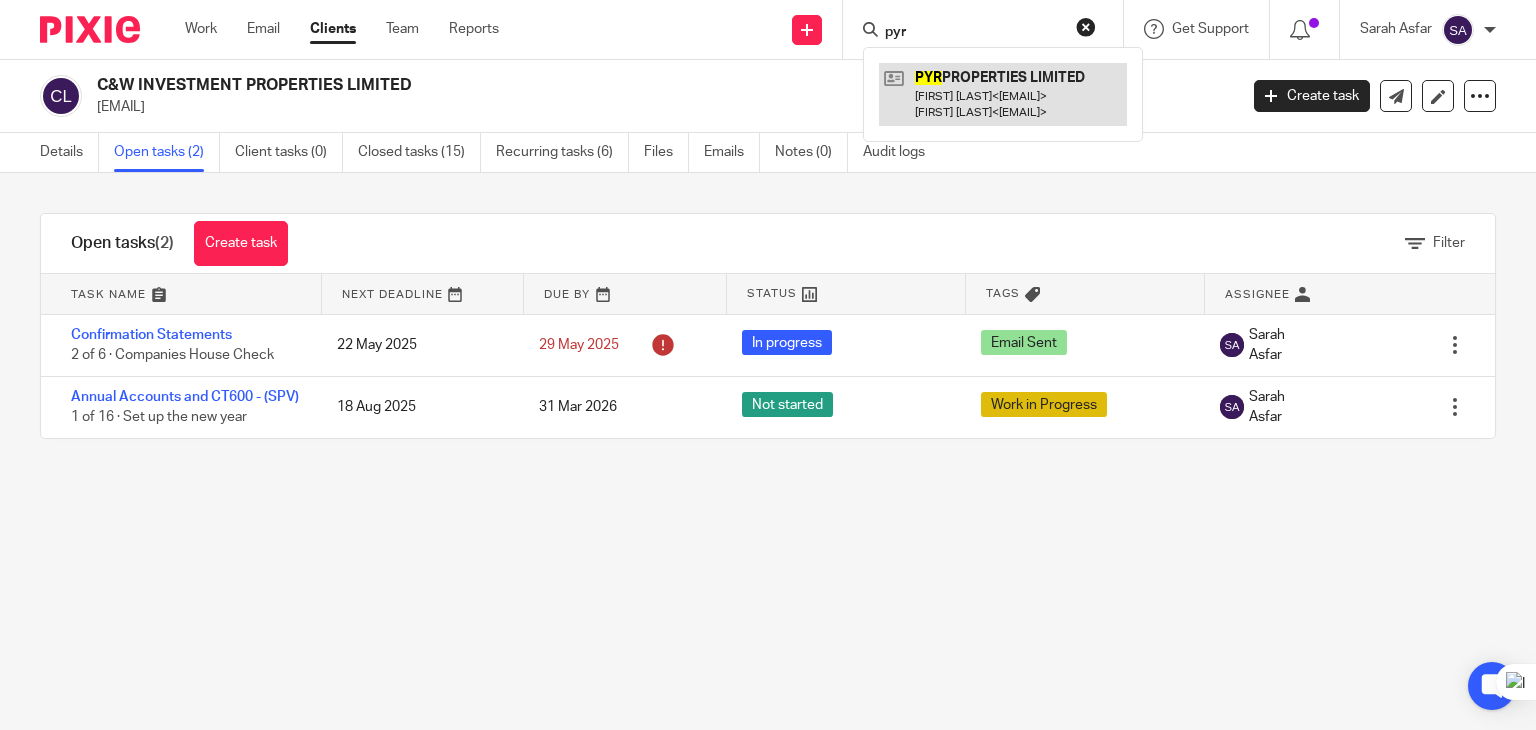 type on "pyr" 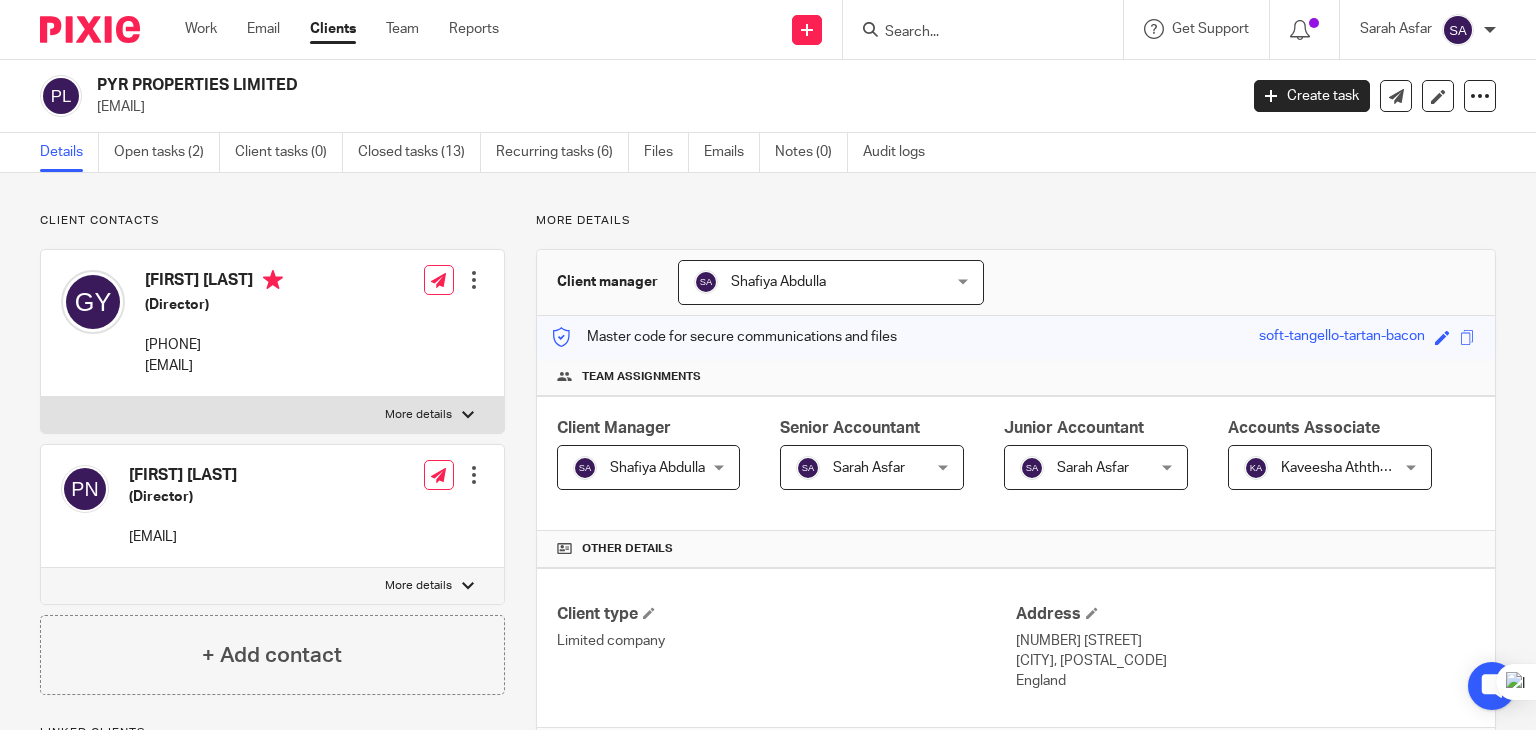 scroll, scrollTop: 0, scrollLeft: 0, axis: both 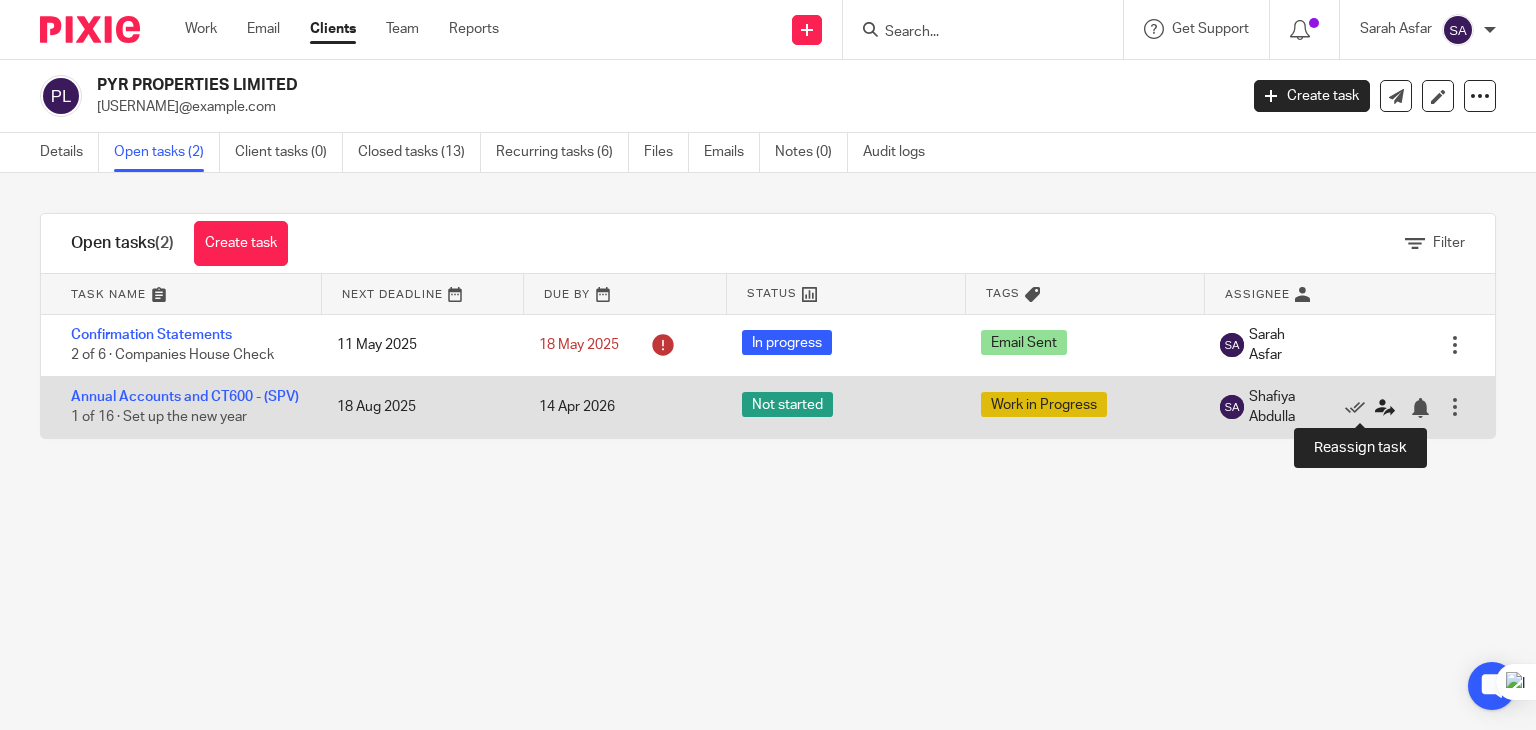 click at bounding box center (1385, 408) 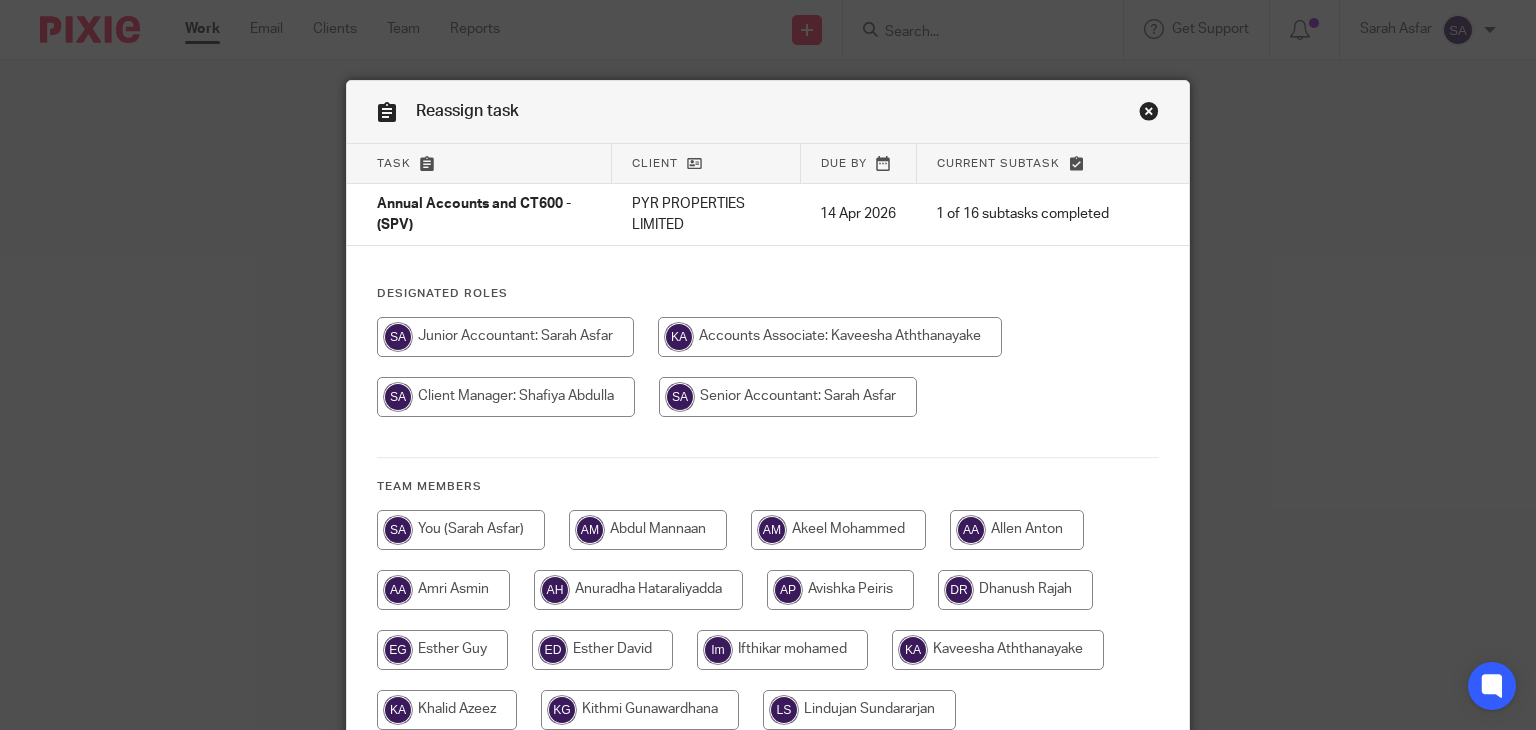 scroll, scrollTop: 0, scrollLeft: 0, axis: both 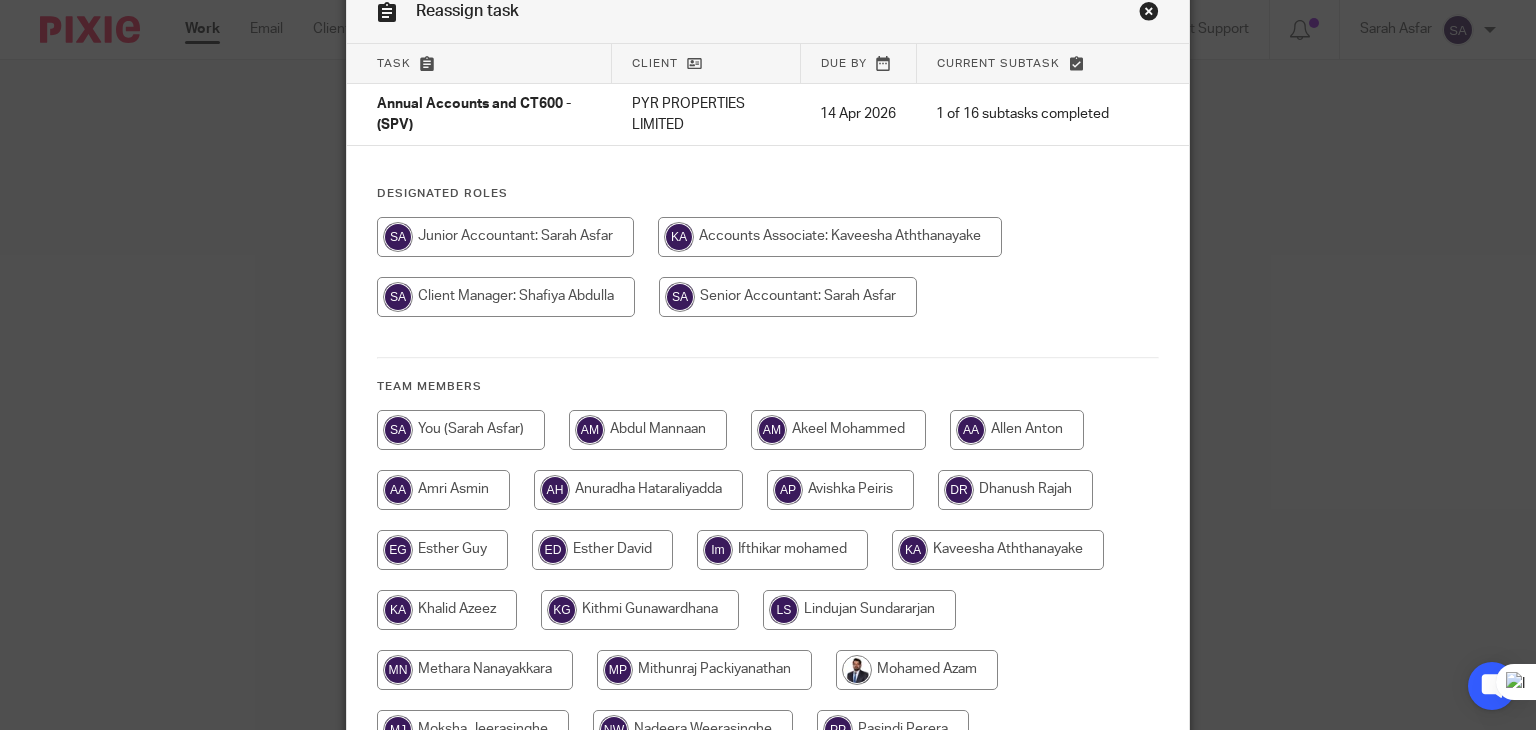 click at bounding box center (505, 237) 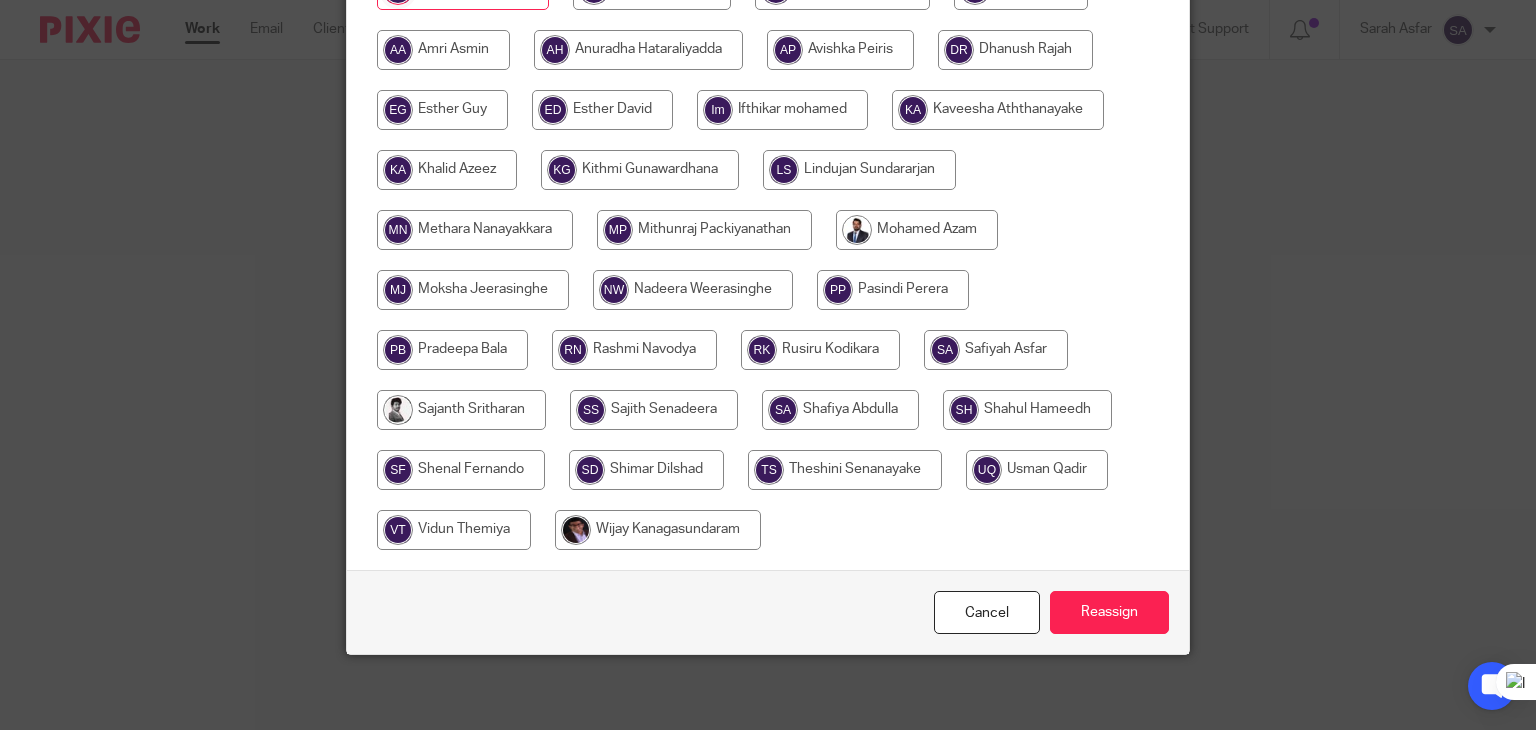 scroll, scrollTop: 544, scrollLeft: 0, axis: vertical 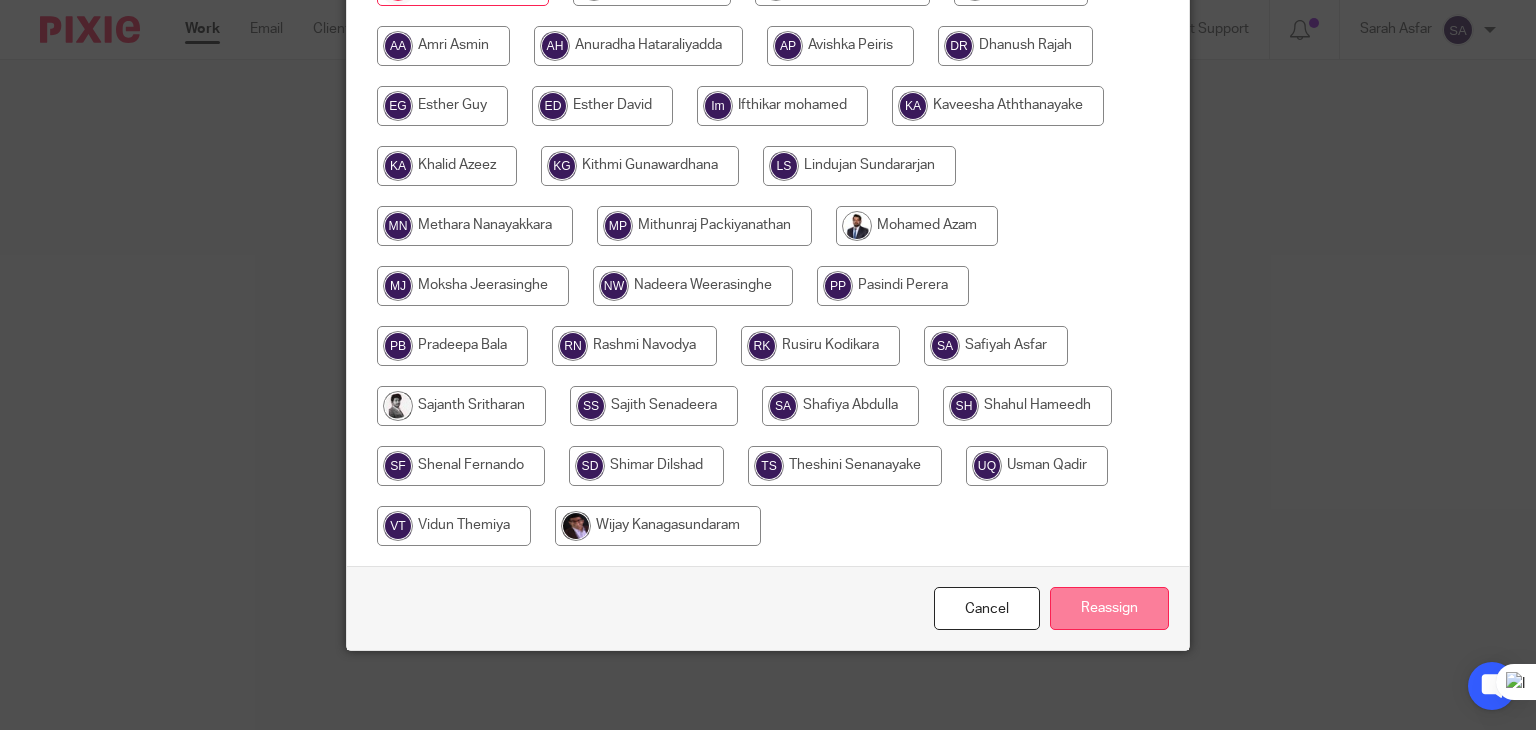 click on "Reassign" at bounding box center (1109, 608) 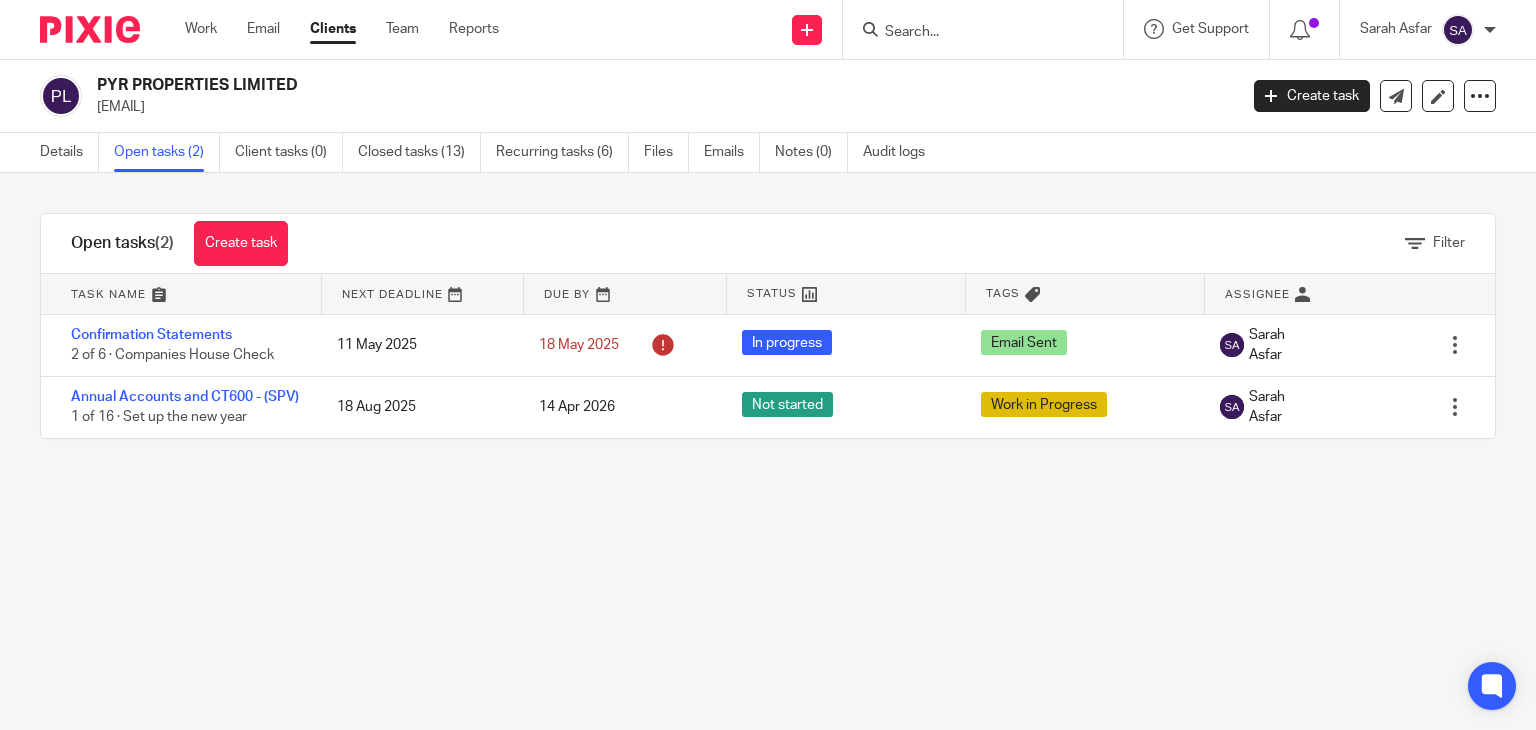 scroll, scrollTop: 0, scrollLeft: 0, axis: both 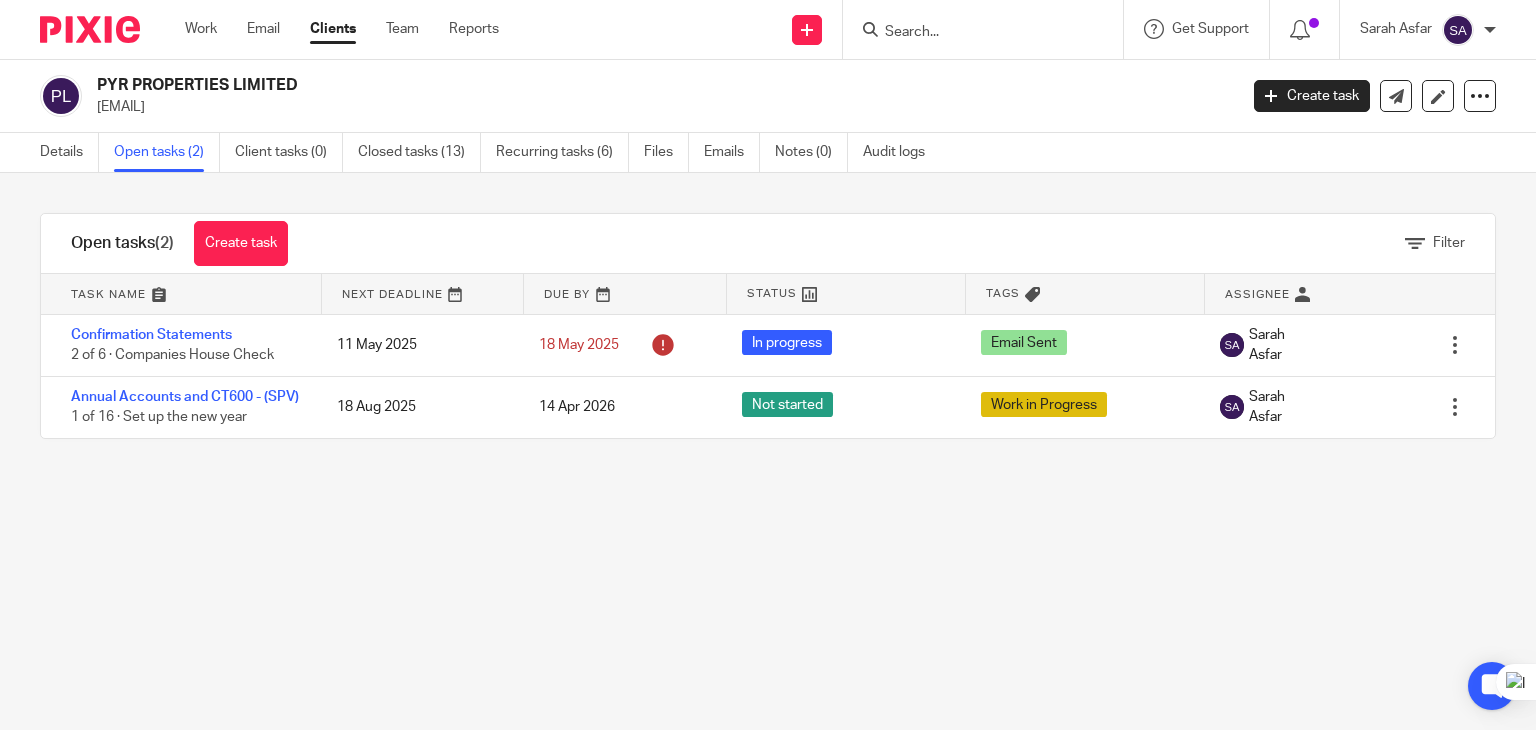 click on "Task reassigned." at bounding box center (1142, 58) 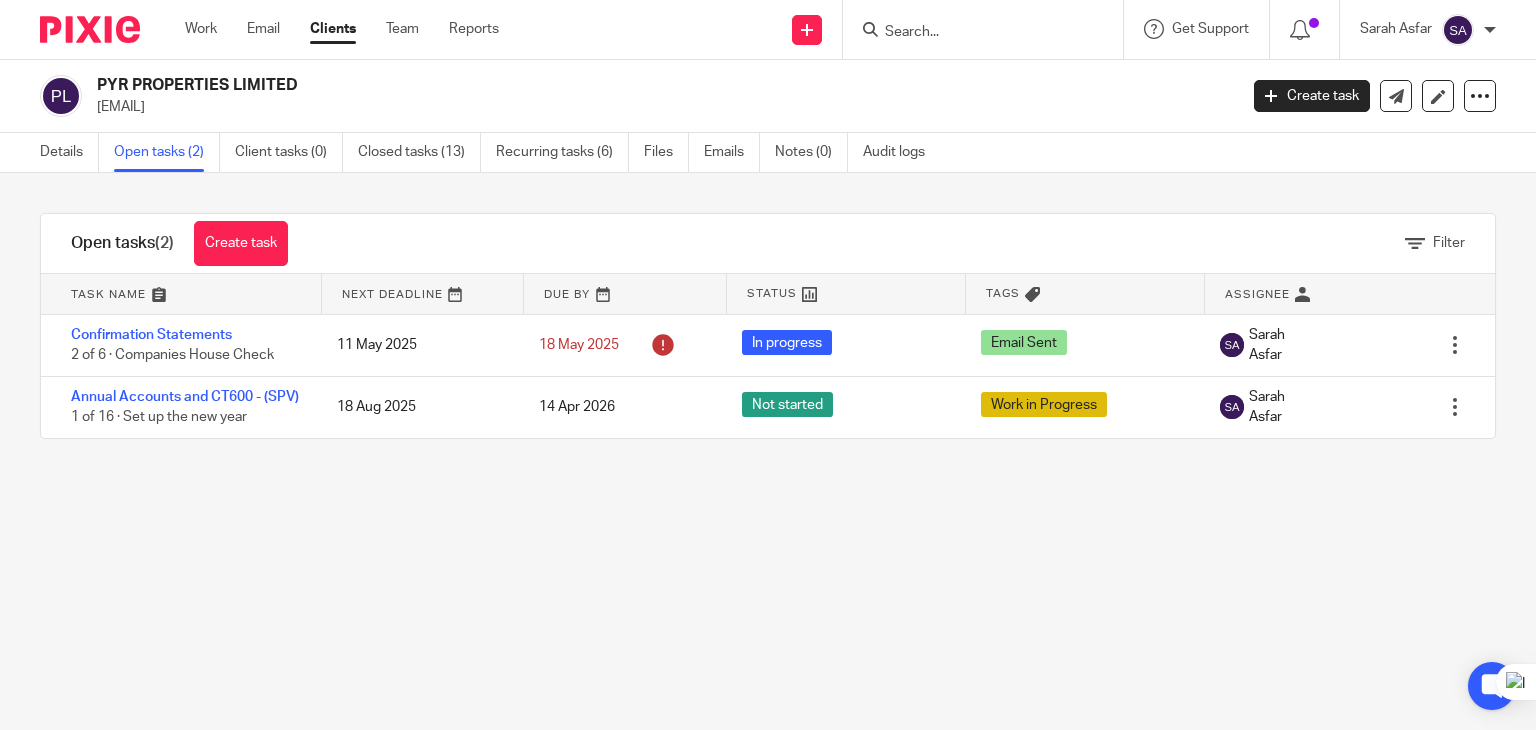 click at bounding box center [973, 33] 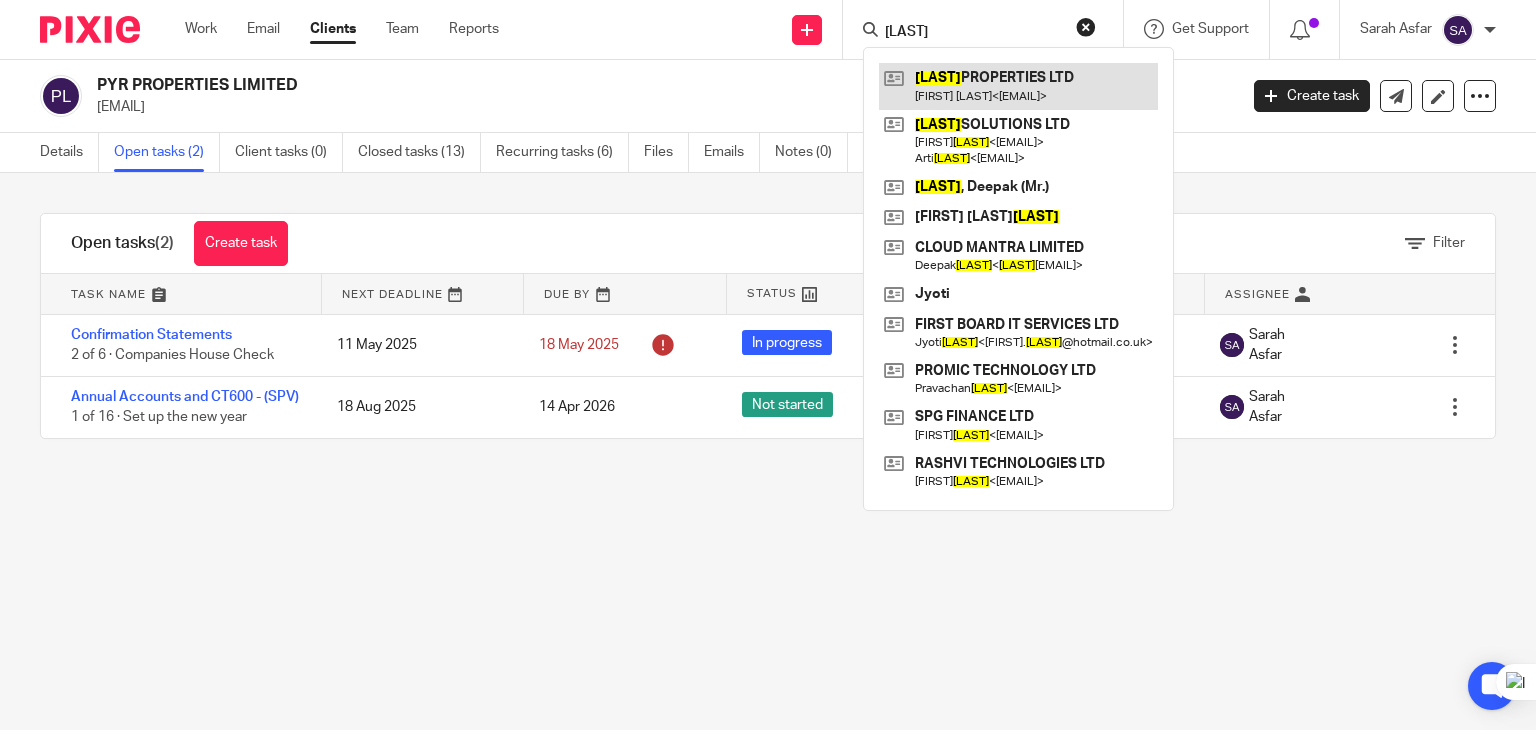 type on "guptas" 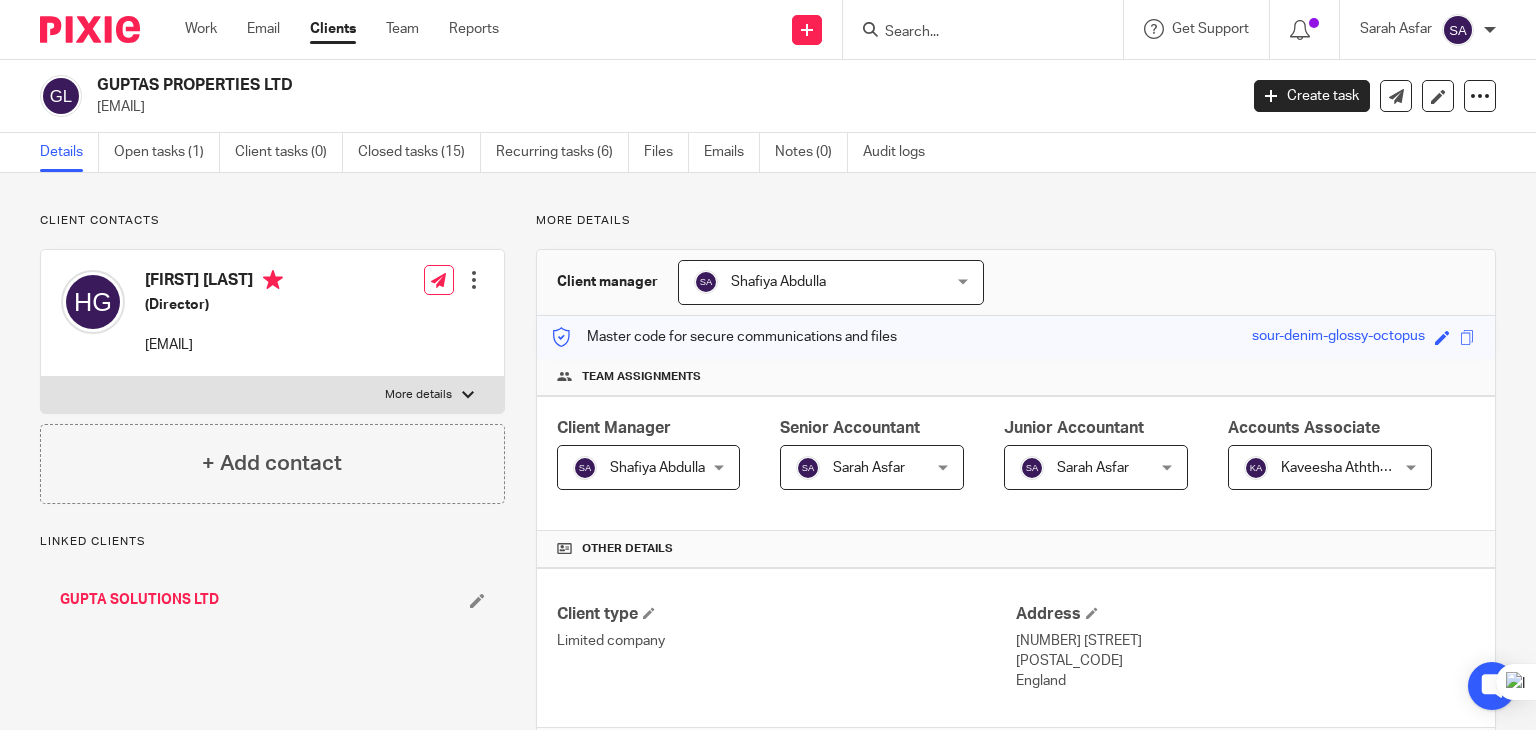 click on "Open tasks (1)" at bounding box center (167, 152) 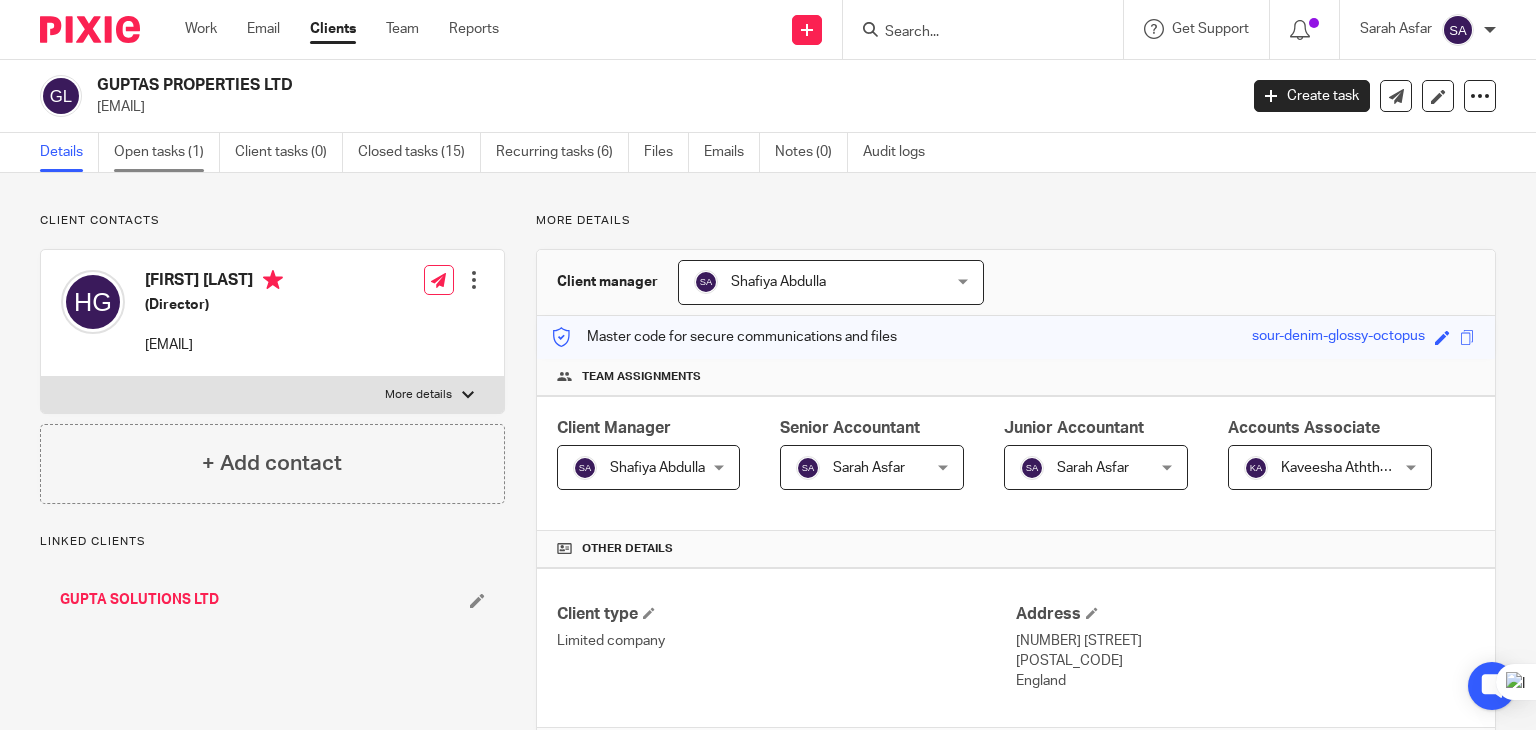 scroll, scrollTop: 0, scrollLeft: 0, axis: both 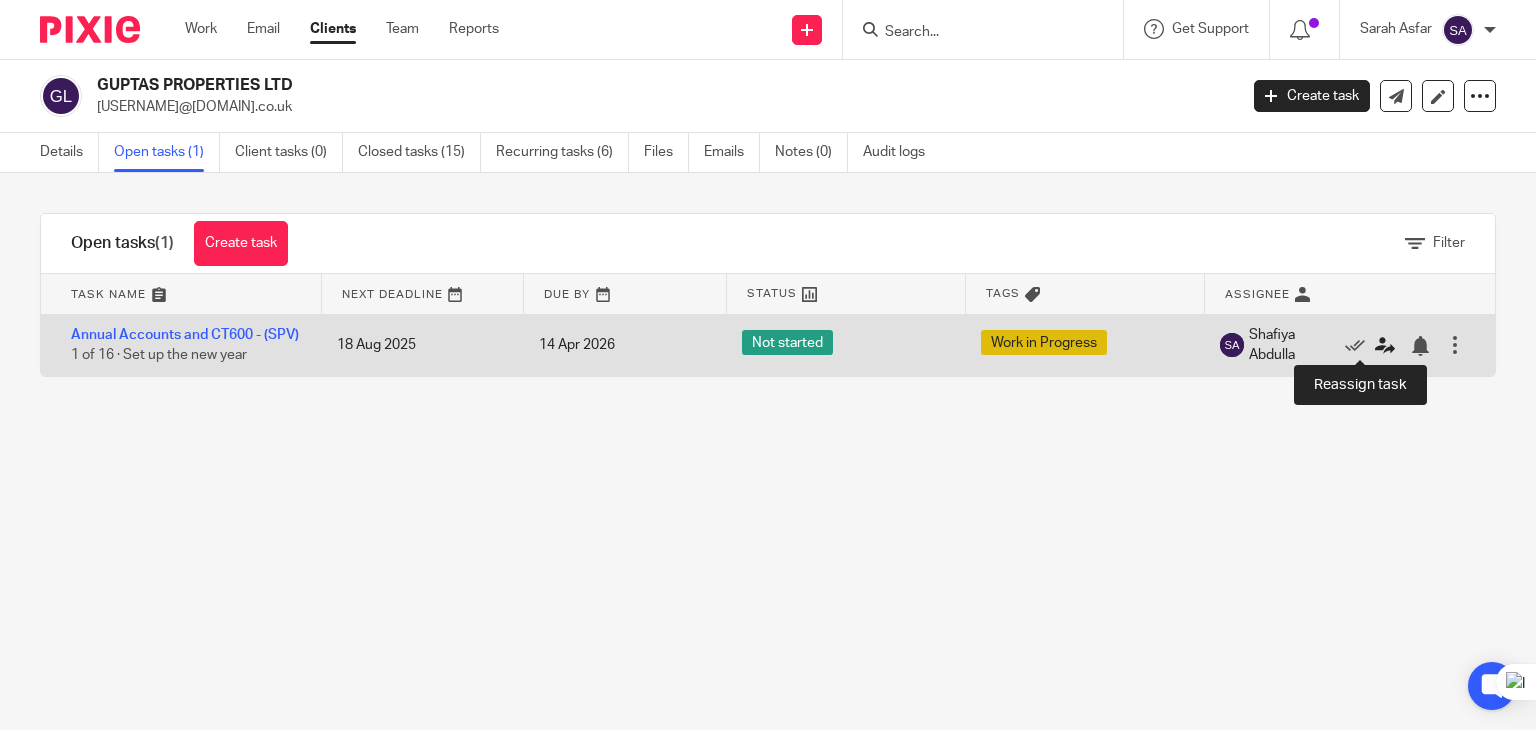 click at bounding box center [1385, 346] 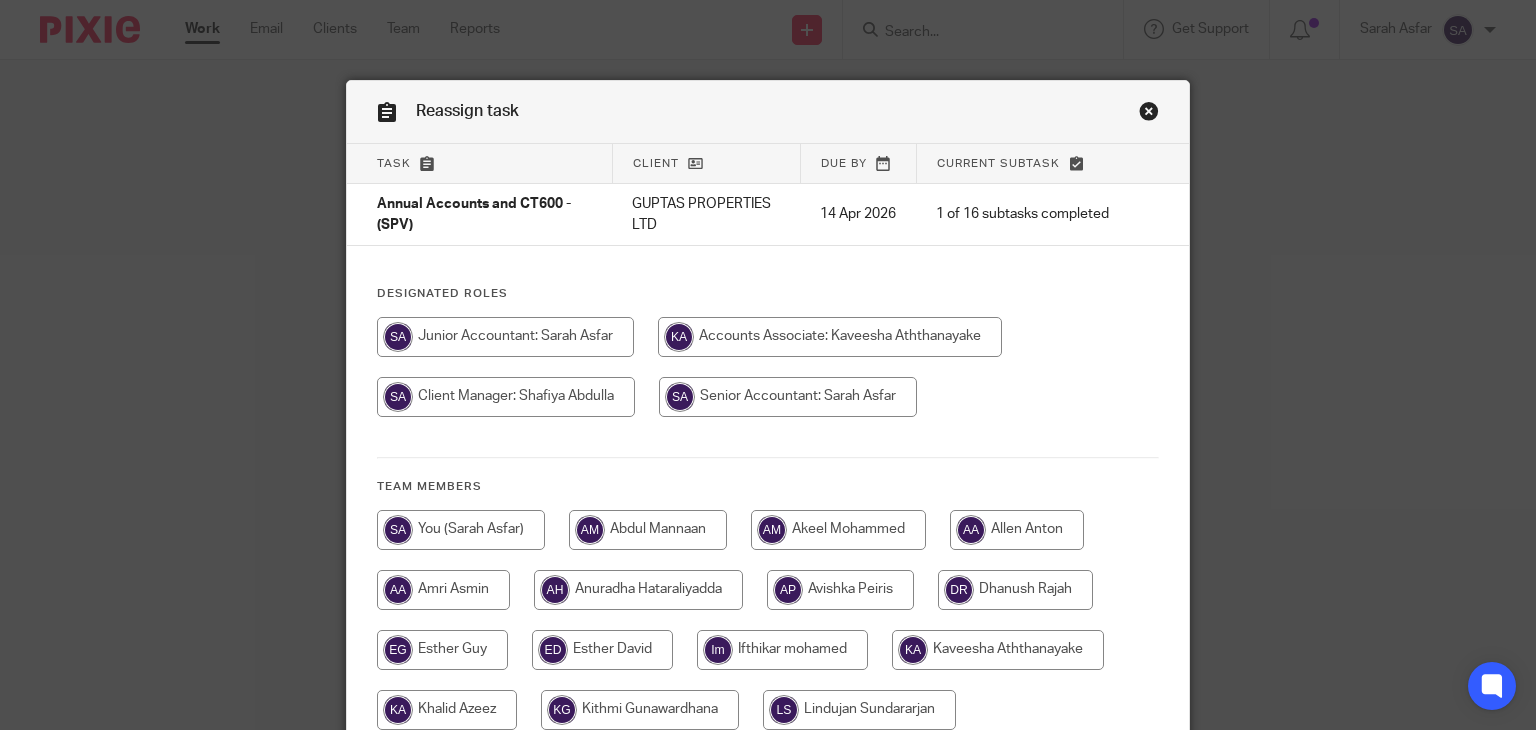 scroll, scrollTop: 0, scrollLeft: 0, axis: both 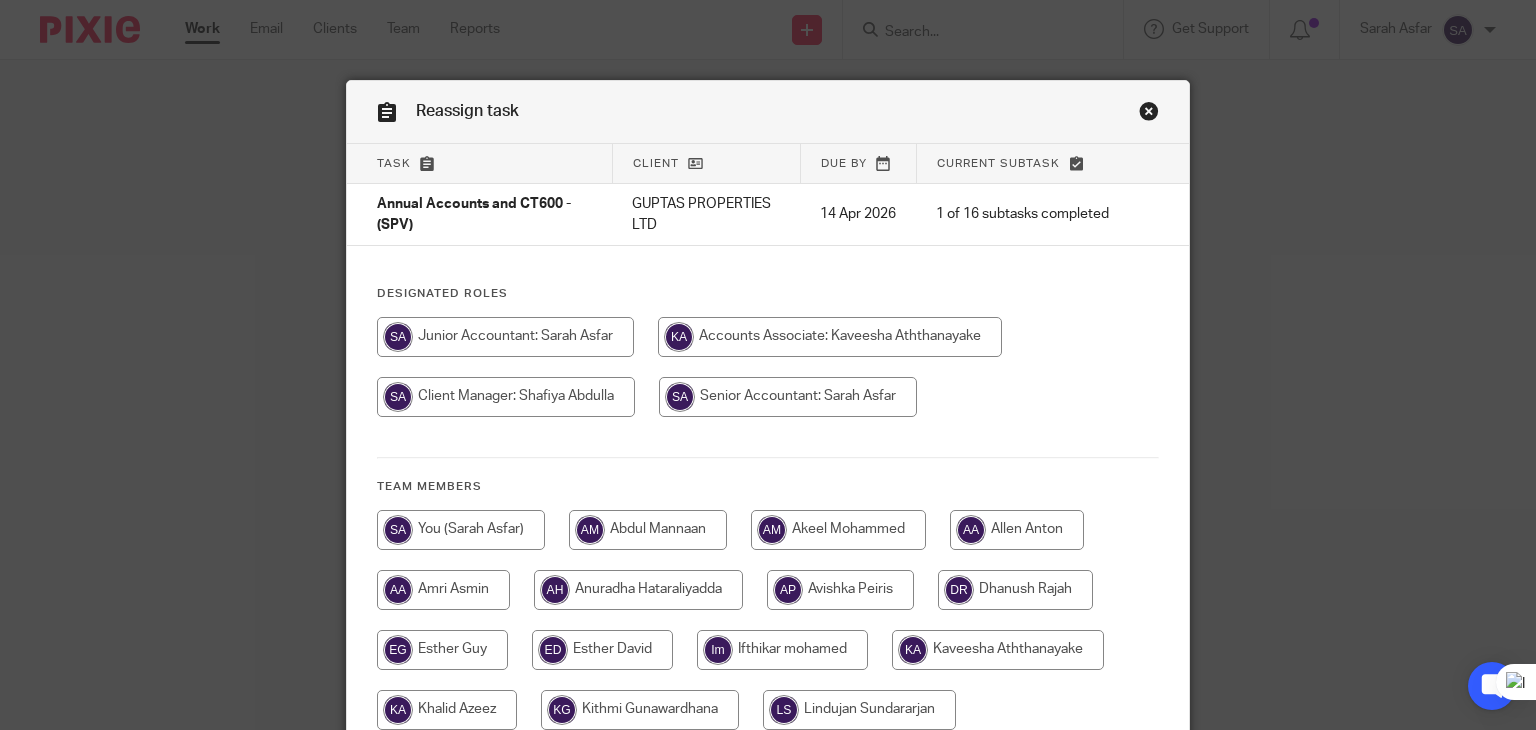 click at bounding box center (505, 337) 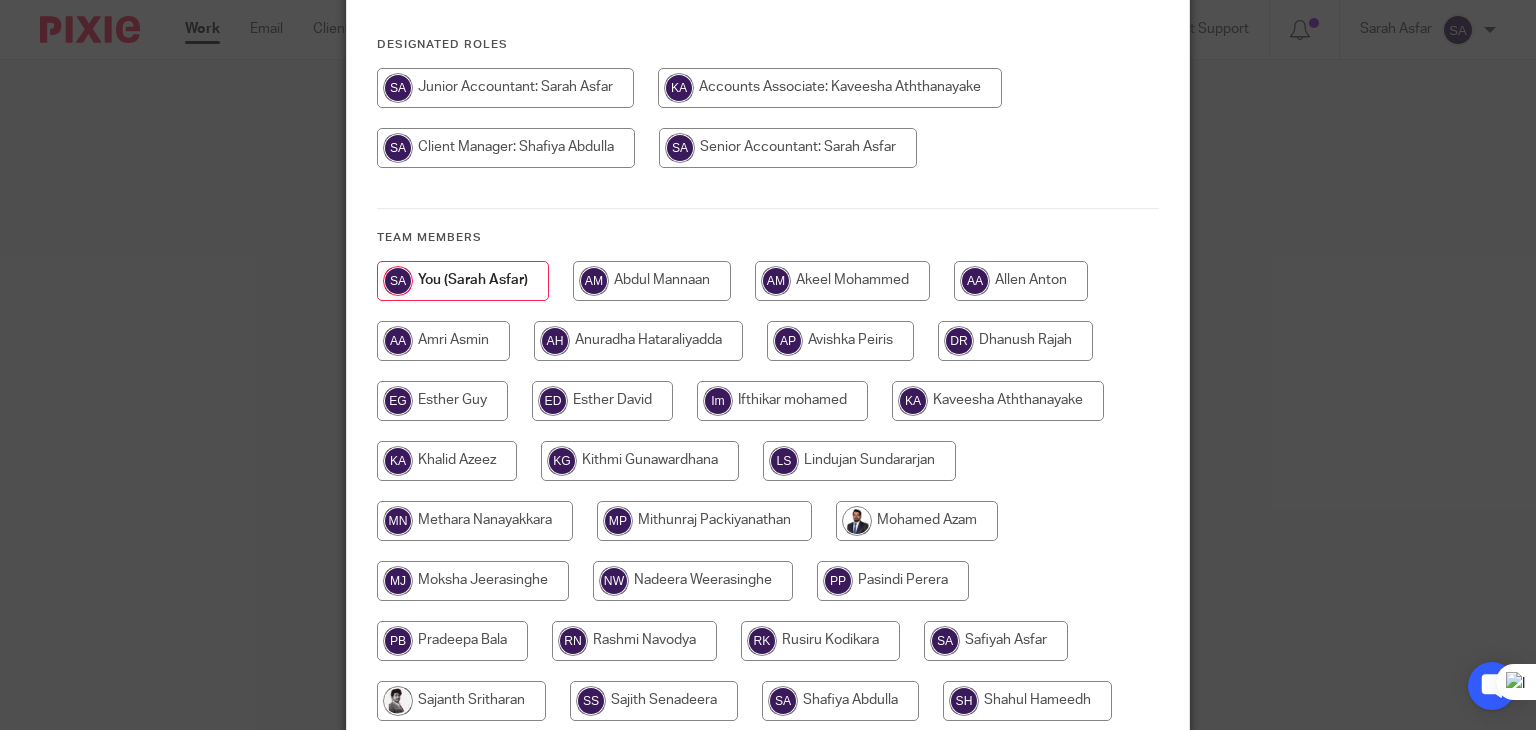scroll, scrollTop: 500, scrollLeft: 0, axis: vertical 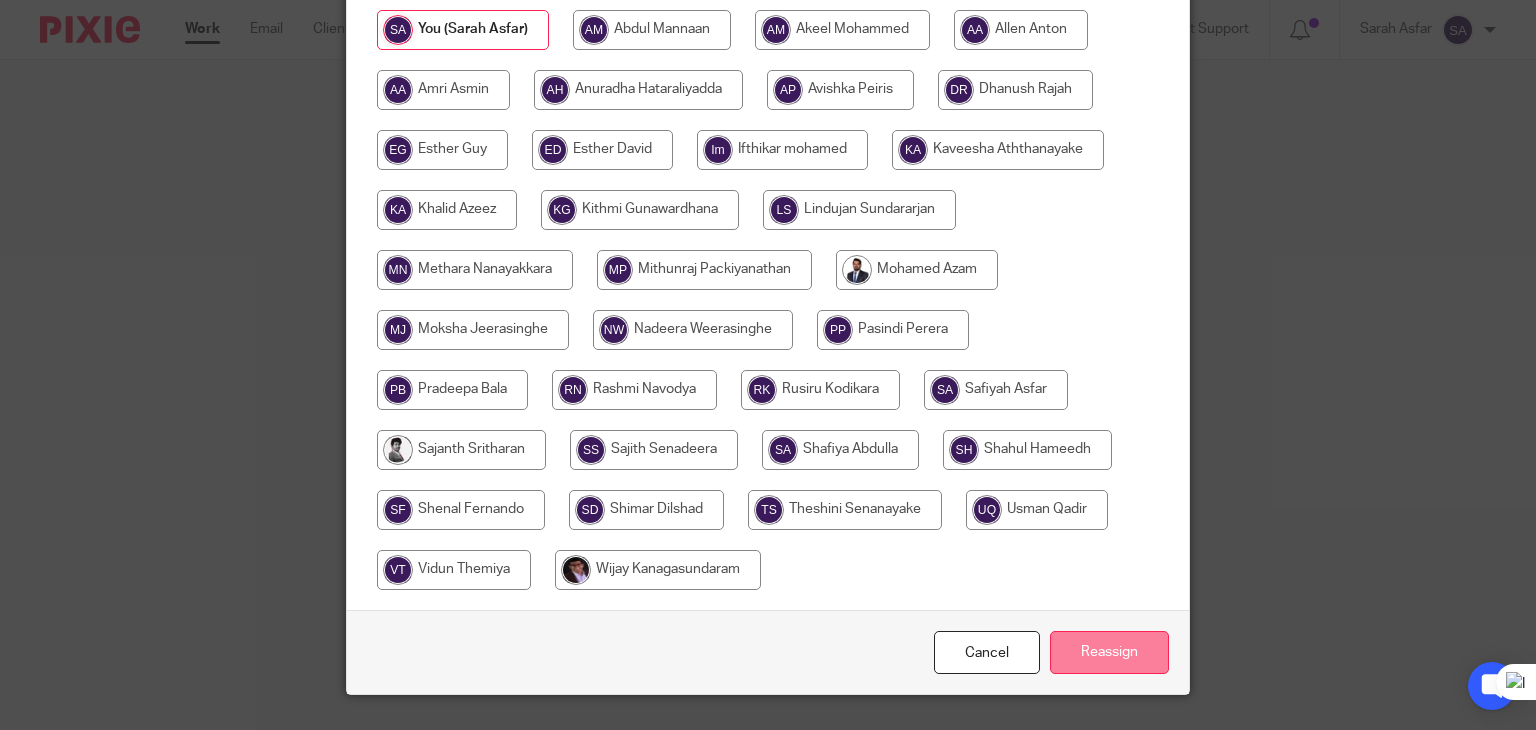 click on "Reassign" at bounding box center [1109, 652] 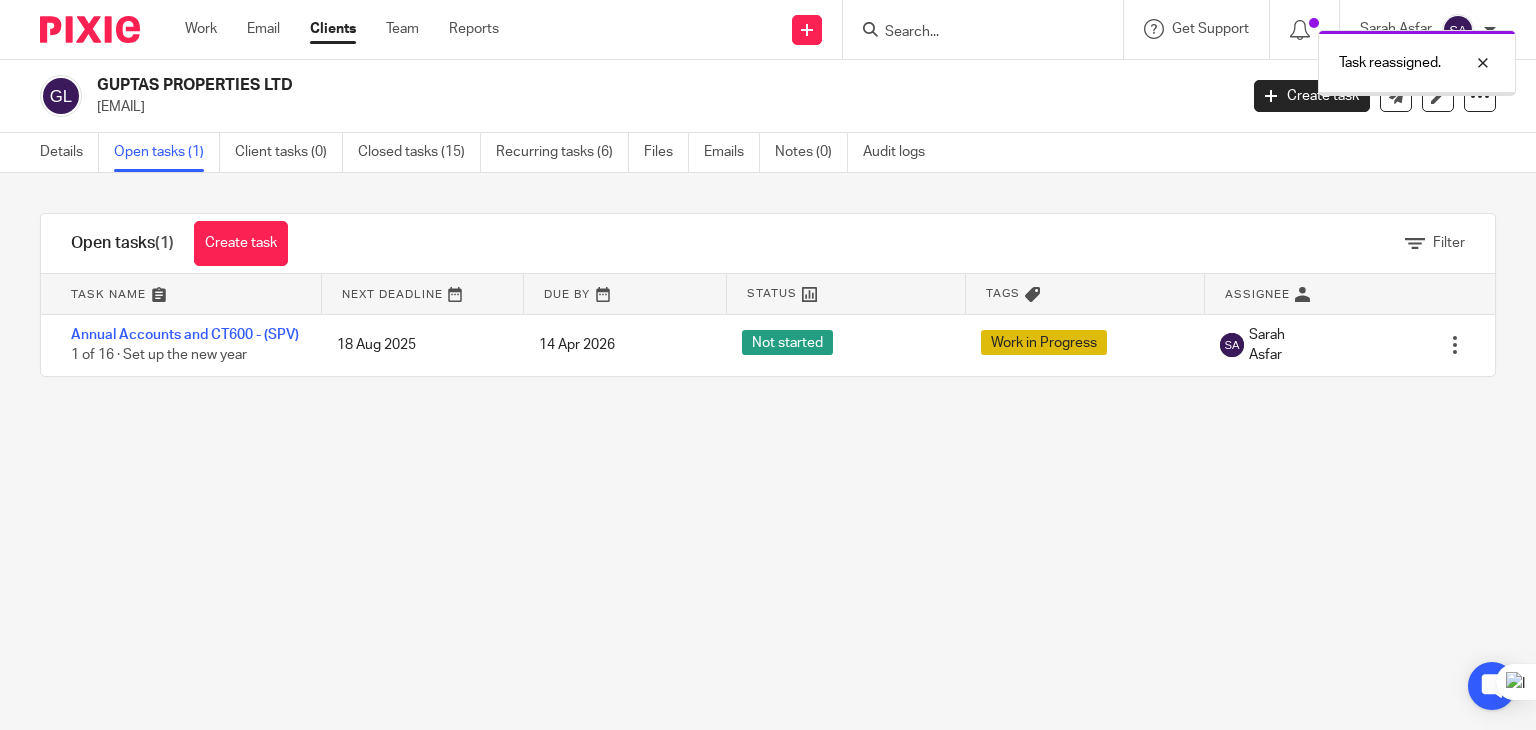 scroll, scrollTop: 0, scrollLeft: 0, axis: both 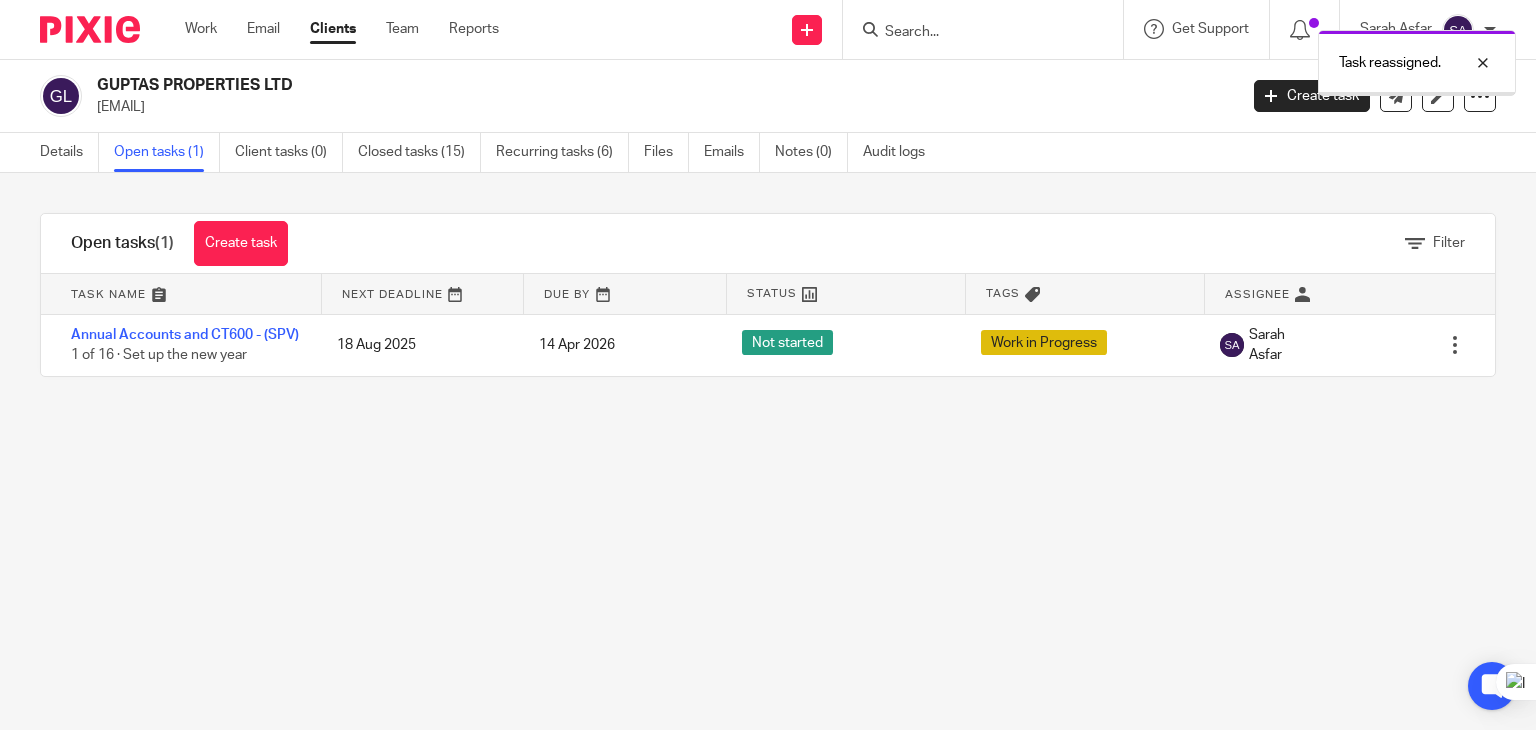drag, startPoint x: 1470, startPoint y: 55, endPoint x: 983, endPoint y: 52, distance: 487.00925 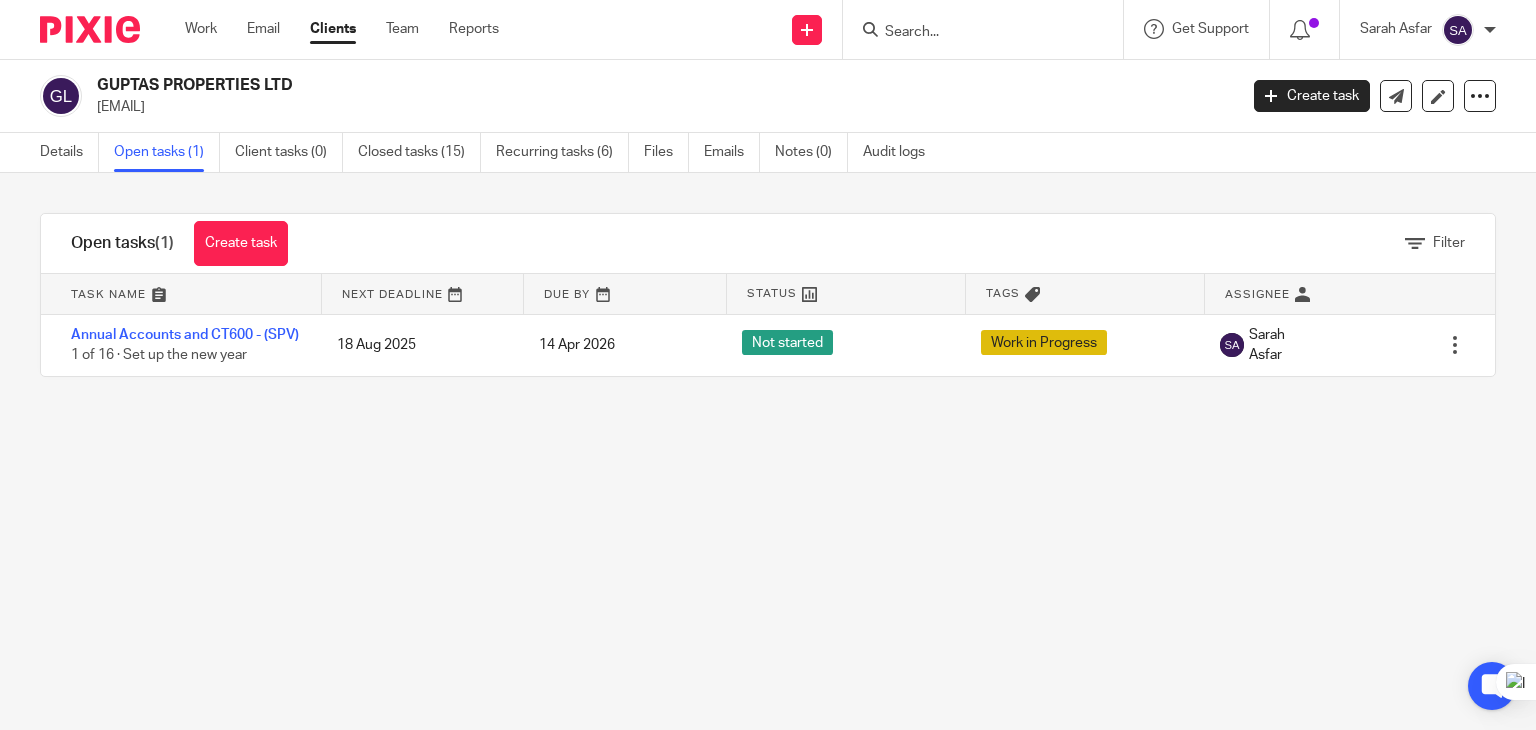 click at bounding box center (973, 33) 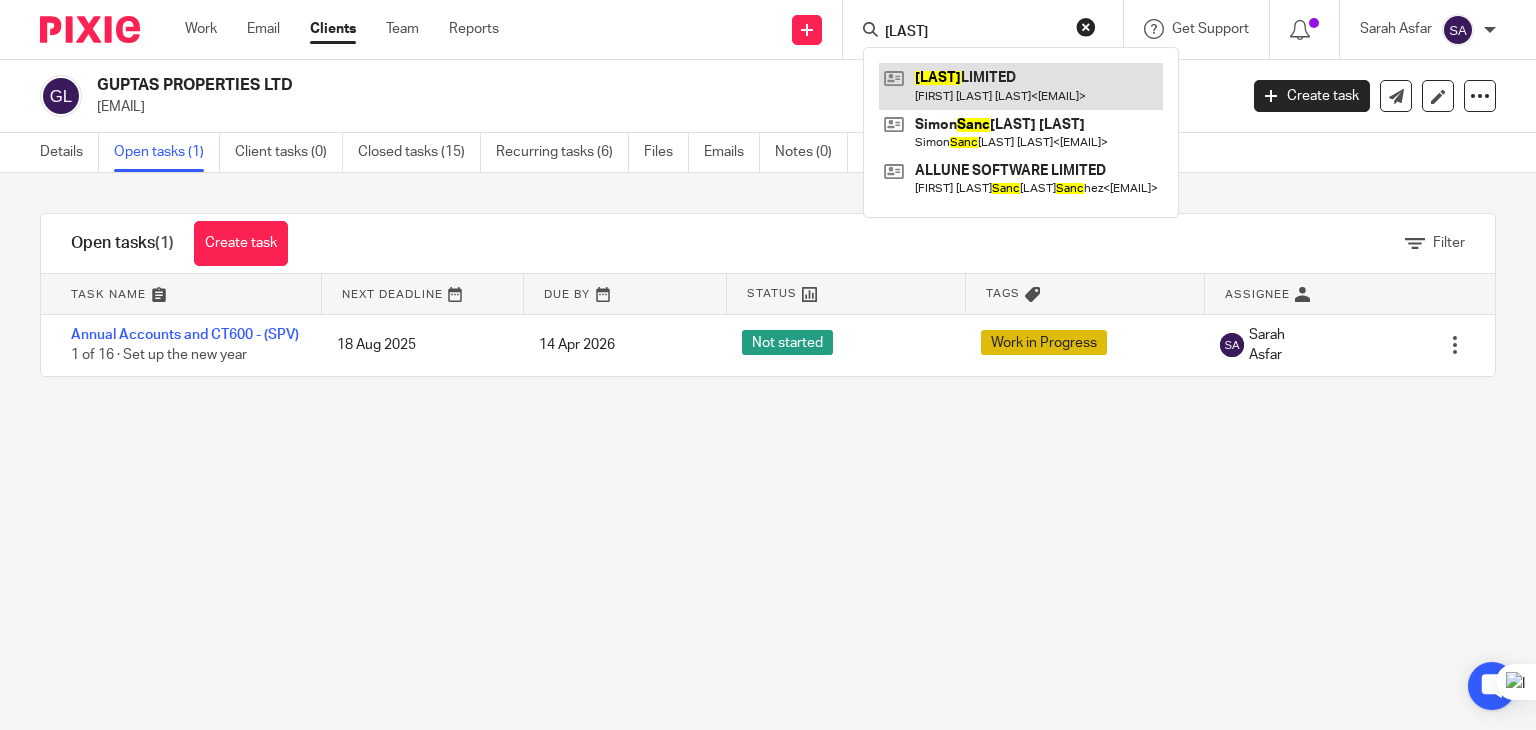 type on "samnc" 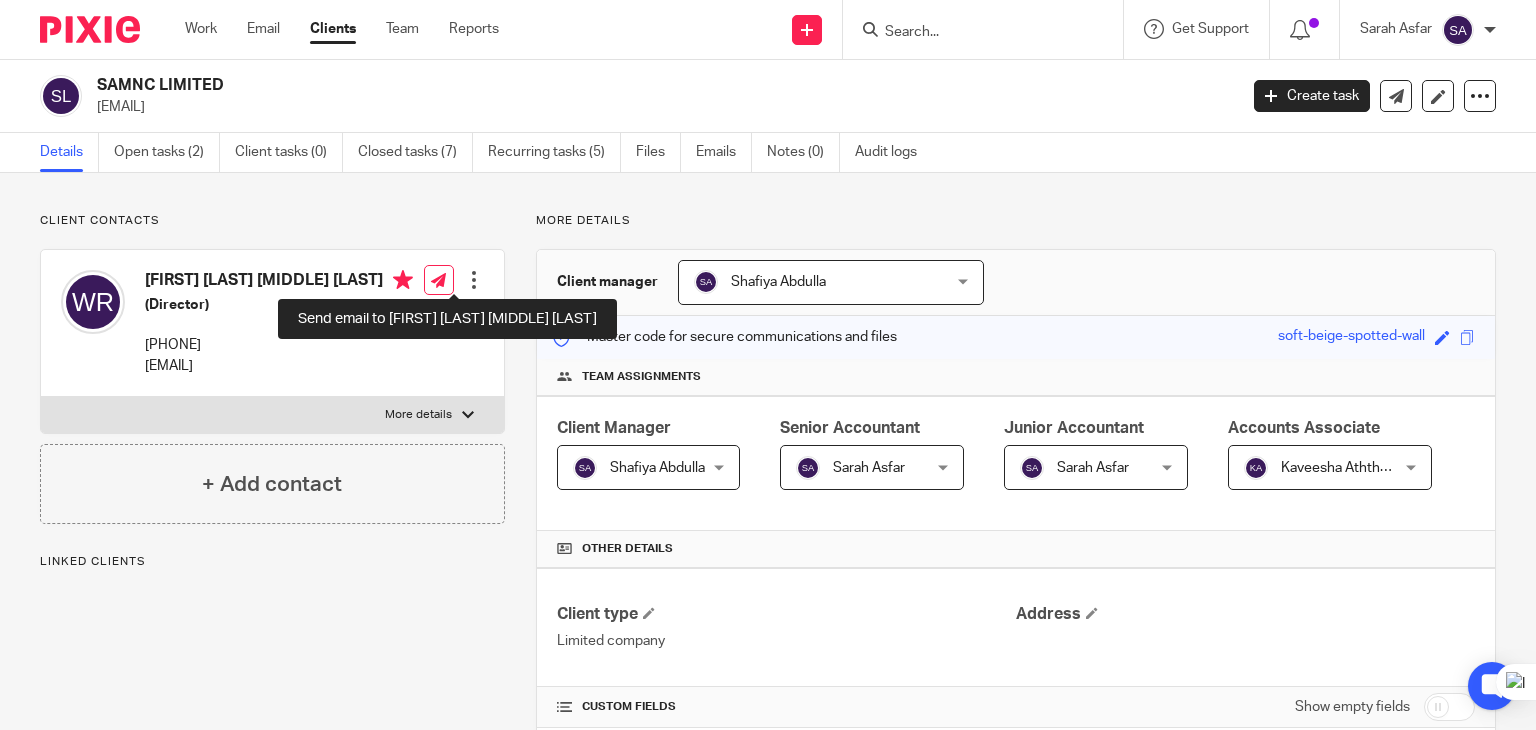 scroll, scrollTop: 0, scrollLeft: 0, axis: both 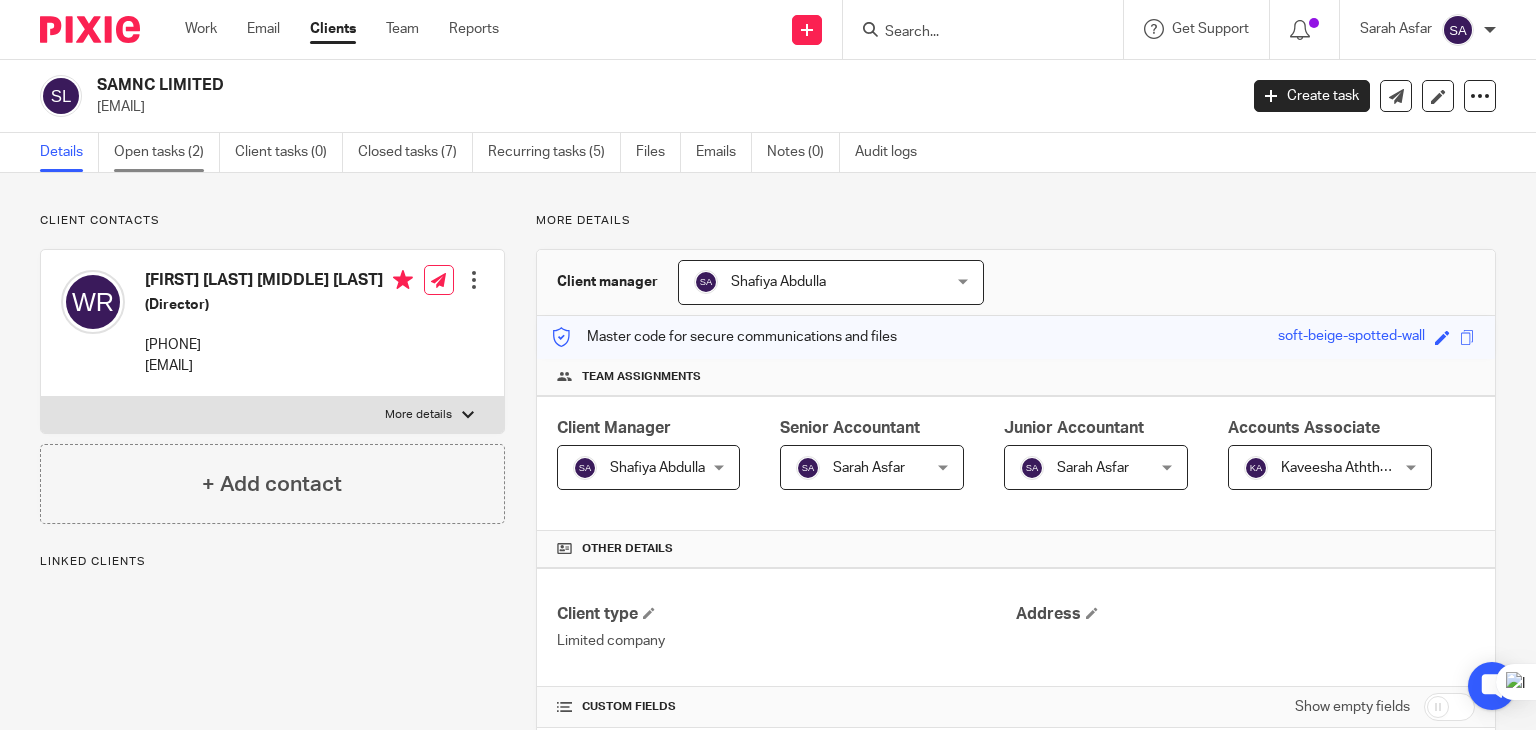 click on "Open tasks (2)" at bounding box center [167, 152] 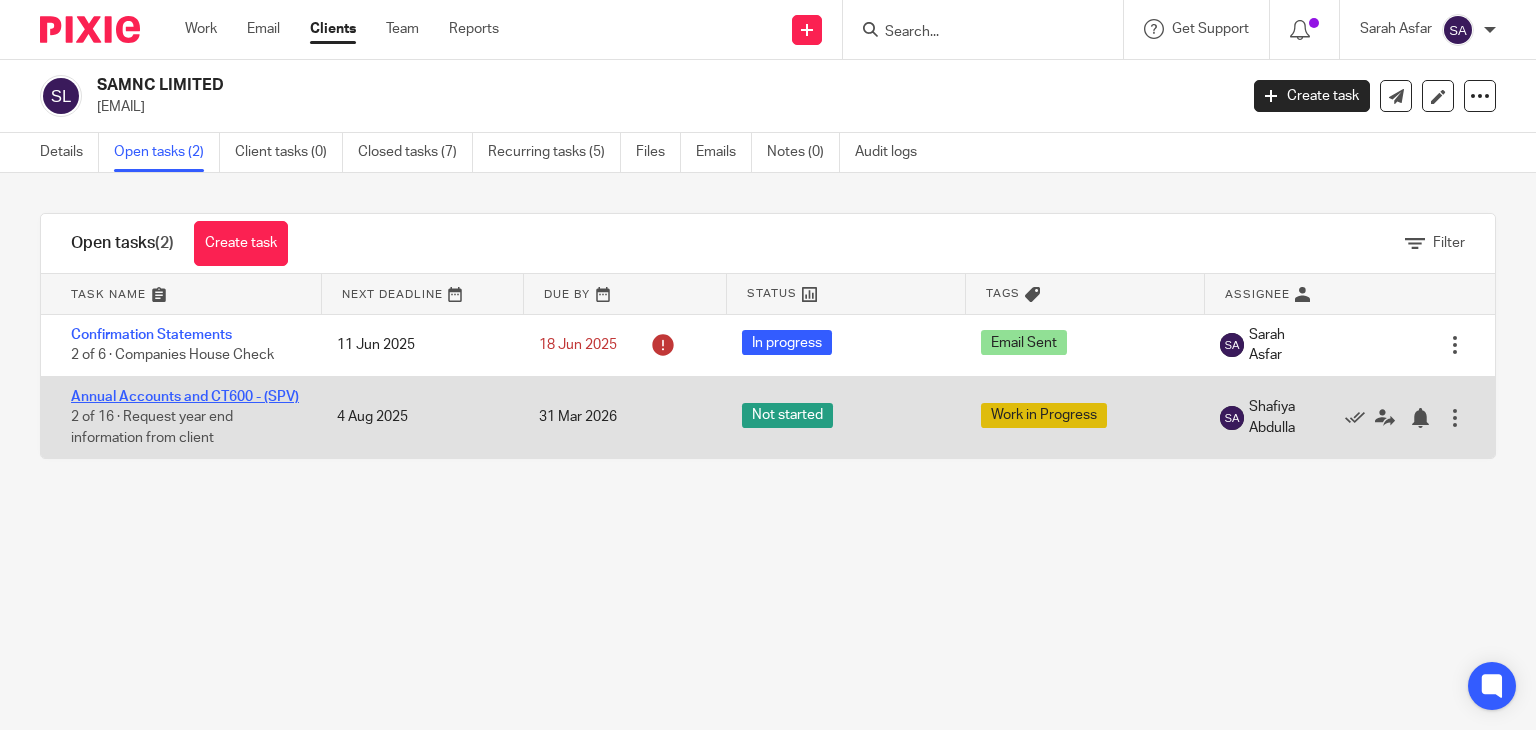 scroll, scrollTop: 0, scrollLeft: 0, axis: both 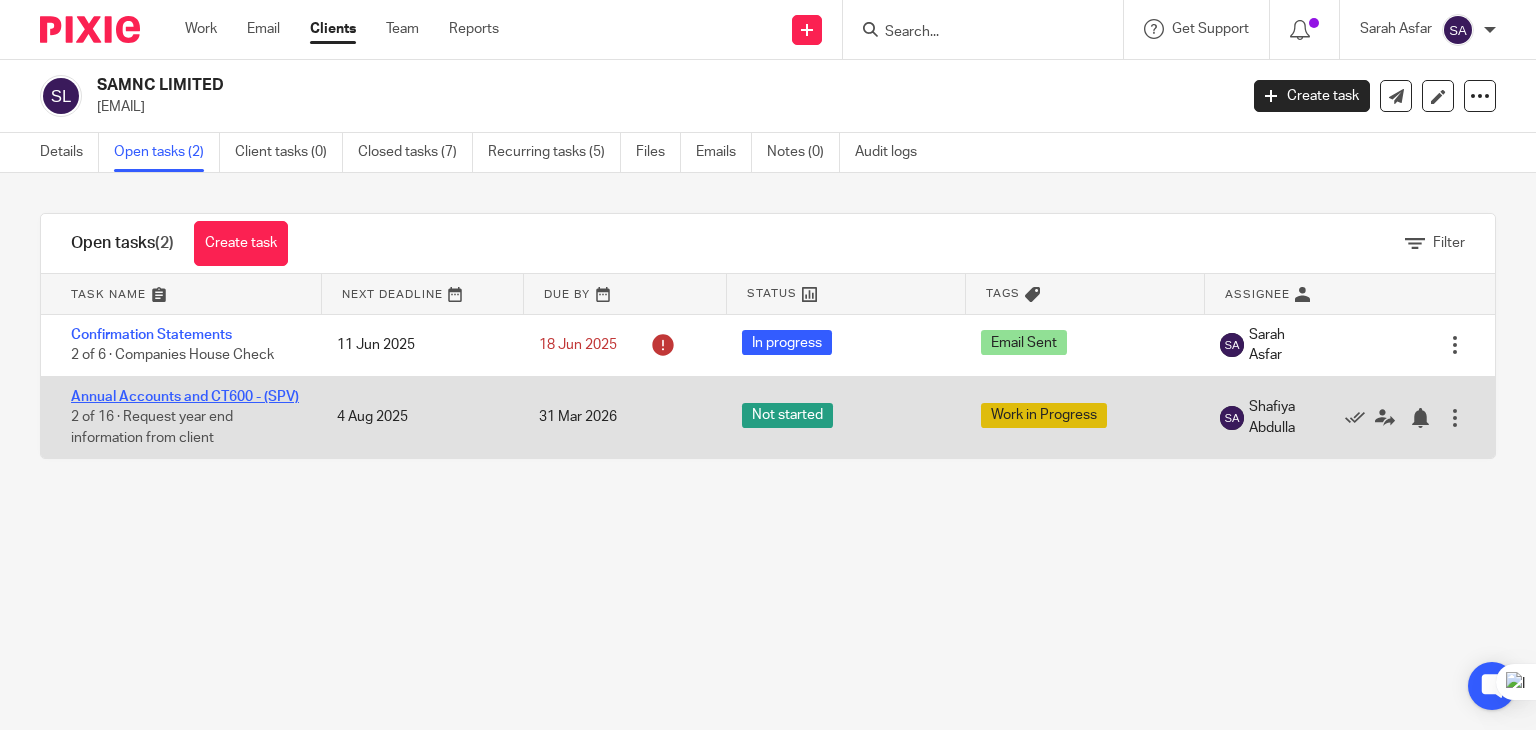 click on "Annual Accounts and CT600 - (SPV)" at bounding box center (185, 397) 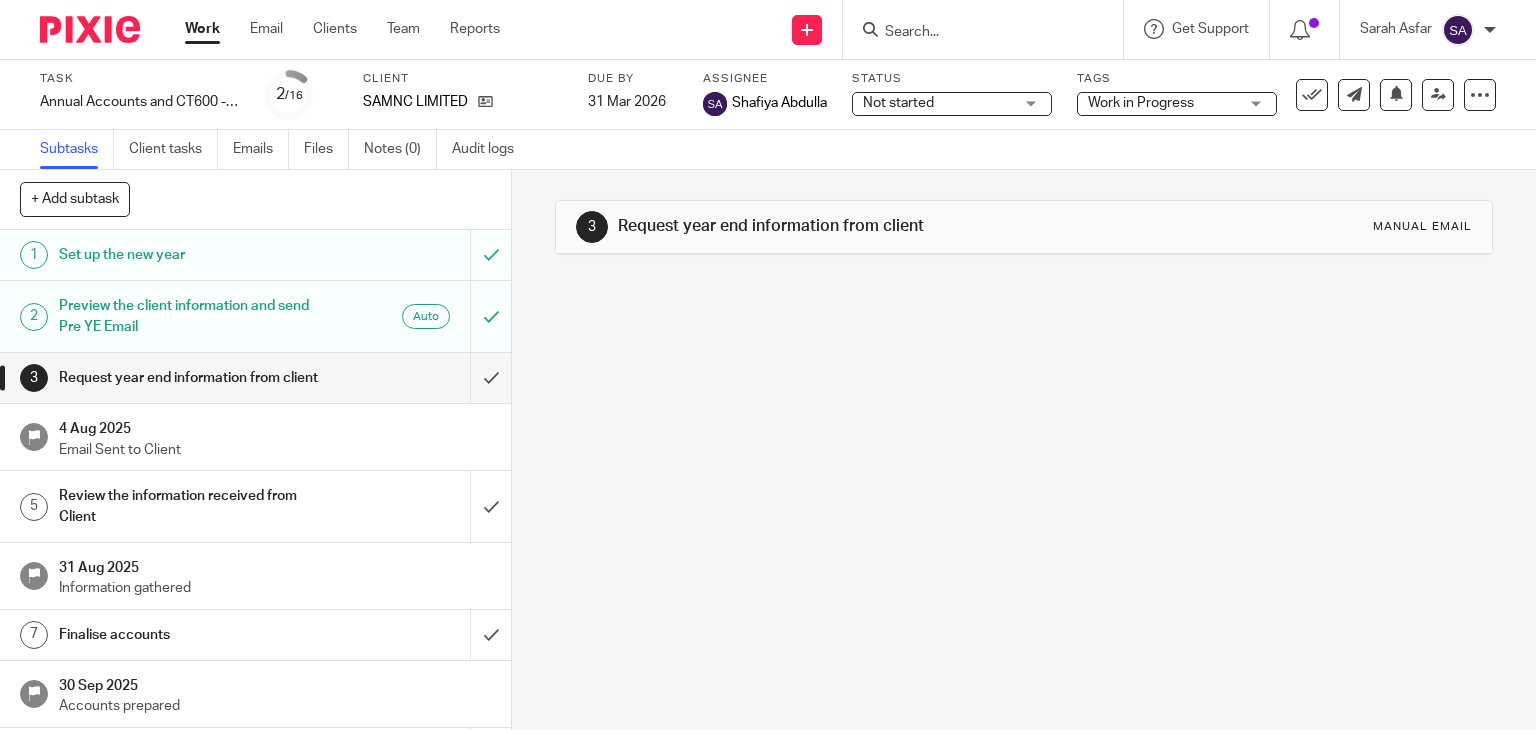 scroll, scrollTop: 0, scrollLeft: 0, axis: both 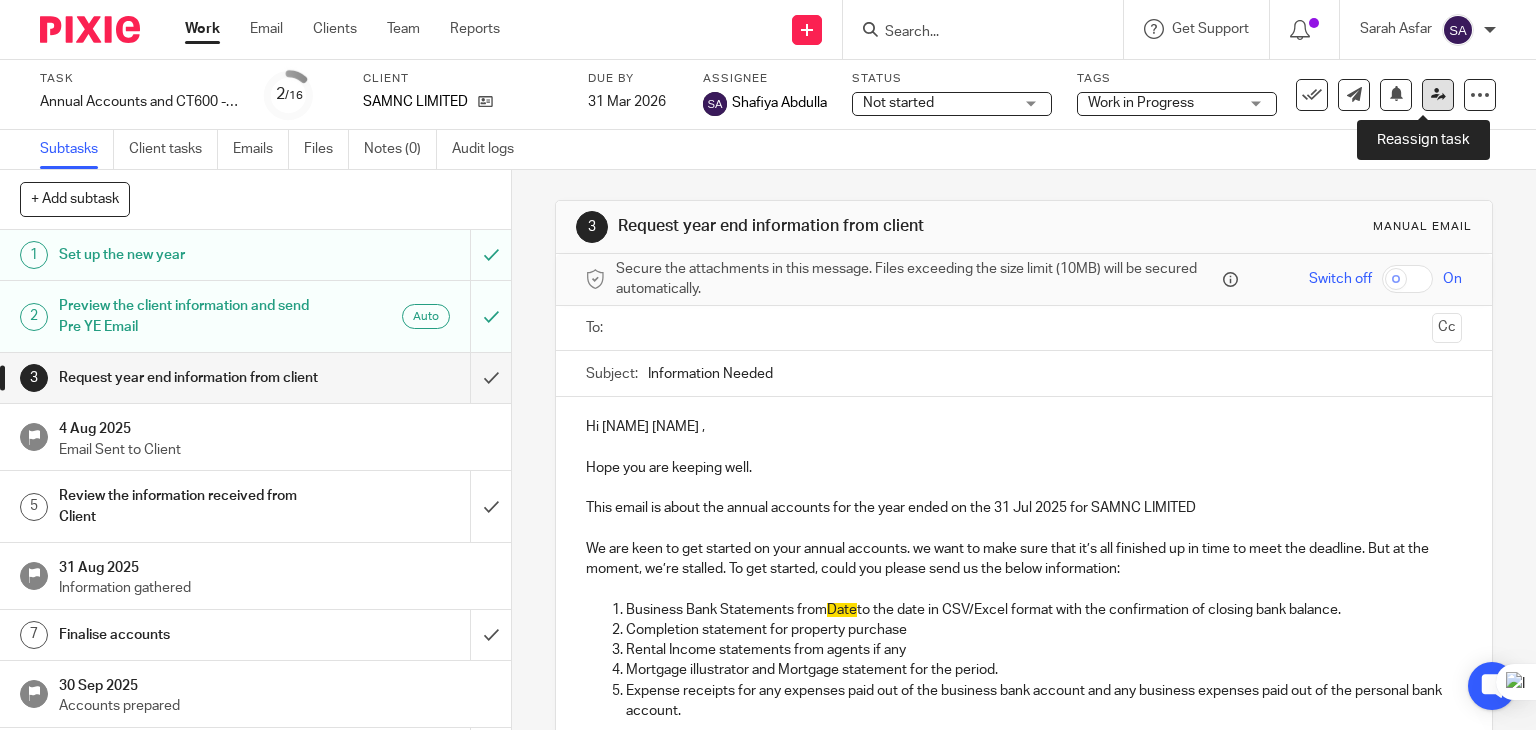 click at bounding box center [1438, 95] 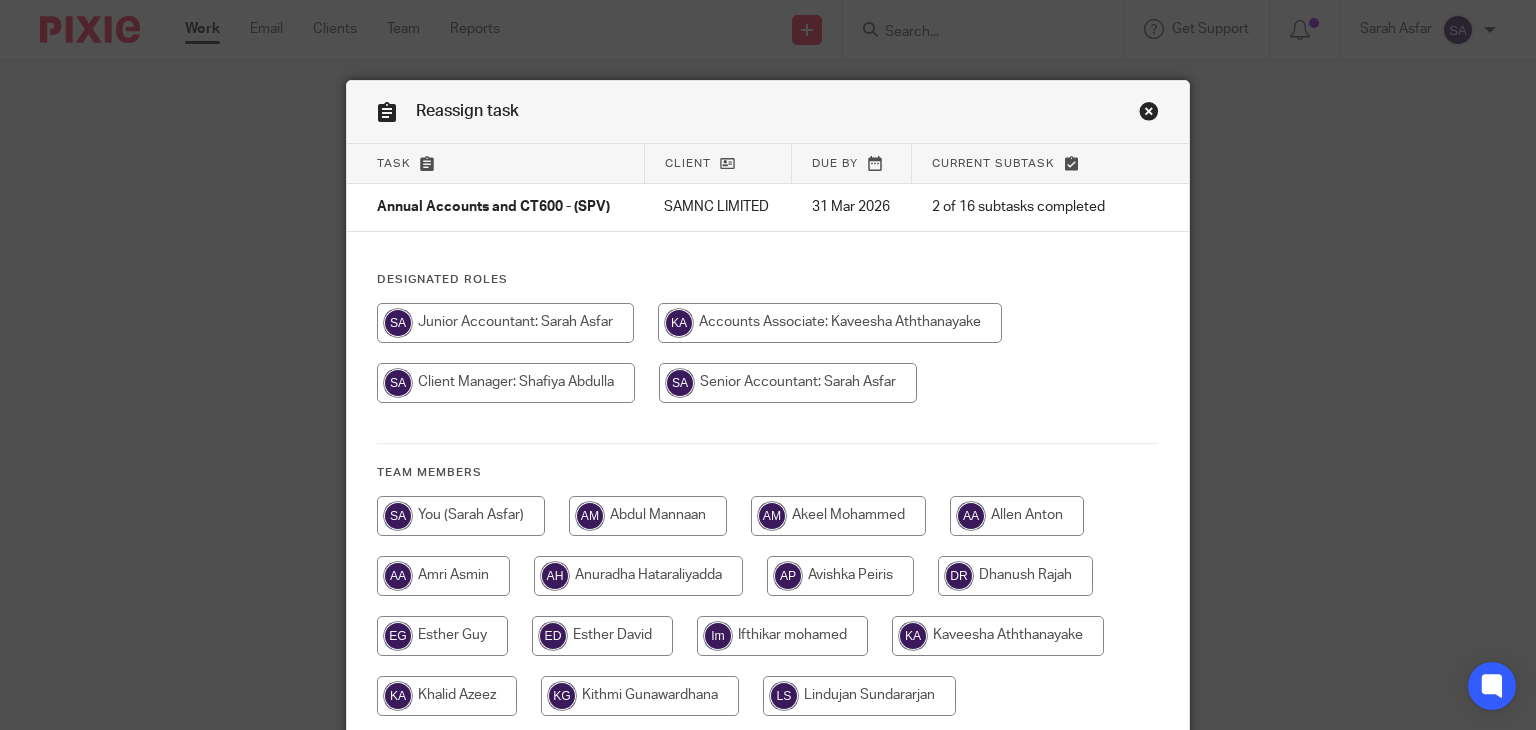 scroll, scrollTop: 0, scrollLeft: 0, axis: both 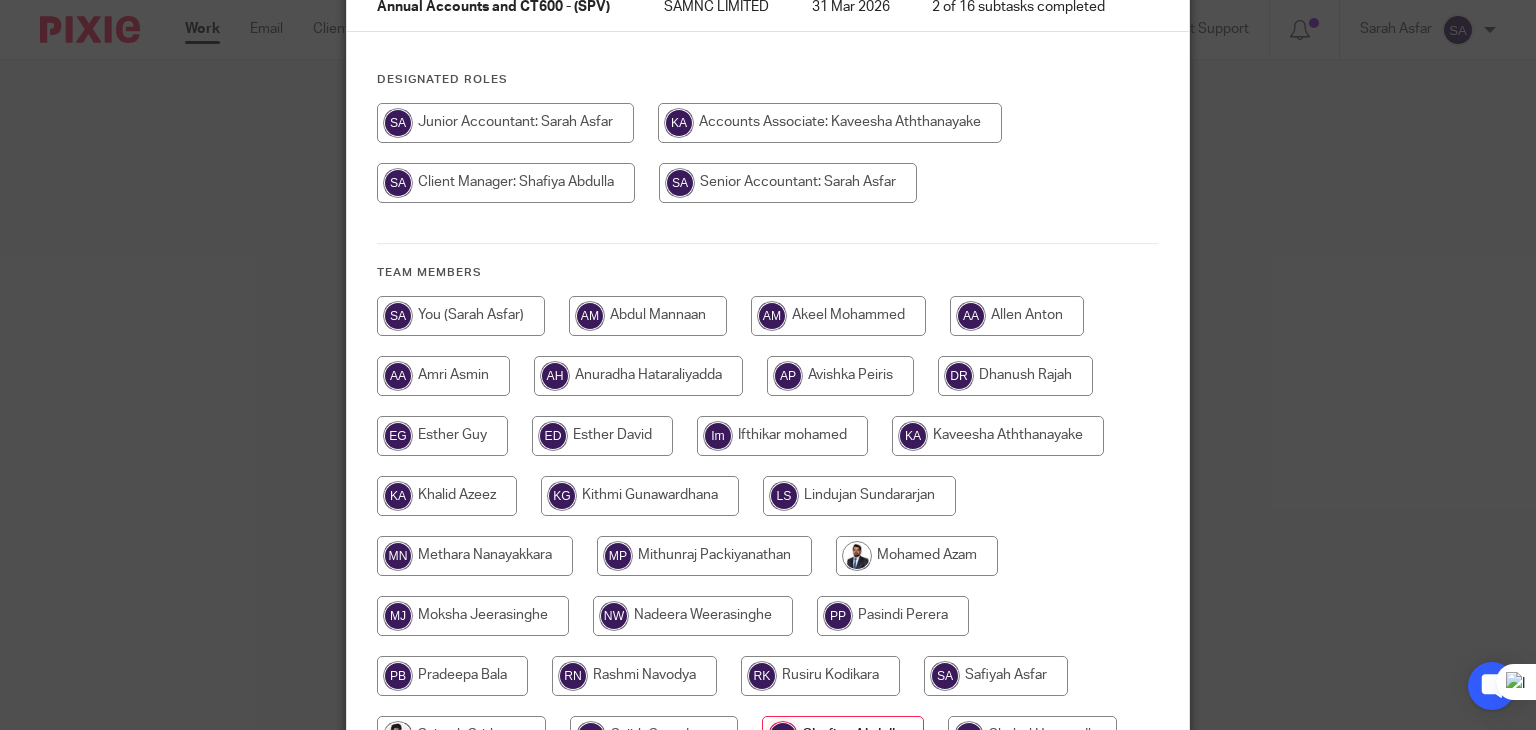click at bounding box center [505, 123] 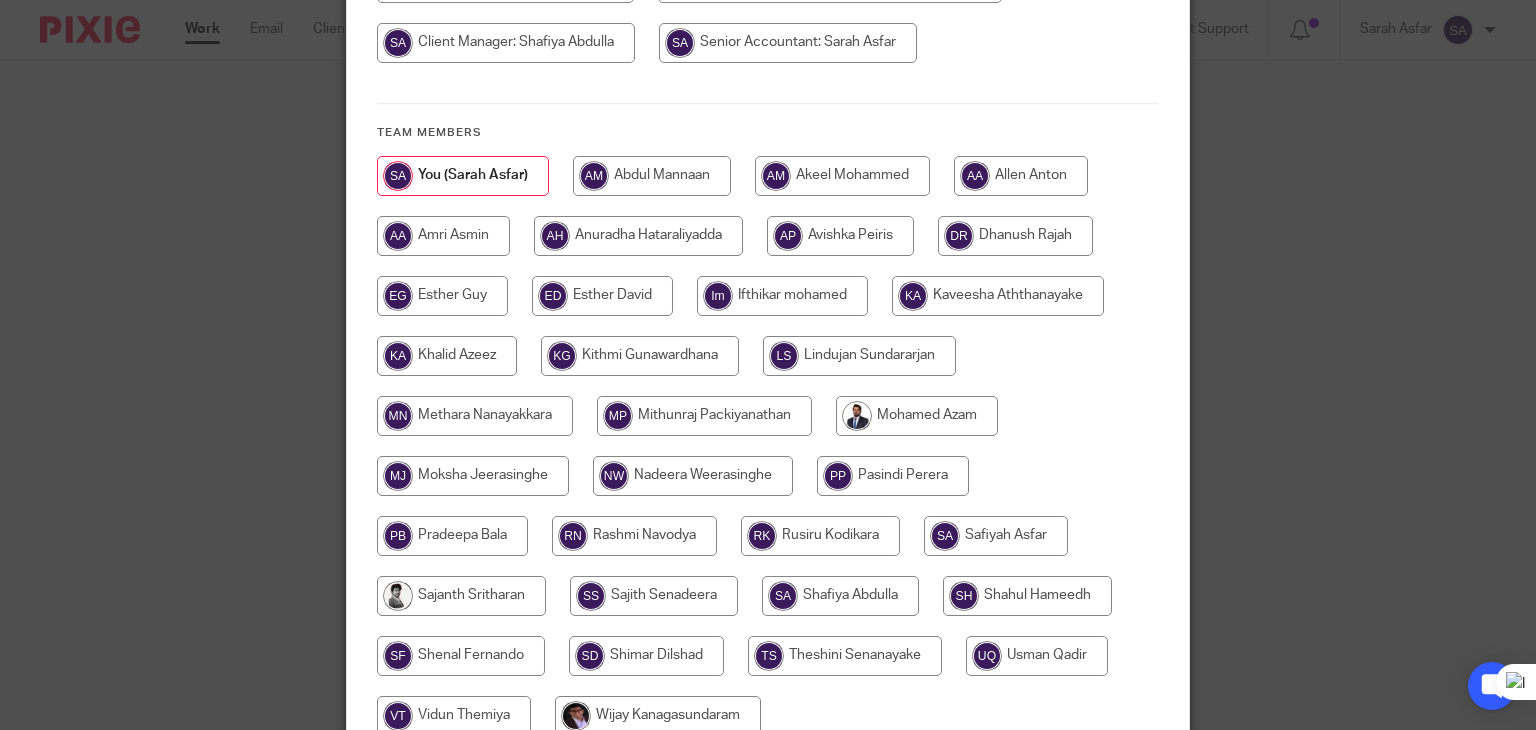 scroll, scrollTop: 500, scrollLeft: 0, axis: vertical 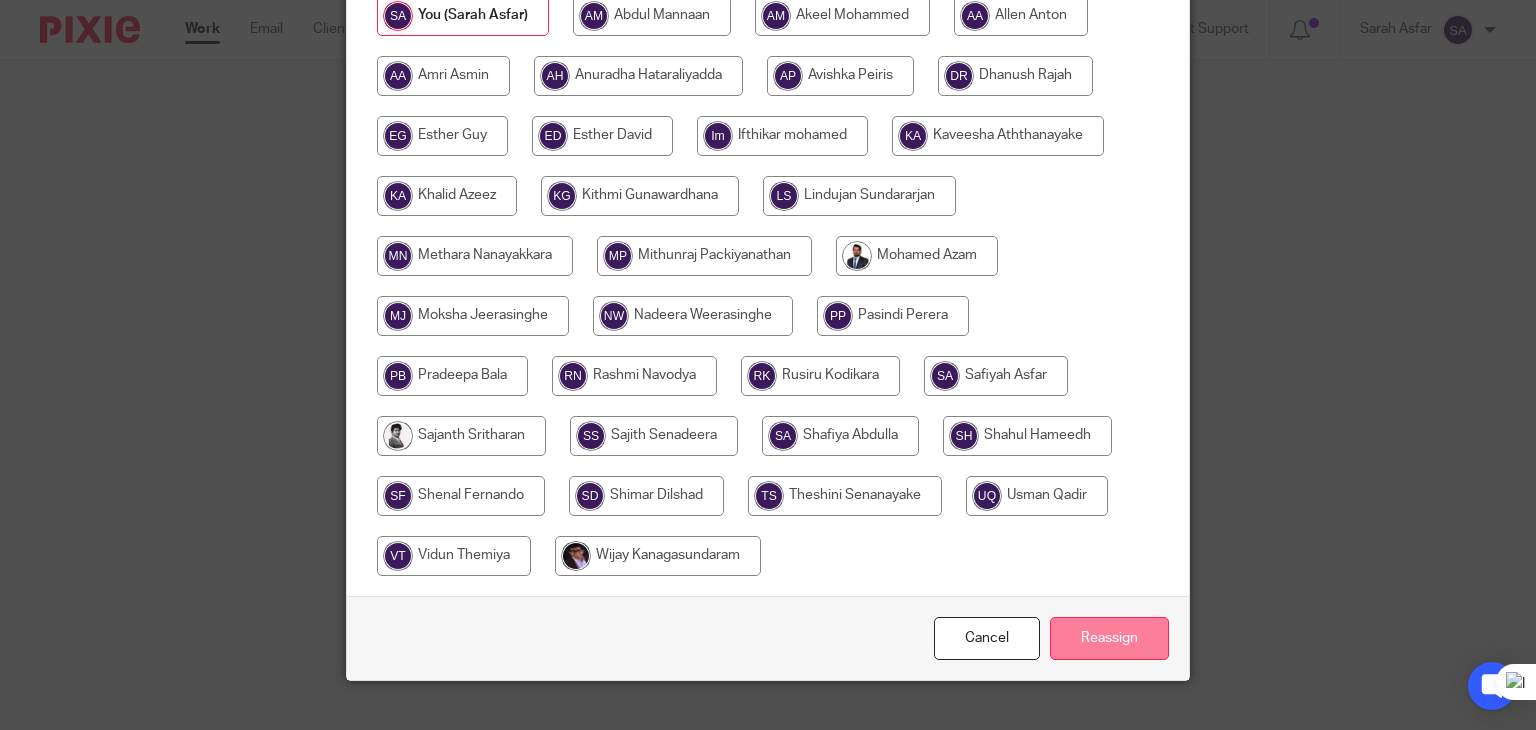 click on "Reassign" at bounding box center [1109, 638] 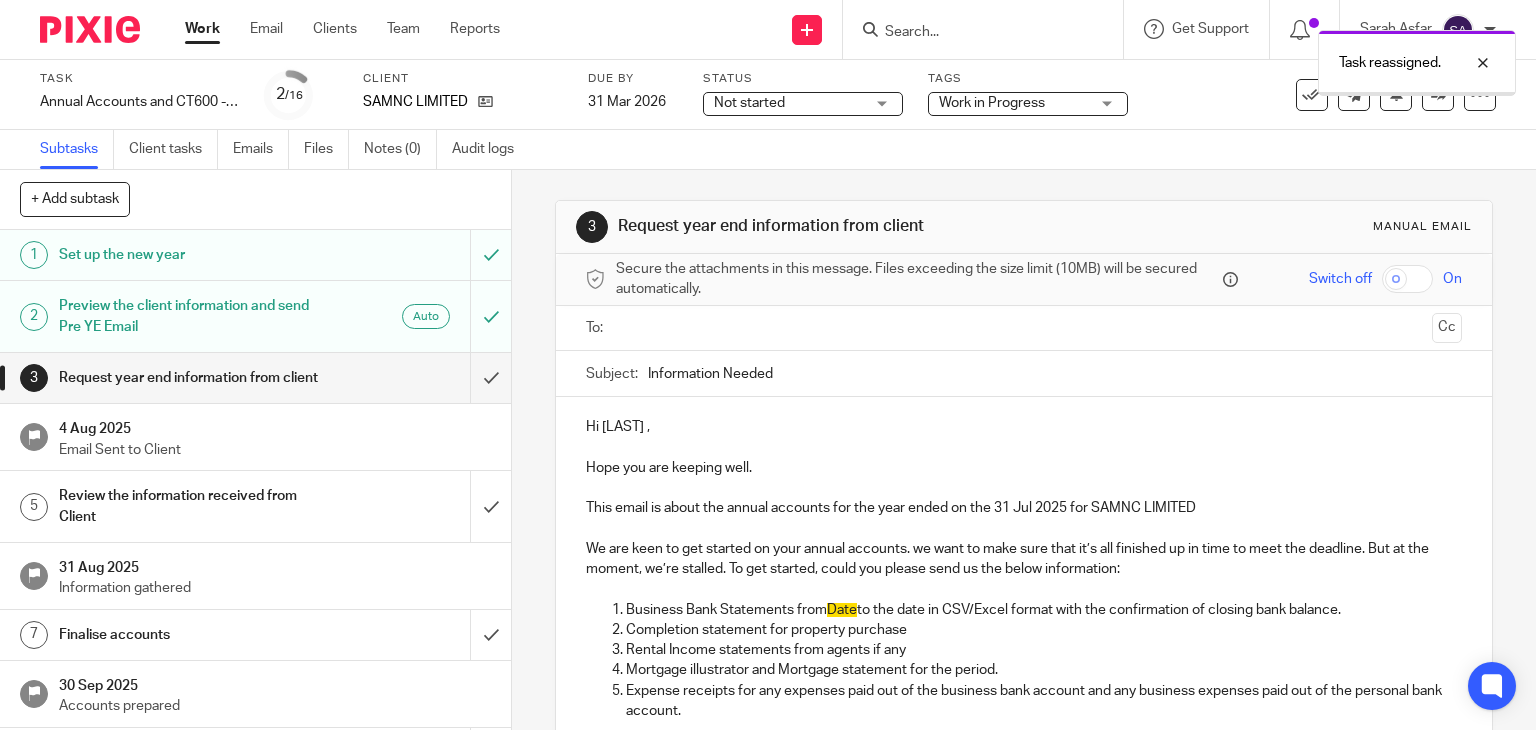 scroll, scrollTop: 0, scrollLeft: 0, axis: both 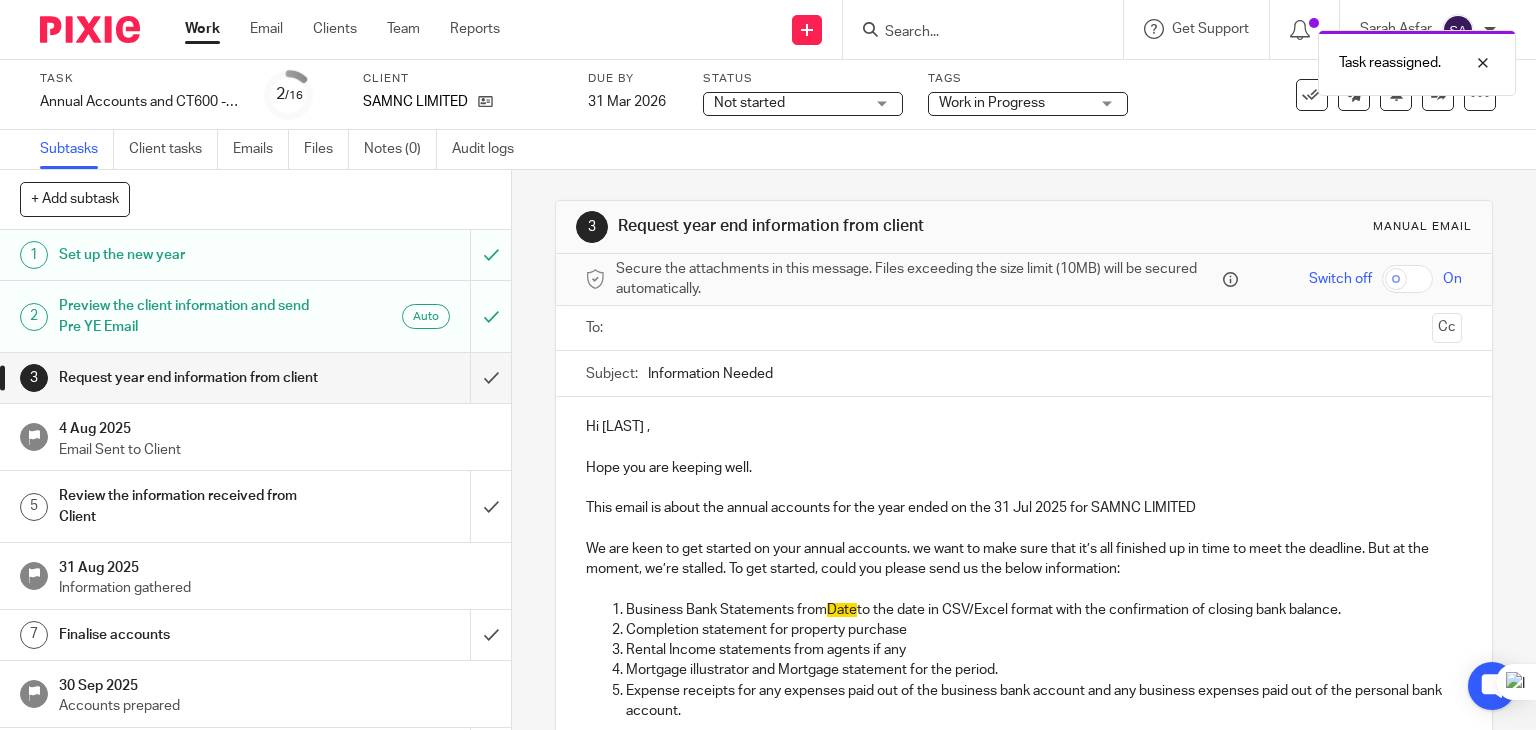 click on "Task reassigned." at bounding box center (1142, 58) 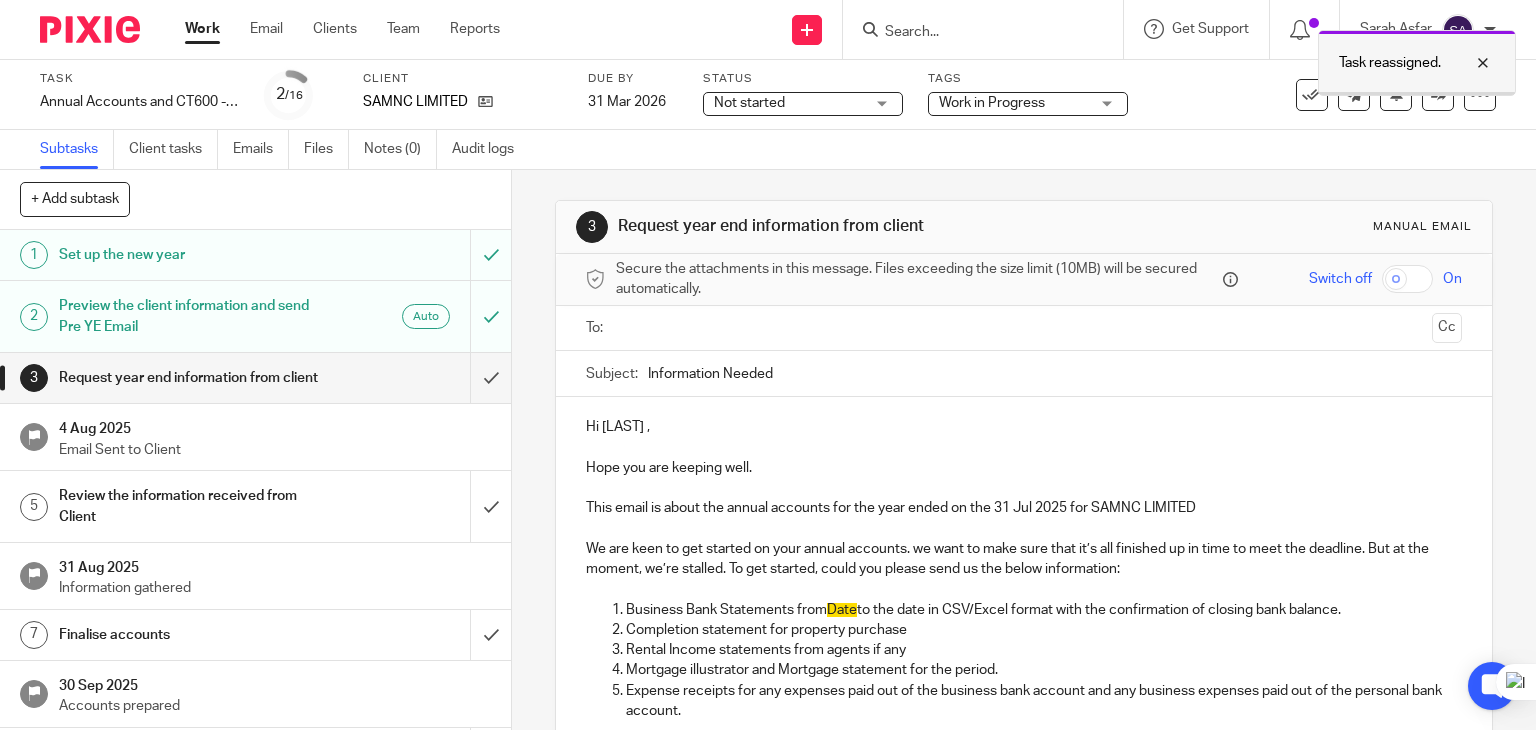 drag, startPoint x: 1478, startPoint y: 65, endPoint x: 1448, endPoint y: 60, distance: 30.413813 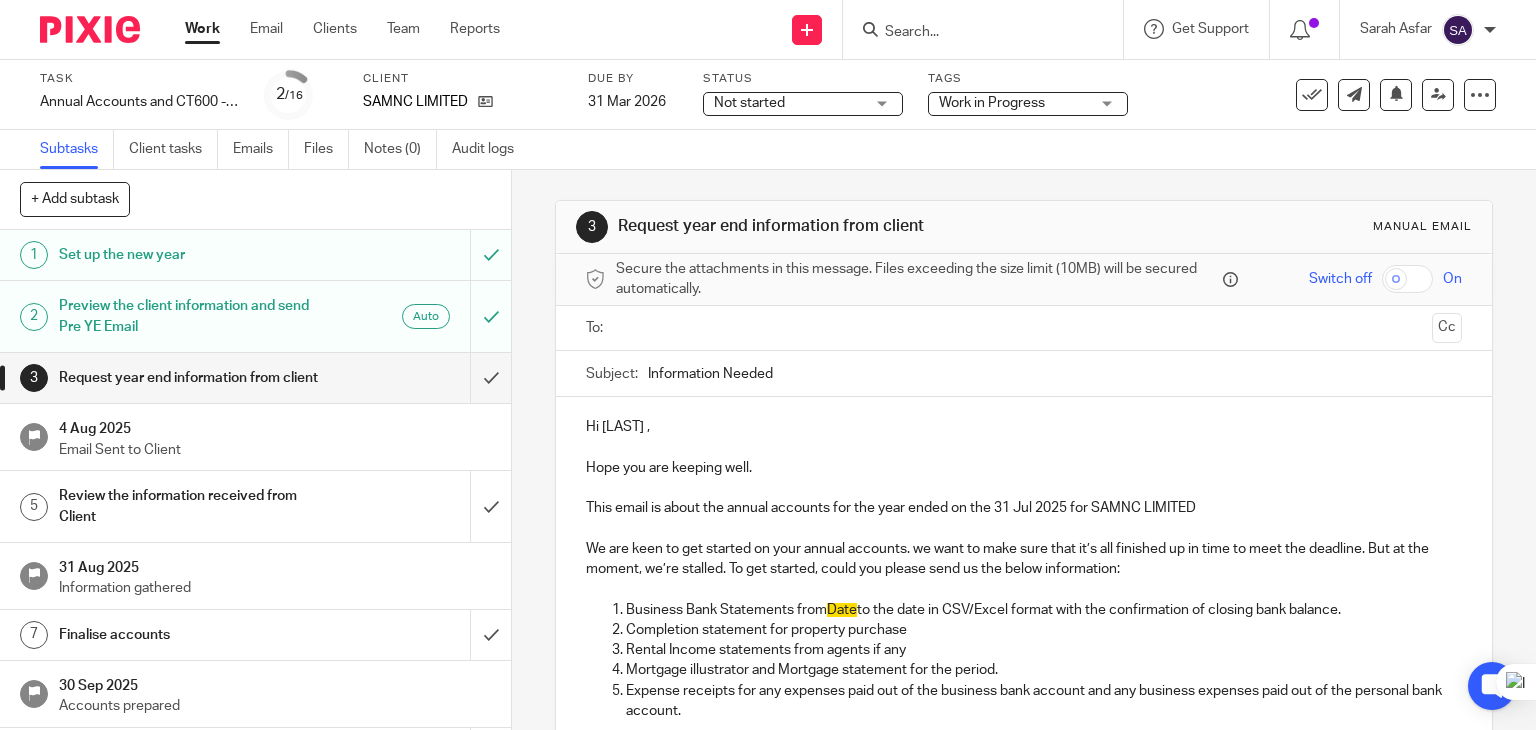 click at bounding box center (973, 33) 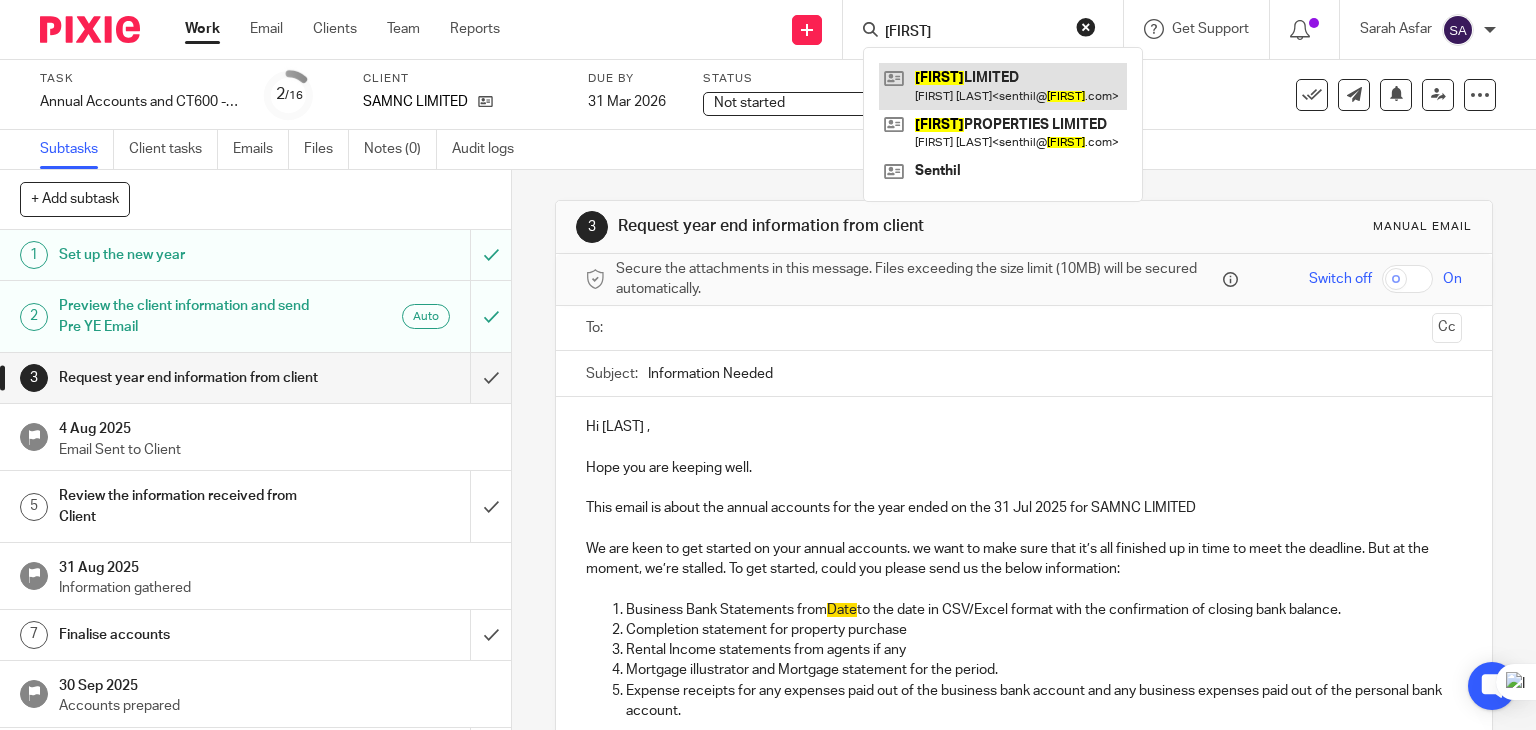 type on "sharanu" 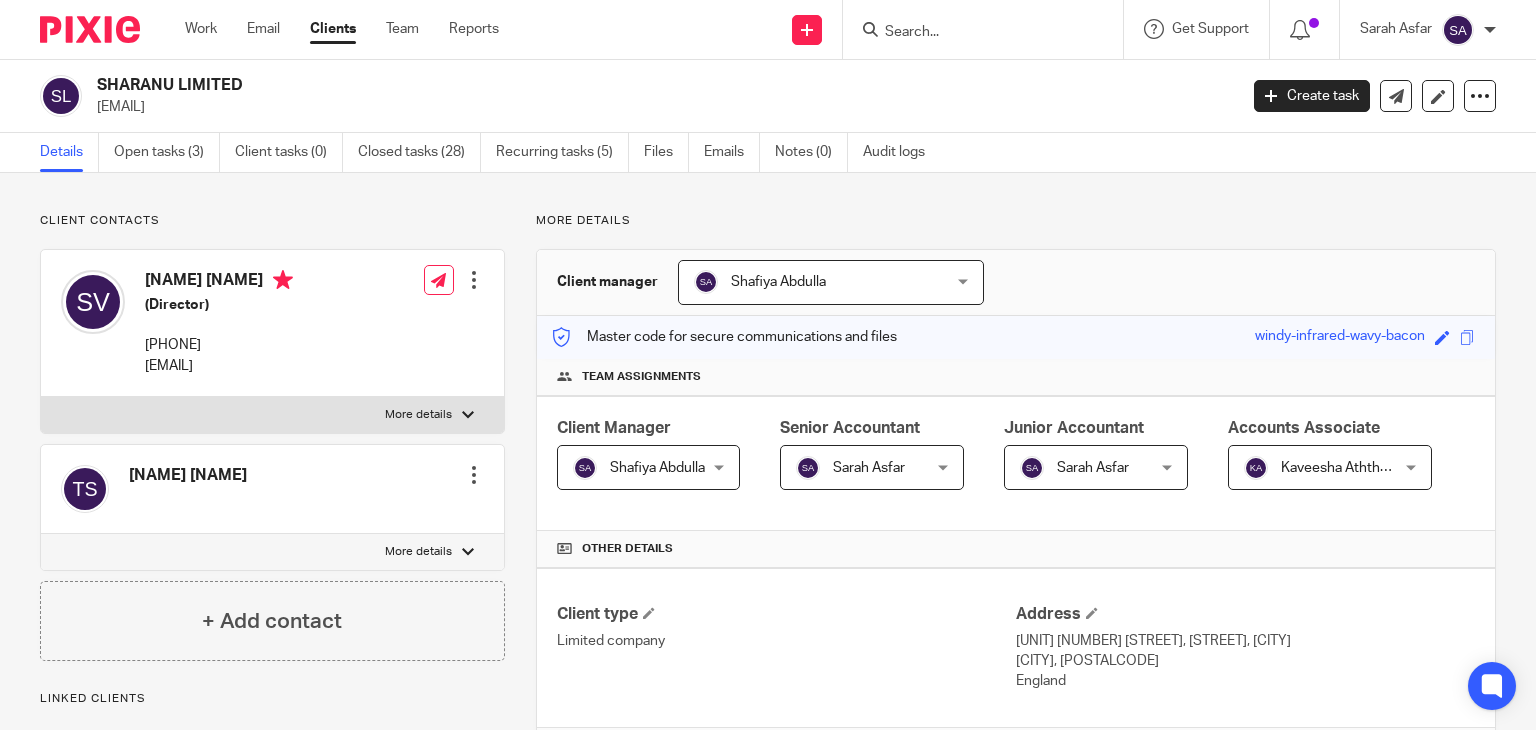 click on "Open tasks (3)" at bounding box center (167, 152) 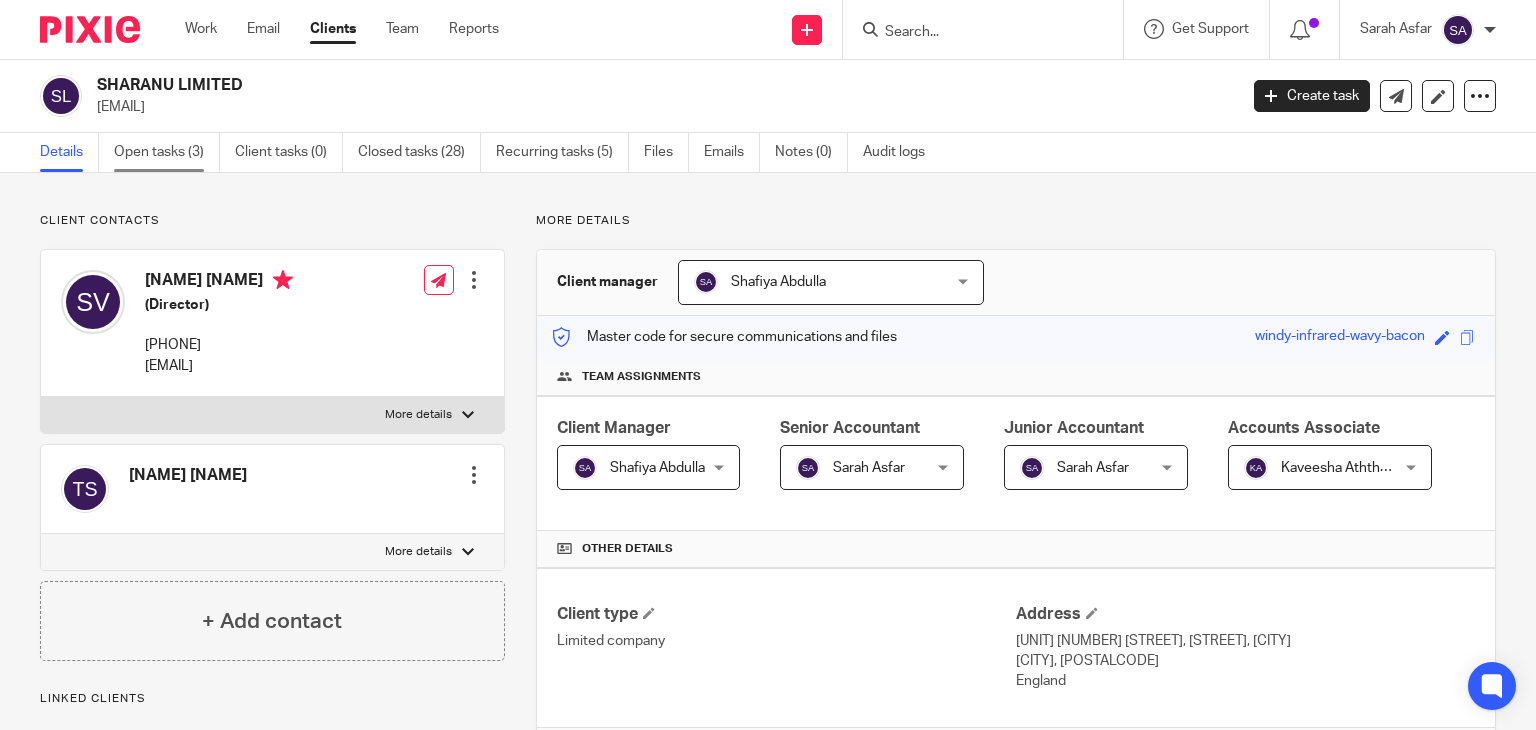 scroll, scrollTop: 0, scrollLeft: 0, axis: both 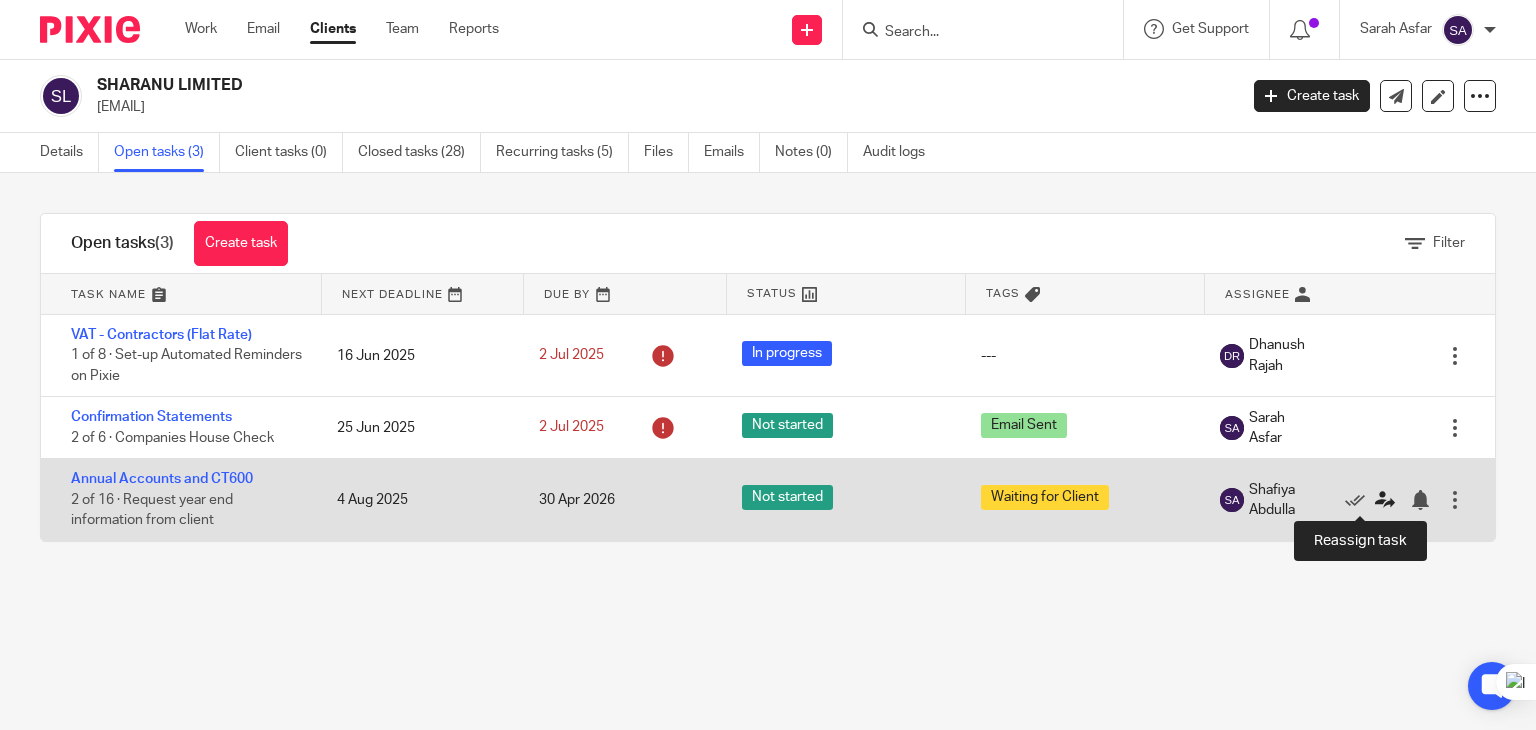 click at bounding box center [1385, 500] 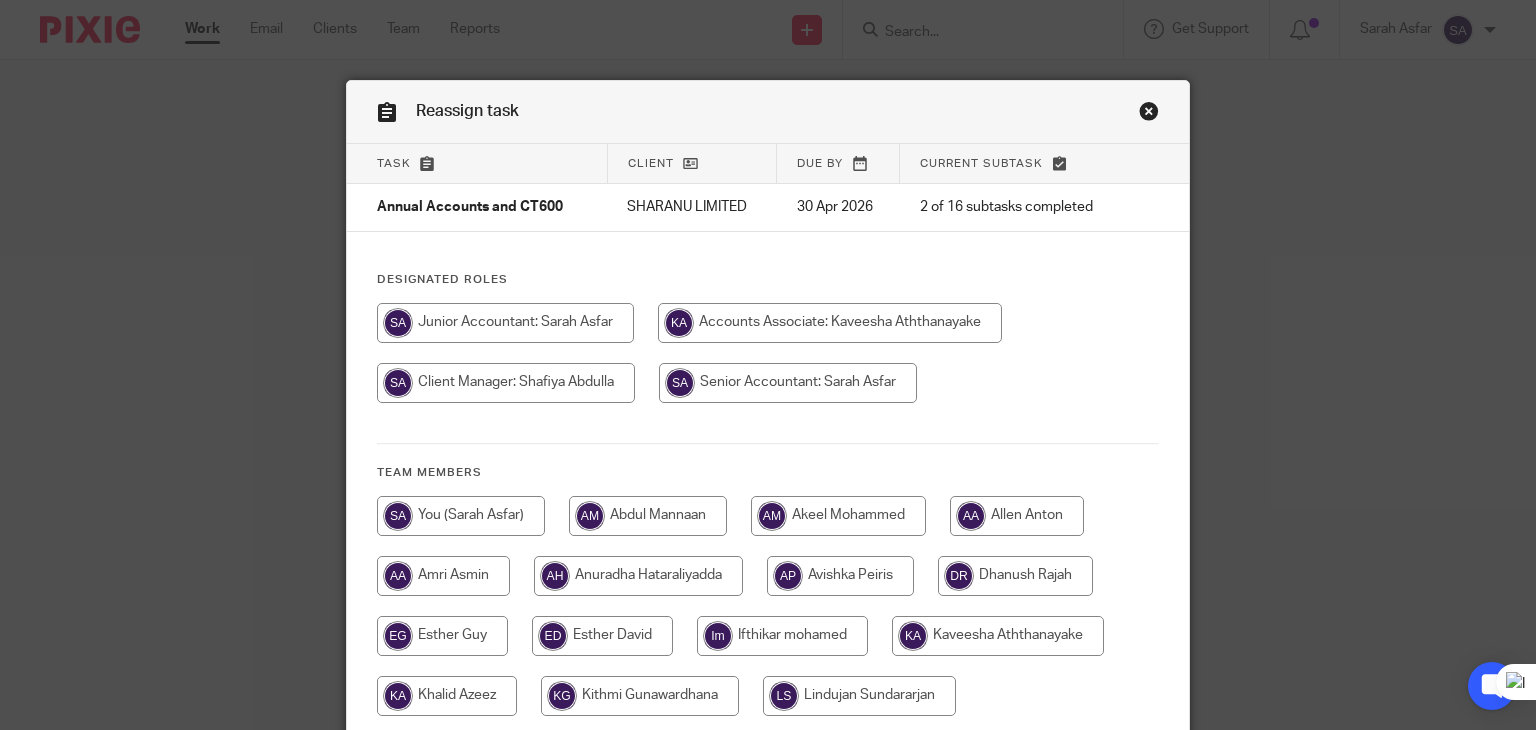 click at bounding box center [505, 323] 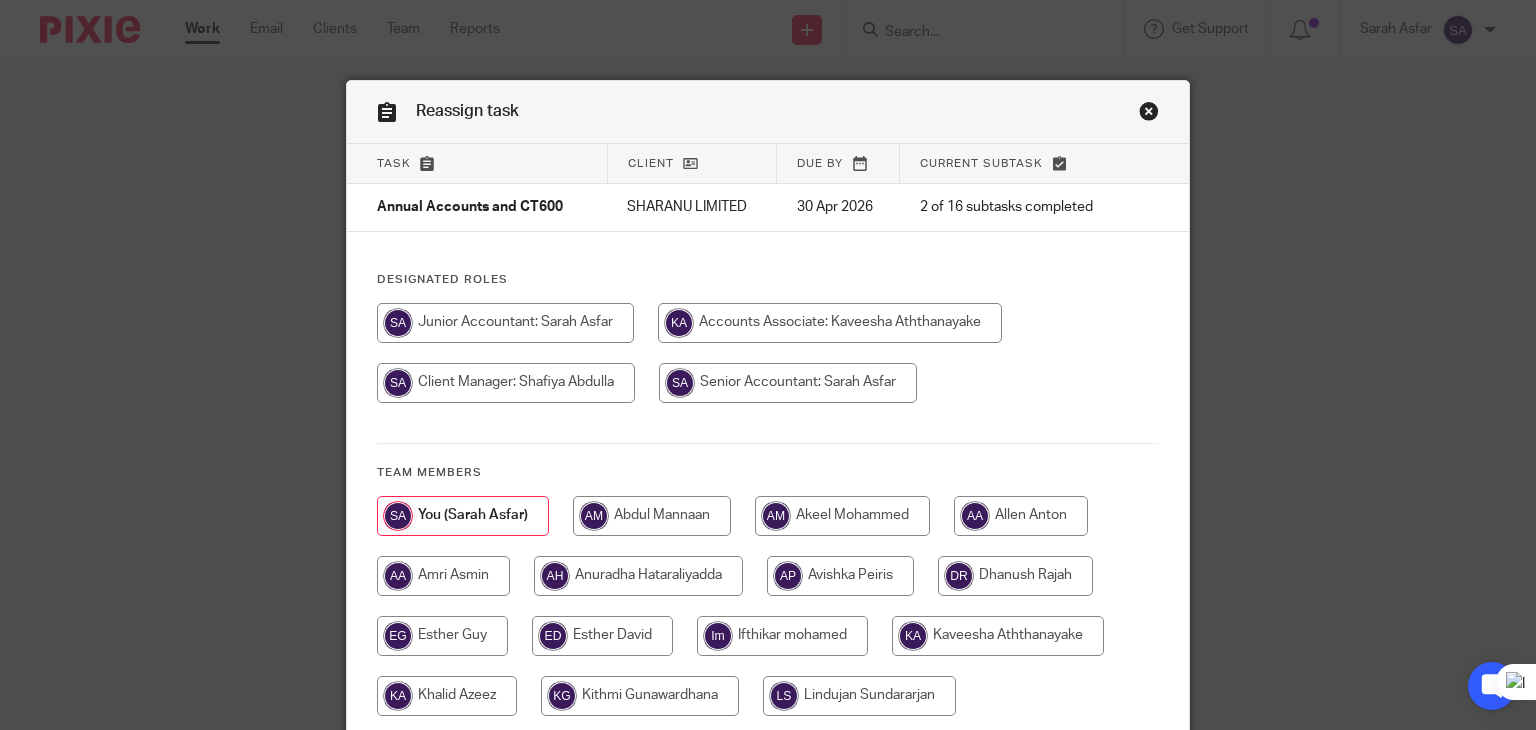 scroll, scrollTop: 0, scrollLeft: 0, axis: both 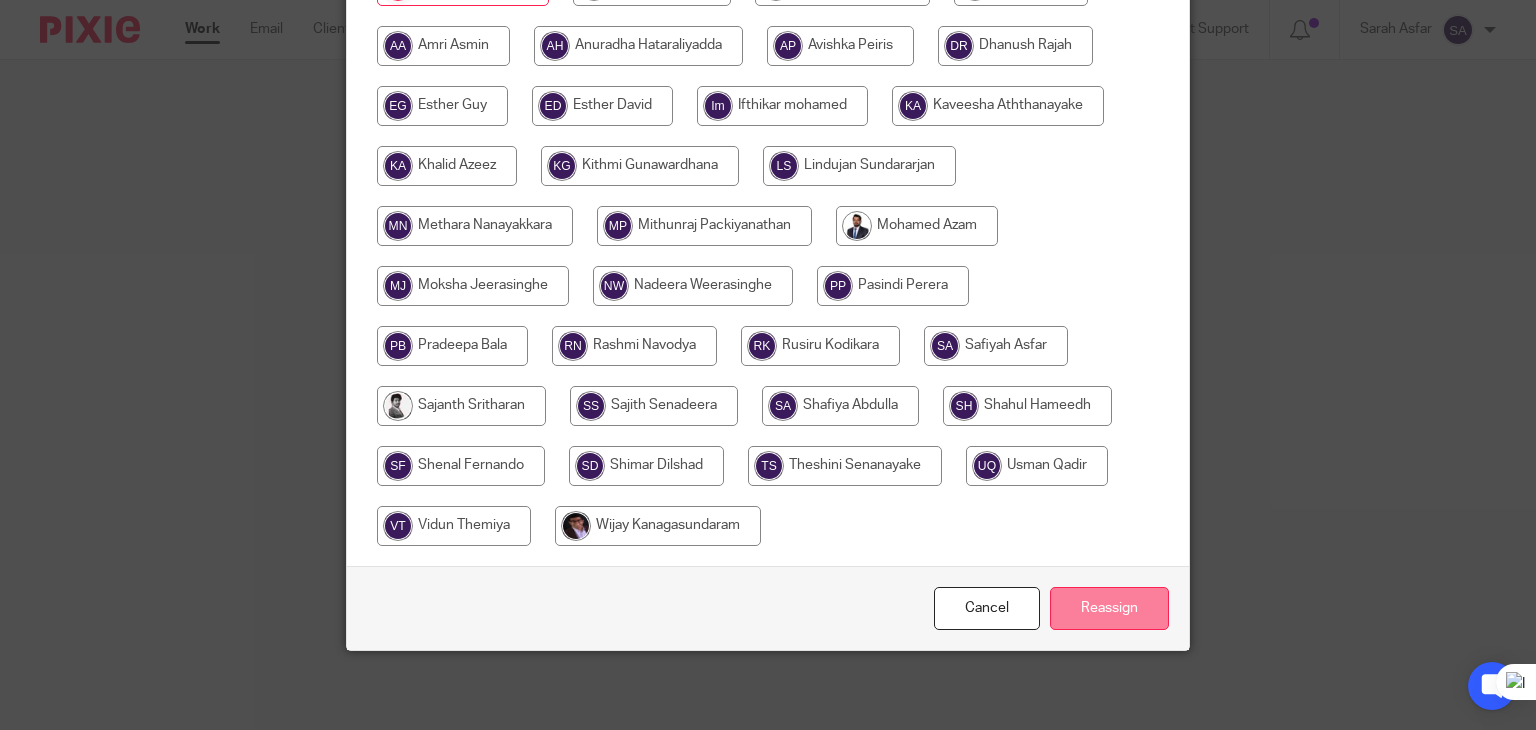 click on "Reassign" at bounding box center (1109, 608) 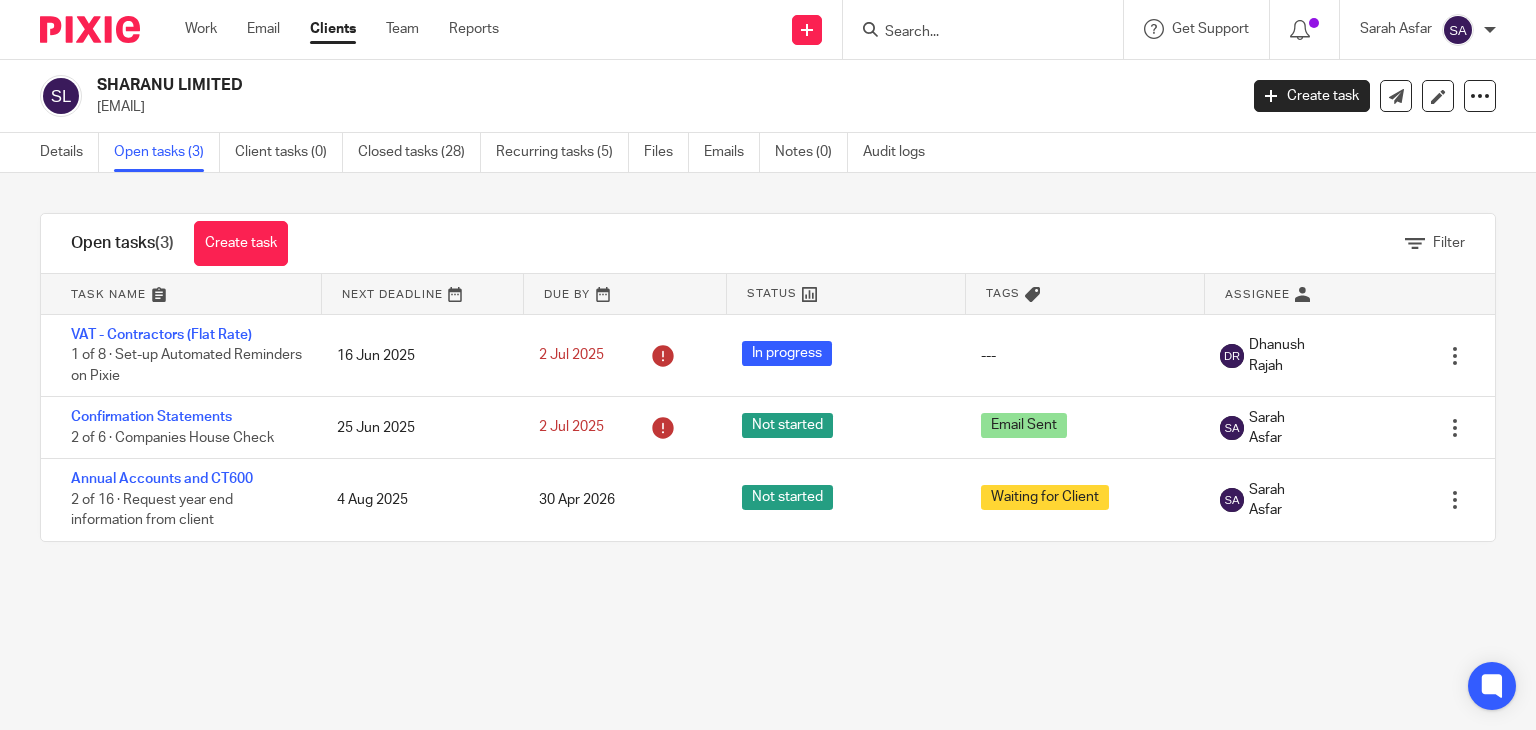 scroll, scrollTop: 0, scrollLeft: 0, axis: both 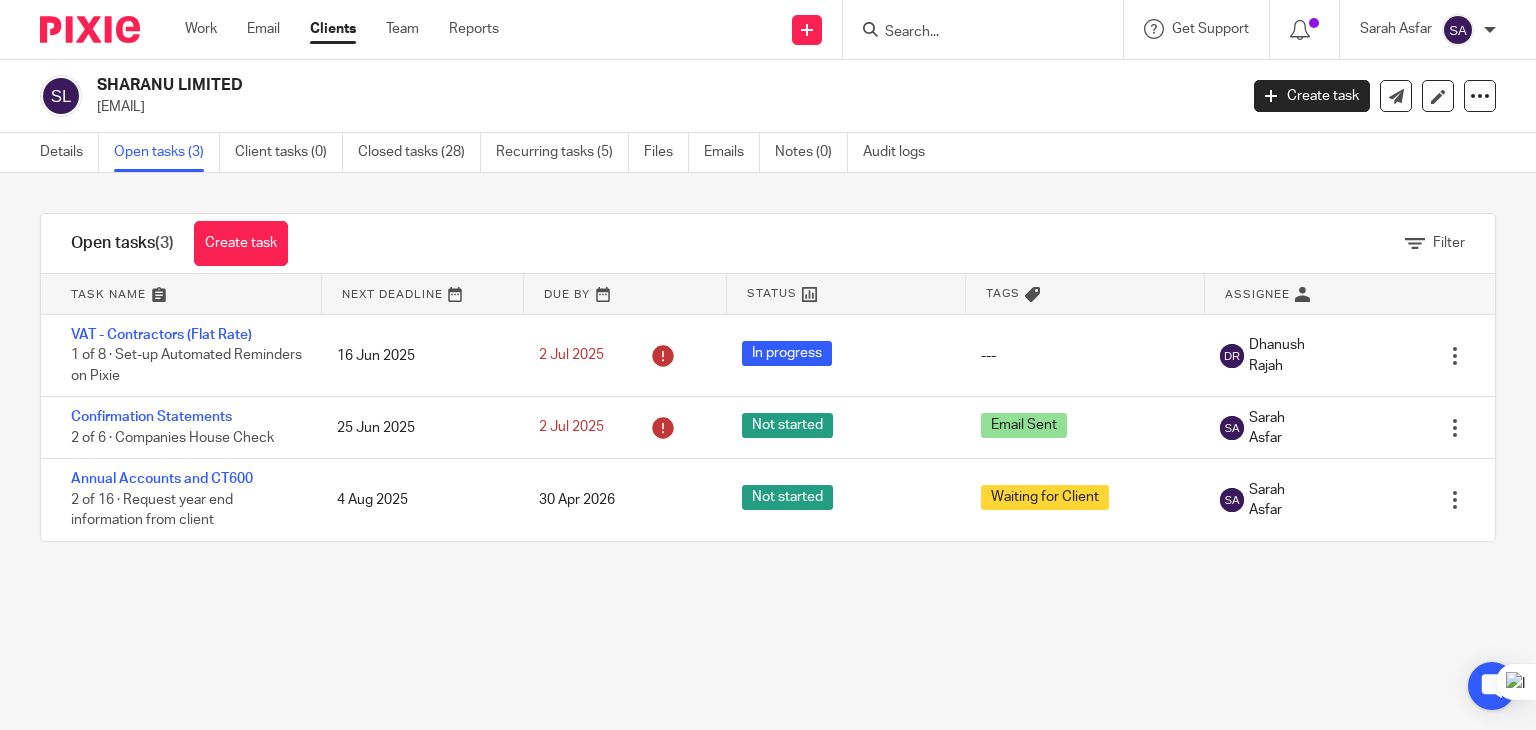 click at bounding box center [973, 33] 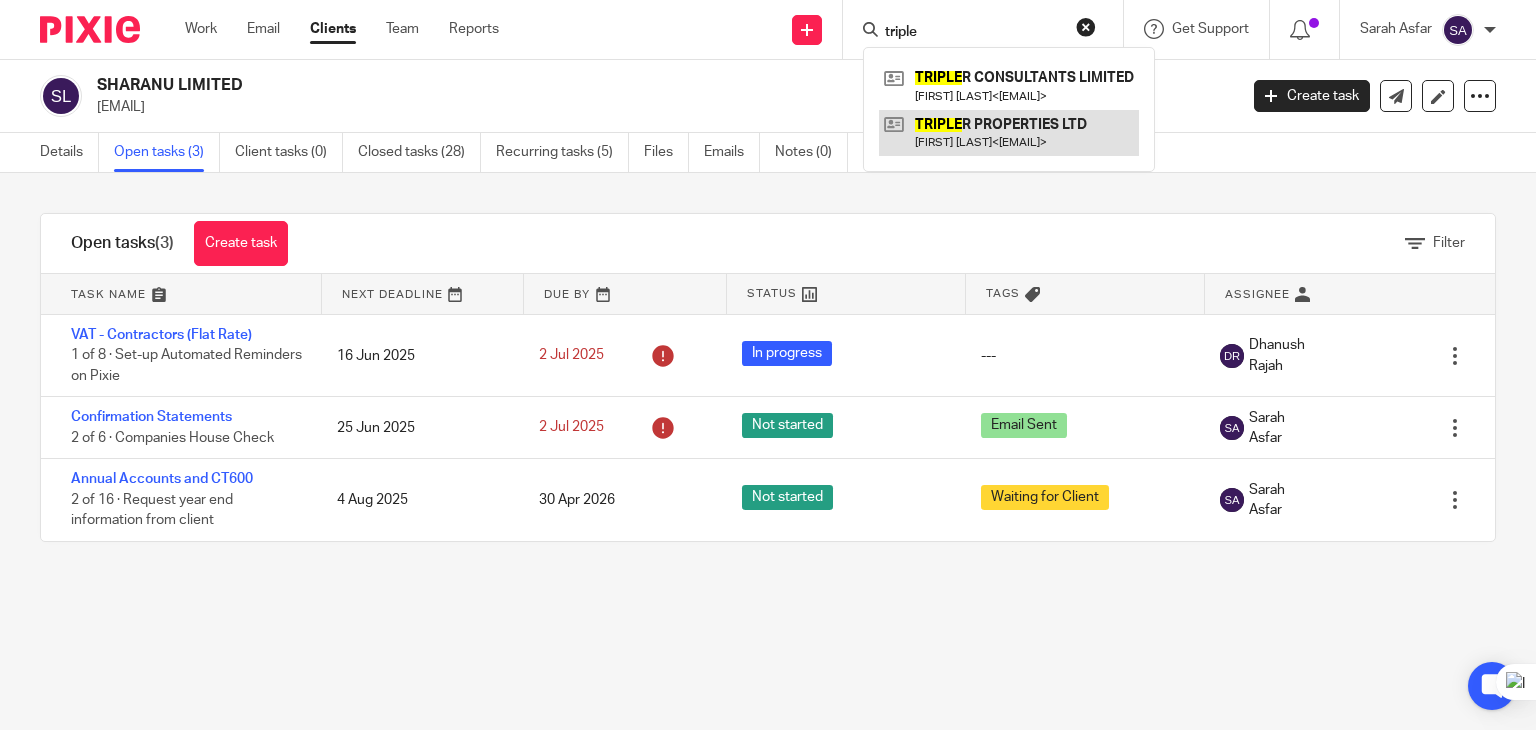 type on "triple" 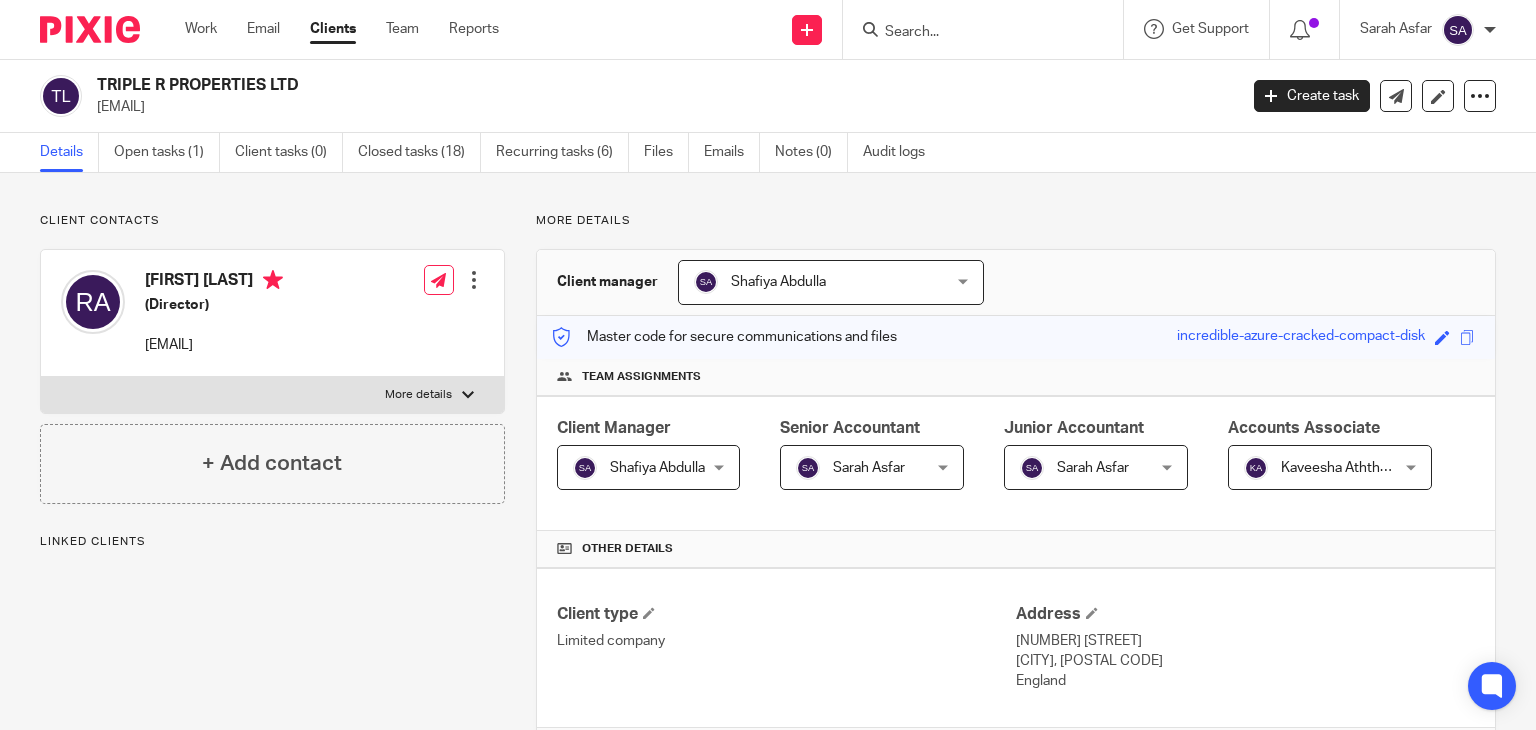 scroll, scrollTop: 0, scrollLeft: 0, axis: both 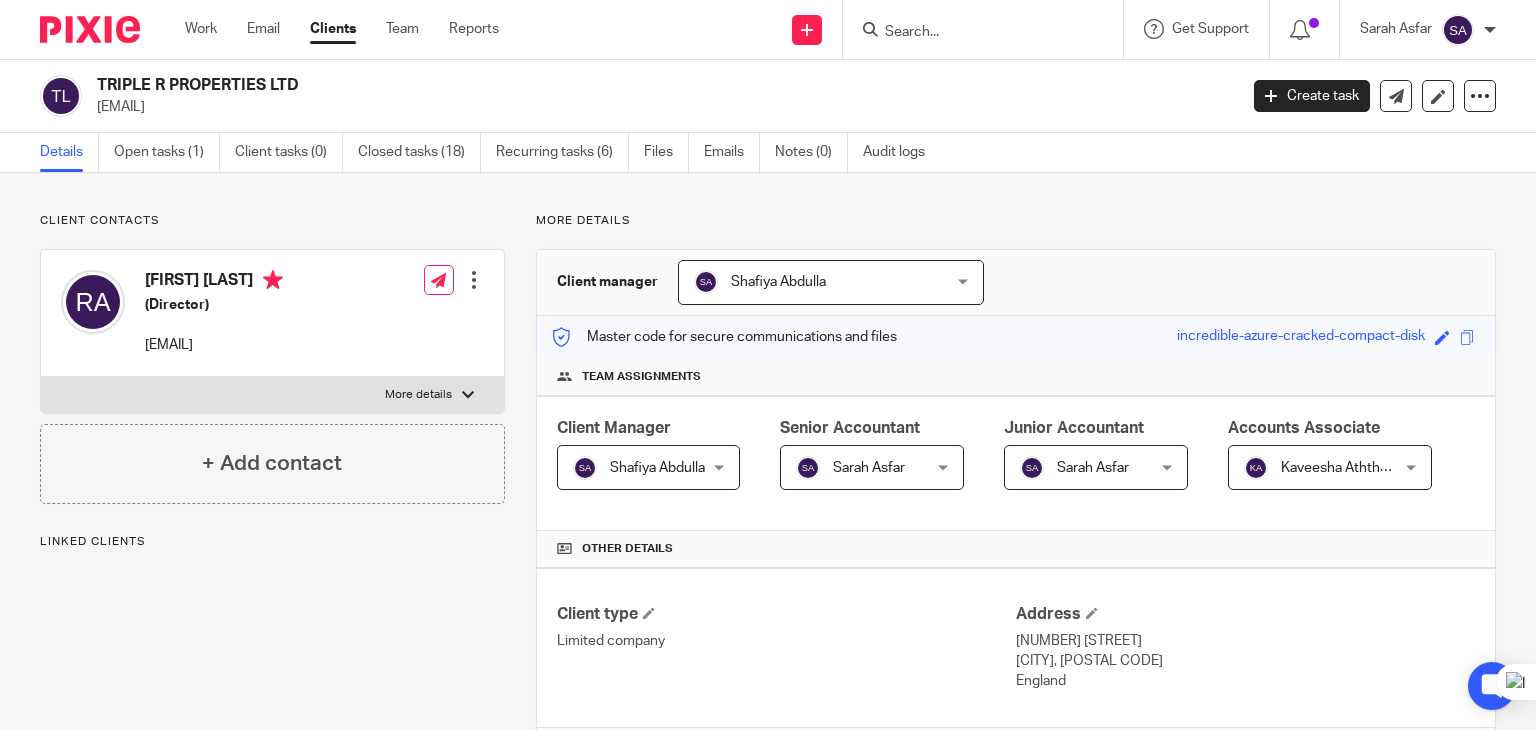 click at bounding box center [973, 33] 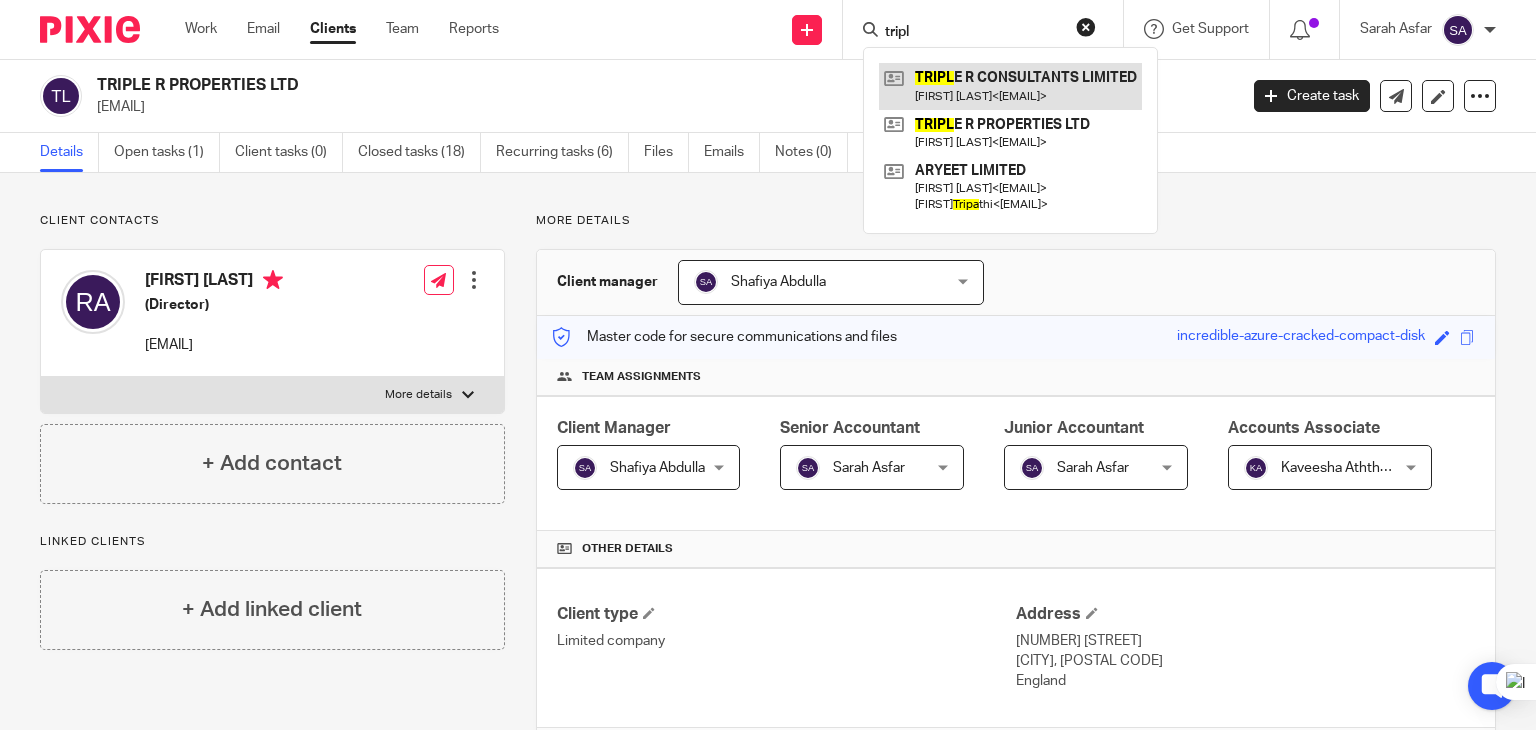 type on "tripl" 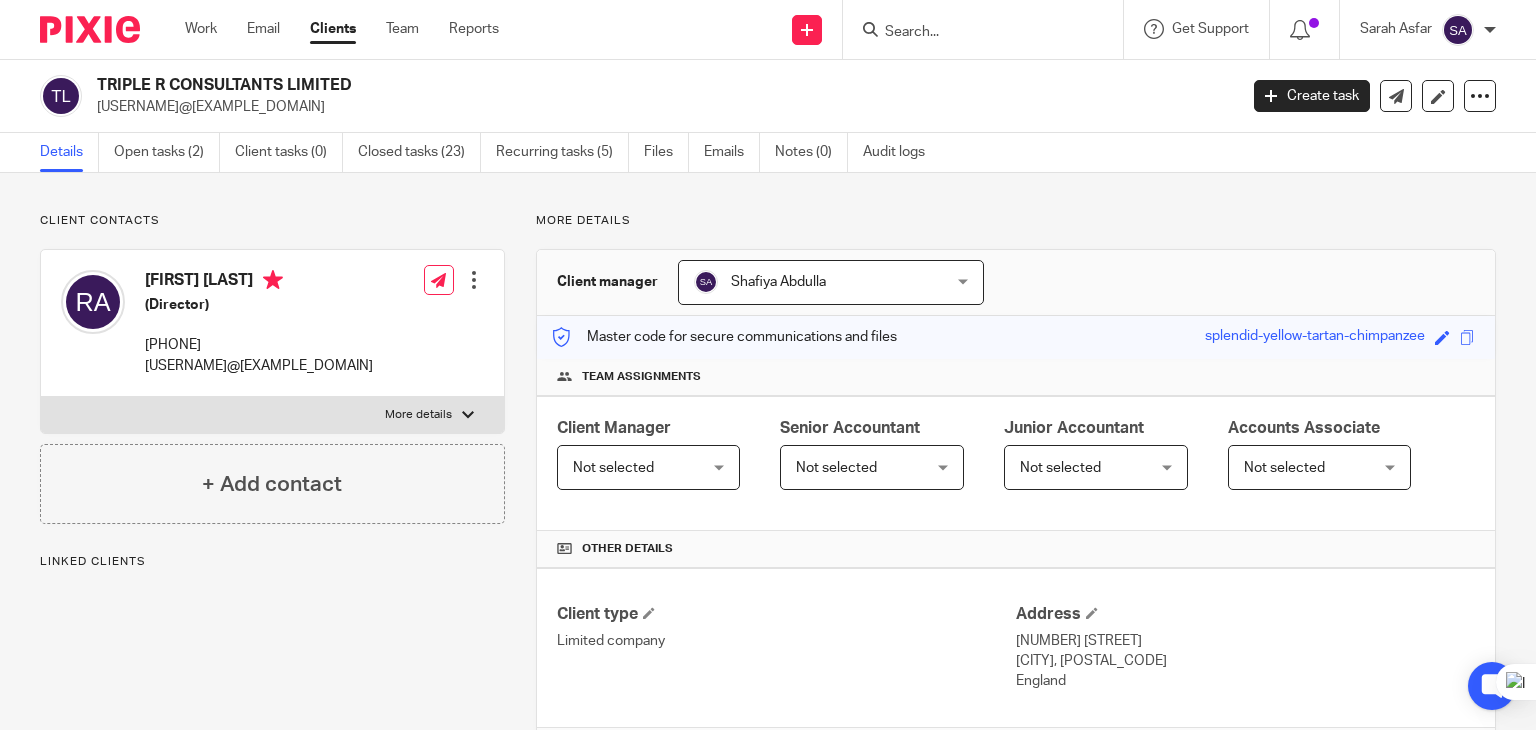 scroll, scrollTop: 0, scrollLeft: 0, axis: both 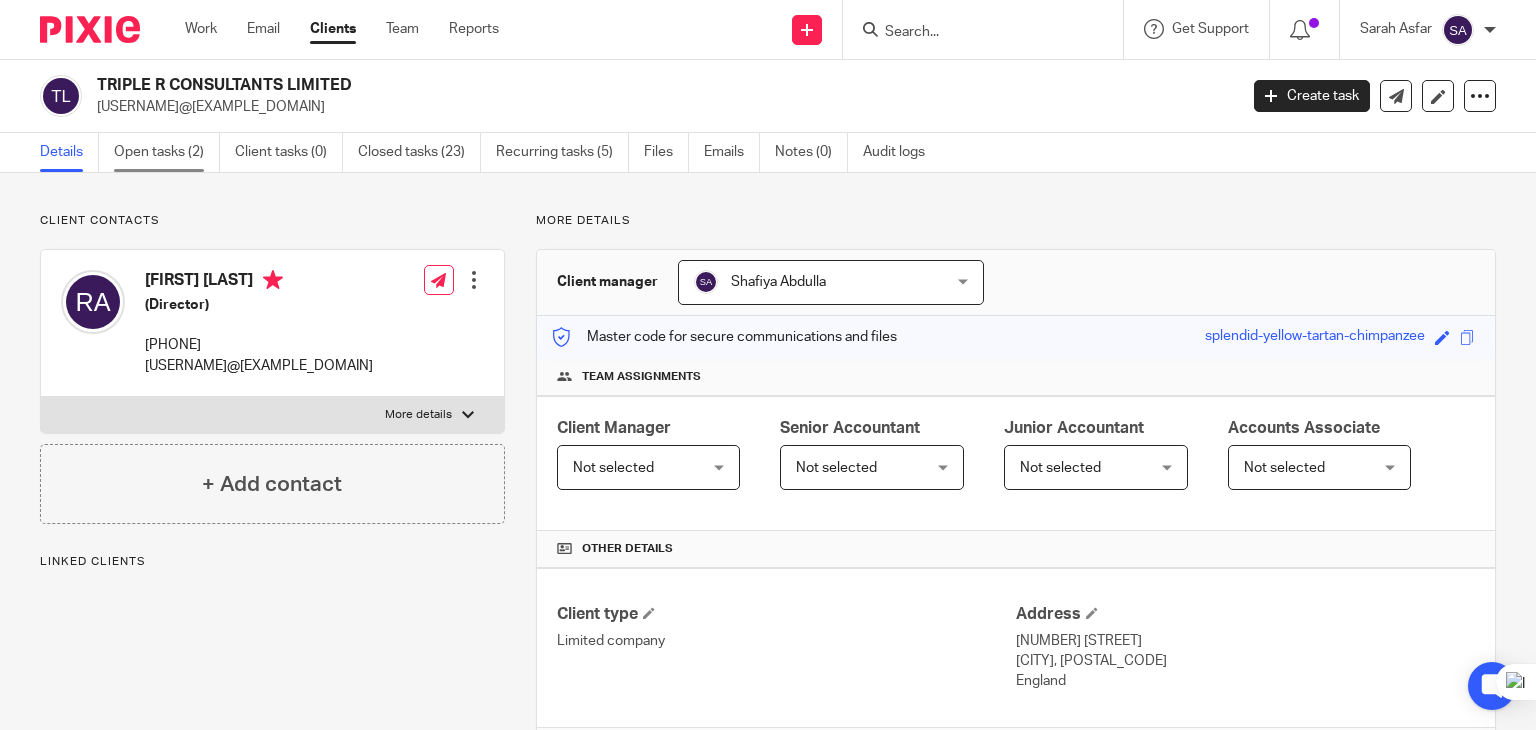 click on "Open tasks (2)" at bounding box center (167, 152) 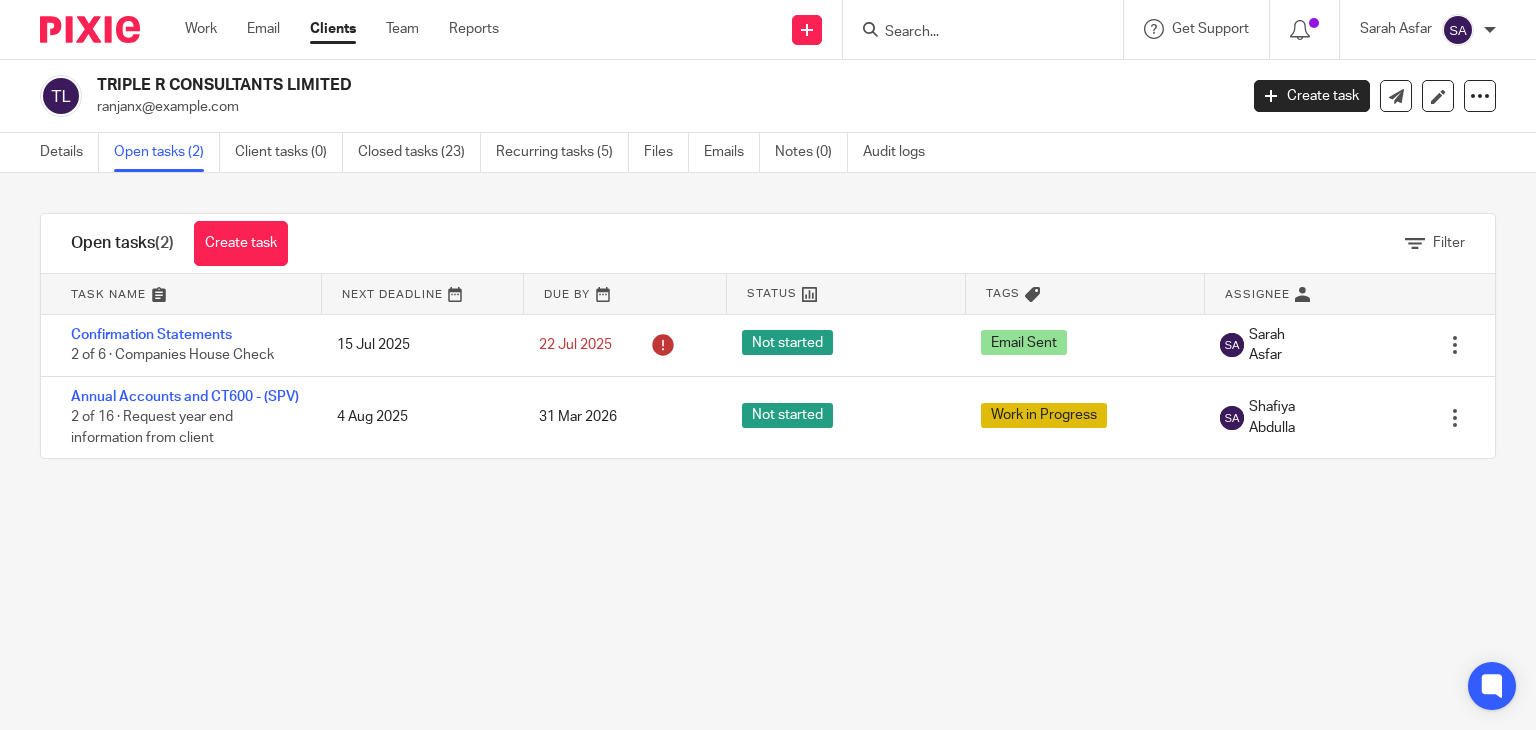 scroll, scrollTop: 0, scrollLeft: 0, axis: both 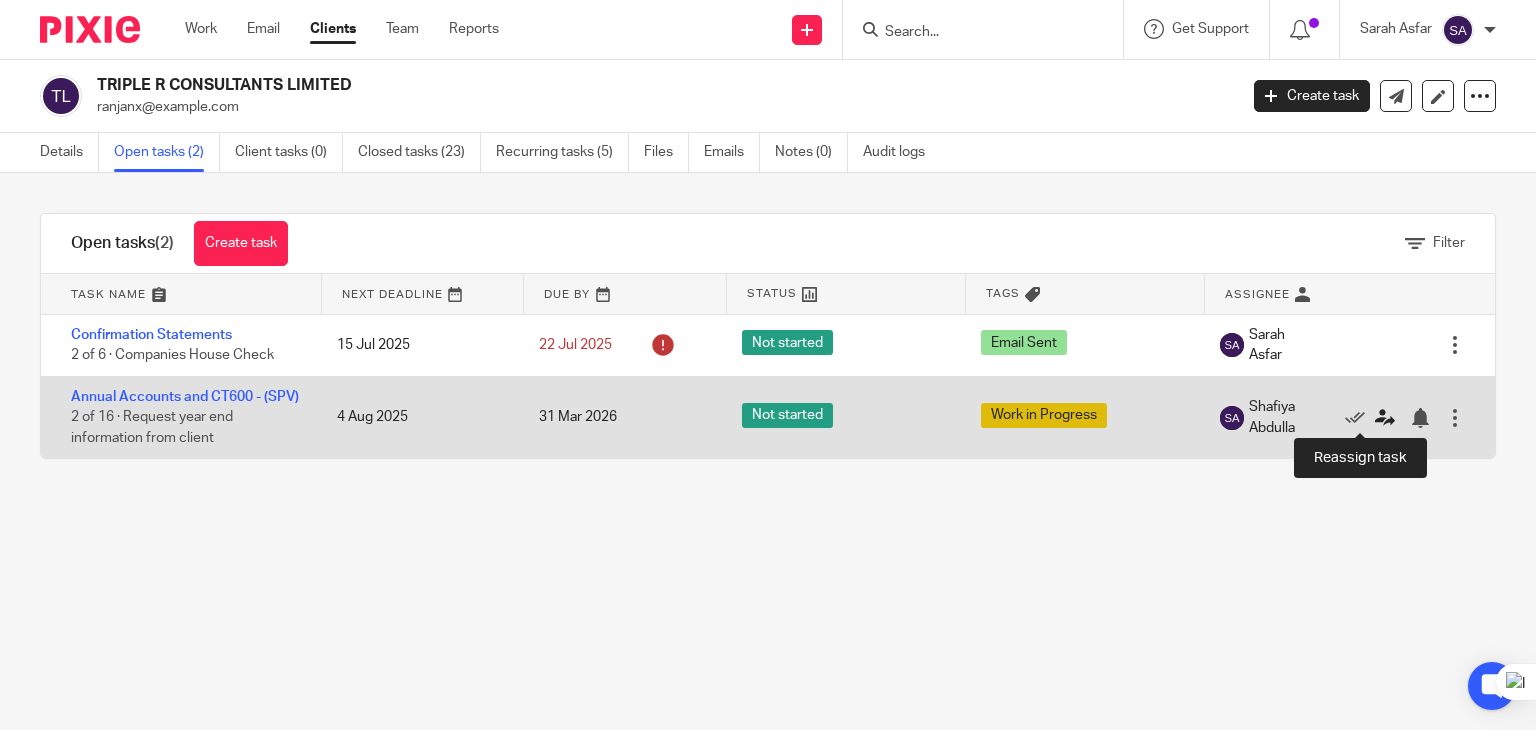 click at bounding box center [1385, 418] 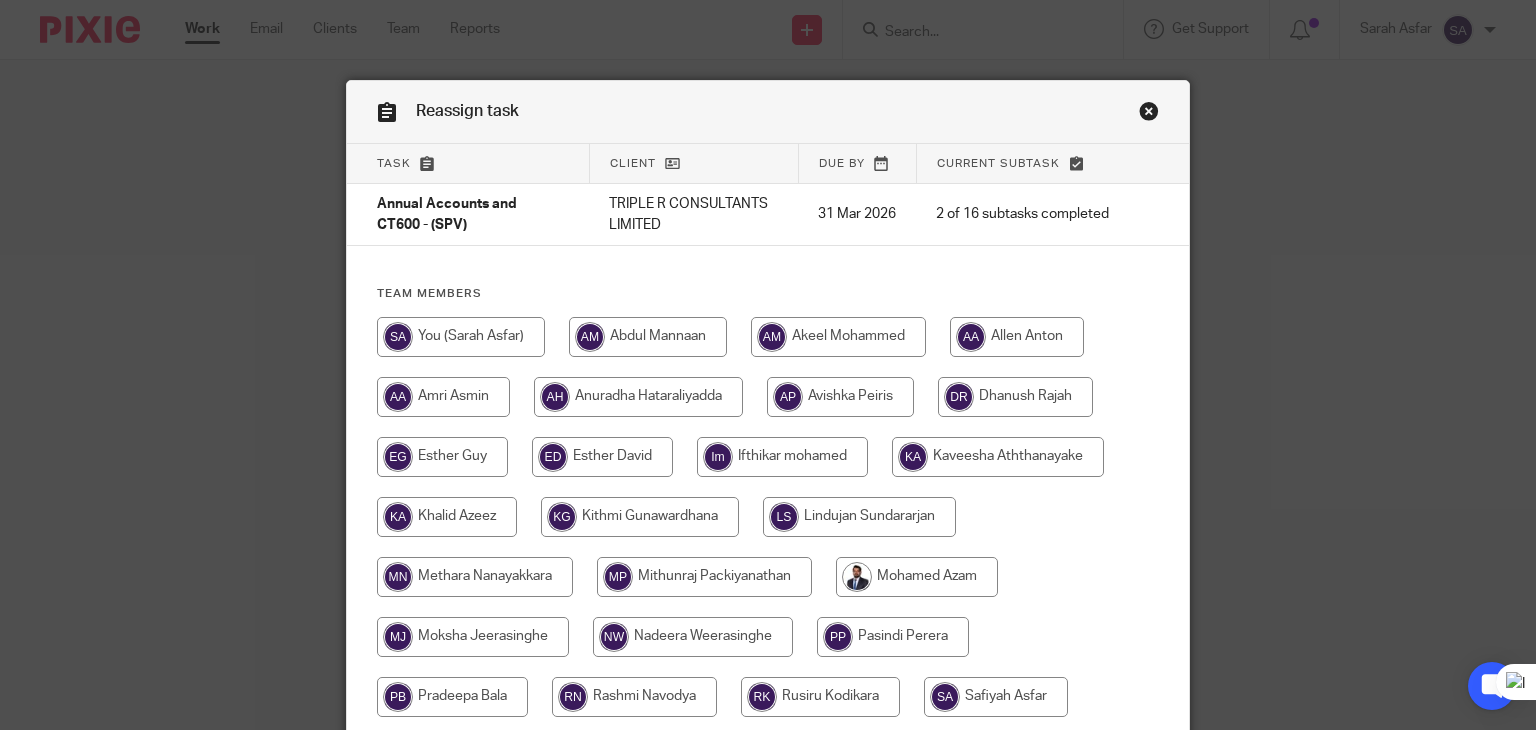 scroll, scrollTop: 0, scrollLeft: 0, axis: both 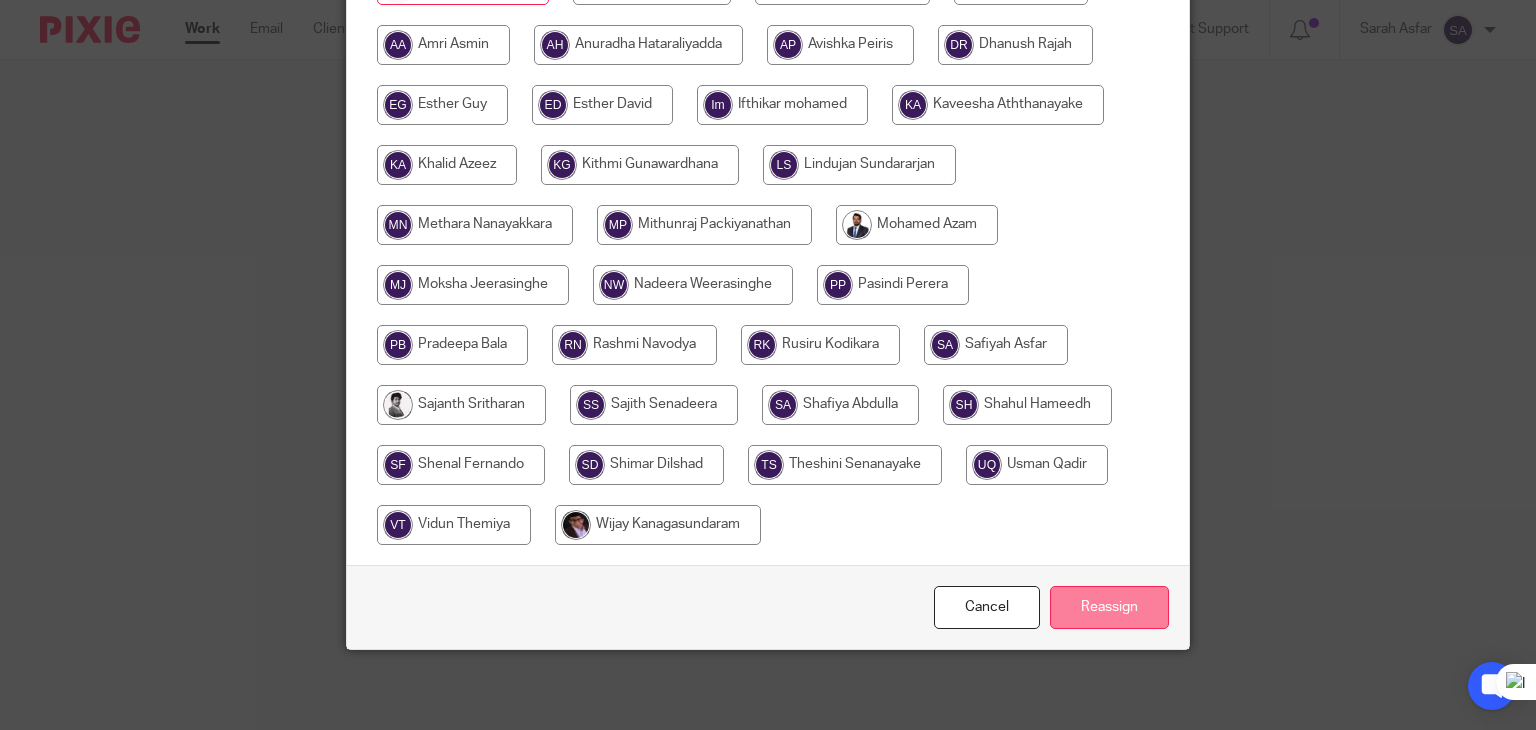 click on "Reassign" at bounding box center (1109, 607) 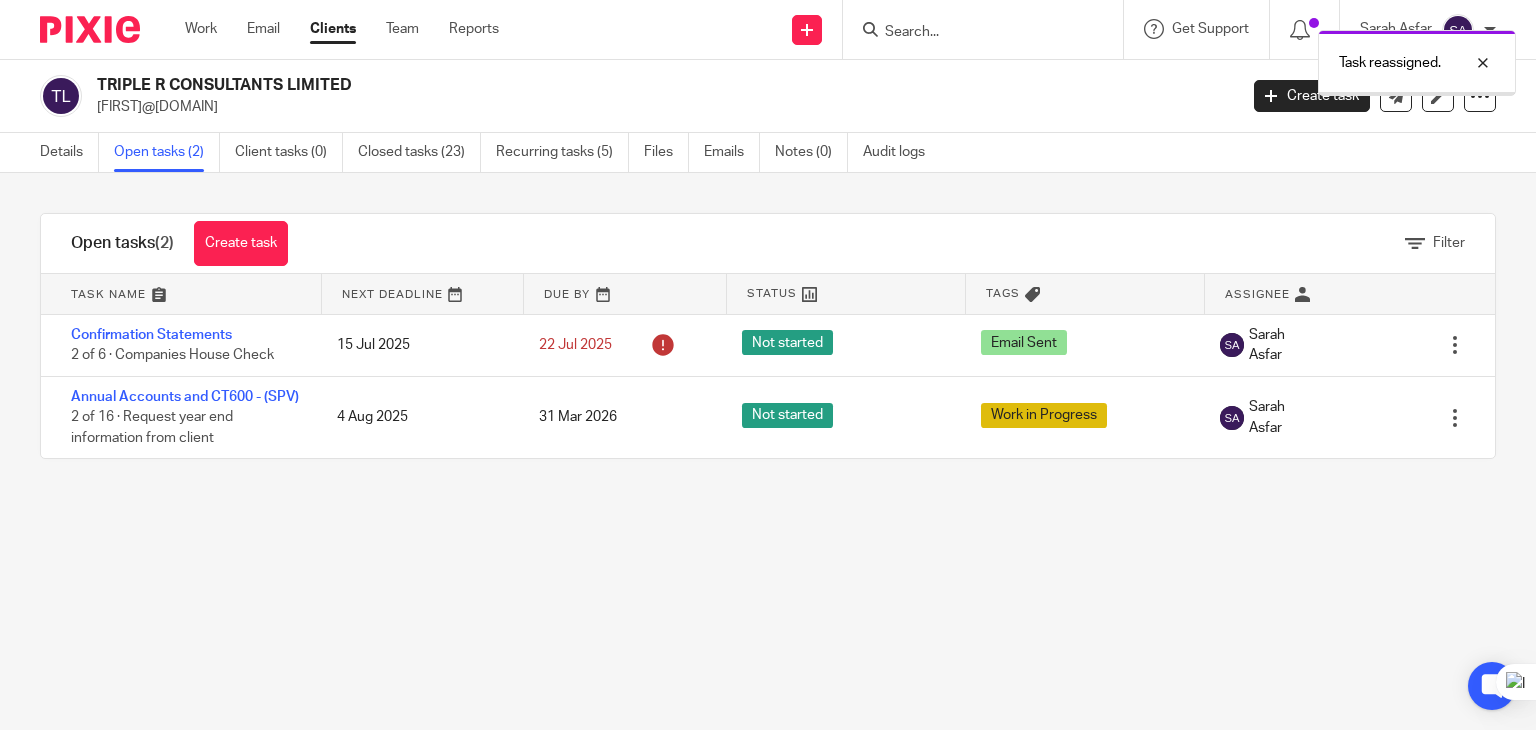 scroll, scrollTop: 0, scrollLeft: 0, axis: both 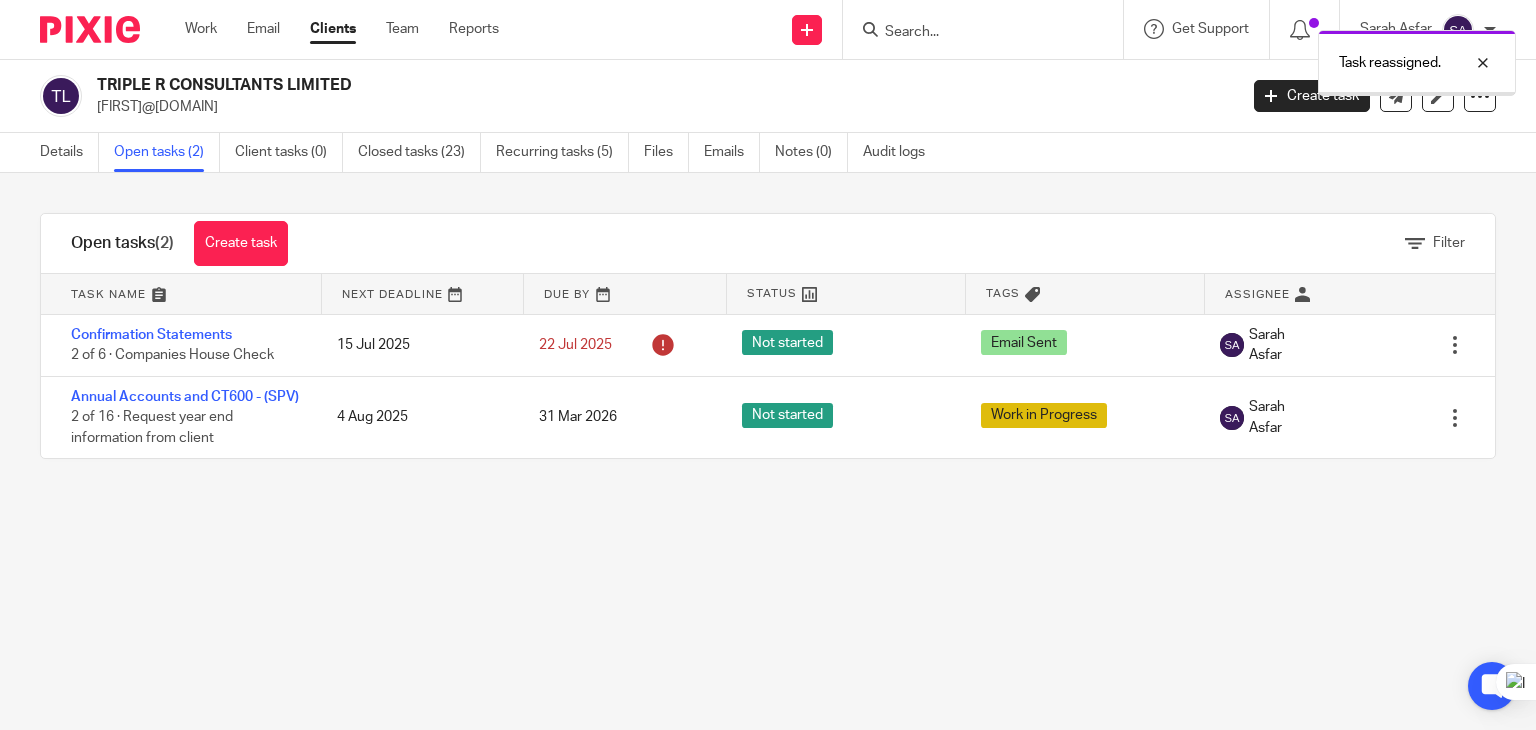 drag, startPoint x: 1477, startPoint y: 72, endPoint x: 1130, endPoint y: 49, distance: 347.7614 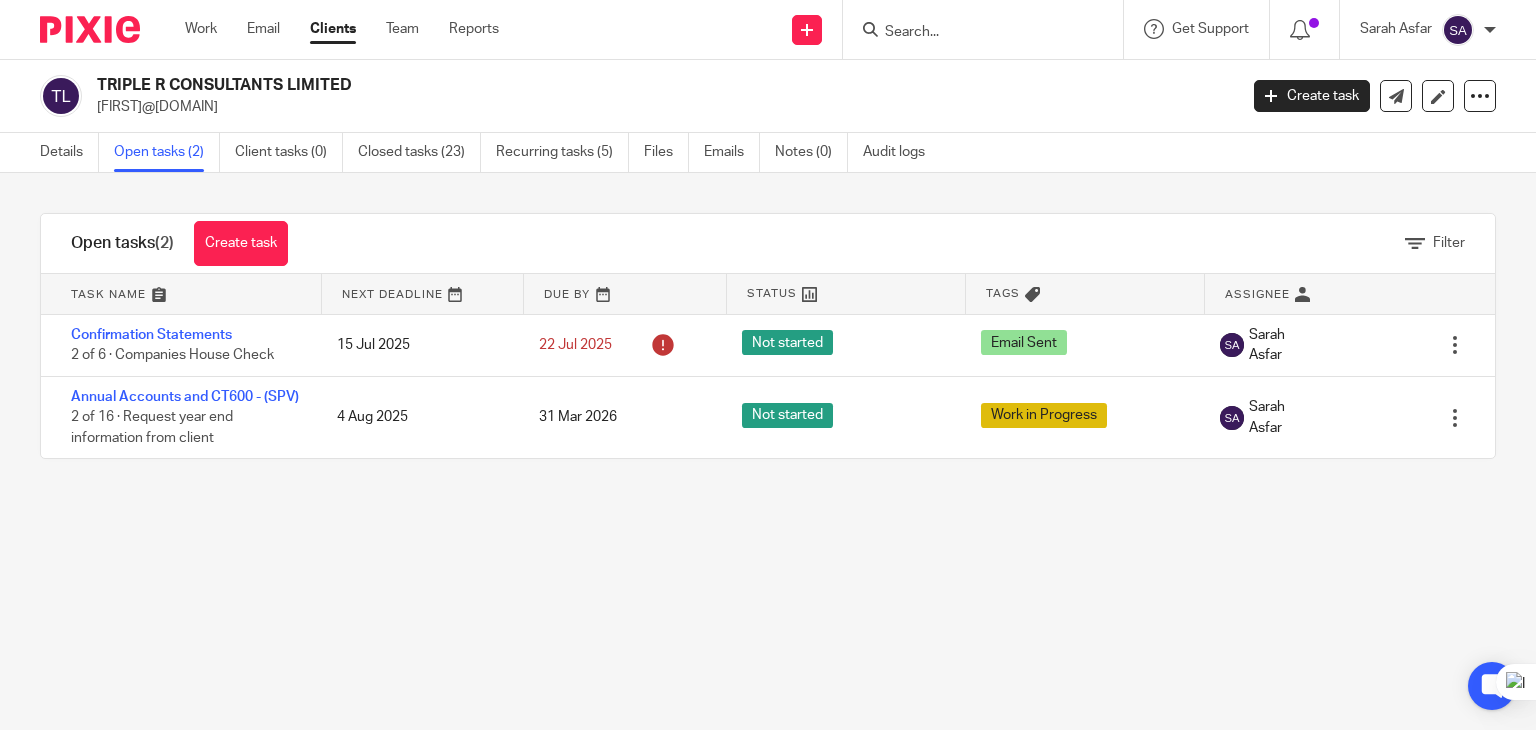 click at bounding box center [973, 33] 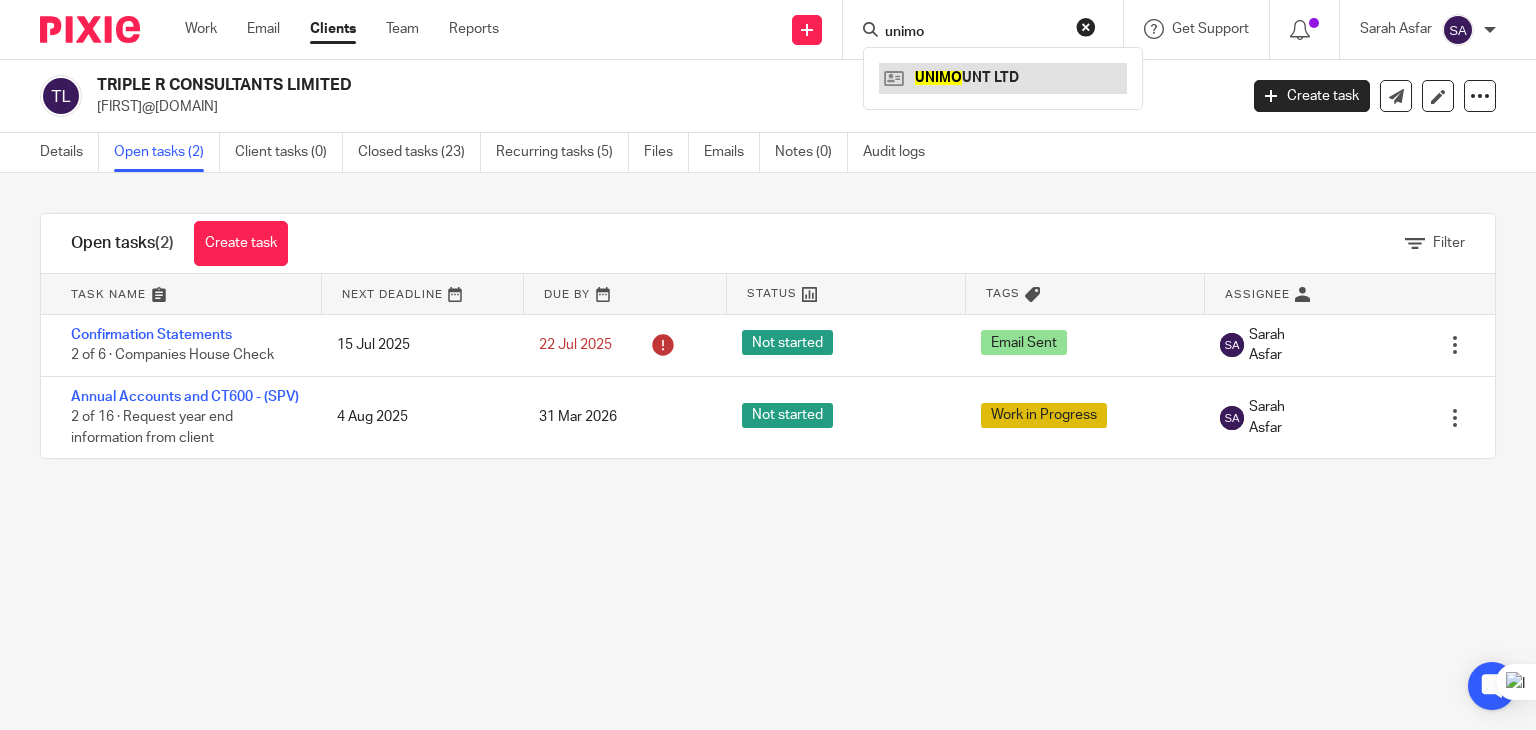 type on "unimo" 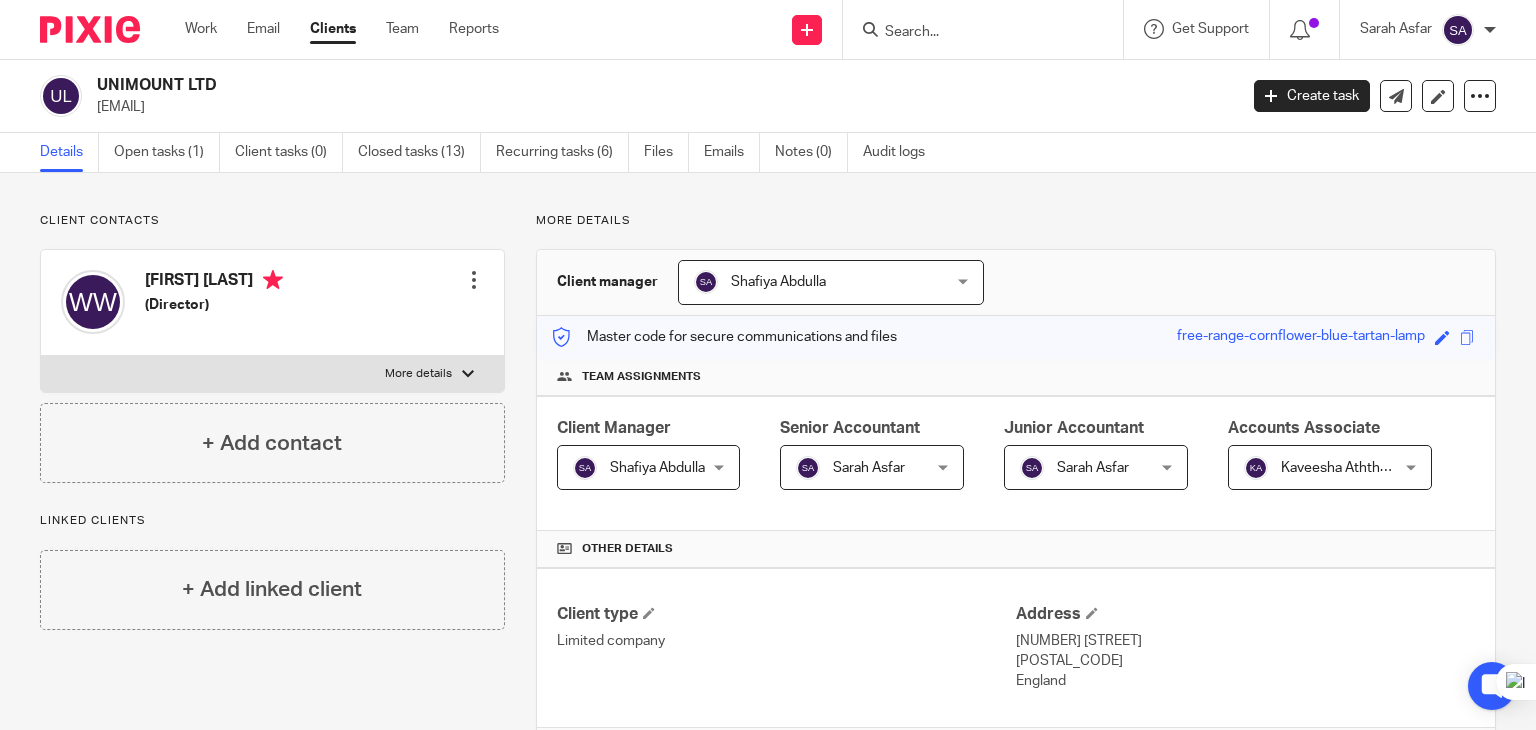 scroll, scrollTop: 0, scrollLeft: 0, axis: both 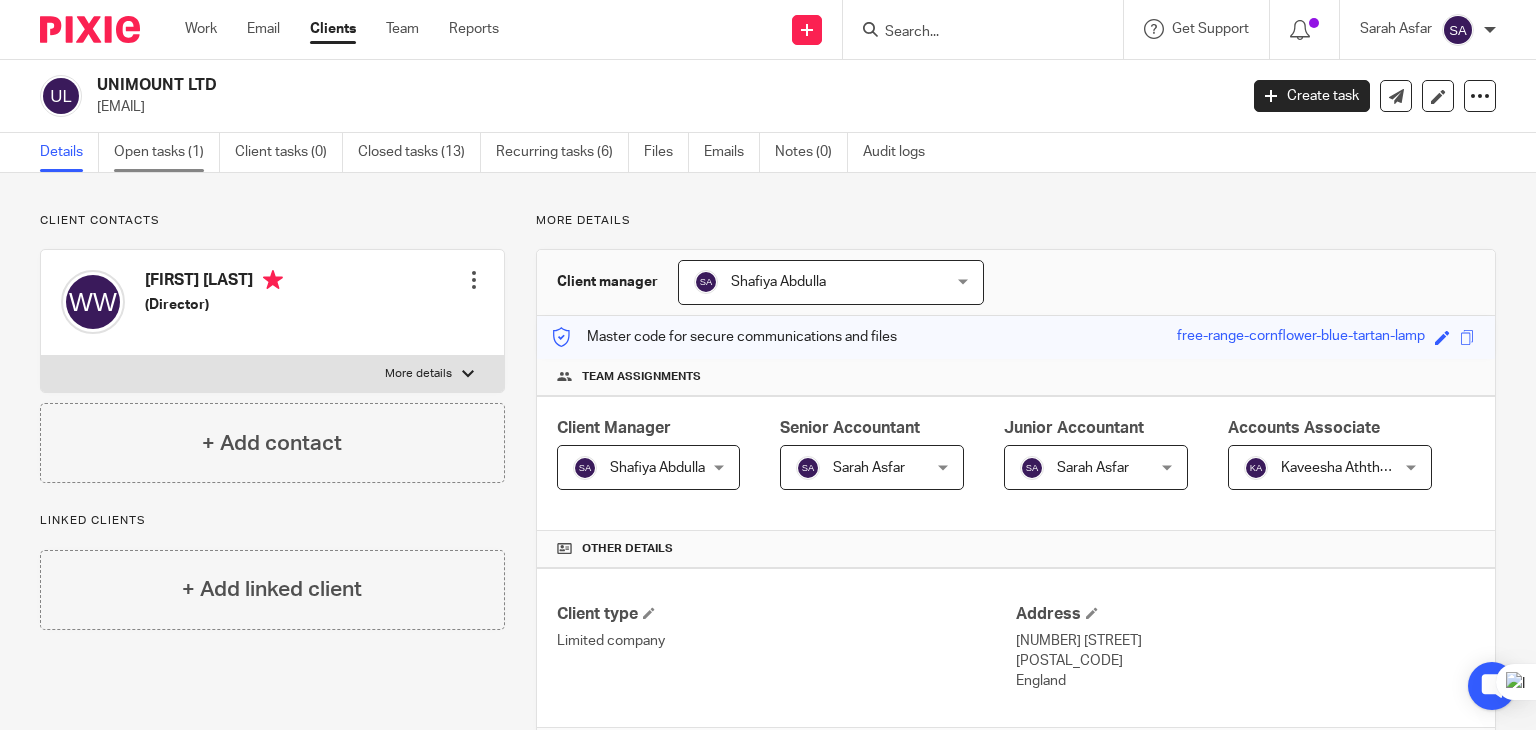 click on "Open tasks (1)" at bounding box center (167, 152) 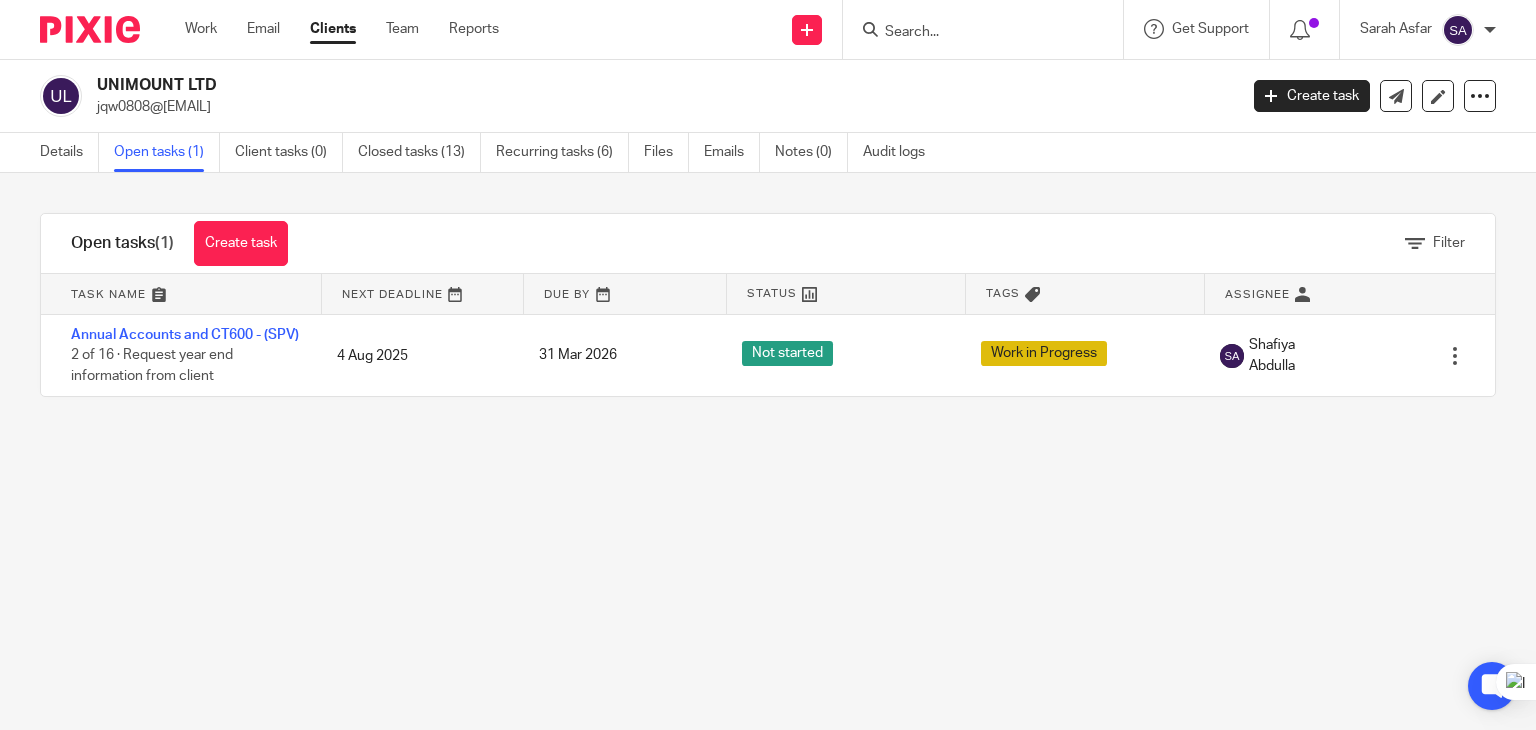scroll, scrollTop: 0, scrollLeft: 0, axis: both 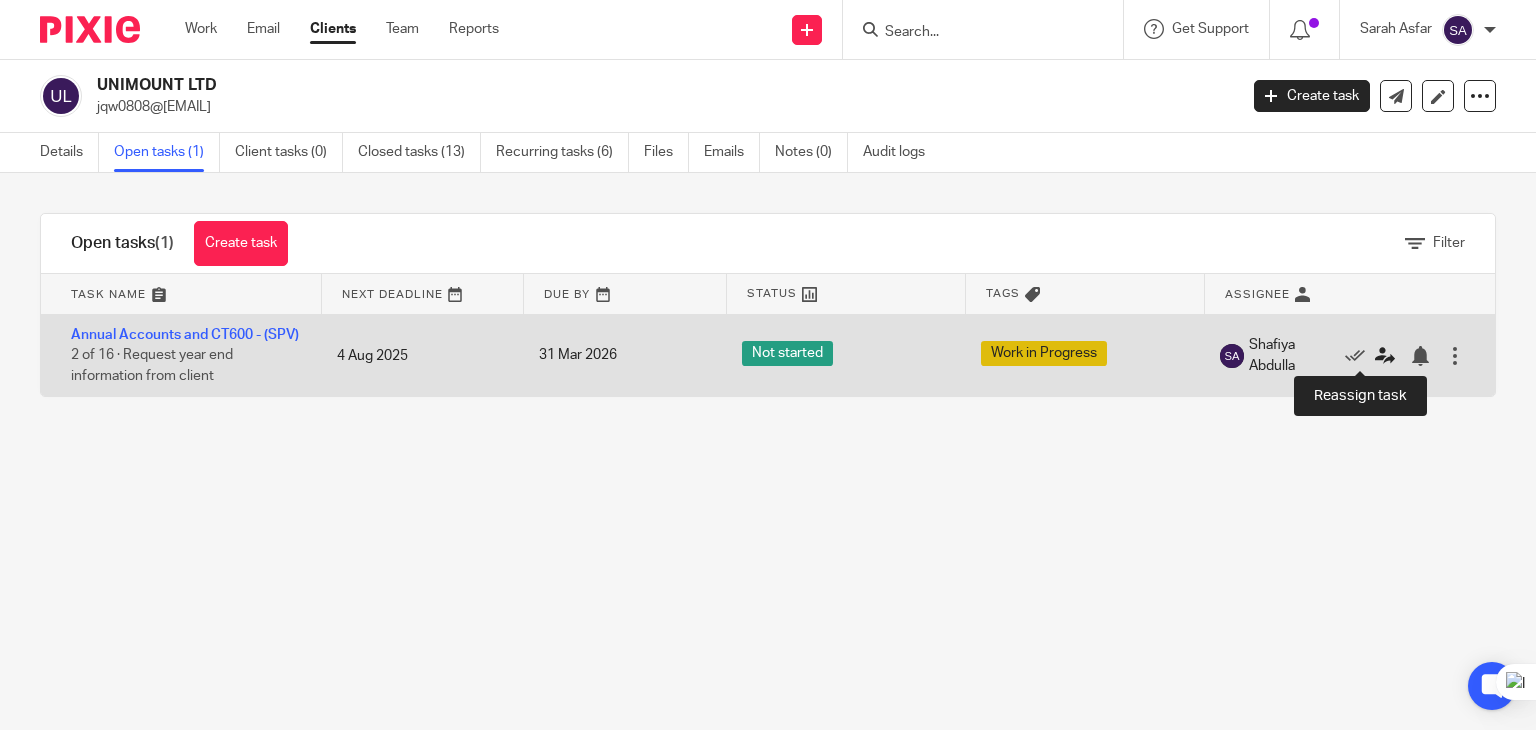 click at bounding box center (1385, 356) 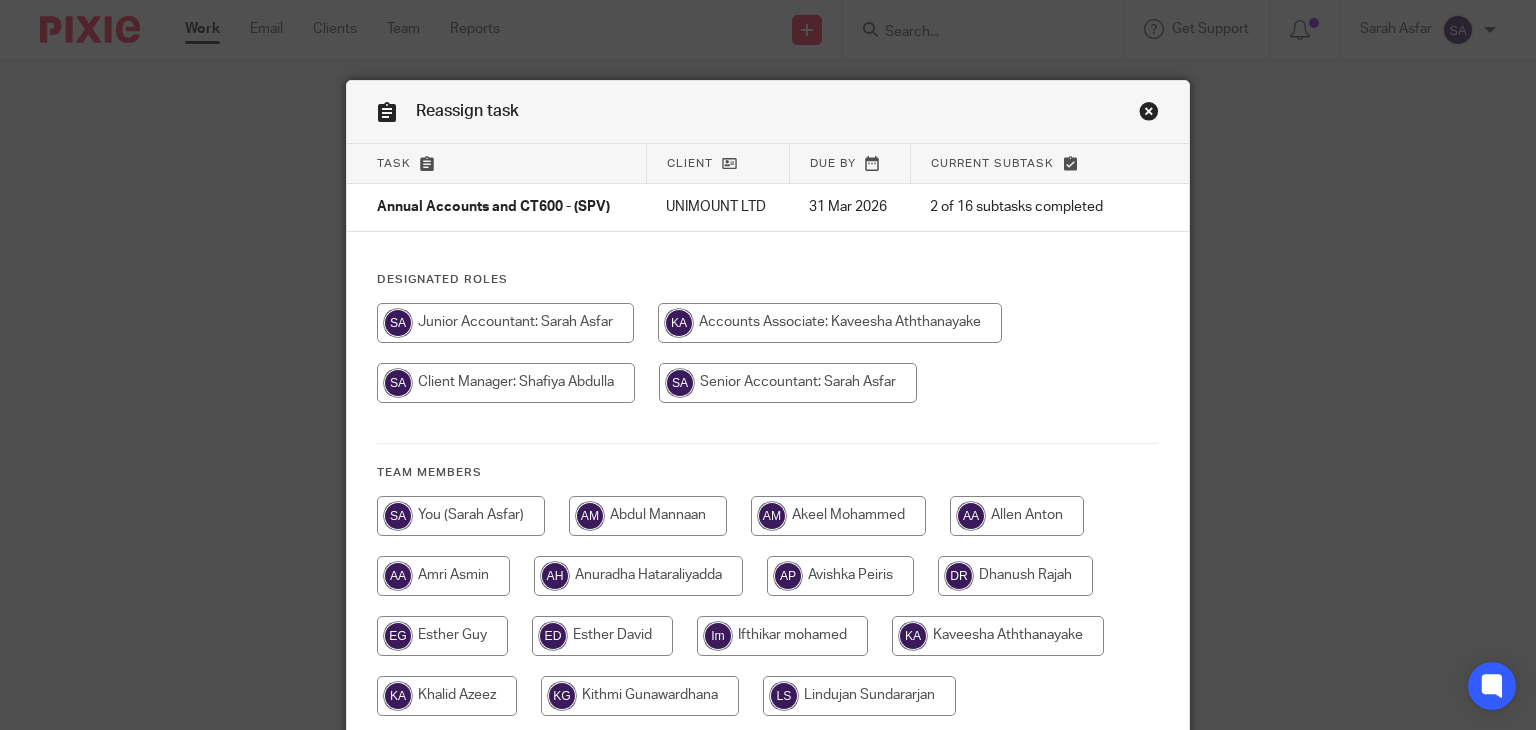 scroll, scrollTop: 0, scrollLeft: 0, axis: both 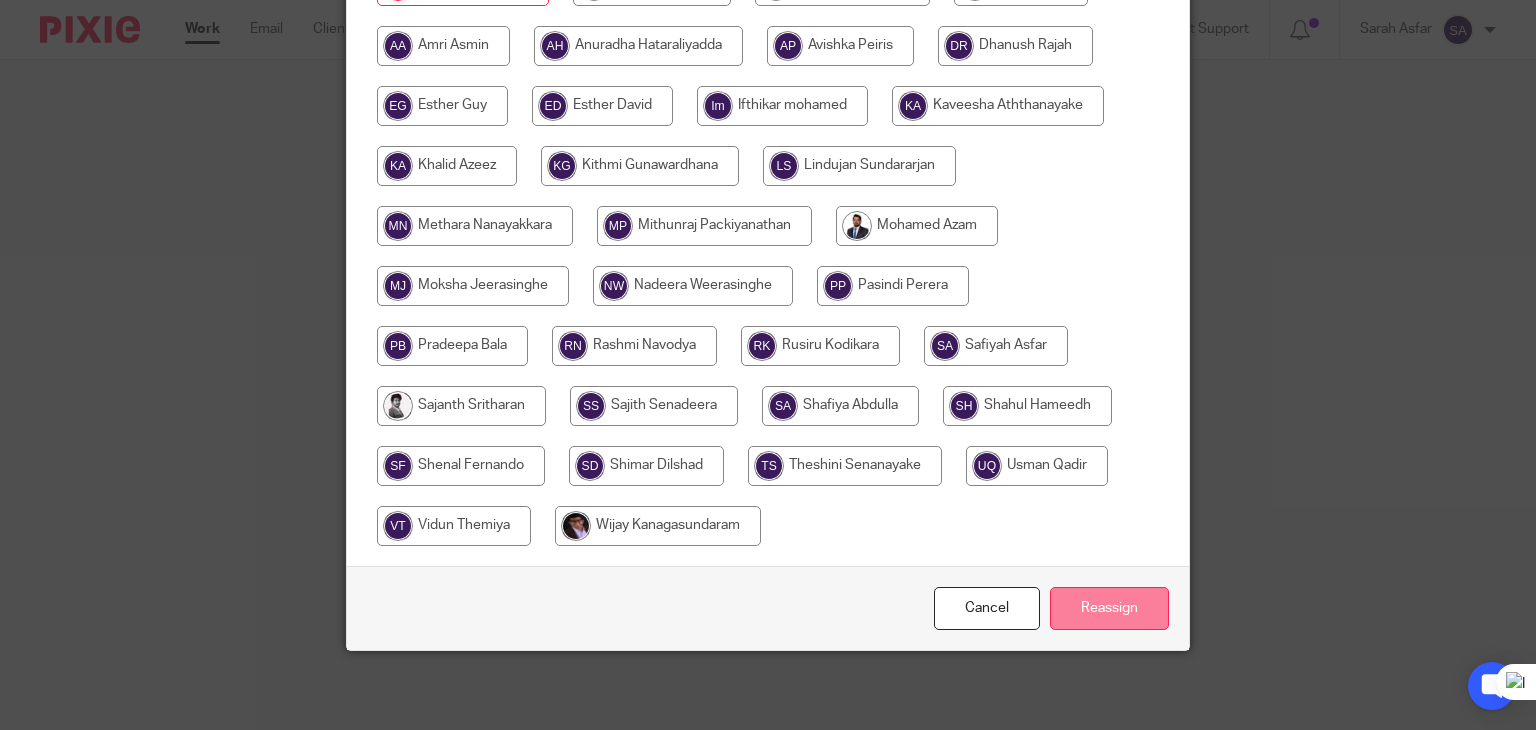 click on "Reassign" at bounding box center [1109, 608] 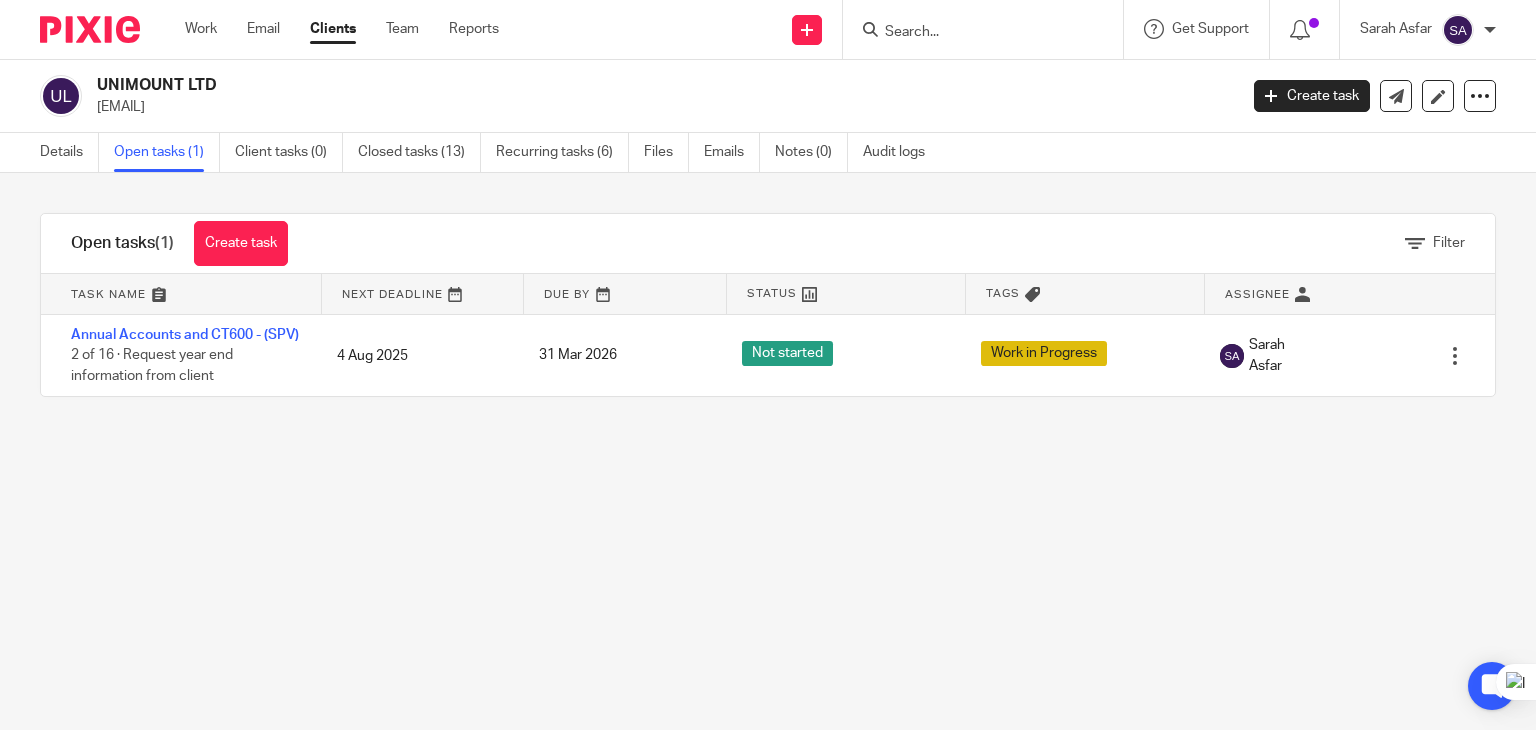 scroll, scrollTop: 0, scrollLeft: 0, axis: both 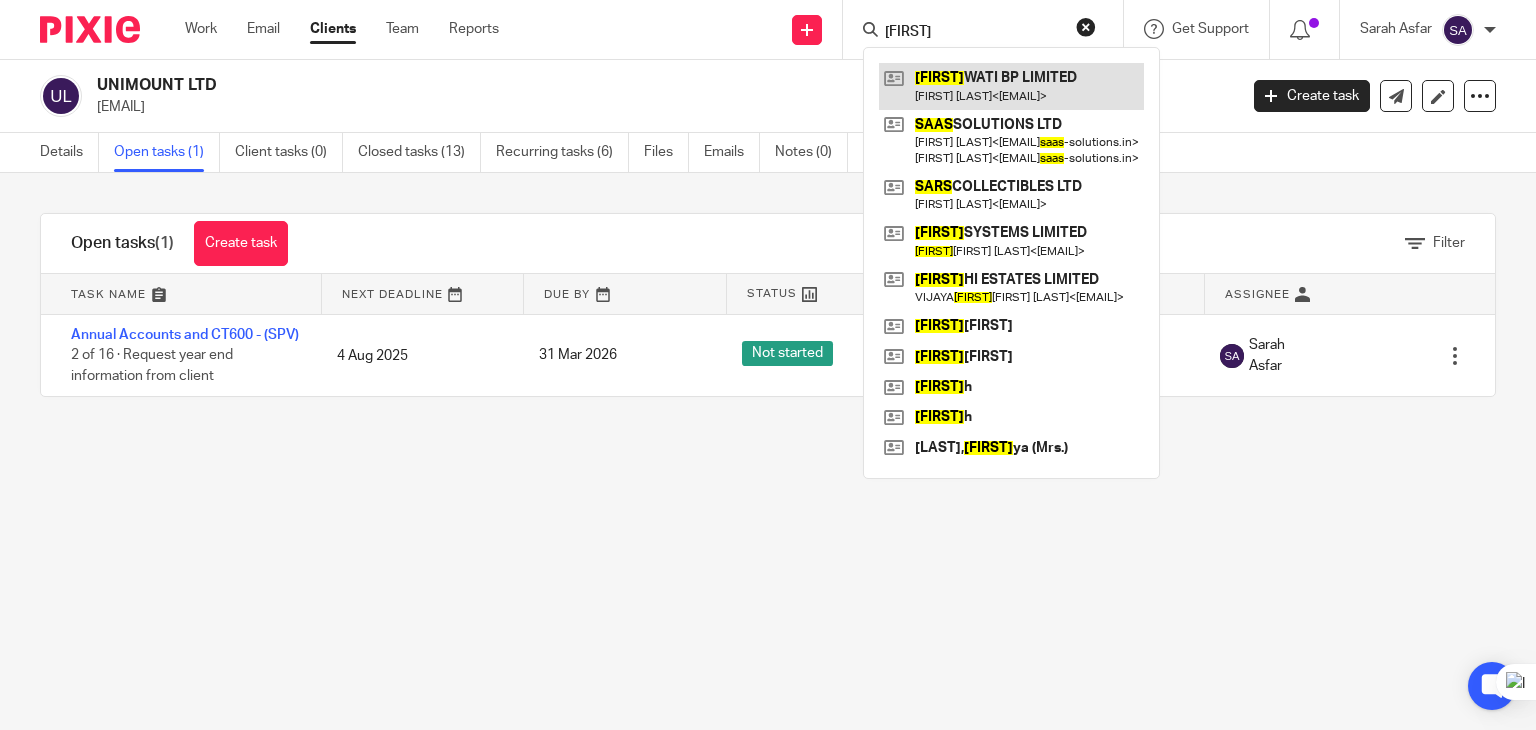 type on "saras" 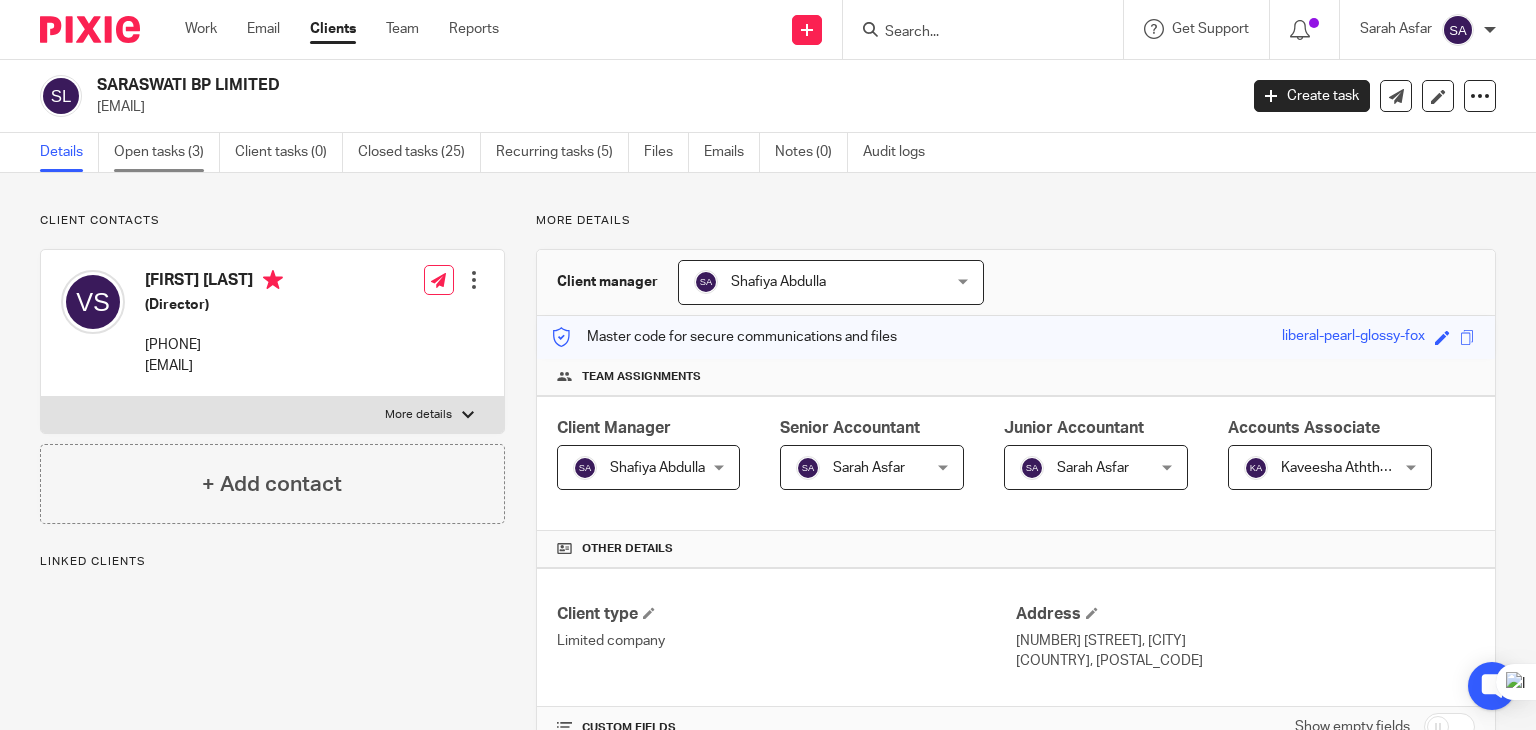 scroll, scrollTop: 0, scrollLeft: 0, axis: both 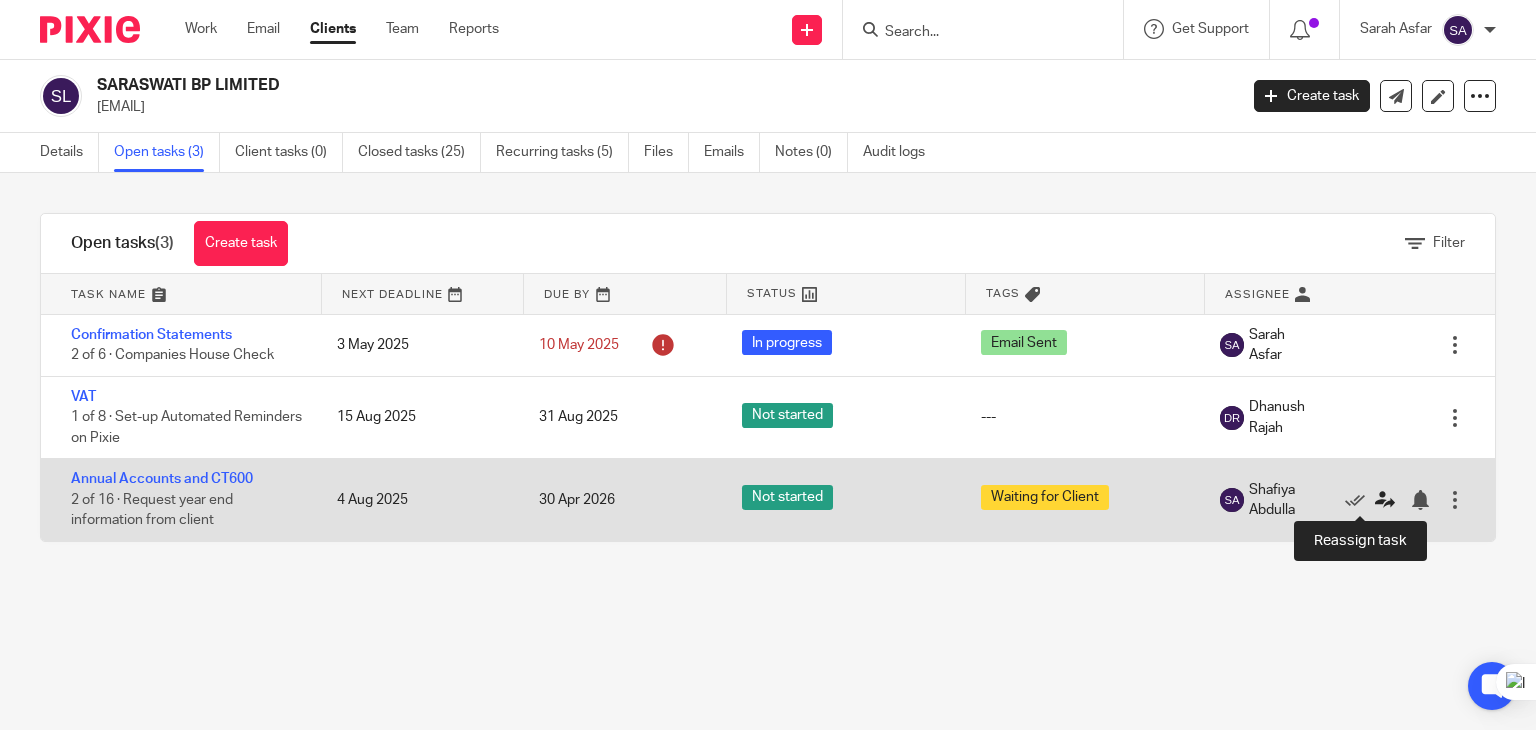 click at bounding box center [1385, 500] 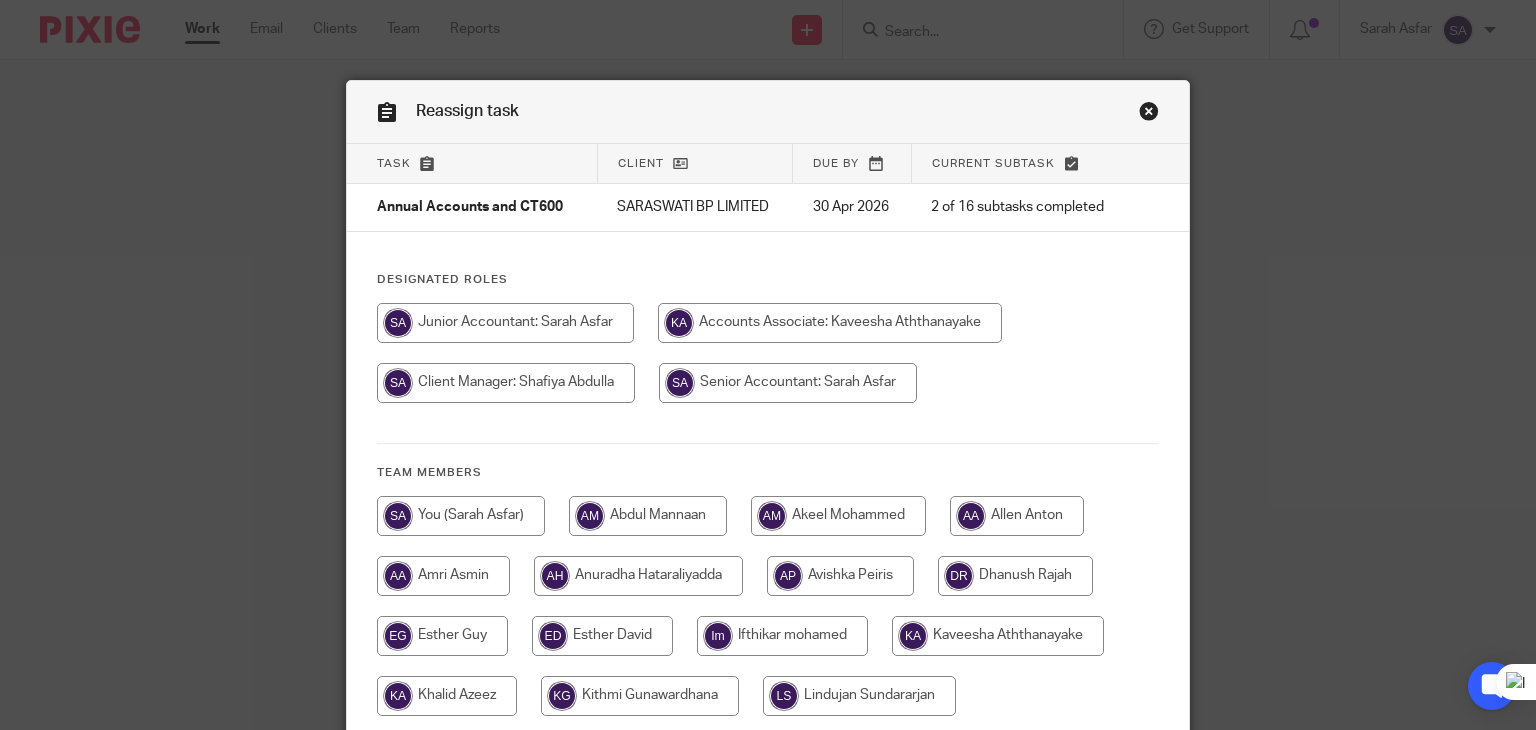 scroll, scrollTop: 0, scrollLeft: 0, axis: both 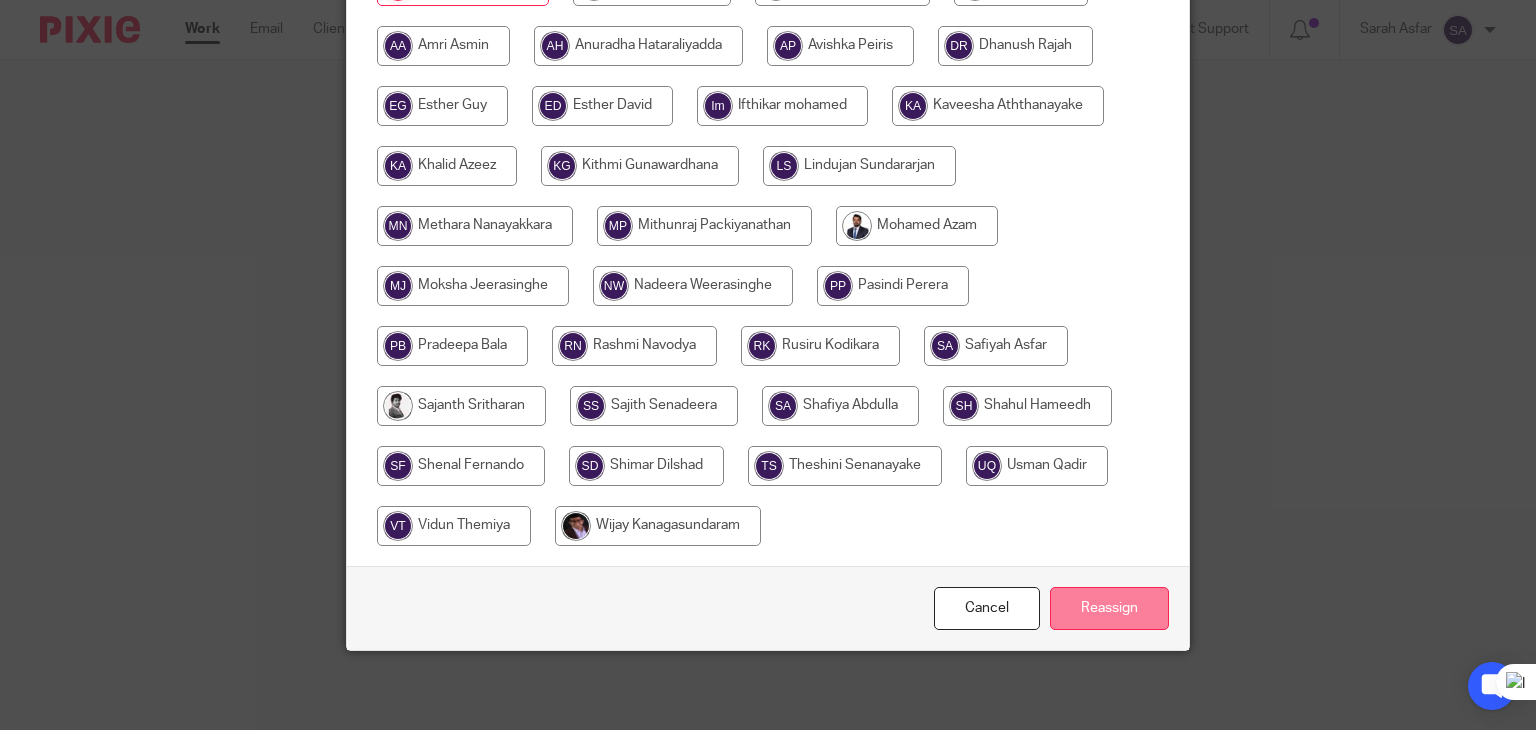 click on "Reassign" at bounding box center (1109, 608) 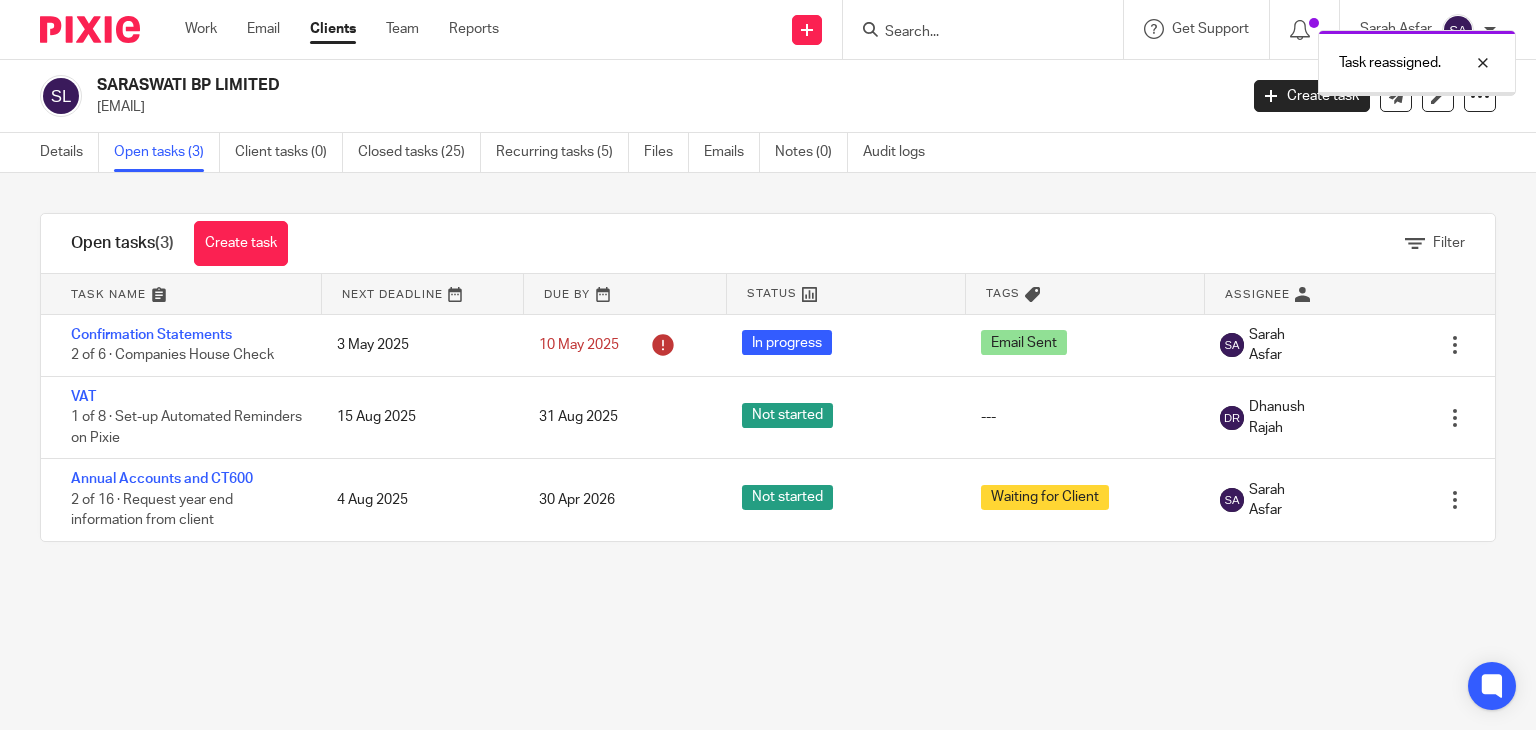 scroll, scrollTop: 0, scrollLeft: 0, axis: both 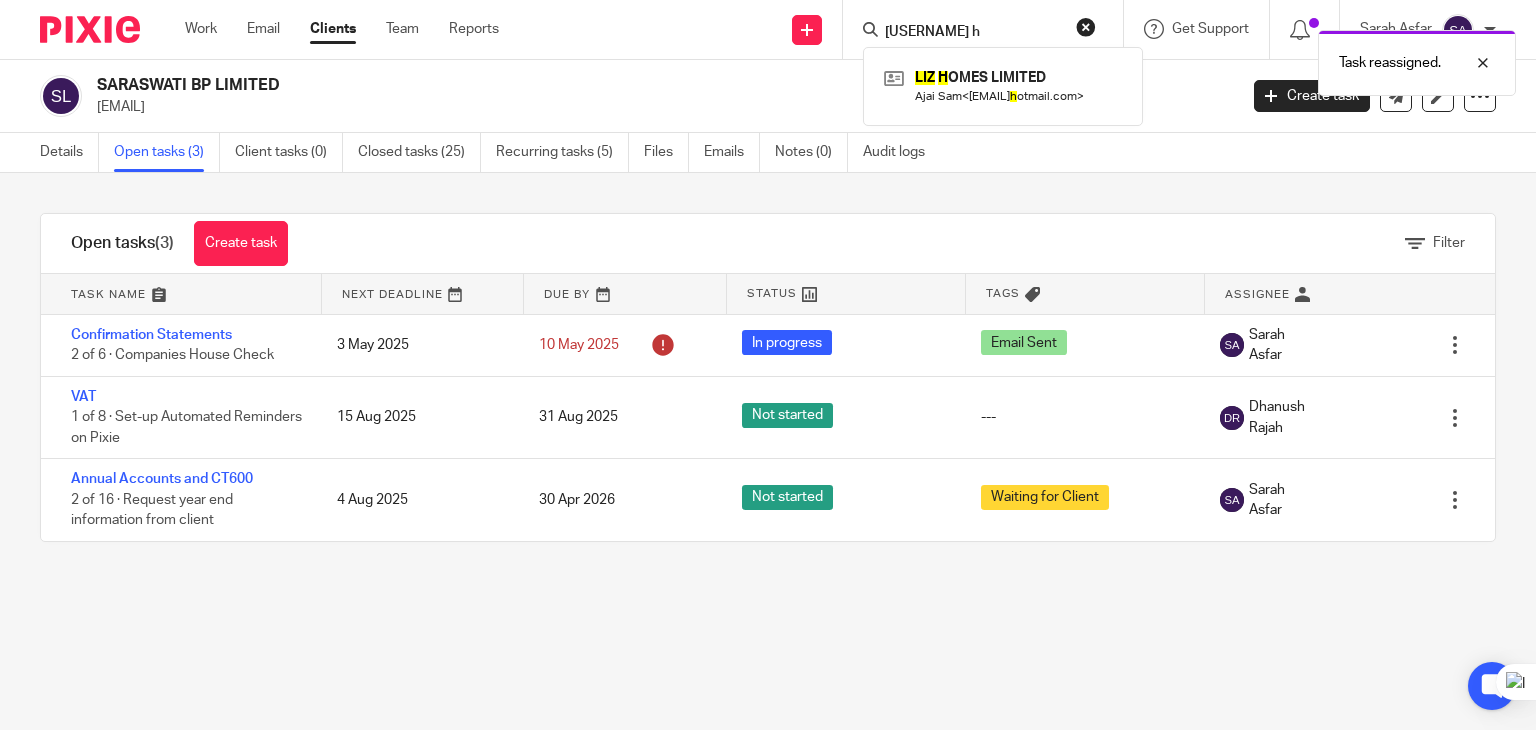 type on "liz h" 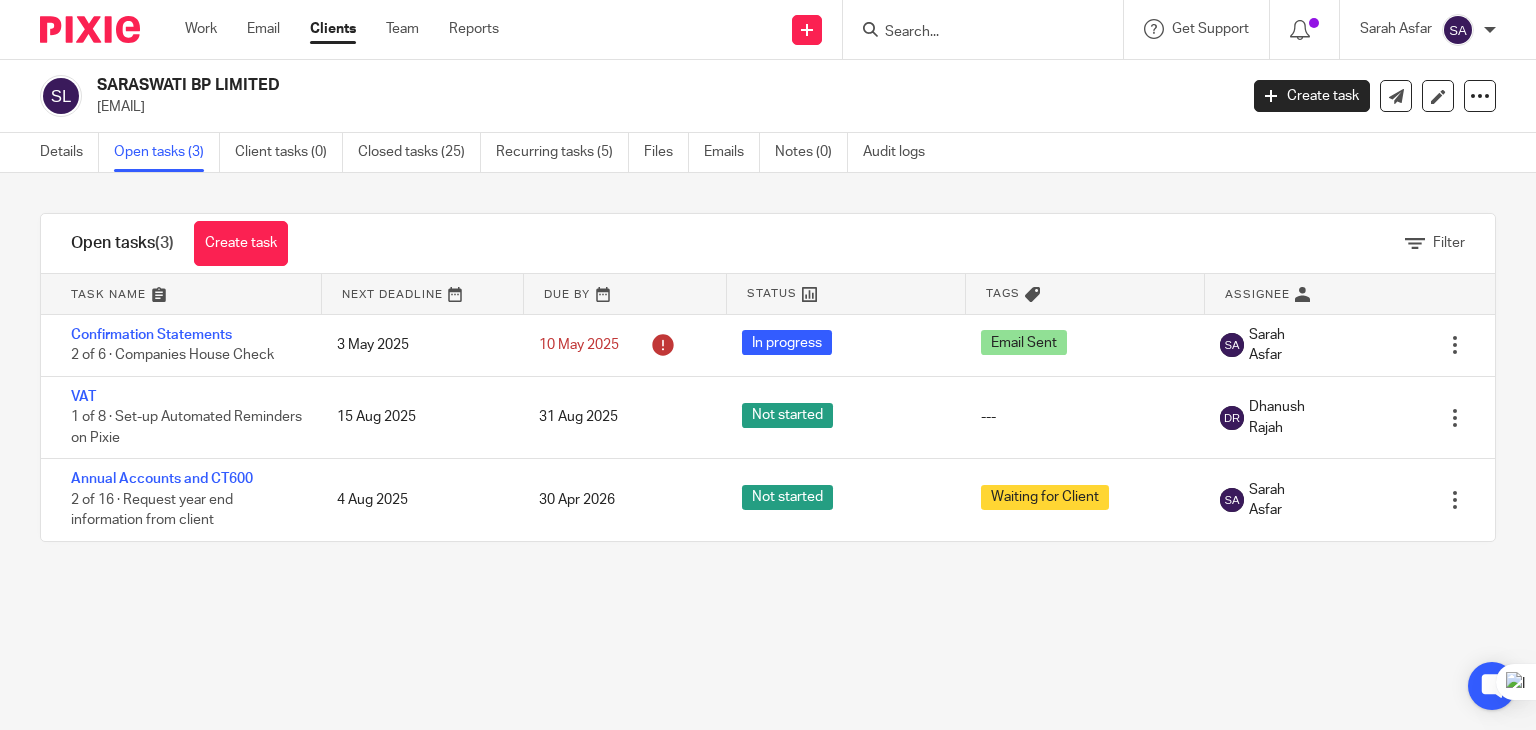 click at bounding box center [973, 33] 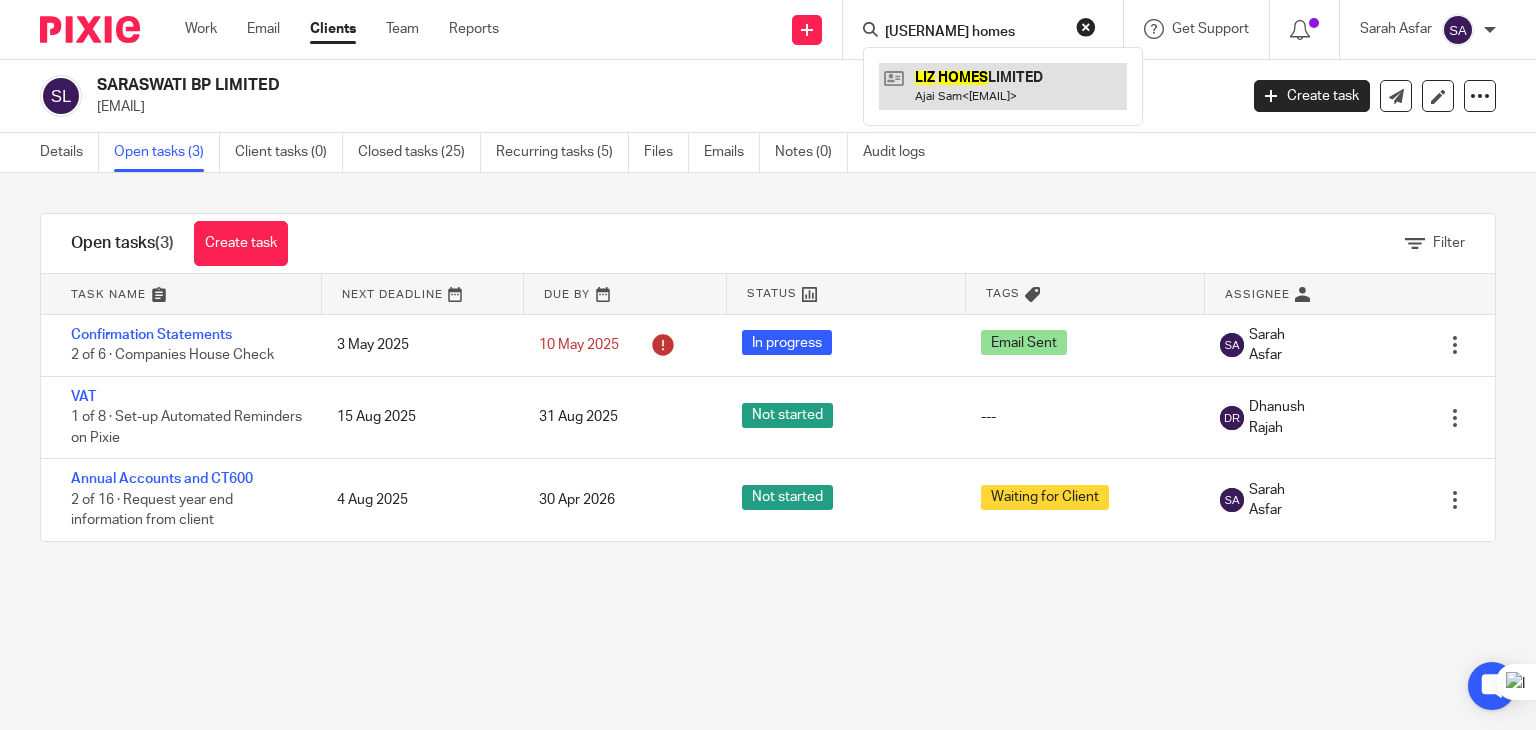 type on "liz homes" 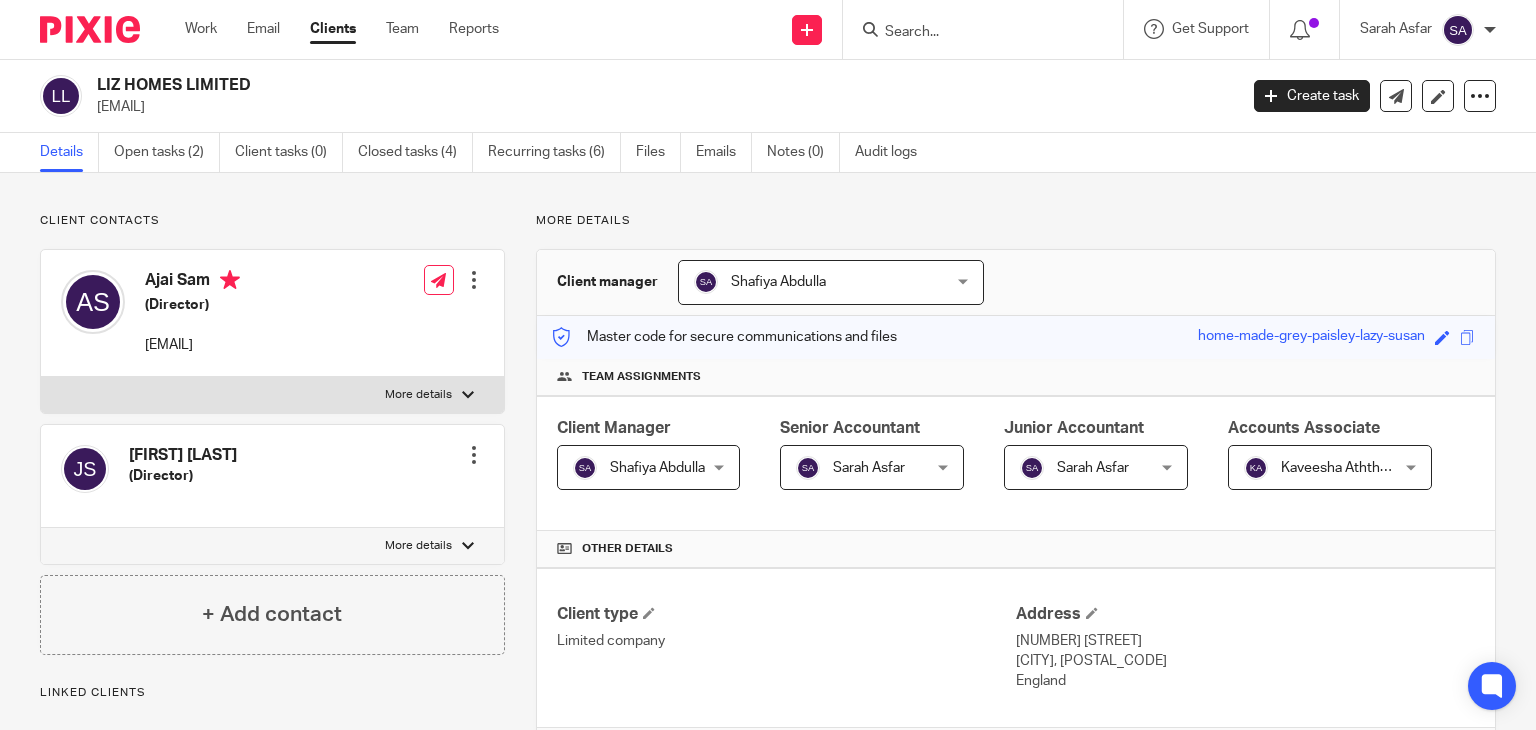 scroll, scrollTop: 0, scrollLeft: 0, axis: both 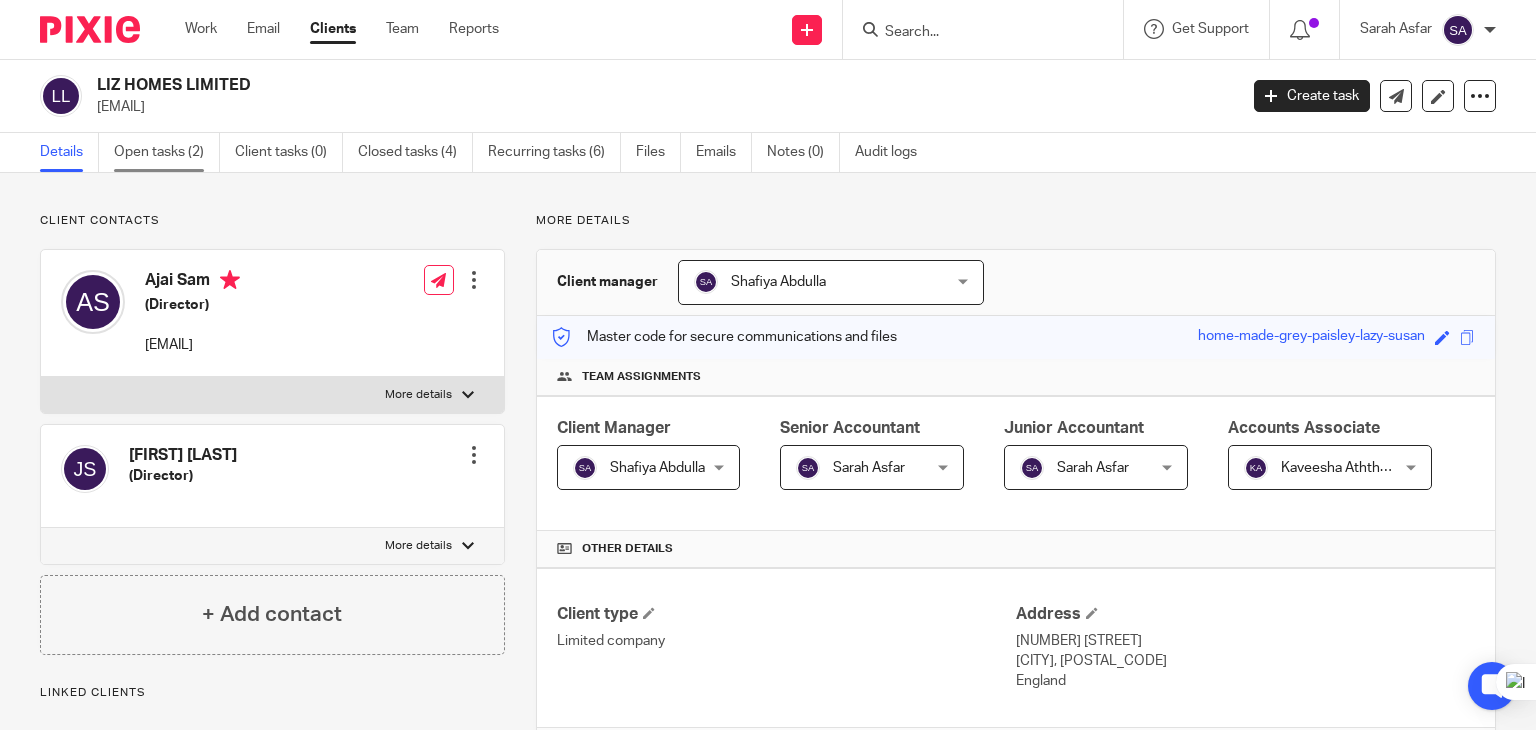 click on "Open tasks (2)" at bounding box center (167, 152) 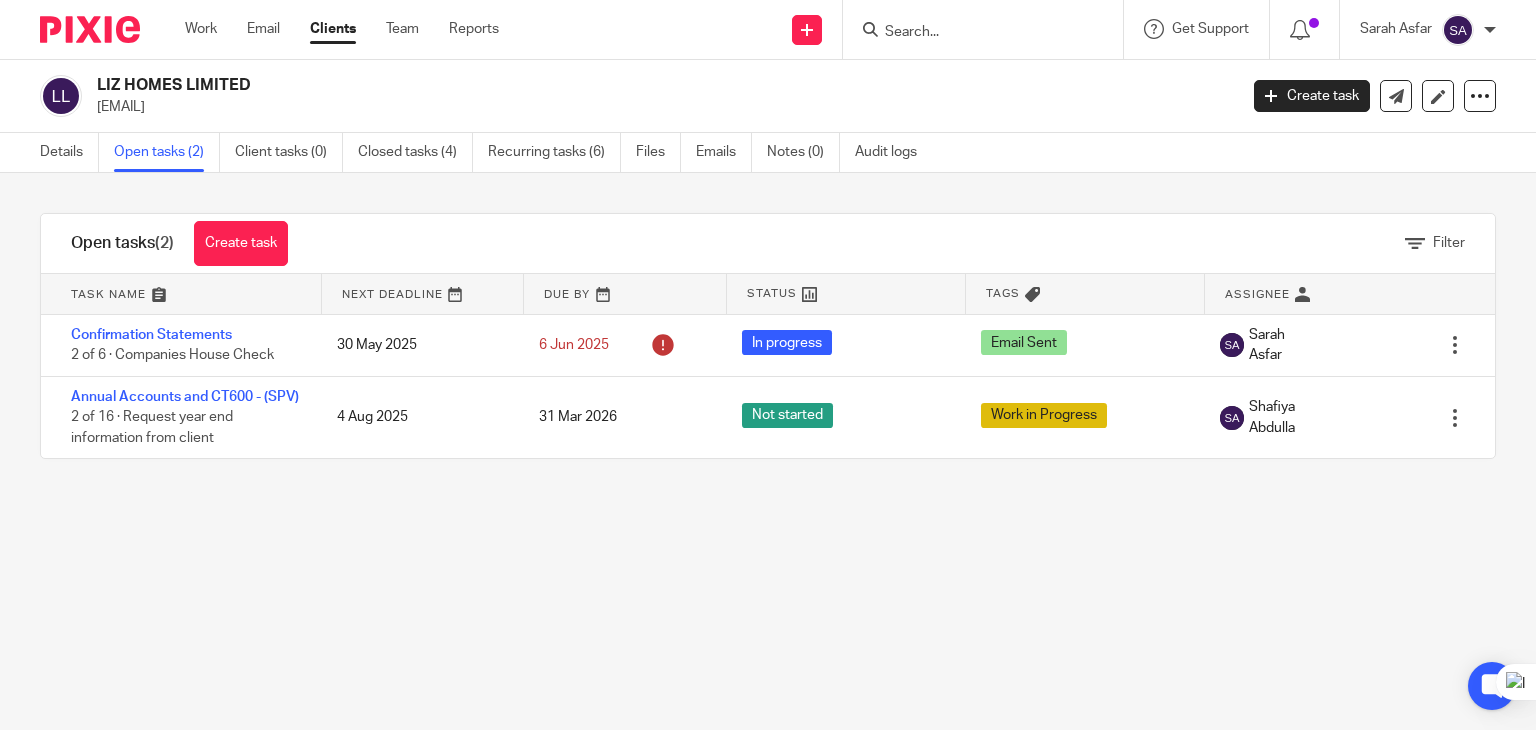 scroll, scrollTop: 0, scrollLeft: 0, axis: both 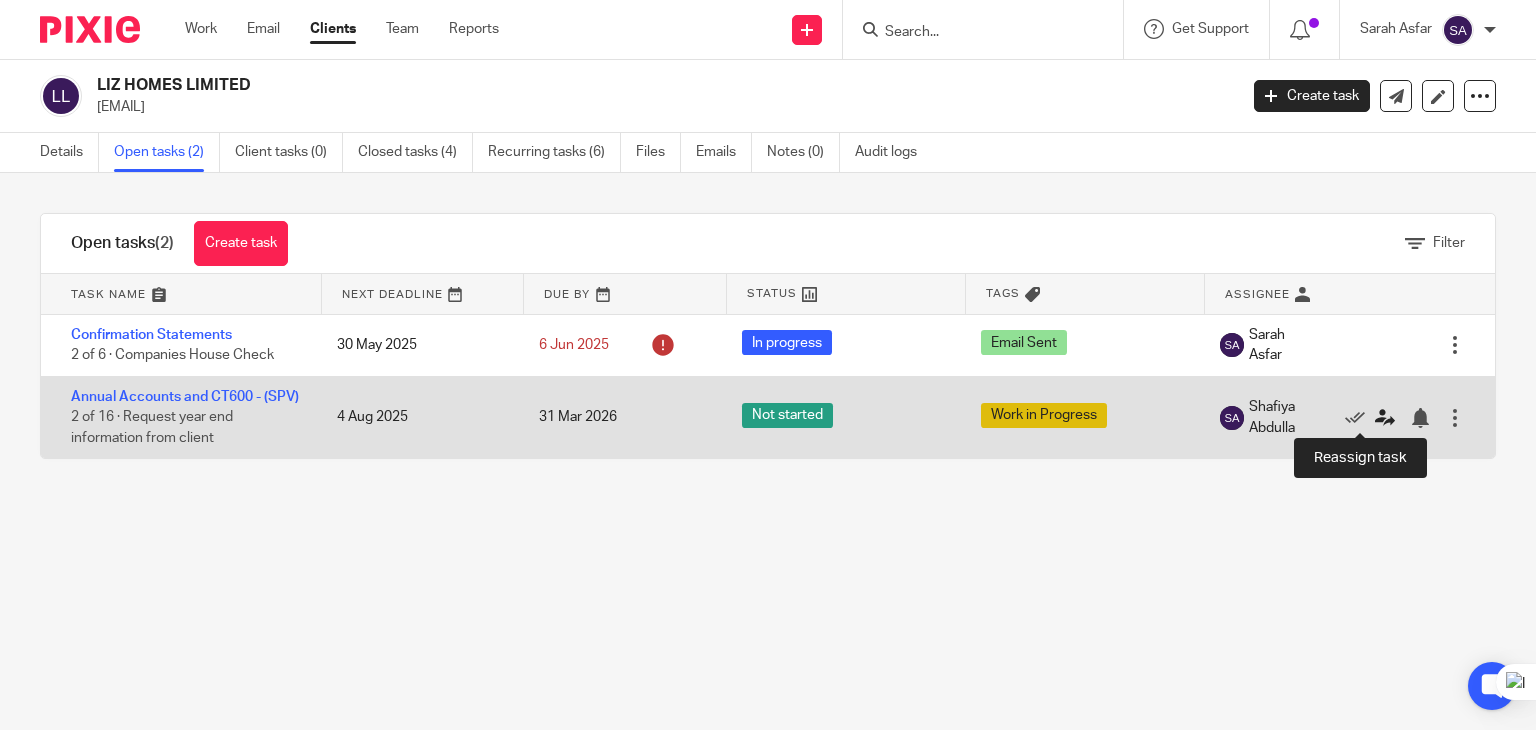 click at bounding box center [1385, 418] 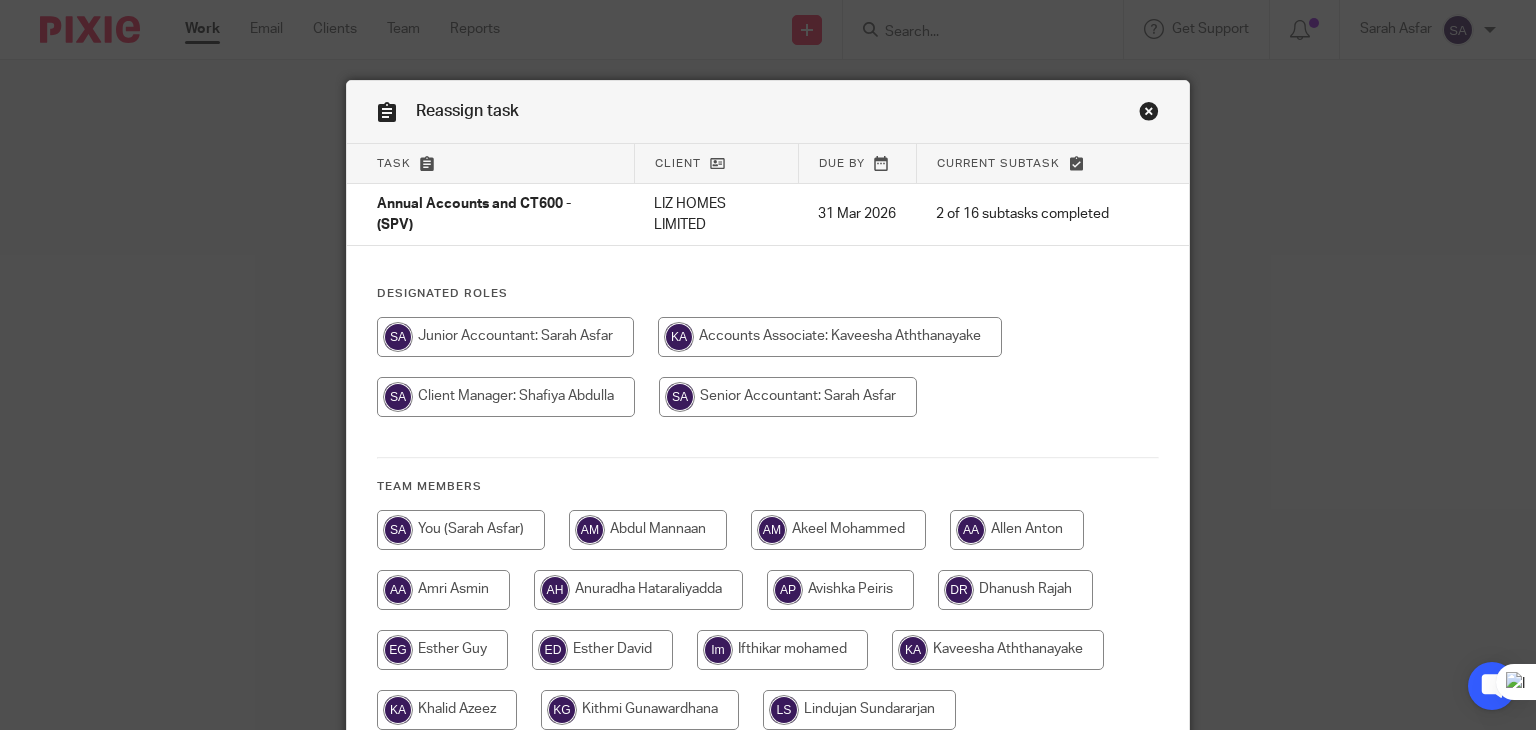 scroll, scrollTop: 0, scrollLeft: 0, axis: both 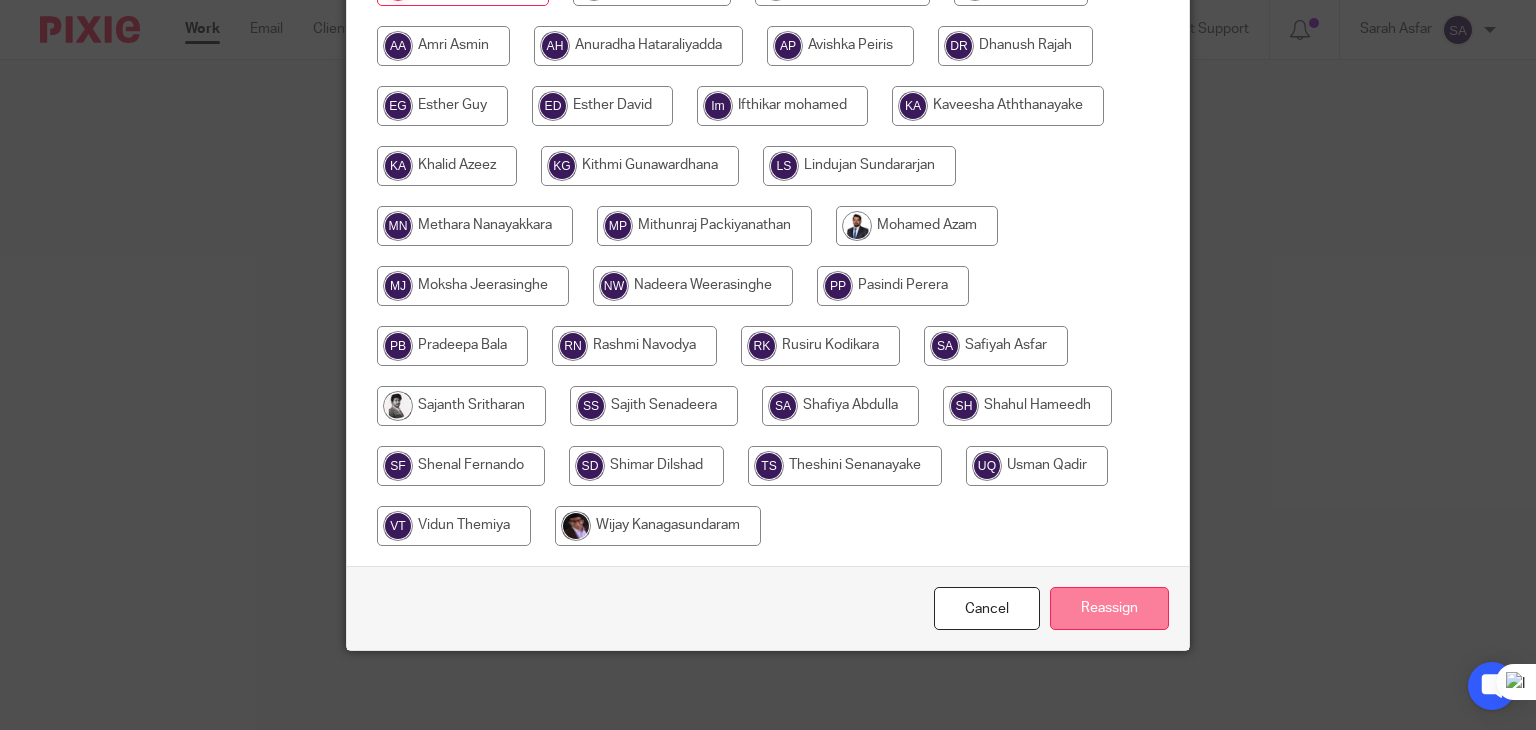 click on "Reassign" at bounding box center [1109, 608] 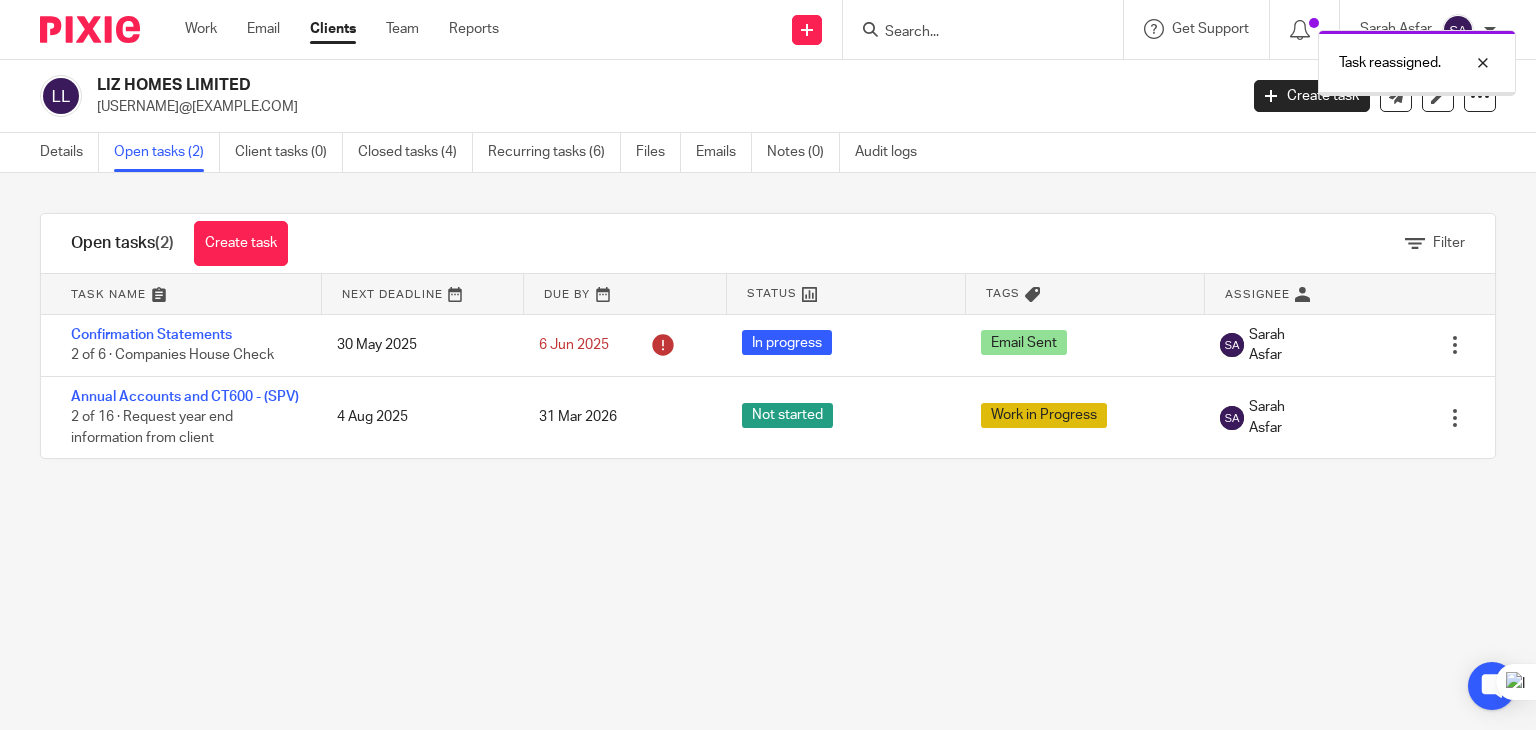 scroll, scrollTop: 0, scrollLeft: 0, axis: both 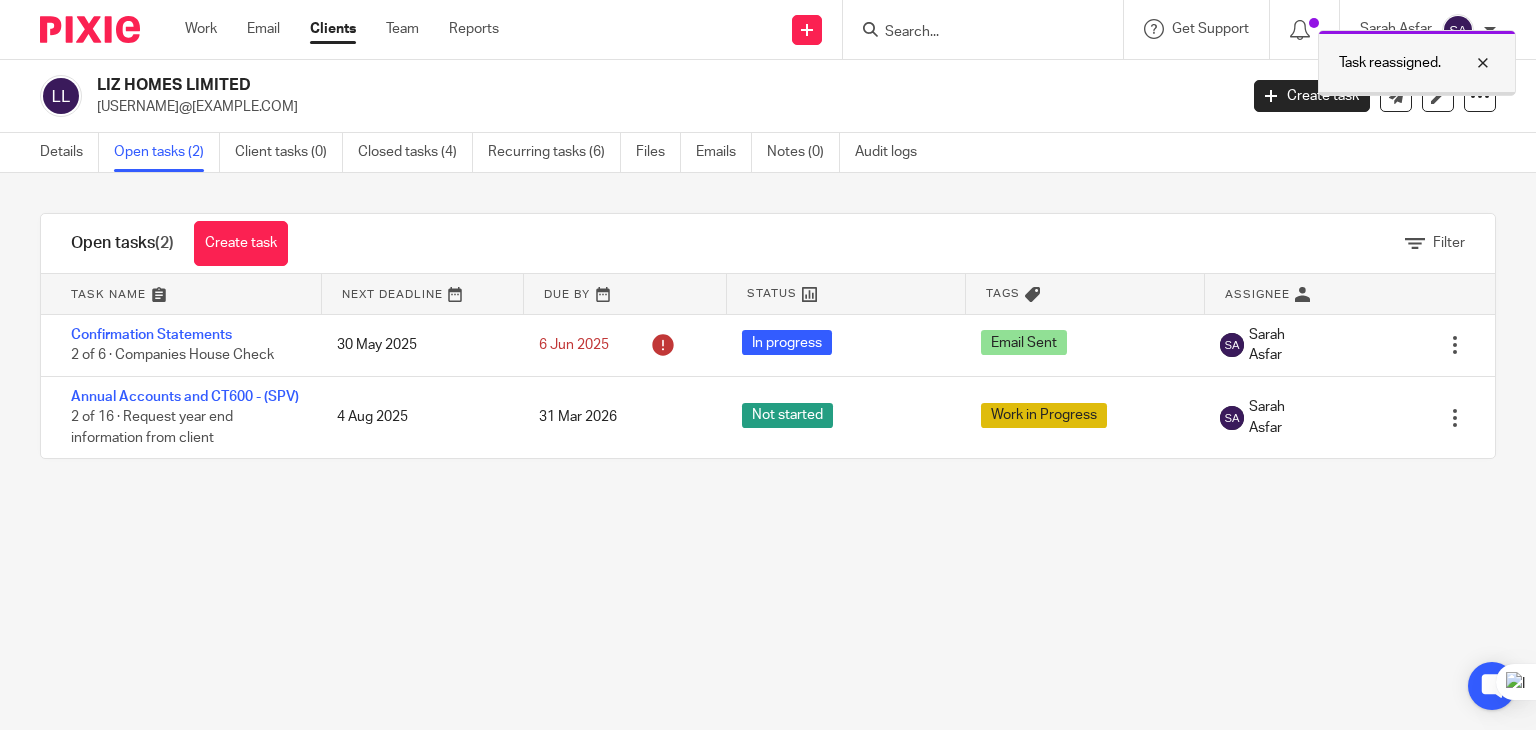 click on "Task reassigned." at bounding box center (1417, 63) 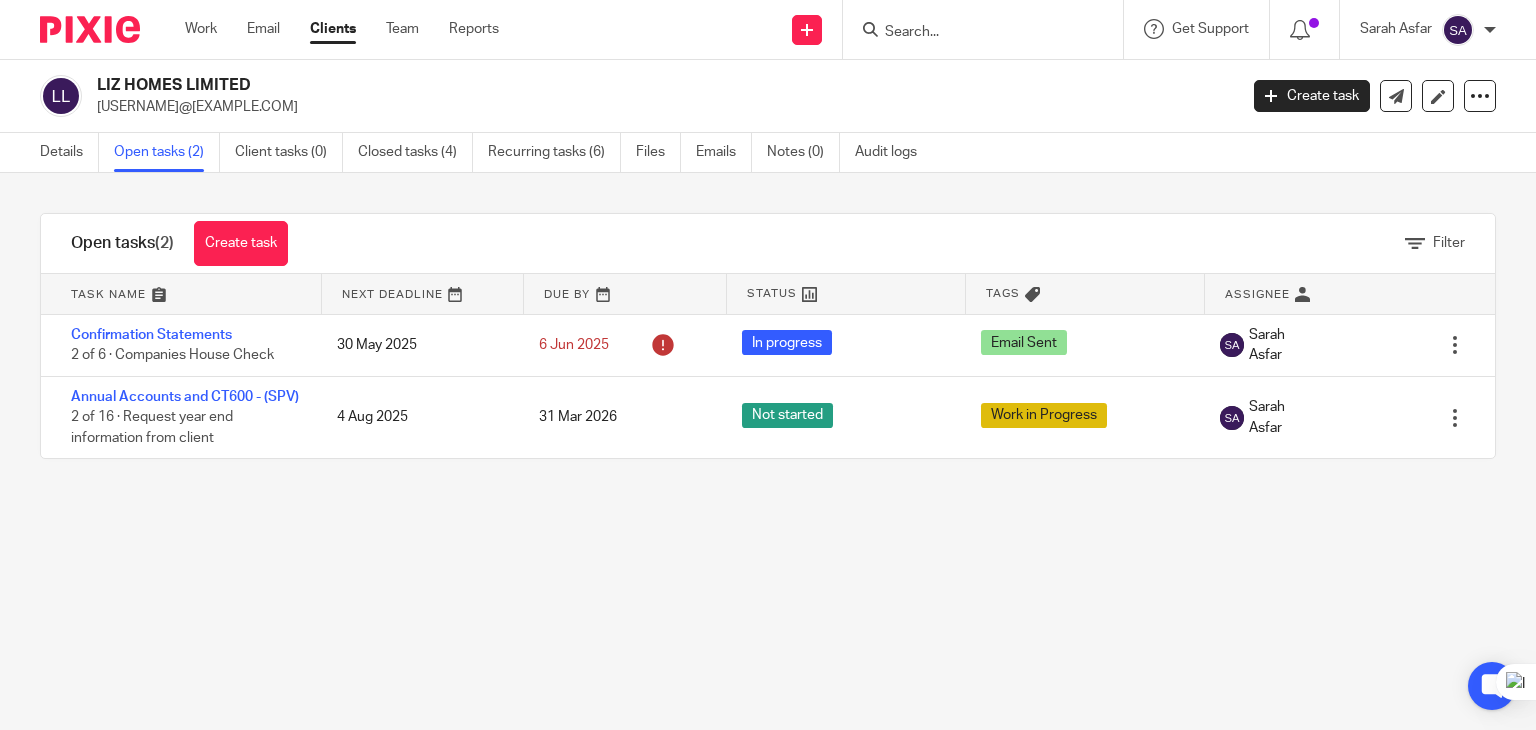 click at bounding box center [973, 33] 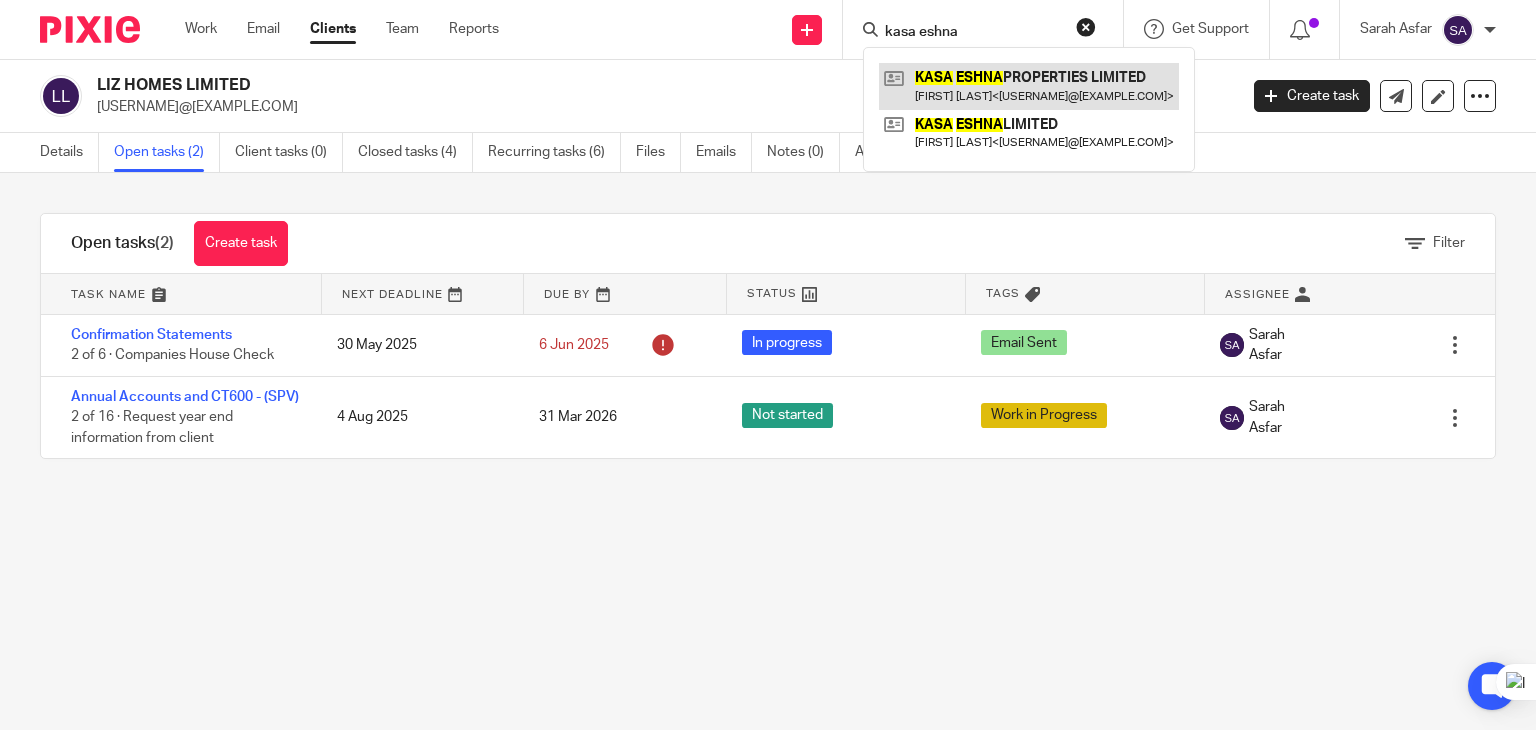 type on "kasa eshna" 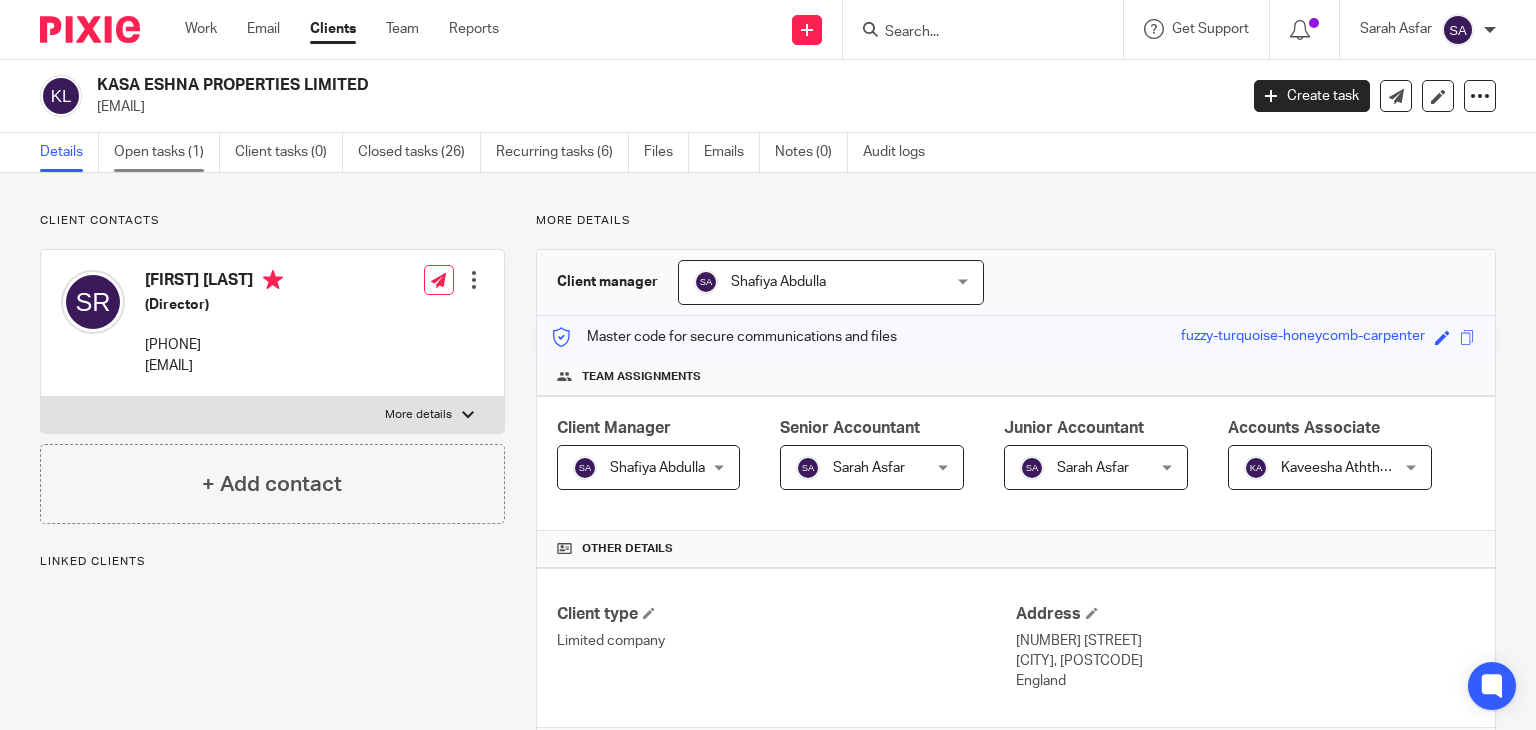 scroll, scrollTop: 0, scrollLeft: 0, axis: both 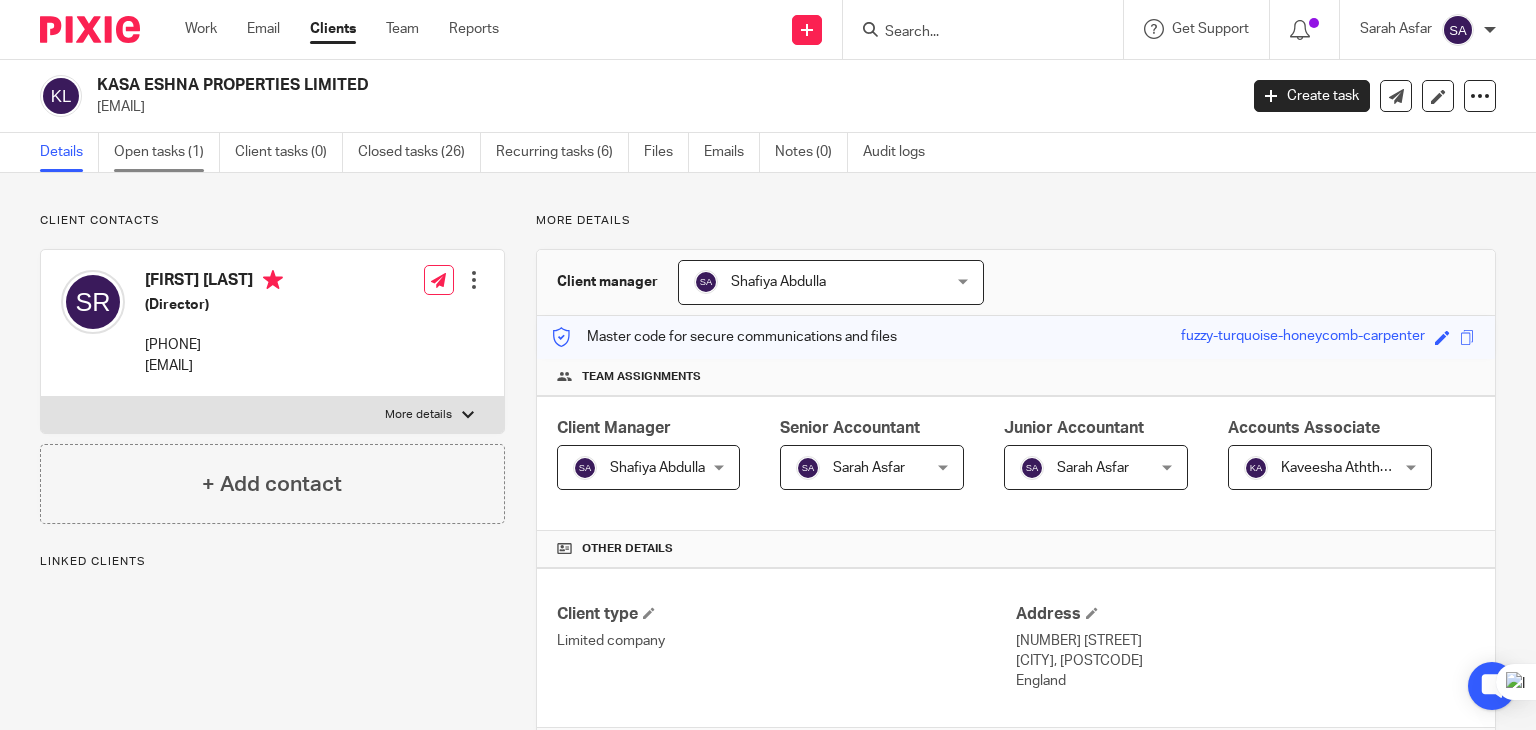 click on "Open tasks (1)" at bounding box center (167, 152) 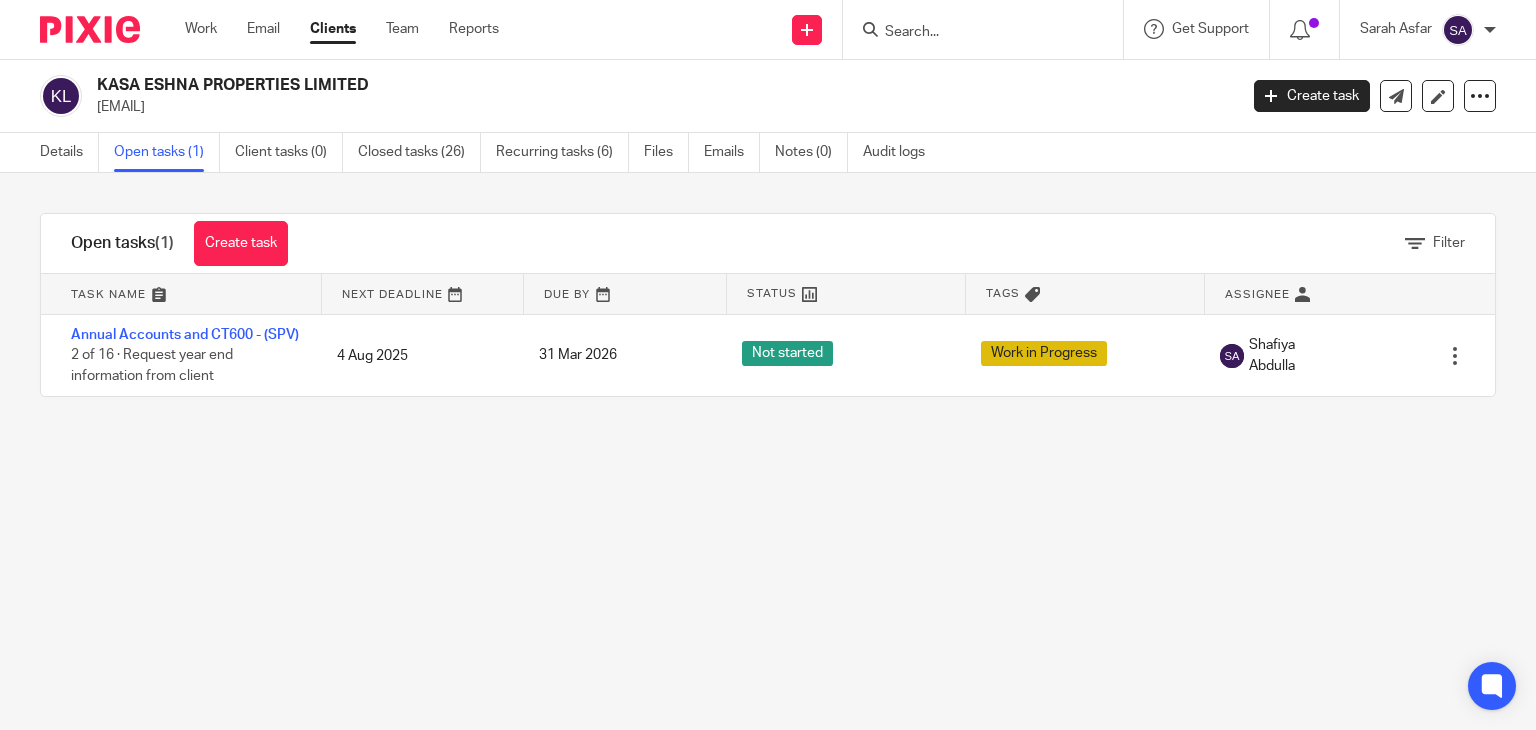 scroll, scrollTop: 0, scrollLeft: 0, axis: both 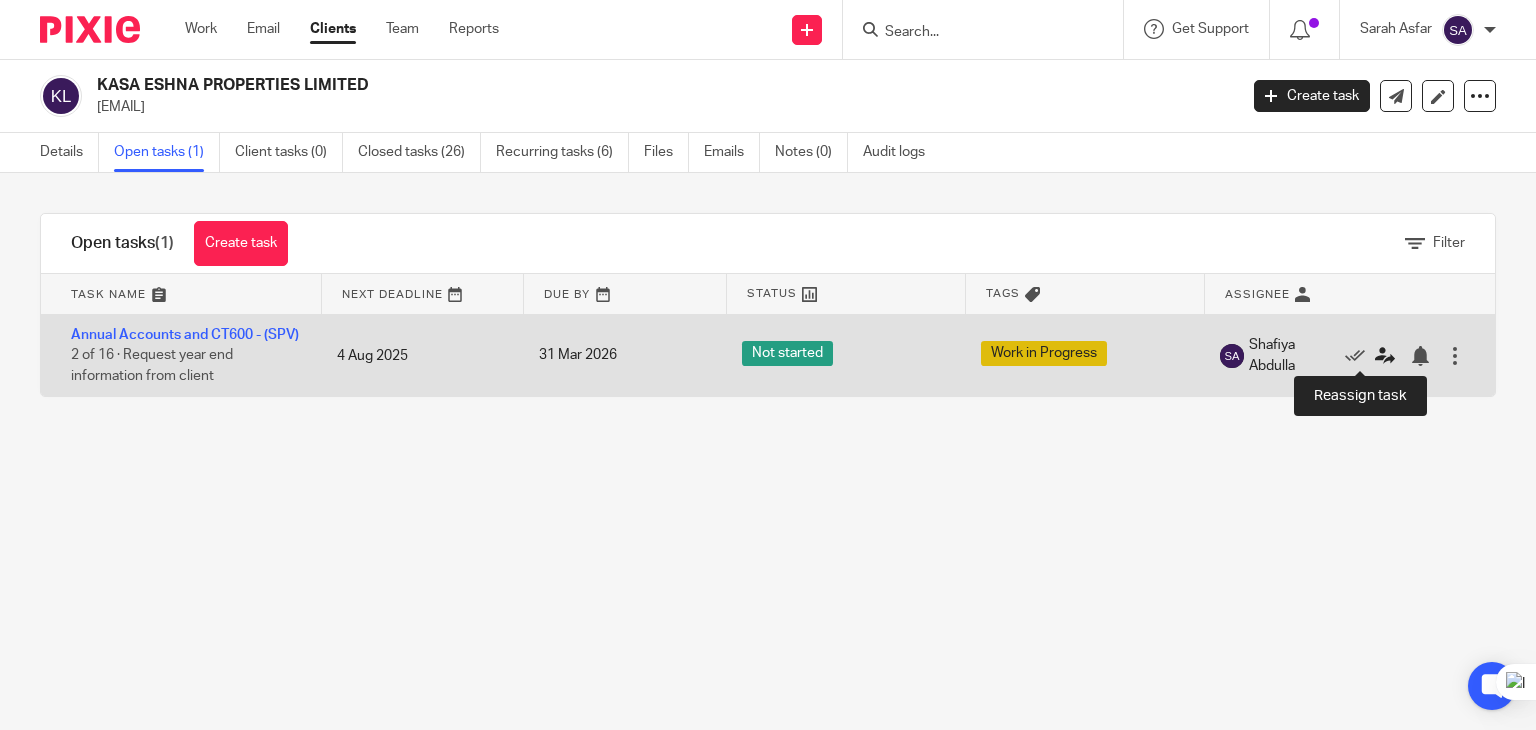 click at bounding box center [1385, 356] 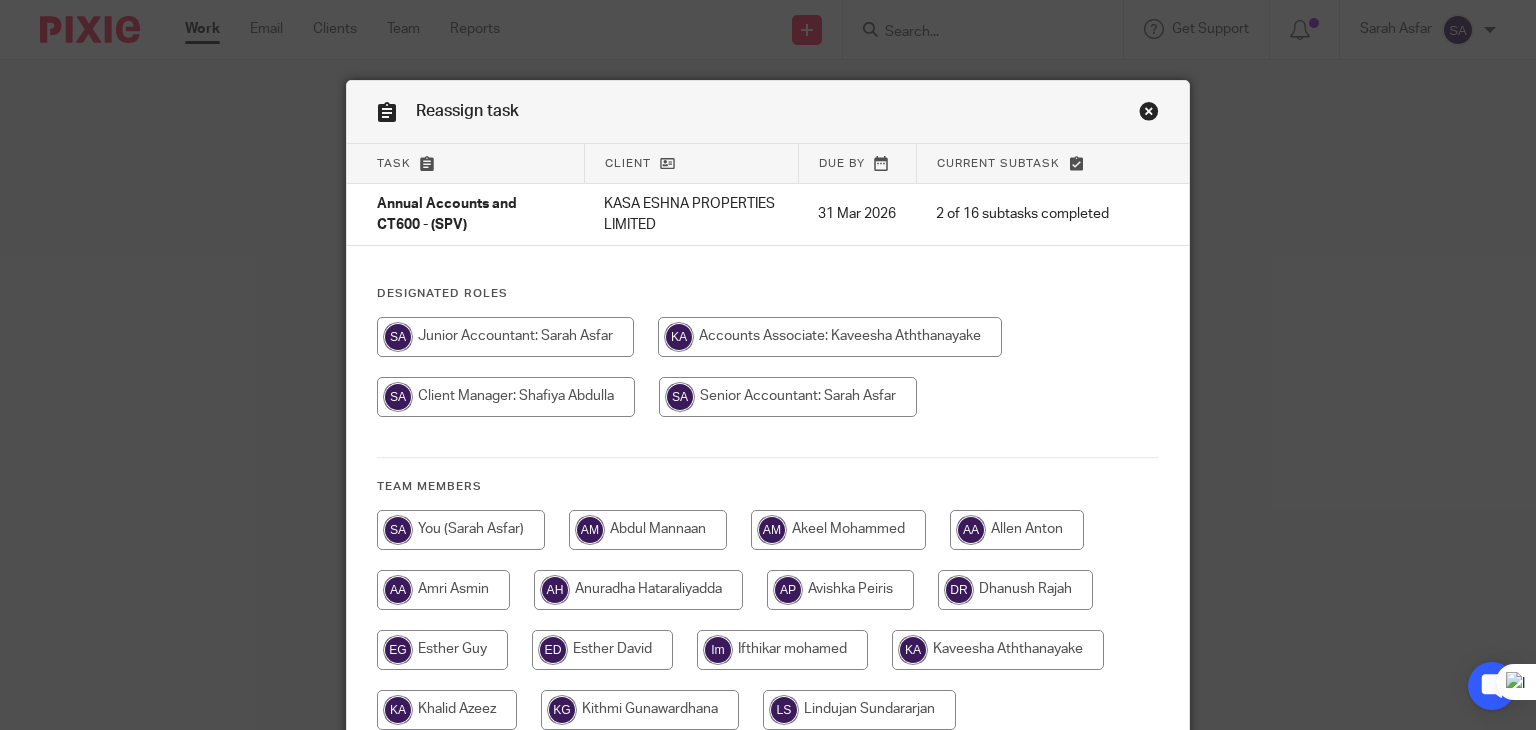 scroll, scrollTop: 0, scrollLeft: 0, axis: both 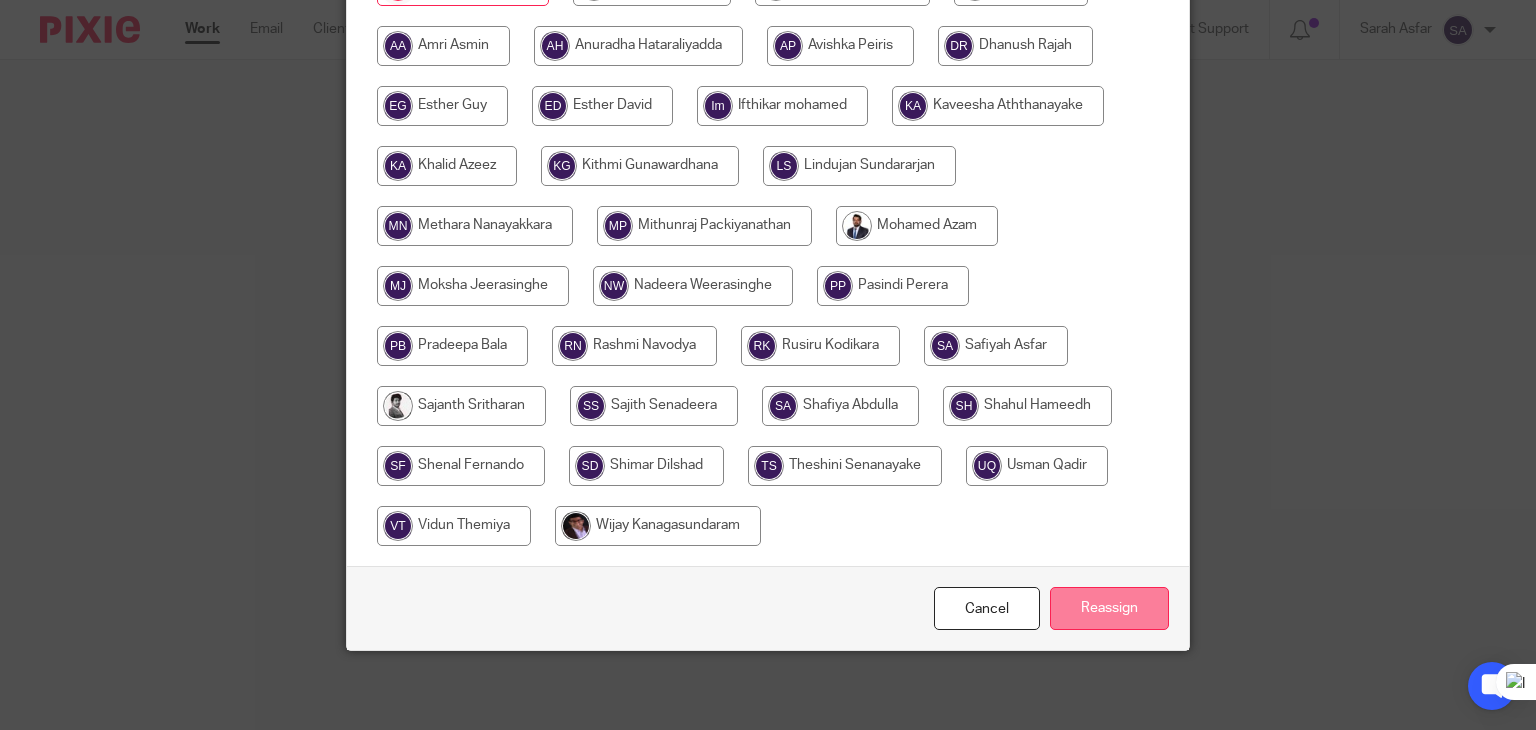 click on "Reassign" at bounding box center [1109, 608] 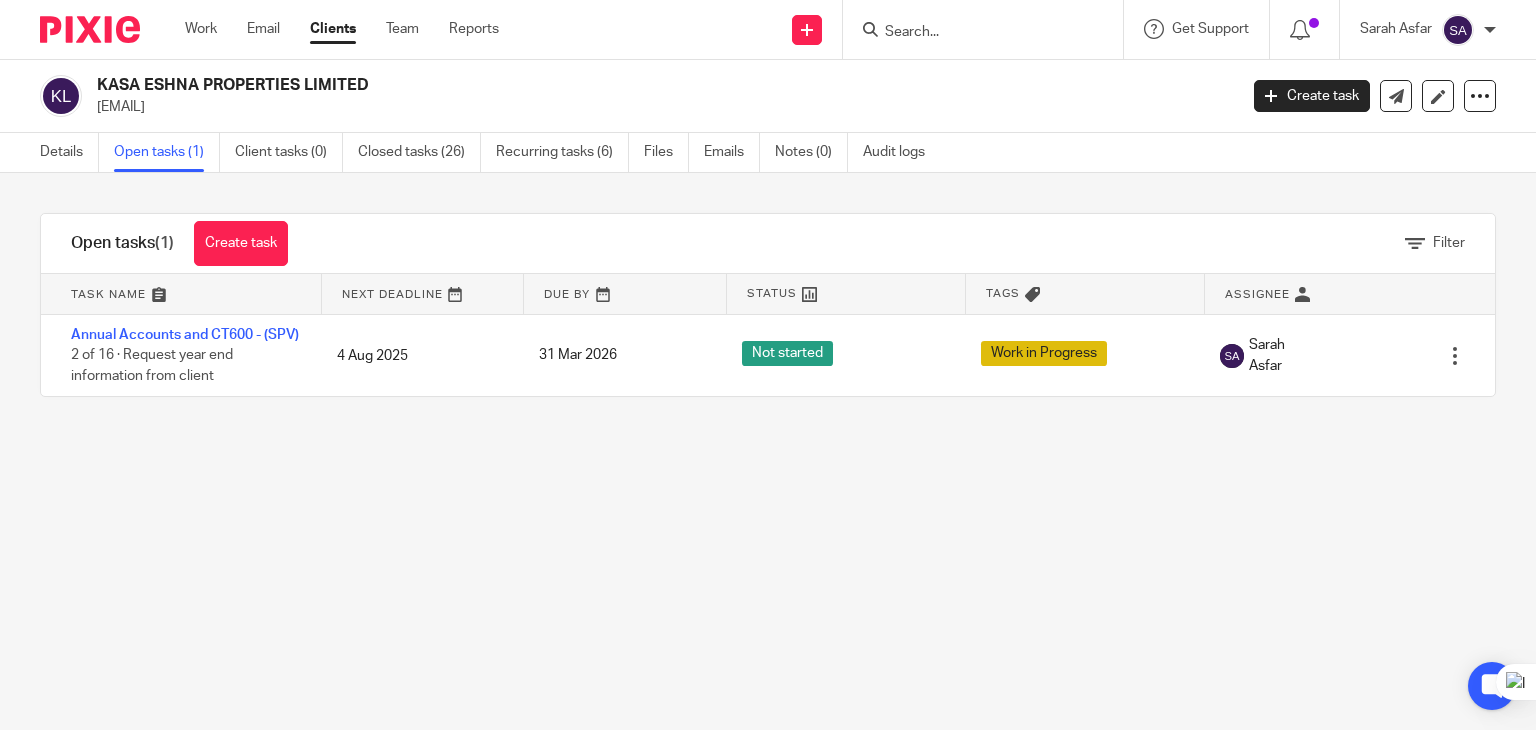 scroll, scrollTop: 0, scrollLeft: 0, axis: both 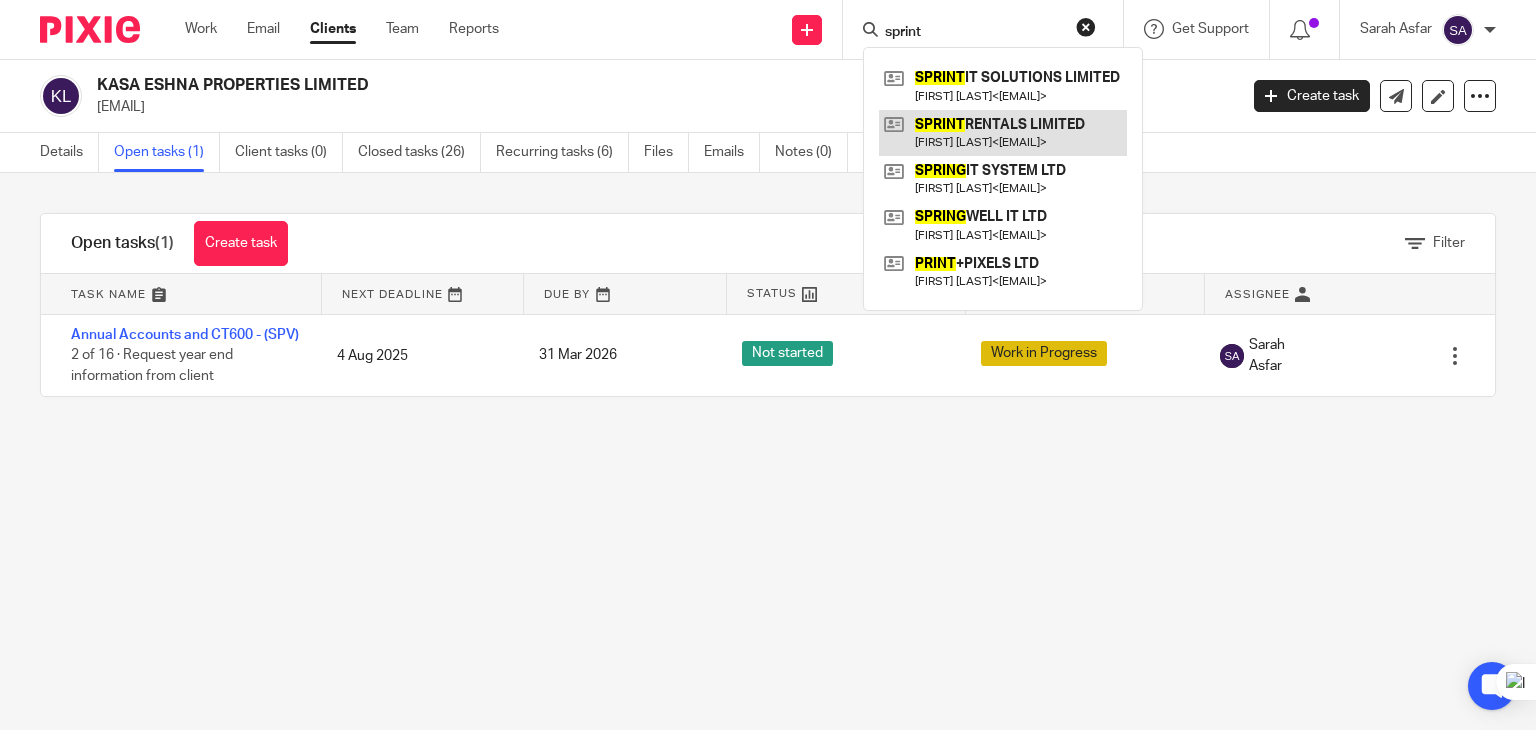 type on "sprint" 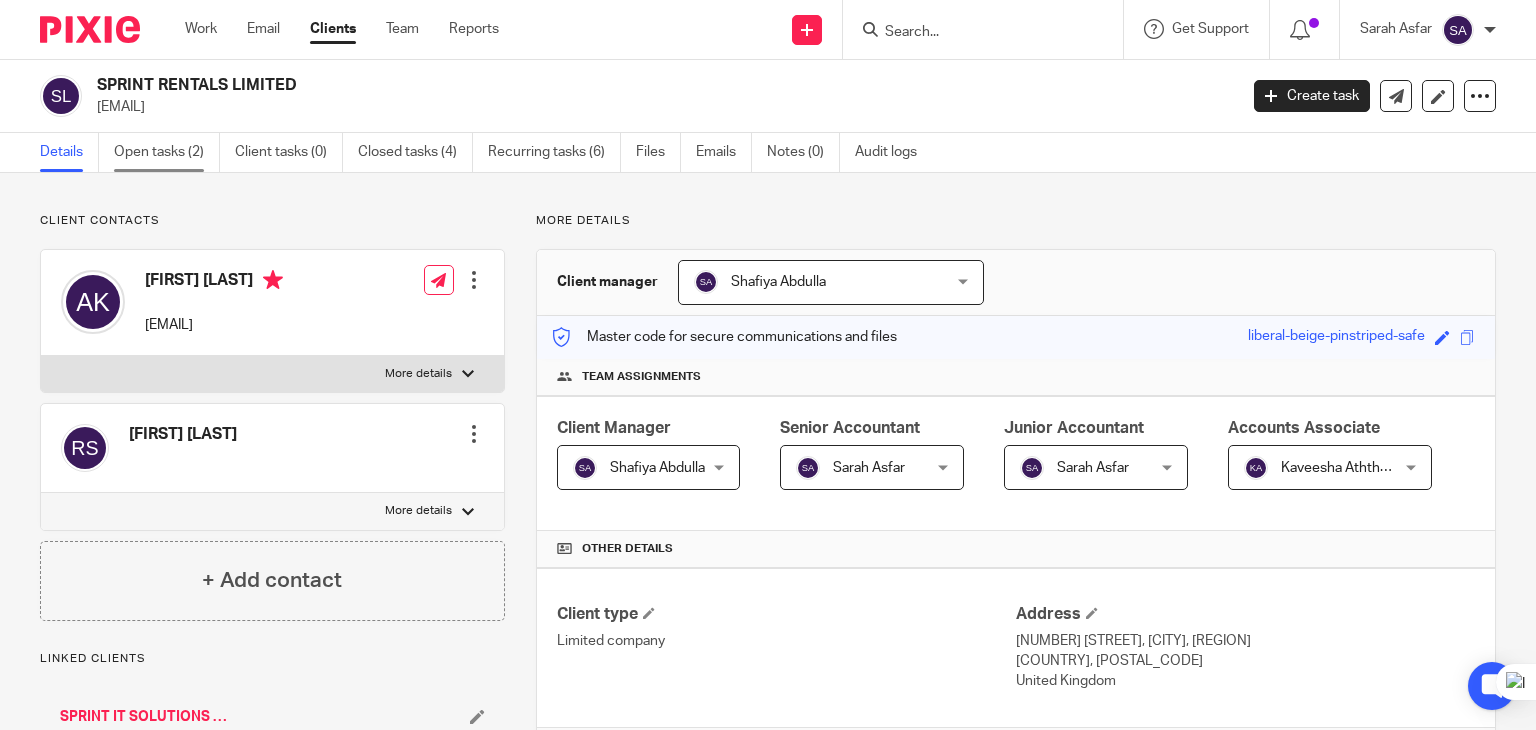 scroll, scrollTop: 0, scrollLeft: 0, axis: both 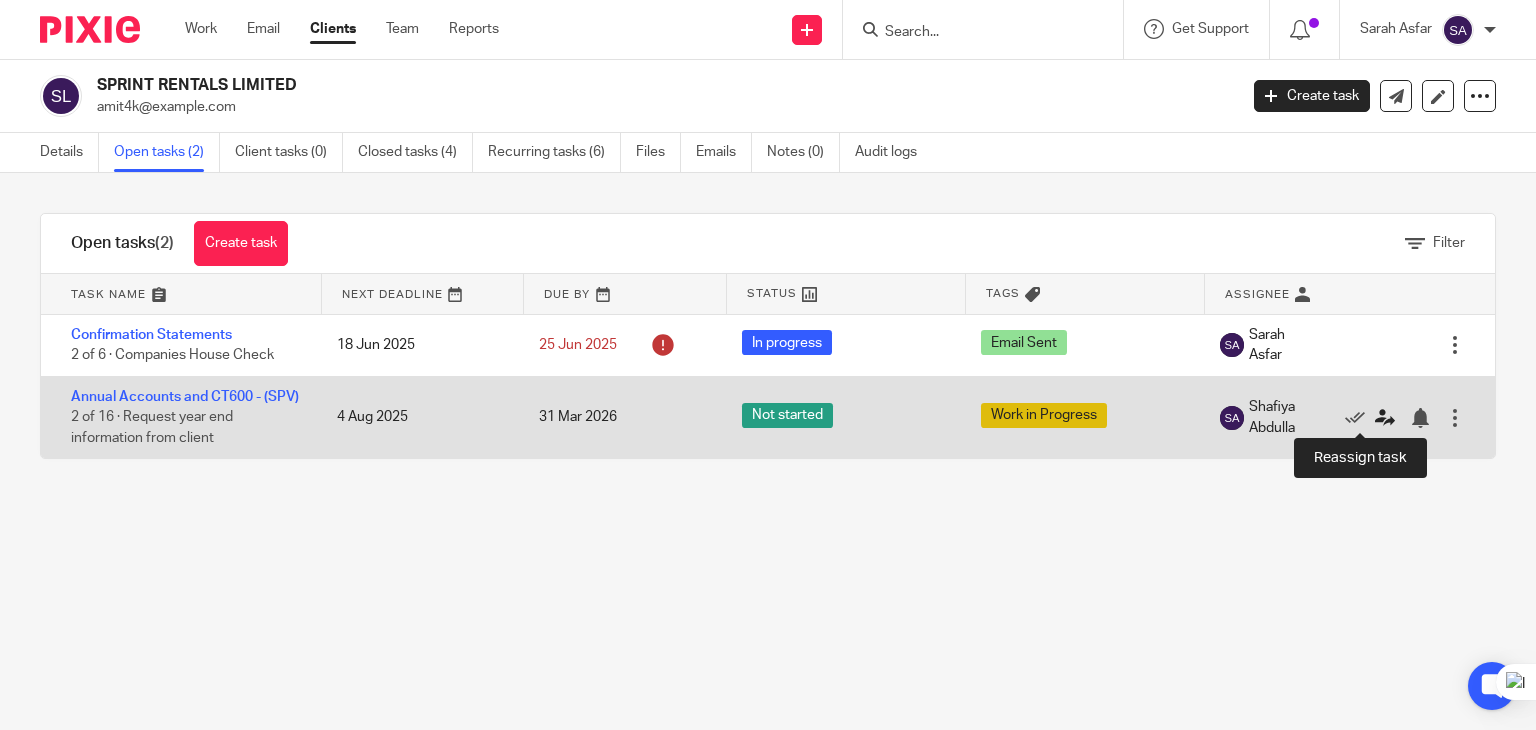 click at bounding box center [1385, 418] 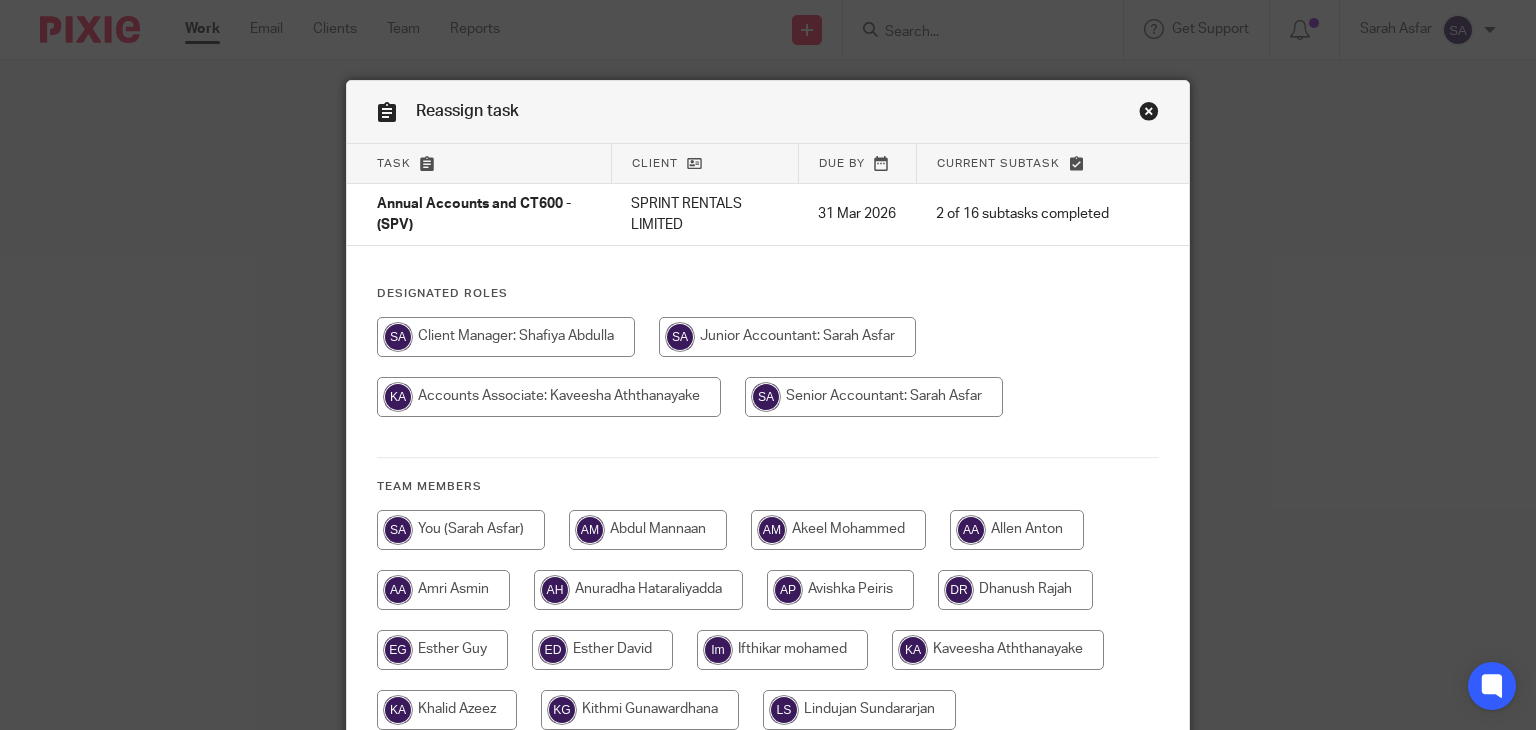 scroll, scrollTop: 0, scrollLeft: 0, axis: both 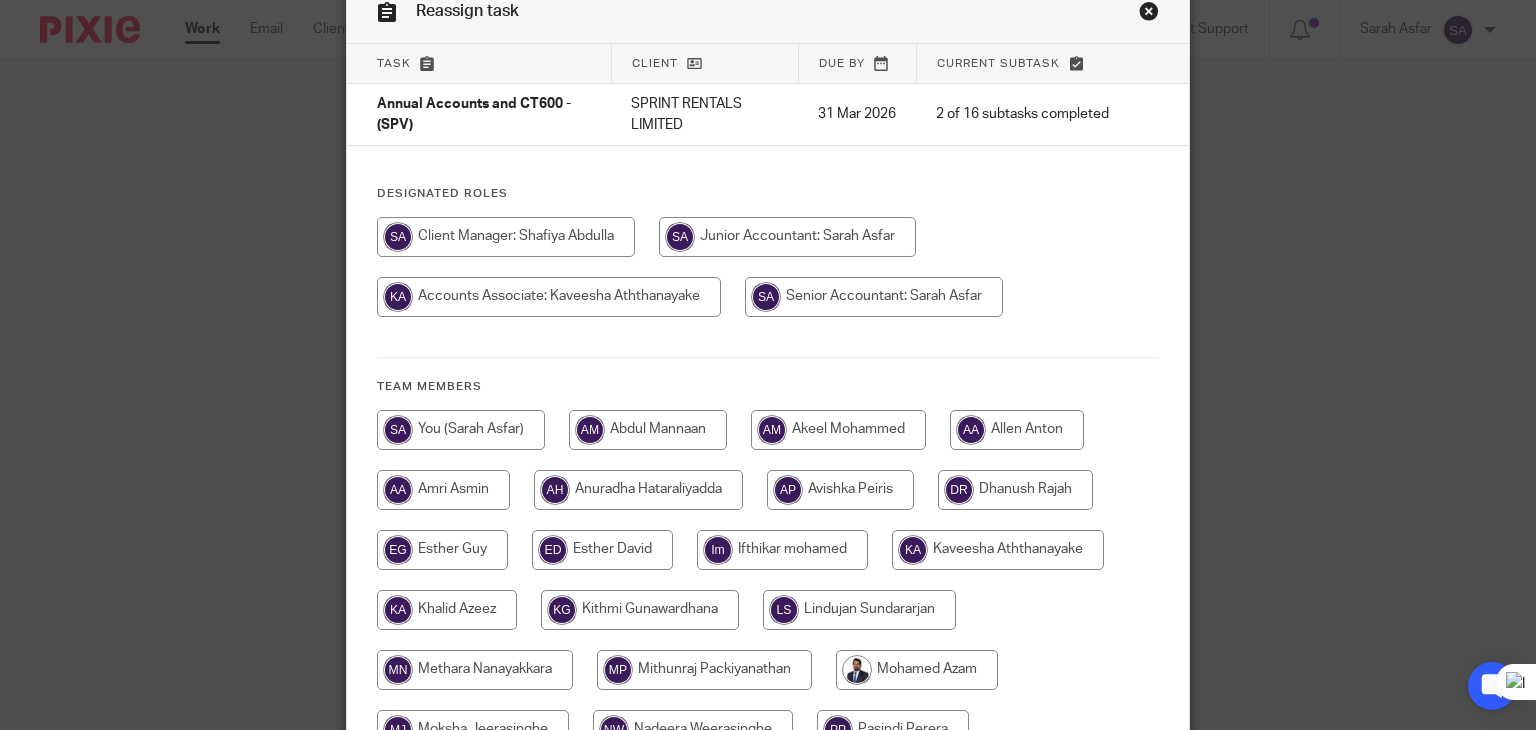 click at bounding box center [461, 430] 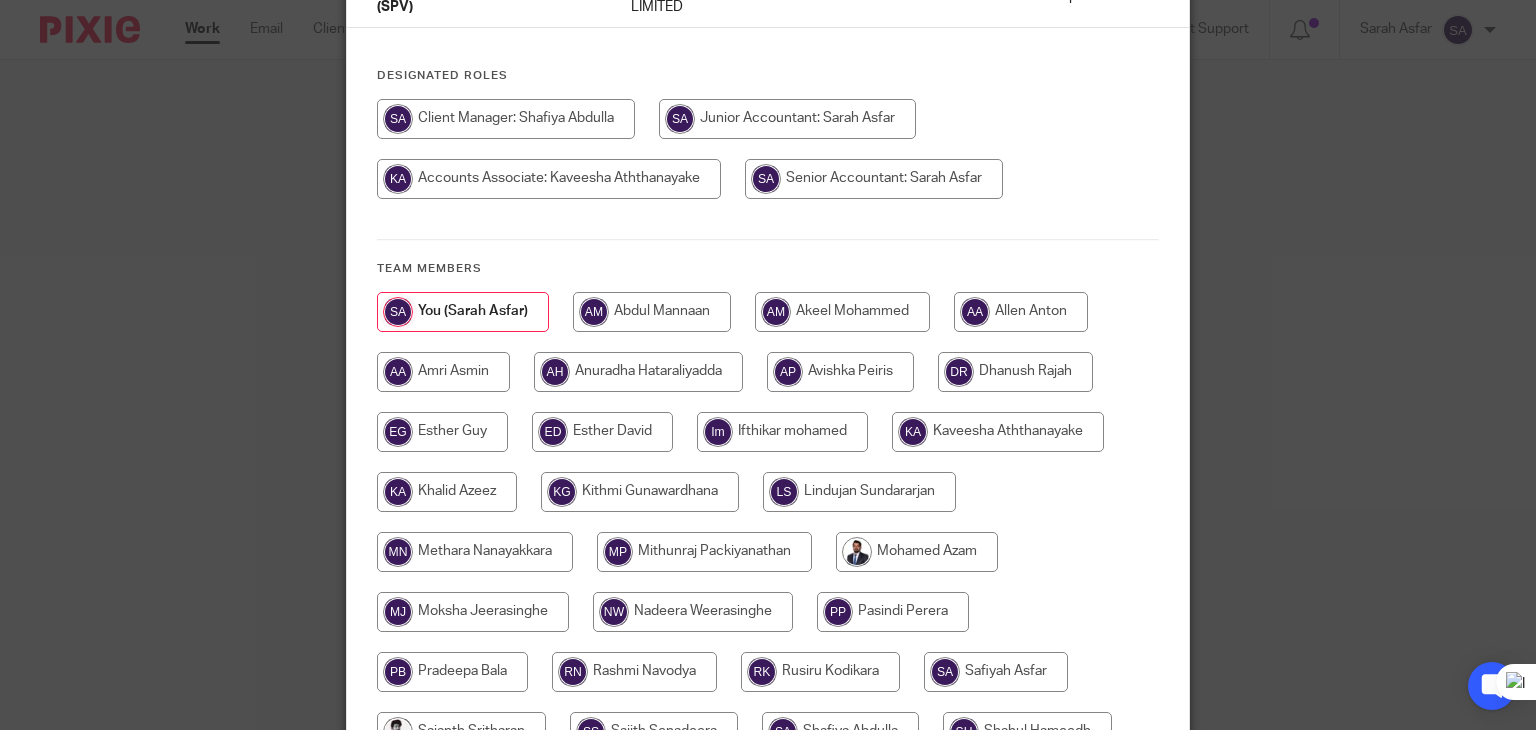 scroll, scrollTop: 500, scrollLeft: 0, axis: vertical 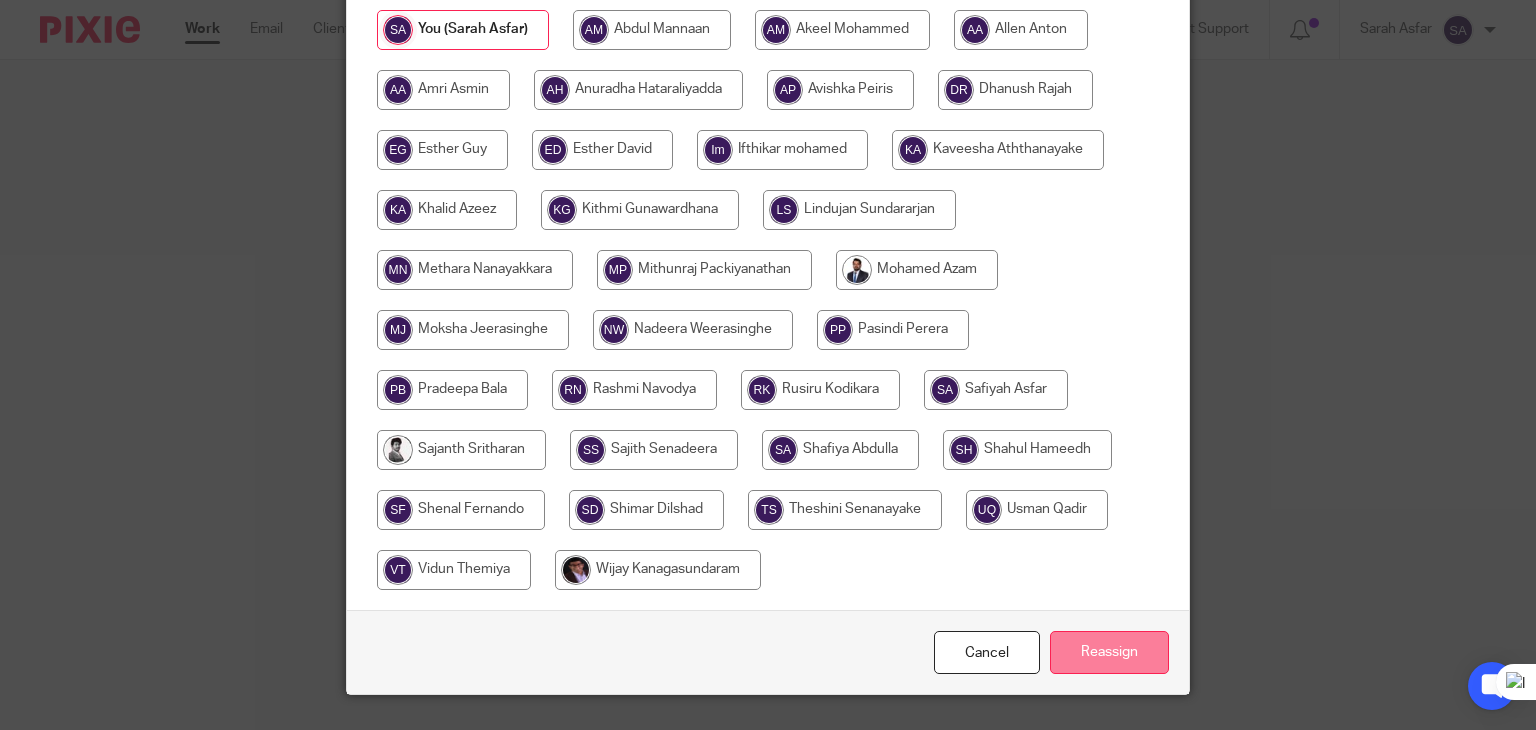 click on "Reassign" at bounding box center [1109, 652] 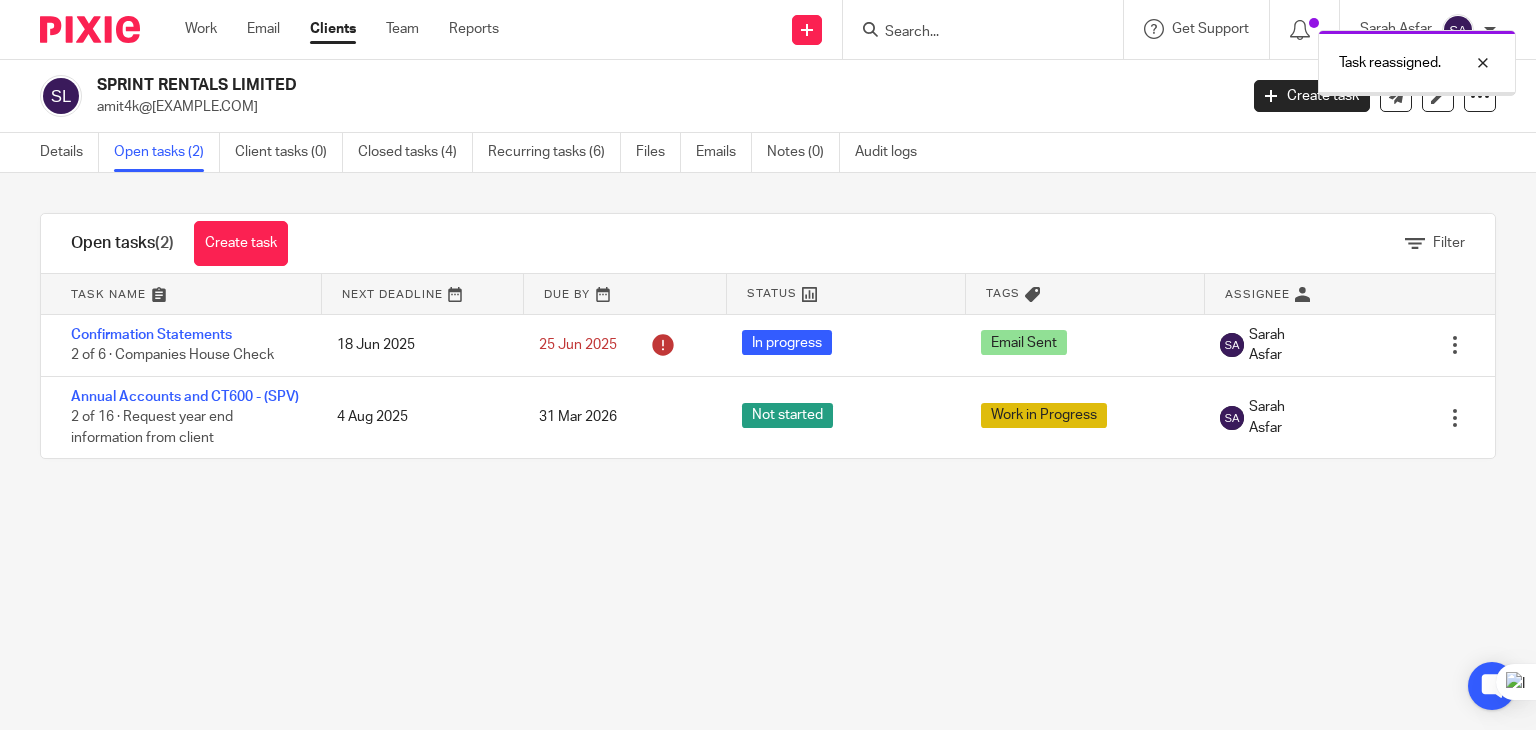 scroll, scrollTop: 0, scrollLeft: 0, axis: both 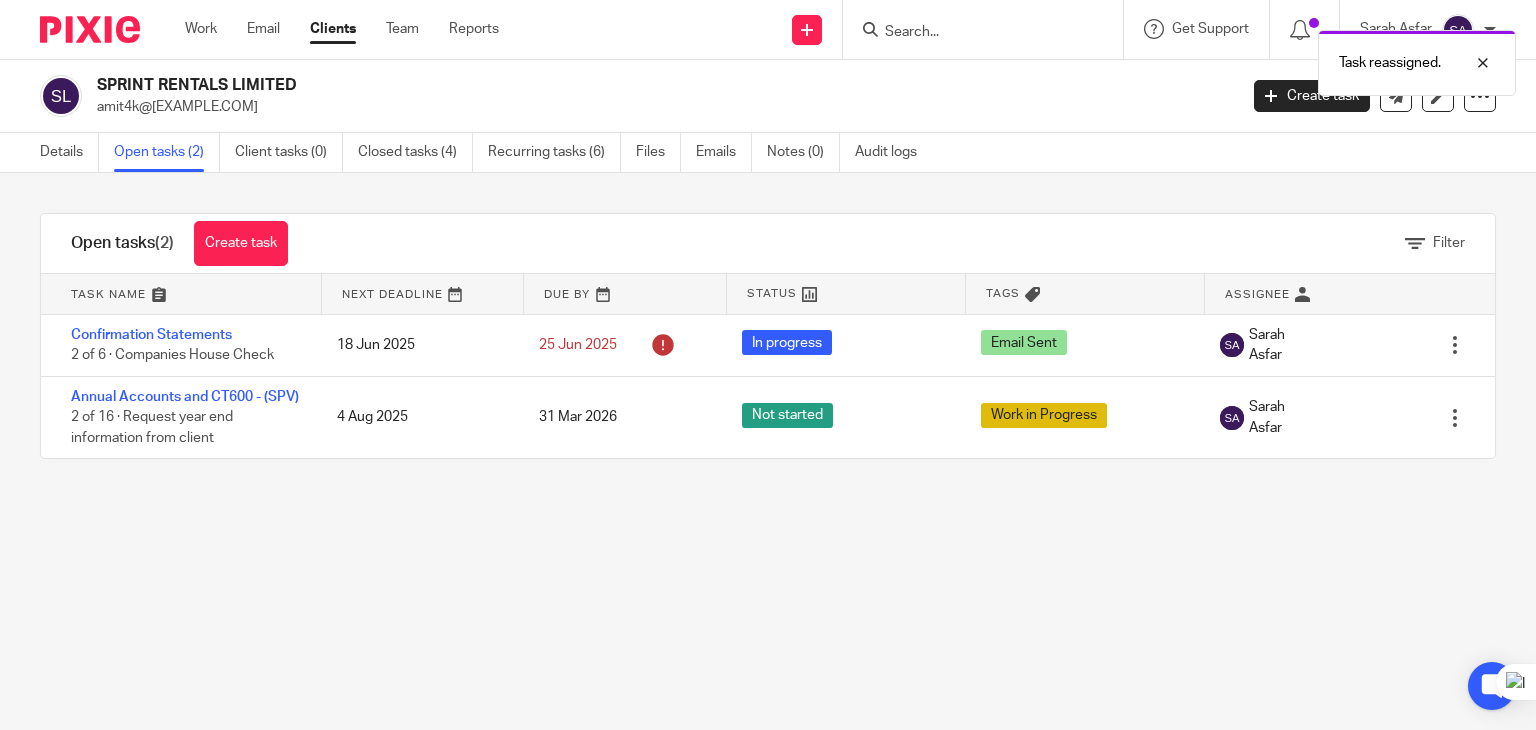 click on "Task reassigned." at bounding box center [1142, 58] 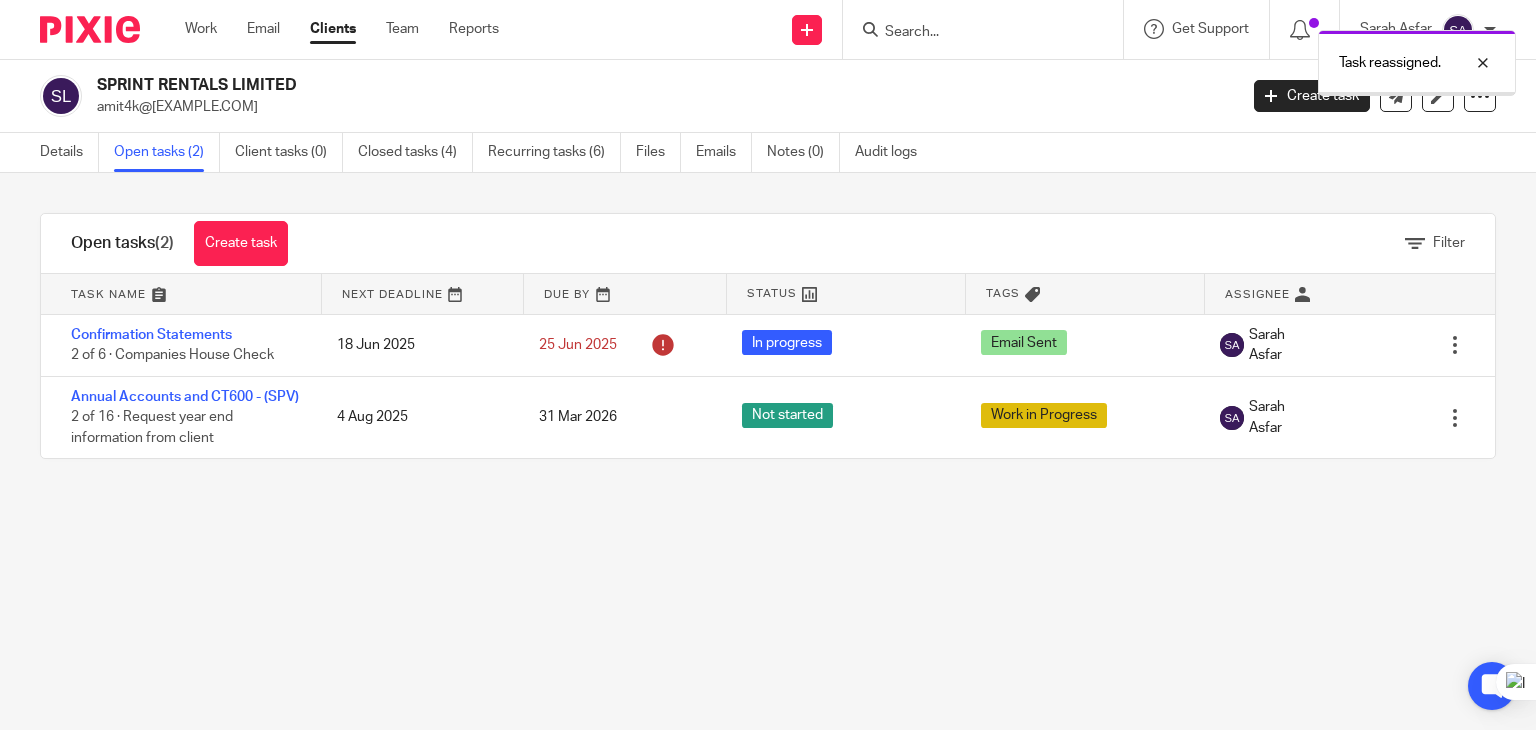 drag, startPoint x: 1485, startPoint y: 56, endPoint x: 1067, endPoint y: 1, distance: 421.6029 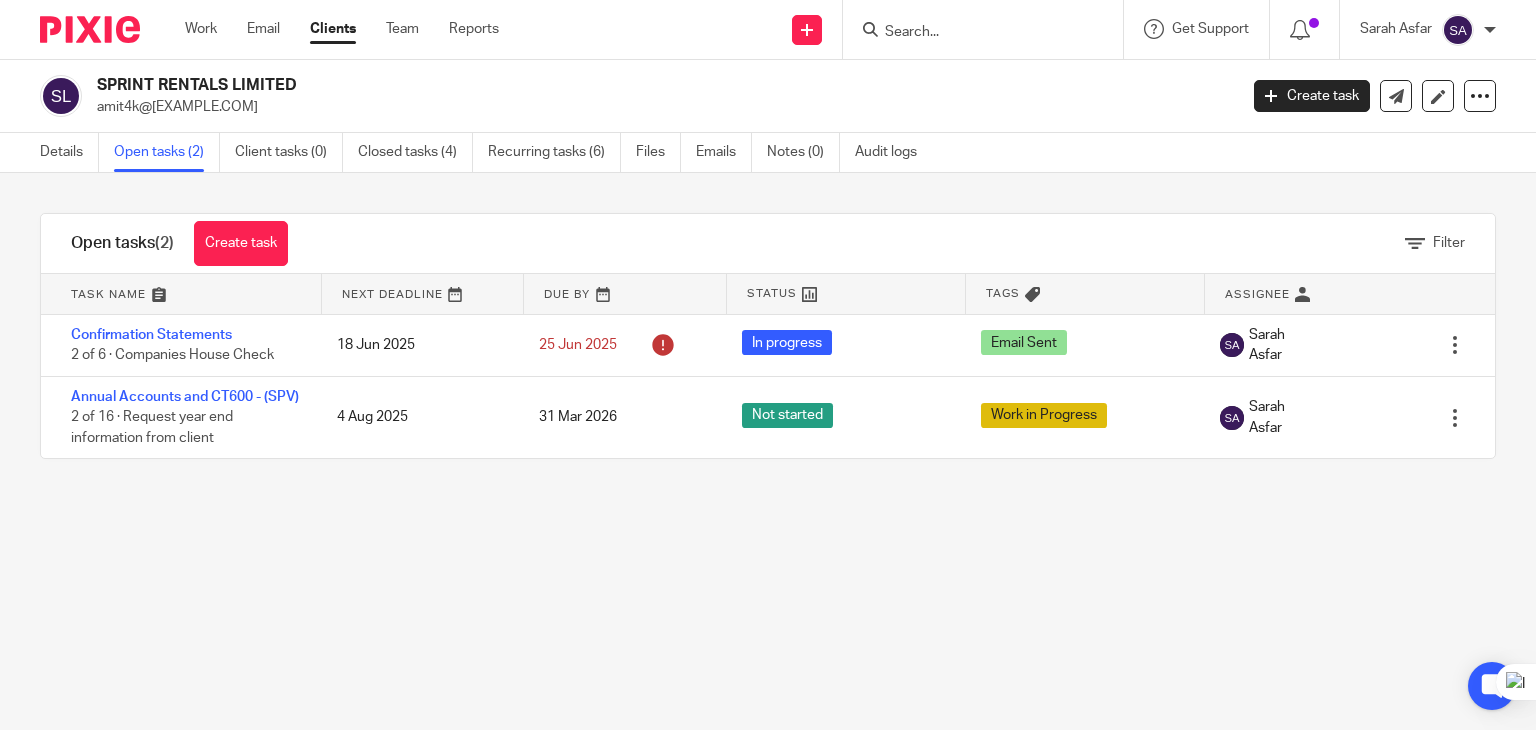 click at bounding box center [973, 33] 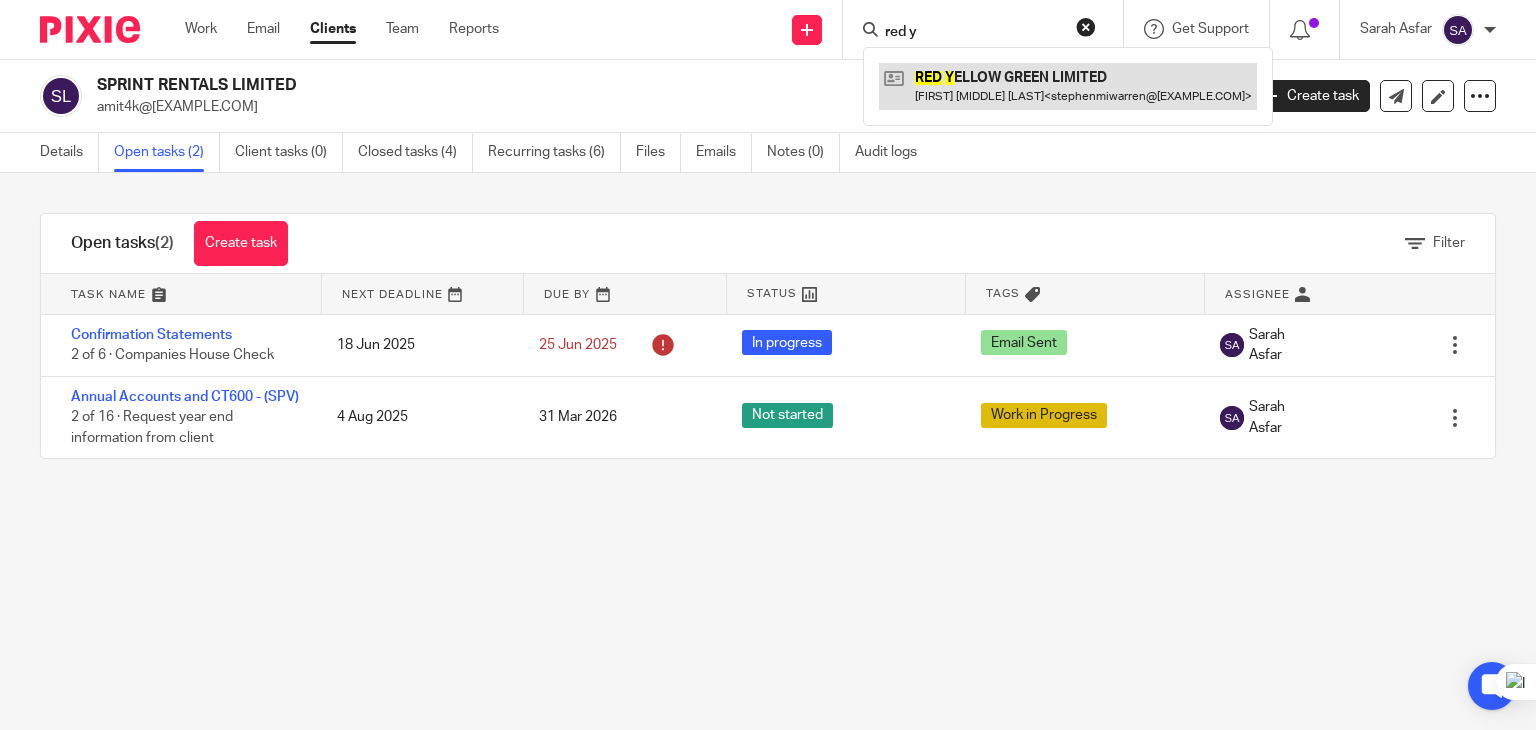 type on "red y" 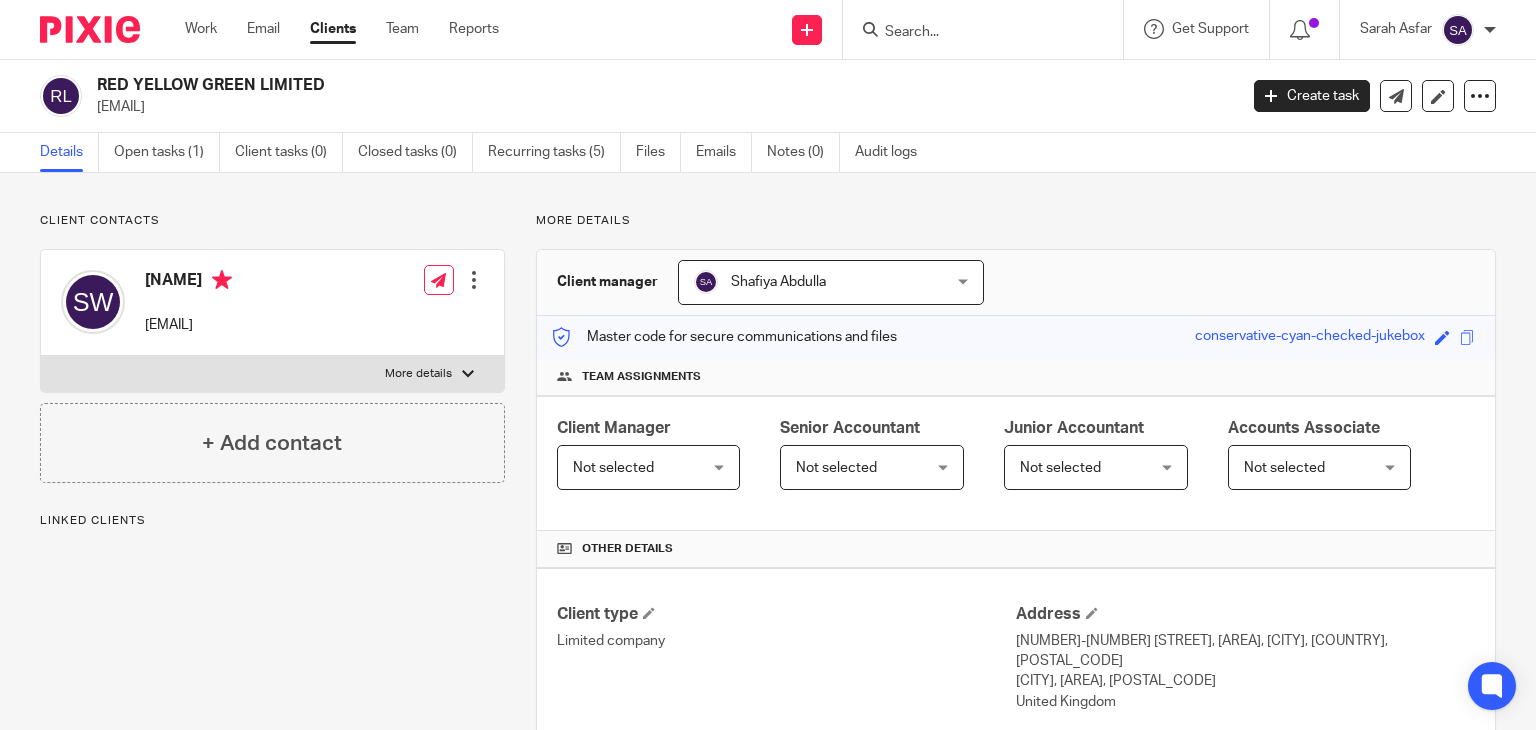 scroll, scrollTop: 0, scrollLeft: 0, axis: both 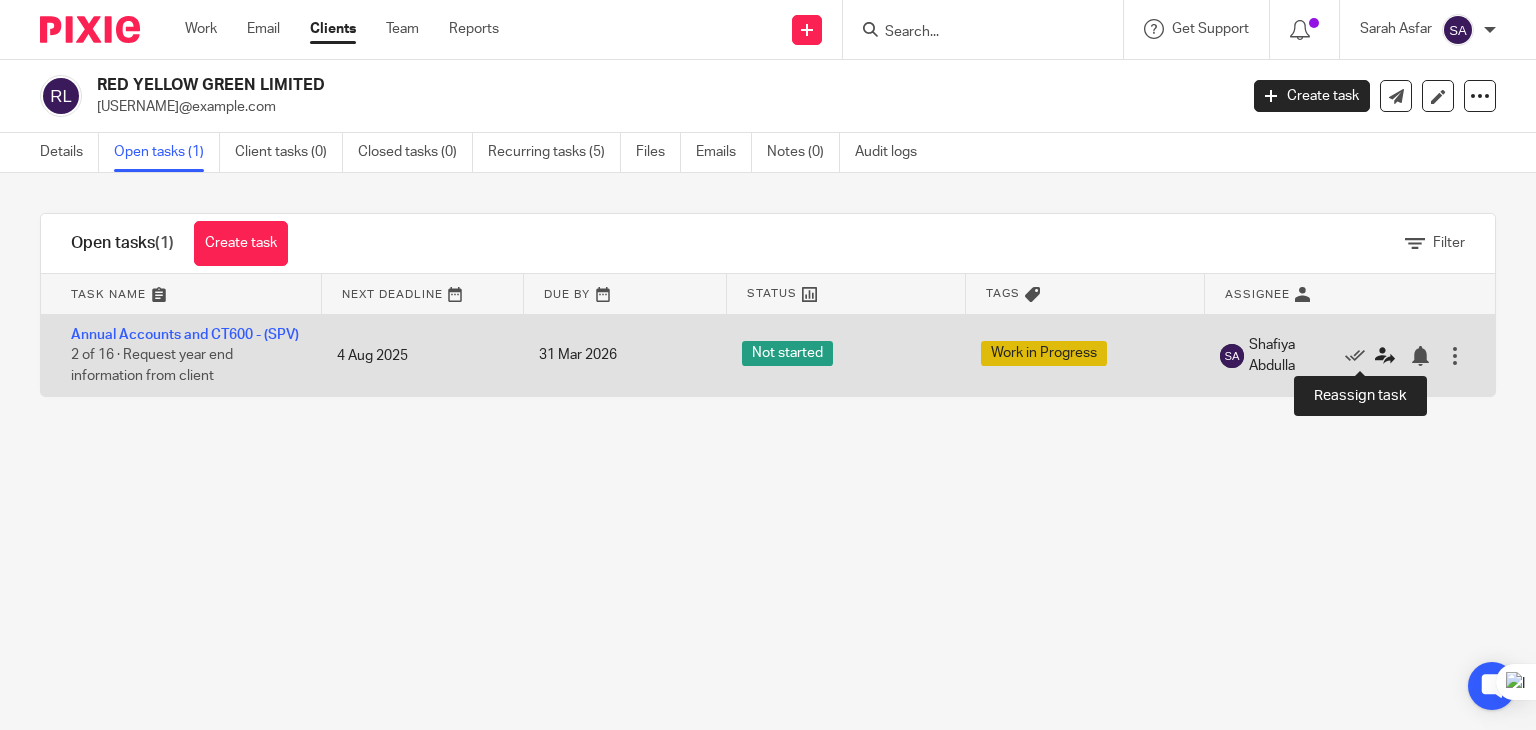 click at bounding box center [1385, 356] 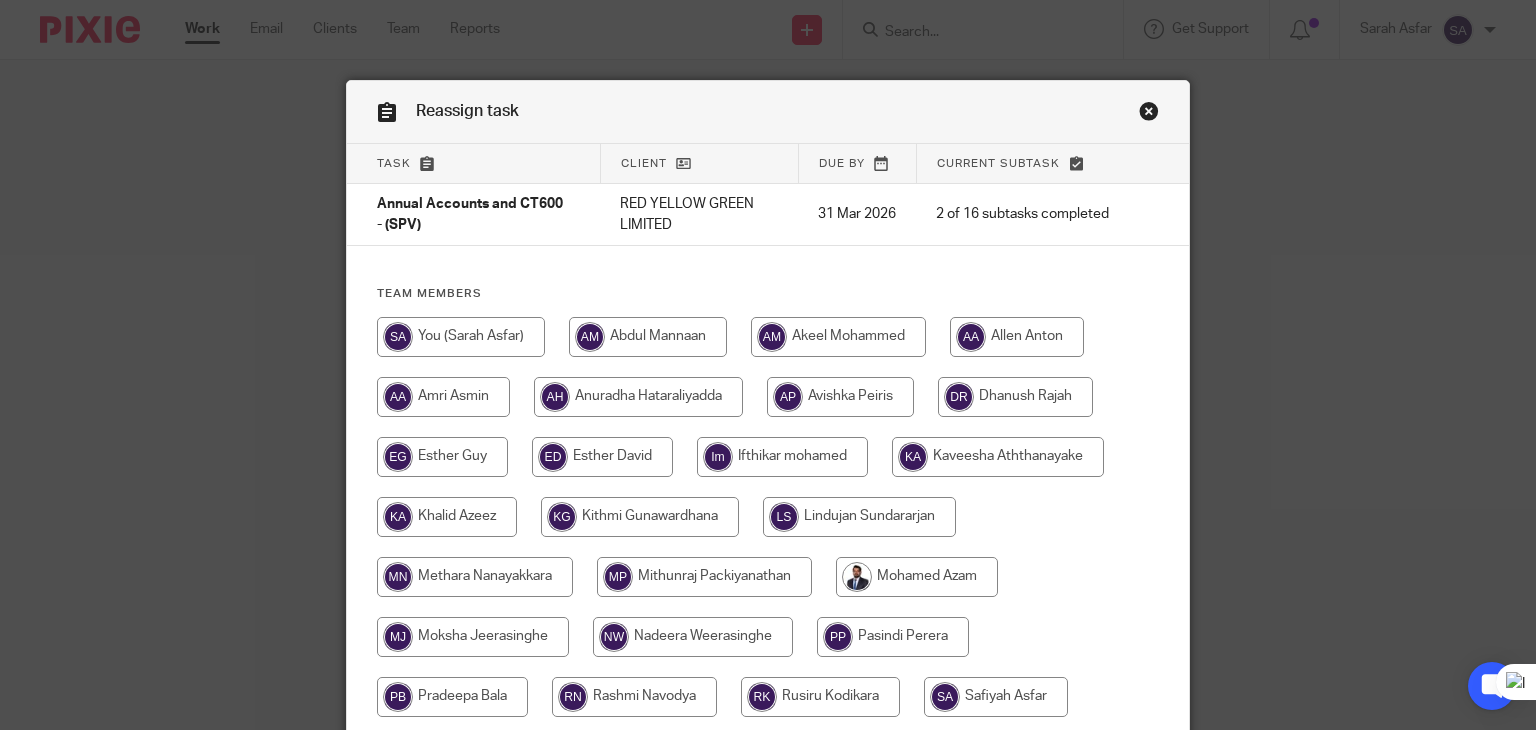 scroll, scrollTop: 0, scrollLeft: 0, axis: both 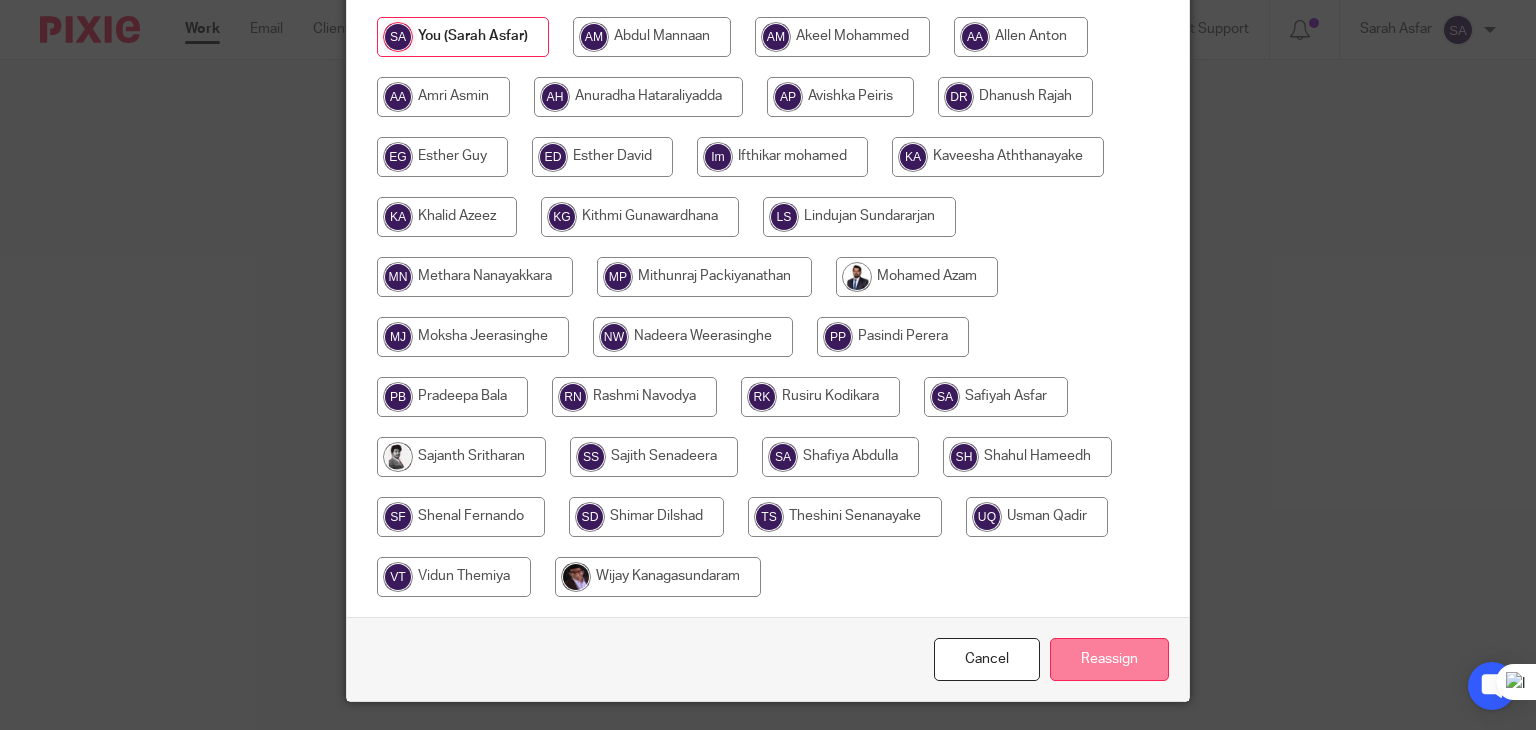 click on "Reassign" at bounding box center (1109, 659) 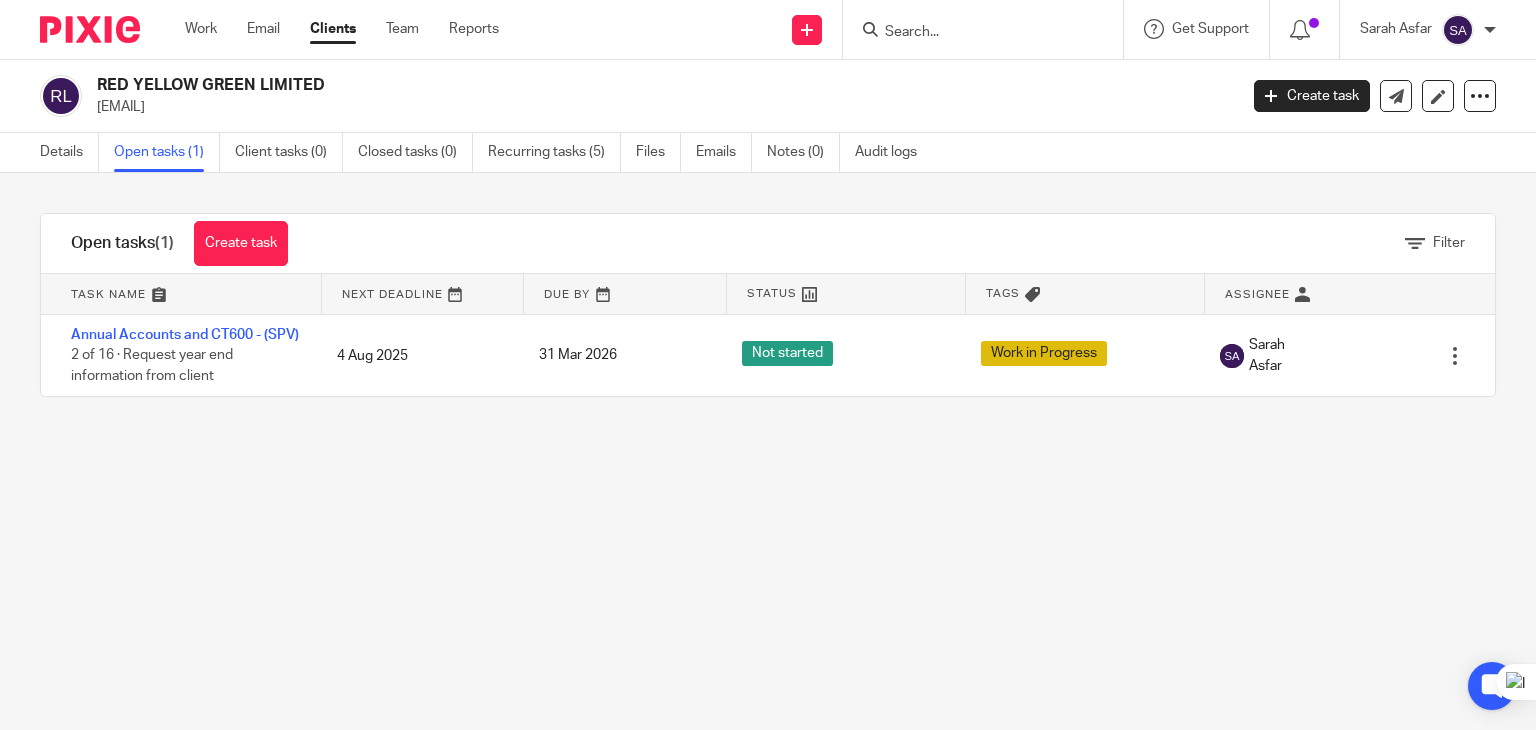 scroll, scrollTop: 0, scrollLeft: 0, axis: both 